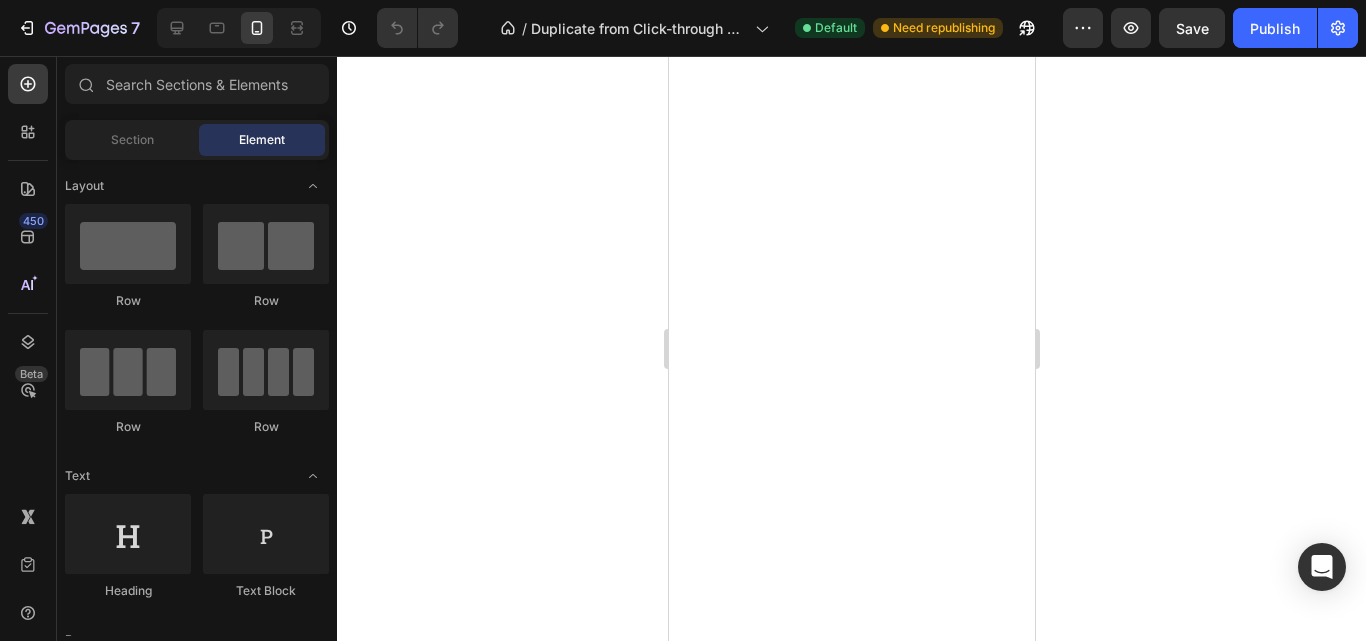 scroll, scrollTop: 0, scrollLeft: 0, axis: both 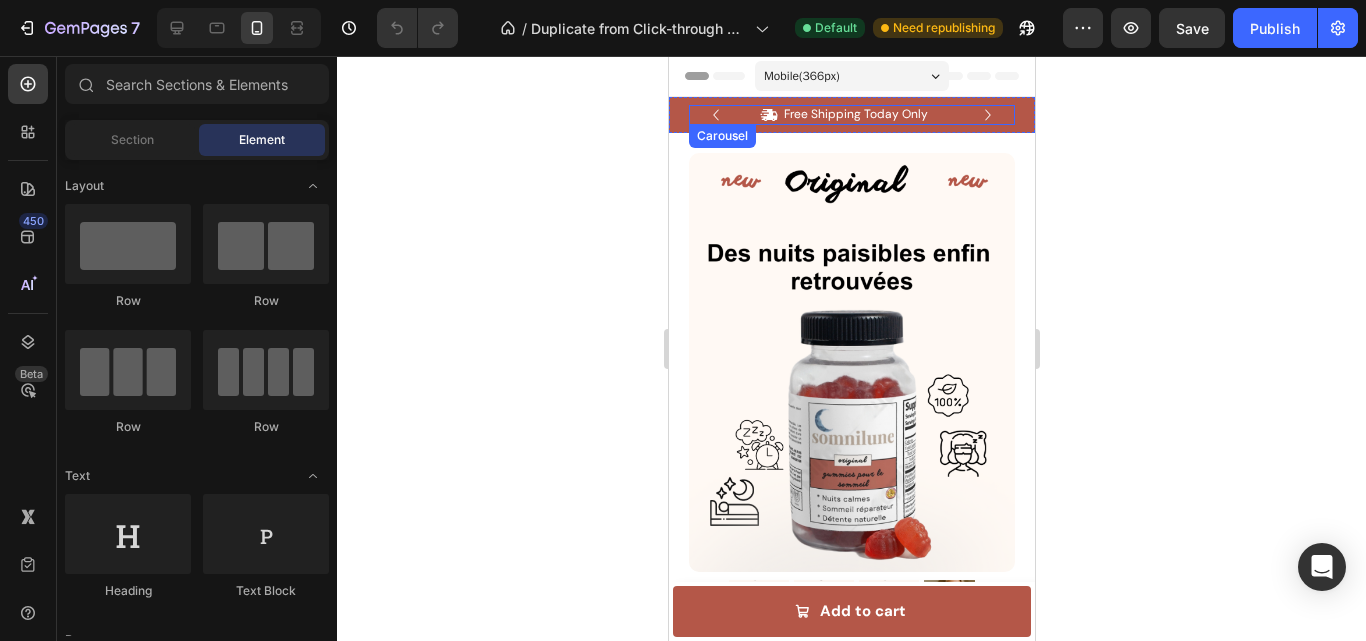 click 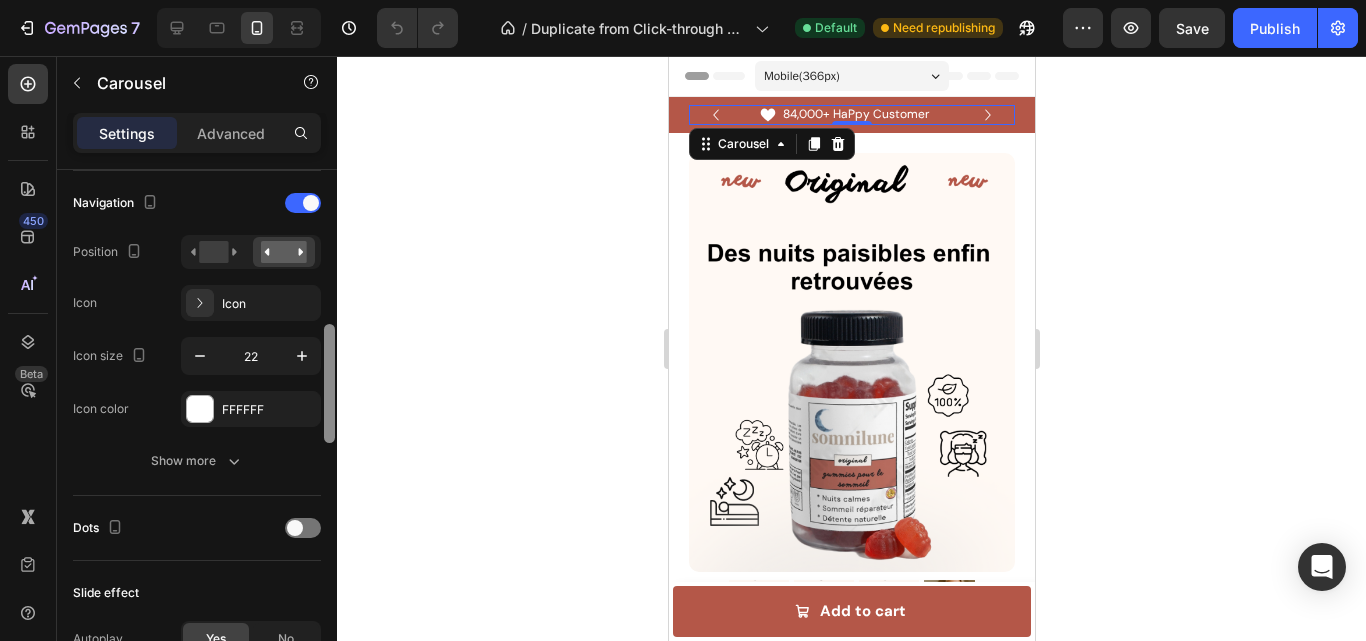 scroll, scrollTop: 689, scrollLeft: 0, axis: vertical 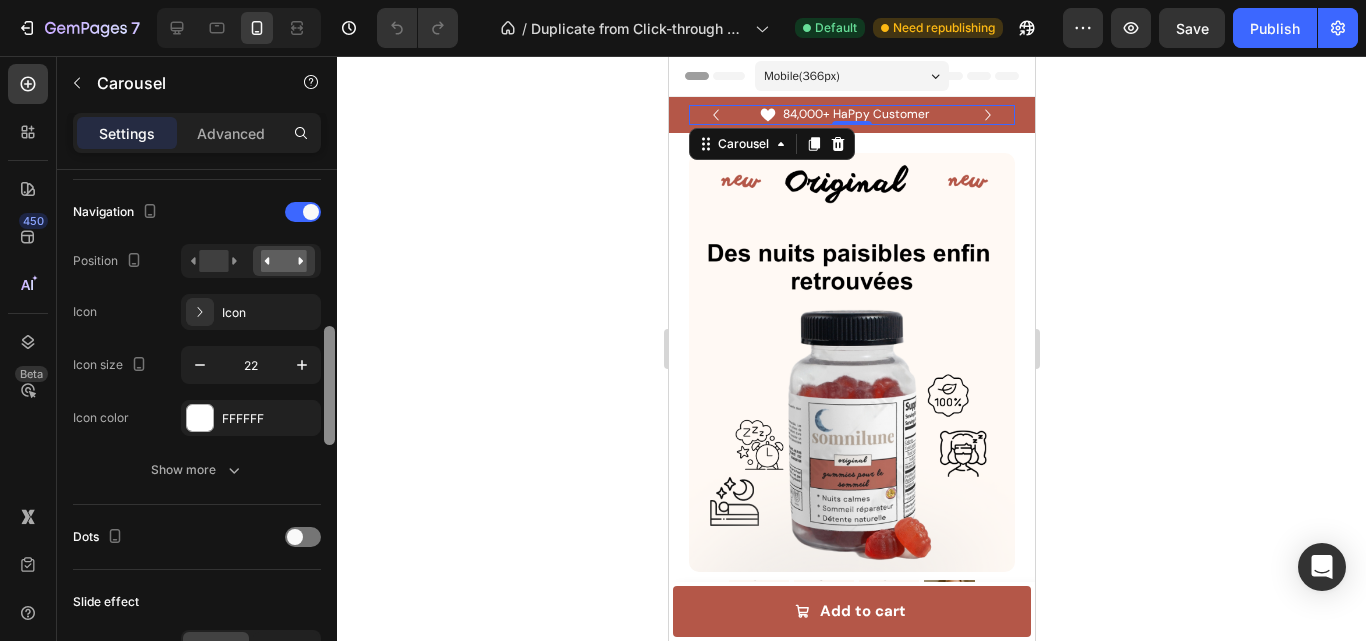 drag, startPoint x: 320, startPoint y: 276, endPoint x: 345, endPoint y: 393, distance: 119.64113 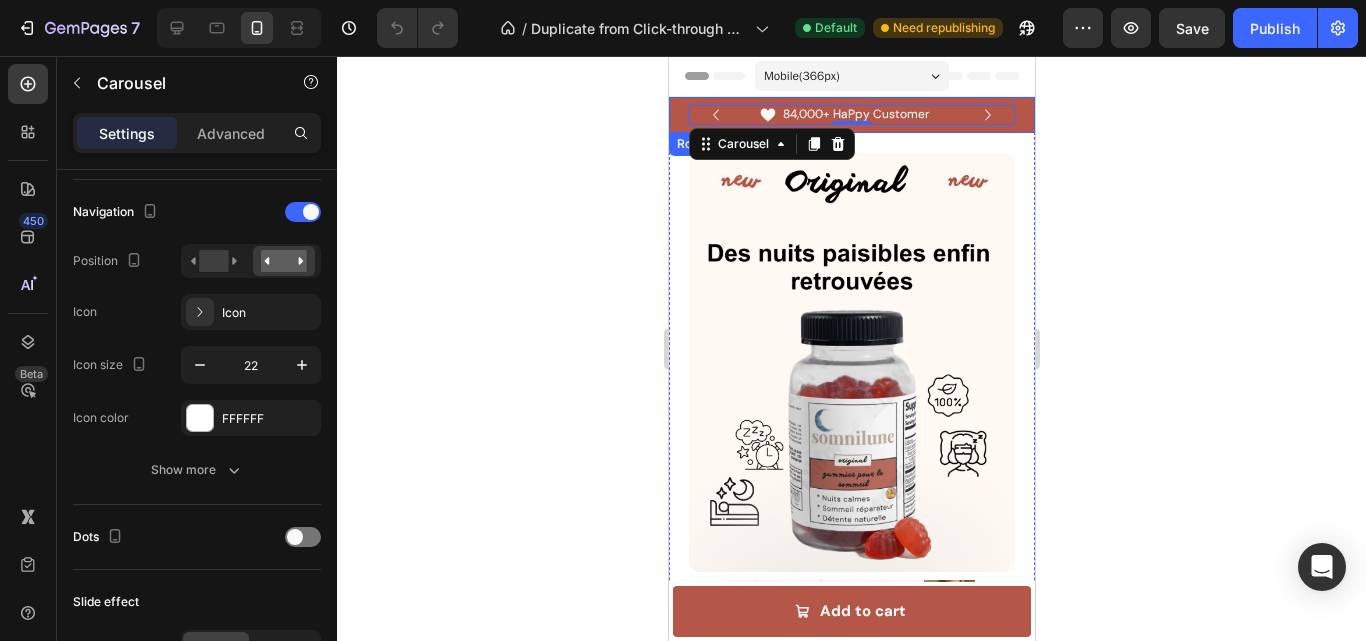 click on "Icon Free Shipping Today Only Text Block Row
Icon 84,000+ HaPpy Customer Text Block Row
Carousel   0 Row" at bounding box center [851, 115] 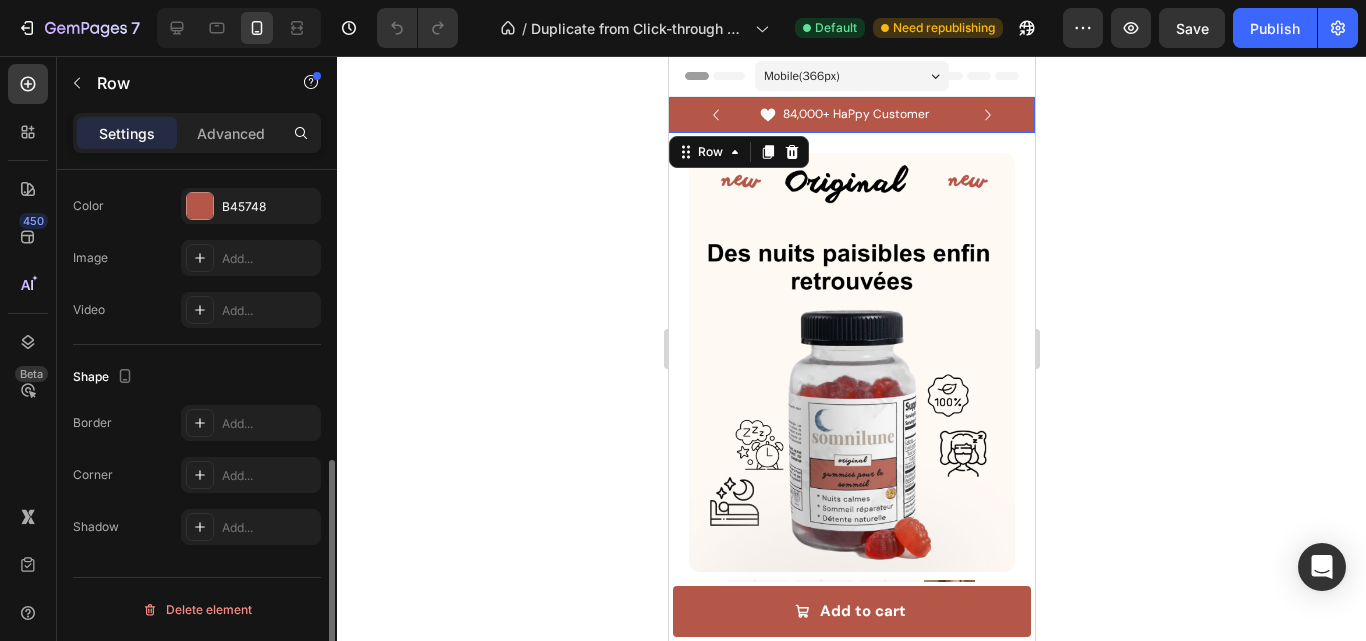 scroll, scrollTop: 0, scrollLeft: 0, axis: both 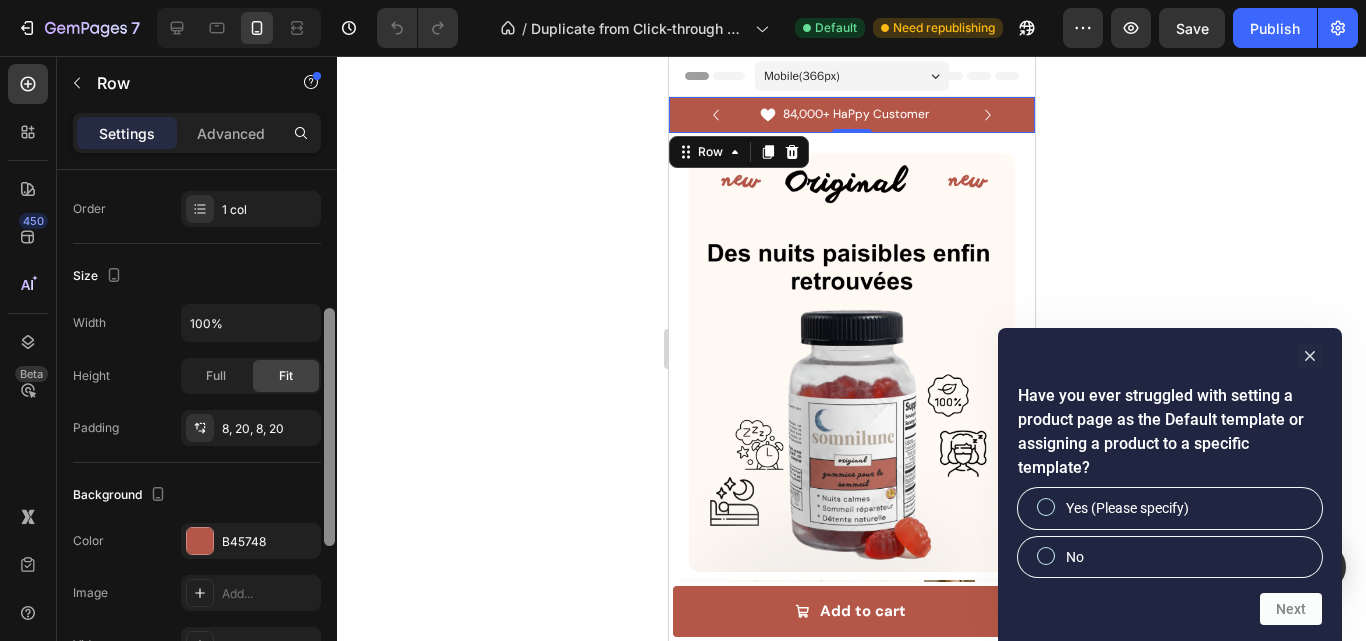 drag, startPoint x: 327, startPoint y: 396, endPoint x: 331, endPoint y: 526, distance: 130.06152 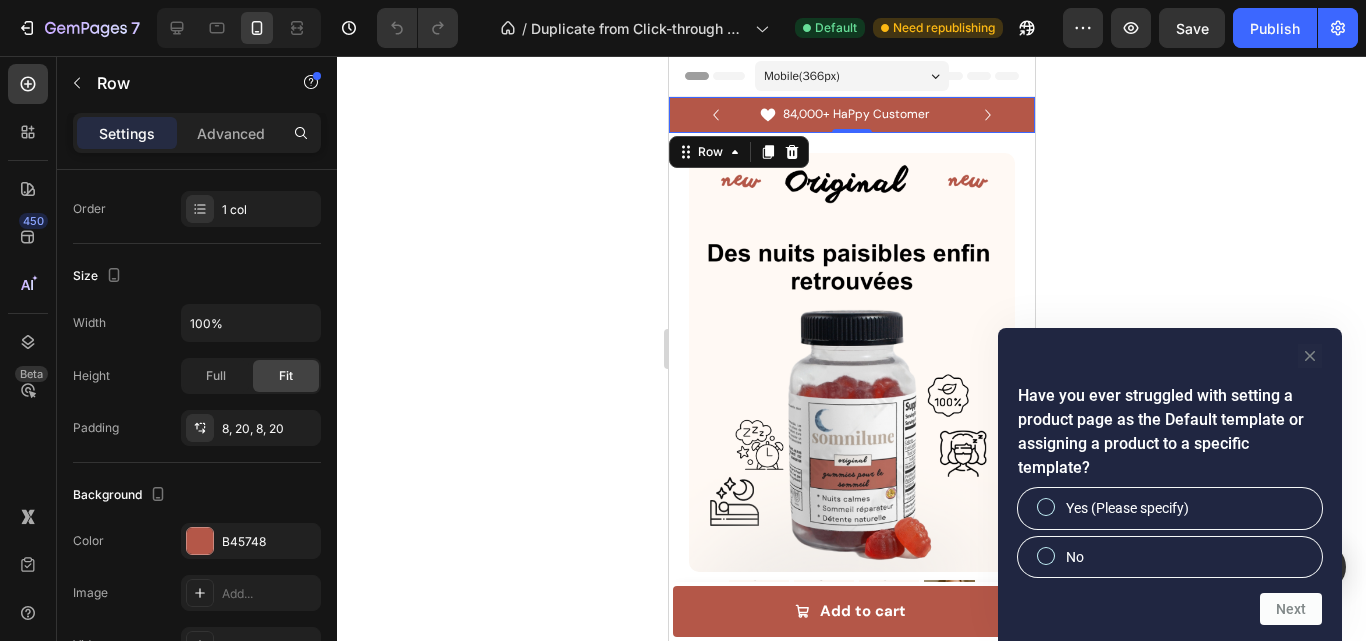 click 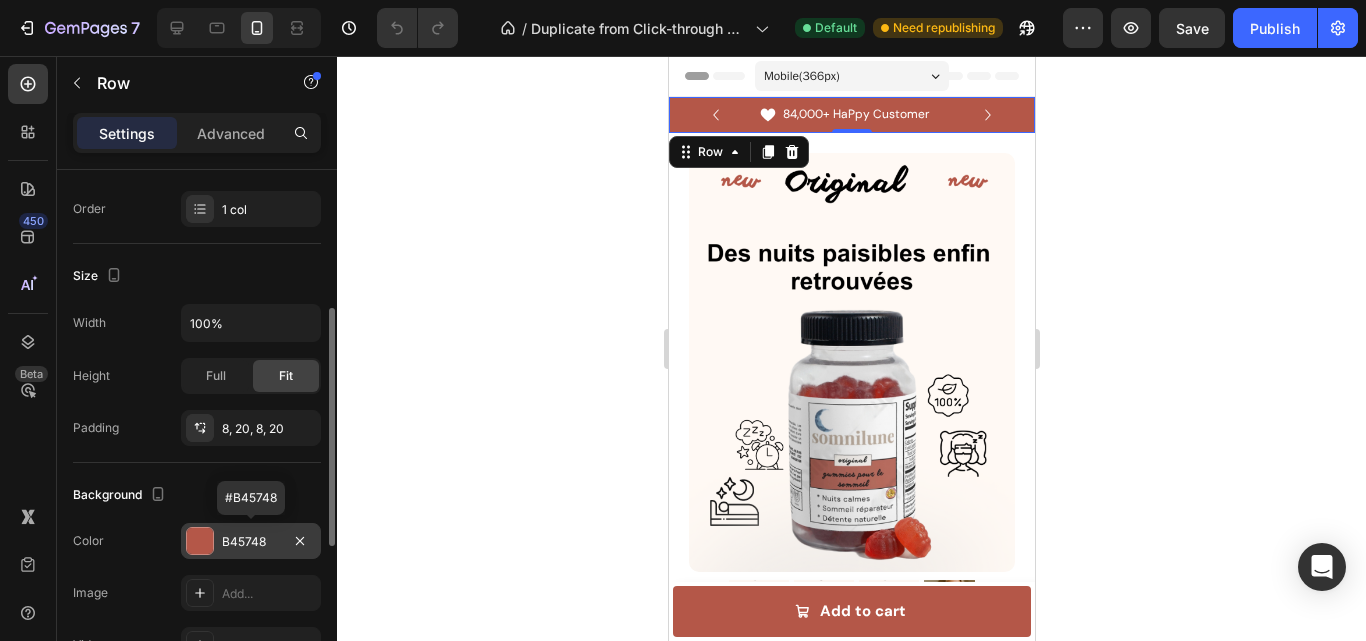 click on "B45748" at bounding box center [251, 542] 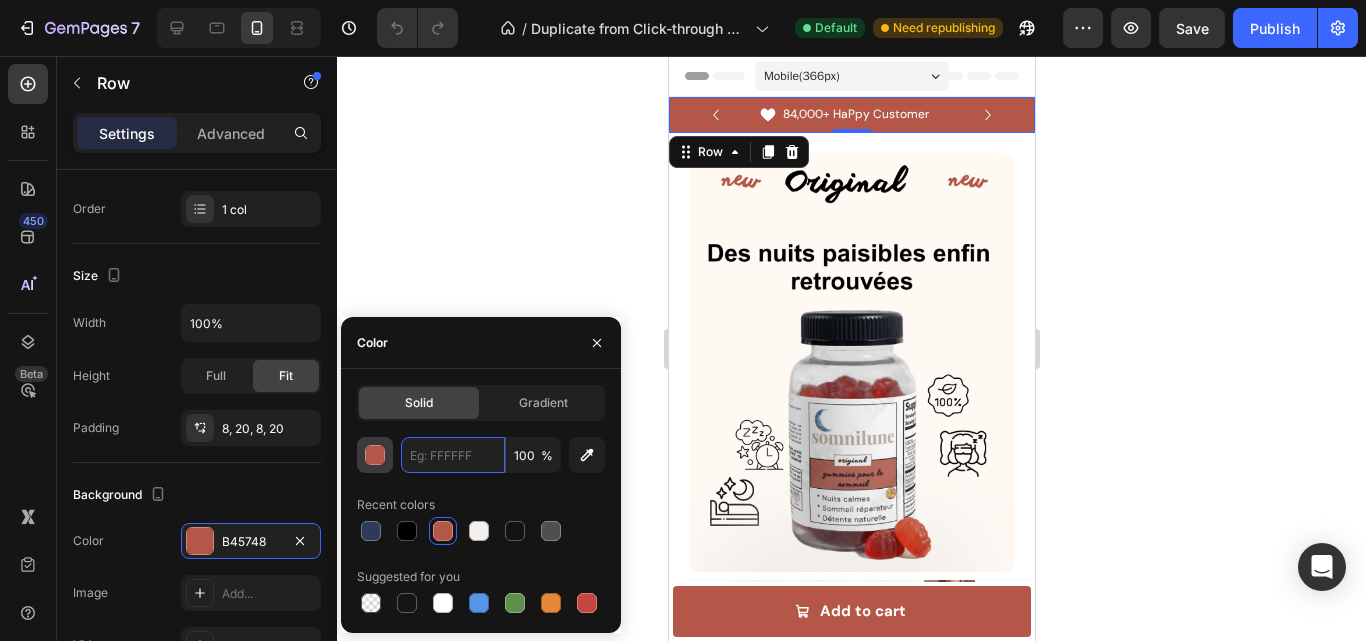 paste on "#F4EFEA" 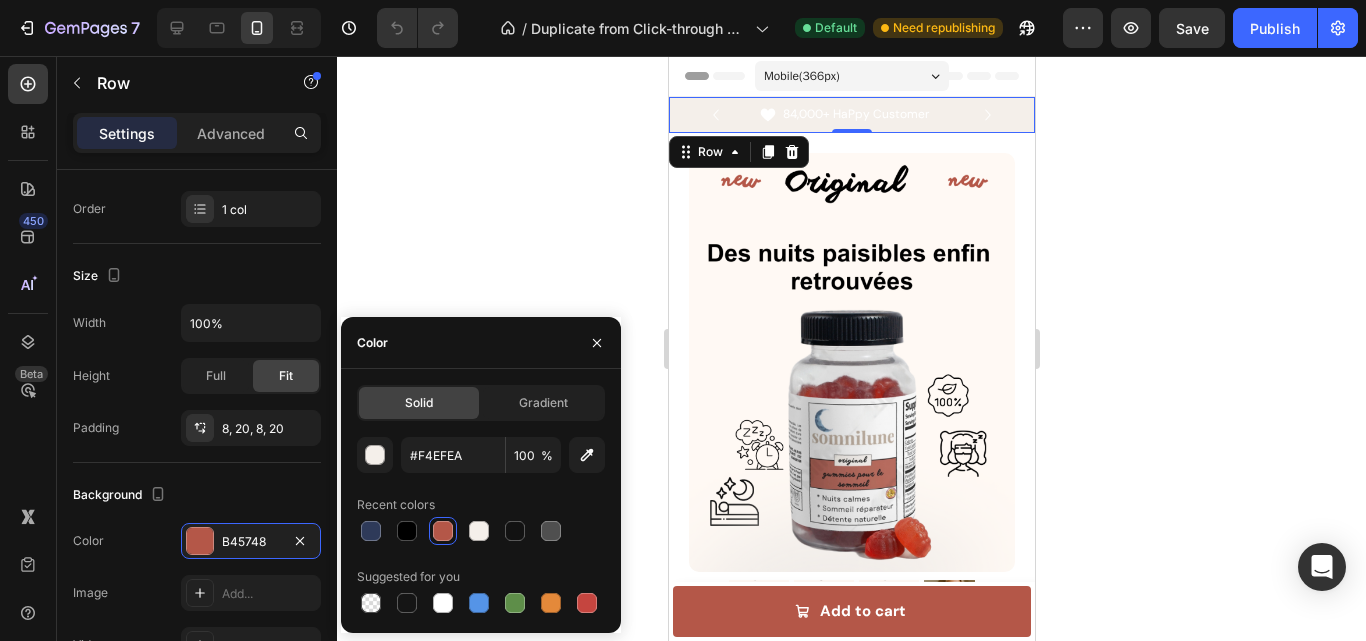 click 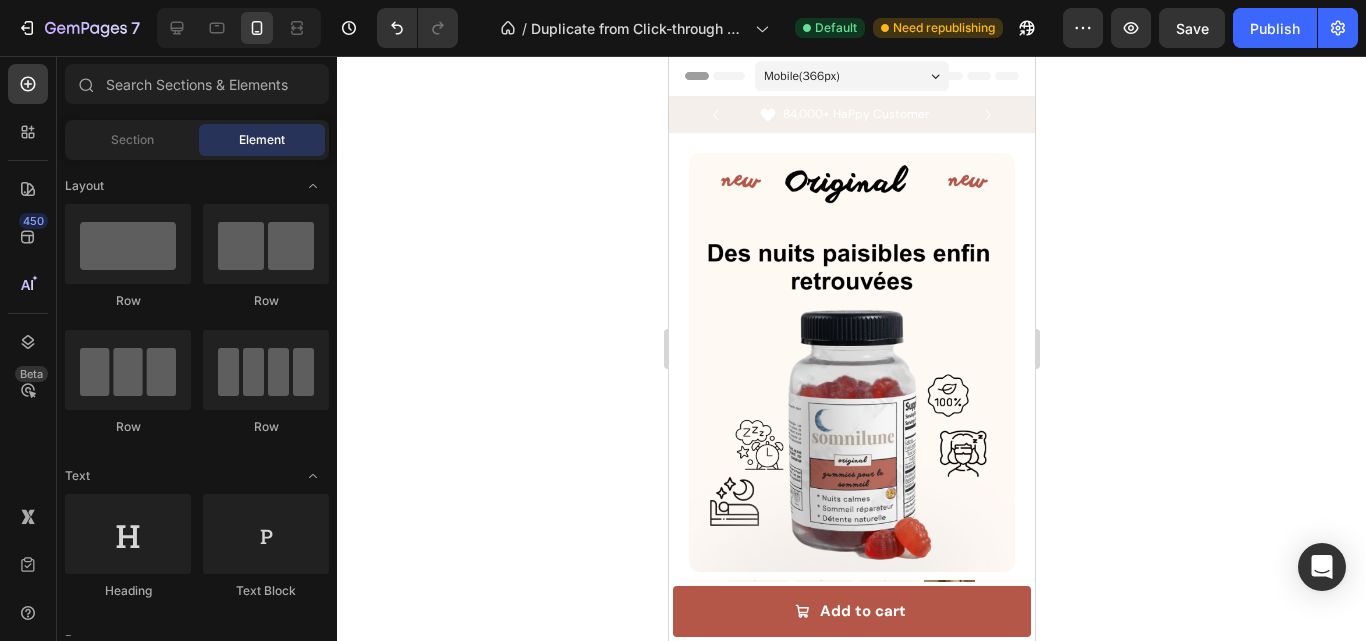 click 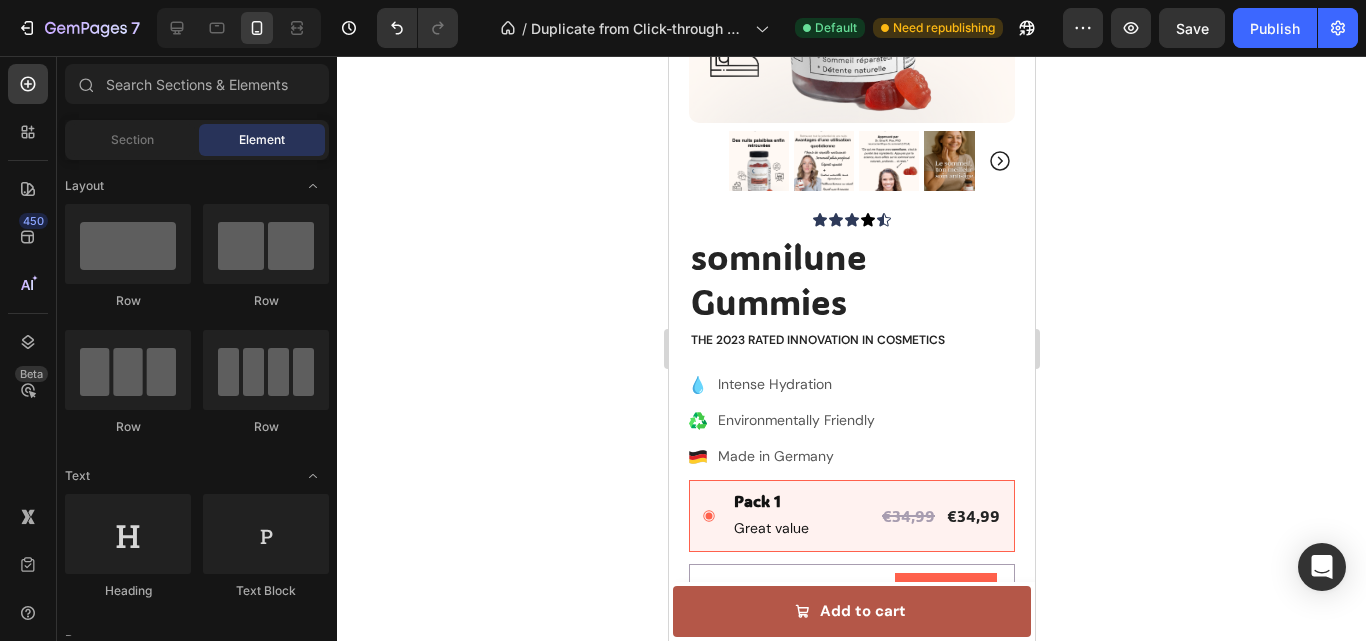 scroll, scrollTop: 0, scrollLeft: 0, axis: both 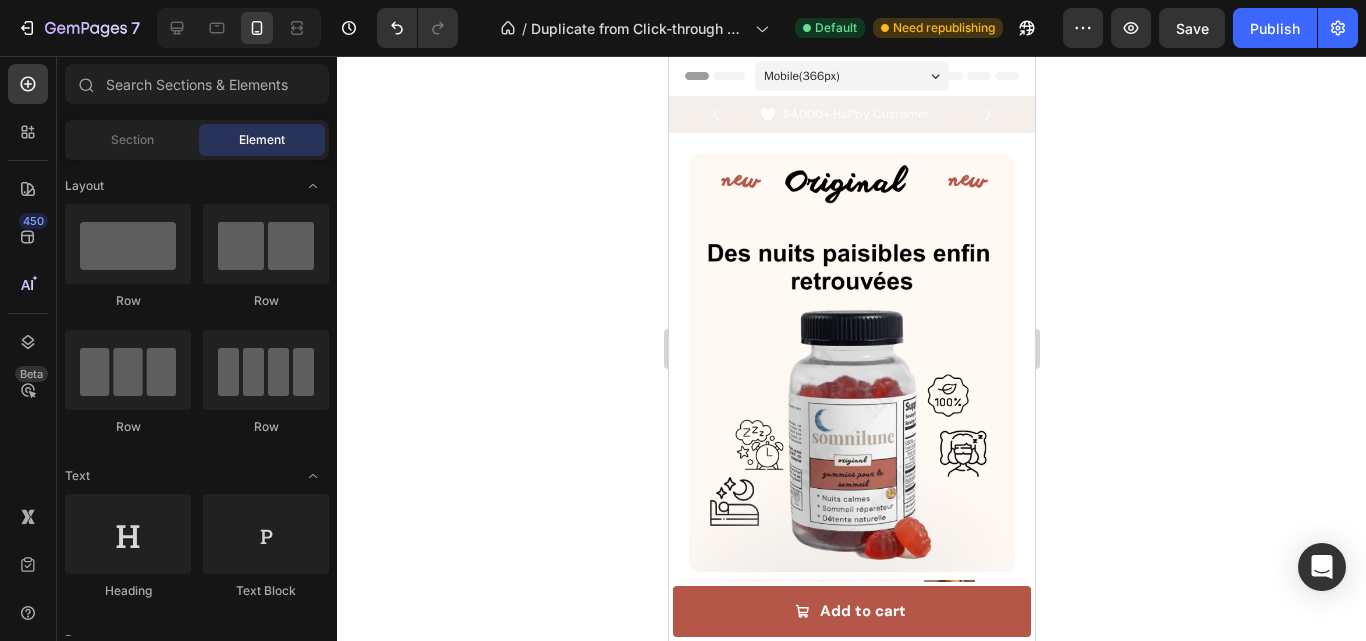 drag, startPoint x: 1029, startPoint y: 105, endPoint x: 1706, endPoint y: 140, distance: 677.9041 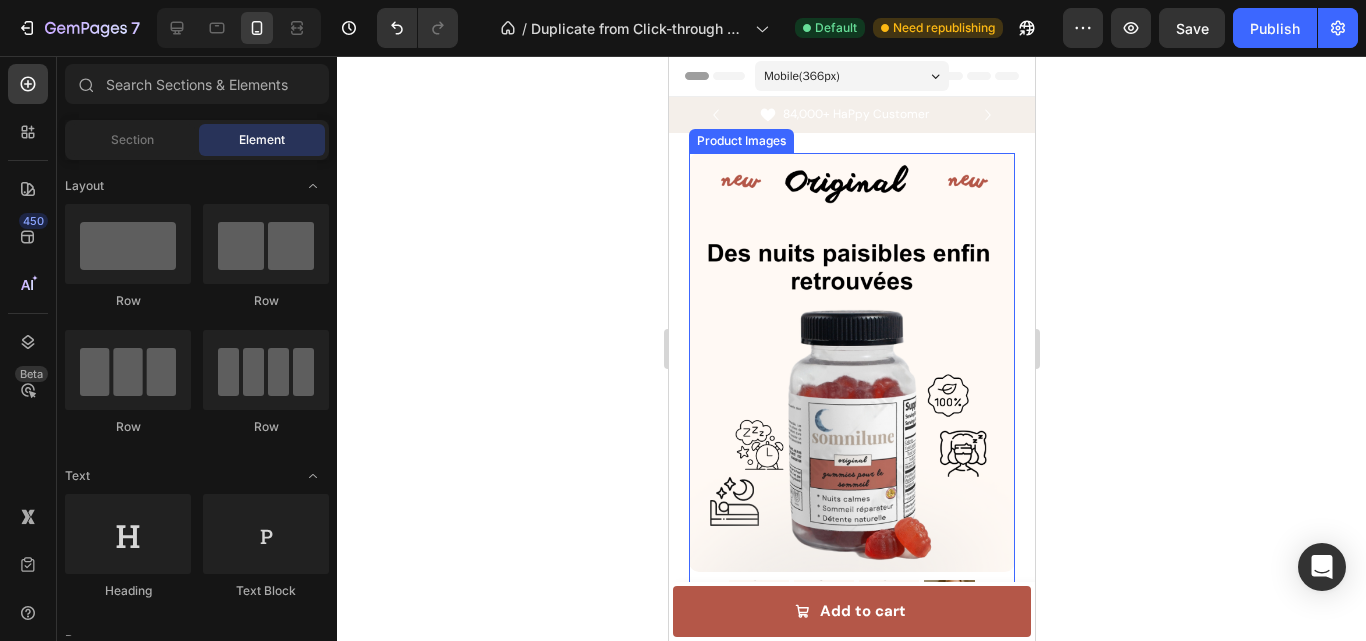 click at bounding box center [851, 362] 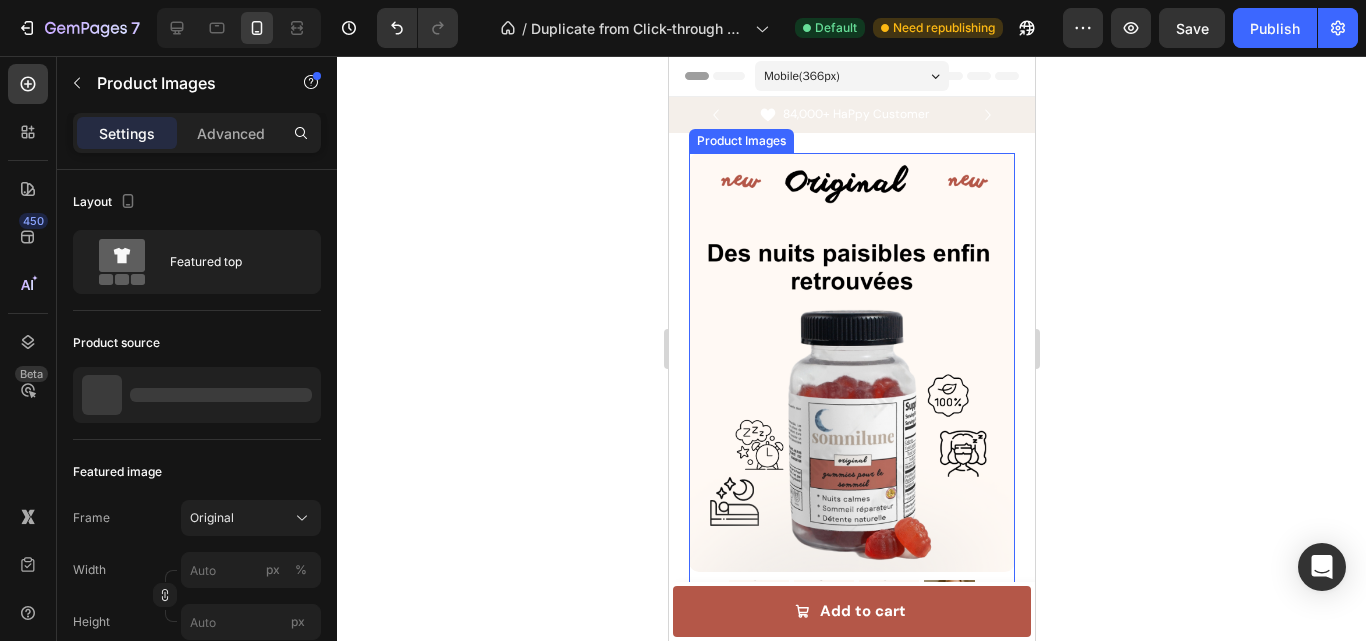 click on "Icon Free Shipping Today Only Text Block Row
Icon 84,000+ HaPpy Customer Text Block Row
Carousel Row" at bounding box center (851, 115) 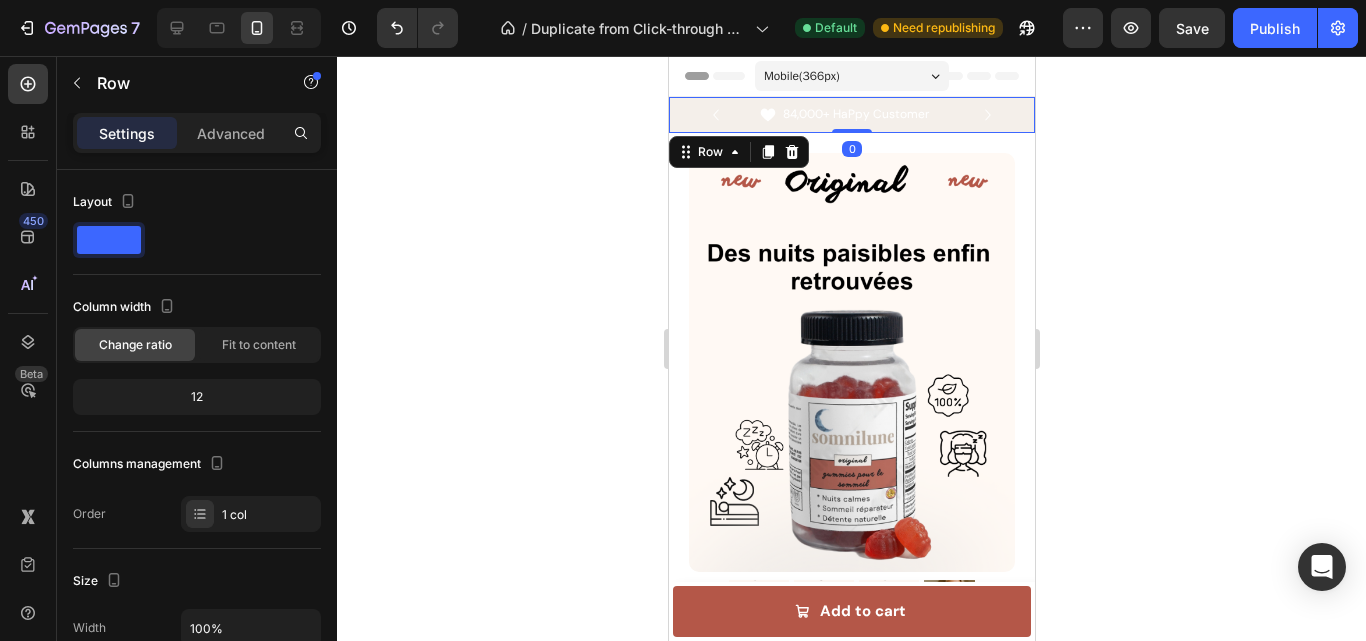 scroll, scrollTop: 511, scrollLeft: 0, axis: vertical 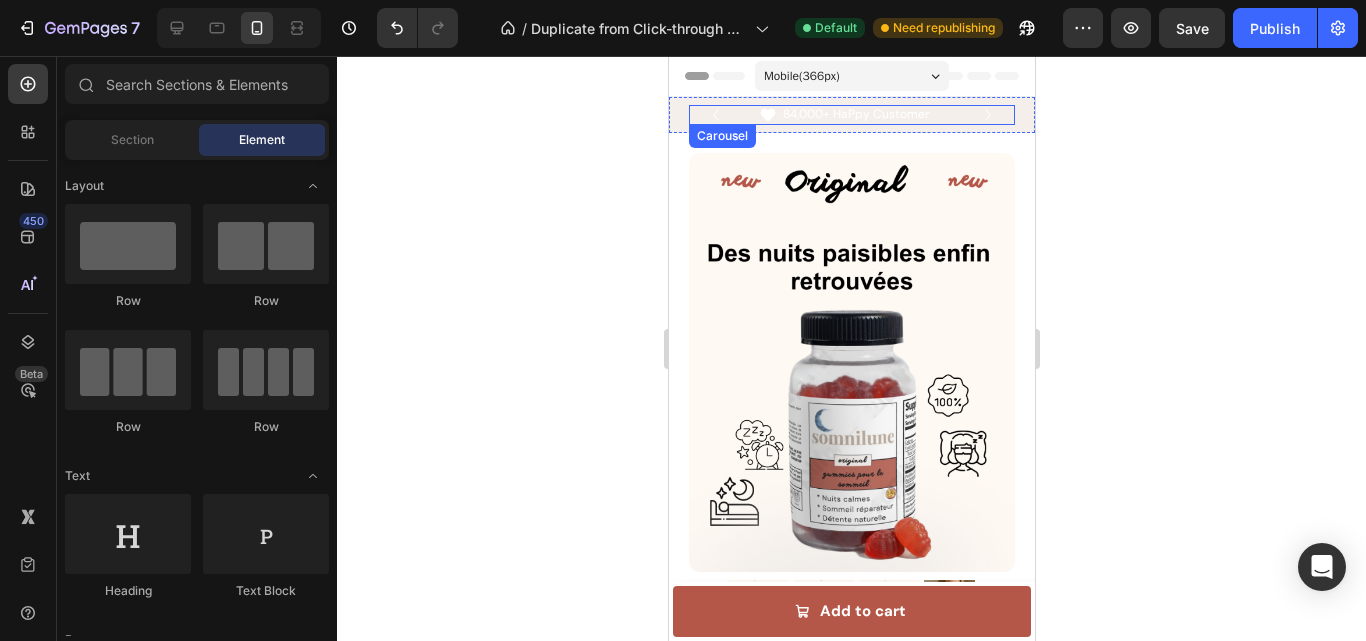 click 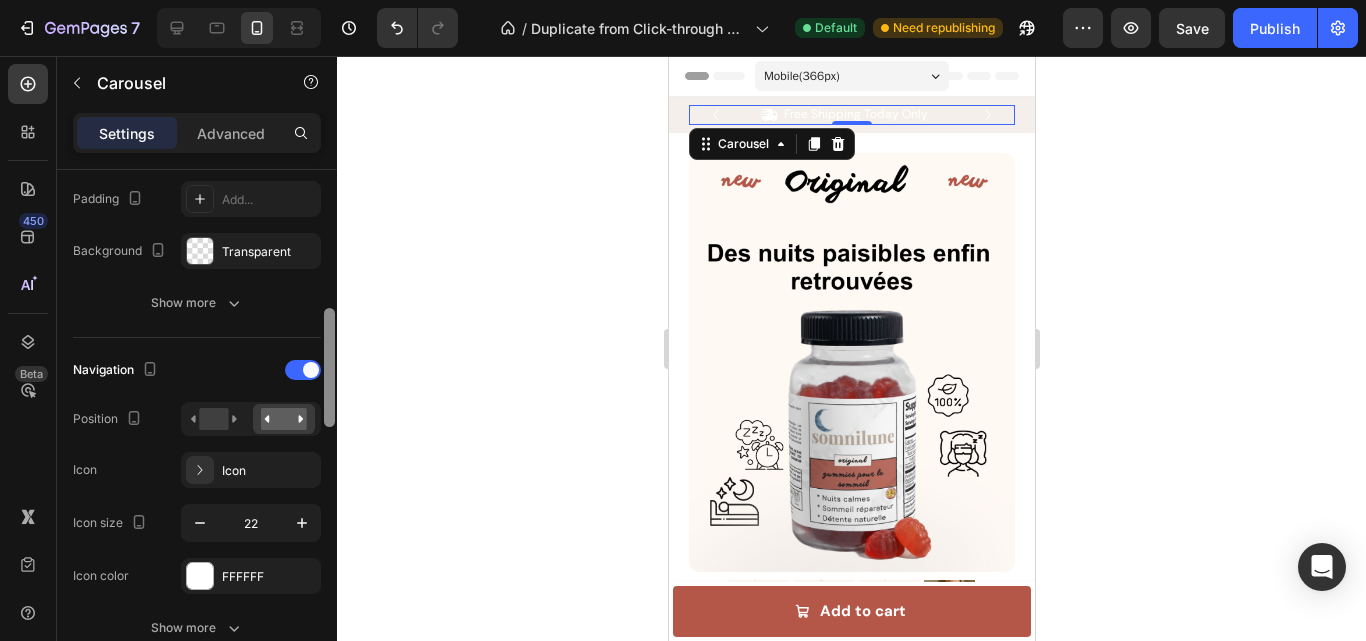 drag, startPoint x: 330, startPoint y: 214, endPoint x: 321, endPoint y: 338, distance: 124.32619 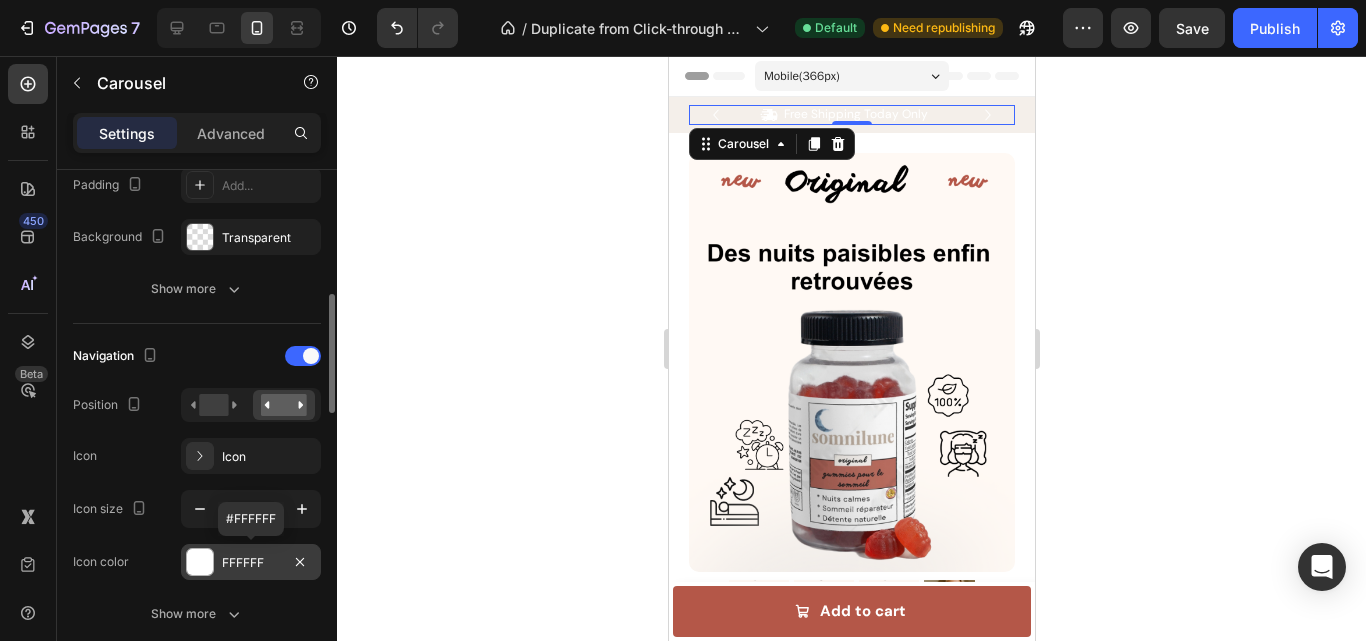 click on "FFFFFF" at bounding box center [251, 562] 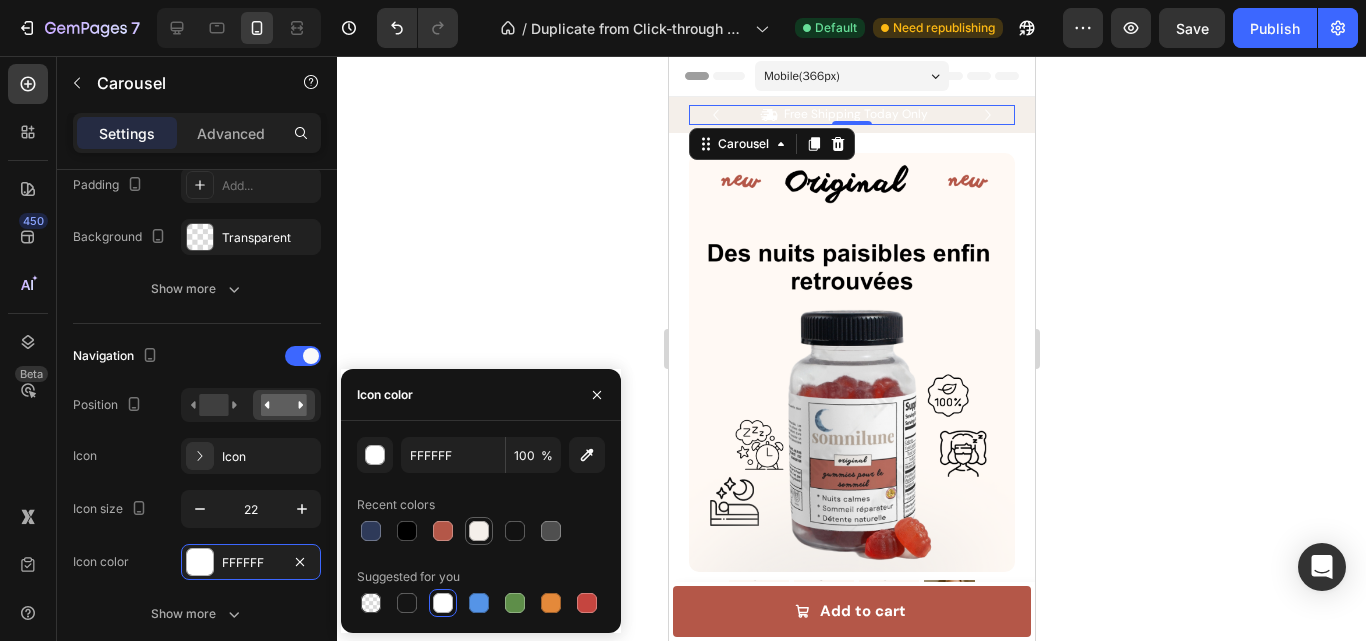 click at bounding box center (479, 531) 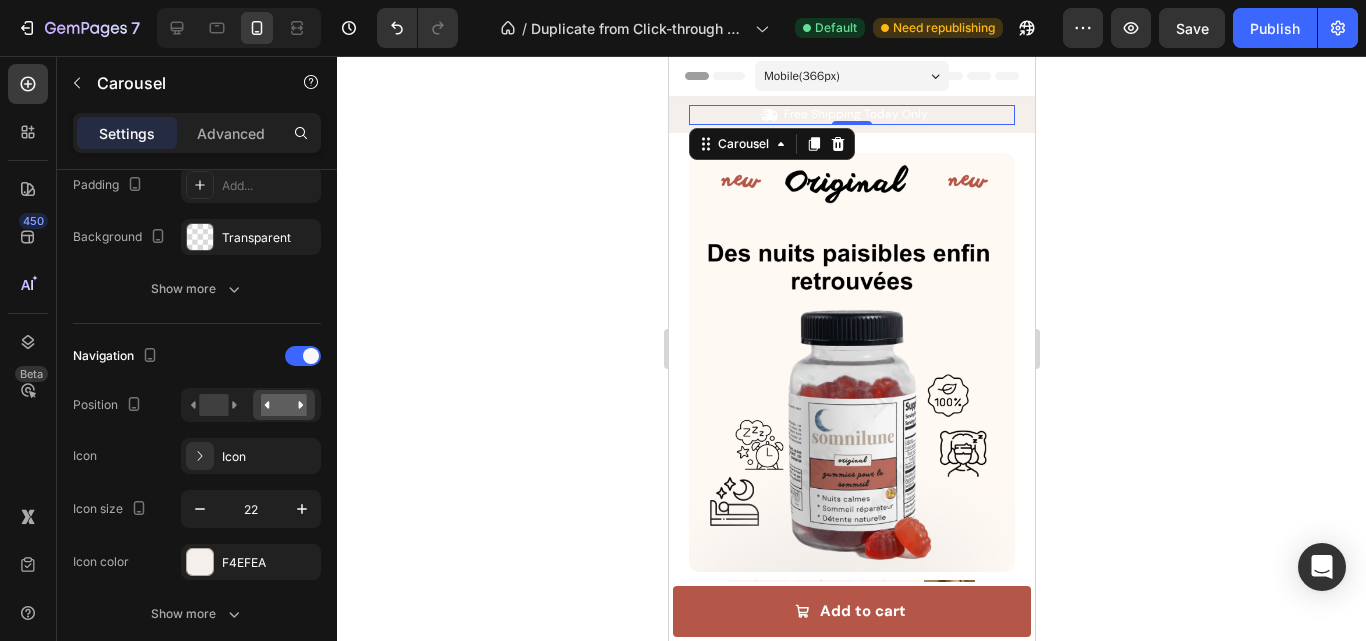 click 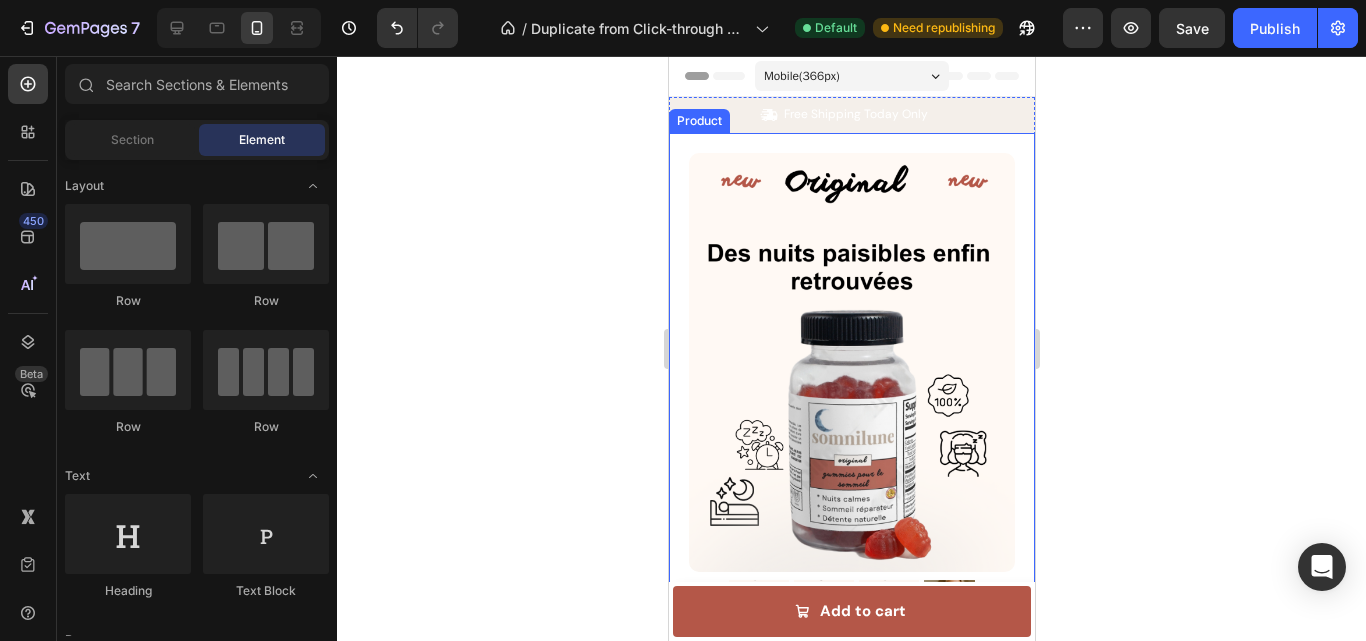 click on "Product" at bounding box center [698, 121] 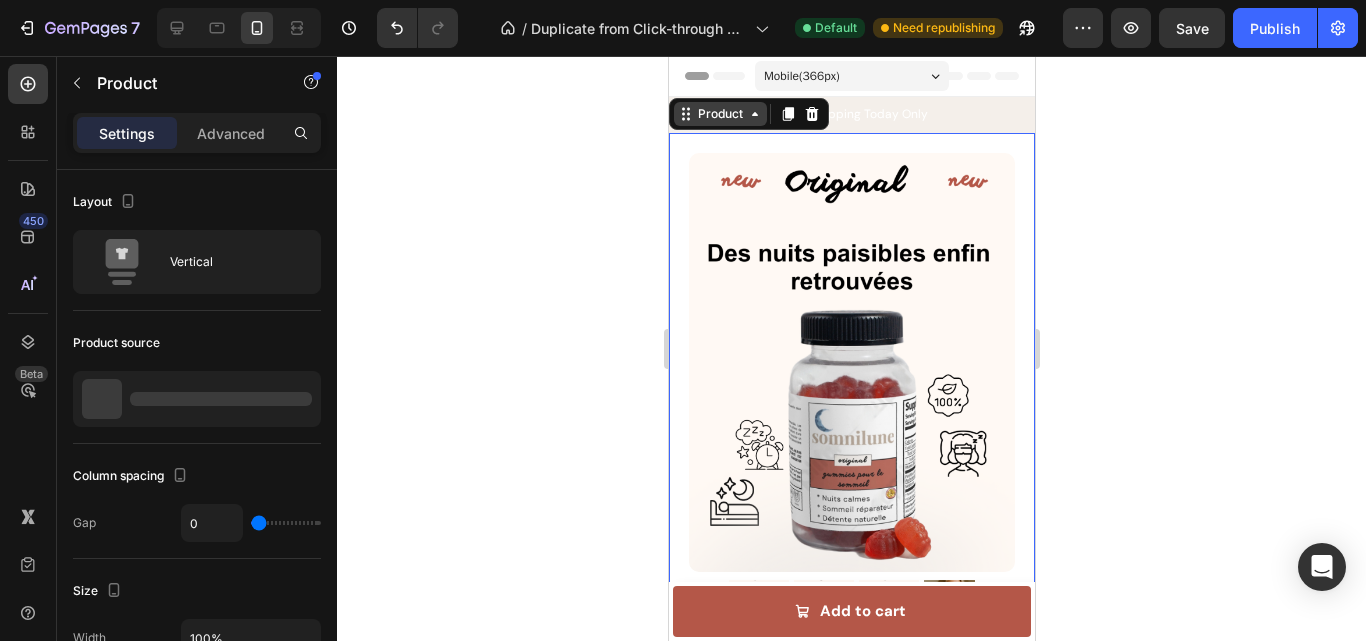 click 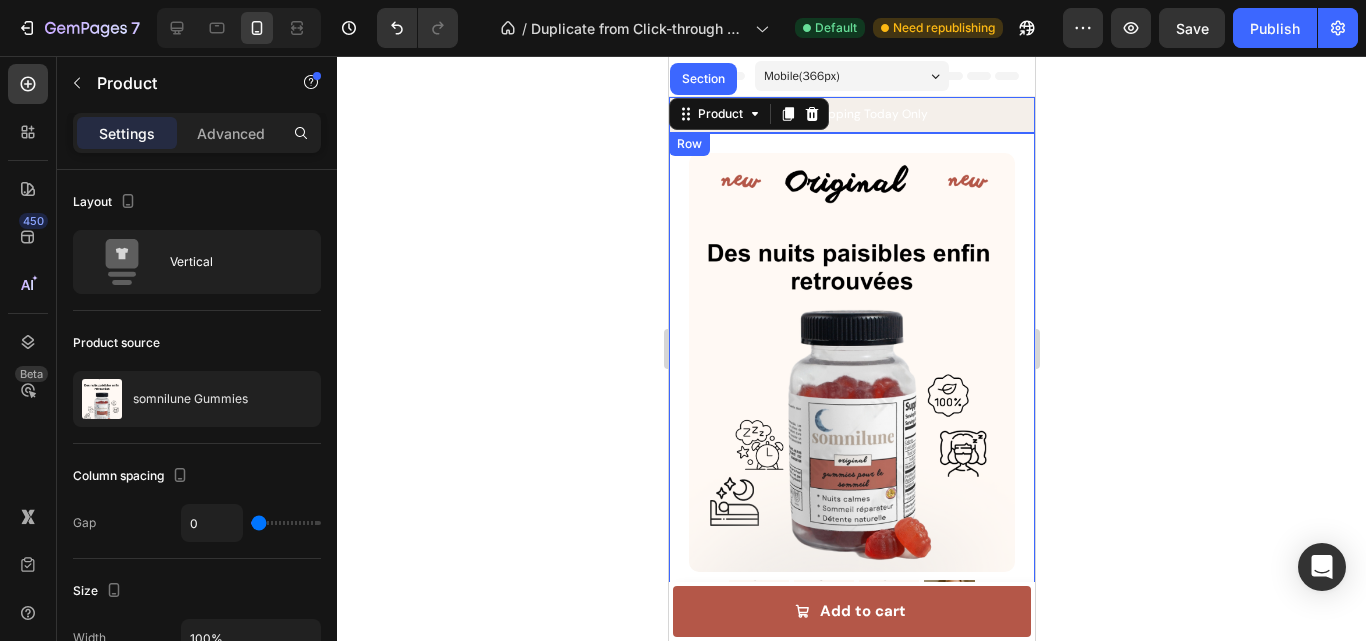 click on "Icon Free Shipping Today Only Text Block Row
Icon 84,000+ HaPpy Customer Text Block Row
Carousel Row" at bounding box center [851, 115] 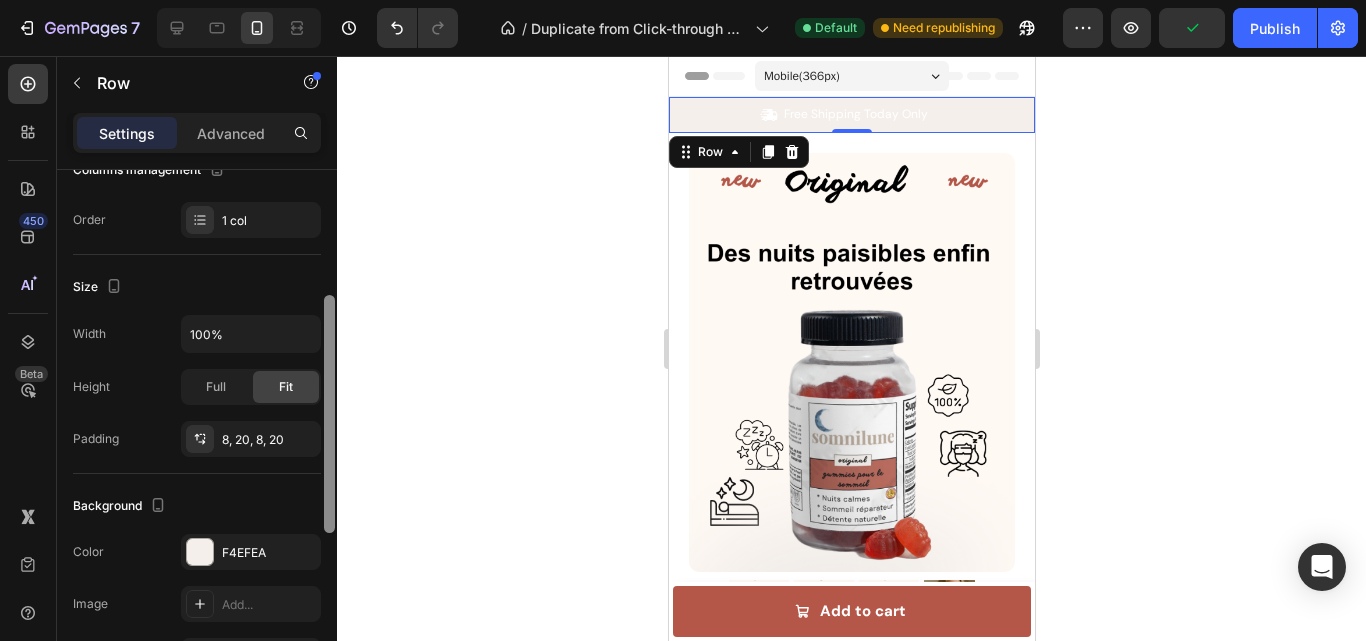 drag, startPoint x: 330, startPoint y: 225, endPoint x: 325, endPoint y: 350, distance: 125.09996 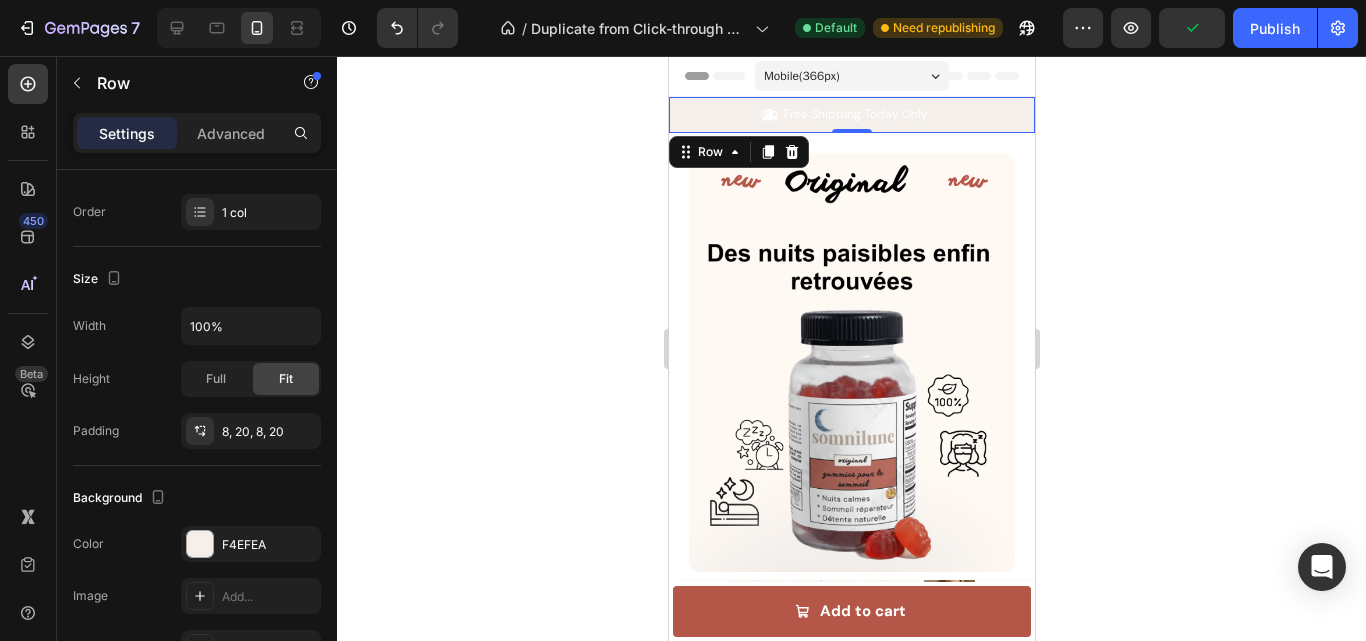drag, startPoint x: 338, startPoint y: 361, endPoint x: 351, endPoint y: 410, distance: 50.695168 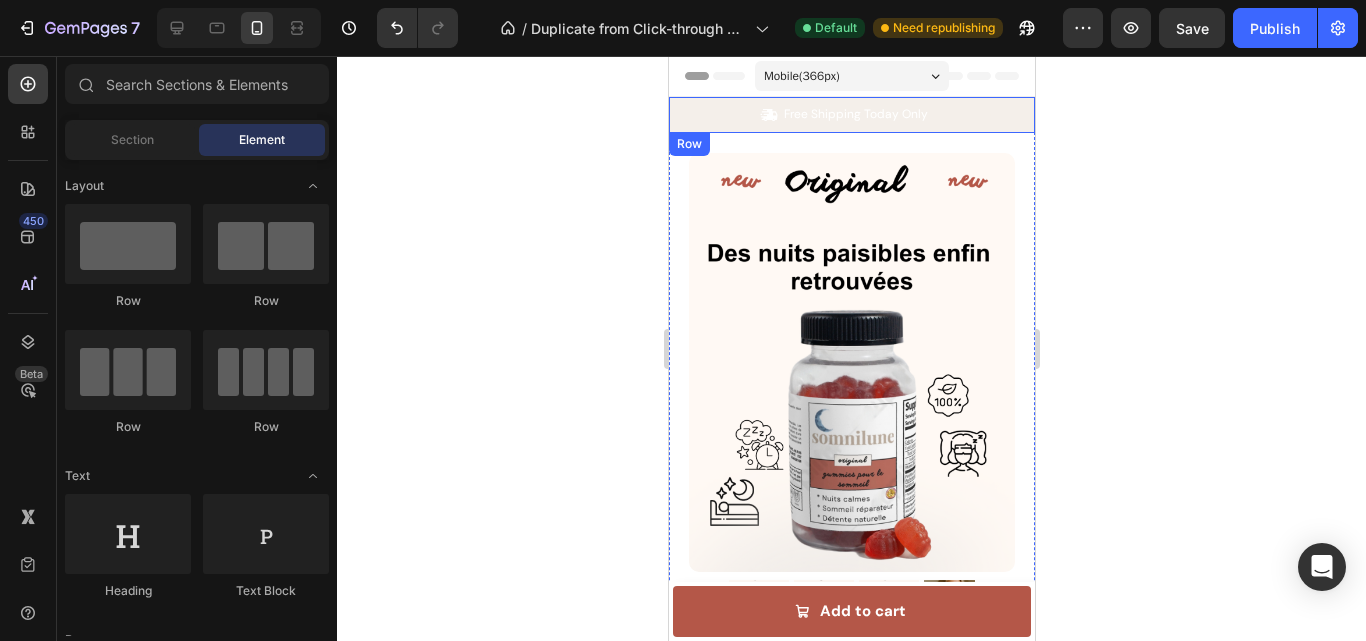 click on "Icon Free Shipping Today Only Text Block Row
Icon 84,000+ HaPpy Customer Text Block Row
Carousel Row" at bounding box center (851, 115) 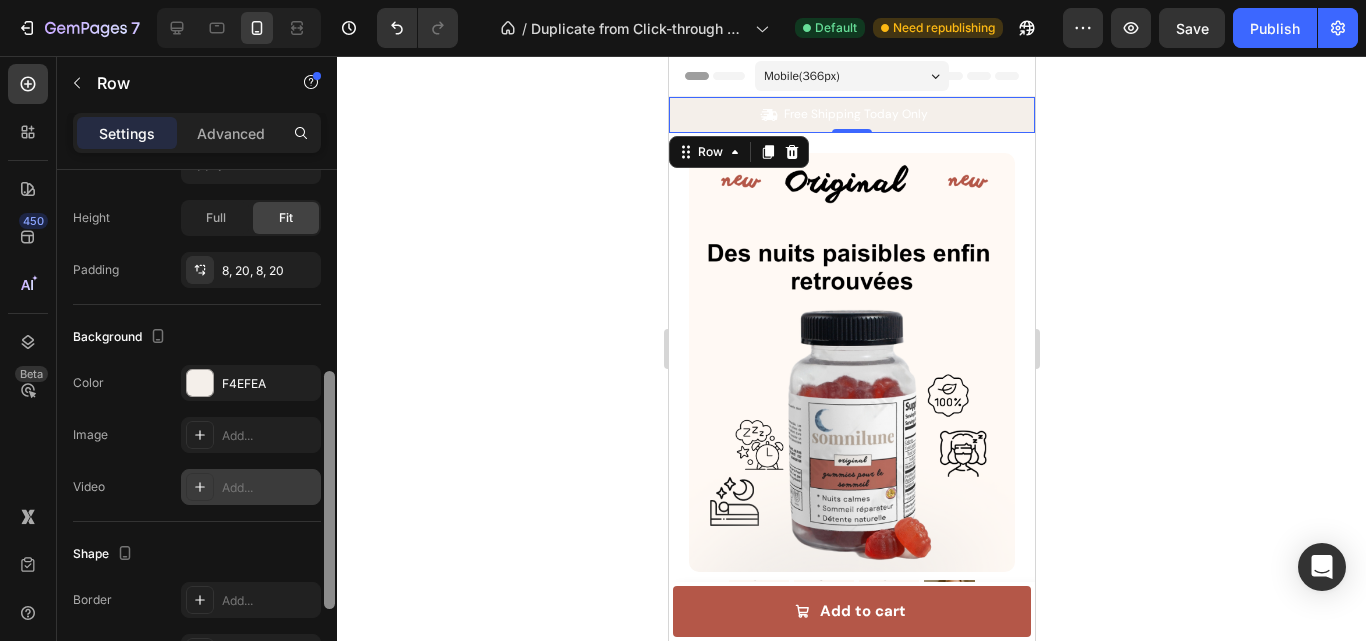 drag, startPoint x: 327, startPoint y: 275, endPoint x: 305, endPoint y: 485, distance: 211.14923 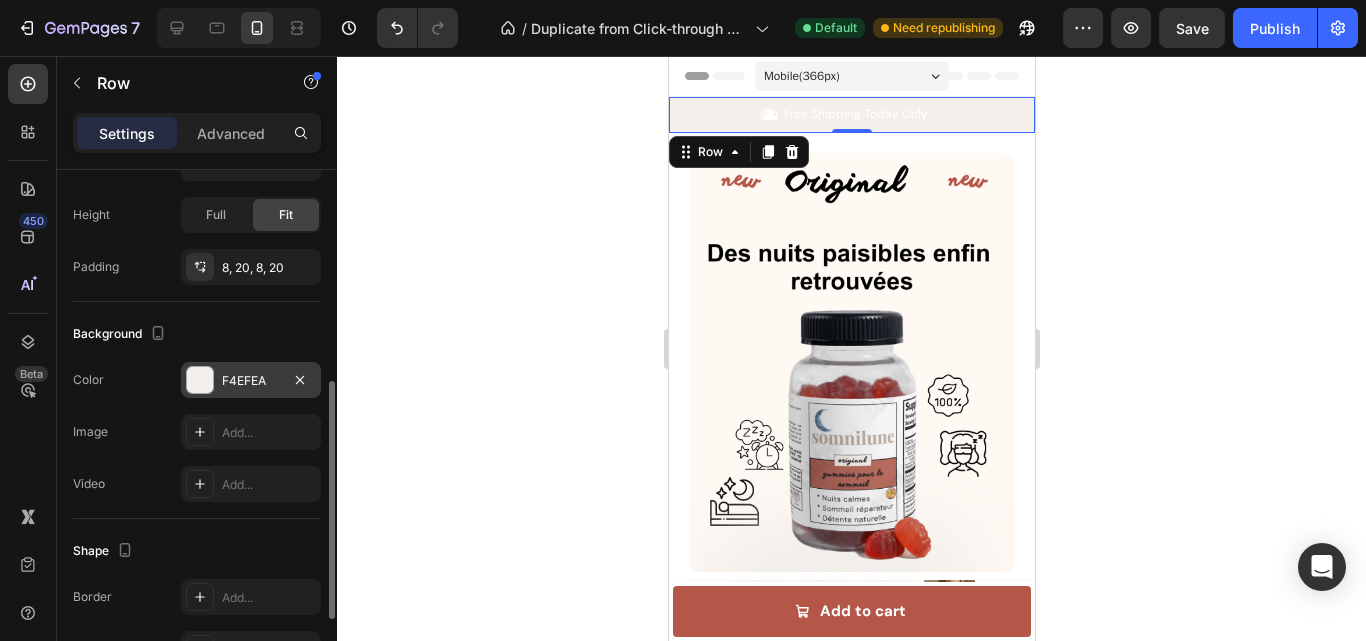 click on "F4EFEA" at bounding box center [251, 381] 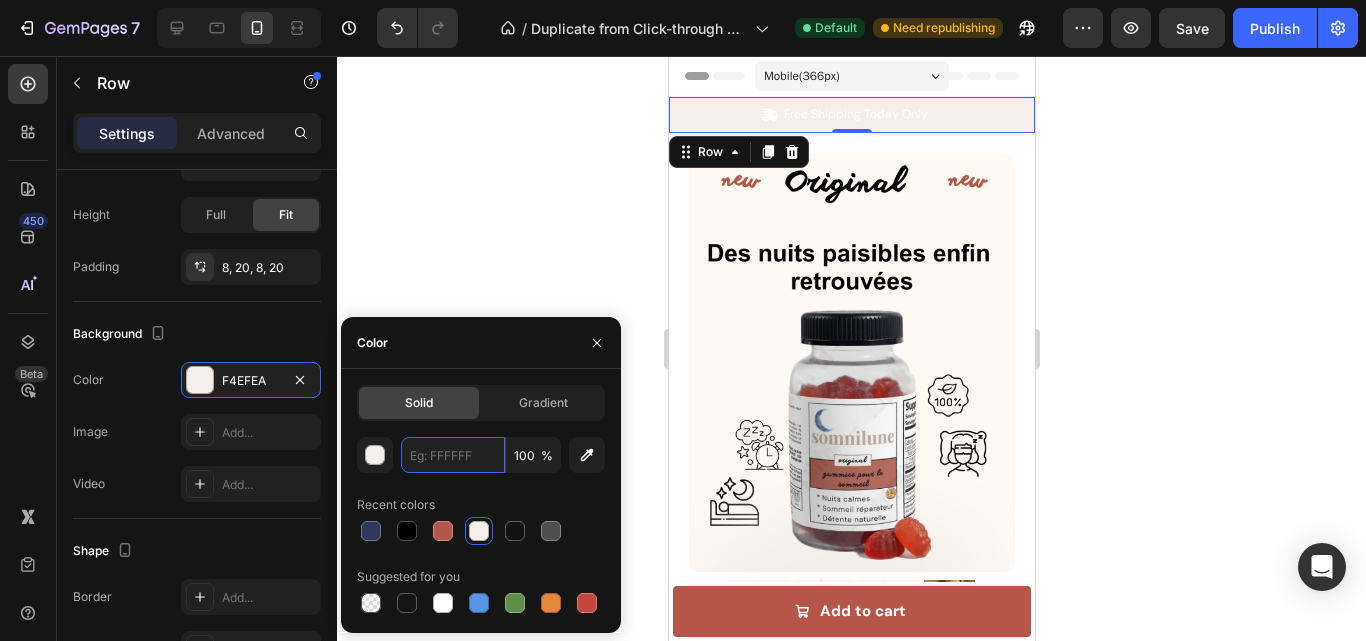 paste on "#FFF9F4" 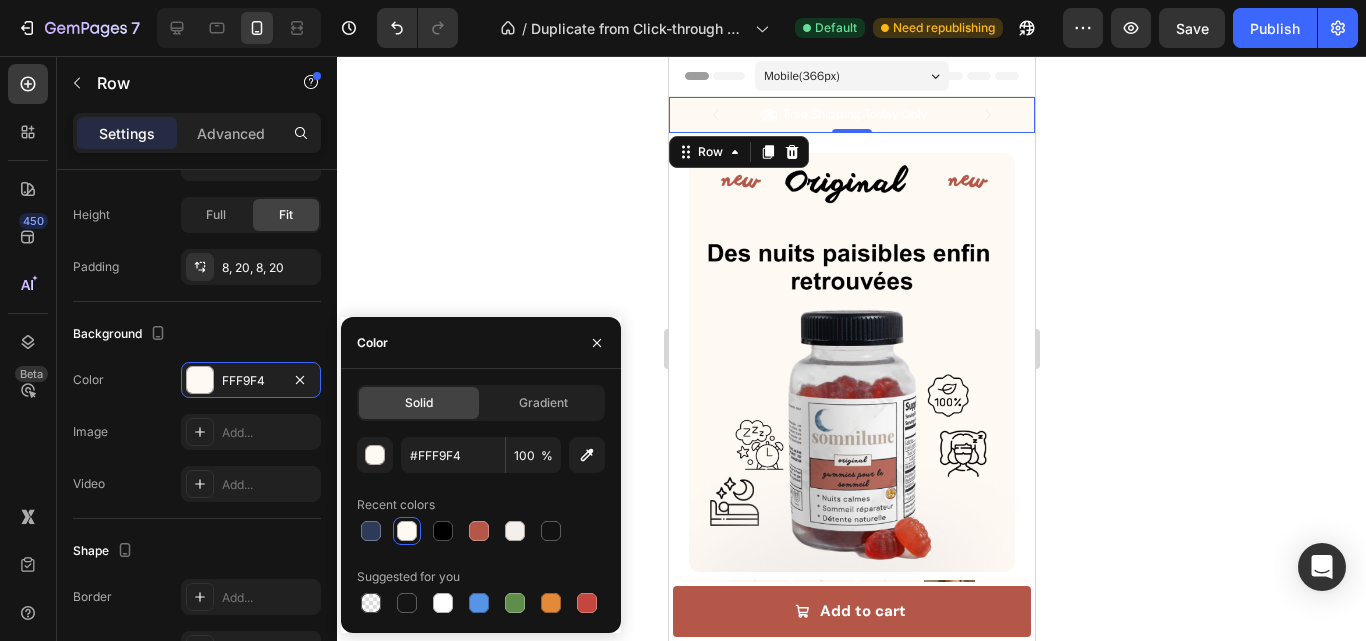 type on "FFF9F4" 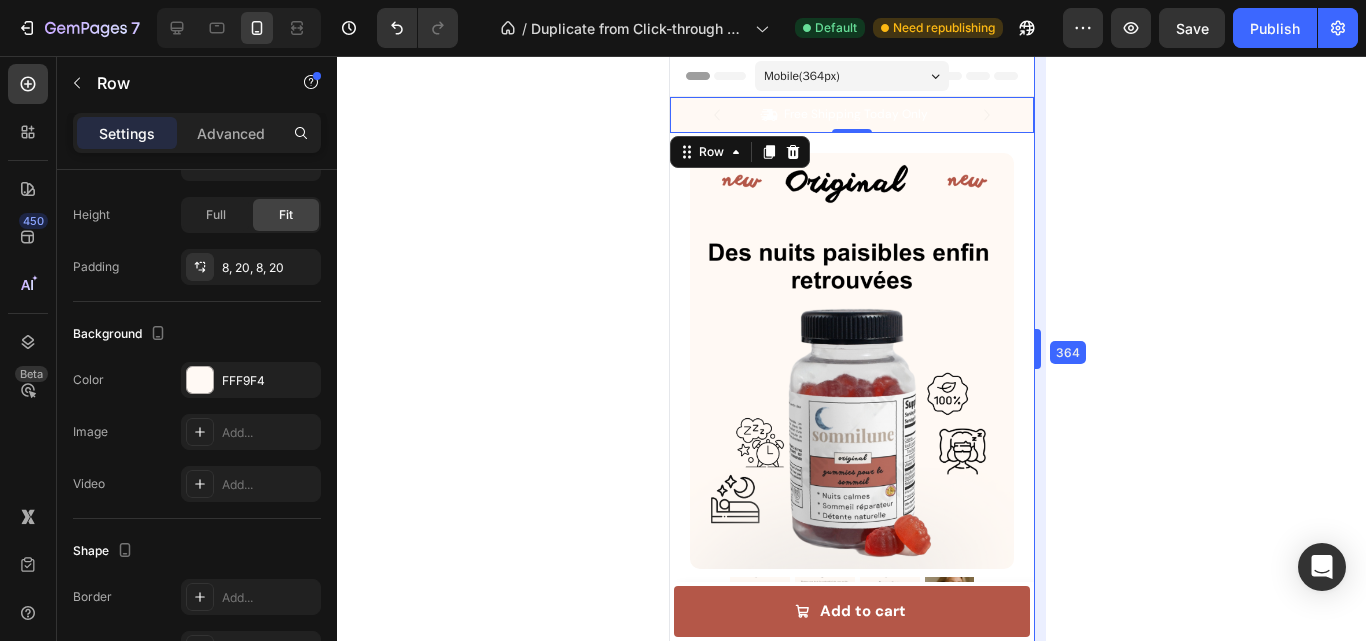 drag, startPoint x: 1044, startPoint y: 97, endPoint x: 1042, endPoint y: 81, distance: 16.124516 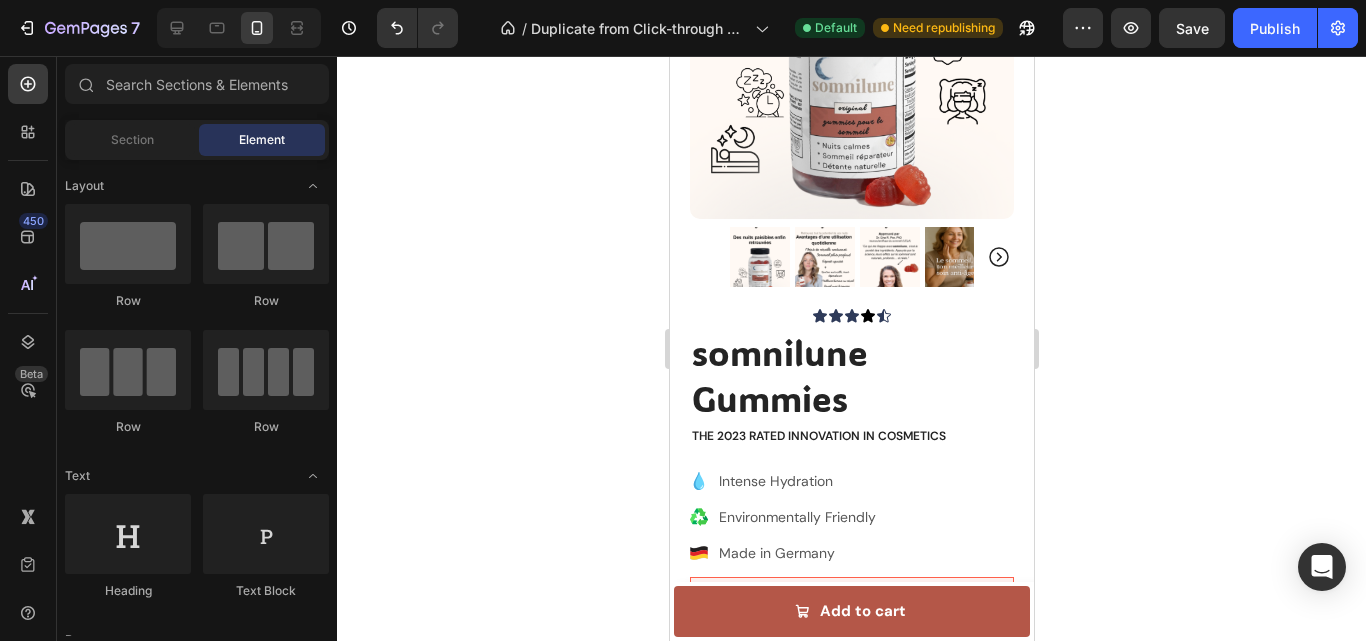 scroll, scrollTop: 364, scrollLeft: 0, axis: vertical 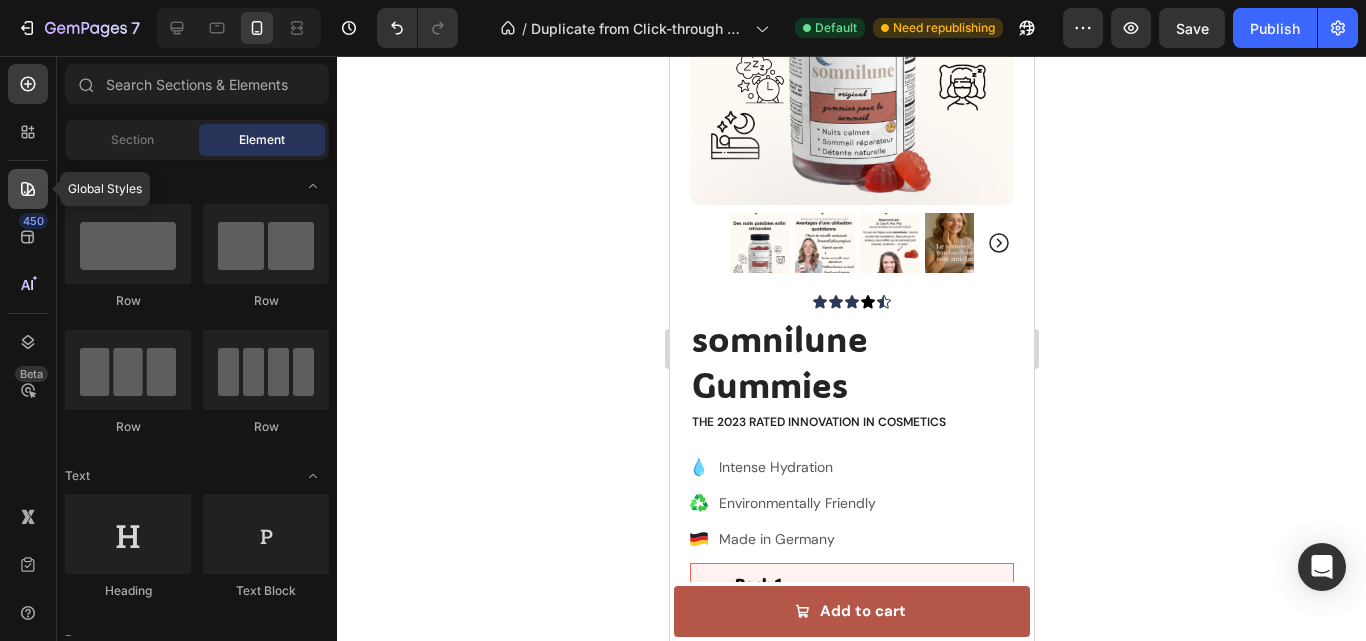 click 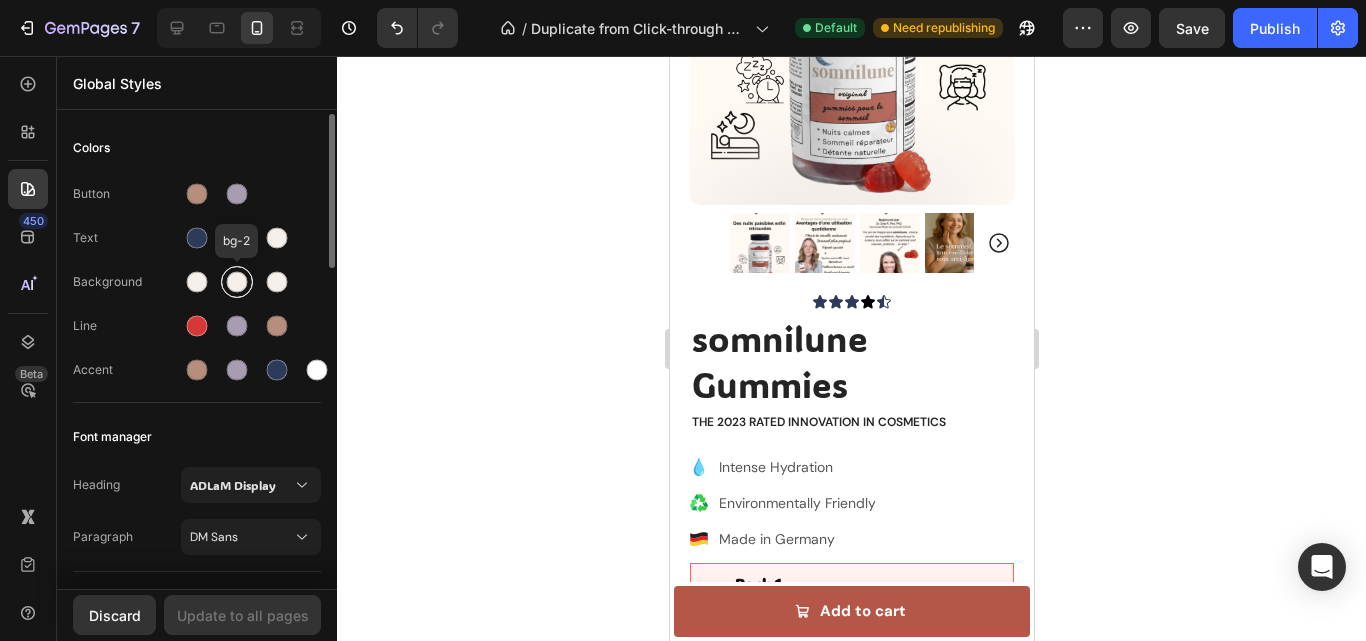 click at bounding box center [237, 282] 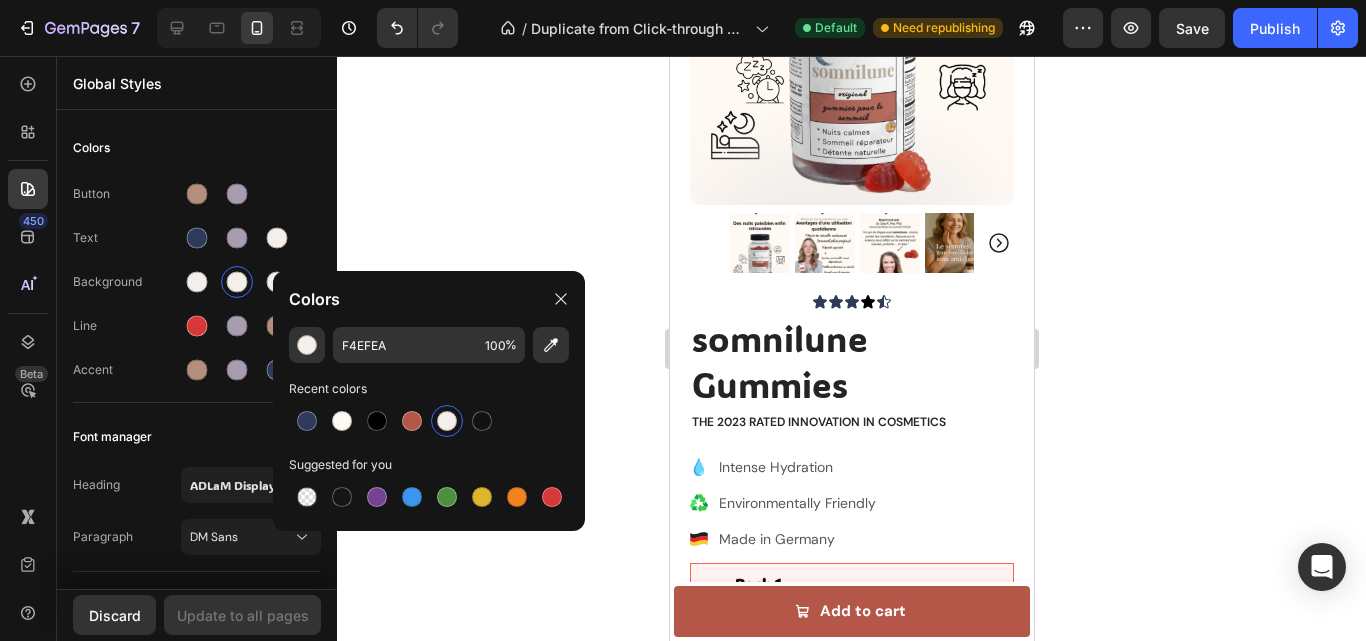 click 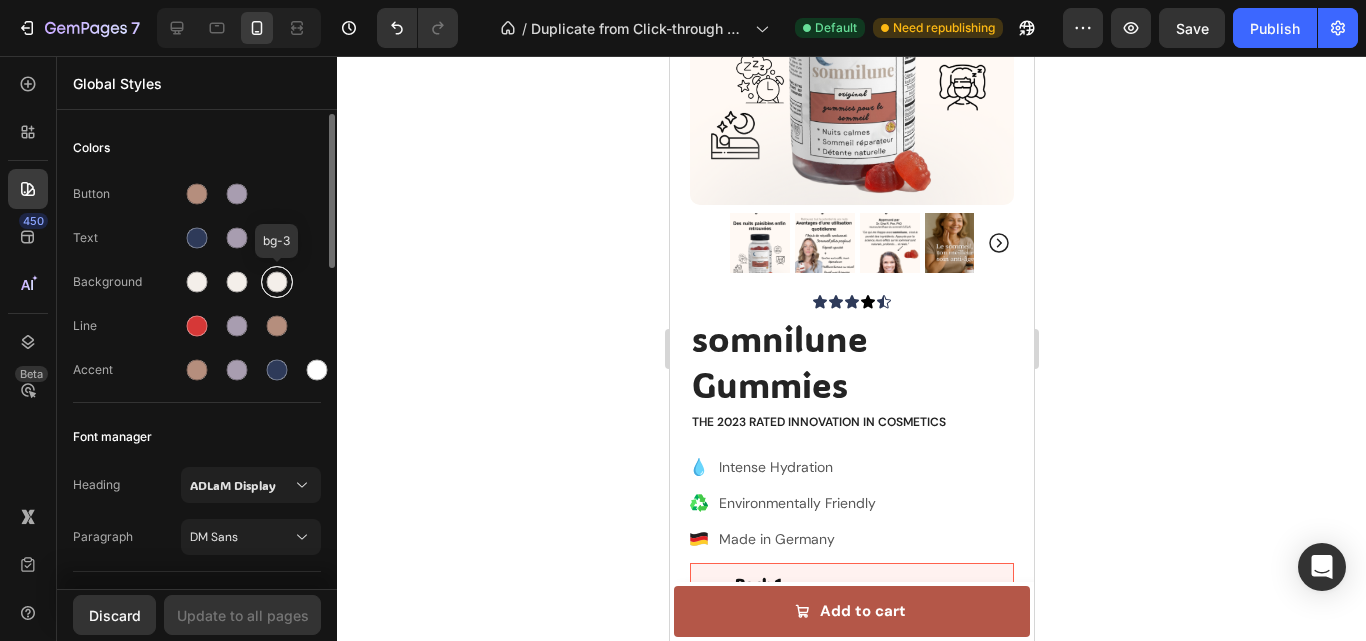 click at bounding box center (277, 282) 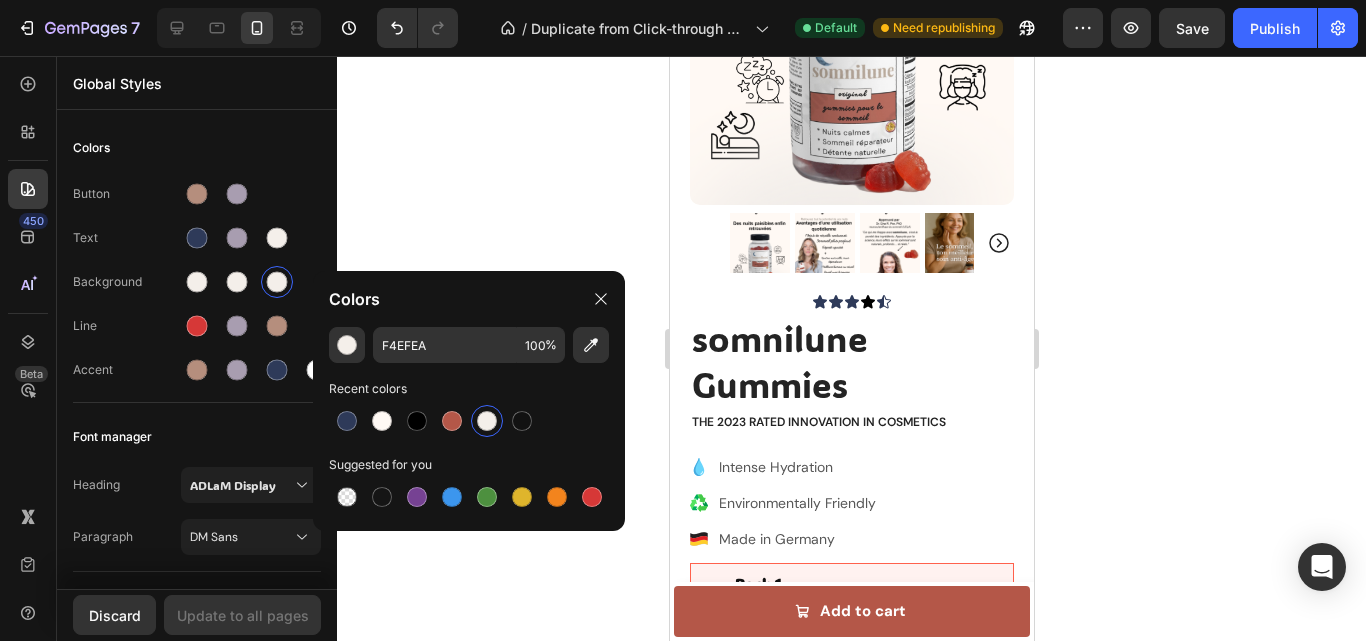 click 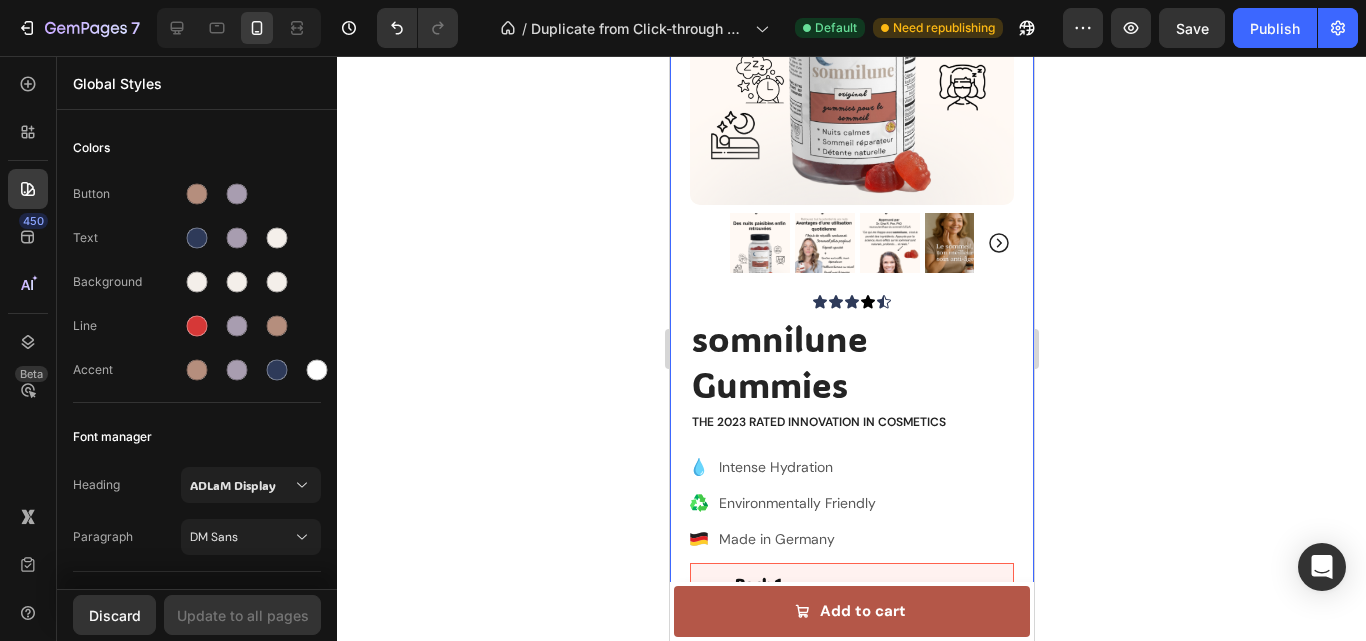 click on "somnilune Gummies" at bounding box center (851, 361) 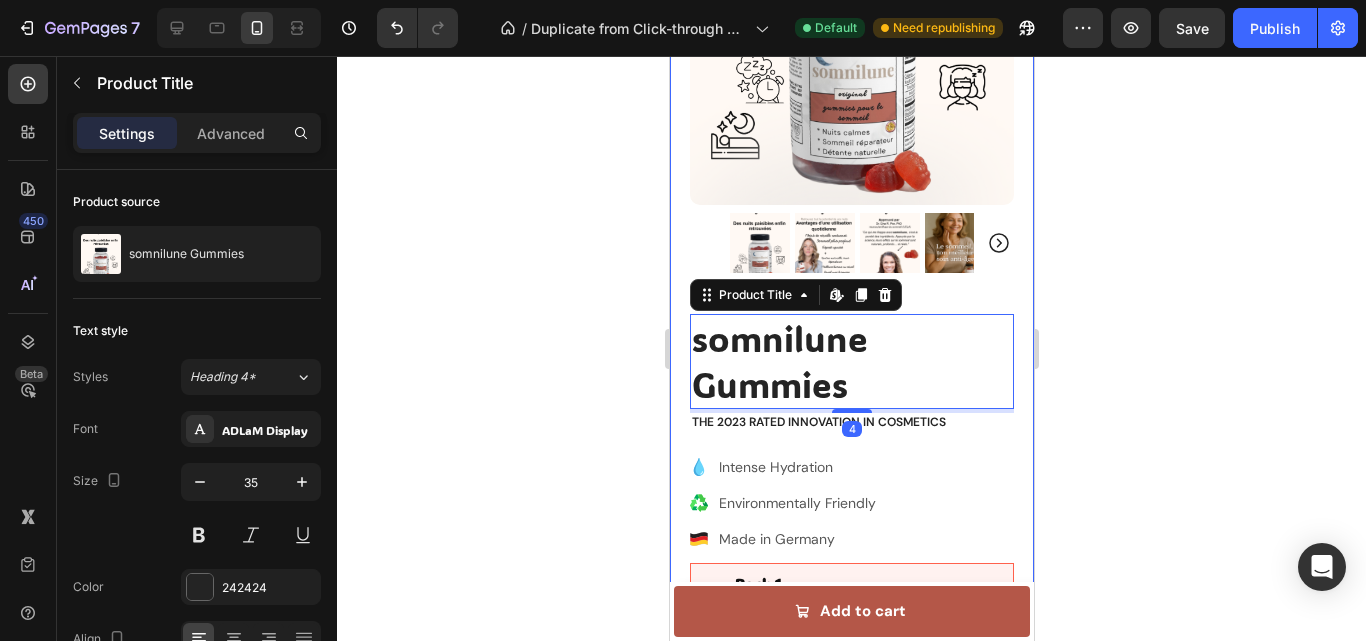 click on "Product Images Image Icon Icon Icon Icon Icon Icon List “This skin cream is a game-changer! It has transformed my dry, lackluster skin into a hydrated and radiant complexion. I love how it absorbs quickly and leaves no greasy residue. Highly recommend” Text Block
Icon Hannah N. (Houston, USA) Text Block Row Row Row Icon Icon Icon Icon Icon Icon List somnilune Gummies Product Title   Edit content in Shopify 4 The 2023 Rated Innovation in Cosmetics Text Block Hydrate, rejuvenate, and glow with our revolutionary cream. Unleash your skin's potential today. Text Block
Intense Hydration
Environmentally Friendly
Made in Germany Item List Pack 1 Text Block Great value Text Block €34,99 Product Price Product Price €34,99 Product Price Product Price Row Row Pack 2 Text Block Great value Text Block Sale 10% off Product Badge €69,98 Product Price Product Price €62,98 Product Price Product Price Row Row Pack 3 Text Block" at bounding box center [851, 672] 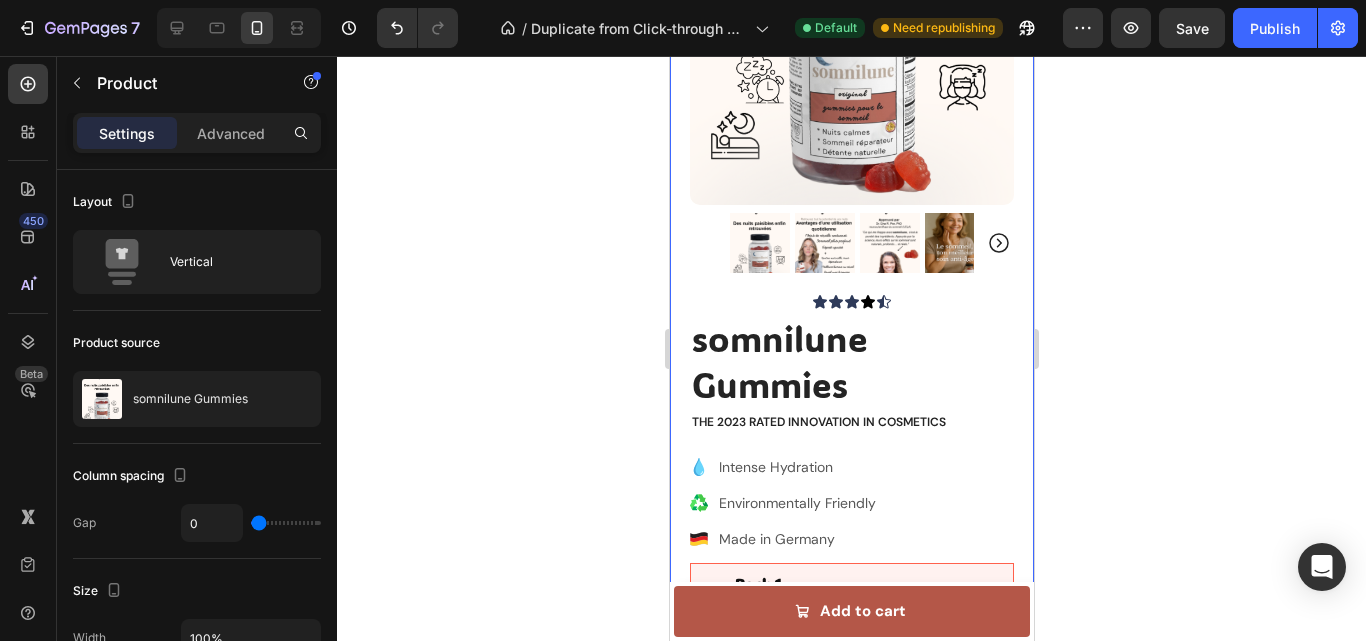 click on "Product Images Image Icon Icon Icon Icon Icon Icon List “This skin cream is a game-changer! It has transformed my dry, lackluster skin into a hydrated and radiant complexion. I love how it absorbs quickly and leaves no greasy residue. Highly recommend” Text Block
Icon [FIRST] [LAST] ([CITY], [COUNTRY]) Text Block Row Row Row Icon Icon Icon Icon Icon Icon List somnilune Gummies Product Title The 2023 Rated Innovation in Cosmetics Text Block Hydrate, rejuvenate, and glow with our revolutionary cream. Unleash your skin's potential today. Text Block
Intense Hydration
Environmentally Friendly
Made in Germany Item List Pack 1 Text Block Great value Text Block €34,99 Product Price Product Price €34,99 Product Price Product Price Row Row Pack 2 Text Block Great value Text Block Sale 10% off Product Badge €69,98 Product Price Product Price €62,98 Product Price Product Price Row Row Pack 3 Text Block Great value Text Block Row Row" at bounding box center (851, 672) 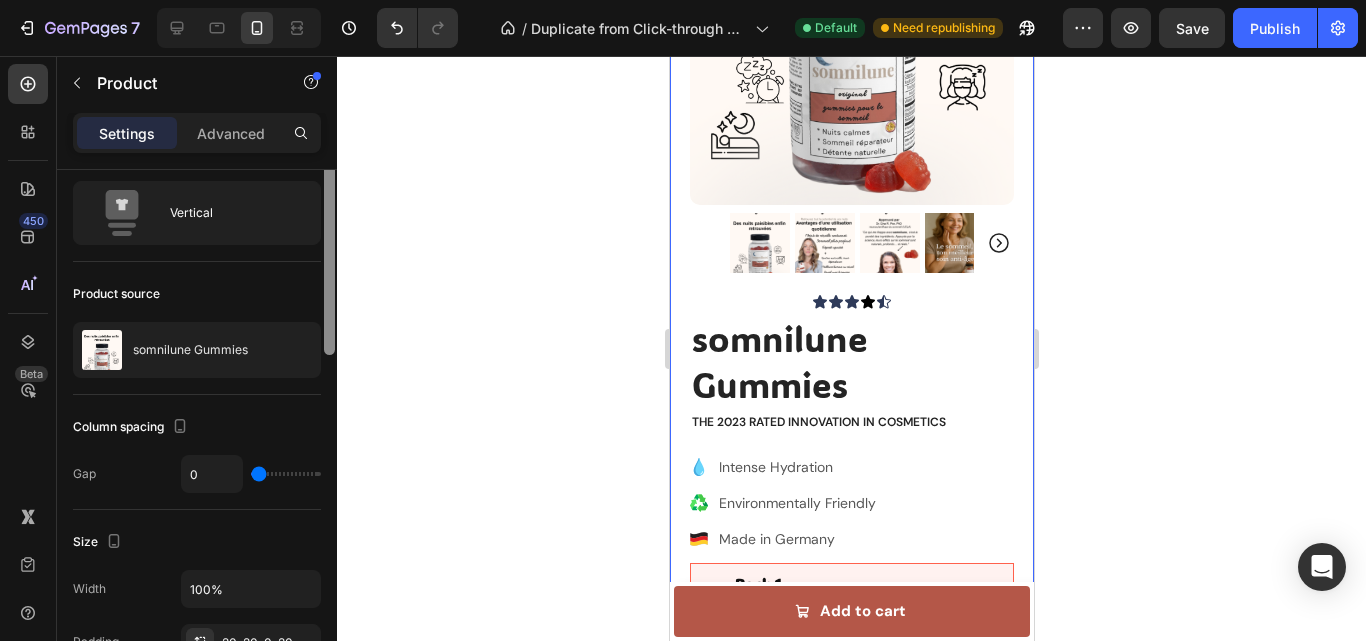 scroll, scrollTop: 0, scrollLeft: 0, axis: both 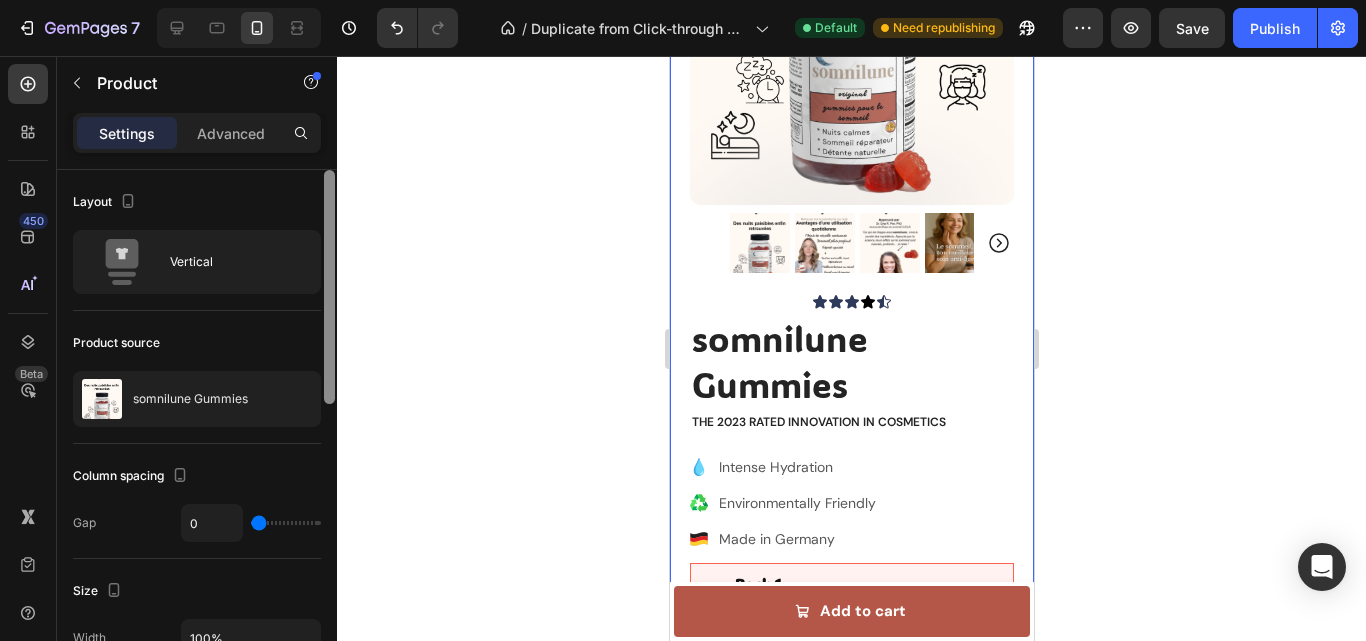 drag, startPoint x: 331, startPoint y: 223, endPoint x: 512, endPoint y: -87, distance: 358.97214 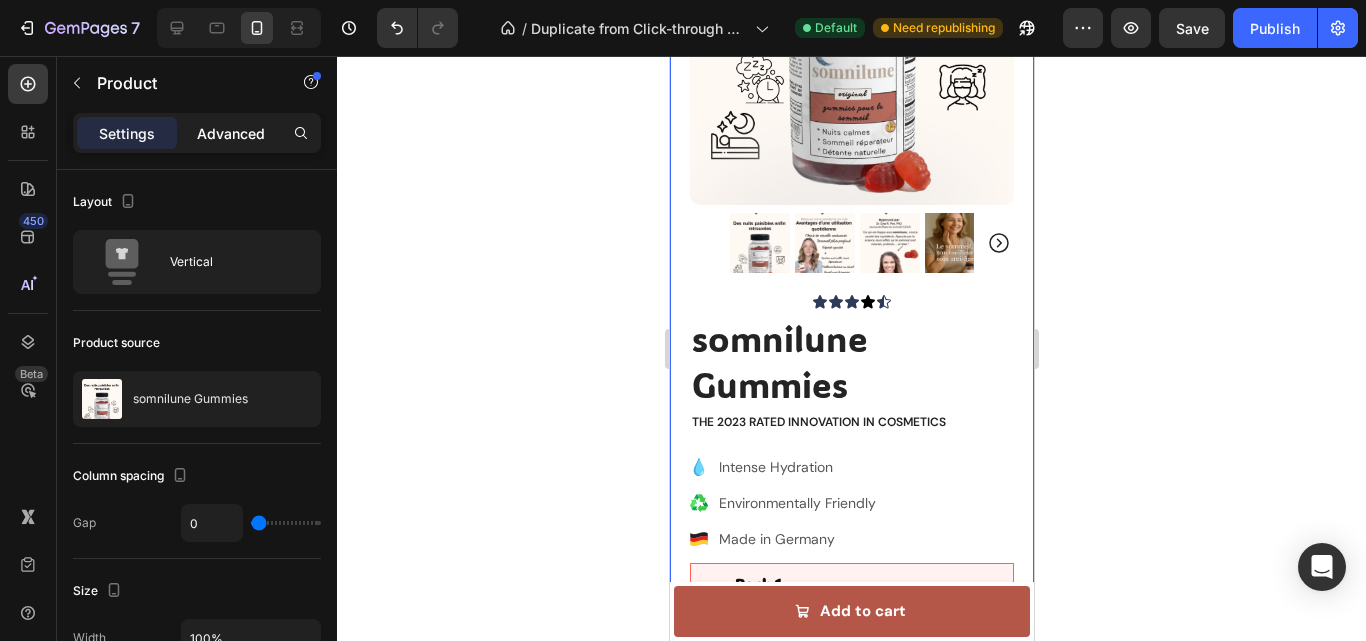 click on "Advanced" at bounding box center [231, 133] 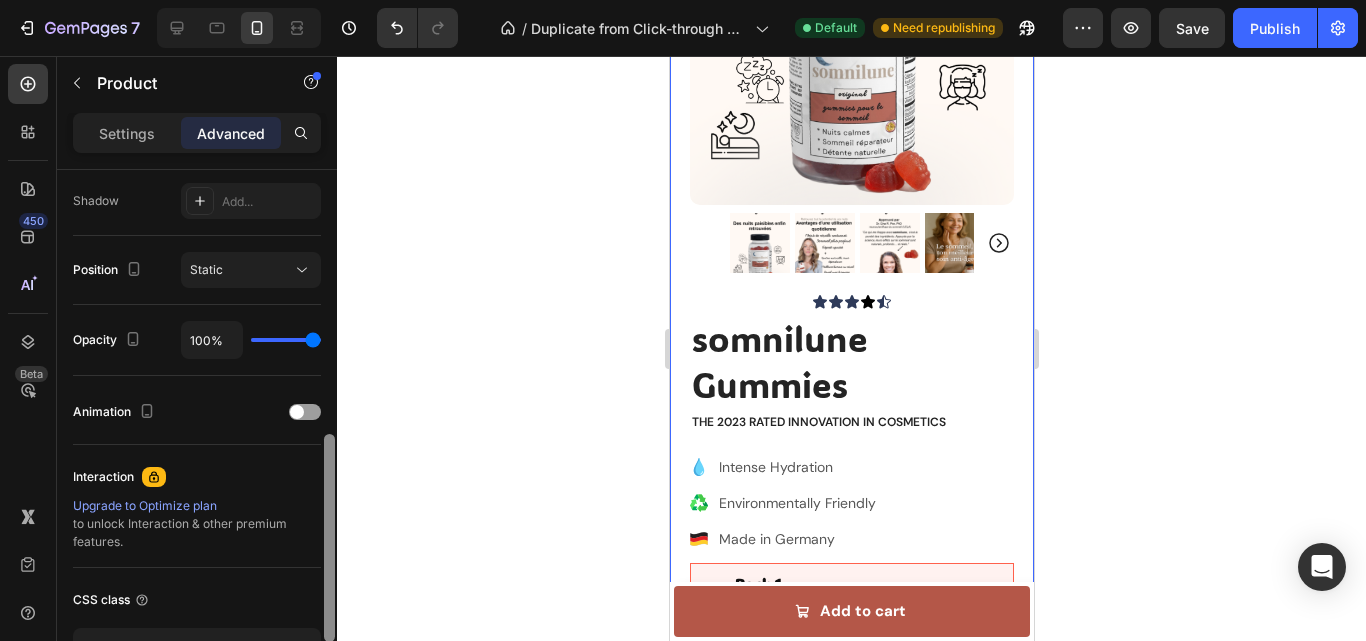 drag, startPoint x: 360, startPoint y: 382, endPoint x: 365, endPoint y: 527, distance: 145.08618 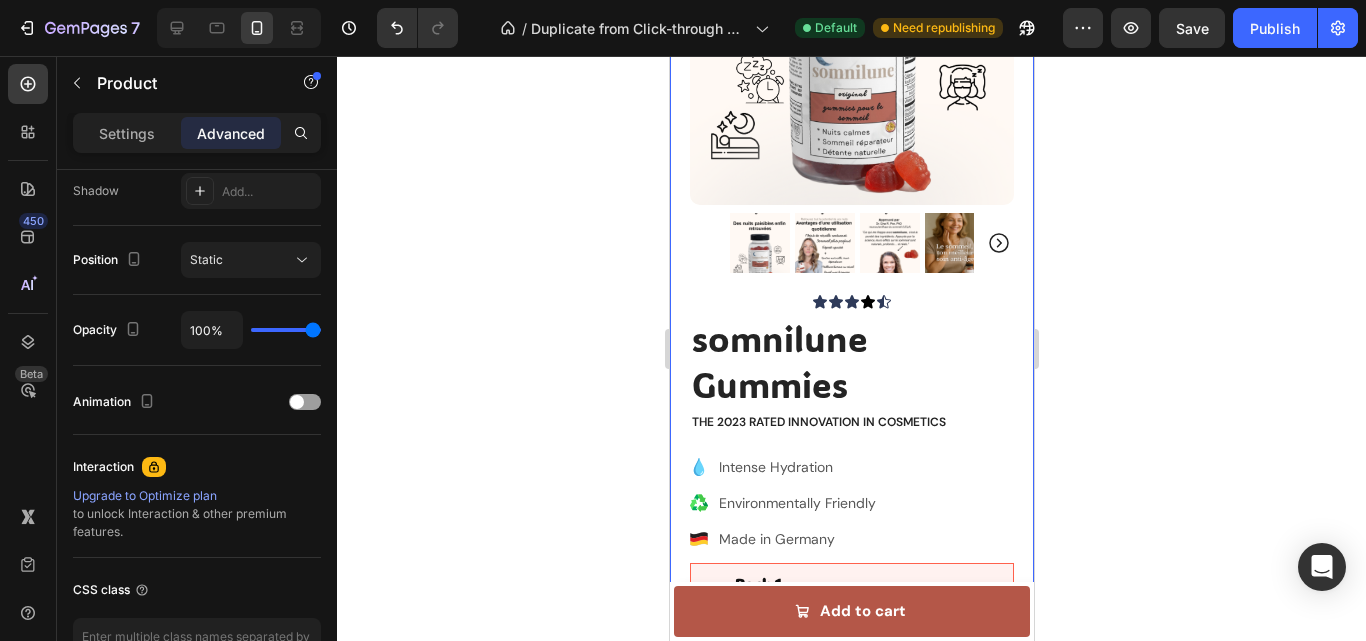 click on "Product Images Image Icon Icon Icon Icon Icon Icon List “This skin cream is a game-changer! It has transformed my dry, lackluster skin into a hydrated and radiant complexion. I love how it absorbs quickly and leaves no greasy residue. Highly recommend” Text Block
Icon [FIRST] [LAST] ([CITY], [COUNTRY]) Text Block Row Row Row Icon Icon Icon Icon Icon Icon List somnilune Gummies Product Title The 2023 Rated Innovation in Cosmetics Text Block Hydrate, rejuvenate, and glow with our revolutionary cream. Unleash your skin's potential today. Text Block
Intense Hydration
Environmentally Friendly
Made in Germany Item List Pack 1 Text Block Great value Text Block €34,99 Product Price Product Price €34,99 Product Price Product Price Row Row Pack 2 Text Block Great value Text Block Sale 10% off Product Badge €69,98 Product Price Product Price €62,98 Product Price Product Price Row Row Pack 3 Text Block Great value Text Block Row Row" at bounding box center [851, 672] 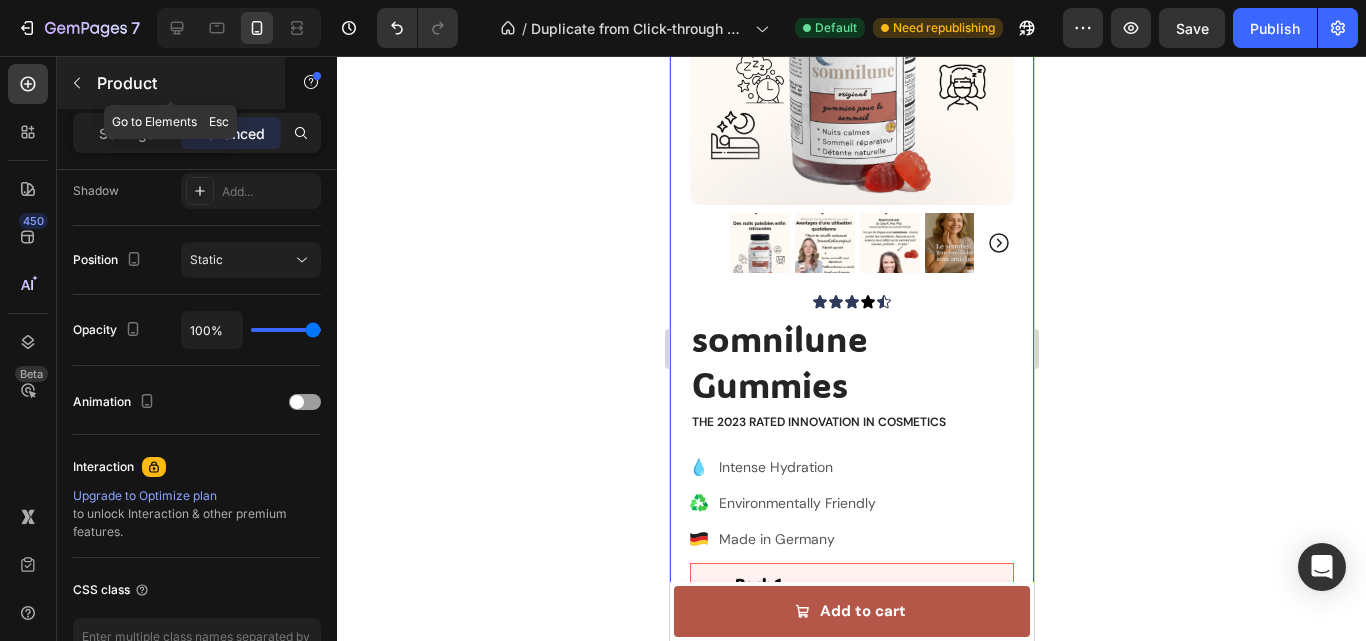 click 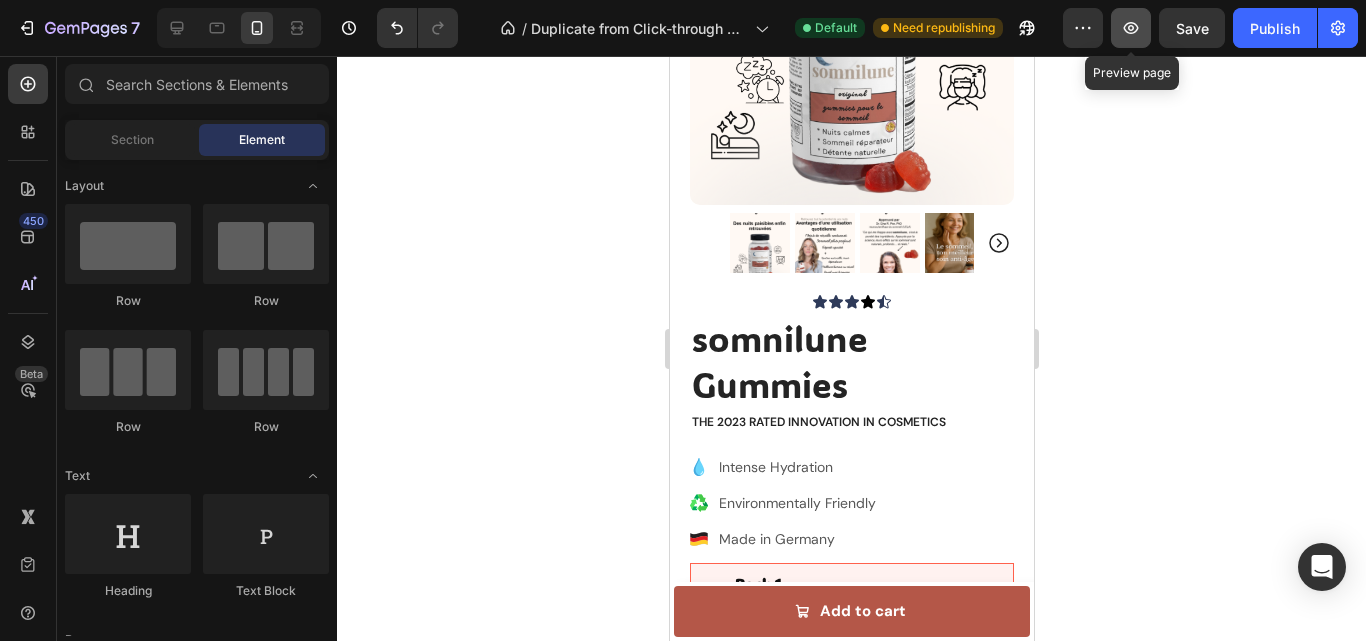 click 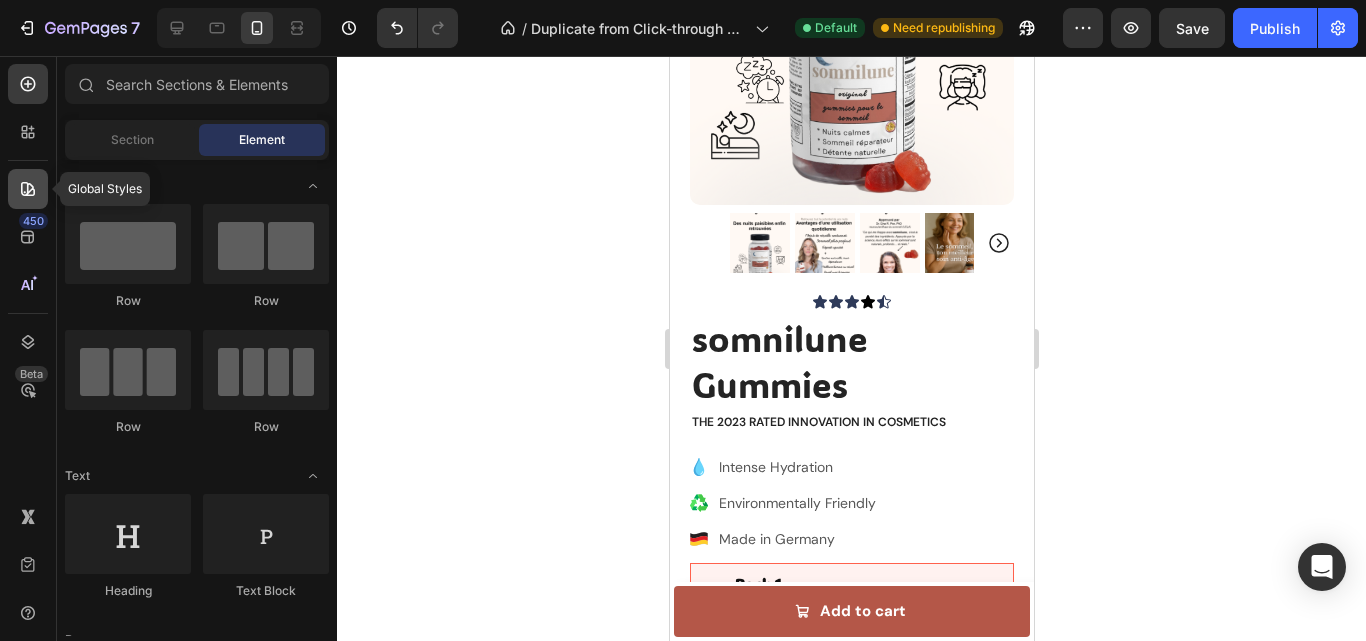 click 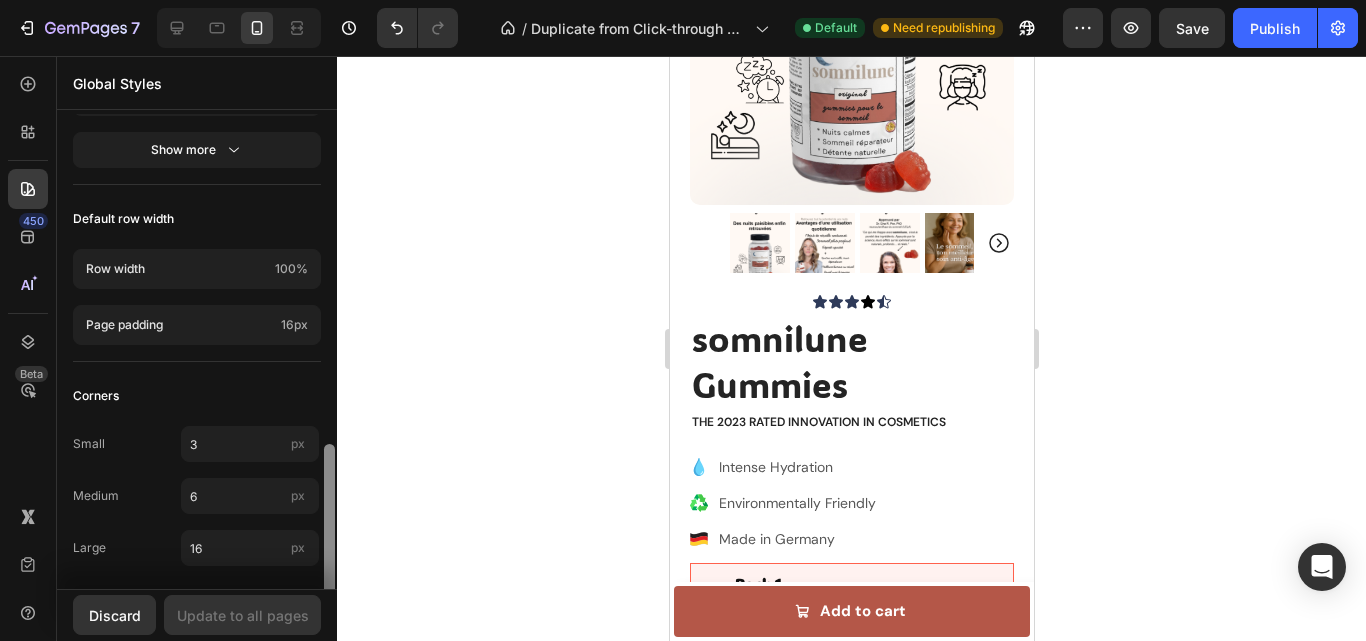 scroll, scrollTop: 990, scrollLeft: 0, axis: vertical 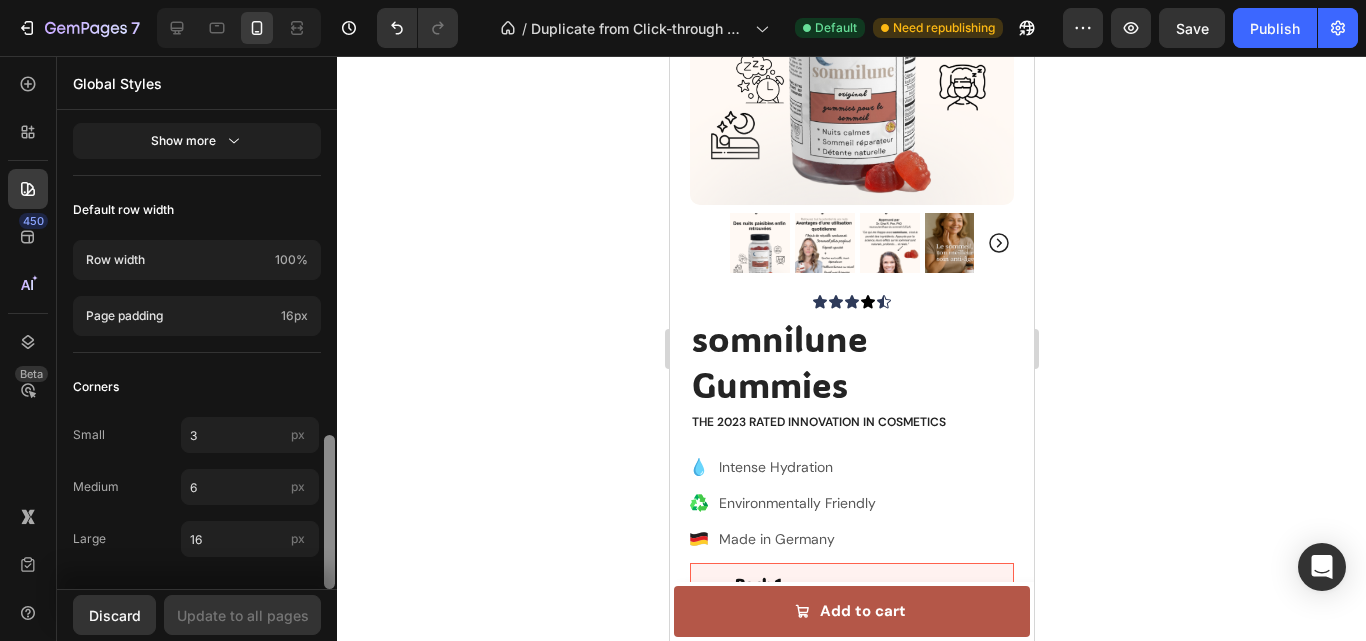 drag, startPoint x: 331, startPoint y: 255, endPoint x: 389, endPoint y: 627, distance: 376.49435 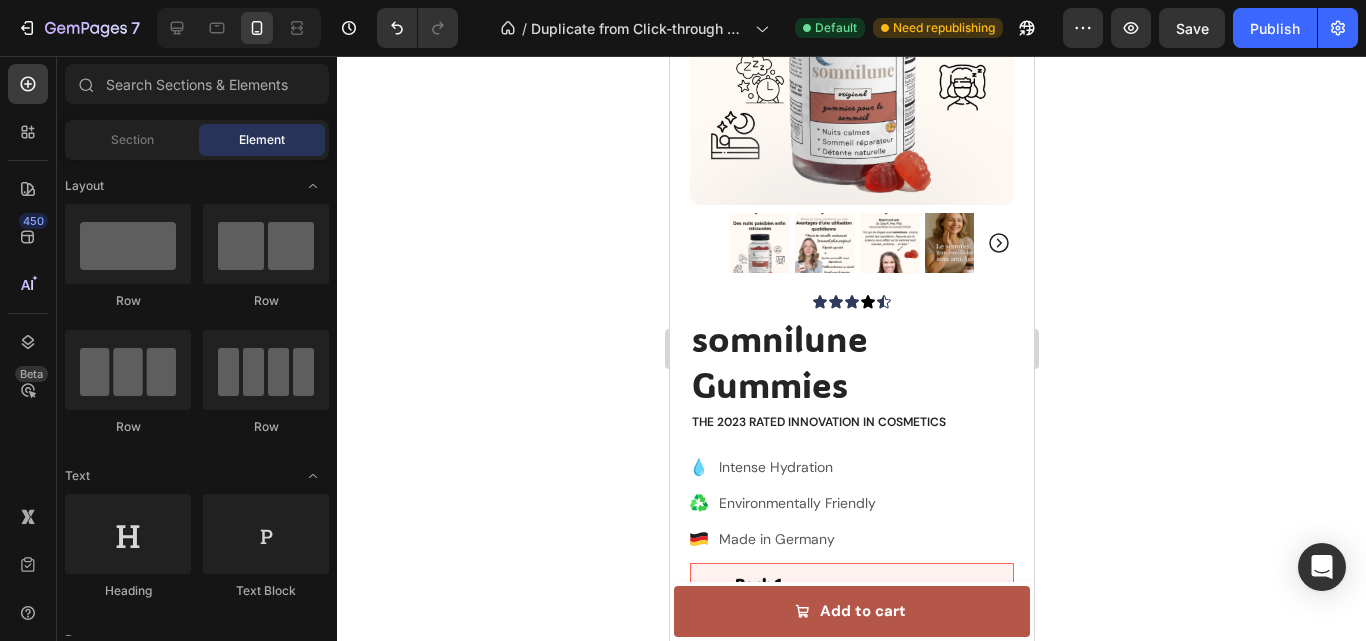 scroll, scrollTop: 0, scrollLeft: 0, axis: both 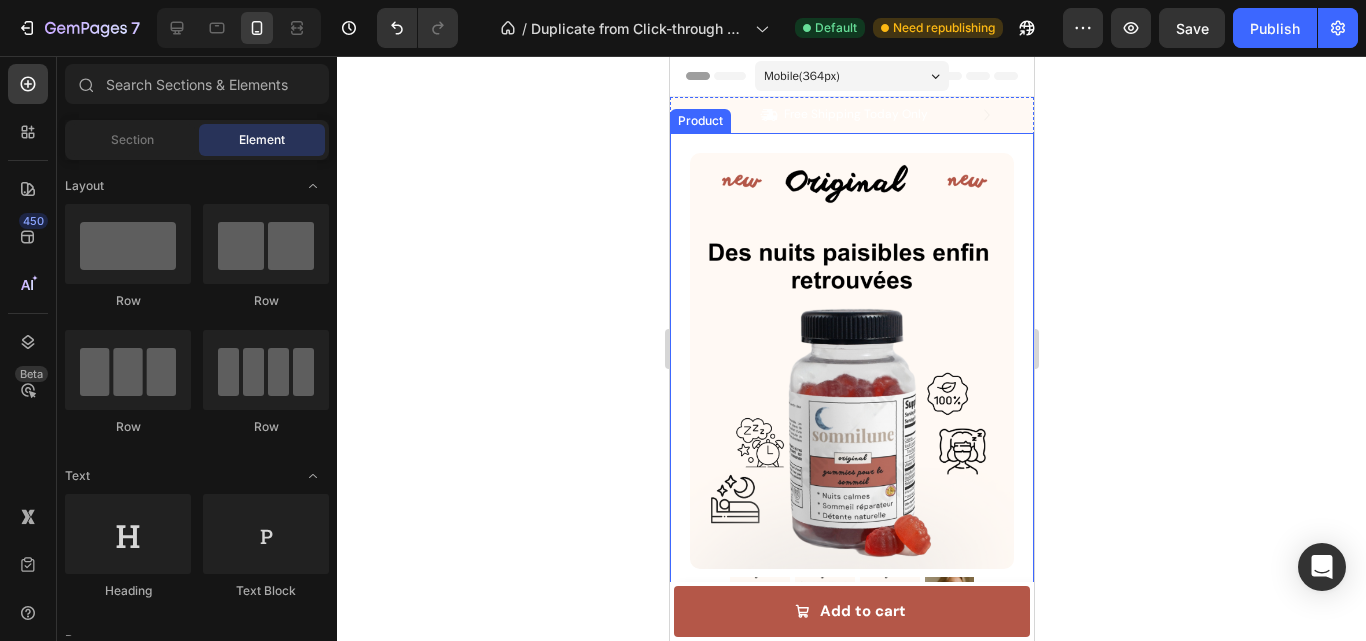 click on "Product Images Image Icon Icon Icon Icon Icon Icon List “This skin cream is a game-changer! It has transformed my dry, lackluster skin into a hydrated and radiant complexion. I love how it absorbs quickly and leaves no greasy residue. Highly recommend” Text Block
Icon [FIRST] [LAST] ([CITY], [COUNTRY]) Text Block Row Row Row Icon Icon Icon Icon Icon Icon List somnilune Gummies Product Title The 2023 Rated Innovation in Cosmetics Text Block Hydrate, rejuvenate, and glow with our revolutionary cream. Unleash your skin's potential today. Text Block
Intense Hydration
Environmentally Friendly
Made in Germany Item List Pack 1 Text Block Great value Text Block €34,99 Product Price Product Price €34,99 Product Price Product Price Row Row Pack 2 Text Block Great value Text Block Sale 10% off Product Badge €69,98 Product Price Product Price €62,98 Product Price Product Price Row Row Pack 3 Text Block Great value Text Block Row Row" at bounding box center [851, 1036] 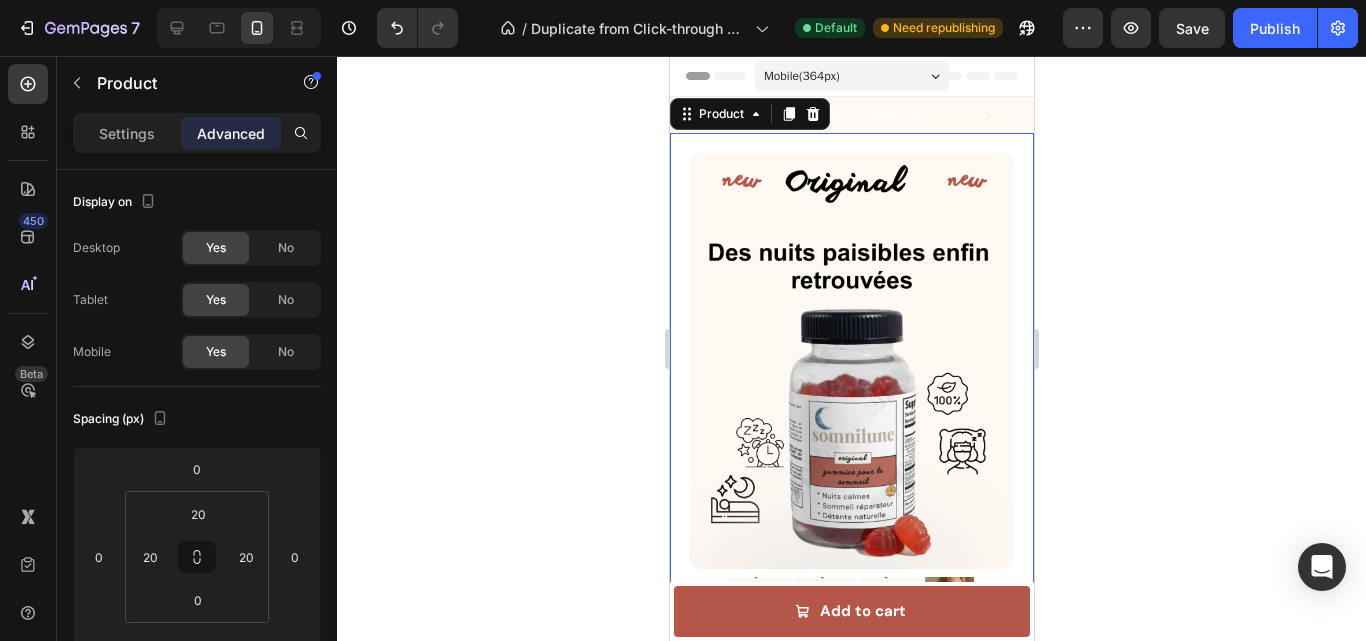 click on "Product Images Image Icon Icon Icon Icon Icon Icon List “This skin cream is a game-changer! It has transformed my dry, lackluster skin into a hydrated and radiant complexion. I love how it absorbs quickly and leaves no greasy residue. Highly recommend” Text Block
Icon [FIRST] [LAST] ([CITY], [COUNTRY]) Text Block Row Row Row Icon Icon Icon Icon Icon Icon List somnilune Gummies Product Title The 2023 Rated Innovation in Cosmetics Text Block Hydrate, rejuvenate, and glow with our revolutionary cream. Unleash your skin's potential today. Text Block
Intense Hydration
Environmentally Friendly
Made in Germany Item List Pack 1 Text Block Great value Text Block €34,99 Product Price Product Price €34,99 Product Price Product Price Row Row Pack 2 Text Block Great value Text Block Sale 10% off Product Badge €69,98 Product Price Product Price €62,98 Product Price Product Price Row Row Pack 3 Text Block Great value Text Block Row Row" at bounding box center (851, 1036) 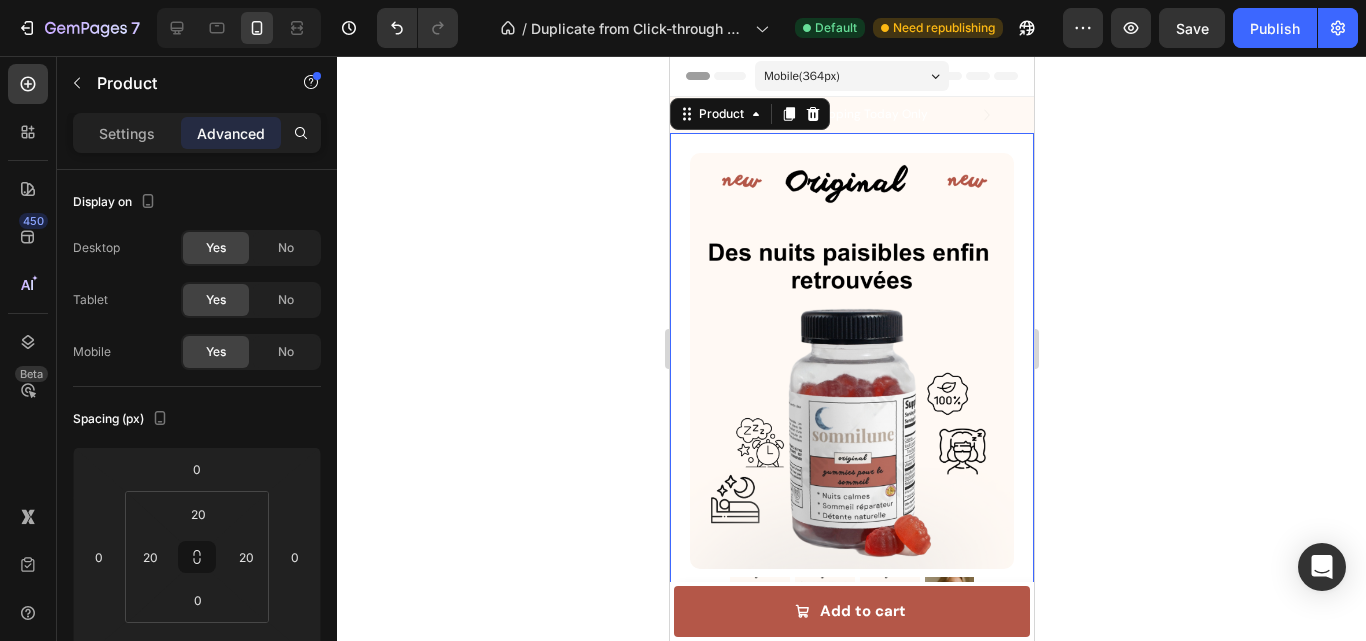 click on "Product Images Image Icon Icon Icon Icon Icon Icon List “This skin cream is a game-changer! It has transformed my dry, lackluster skin into a hydrated and radiant complexion. I love how it absorbs quickly and leaves no greasy residue. Highly recommend” Text Block
Icon [FIRST] [LAST] ([CITY], [COUNTRY]) Text Block Row Row Row Icon Icon Icon Icon Icon Icon List somnilune Gummies Product Title The 2023 Rated Innovation in Cosmetics Text Block Hydrate, rejuvenate, and glow with our revolutionary cream. Unleash your skin's potential today. Text Block
Intense Hydration
Environmentally Friendly
Made in Germany Item List Pack 1 Text Block Great value Text Block €34,99 Product Price Product Price €34,99 Product Price Product Price Row Row Pack 2 Text Block Great value Text Block Sale 10% off Product Badge €69,98 Product Price Product Price €62,98 Product Price Product Price Row Row Pack 3 Text Block Great value Text Block Row Row" at bounding box center (851, 1036) 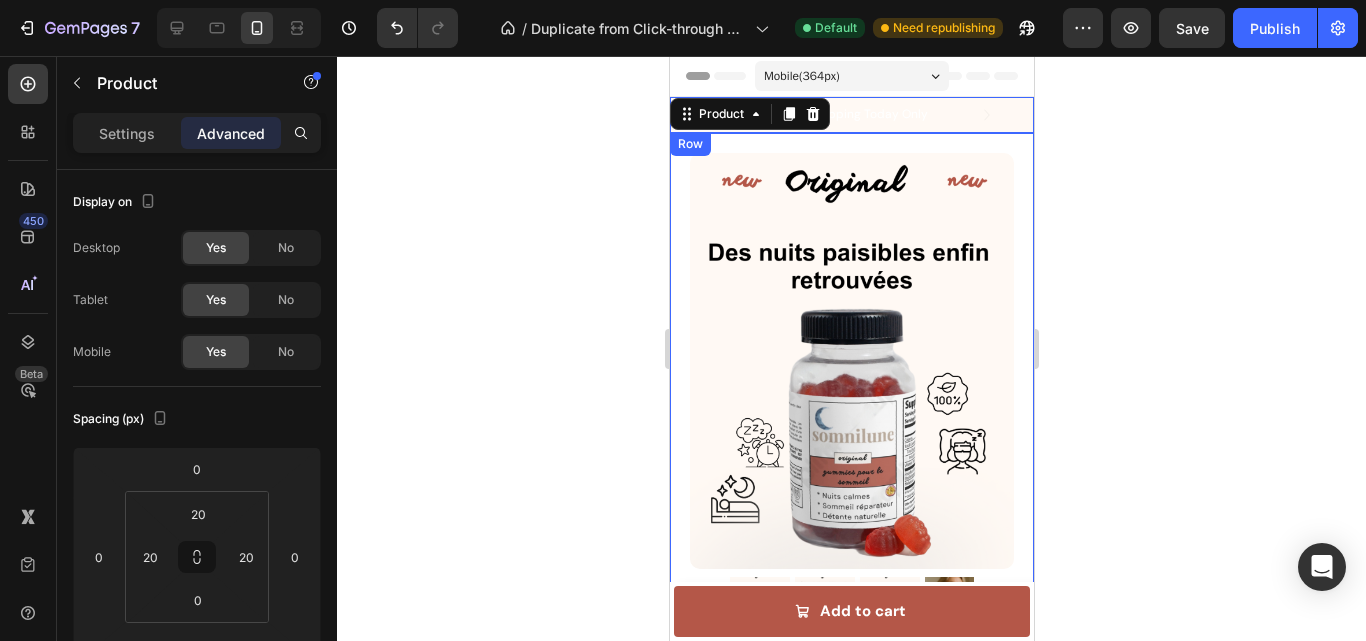 click 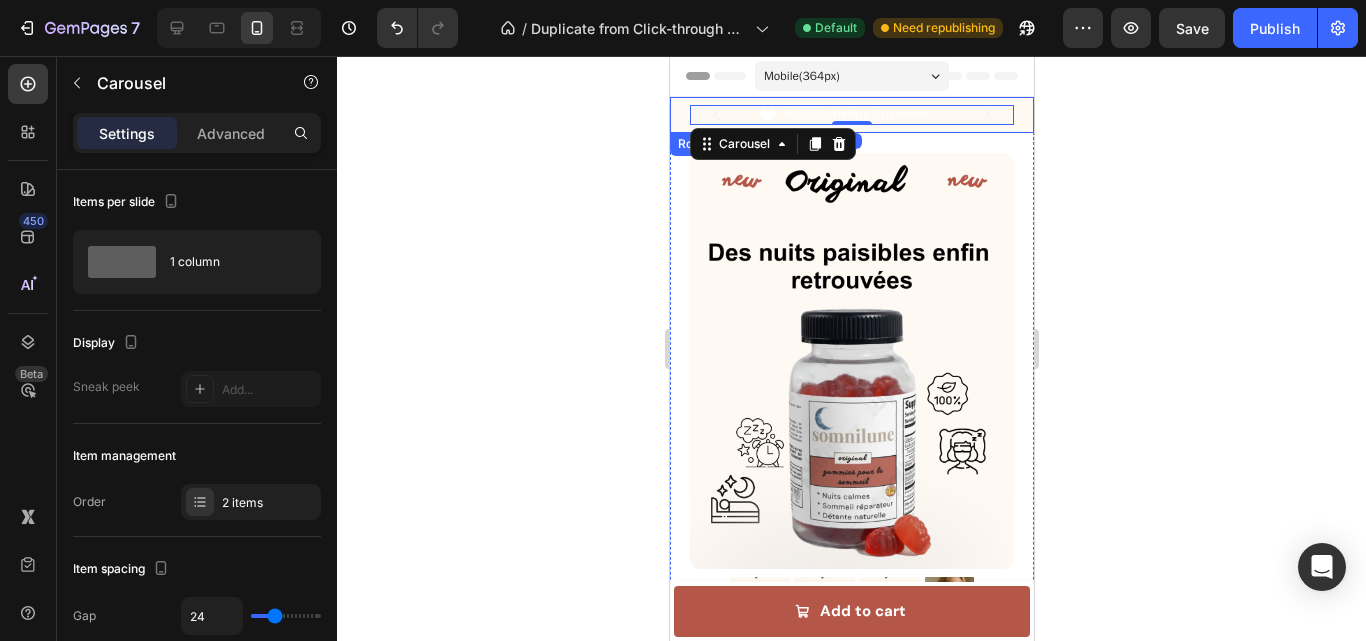 click on "Icon Free Shipping Today Only Text Block Row
Icon 84,000+ HaPpy Customer Text Block Row
Carousel   0 Row" at bounding box center (851, 115) 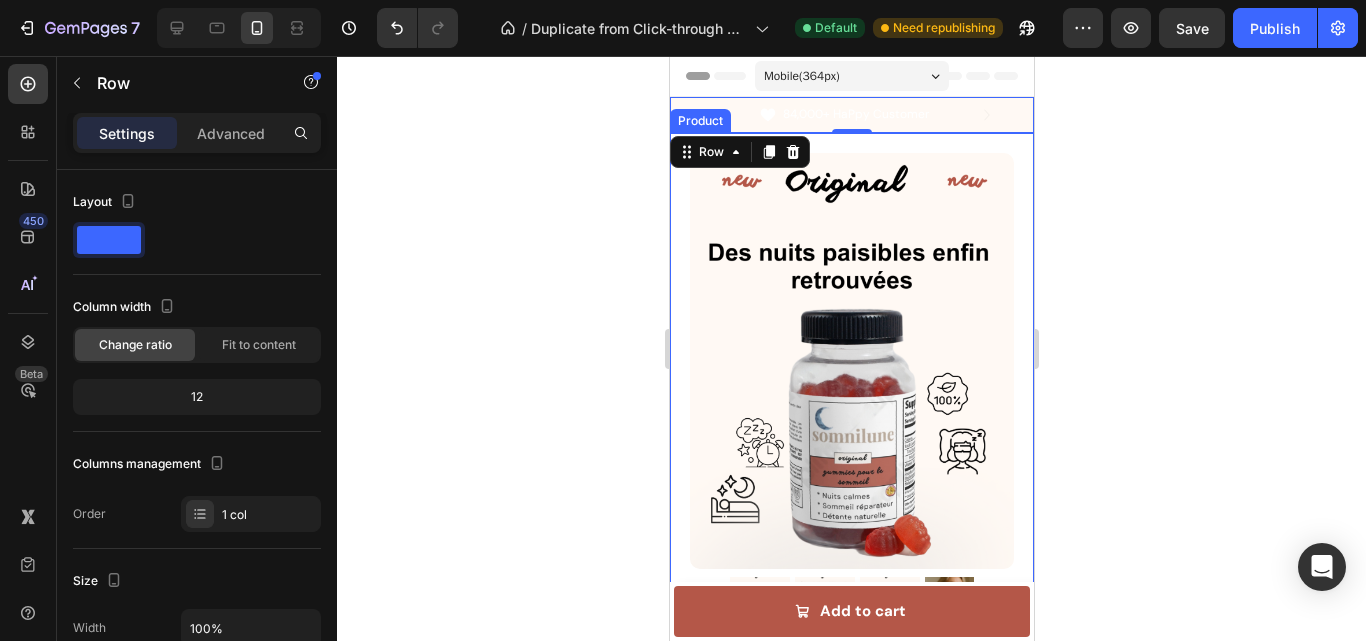 click 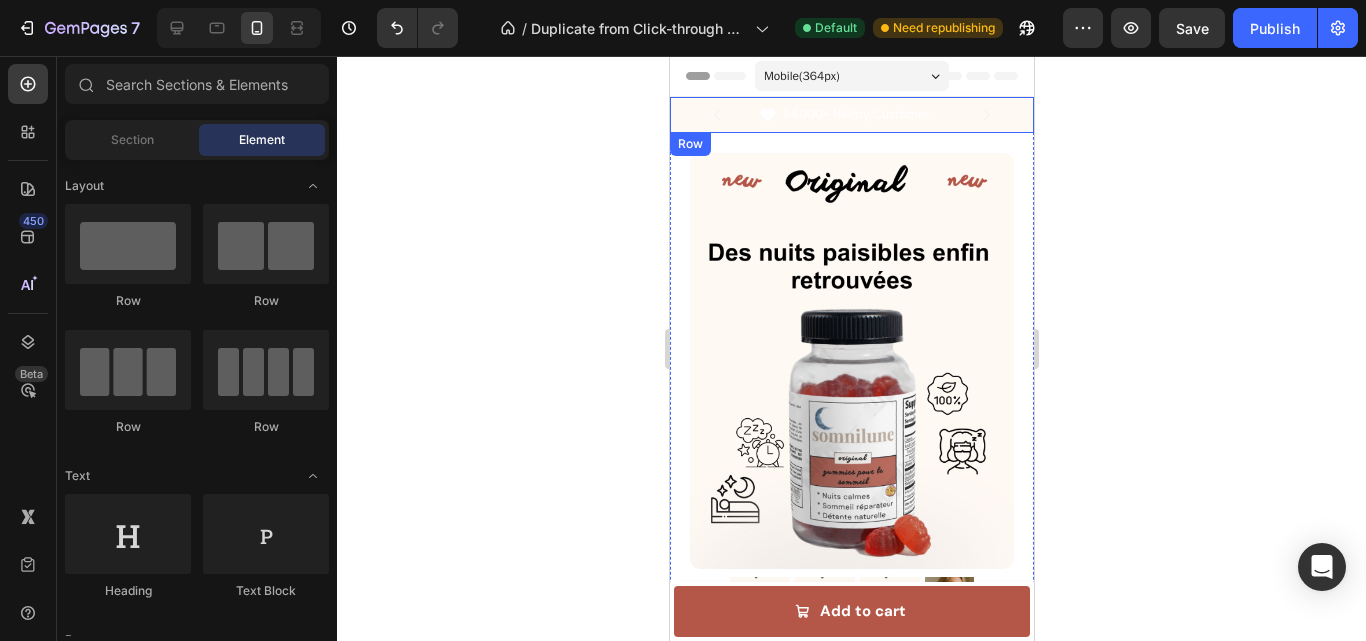 click on "Icon 84,000+ HaPpy Customer Text Block Row" at bounding box center [843, 115] 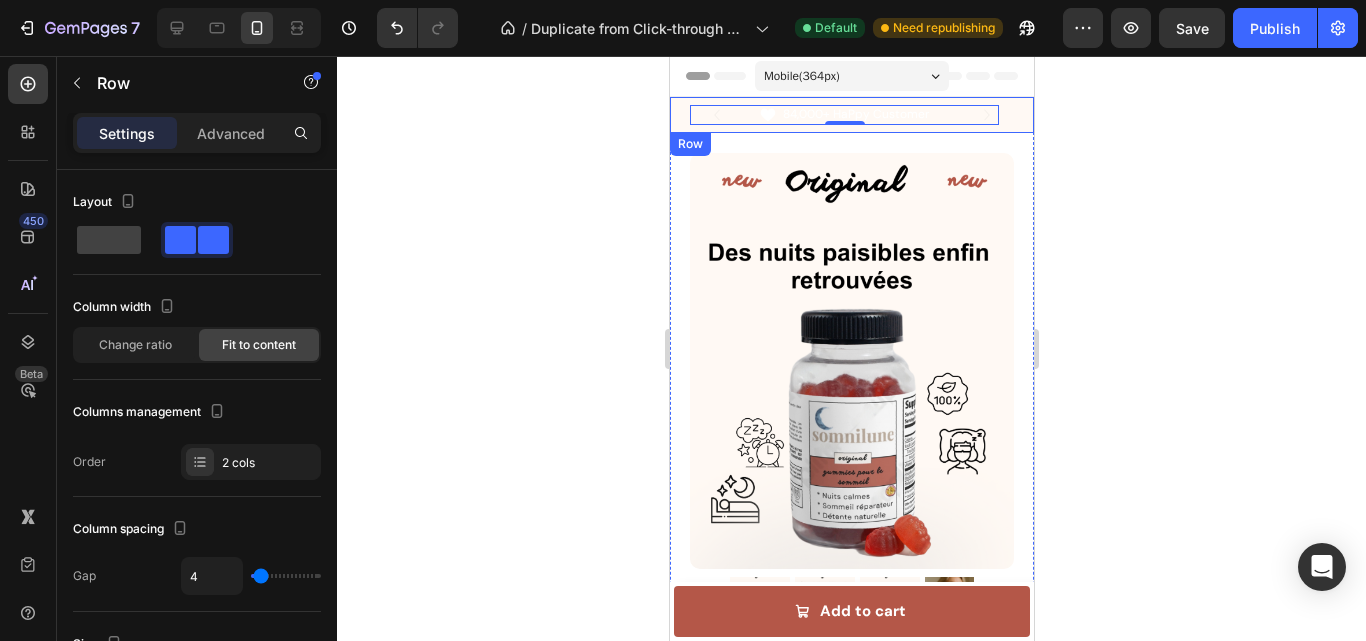 click on "Icon Free Shipping Today Only Text Block Row
Icon 84,000+ HaPpy Customer Text Block Row   0
Carousel Row" at bounding box center (851, 115) 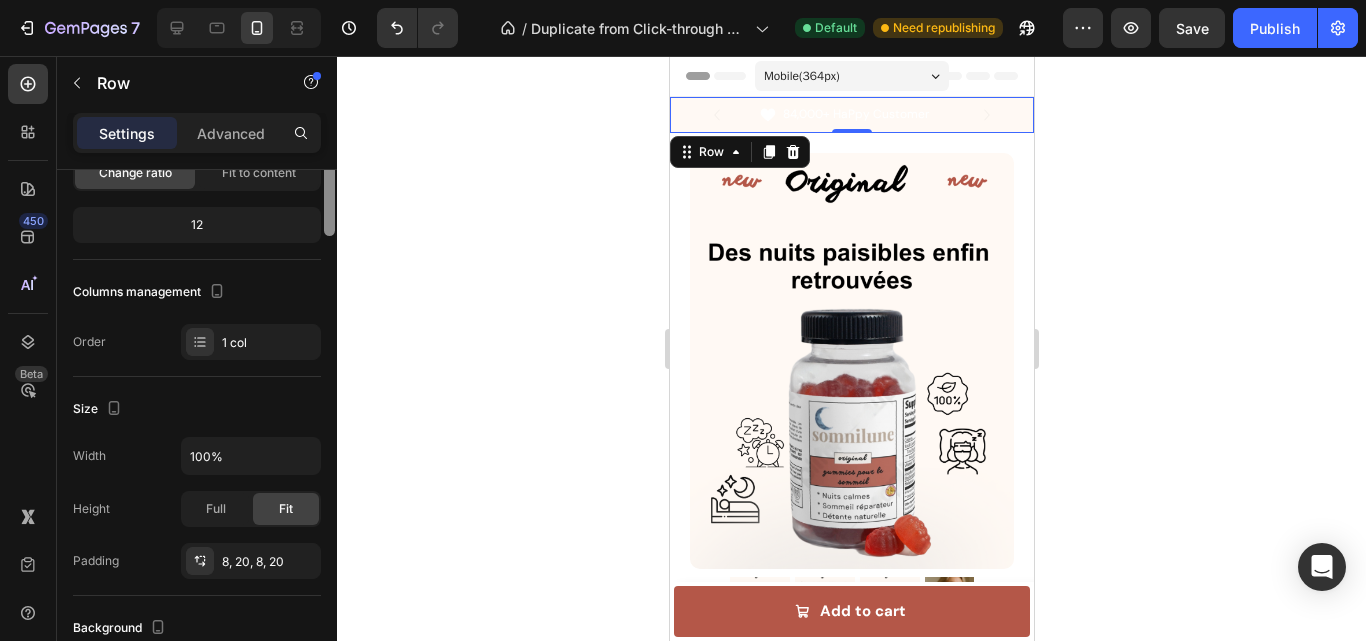 scroll, scrollTop: 0, scrollLeft: 0, axis: both 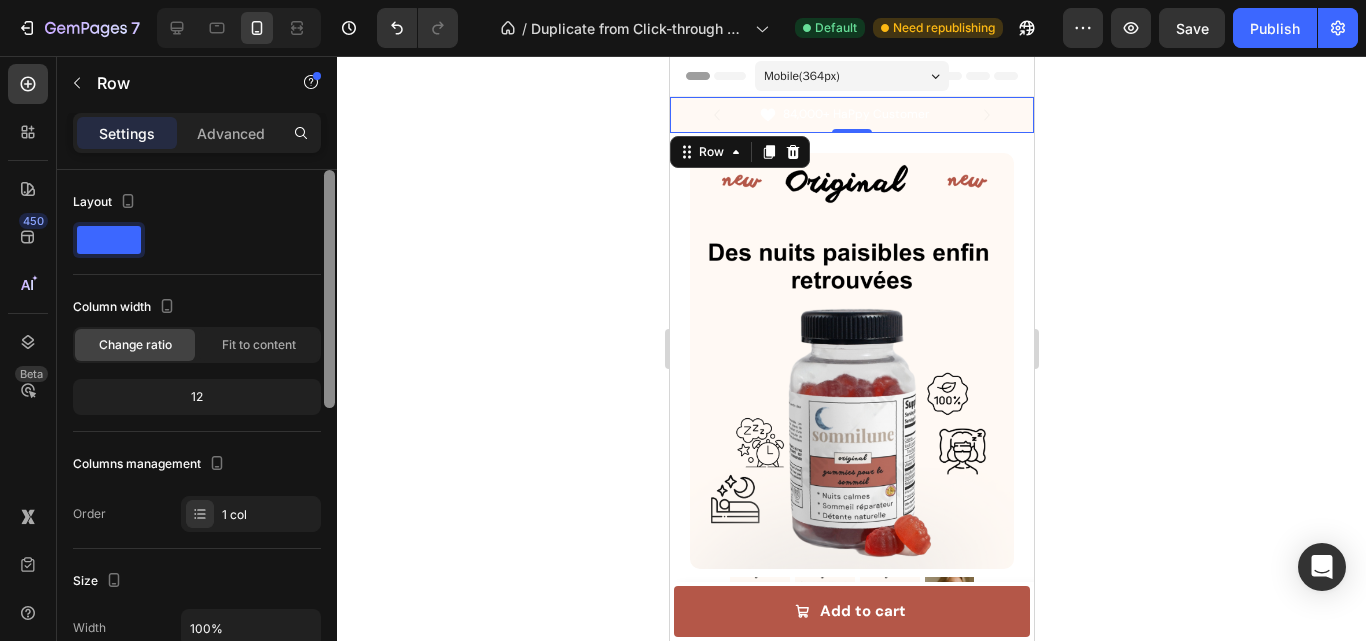 drag, startPoint x: 328, startPoint y: 465, endPoint x: 348, endPoint y: 123, distance: 342.5843 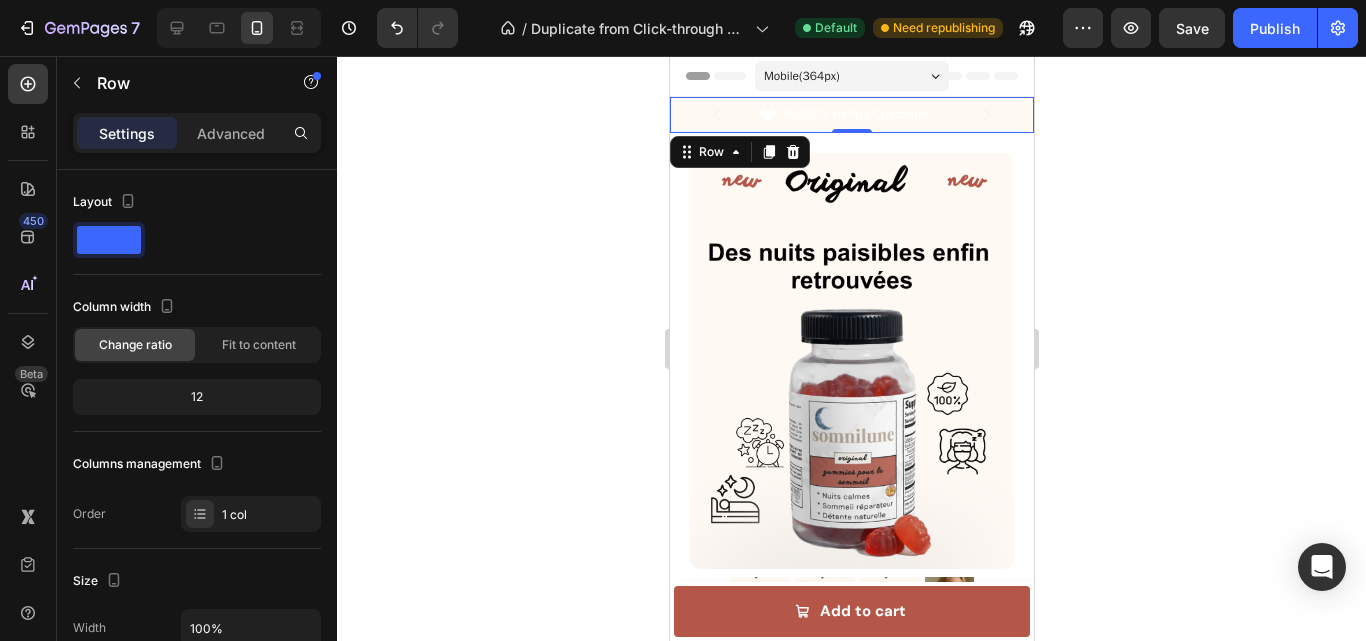 click on "Icon Free Shipping Today Only Text Block Row
Icon 84,000+ HaPpy Customer Text Block Row
Carousel Row   0" at bounding box center (851, 115) 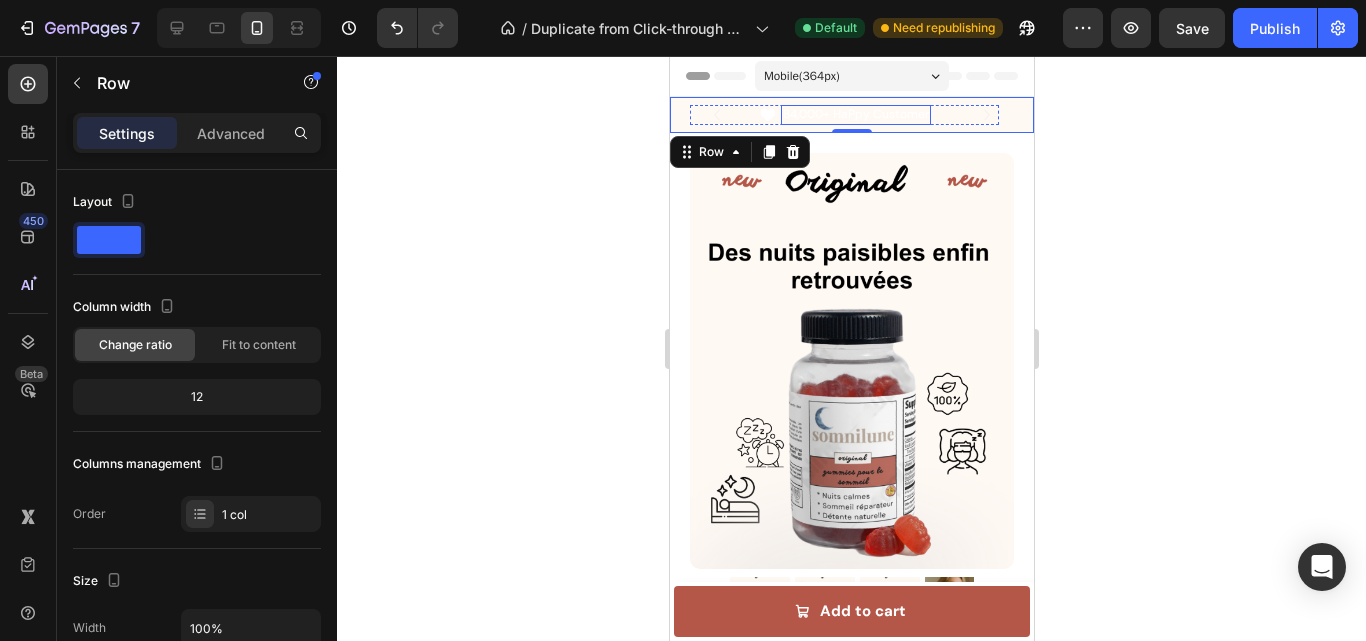 click on "84,000+ HaPpy Customer" at bounding box center [855, 115] 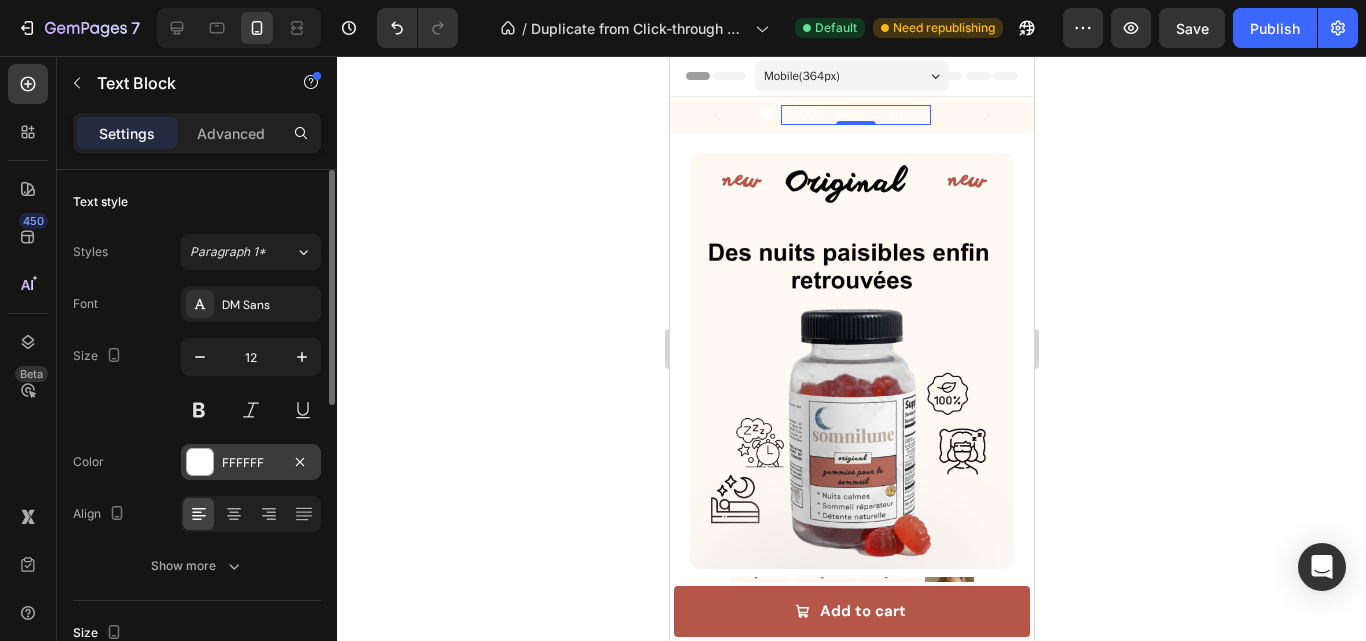 click on "FFFFFF" at bounding box center (251, 463) 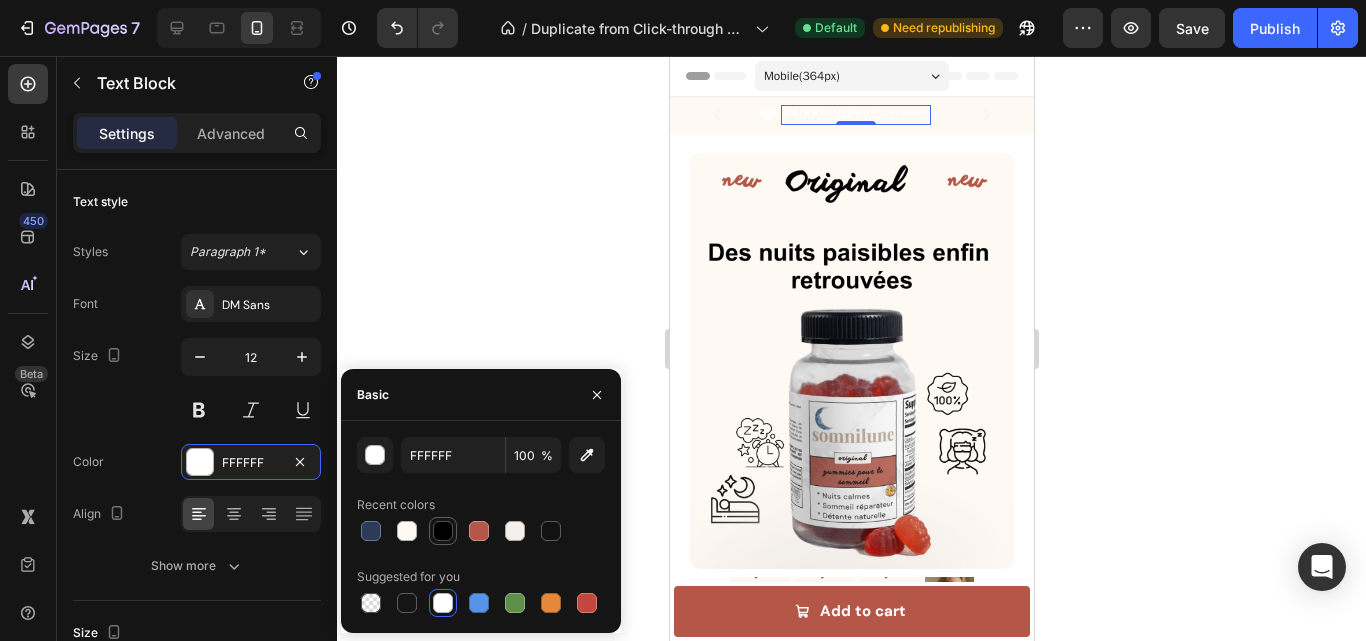 click at bounding box center (443, 531) 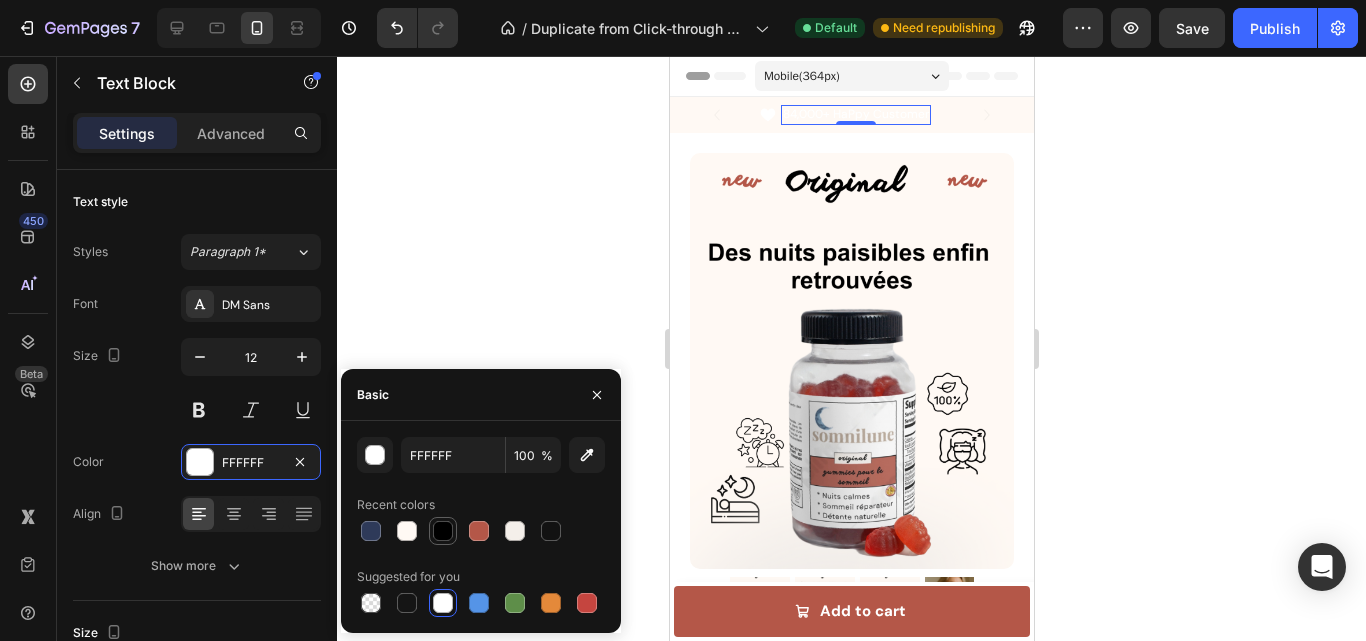 type on "000000" 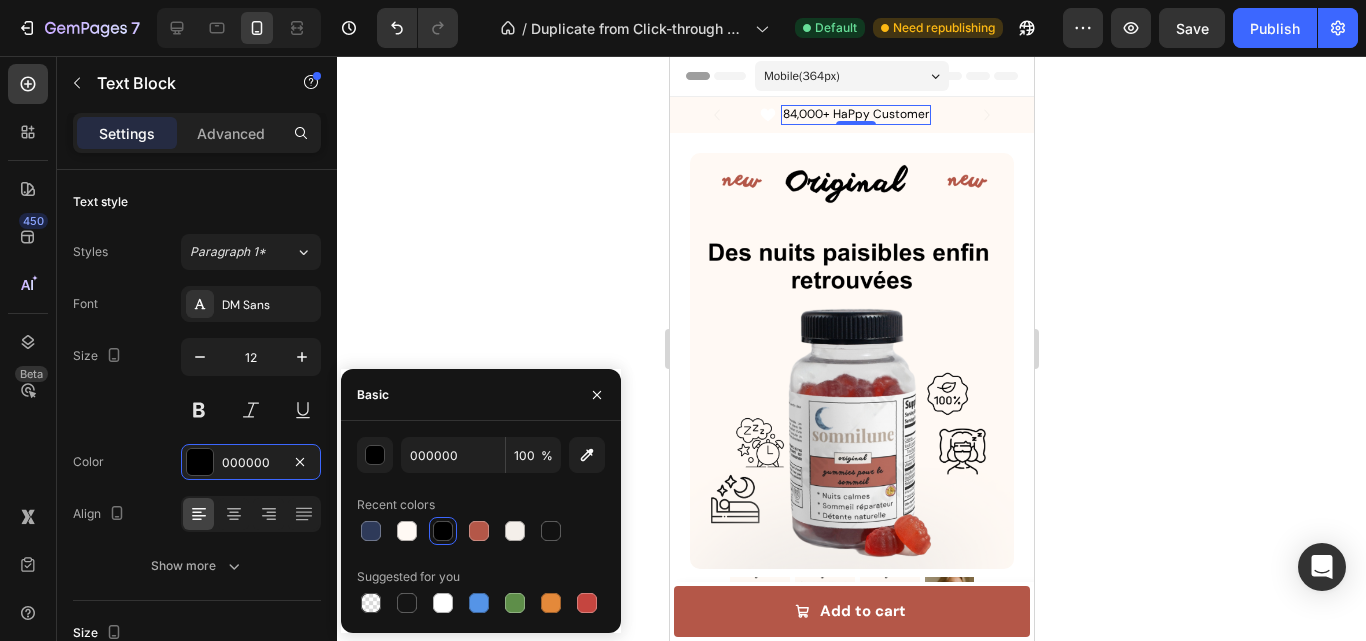 click 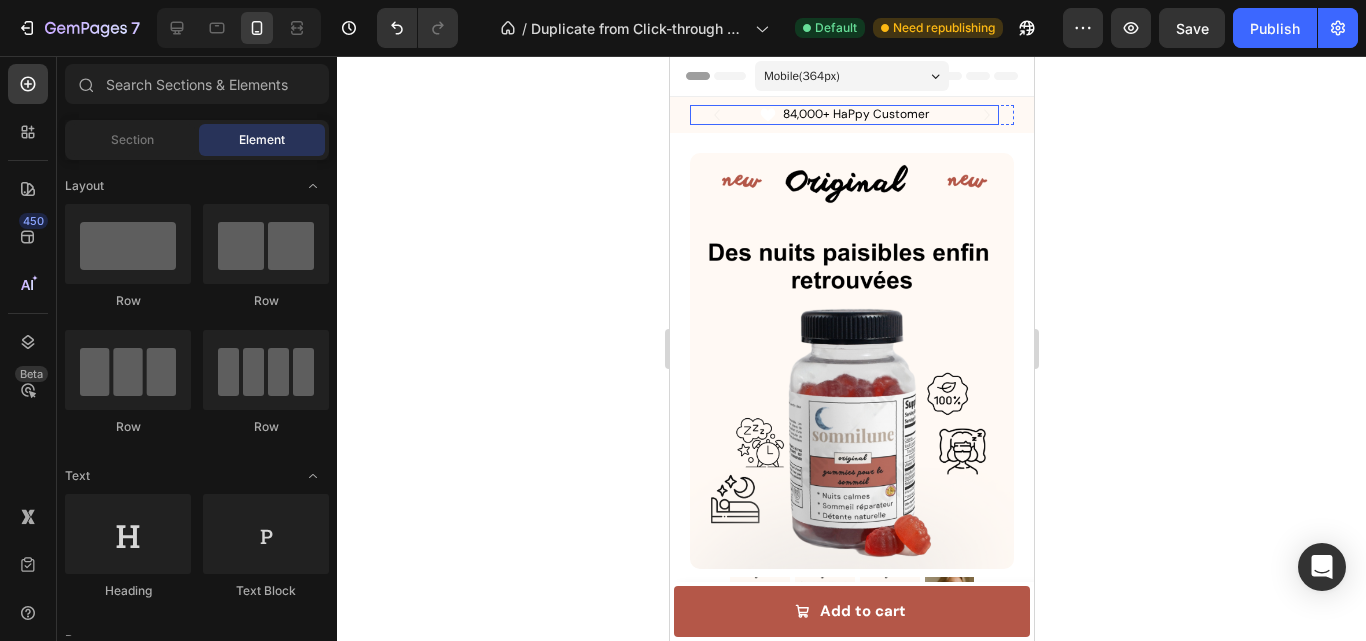 click 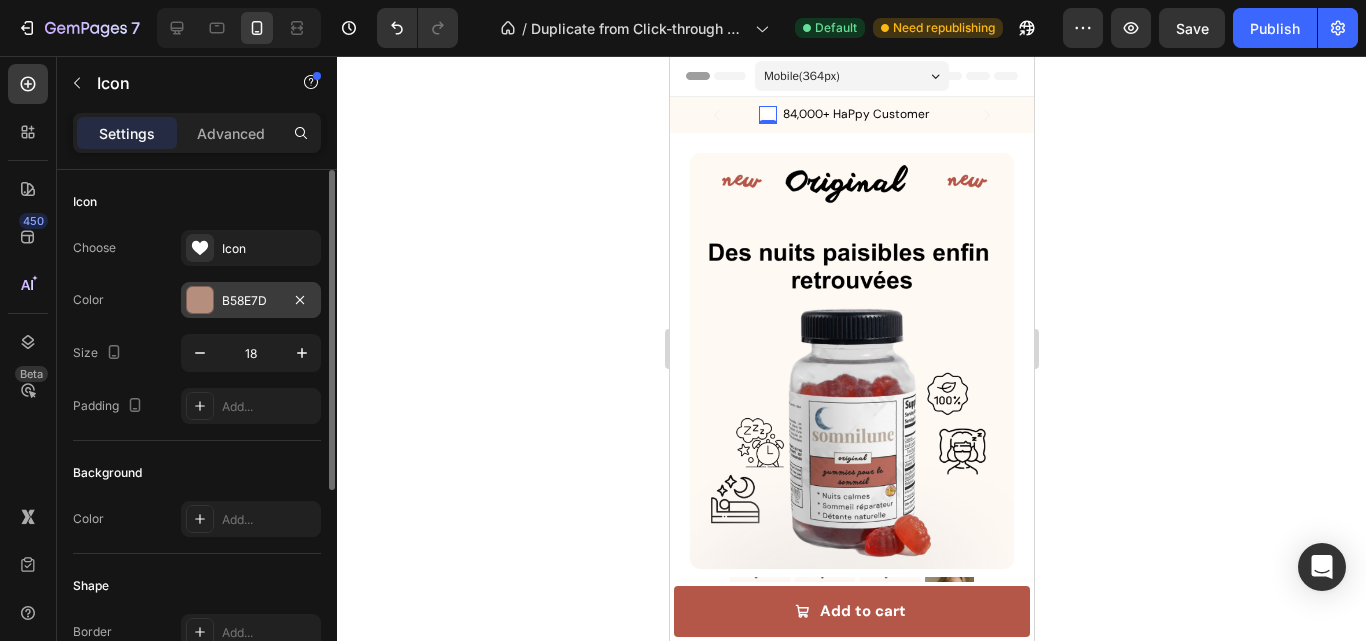 click on "B58E7D" at bounding box center (251, 300) 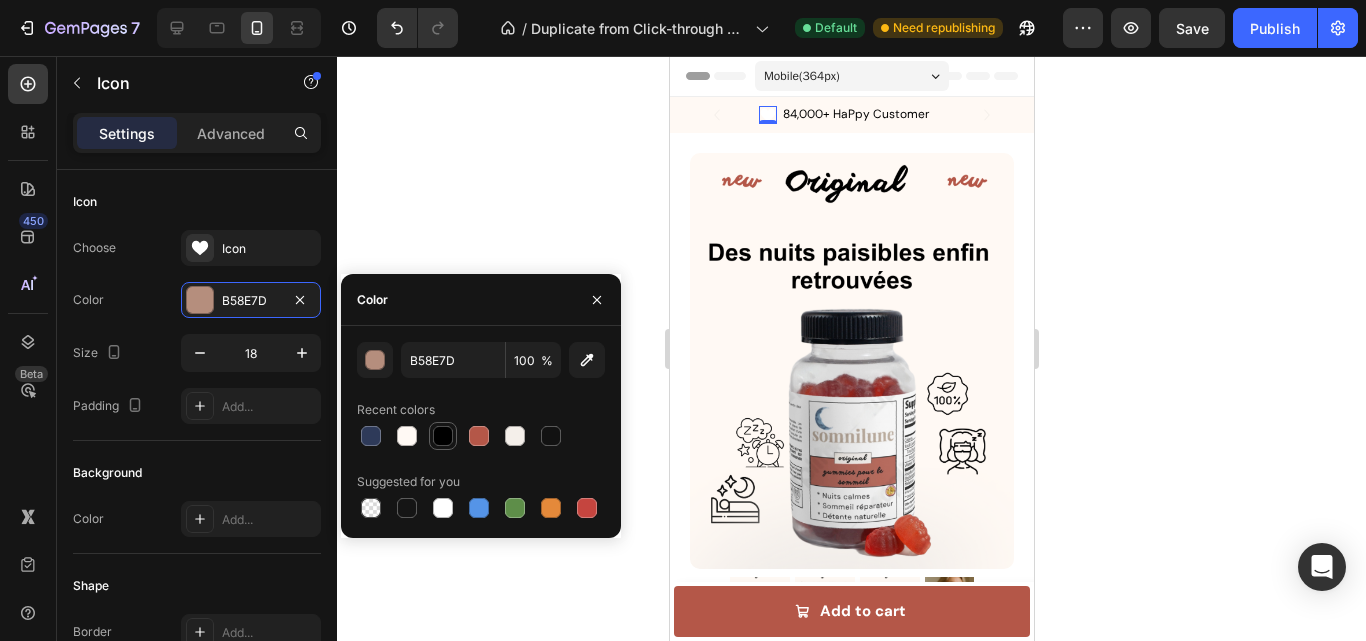 click at bounding box center (443, 436) 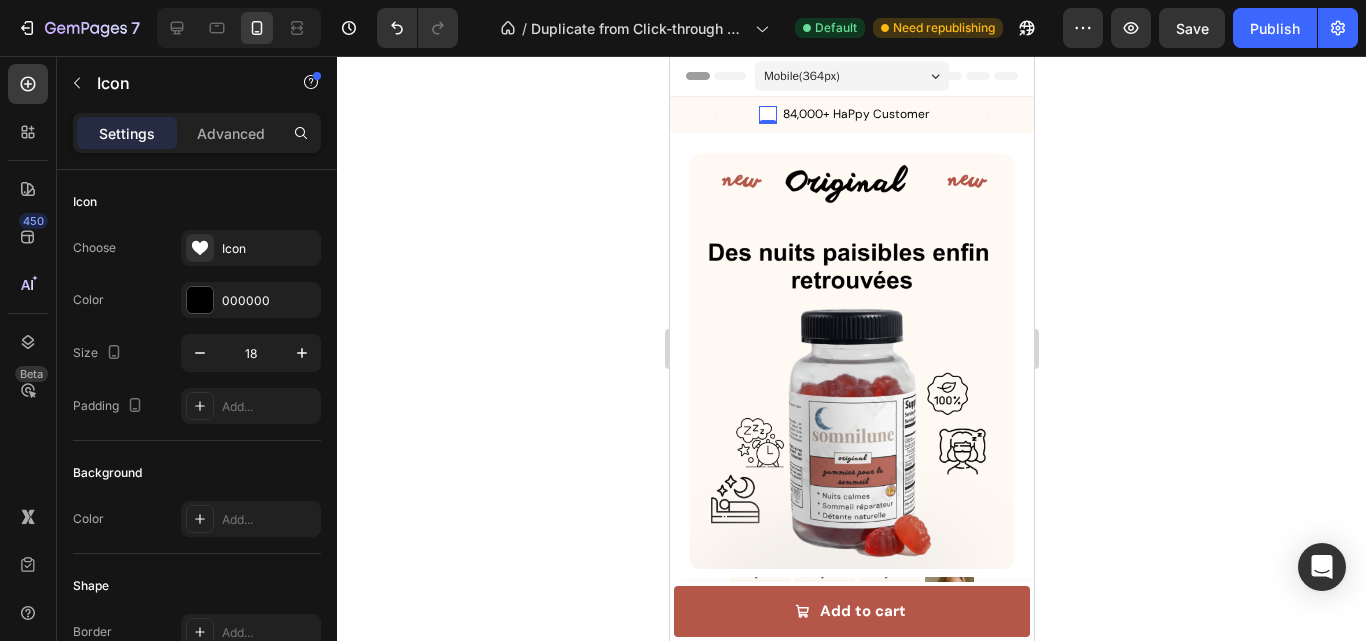 click 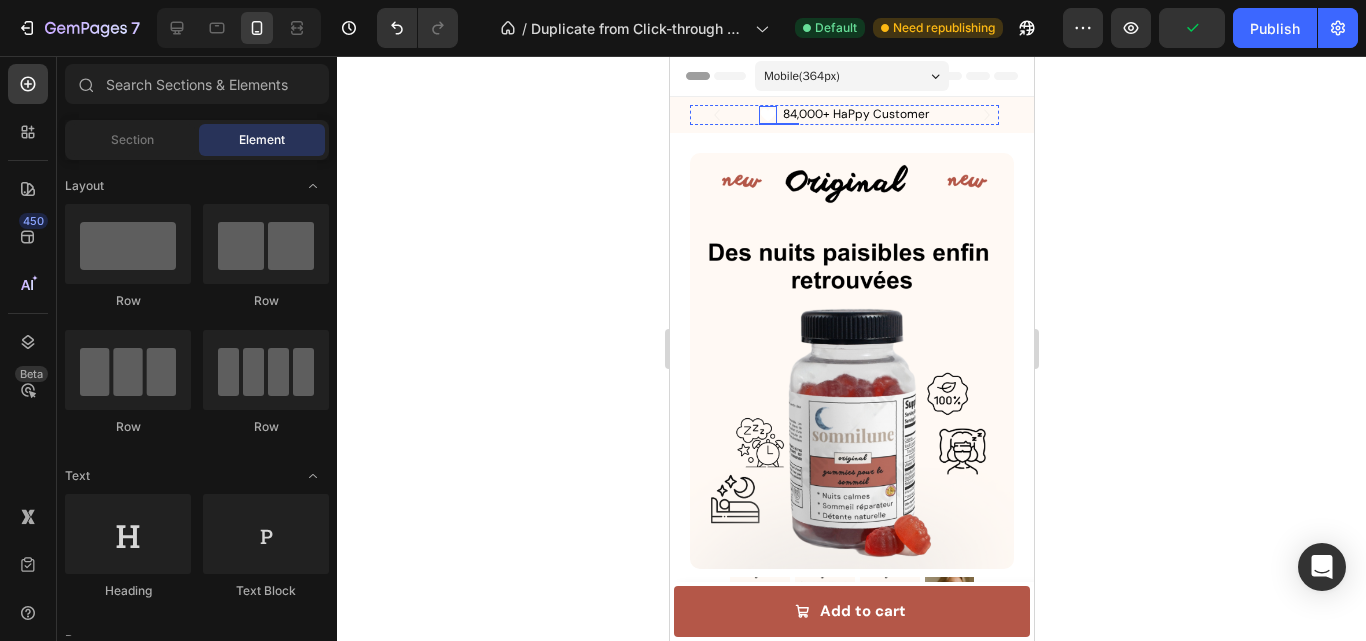 click 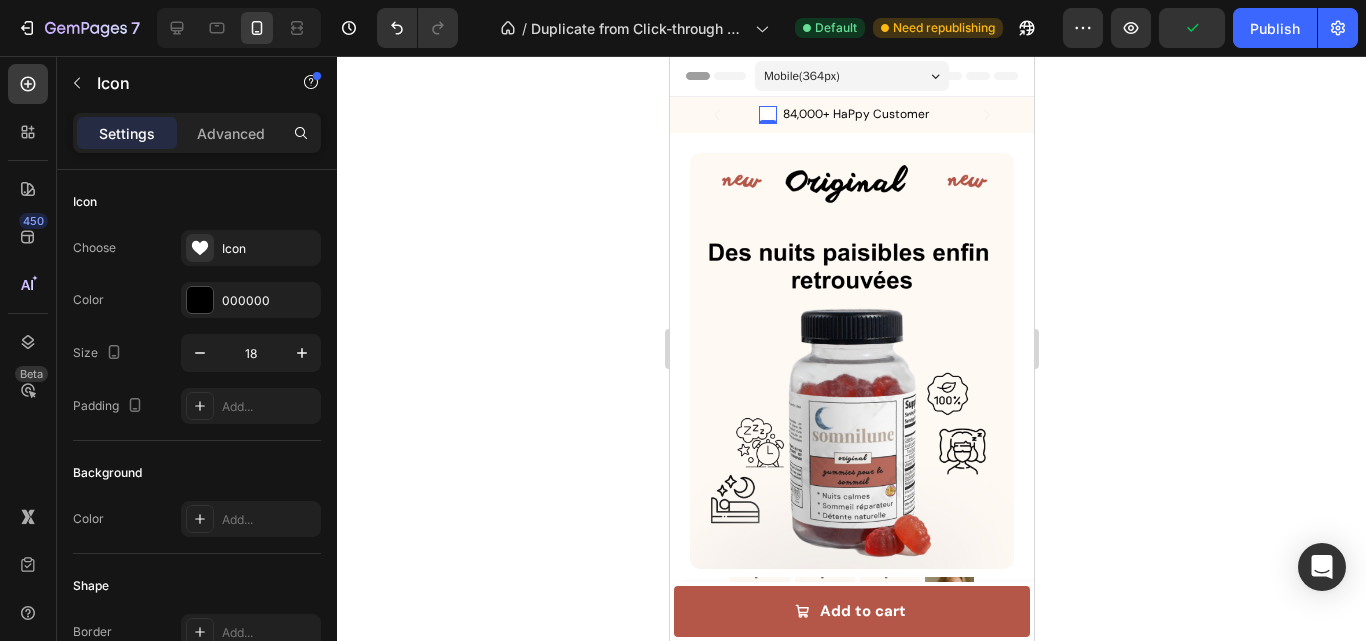 click 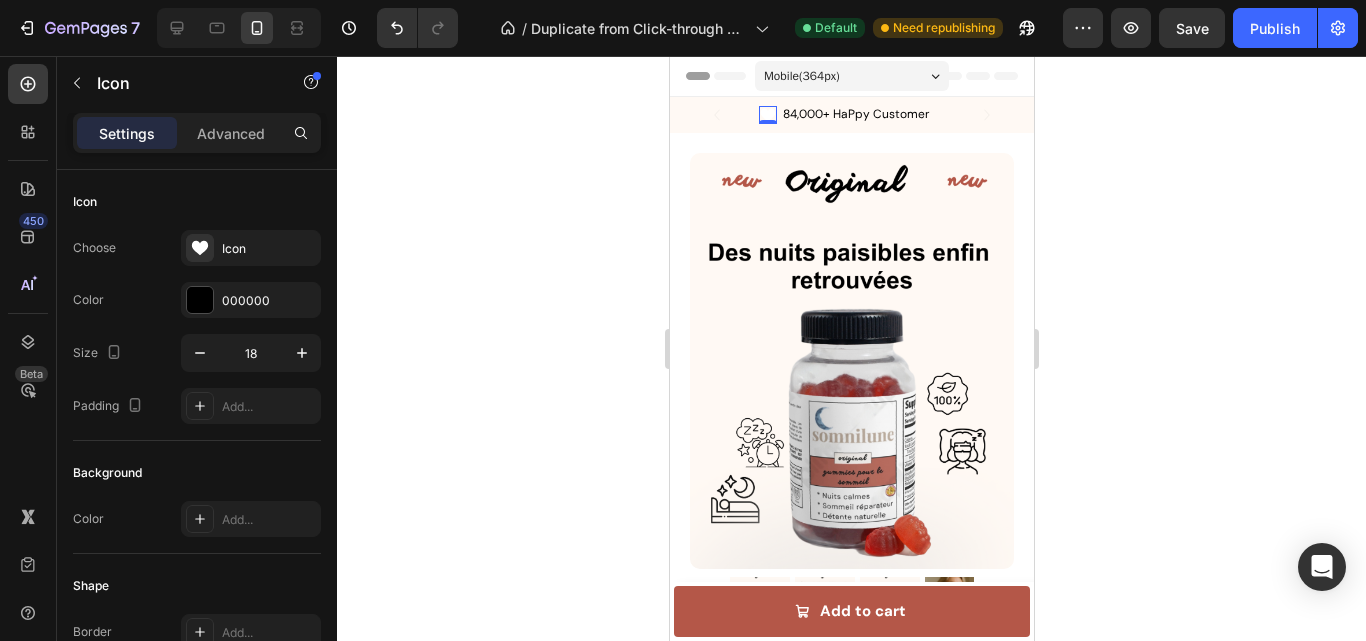 click 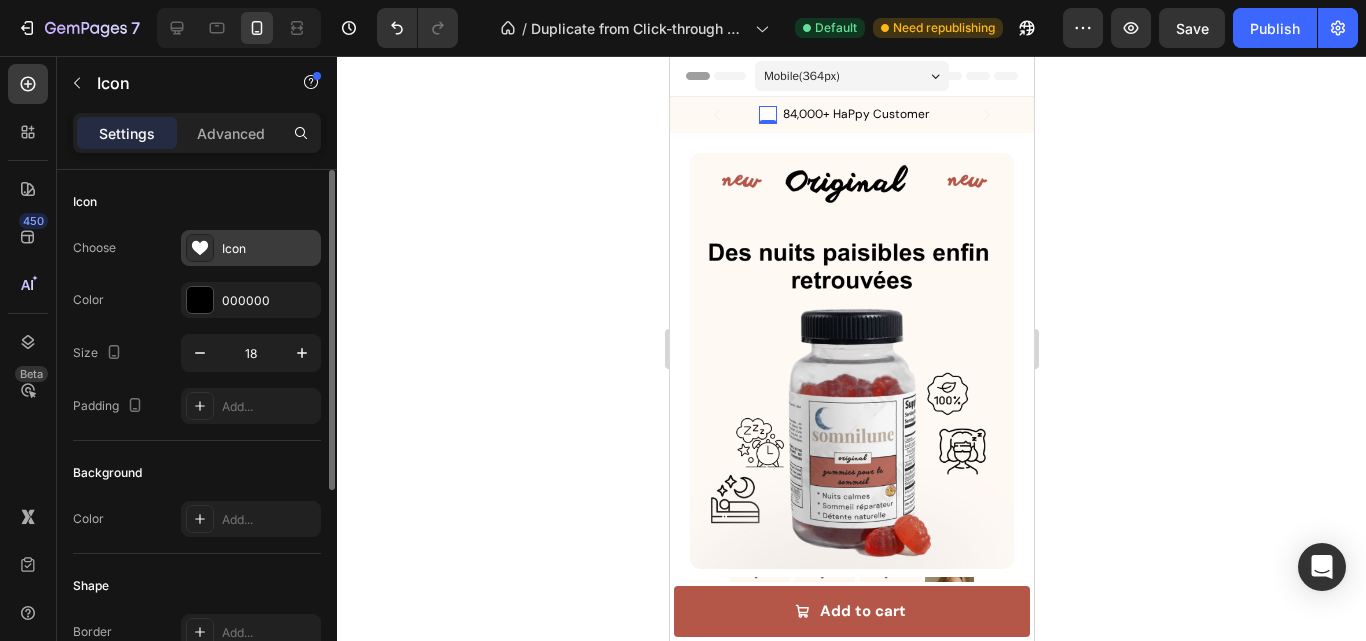 click 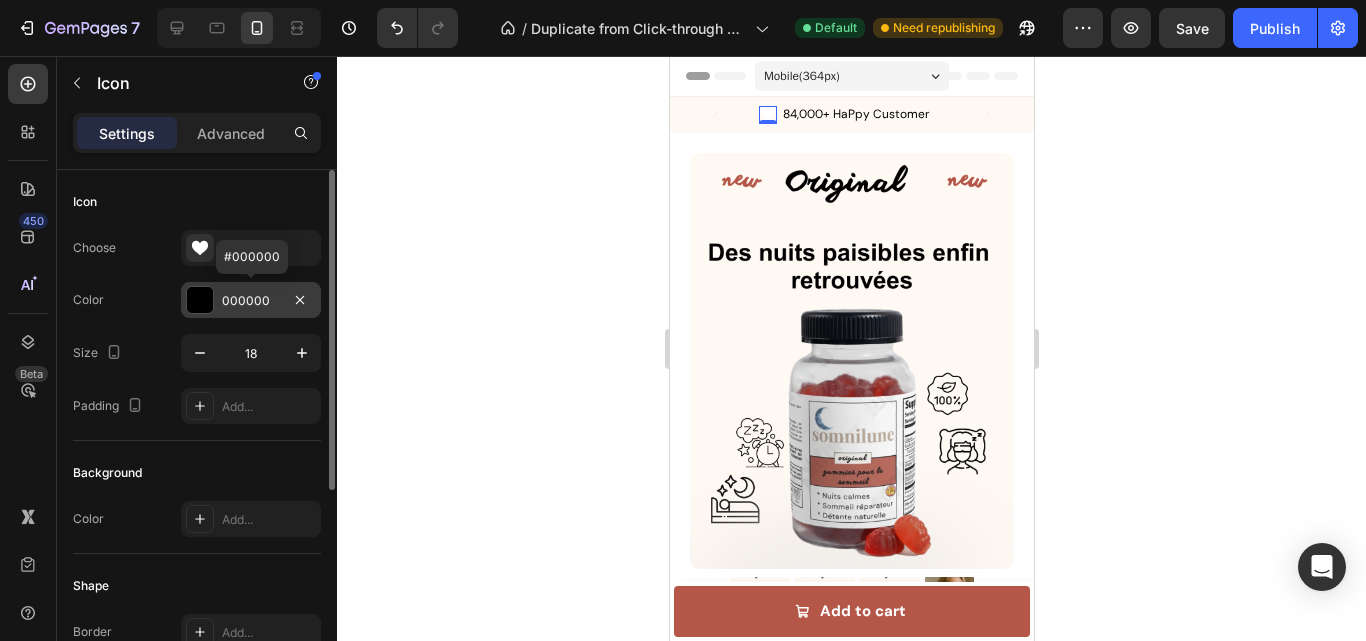 click on "000000" at bounding box center (251, 300) 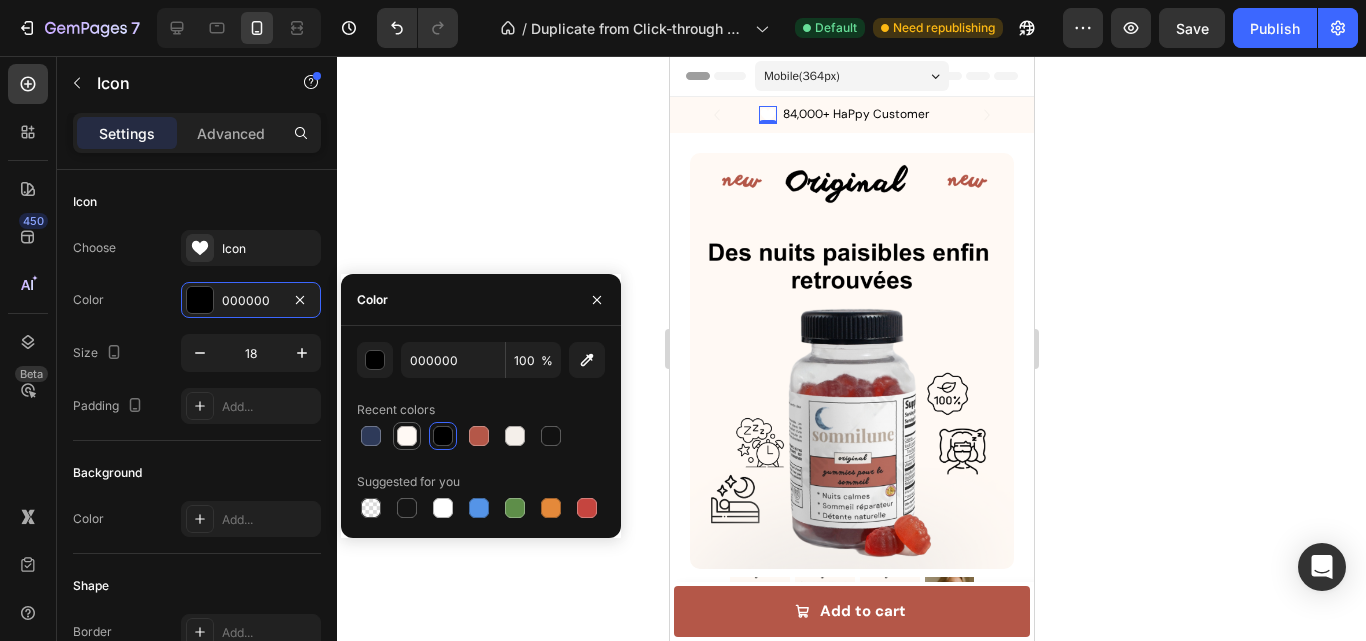 click at bounding box center (407, 436) 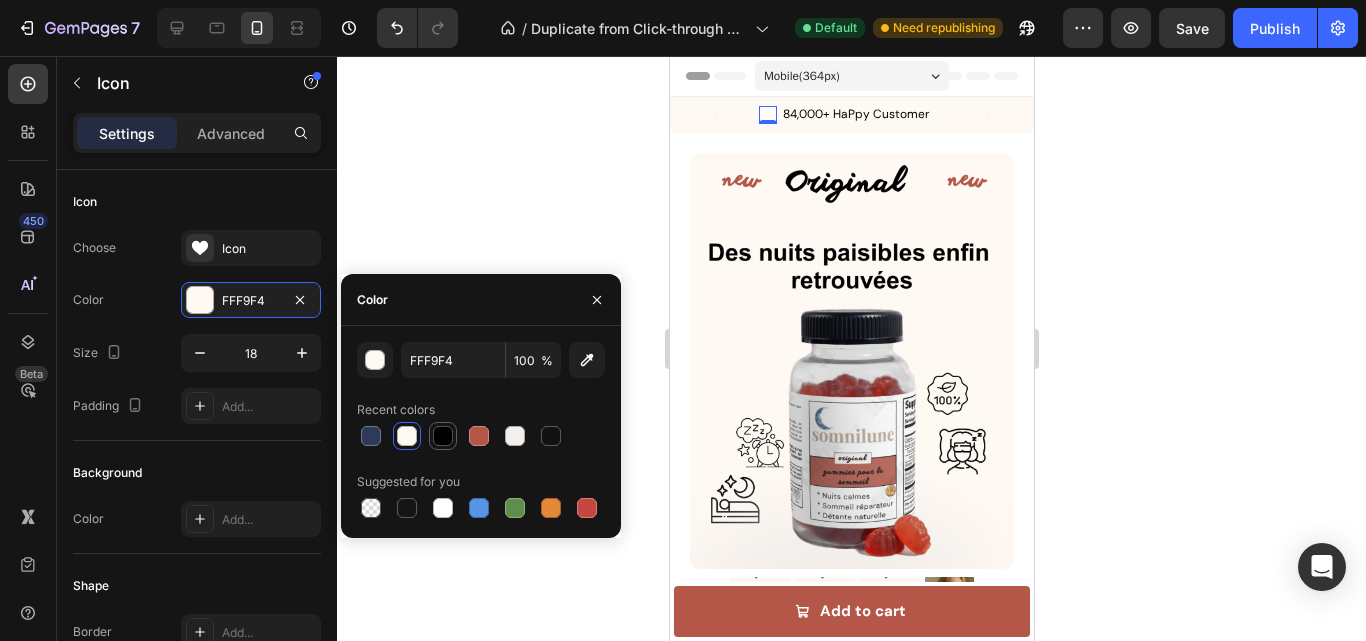 click at bounding box center [443, 436] 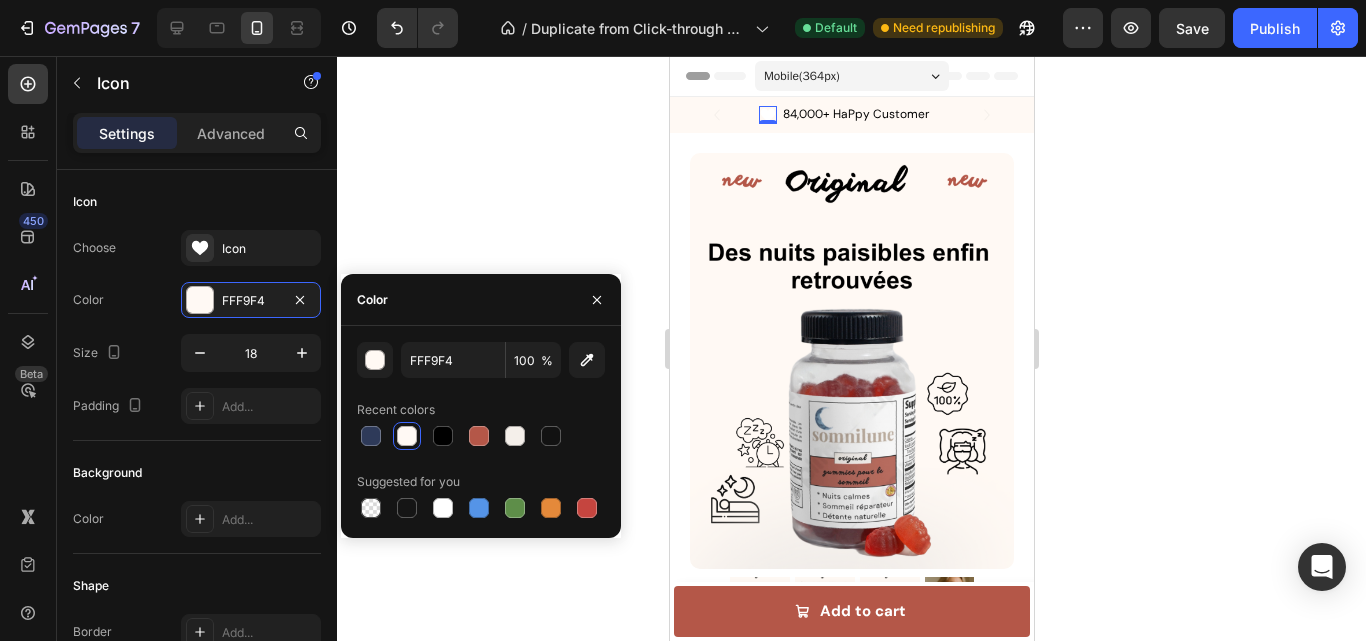 type on "000000" 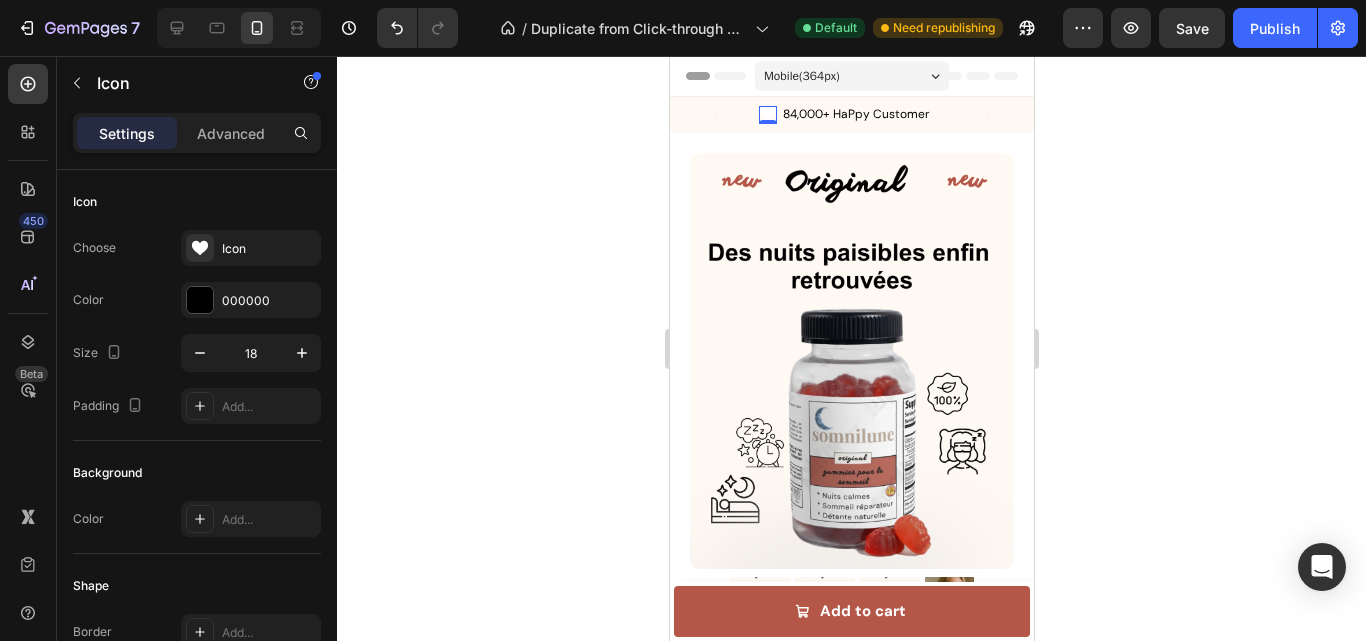 click 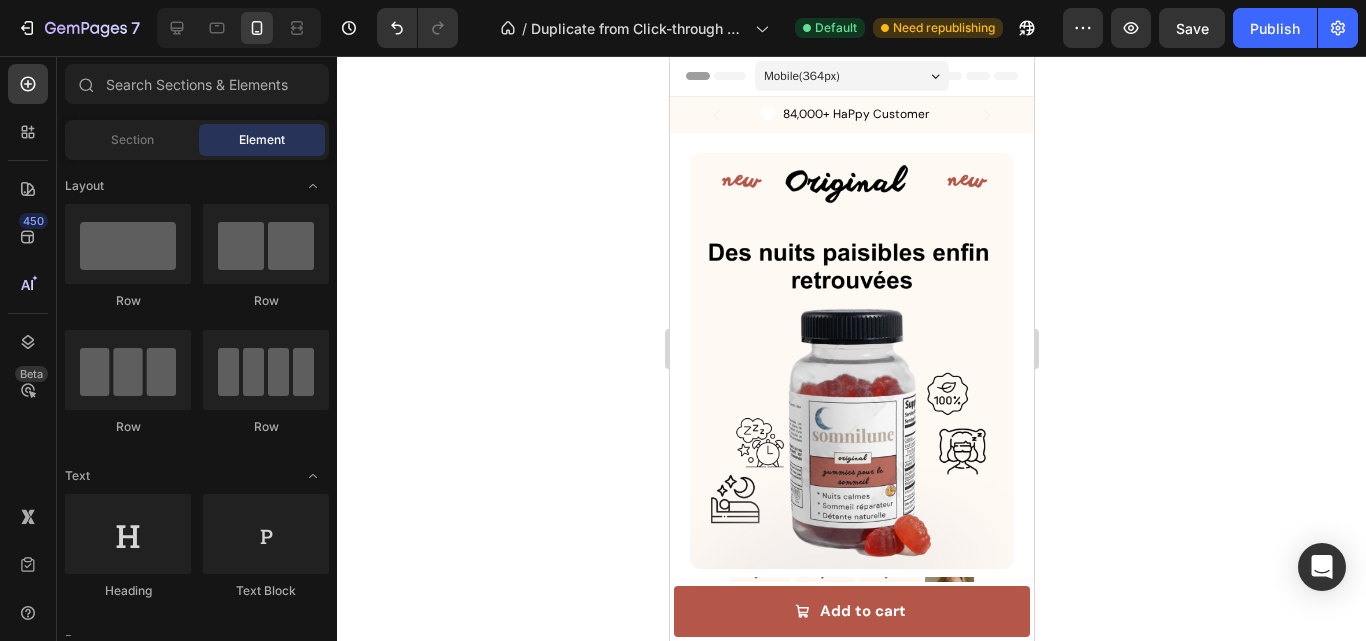 click 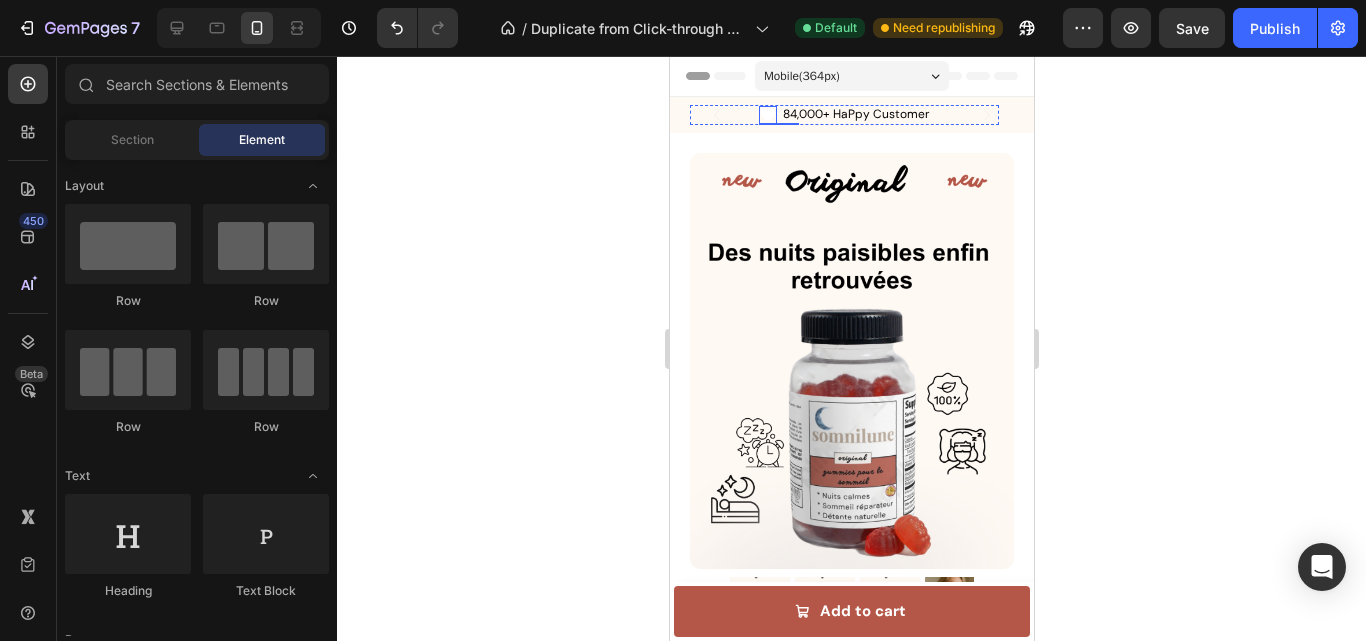 click 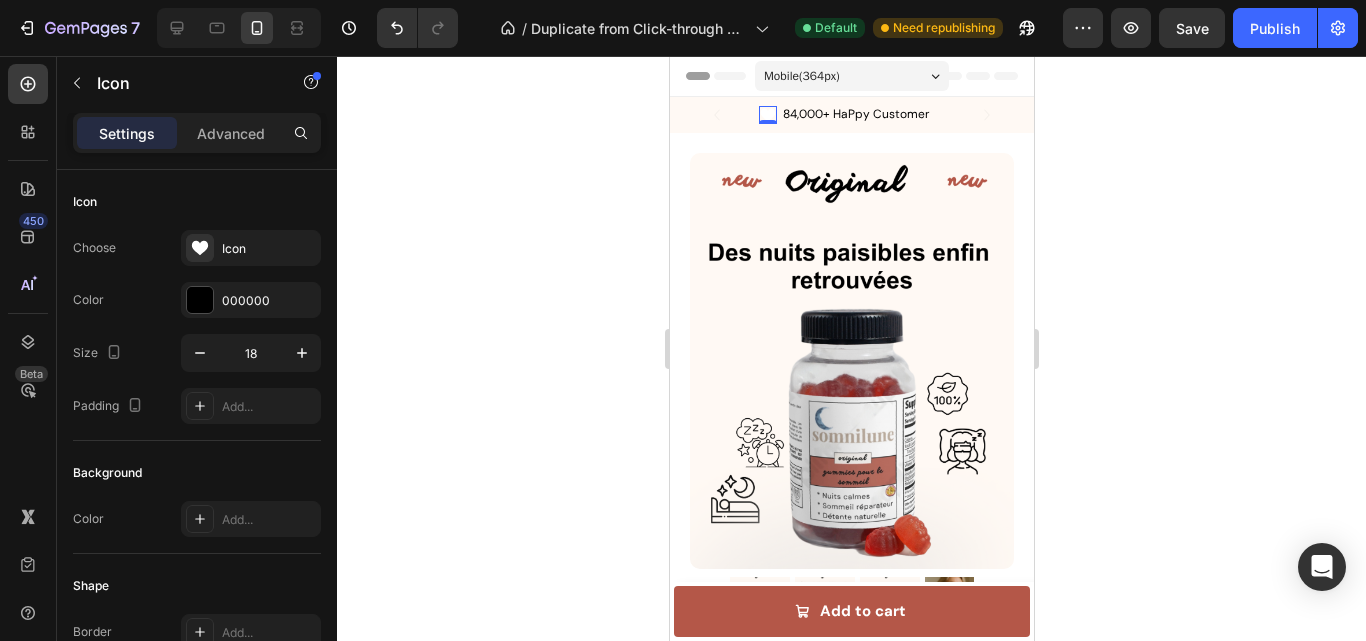 click 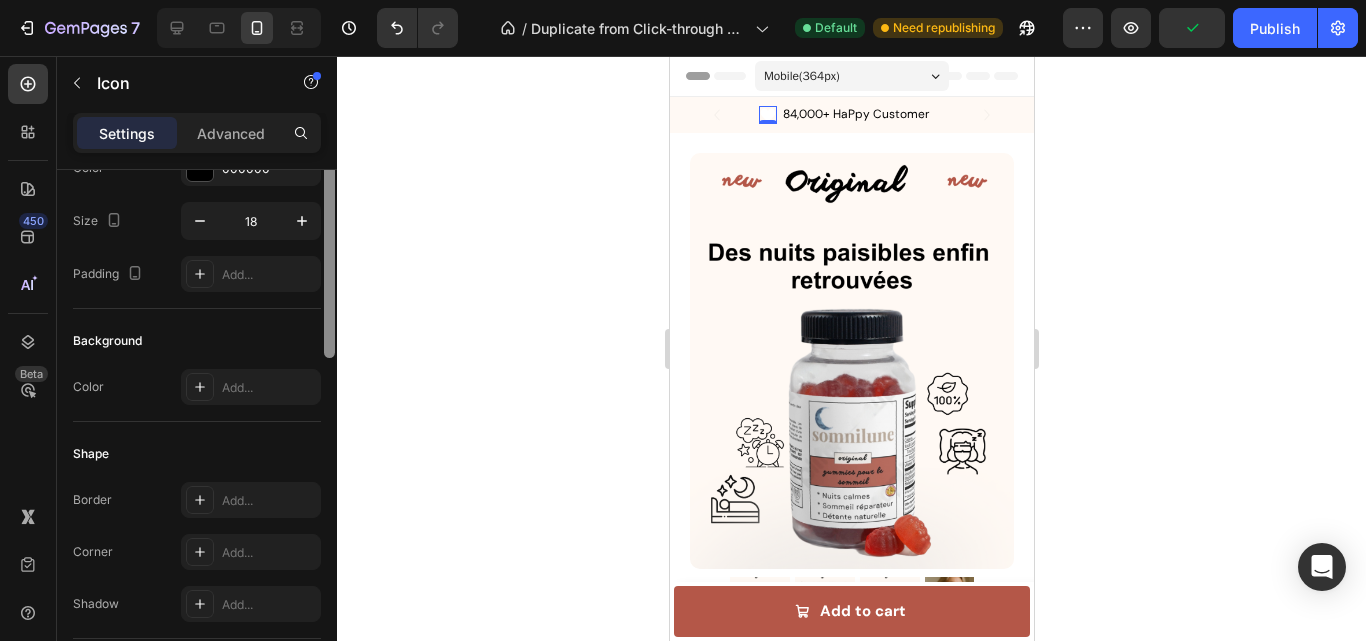 scroll, scrollTop: 0, scrollLeft: 0, axis: both 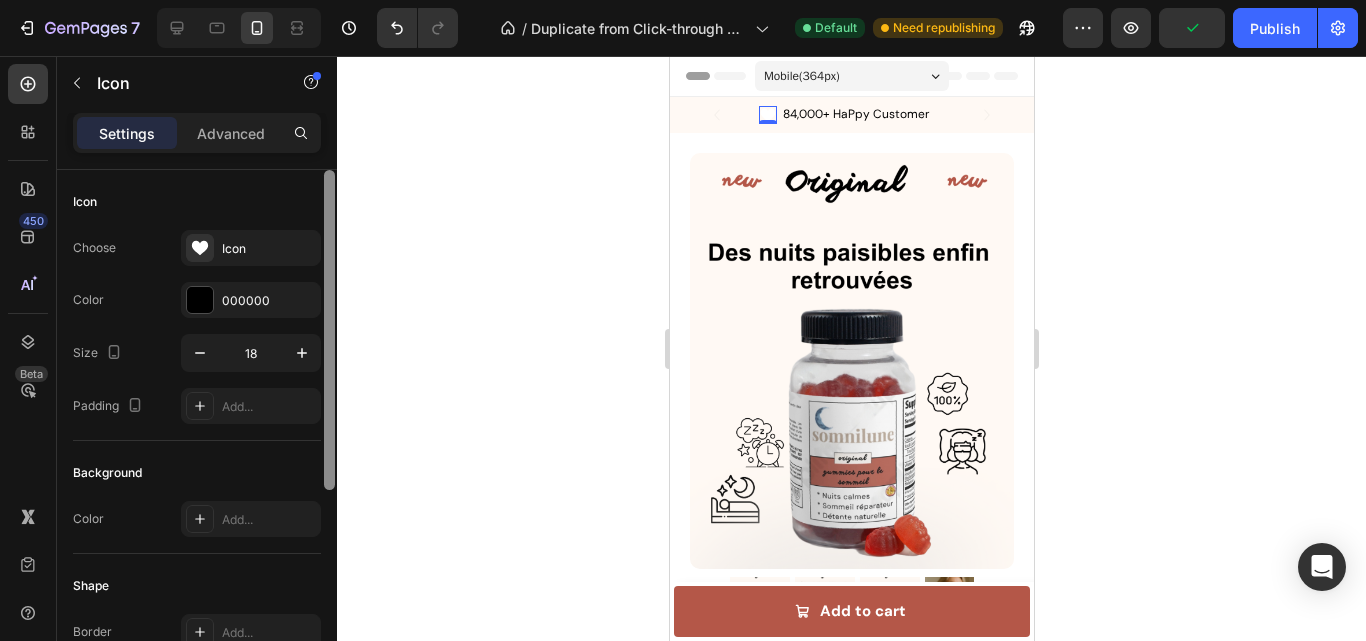 drag, startPoint x: 328, startPoint y: 284, endPoint x: 368, endPoint y: 144, distance: 145.6022 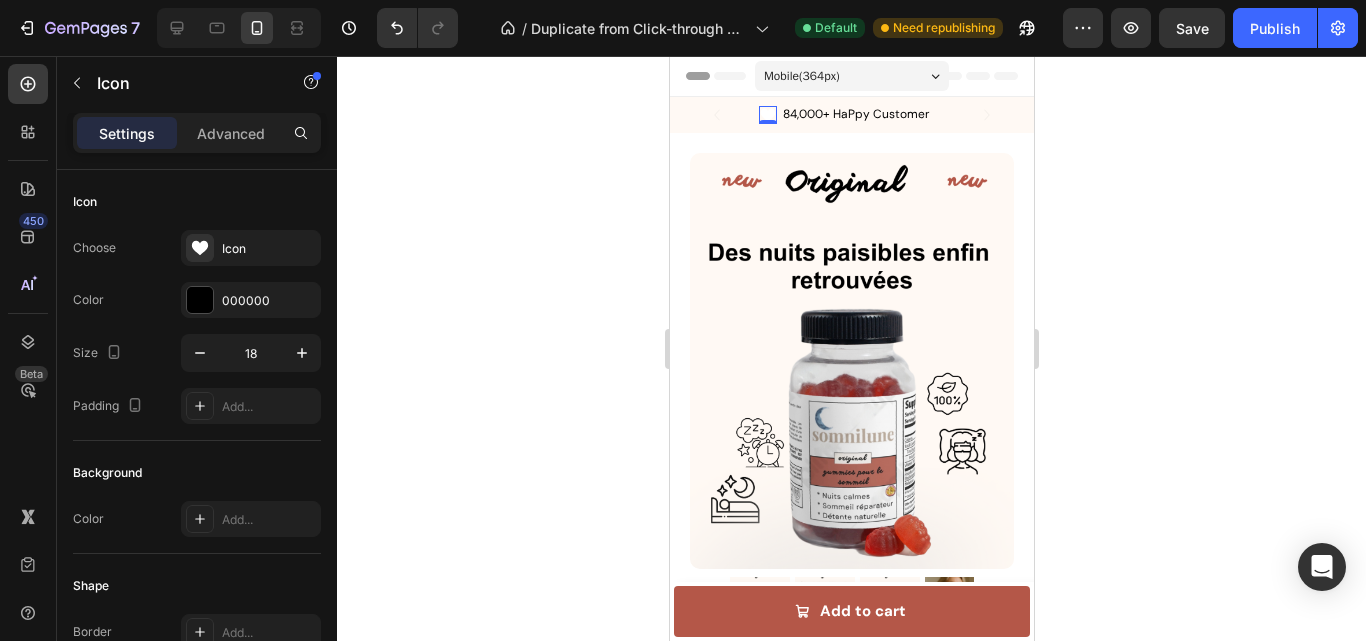 click 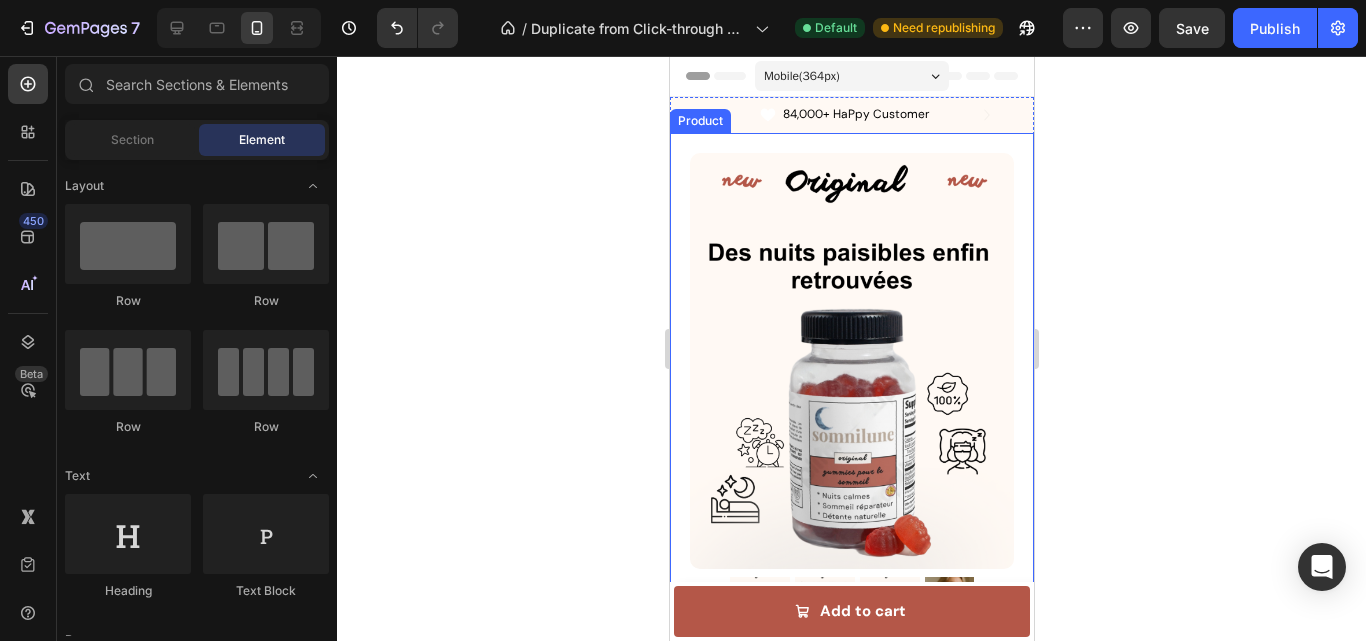 click on "Product" at bounding box center [699, 121] 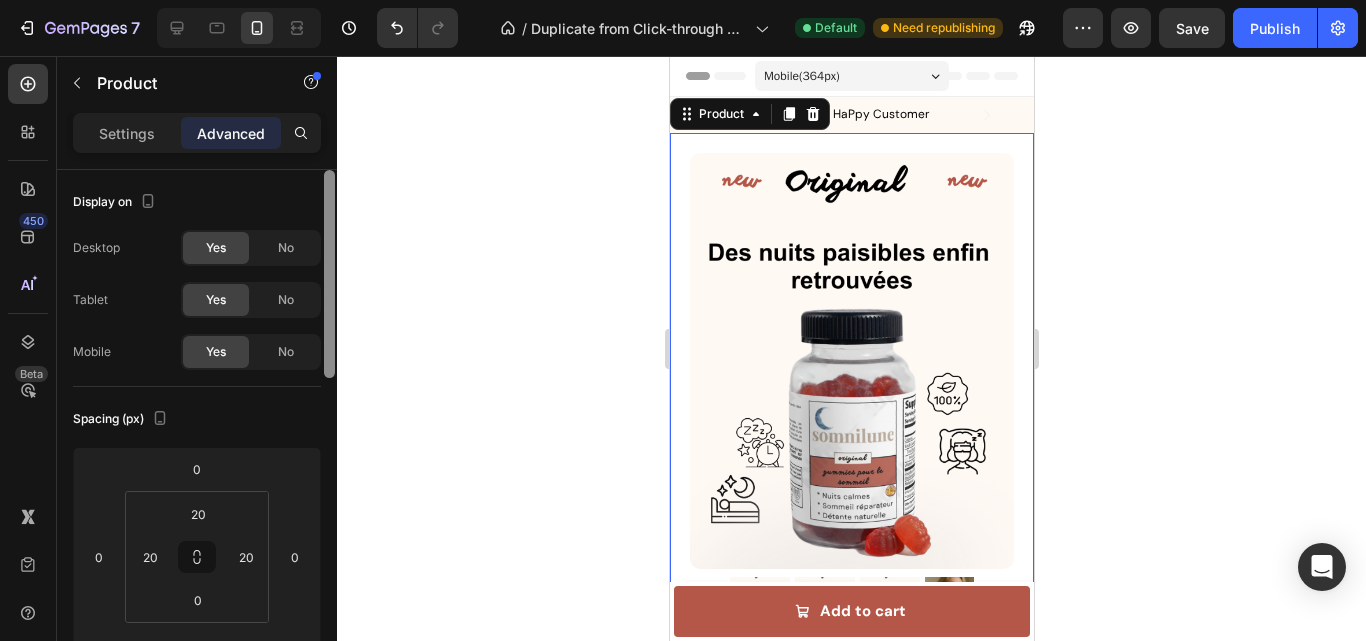 scroll, scrollTop: 528, scrollLeft: 0, axis: vertical 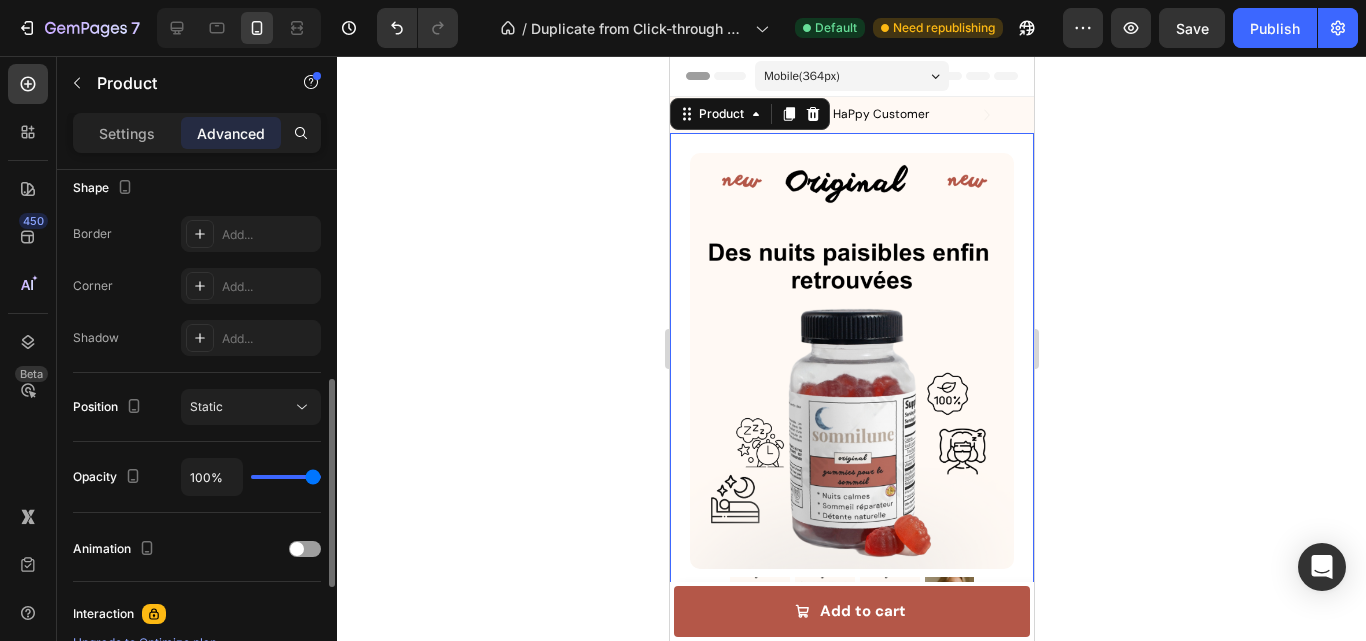 drag, startPoint x: 329, startPoint y: 222, endPoint x: 348, endPoint y: 431, distance: 209.86186 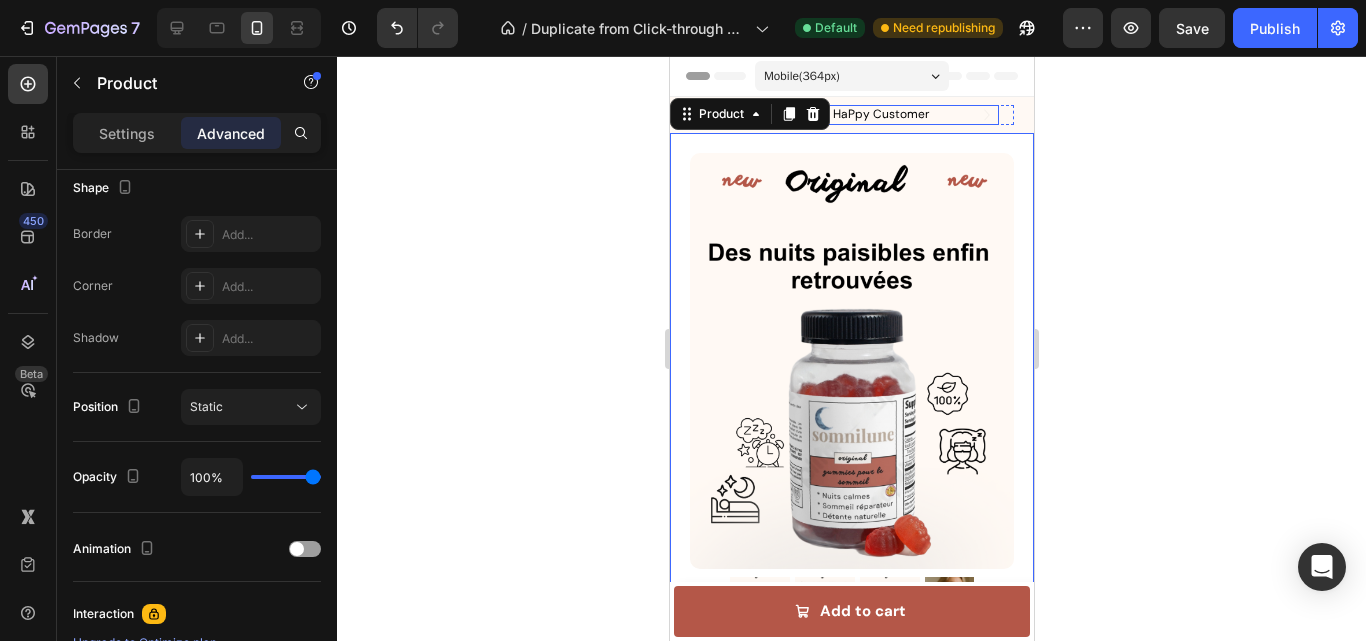 click on "Icon 84,000+ HaPpy Customer Text Block Row" at bounding box center (843, 115) 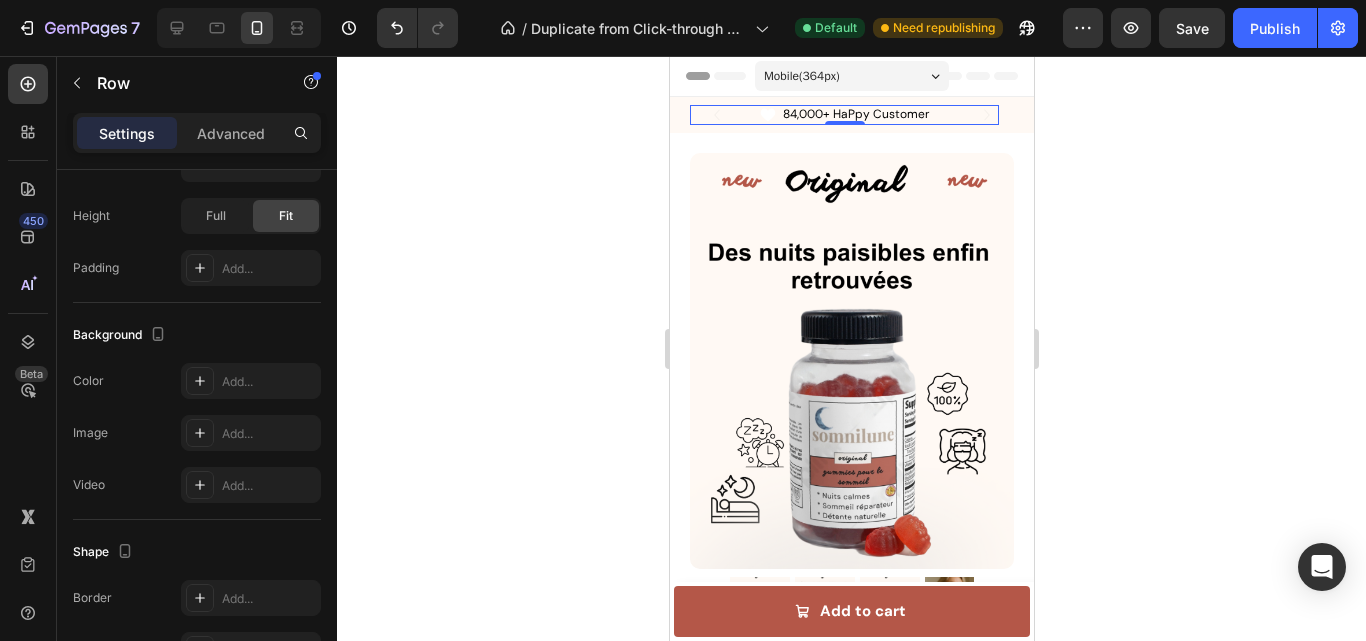 scroll, scrollTop: 0, scrollLeft: 0, axis: both 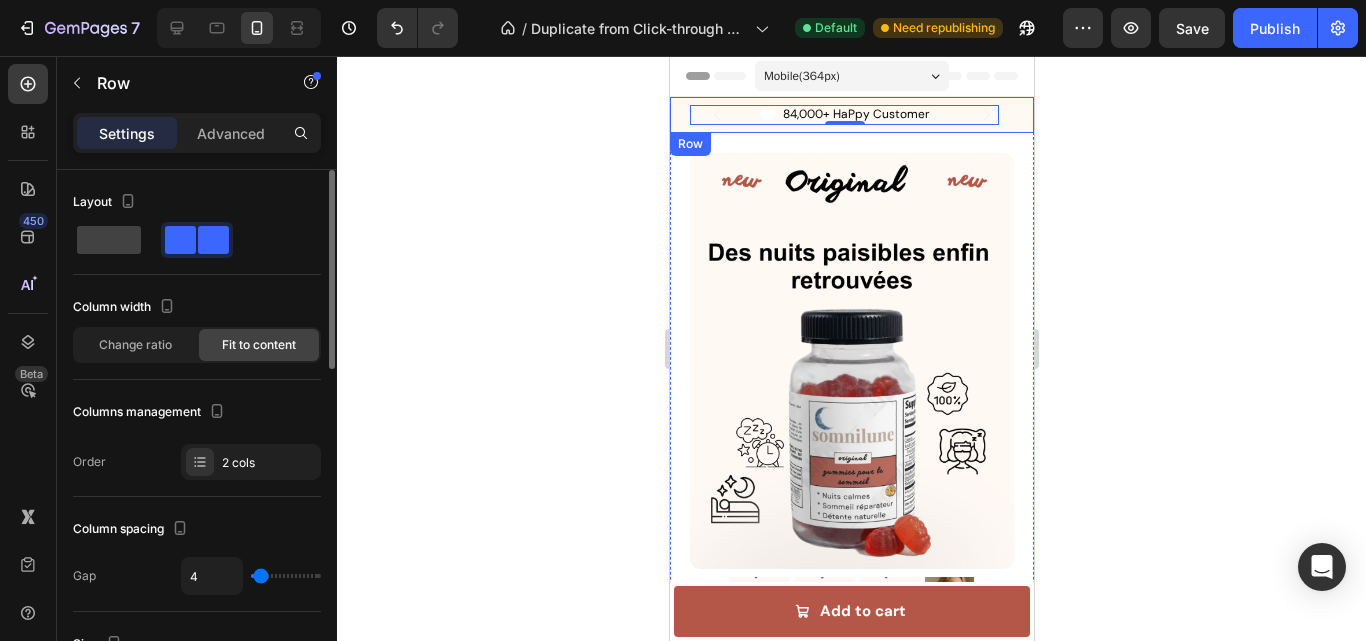 click on "Icon Free Shipping Today Only Text Block Row
Icon 84,000+ HaPpy Customer Text Block Row   0
Carousel Row" at bounding box center (851, 115) 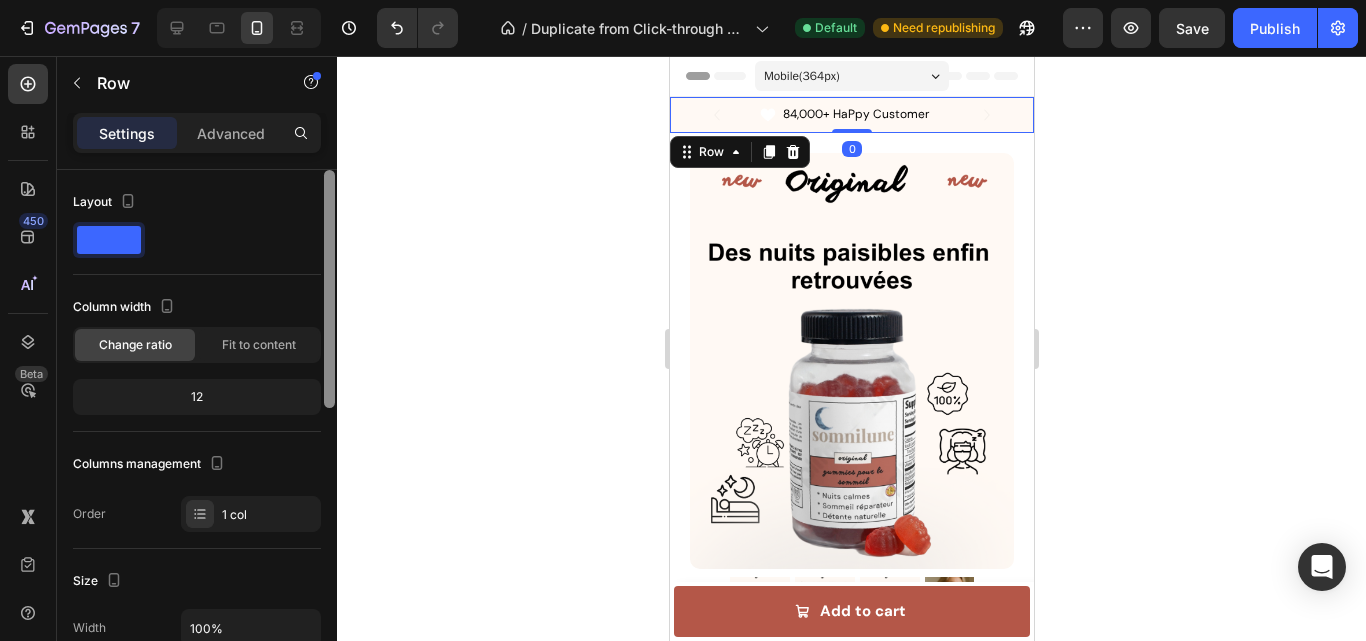 scroll, scrollTop: 528, scrollLeft: 0, axis: vertical 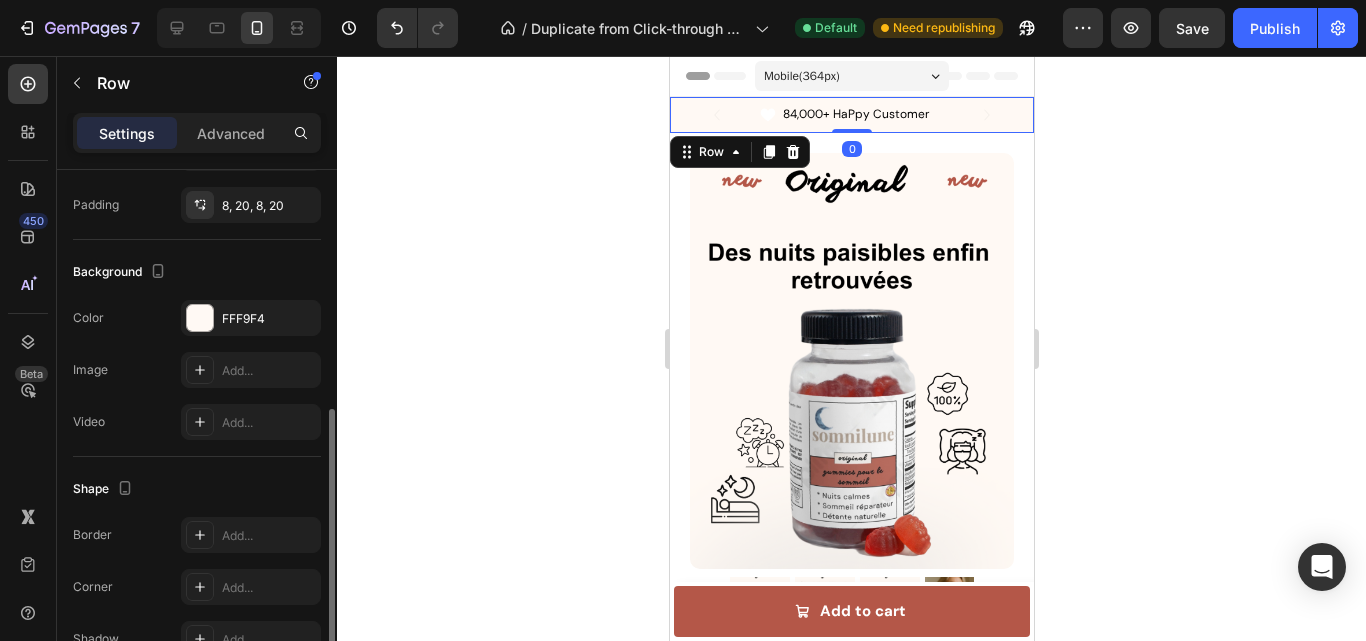 drag, startPoint x: 333, startPoint y: 255, endPoint x: 348, endPoint y: 360, distance: 106.06602 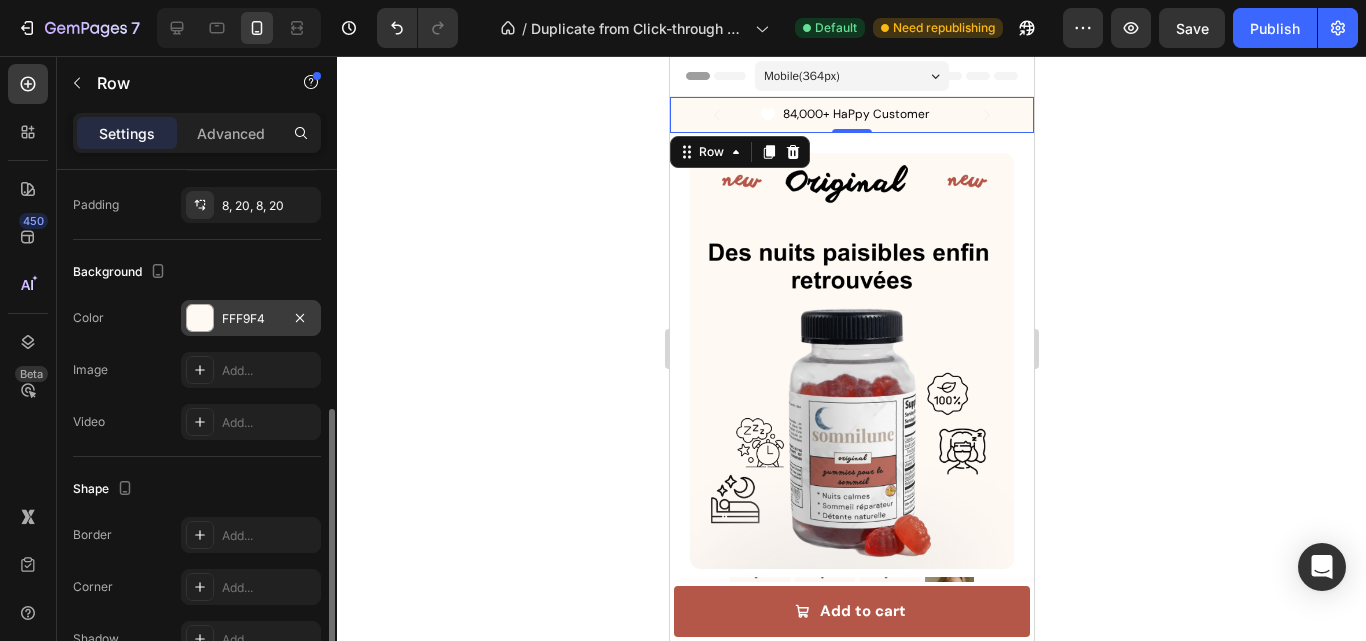 click on "FFF9F4" at bounding box center [251, 318] 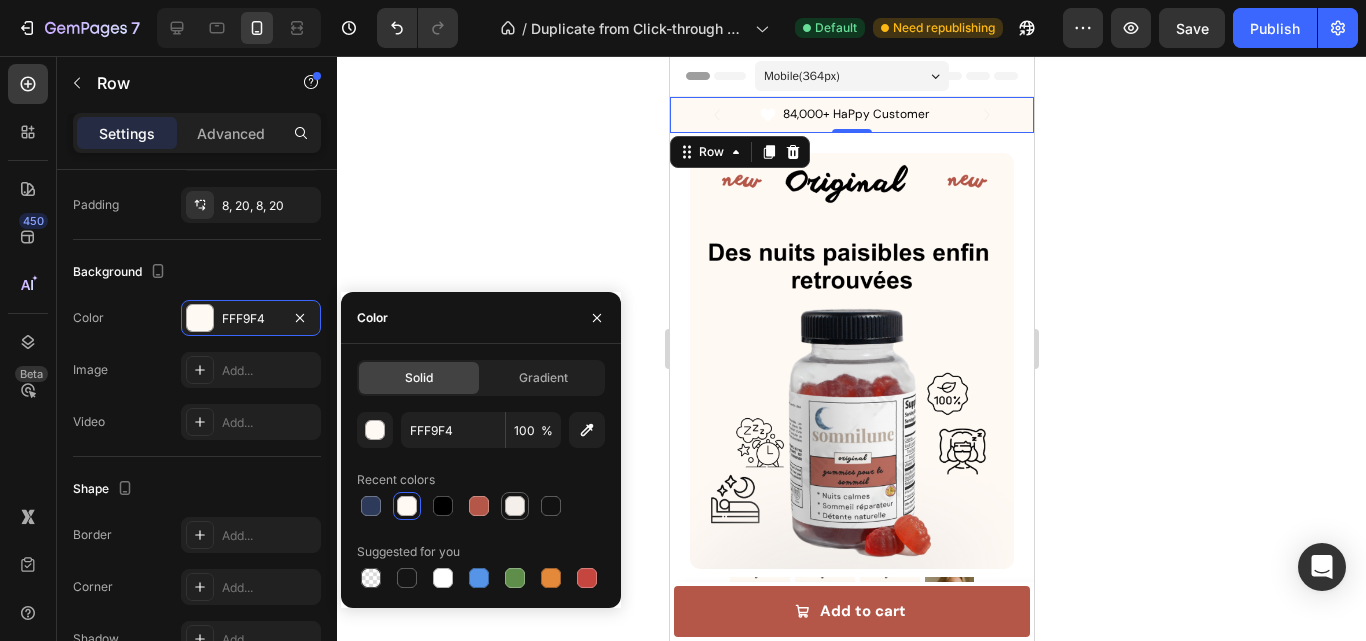 click at bounding box center [515, 506] 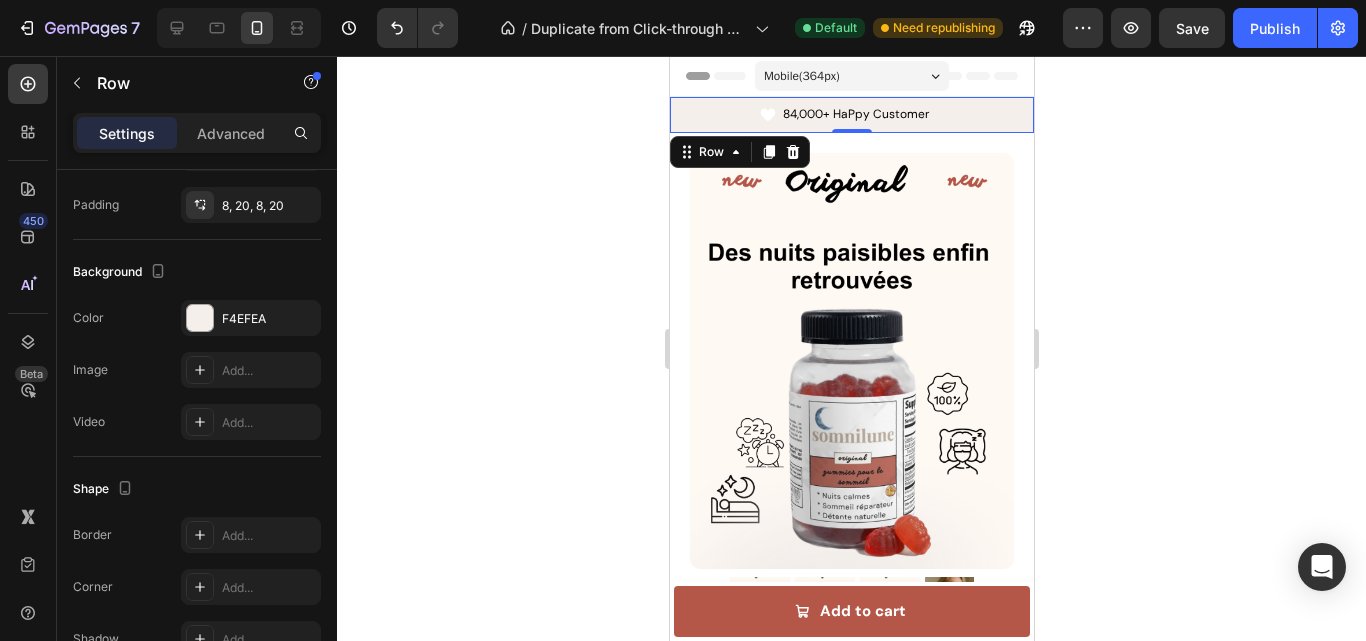 click 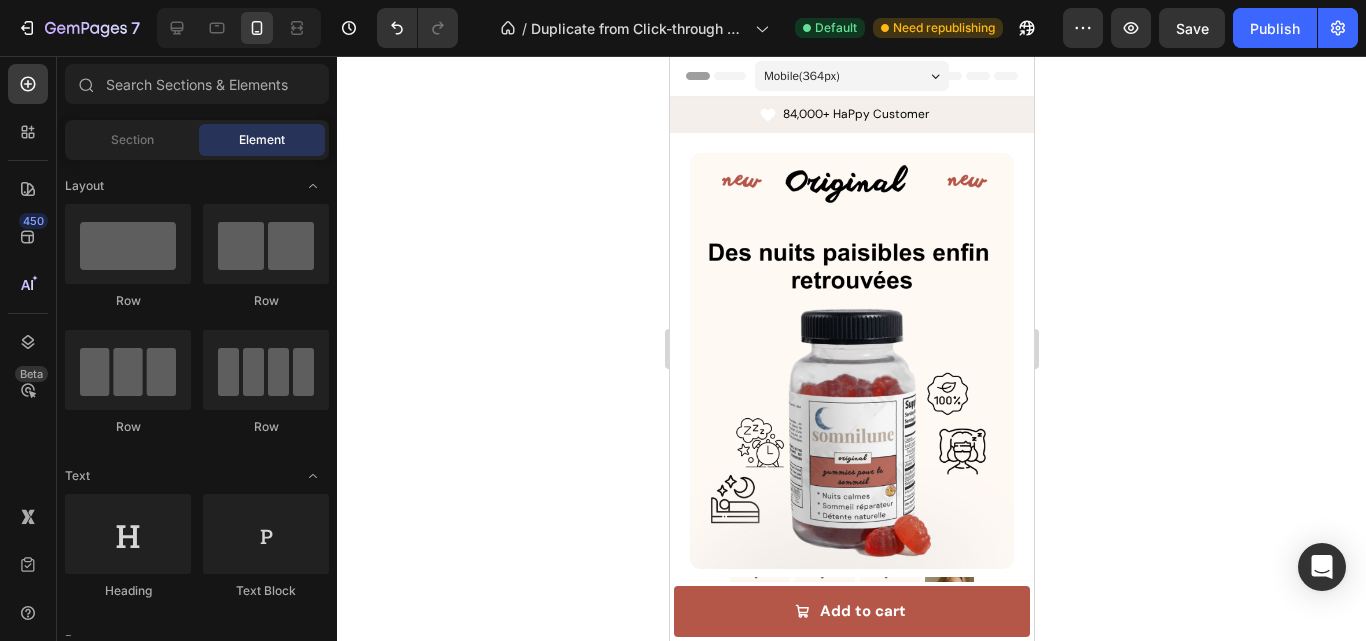 click 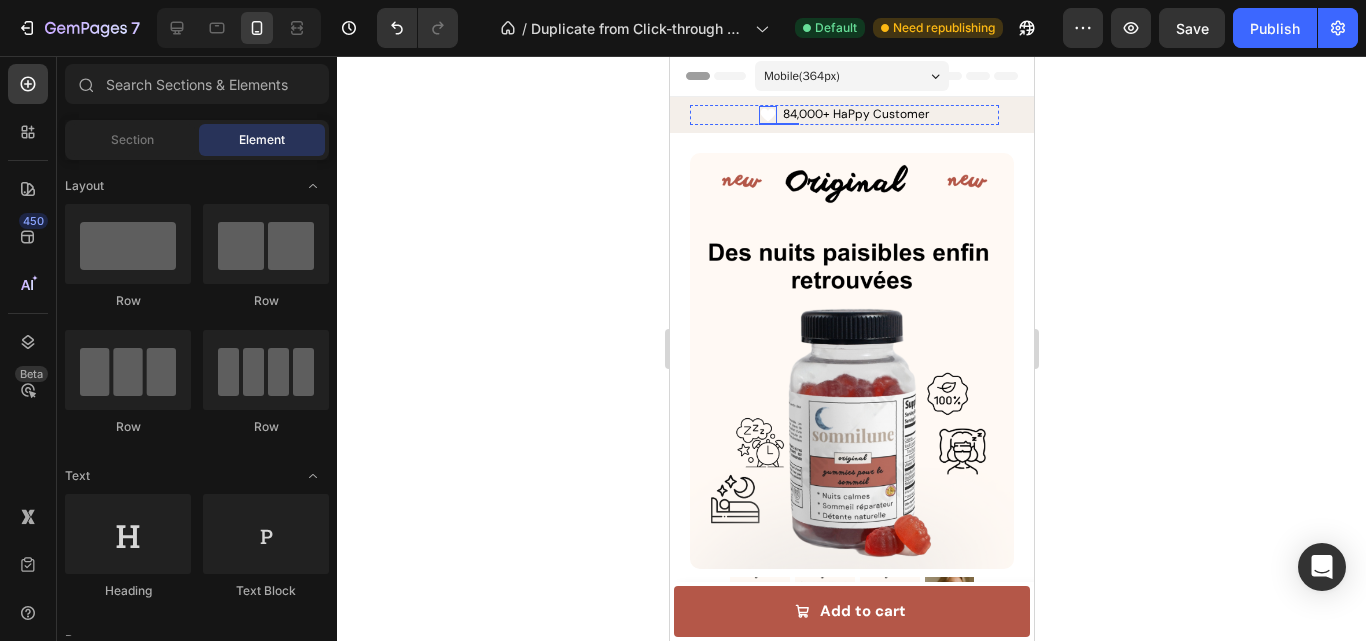 click 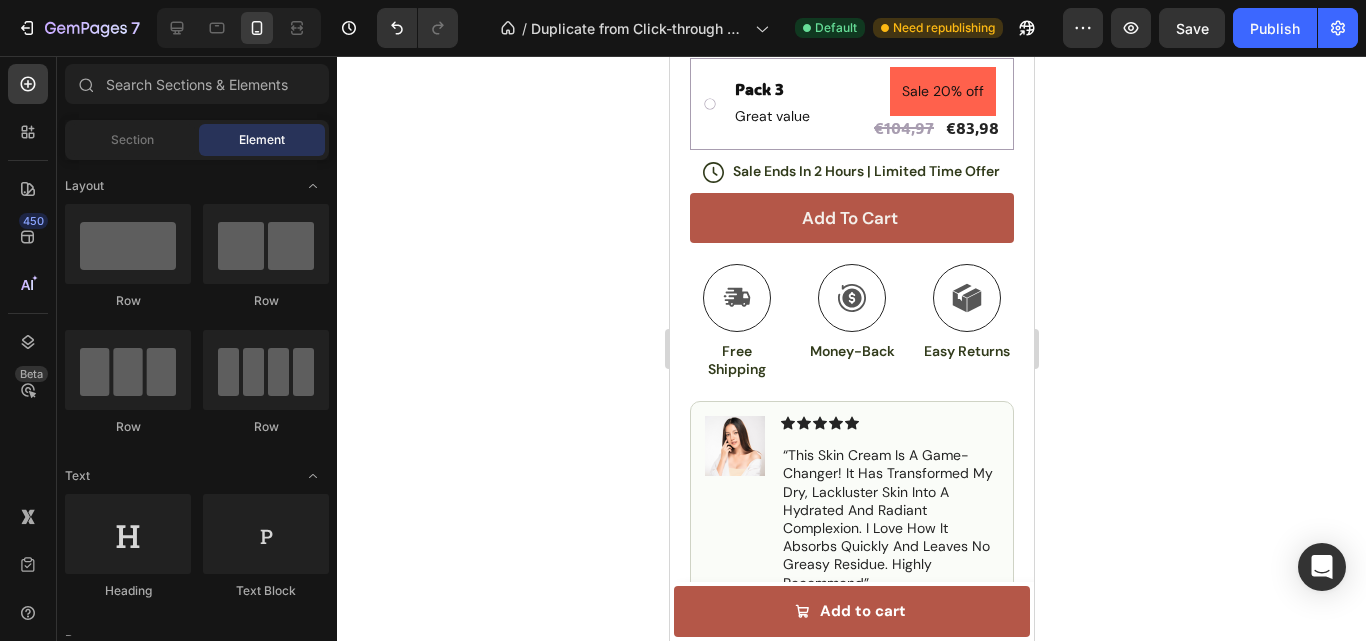 scroll, scrollTop: 0, scrollLeft: 0, axis: both 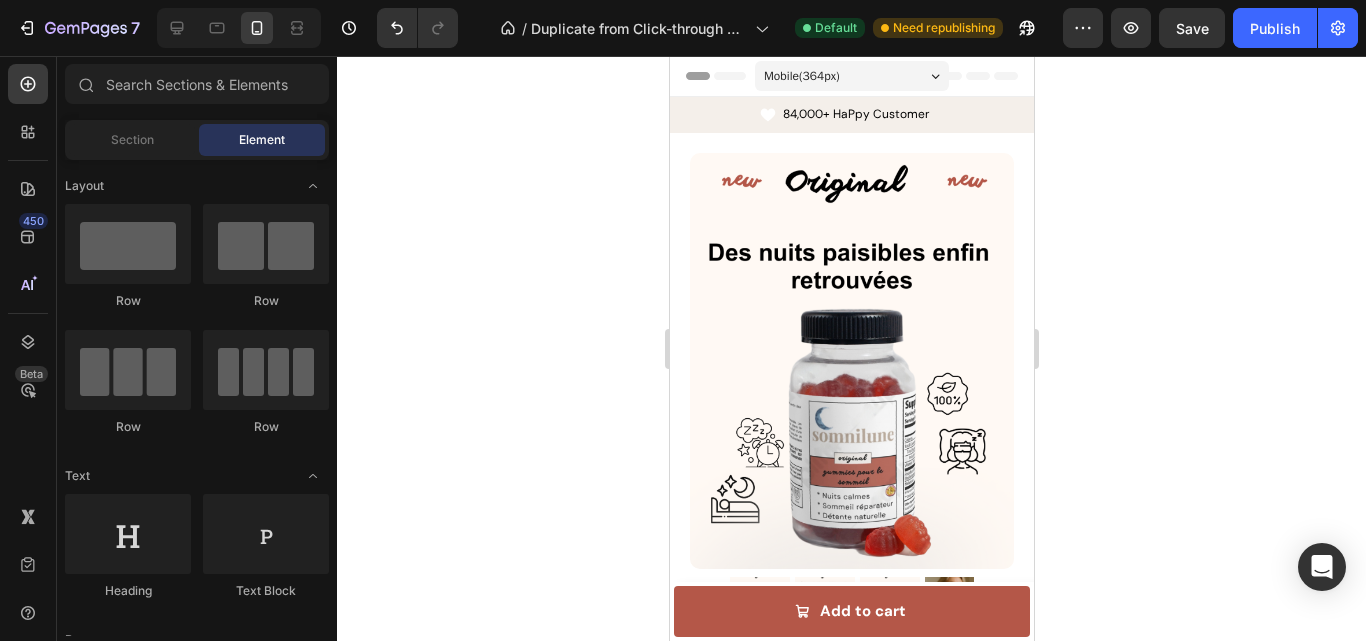 drag, startPoint x: 1028, startPoint y: 117, endPoint x: 1692, endPoint y: 110, distance: 664.0369 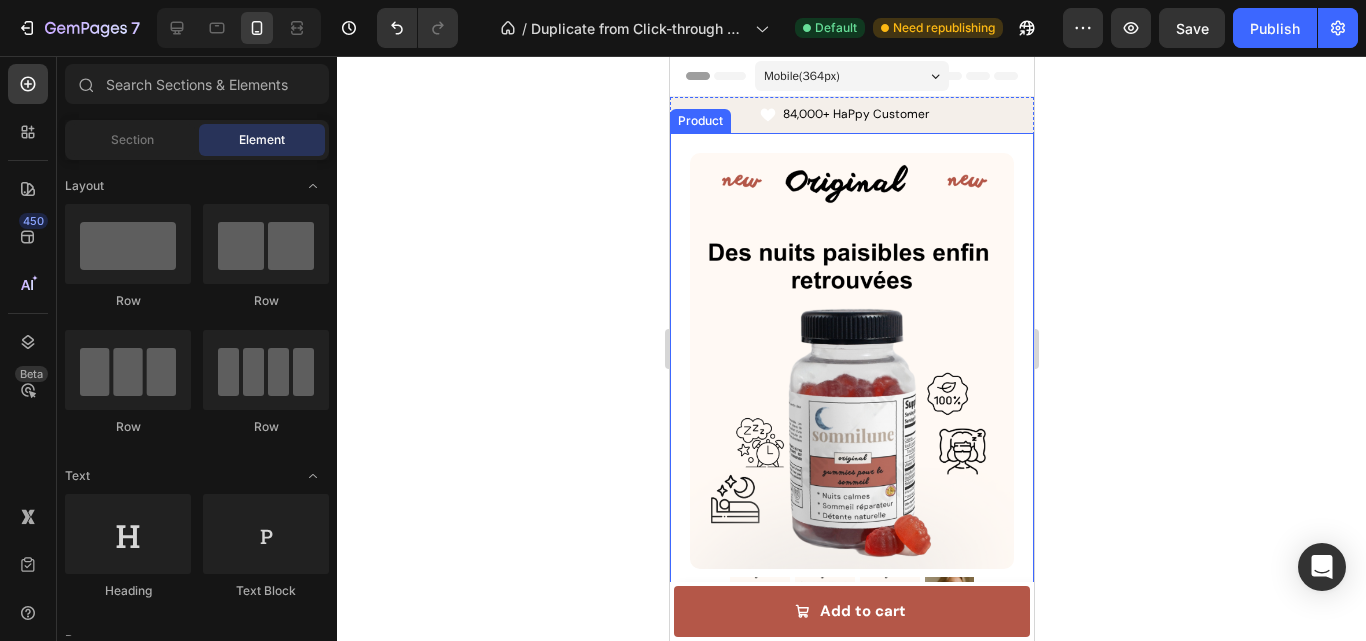 click on "Product Images Image Icon Icon Icon Icon Icon Icon List “This skin cream is a game-changer! It has transformed my dry, lackluster skin into a hydrated and radiant complexion. I love how it absorbs quickly and leaves no greasy residue. Highly recommend” Text Block
Icon [FIRST] [LAST] ([CITY], [COUNTRY]) Text Block Row Row Row Icon Icon Icon Icon Icon Icon List somnilune Gummies Product Title The 2023 Rated Innovation in Cosmetics Text Block Hydrate, rejuvenate, and glow with our revolutionary cream. Unleash your skin's potential today. Text Block
Intense Hydration
Environmentally Friendly
Made in Germany Item List Pack 1 Text Block Great value Text Block €34,99 Product Price Product Price €34,99 Product Price Product Price Row Row Pack 2 Text Block Great value Text Block Sale 10% off Product Badge €69,98 Product Price Product Price €62,98 Product Price Product Price Row Row Pack 3 Text Block Great value Text Block Row Row" at bounding box center (851, 1036) 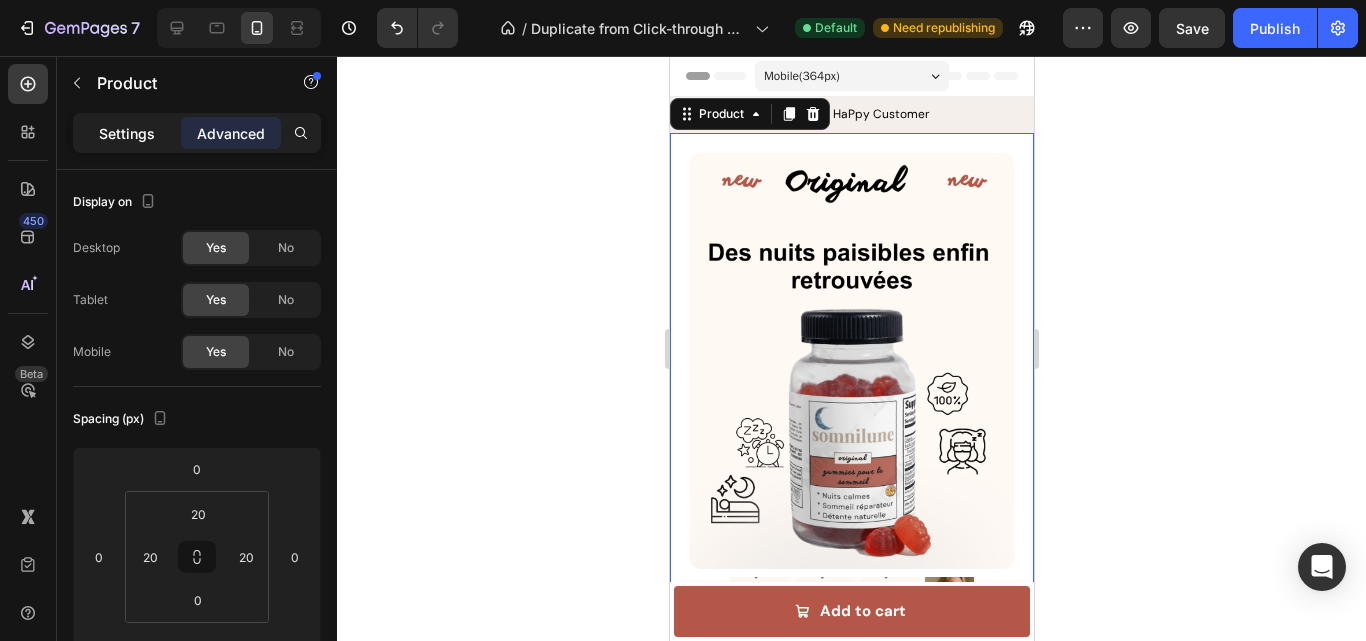 click on "Settings" at bounding box center [127, 133] 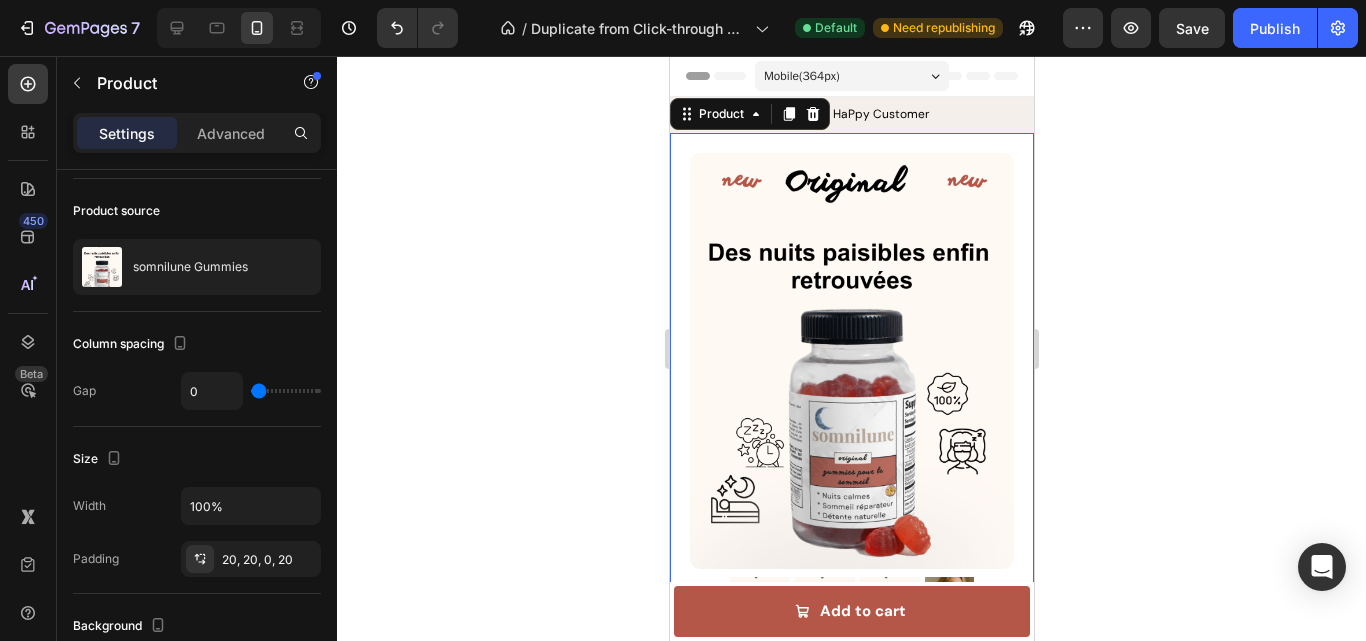 scroll, scrollTop: 659, scrollLeft: 0, axis: vertical 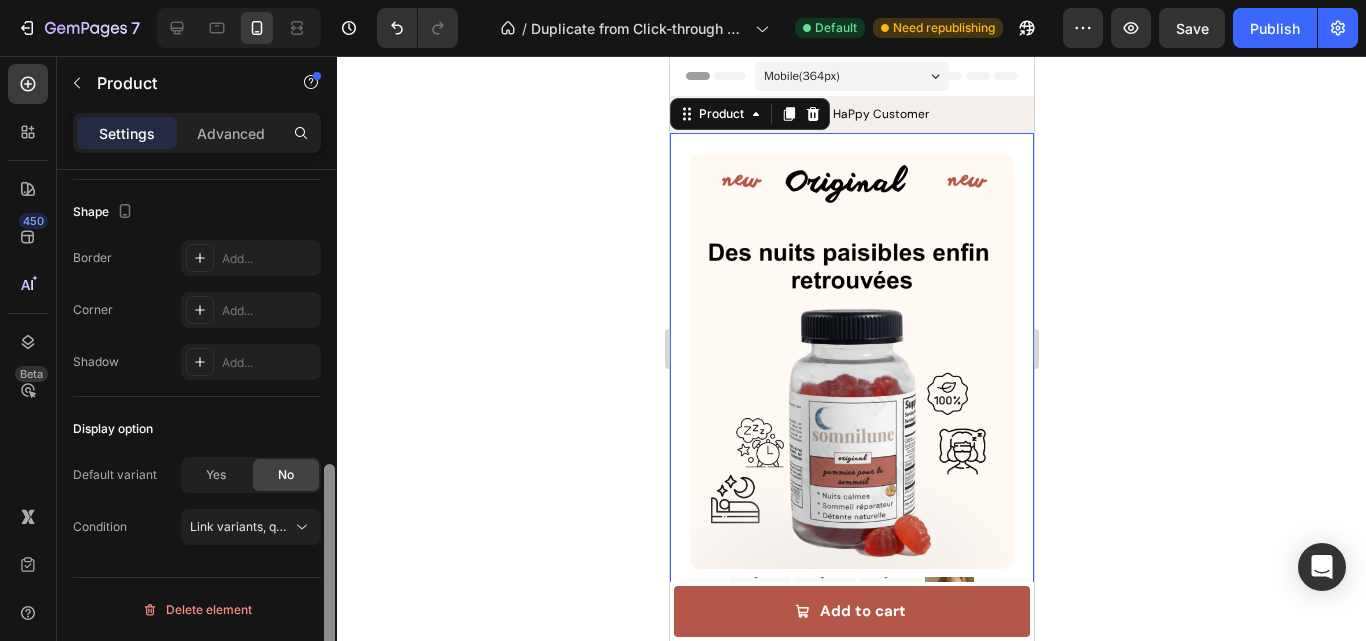 drag, startPoint x: 334, startPoint y: 267, endPoint x: 337, endPoint y: 570, distance: 303.01486 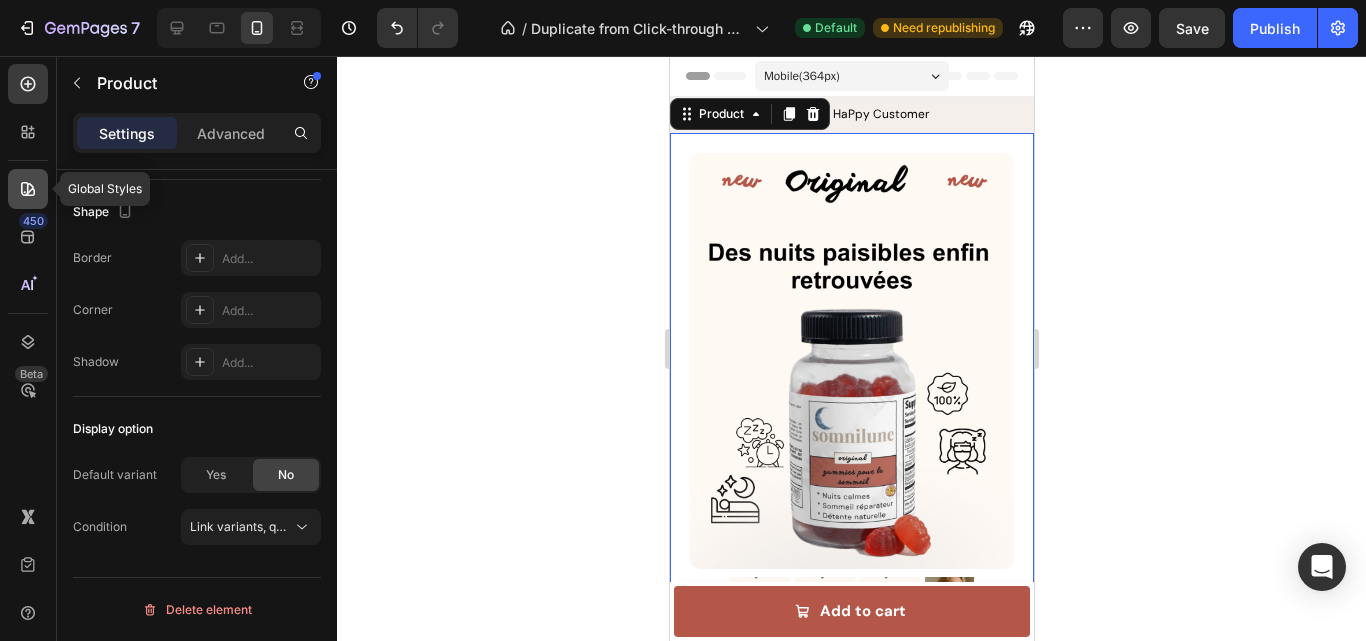 click 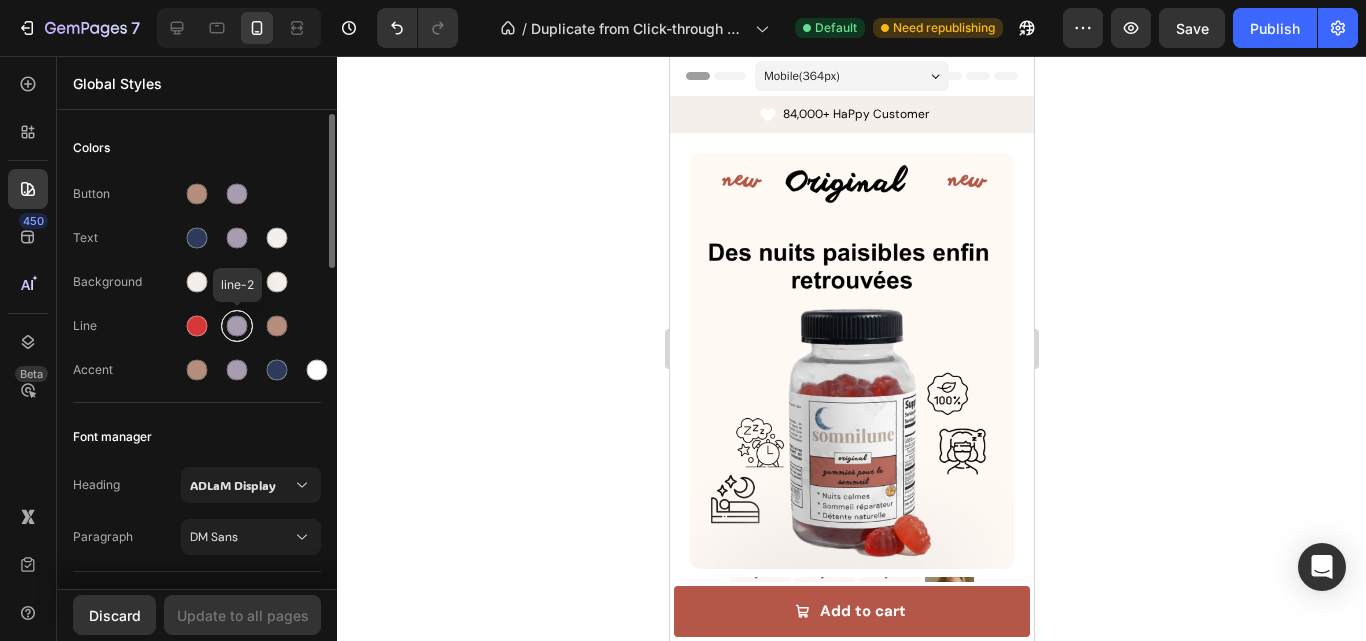click at bounding box center (237, 326) 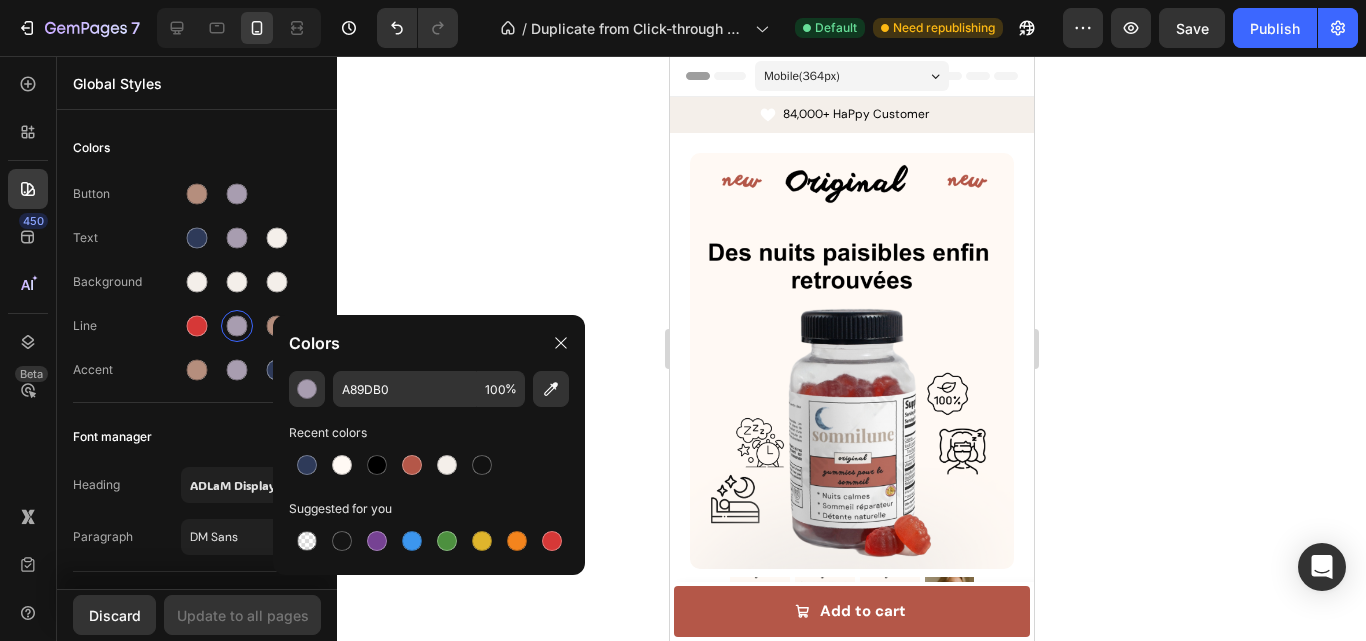 click 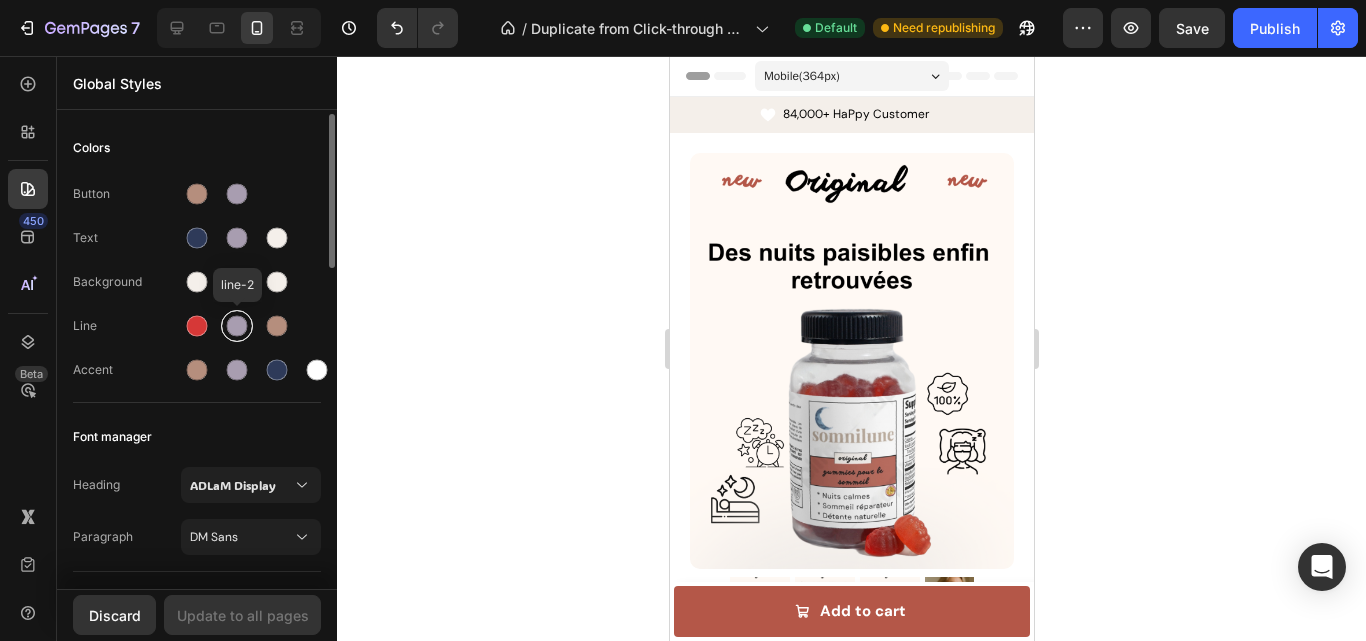 click at bounding box center (237, 326) 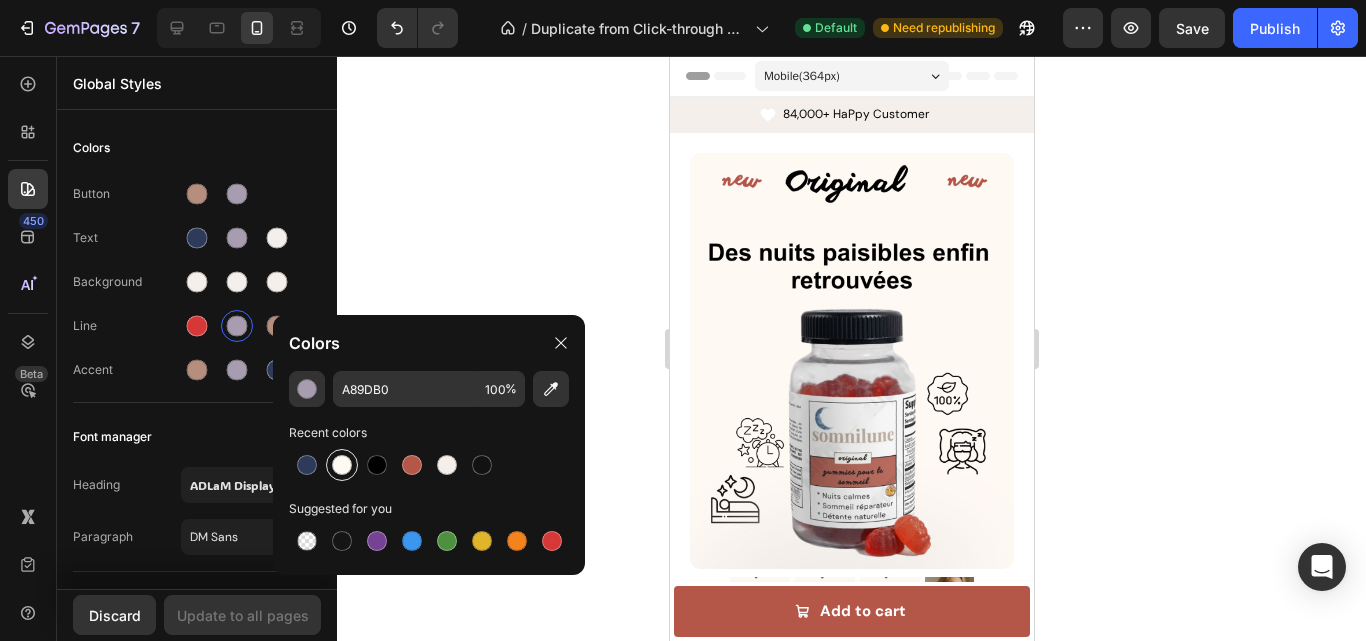 click at bounding box center [342, 465] 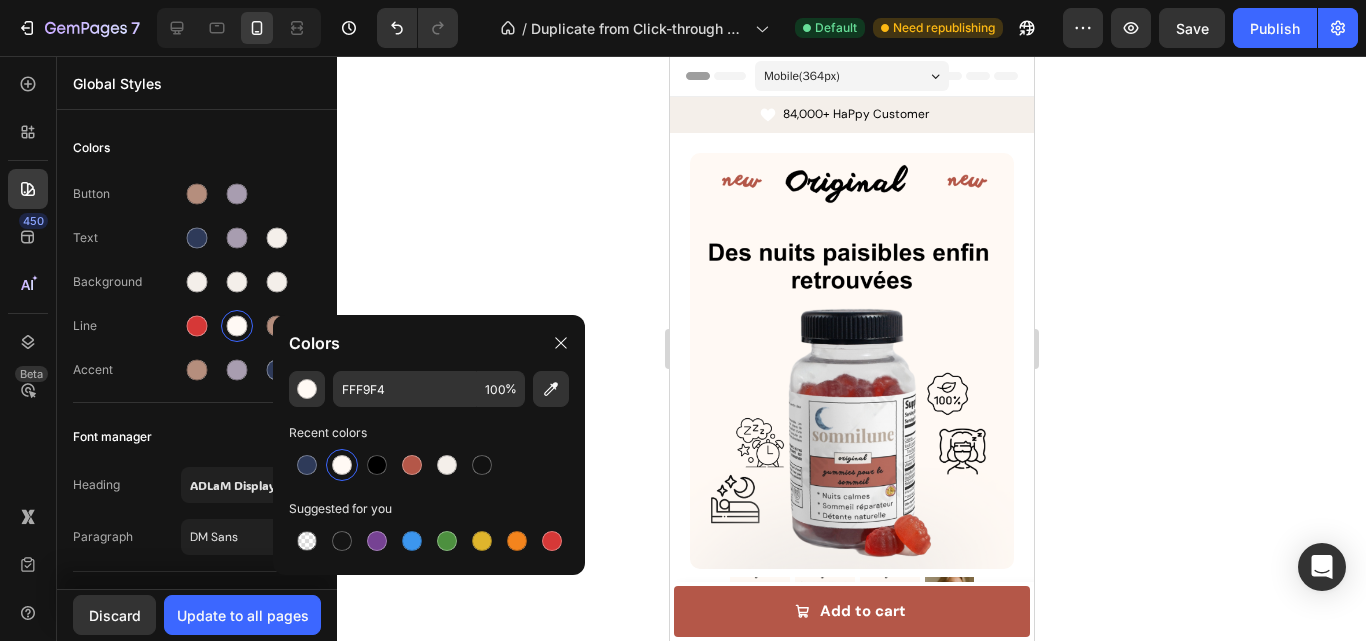click at bounding box center (342, 465) 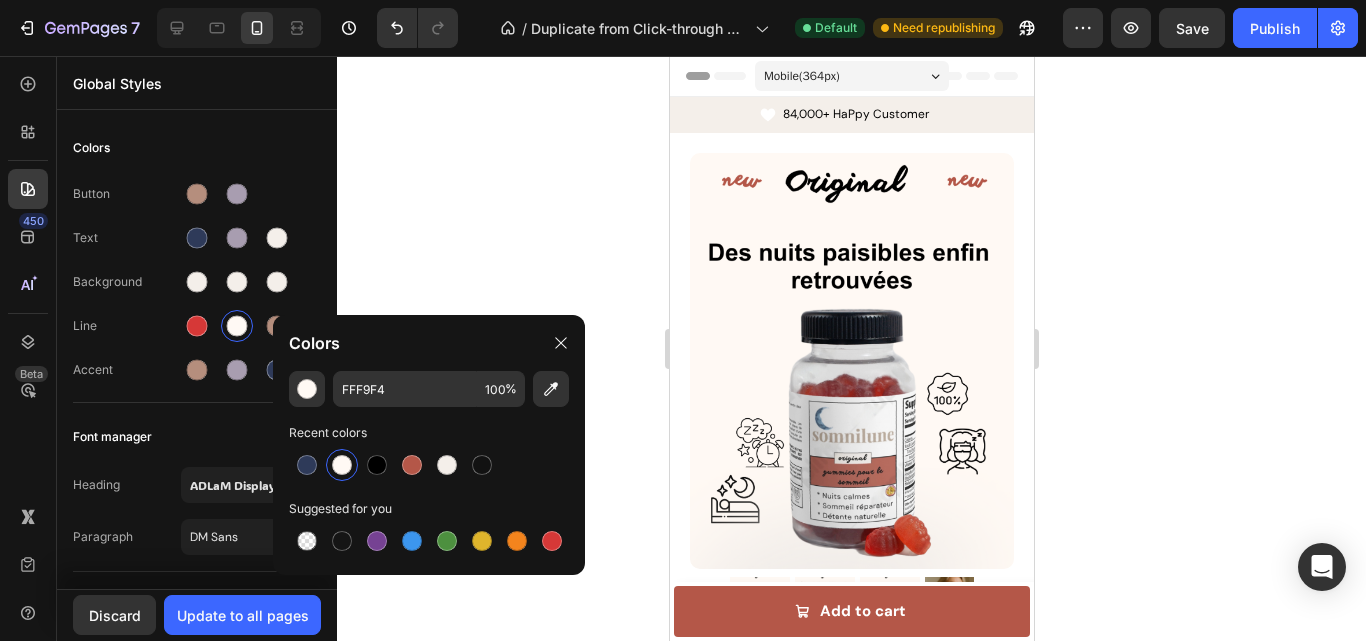 click 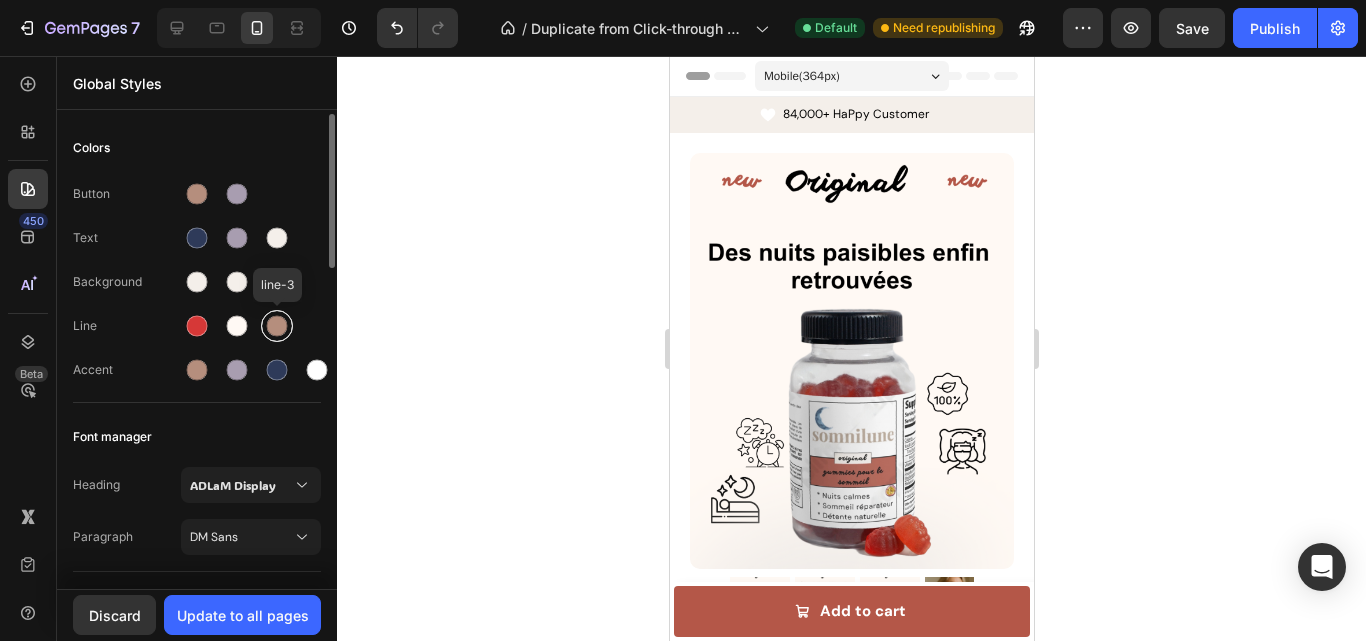 click at bounding box center (277, 326) 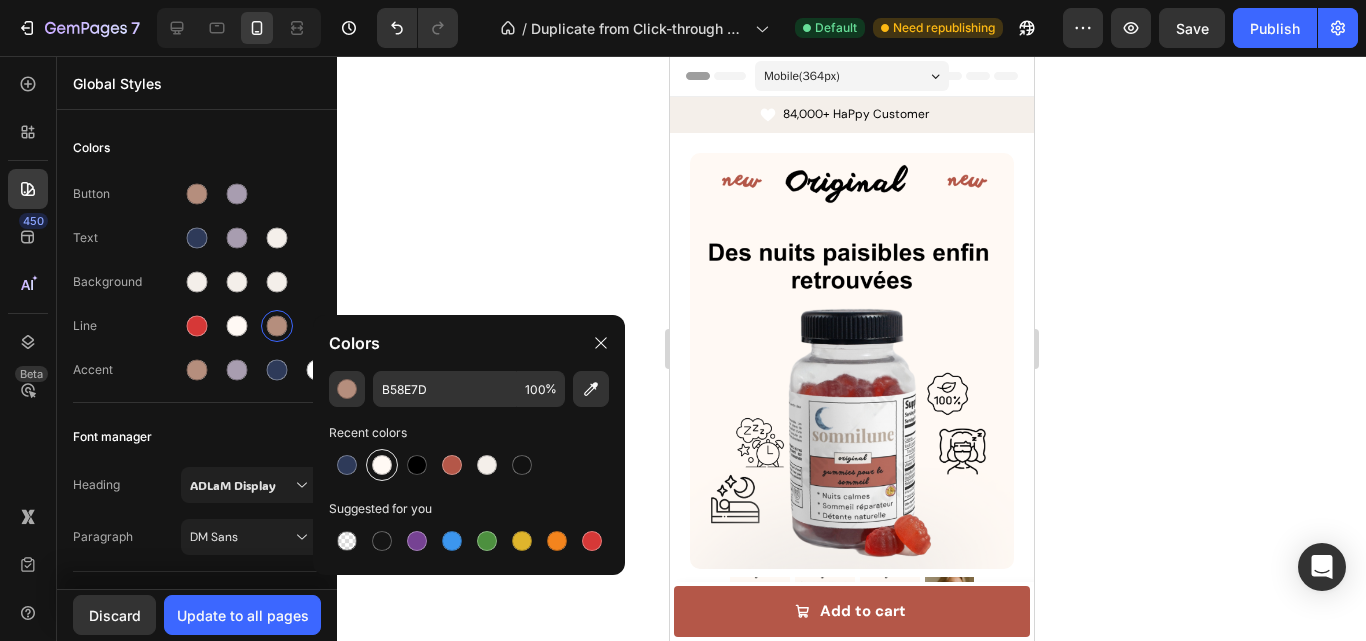 click at bounding box center (382, 465) 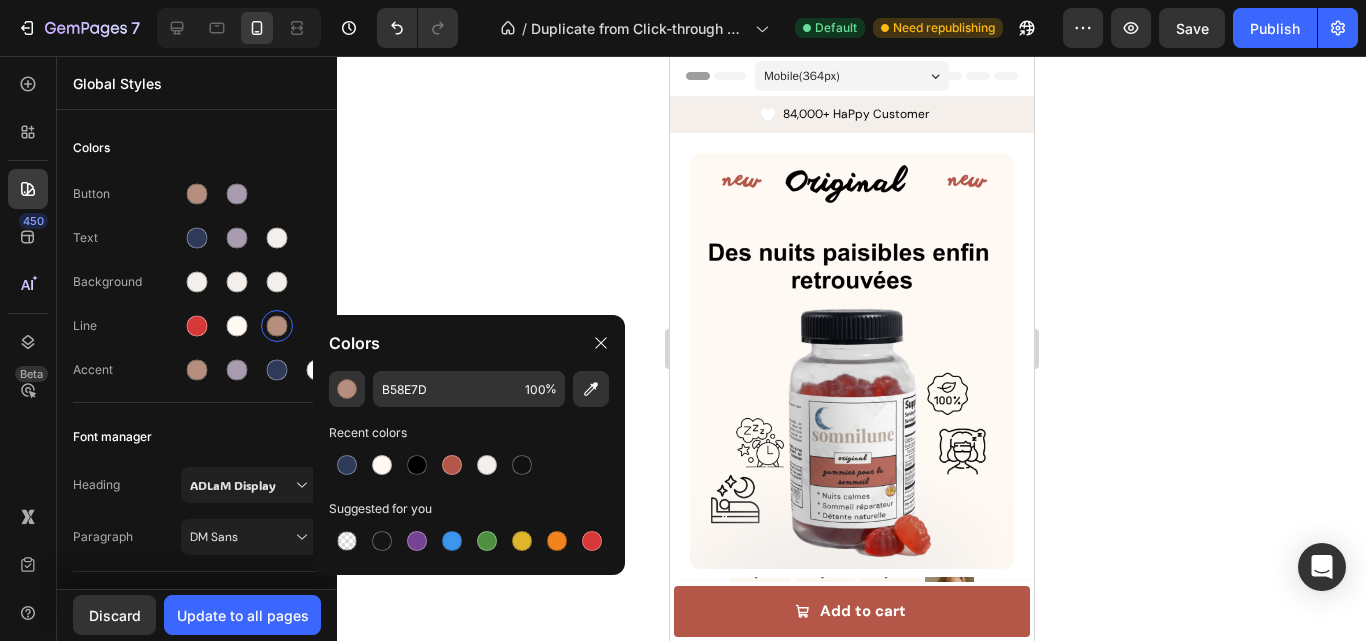 type on "FFF9F4" 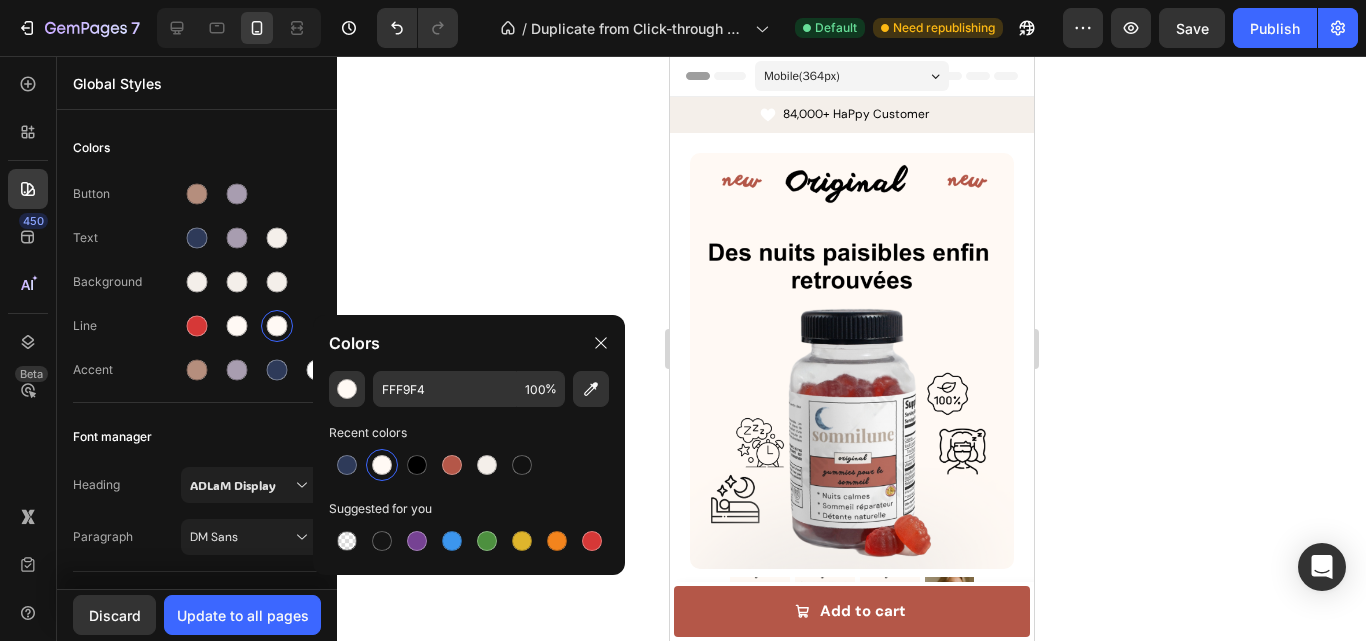 click 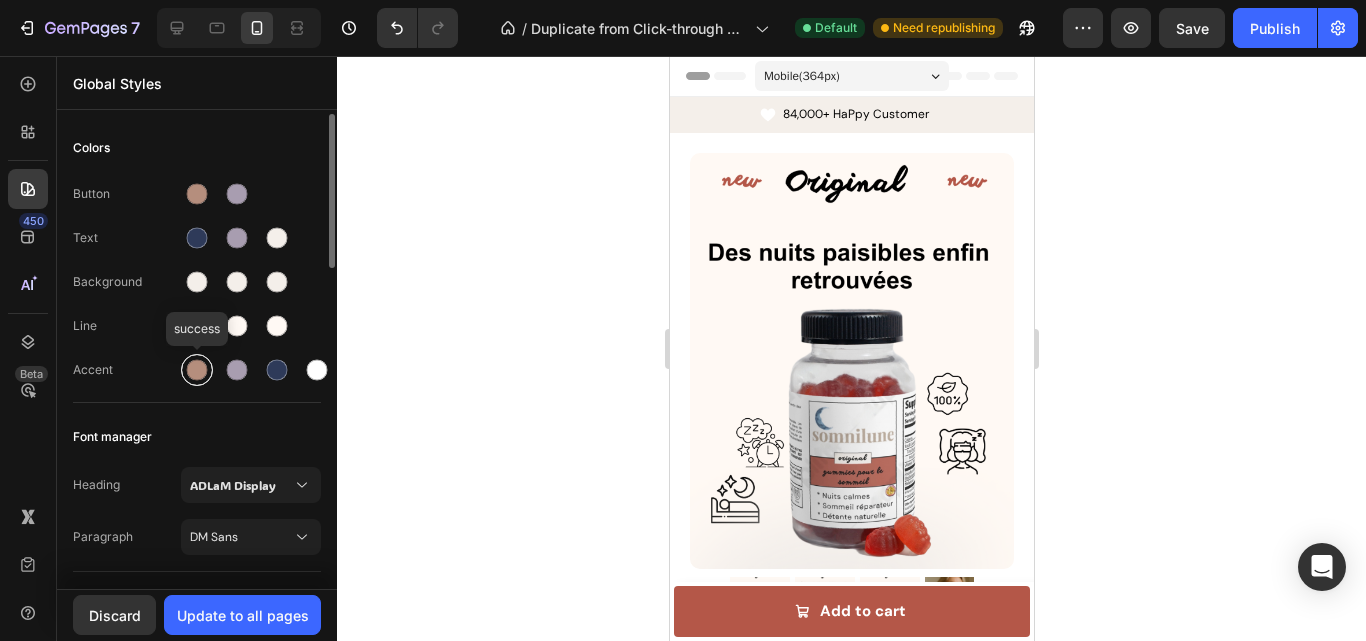 click at bounding box center [197, 370] 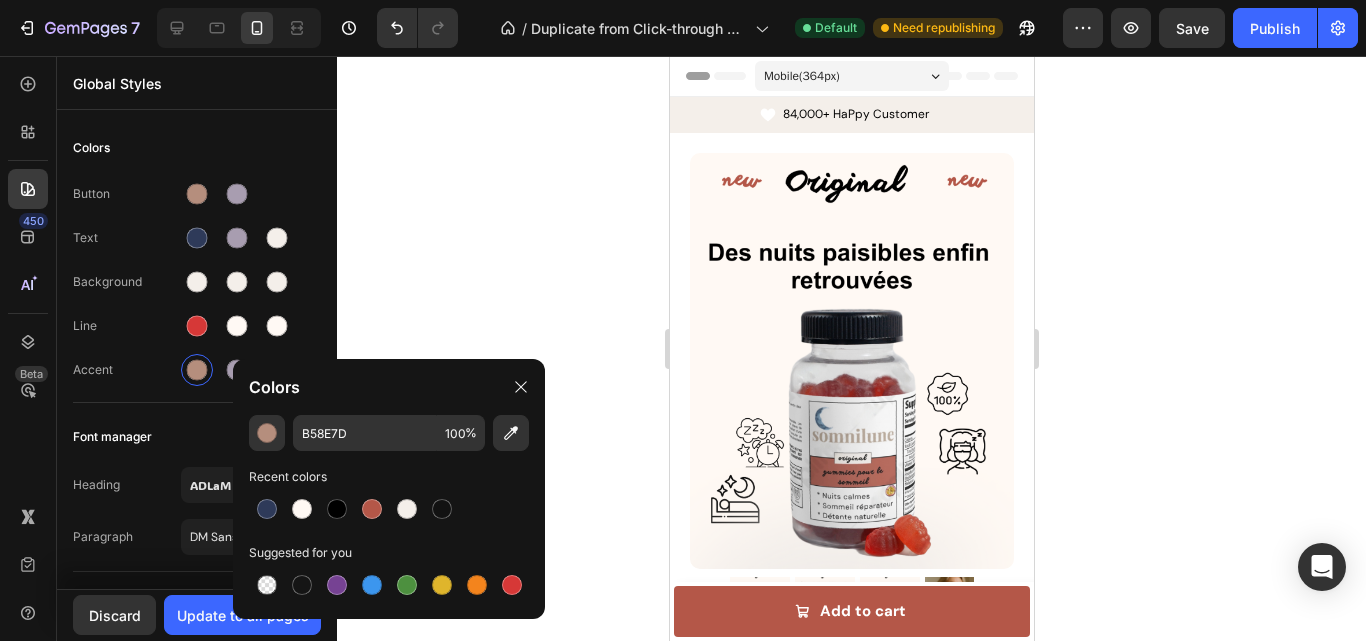 click 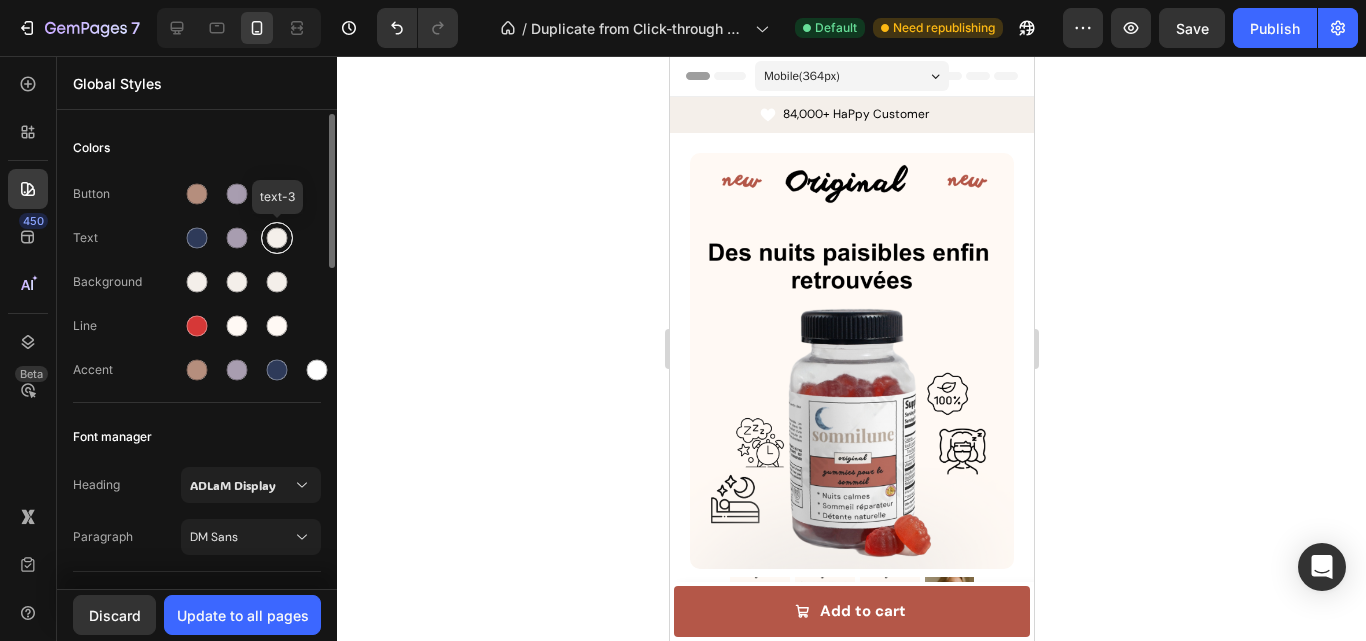 click at bounding box center (277, 238) 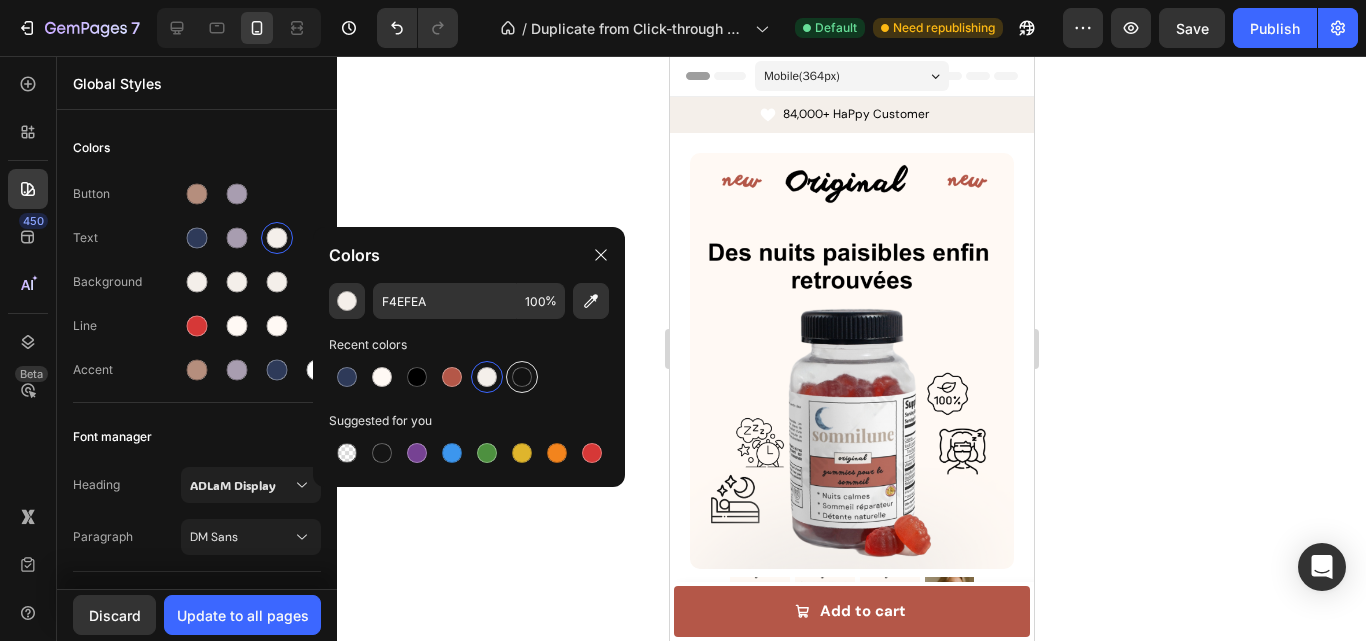 click at bounding box center [522, 377] 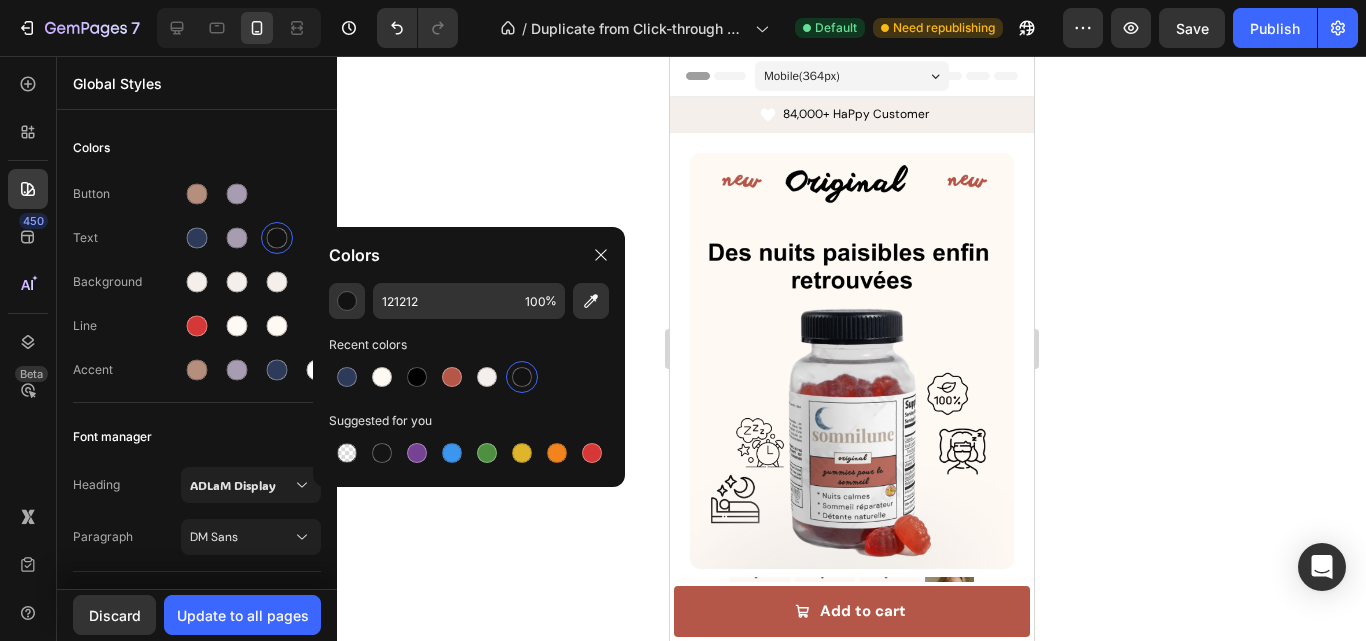 click 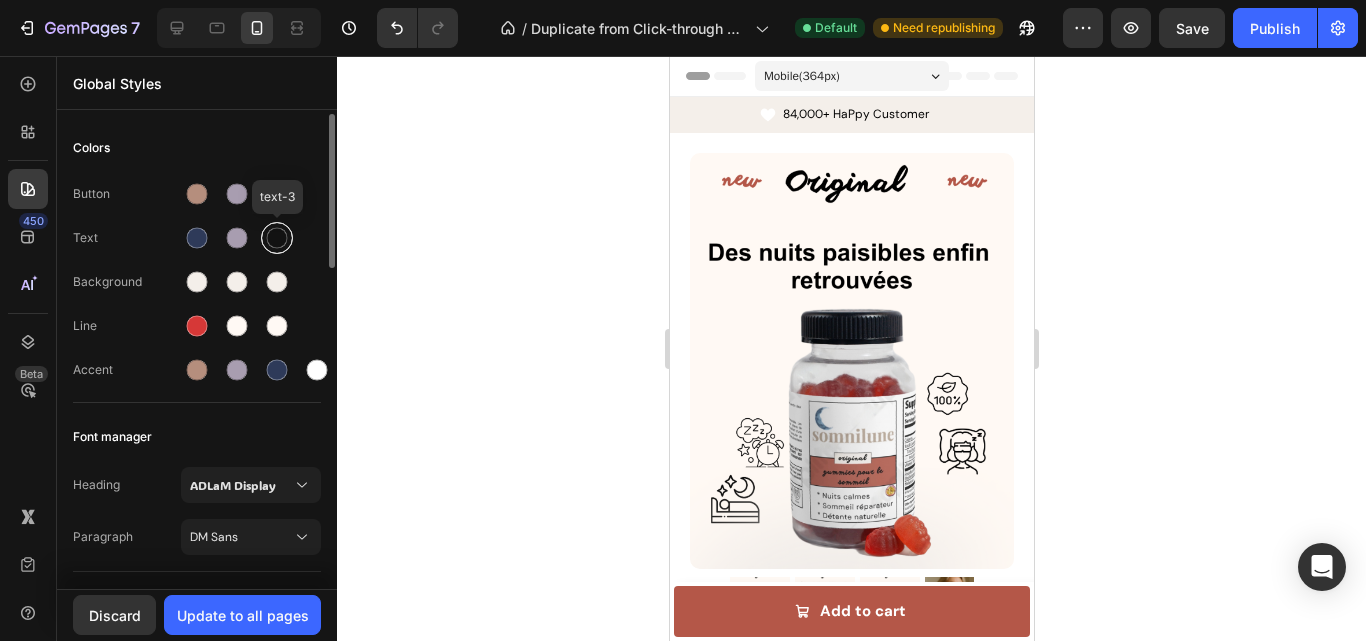 click at bounding box center [277, 238] 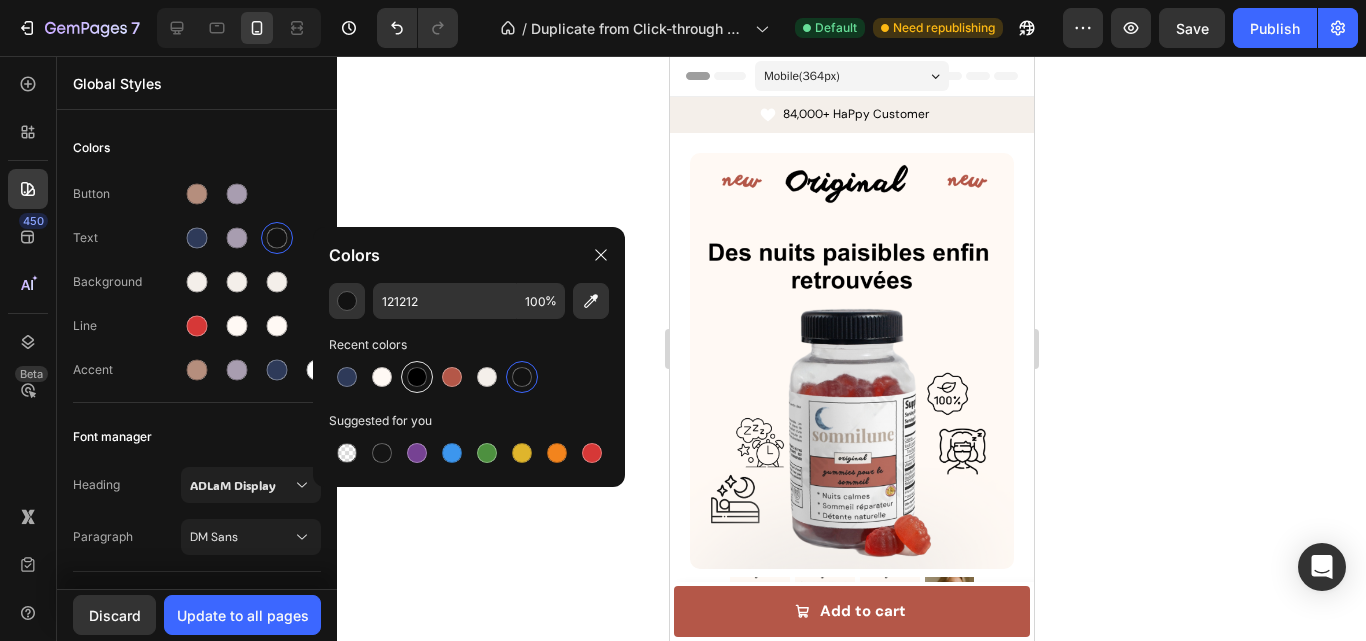 click at bounding box center [417, 377] 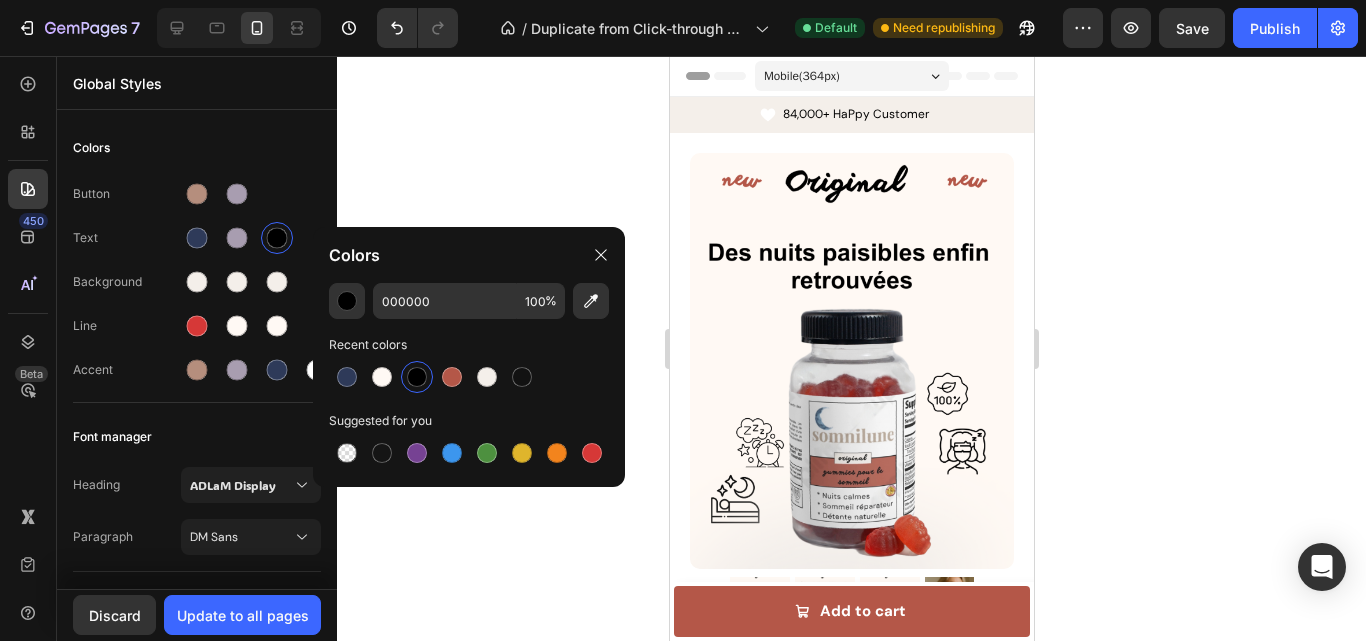 click 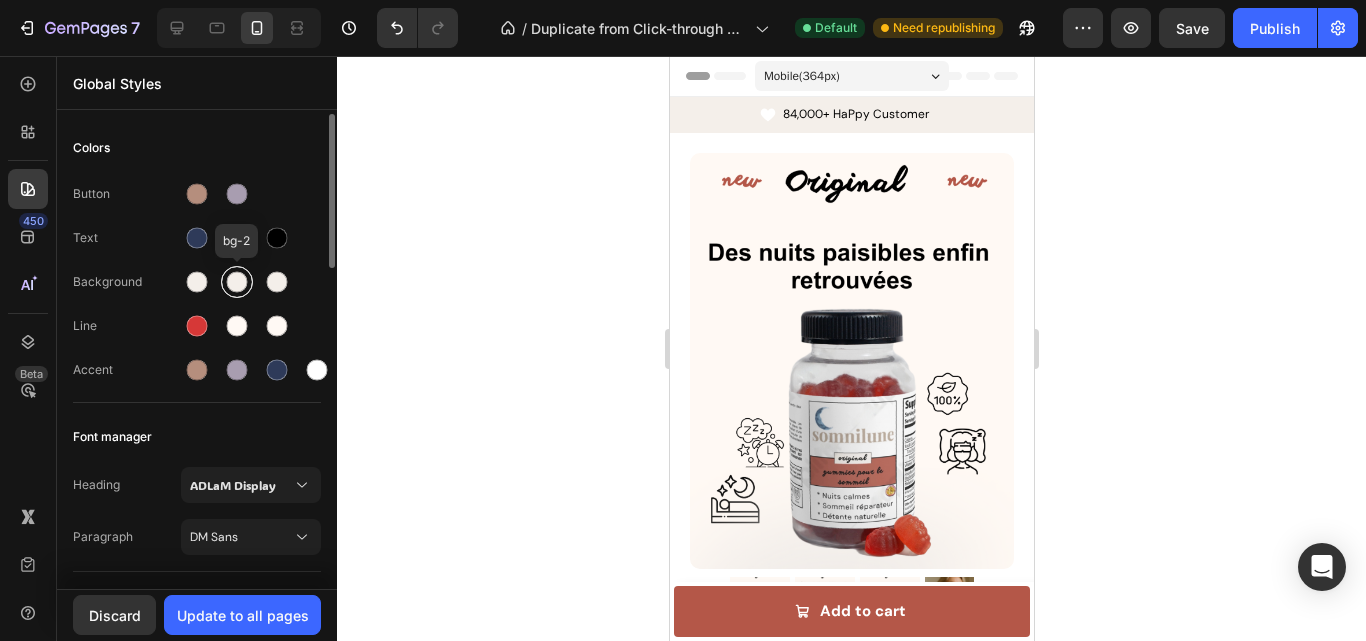 click at bounding box center (237, 282) 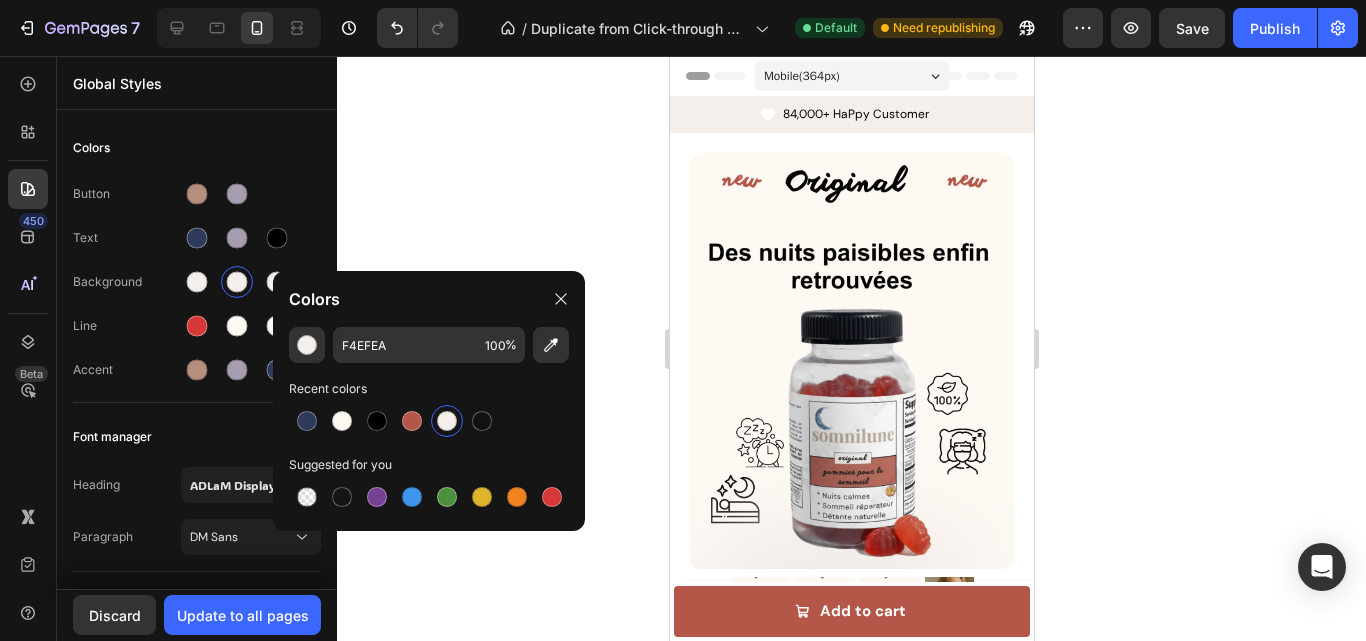 click 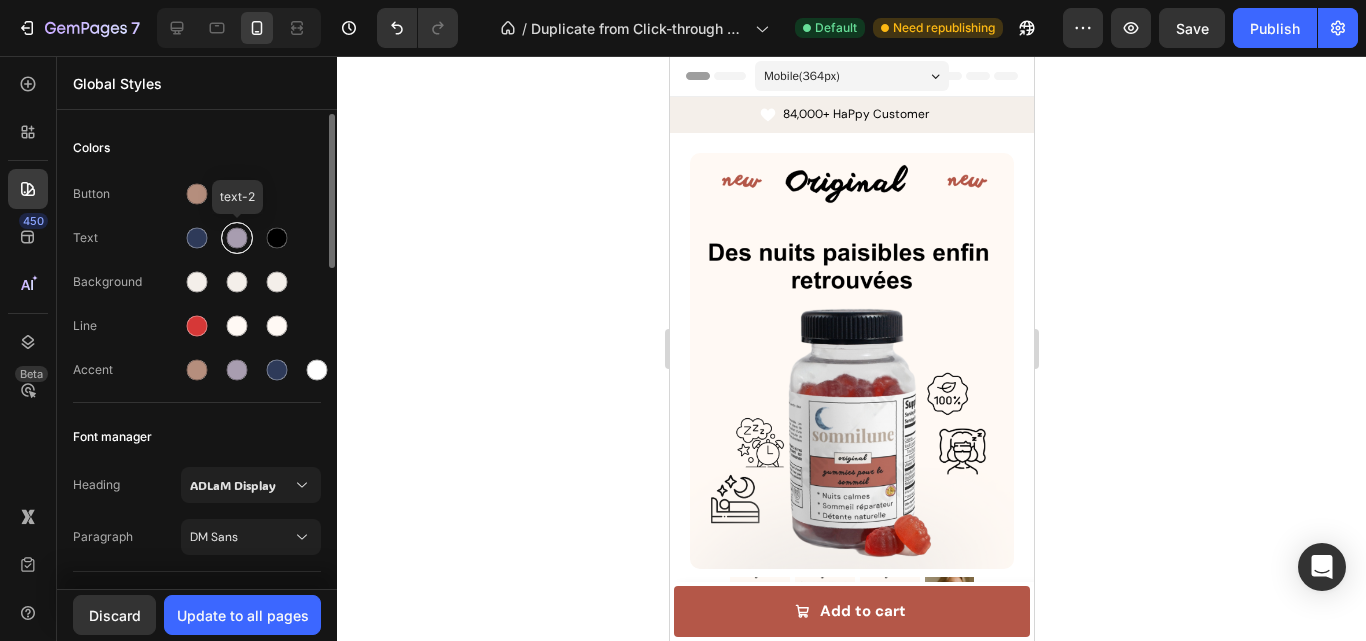 click at bounding box center [237, 238] 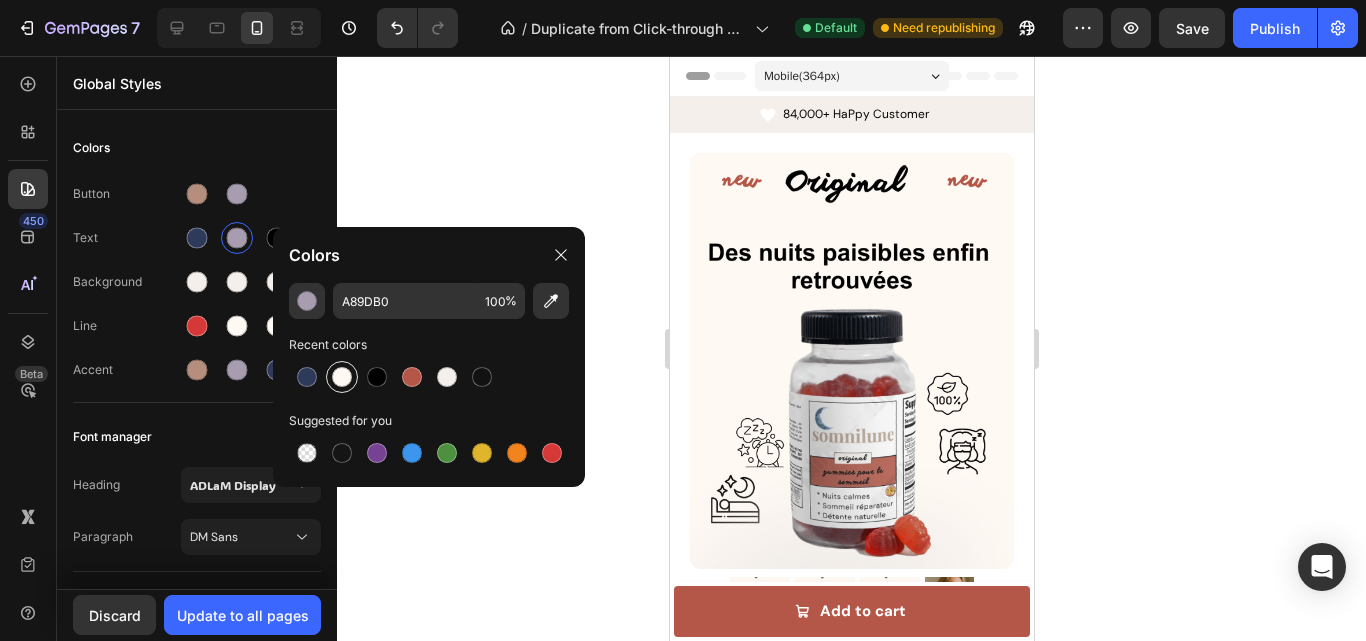 click at bounding box center (342, 377) 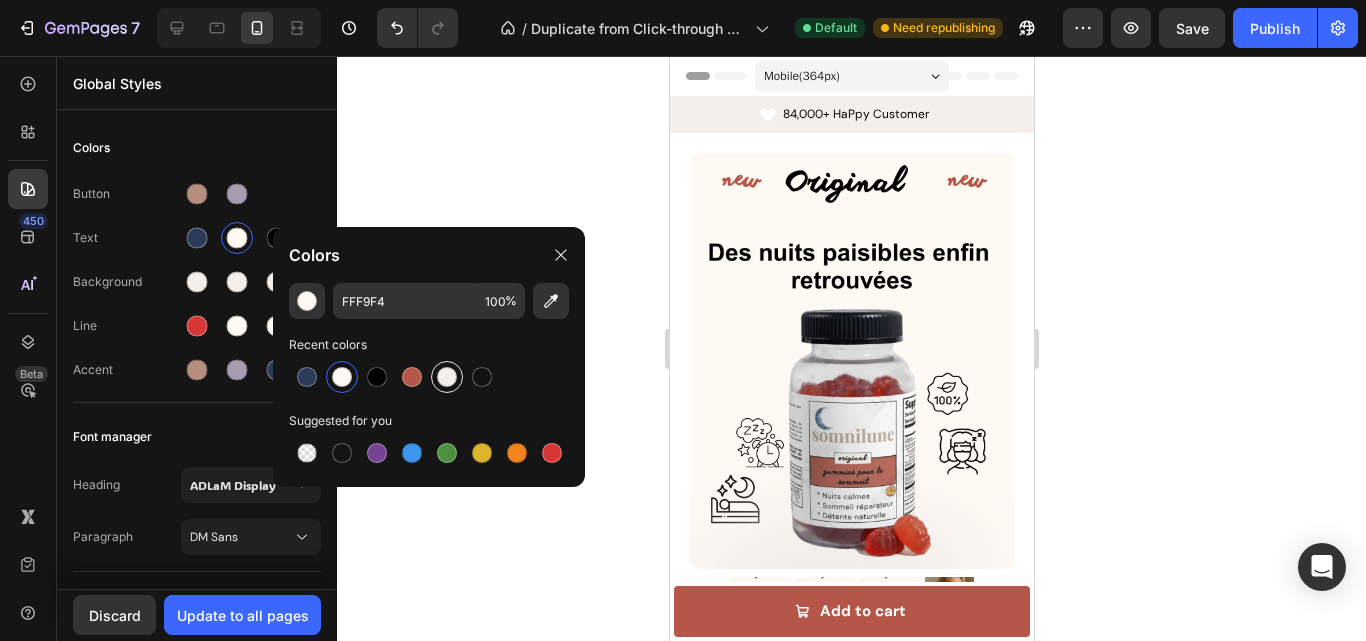 click at bounding box center [447, 377] 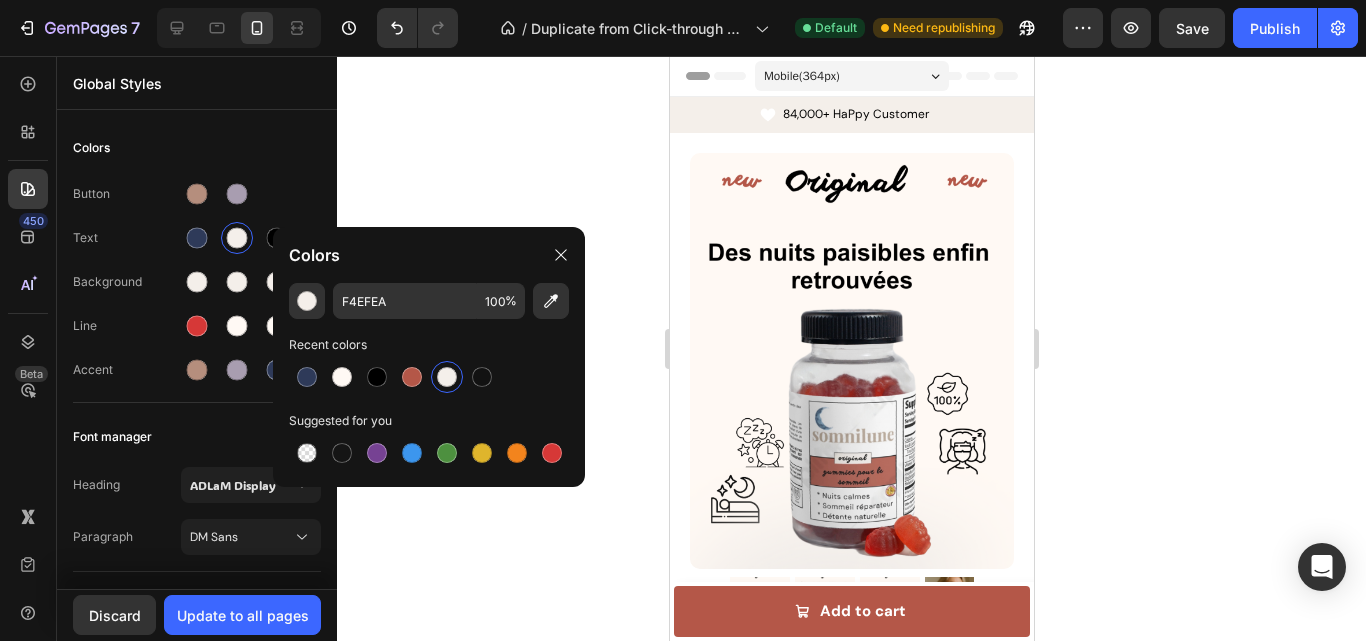 click at bounding box center (447, 377) 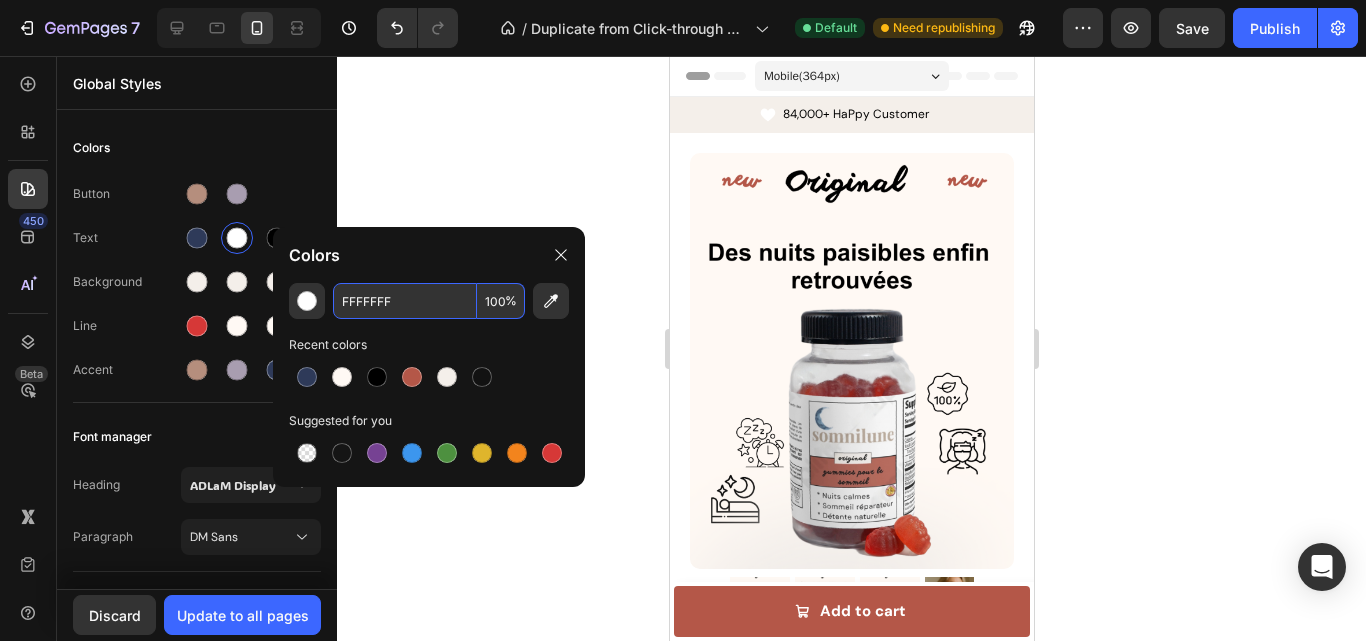 type on "FFFFFF" 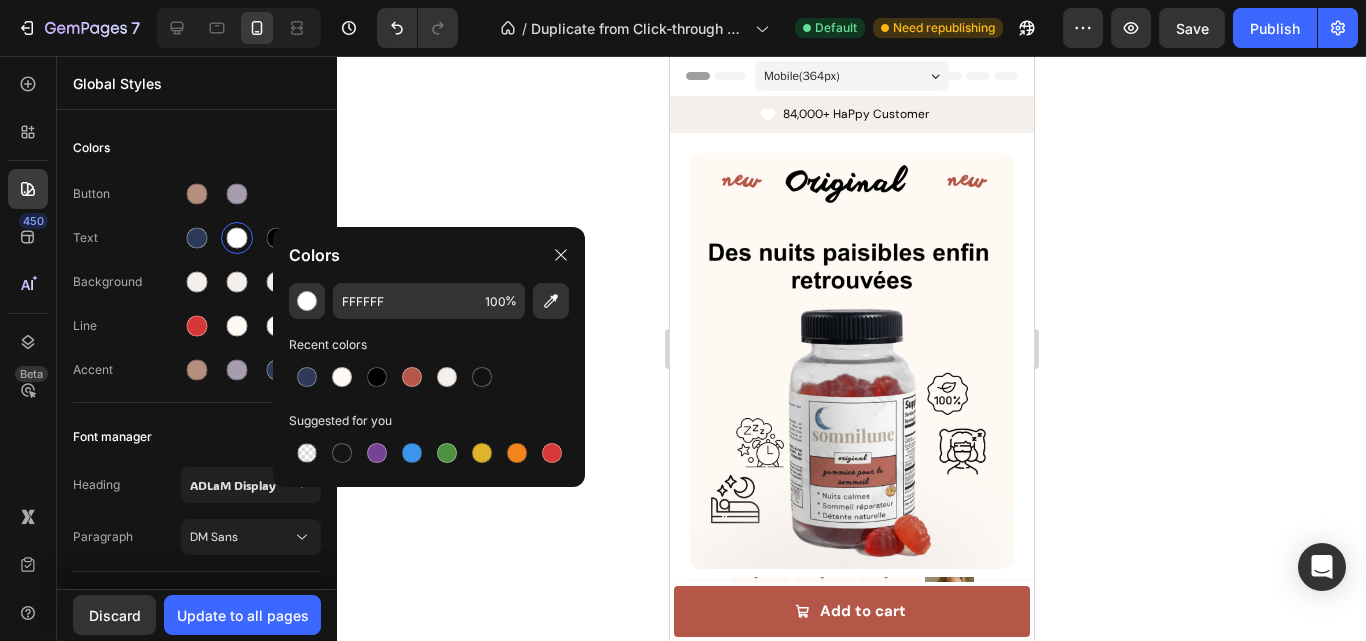click 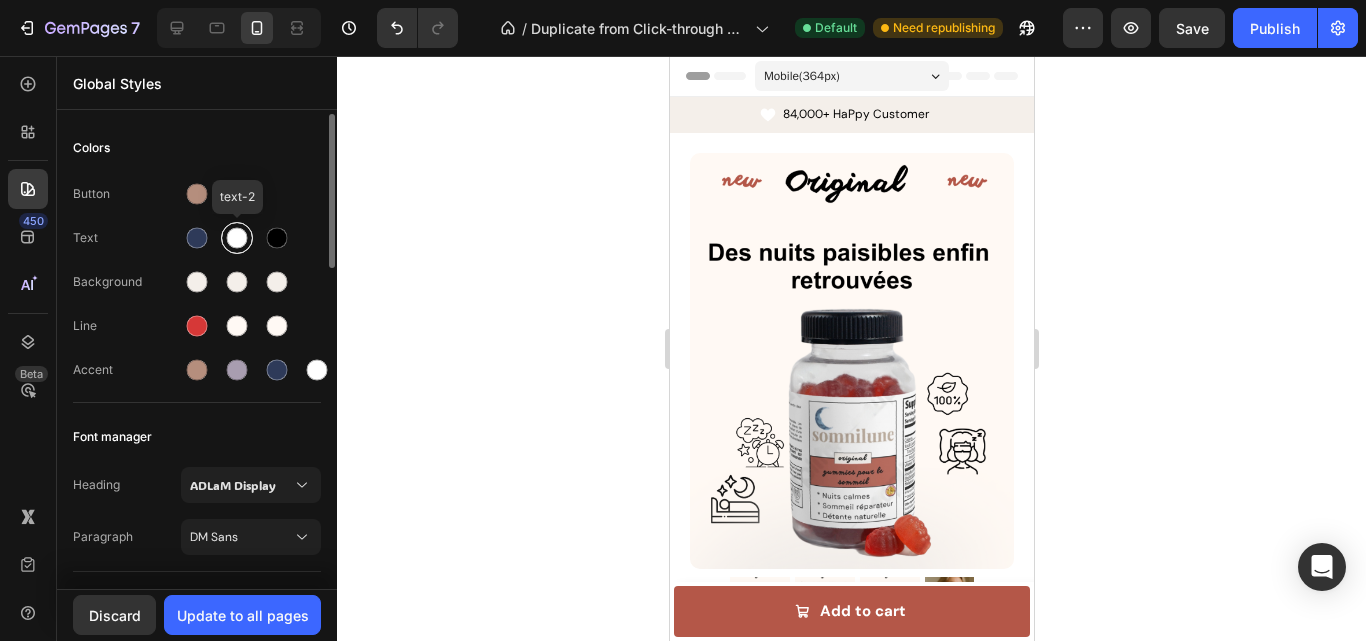 click at bounding box center (237, 238) 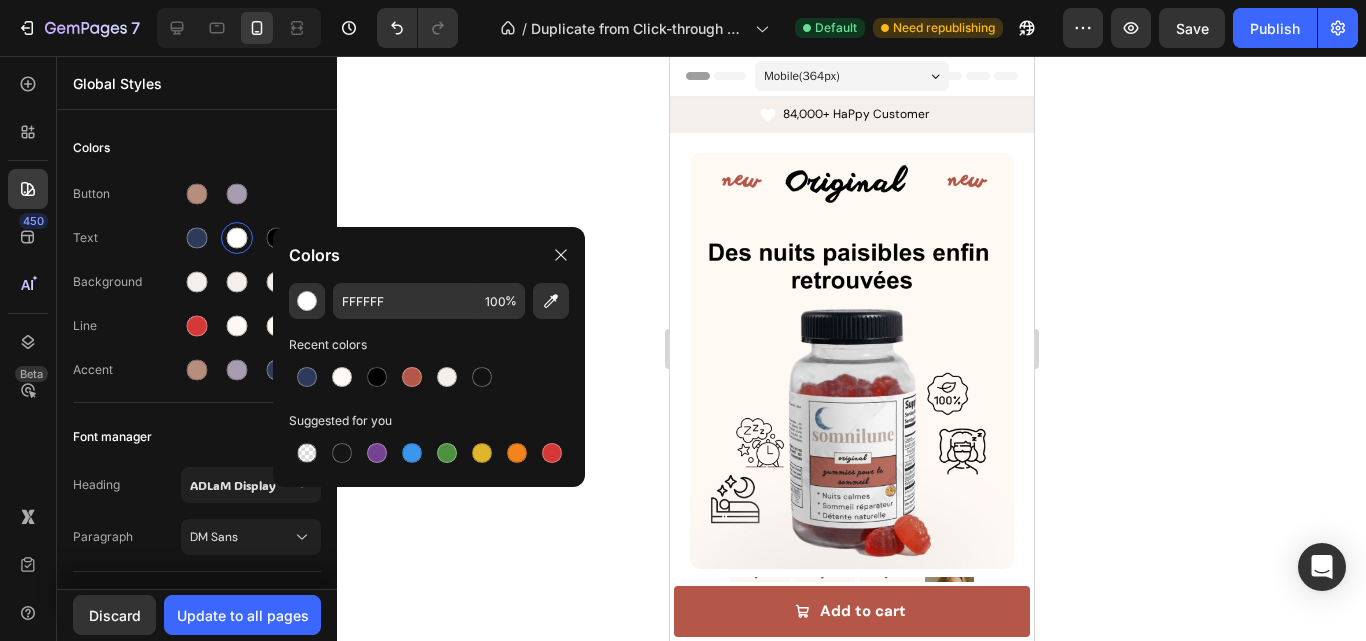 click on "Colors" 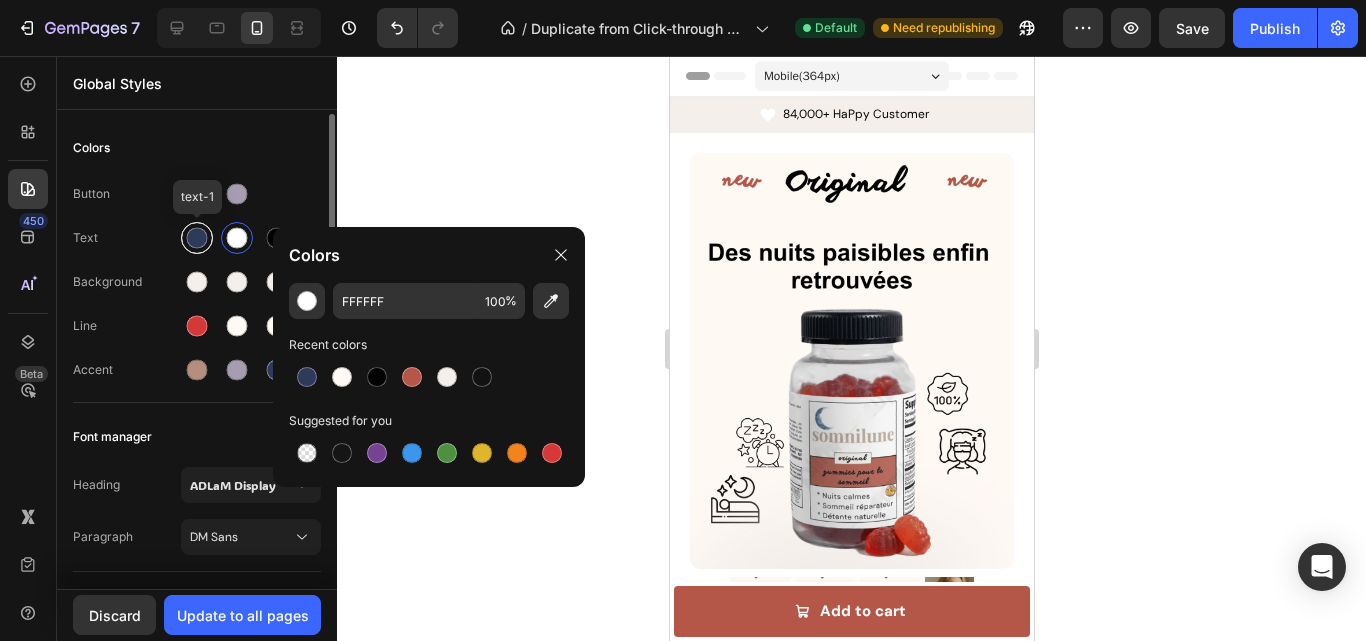 click at bounding box center [197, 238] 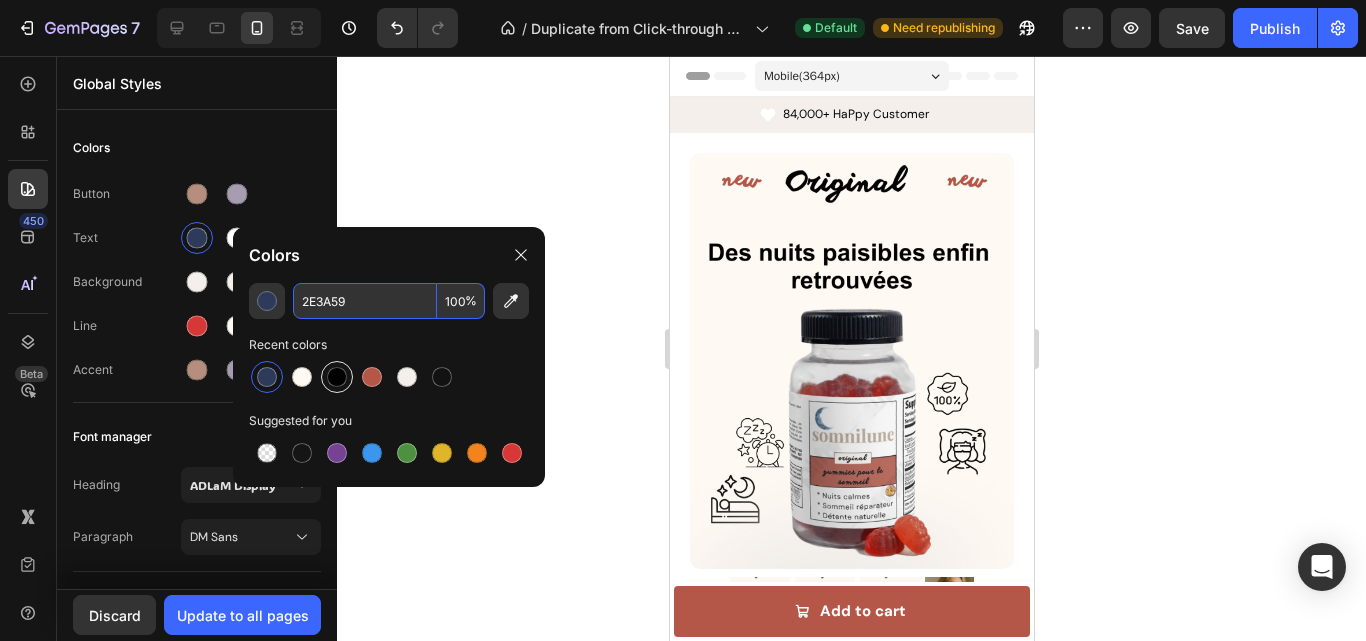 click at bounding box center [337, 377] 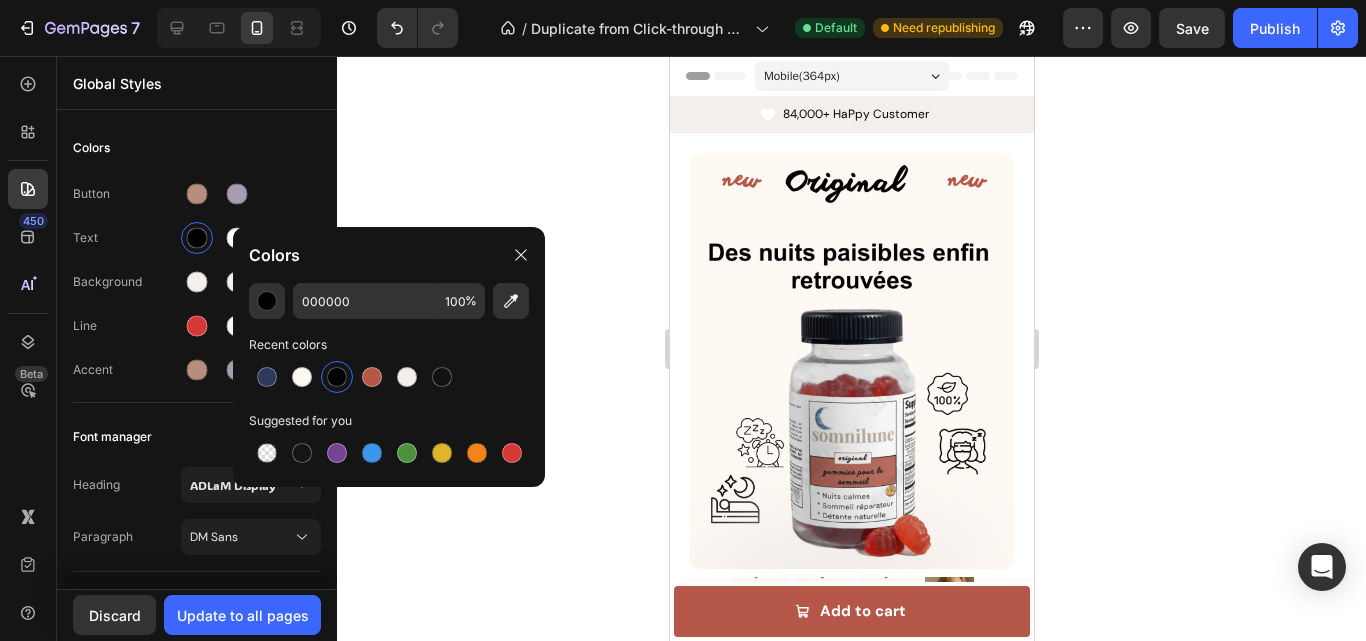 click at bounding box center (337, 377) 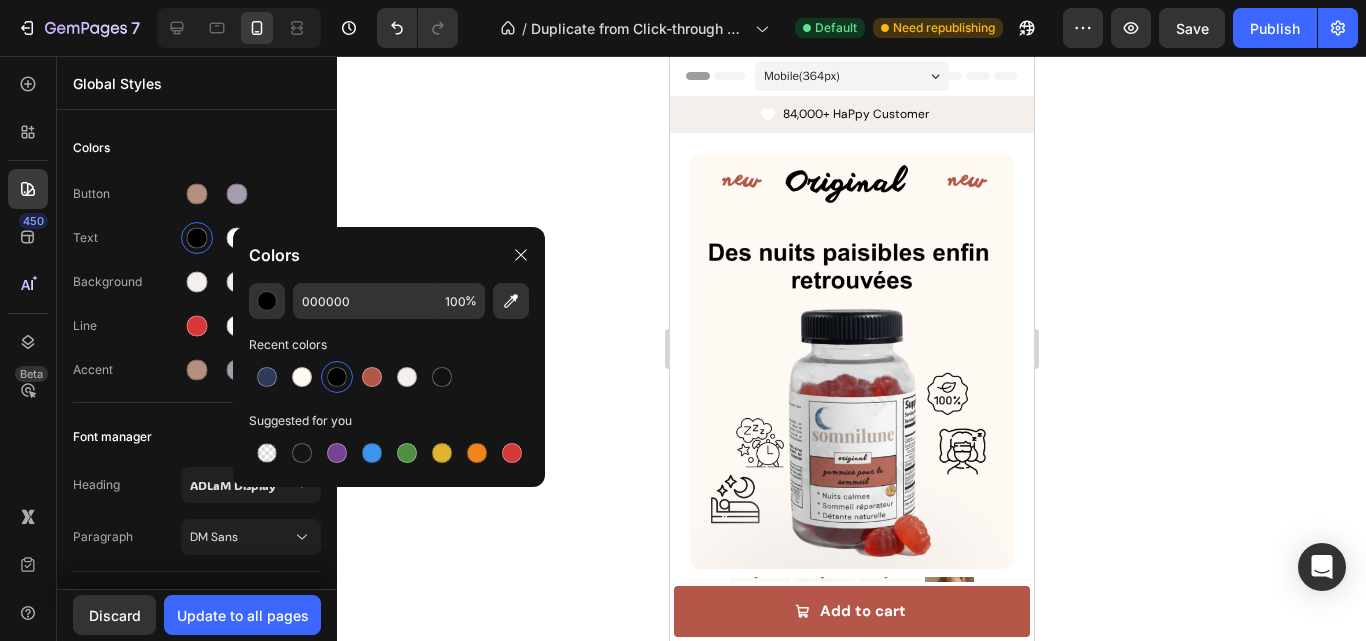 click 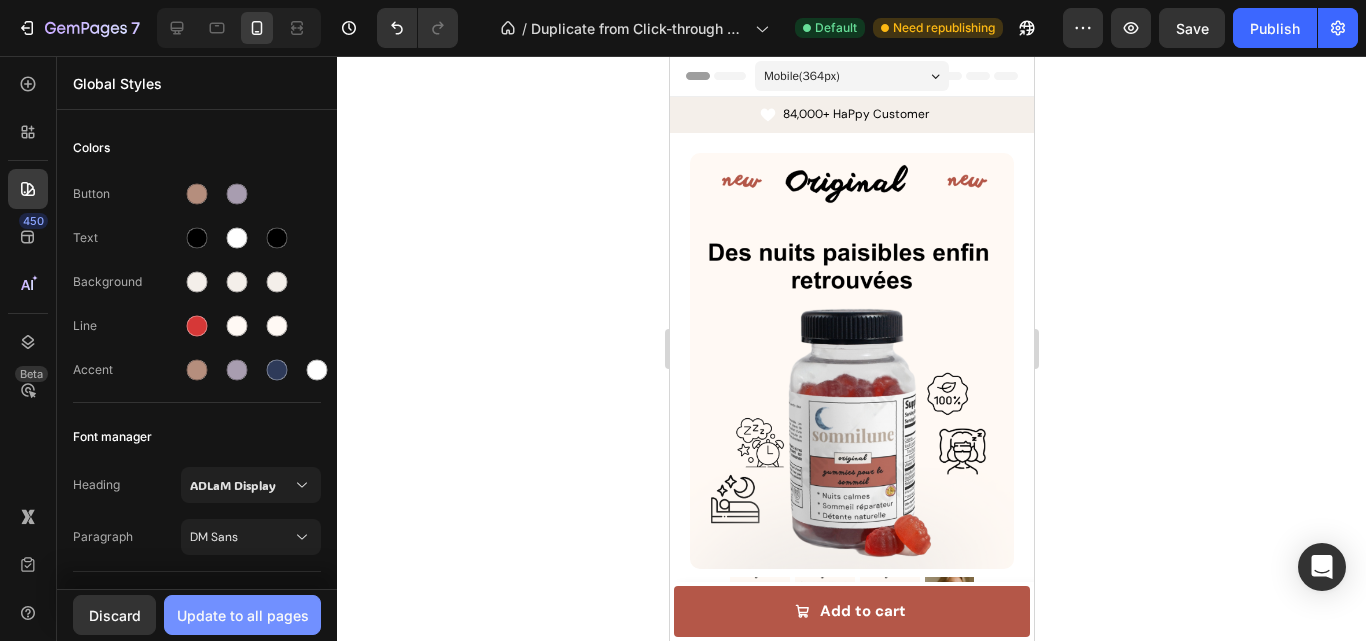 click on "Update to all pages" at bounding box center (243, 615) 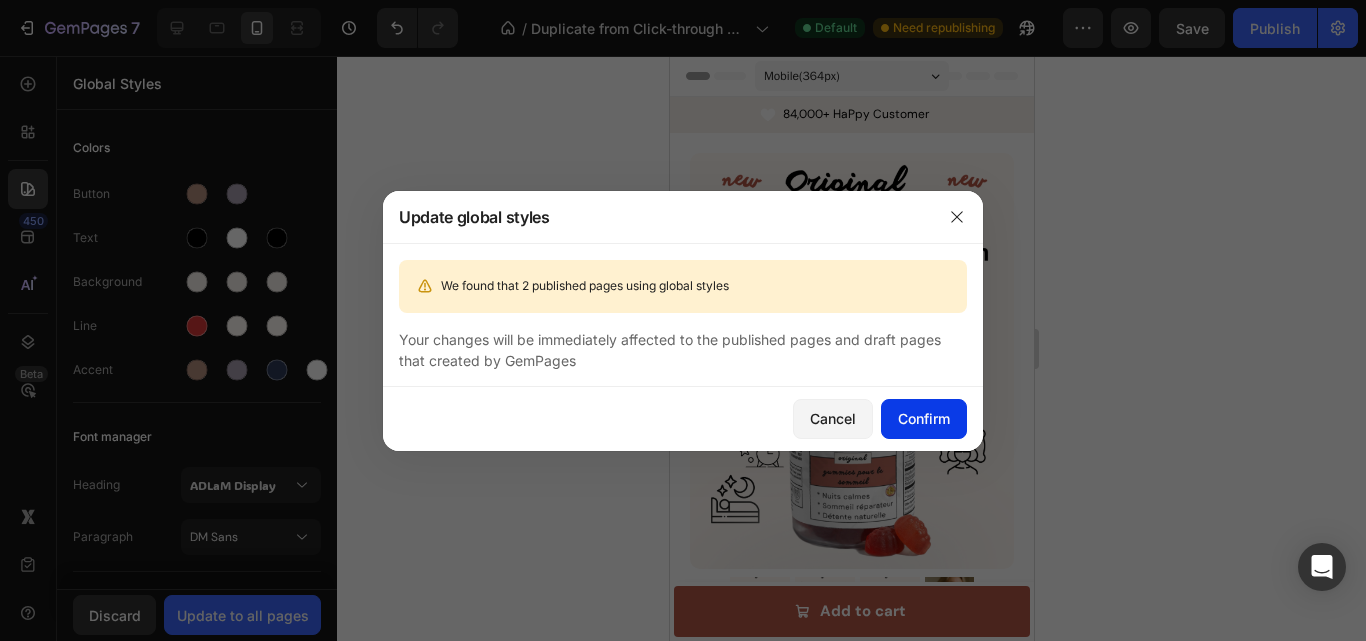 click on "Confirm" at bounding box center [924, 418] 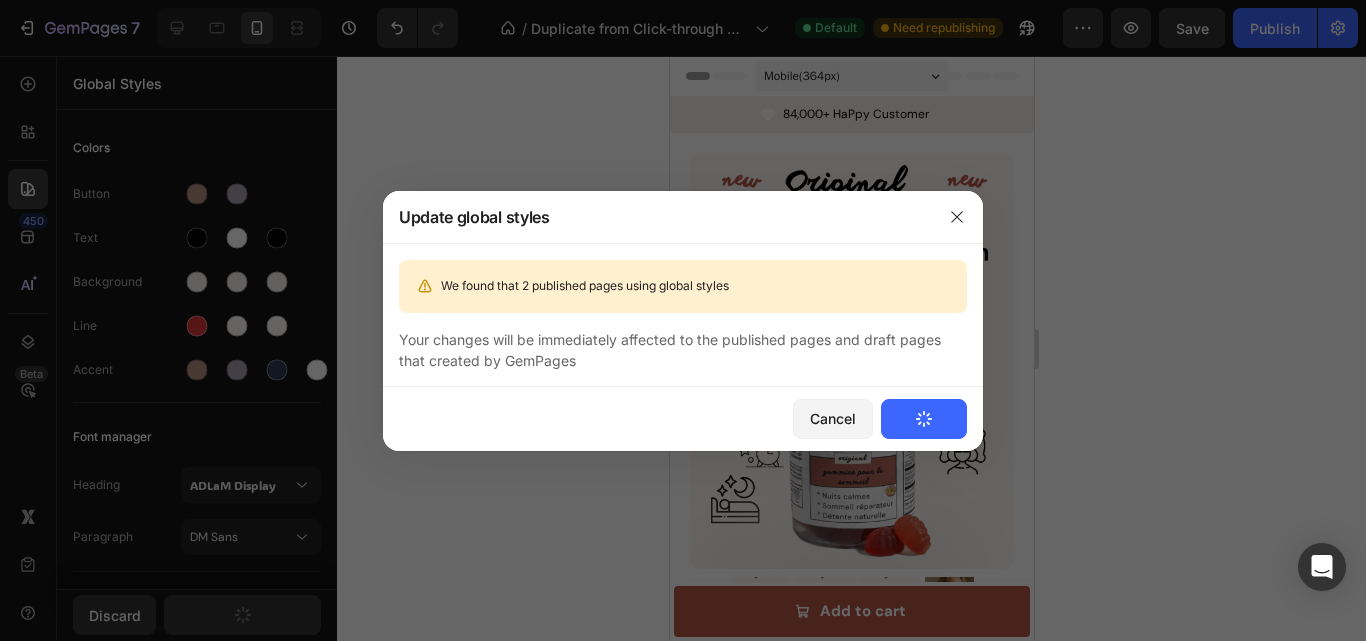 click 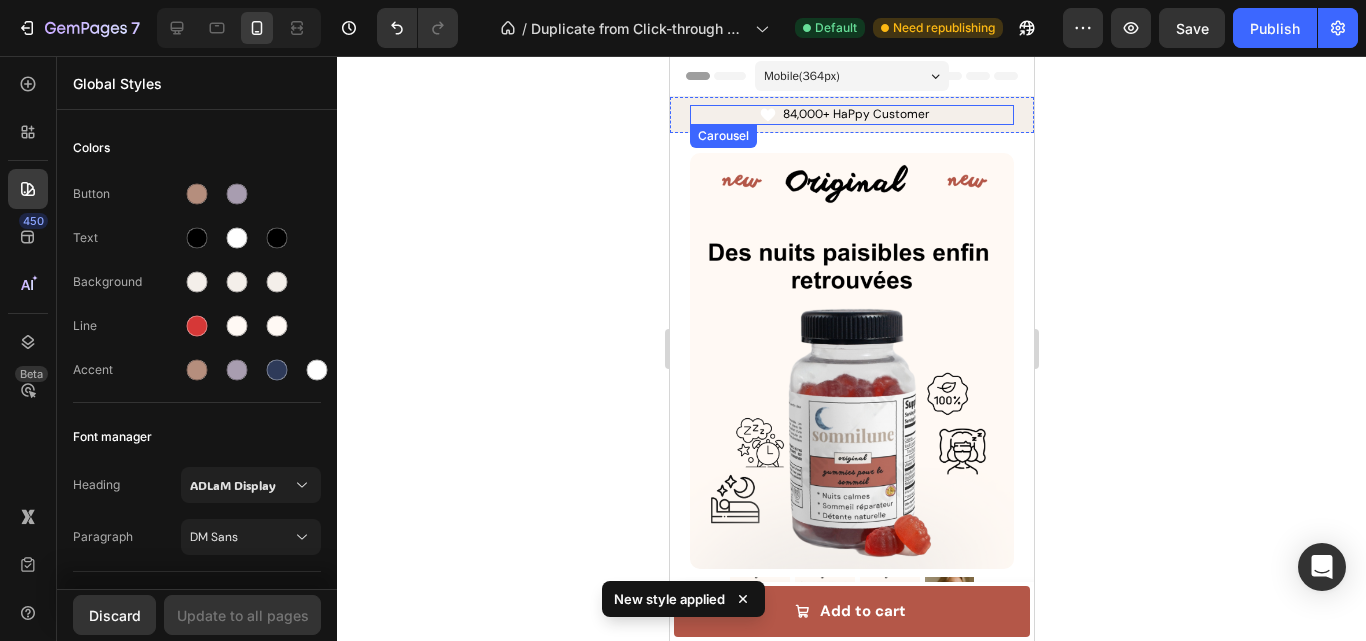 click 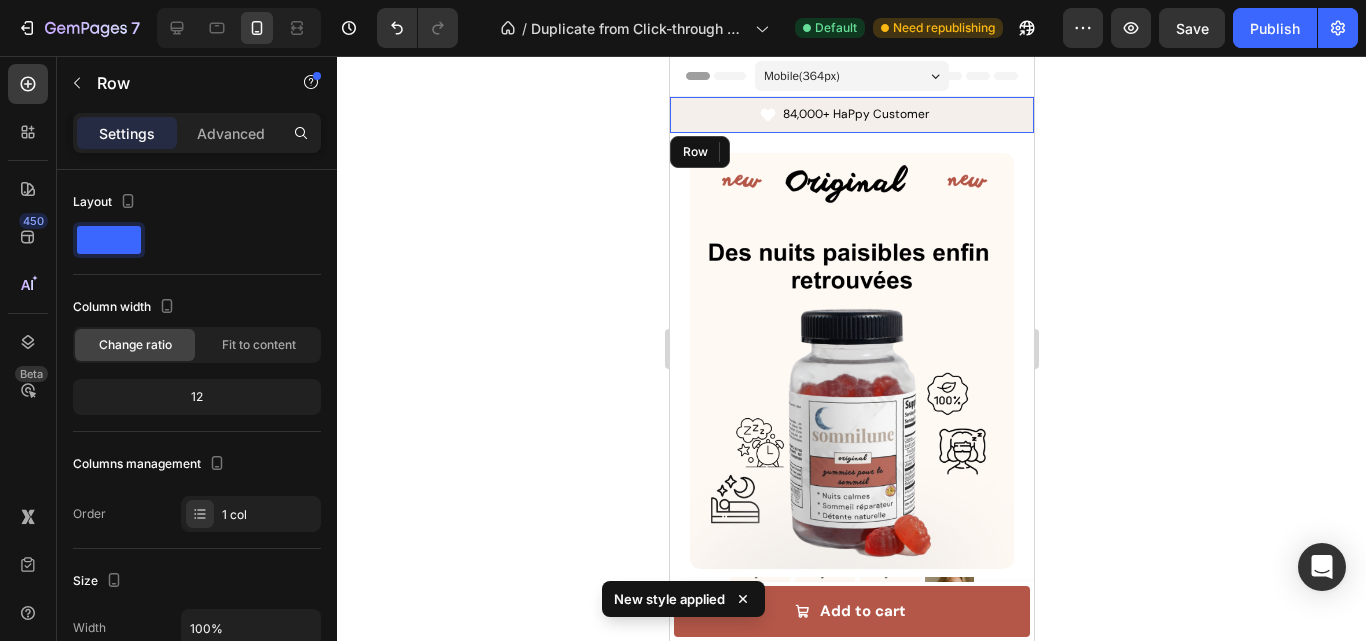 click on "Icon Free Shipping Today Only Text Block Row
Icon 84,000+ HaPpy Customer Text Block Row
Carousel Row" at bounding box center (851, 115) 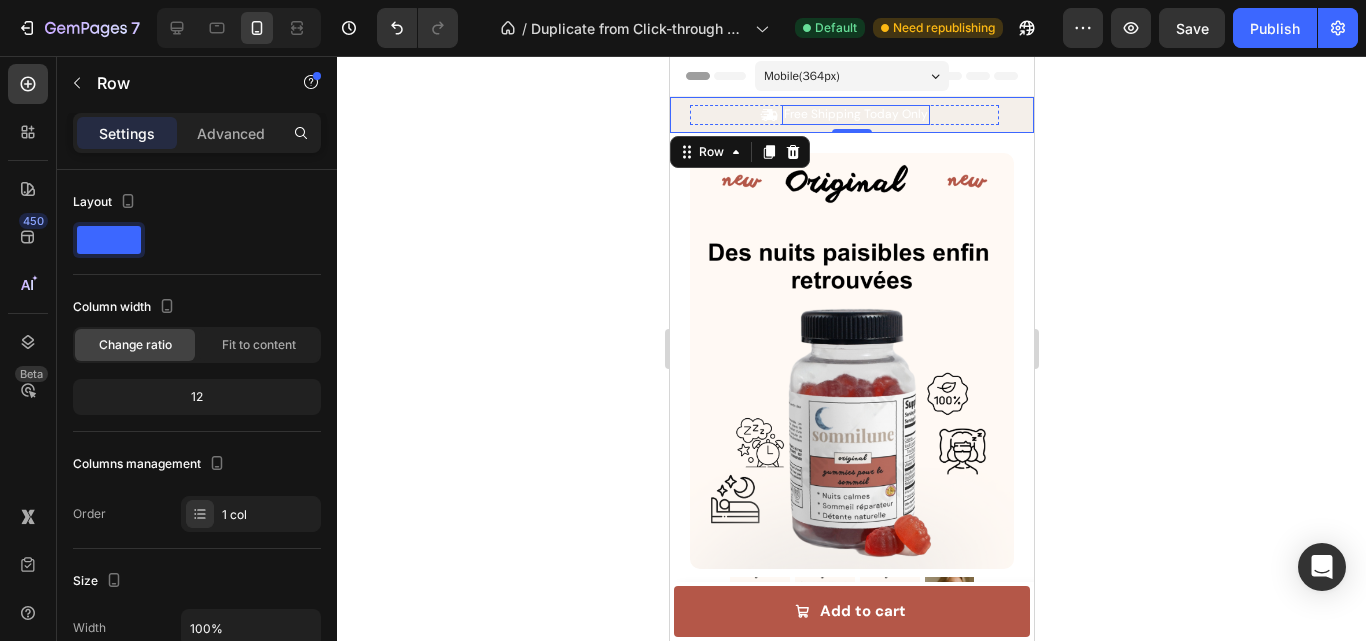 click on "Free Shipping Today Only" at bounding box center [855, 115] 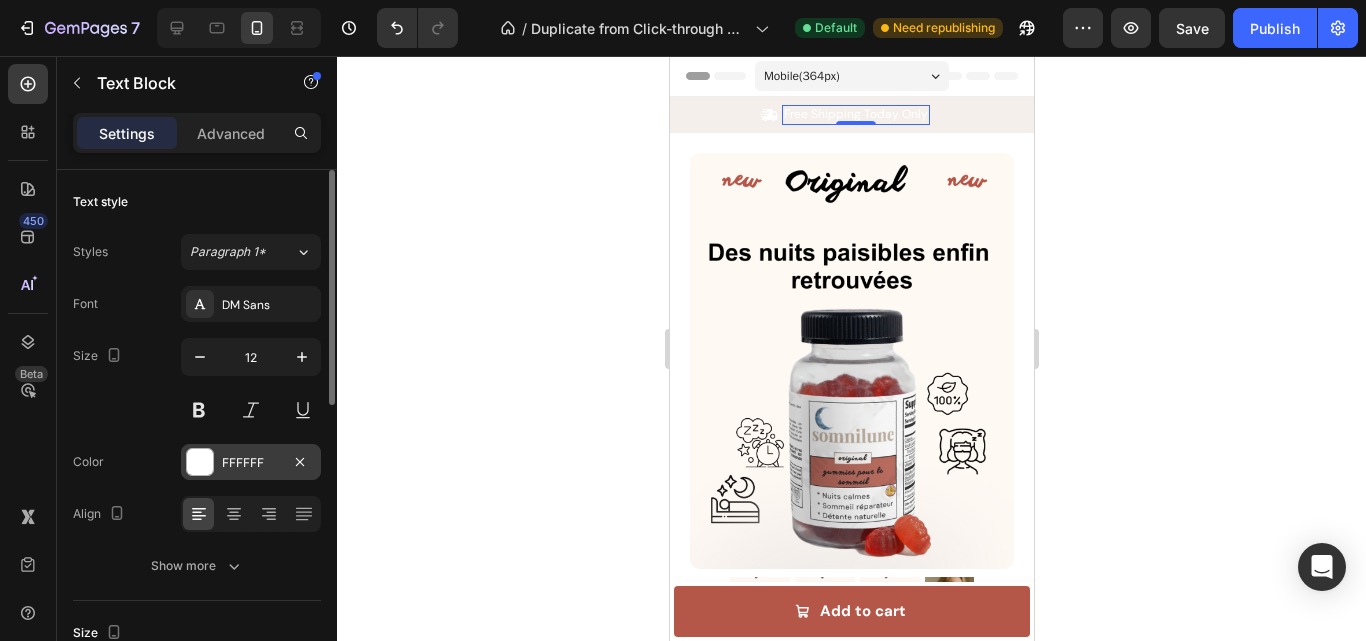 click on "FFFFFF" at bounding box center (251, 463) 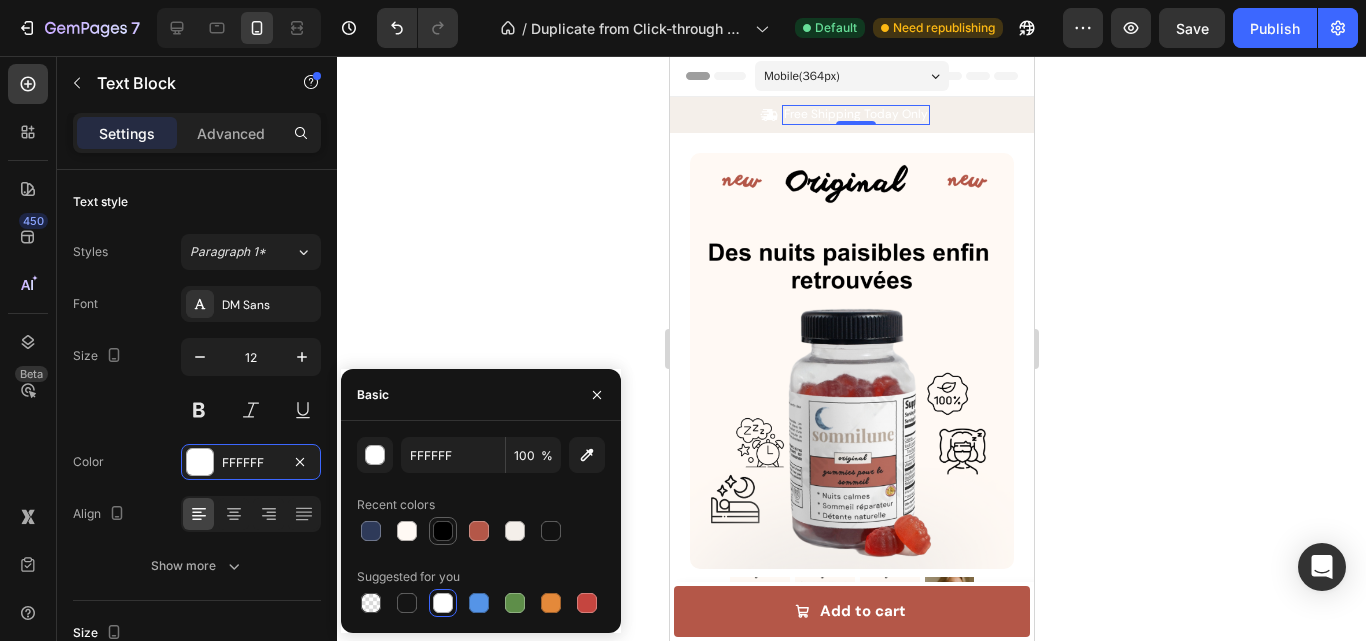 click at bounding box center (443, 531) 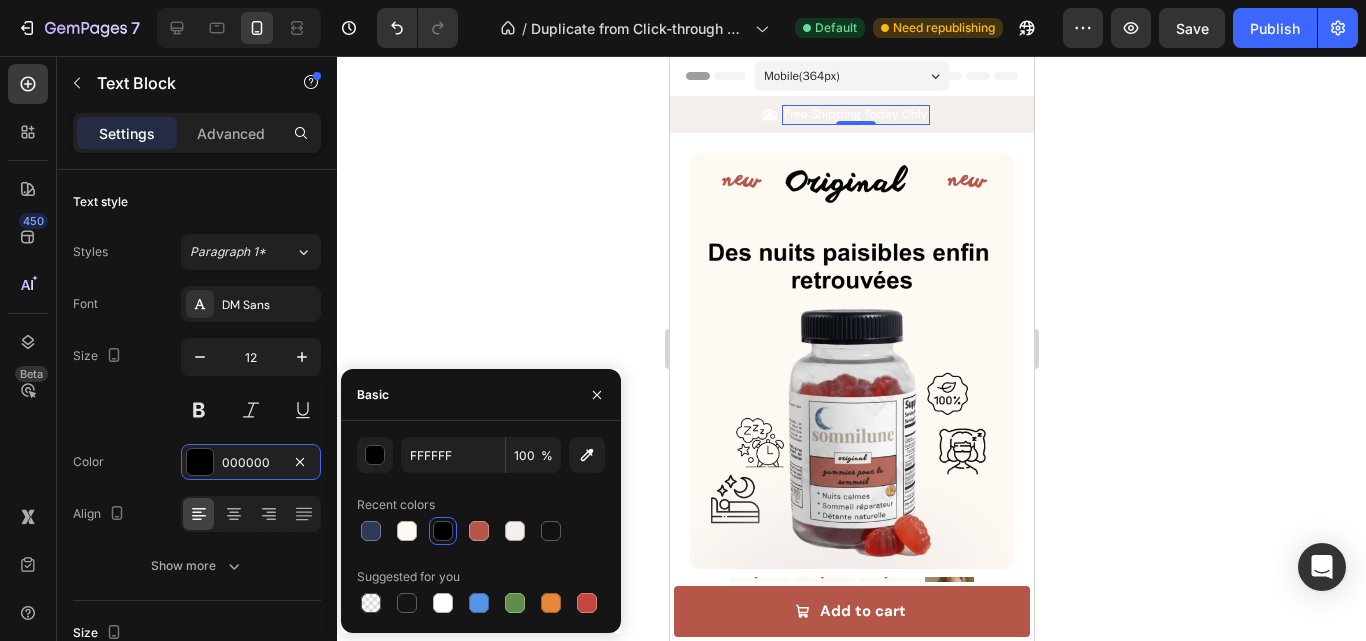 type on "000000" 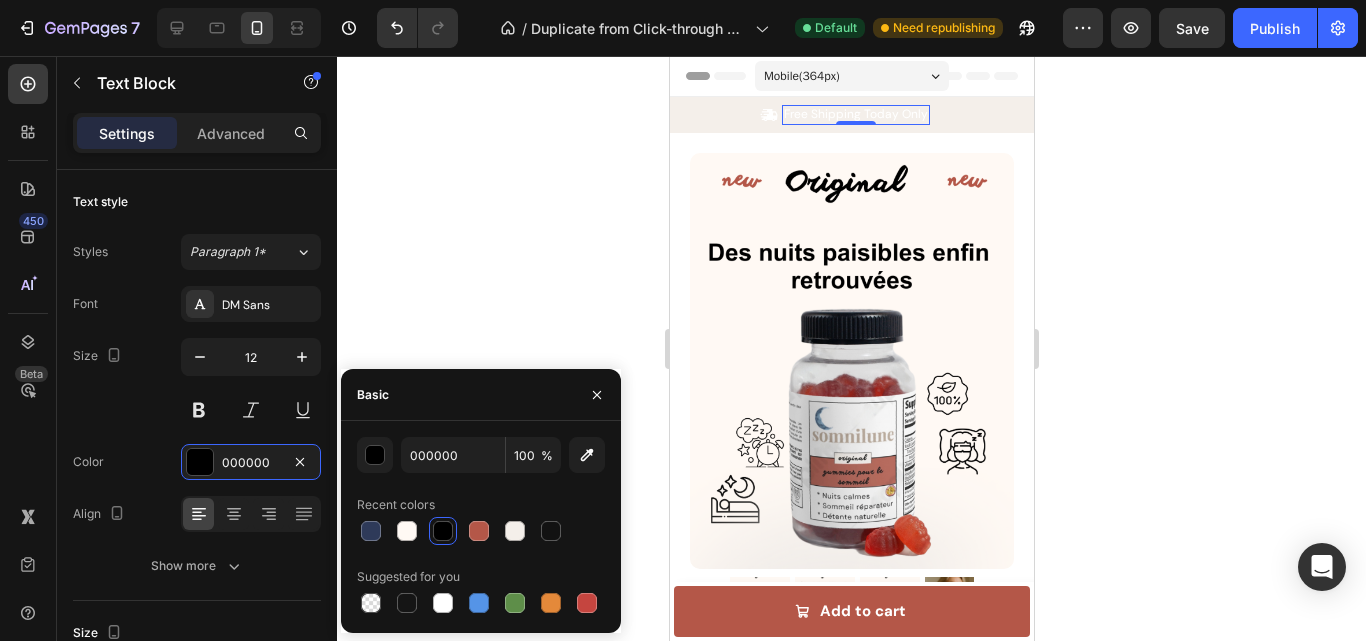click at bounding box center [443, 531] 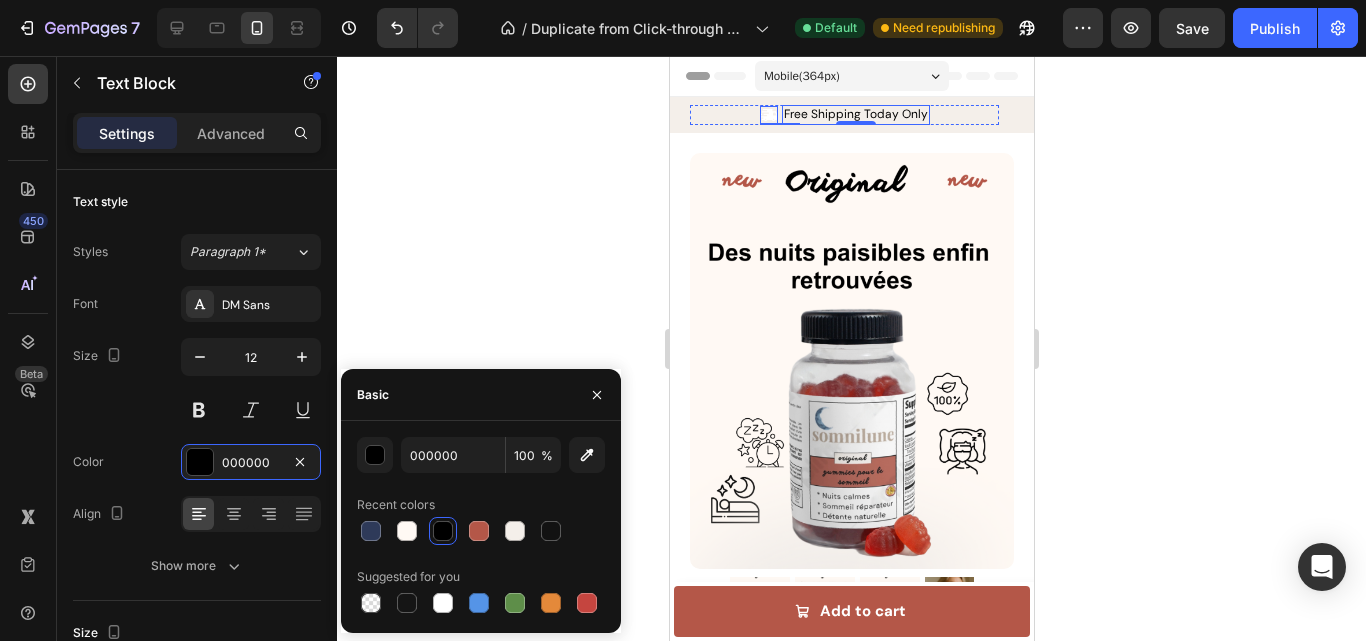 click 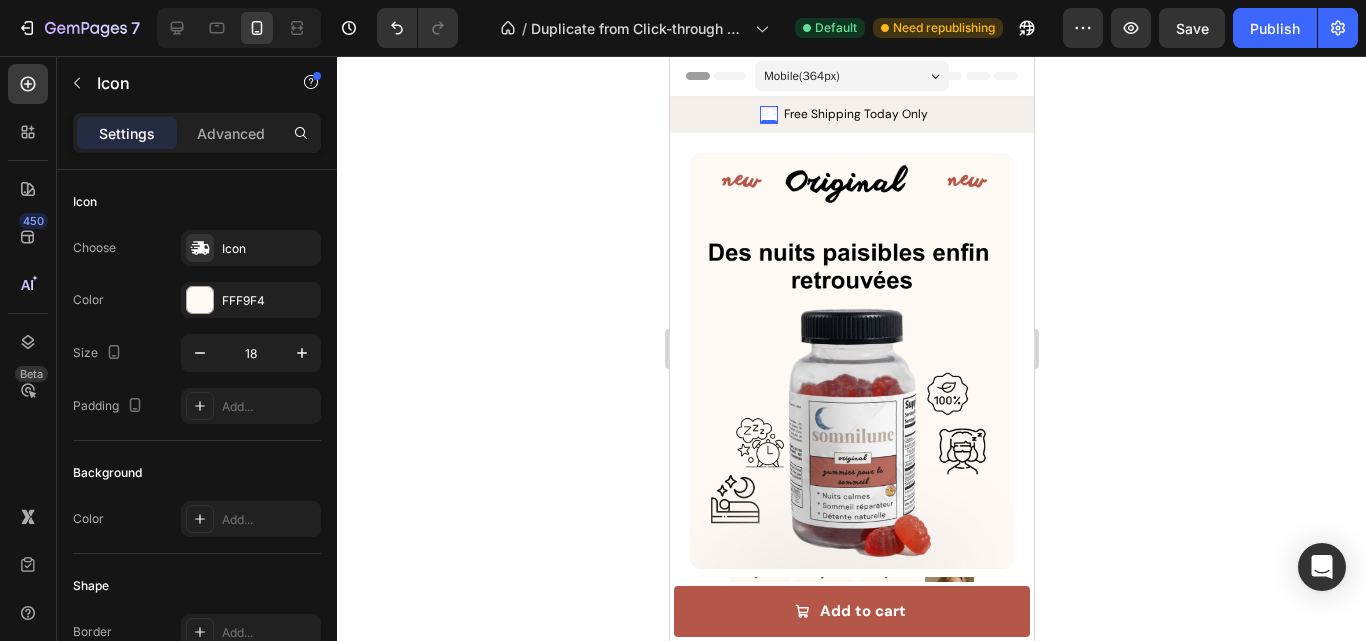 click 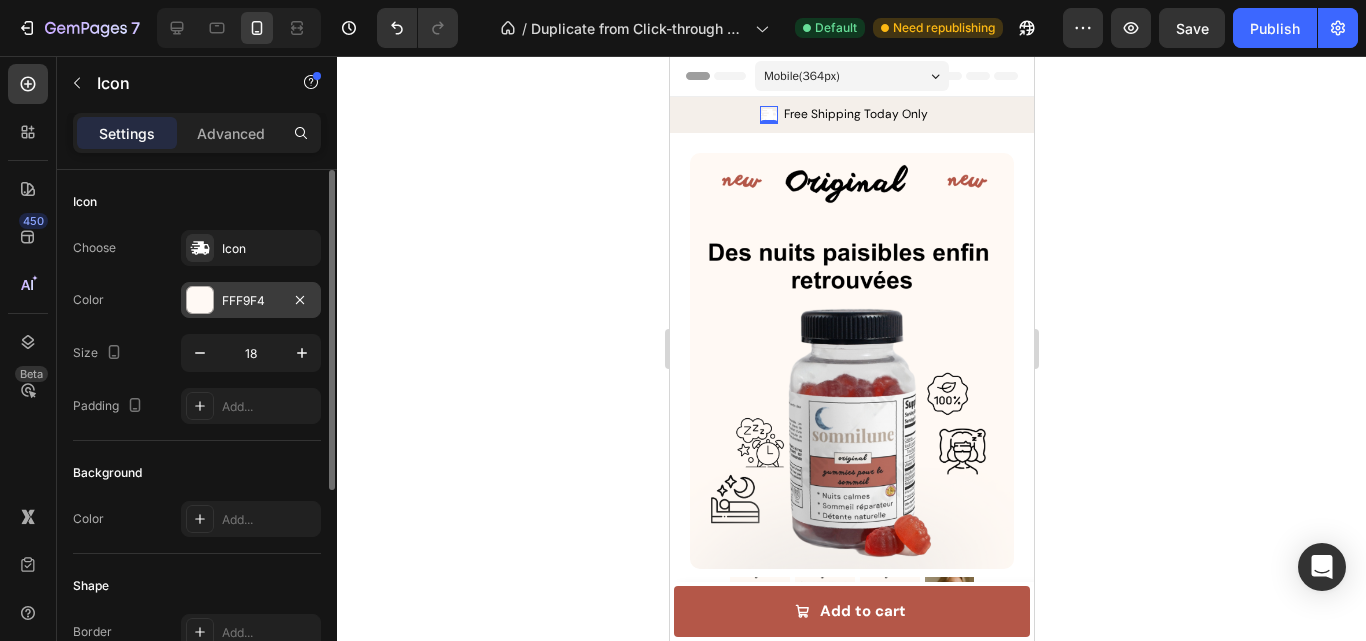 click on "FFF9F4" at bounding box center (251, 300) 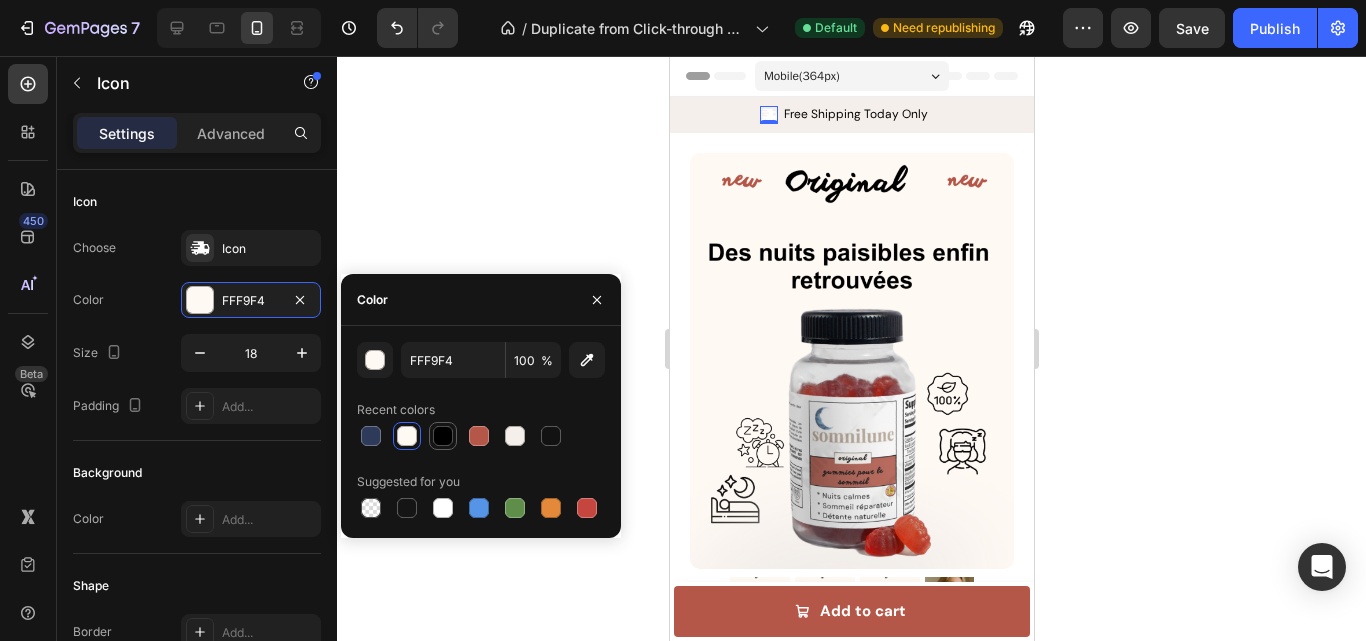 click at bounding box center (443, 436) 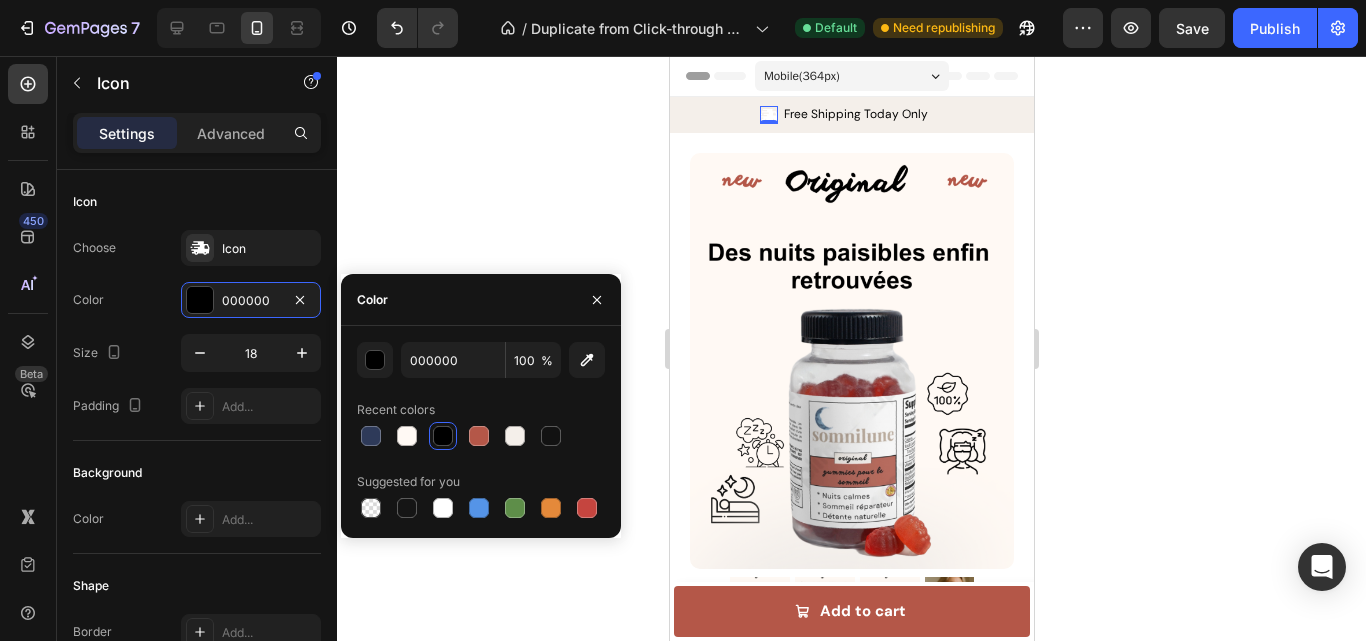 click 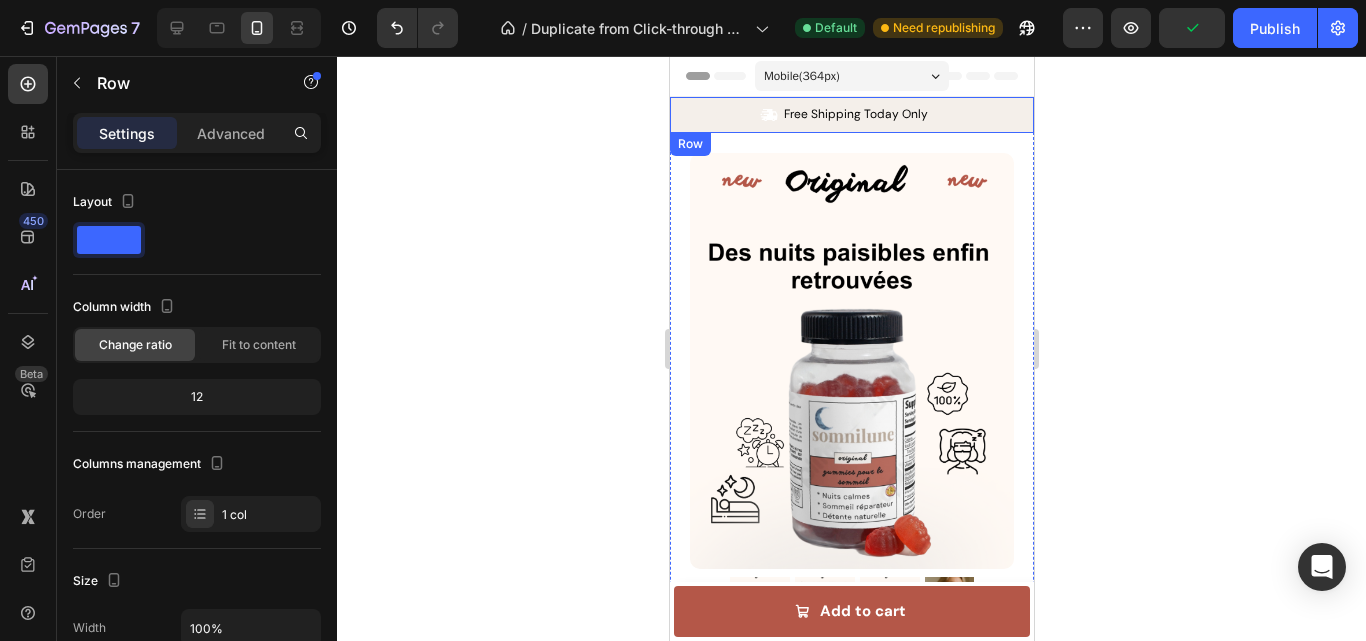 click on "Icon Free Shipping Today Only Text Block Row
Icon 84,000+ HaPpy Customer Text Block Row
Carousel Row" at bounding box center [851, 115] 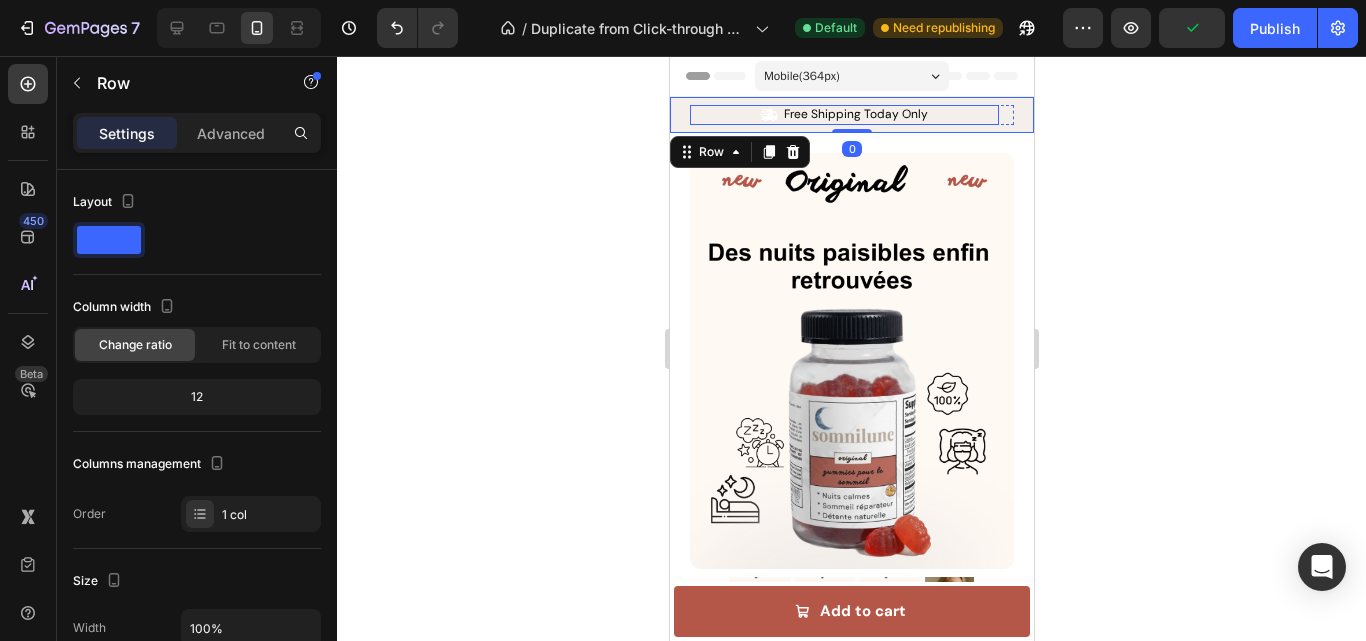 click on "Icon Free Shipping Today Only Text Block Row" at bounding box center [843, 115] 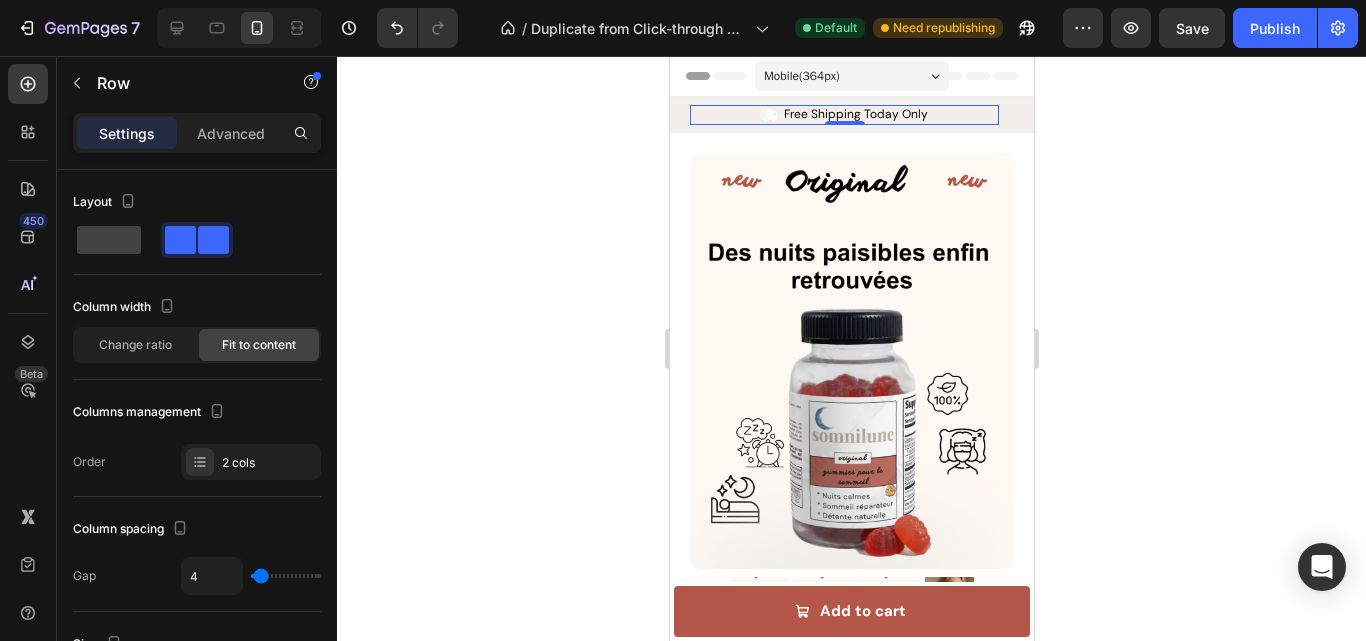 scroll, scrollTop: 640, scrollLeft: 0, axis: vertical 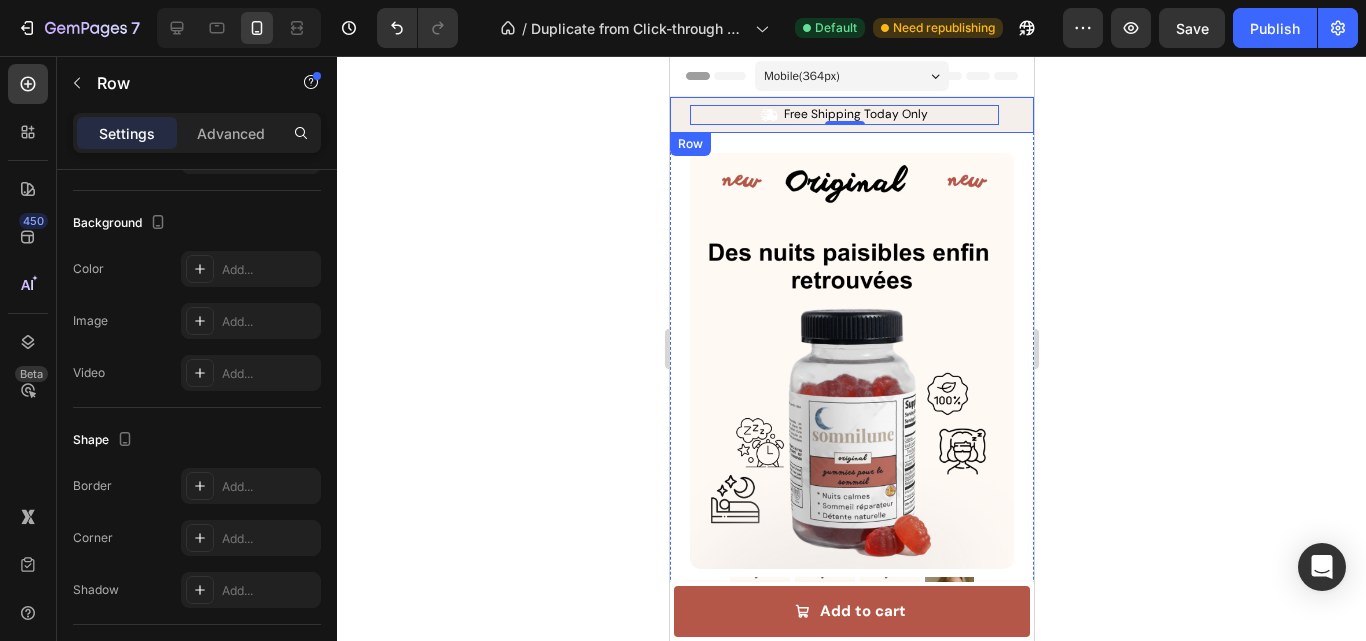 click on "Icon Free Shipping Today Only Text Block Row   0
Icon 84,000+ HaPpy Customer Text Block Row
Carousel Row" at bounding box center [851, 115] 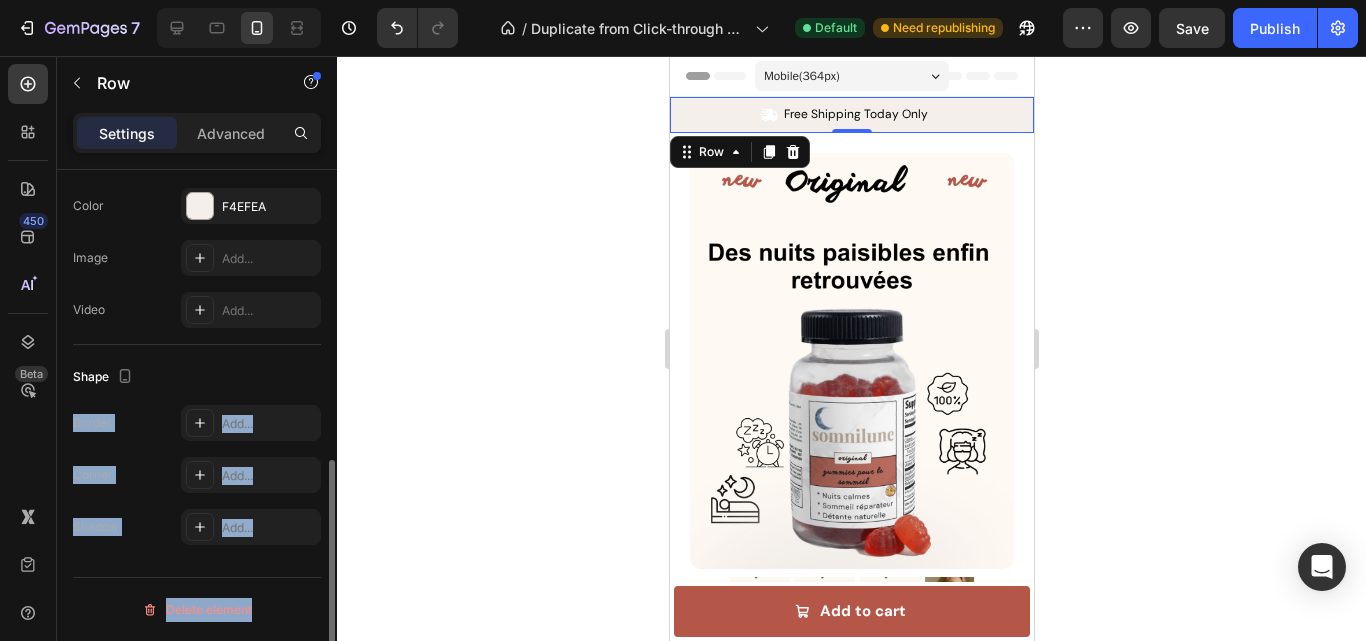 drag, startPoint x: 336, startPoint y: 465, endPoint x: 310, endPoint y: 361, distance: 107.200745 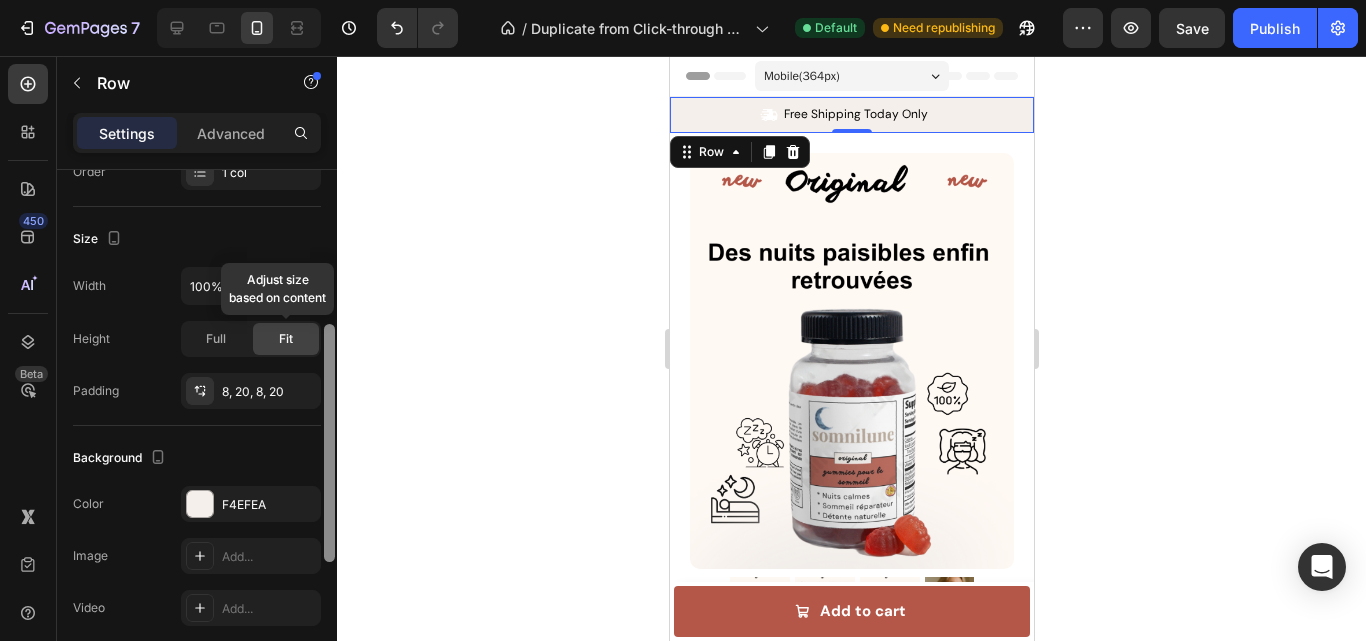 scroll, scrollTop: 346, scrollLeft: 0, axis: vertical 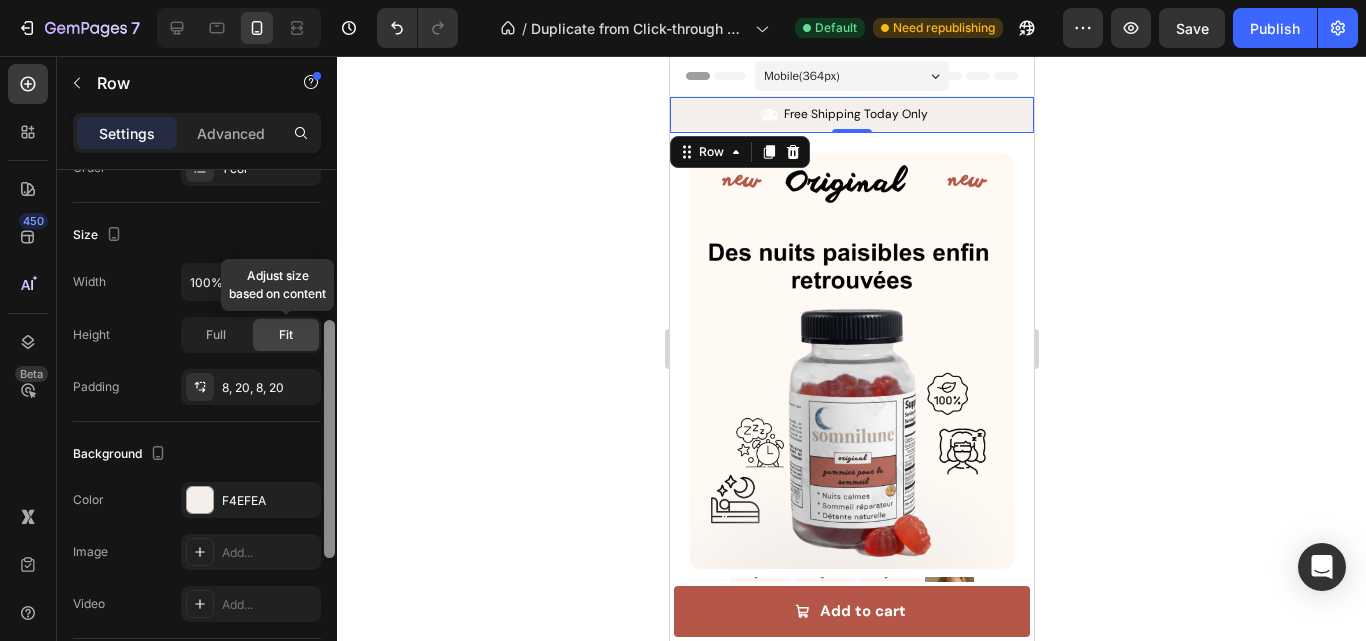 drag, startPoint x: 325, startPoint y: 480, endPoint x: 291, endPoint y: 347, distance: 137.2771 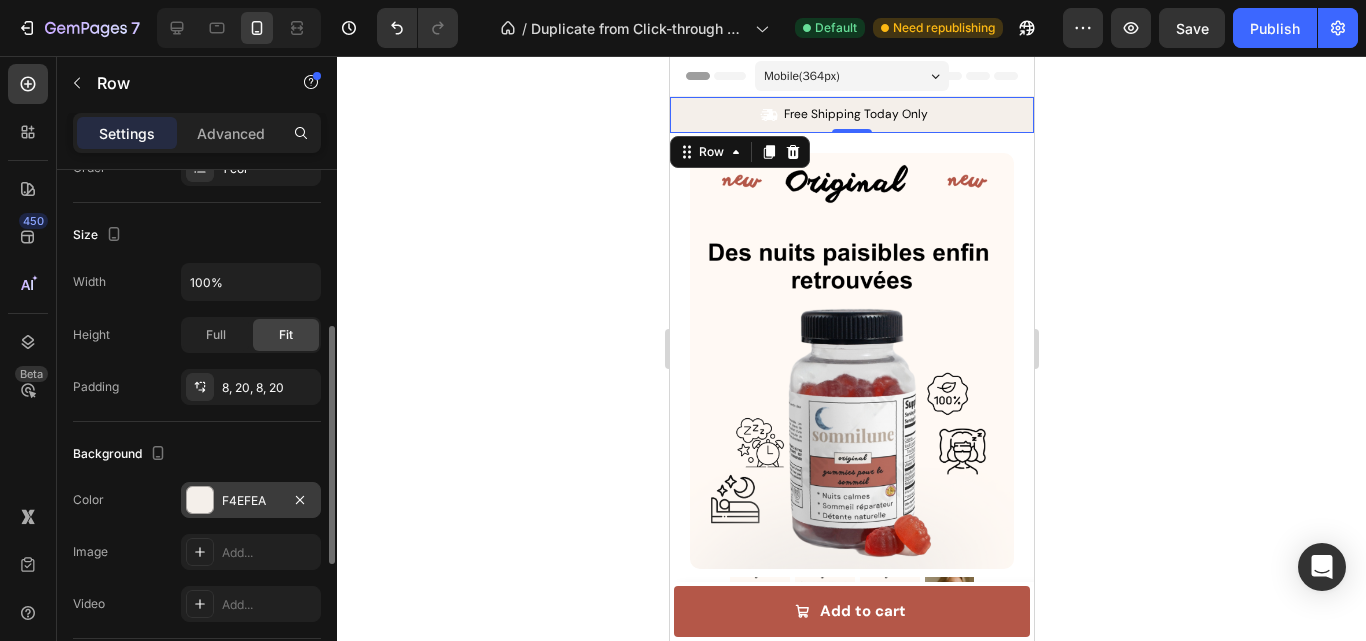 click on "F4EFEA" at bounding box center (251, 500) 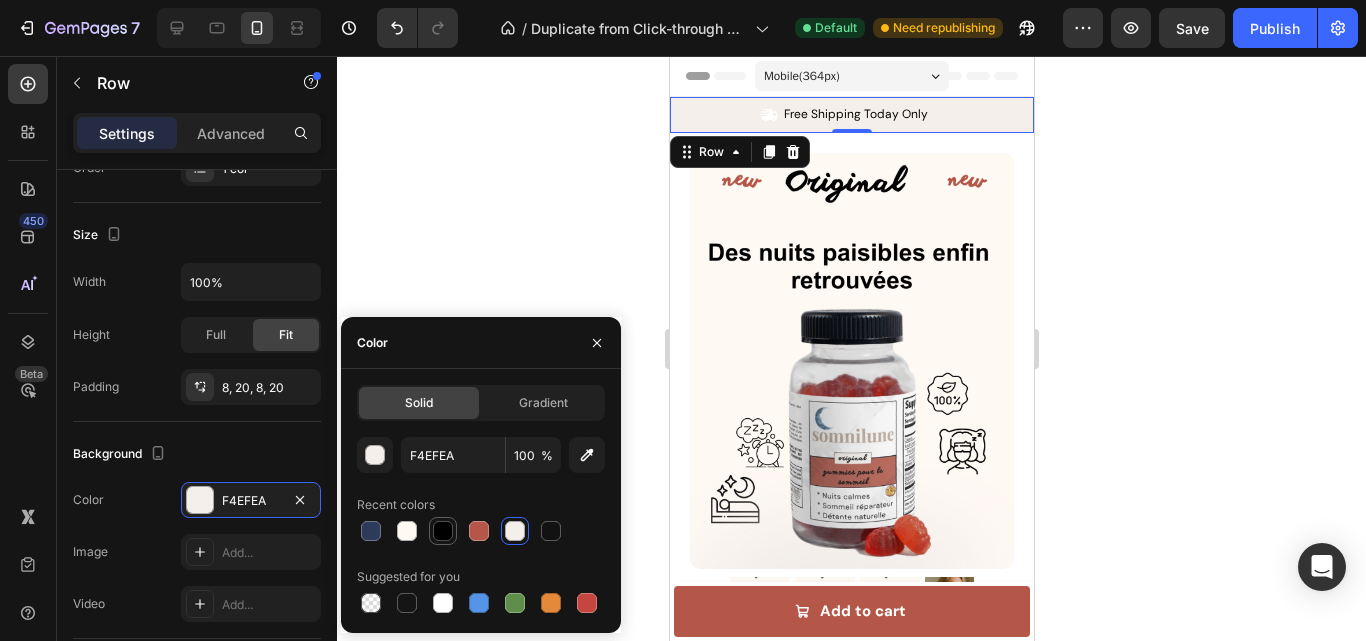 click at bounding box center (443, 531) 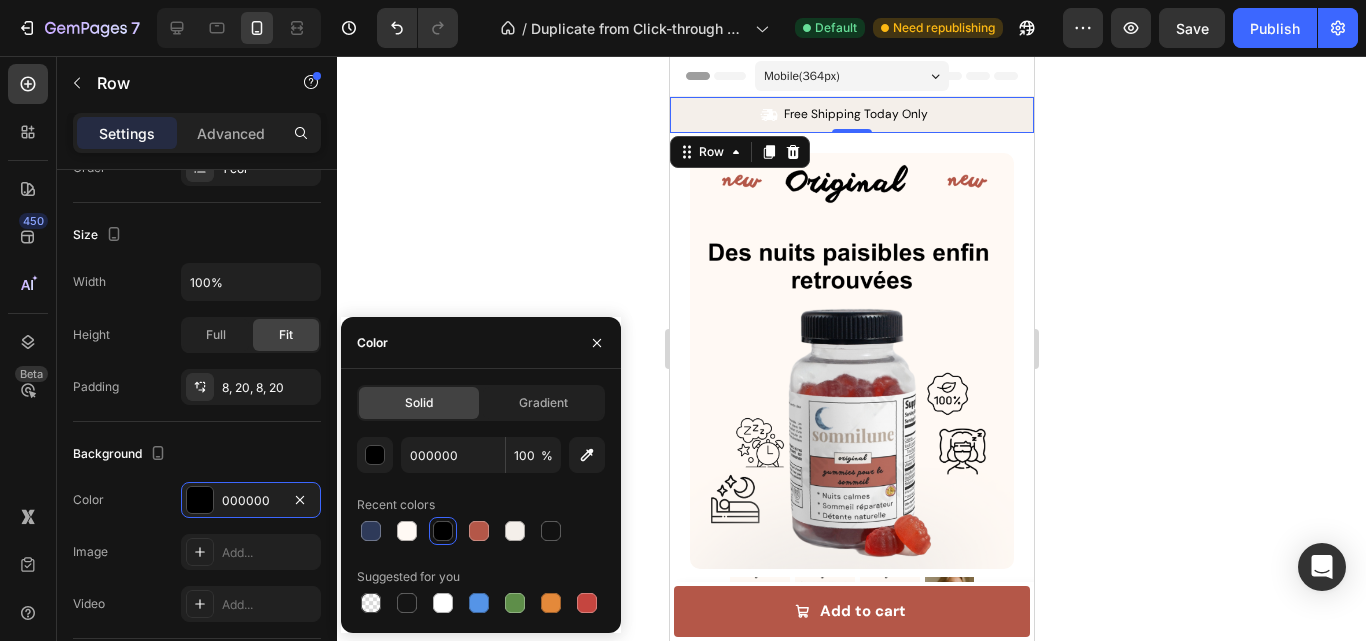 click at bounding box center [443, 531] 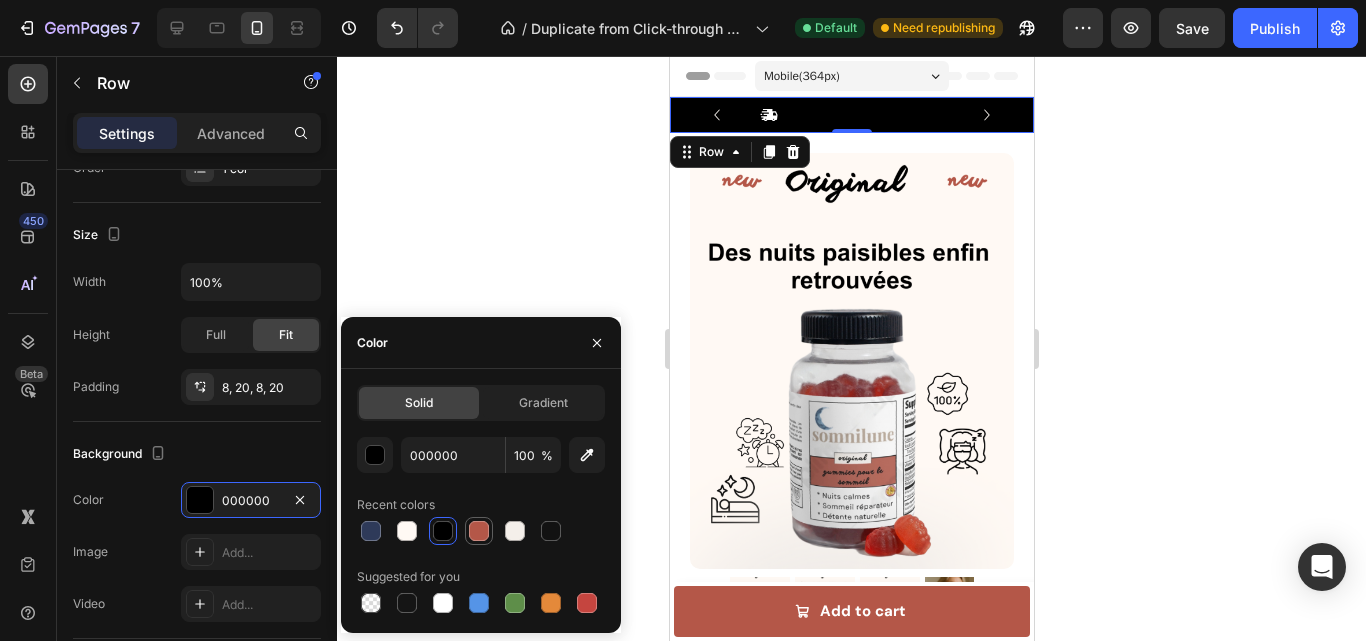 click at bounding box center [479, 531] 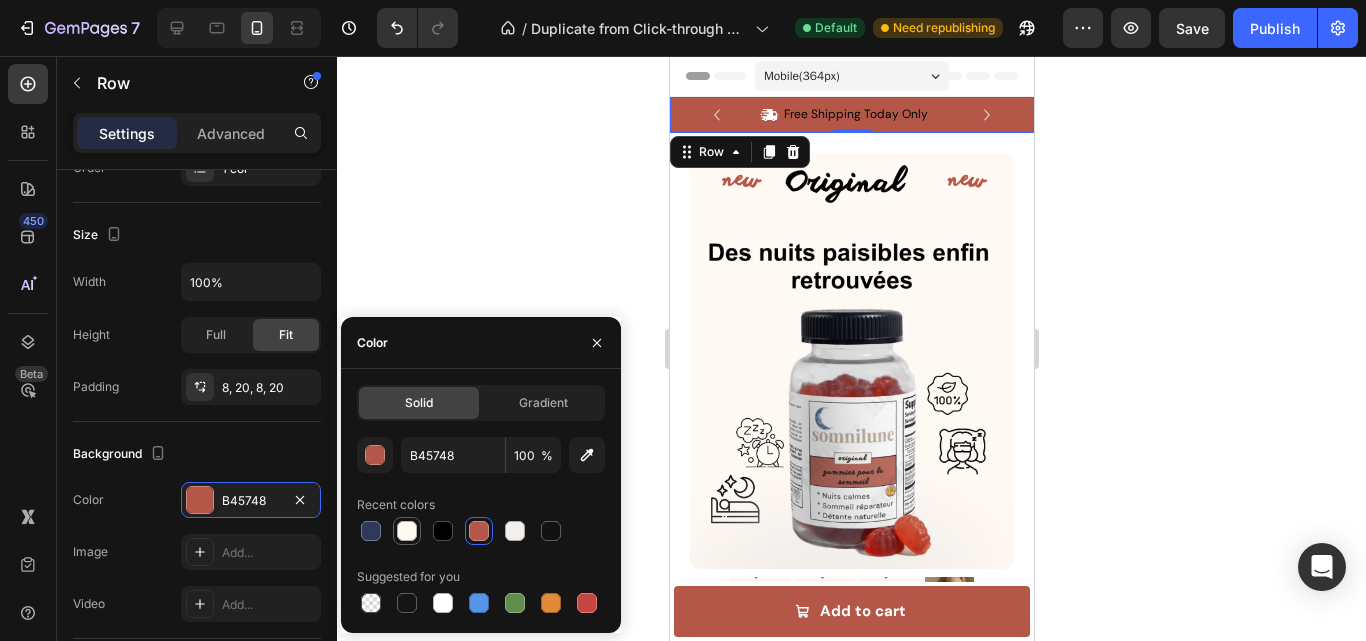 click at bounding box center (407, 531) 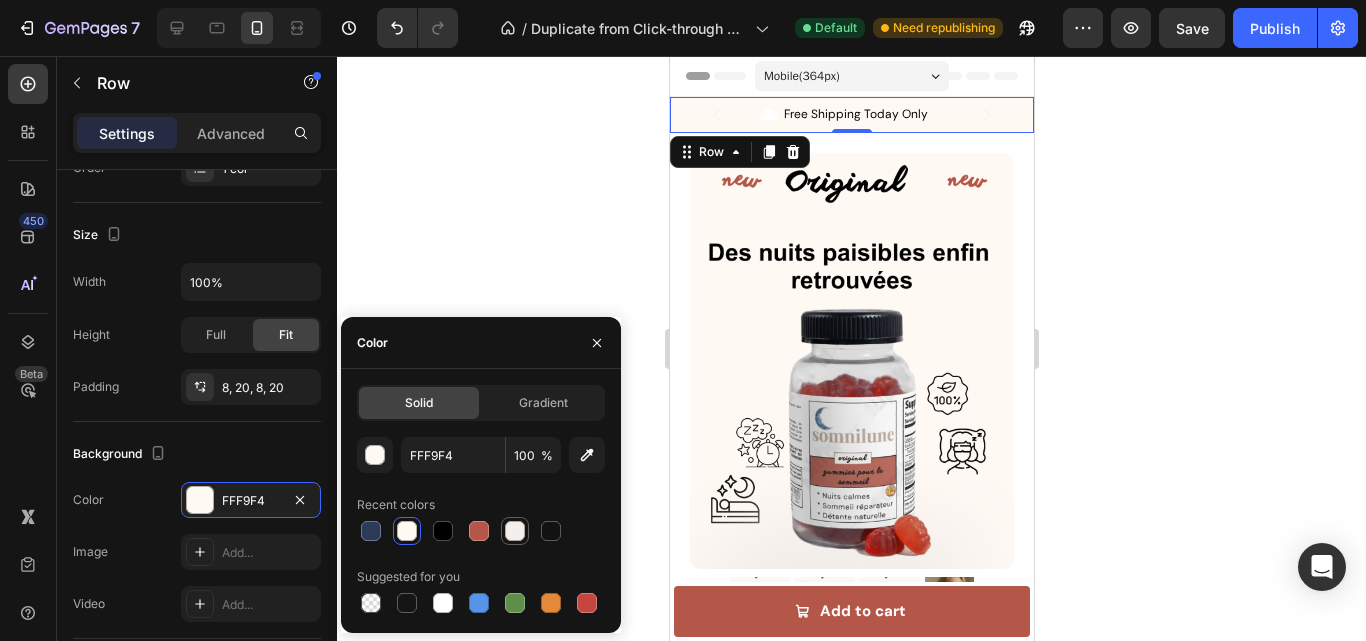 click at bounding box center [515, 531] 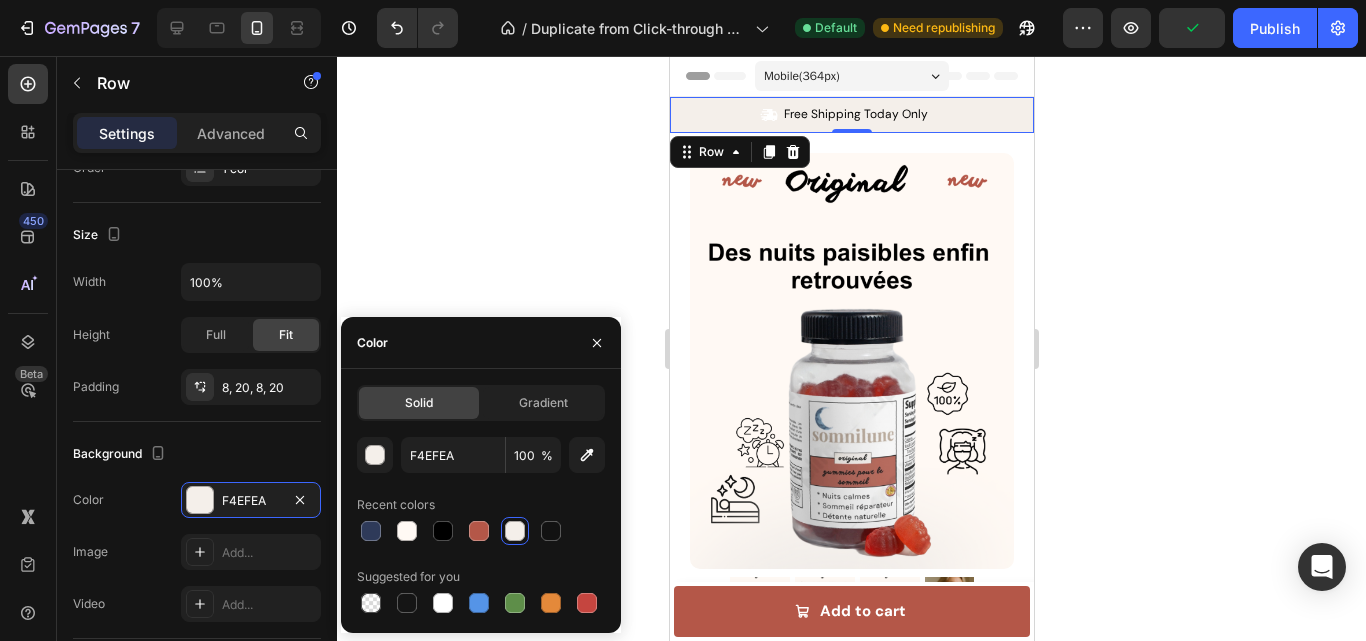 click at bounding box center (515, 531) 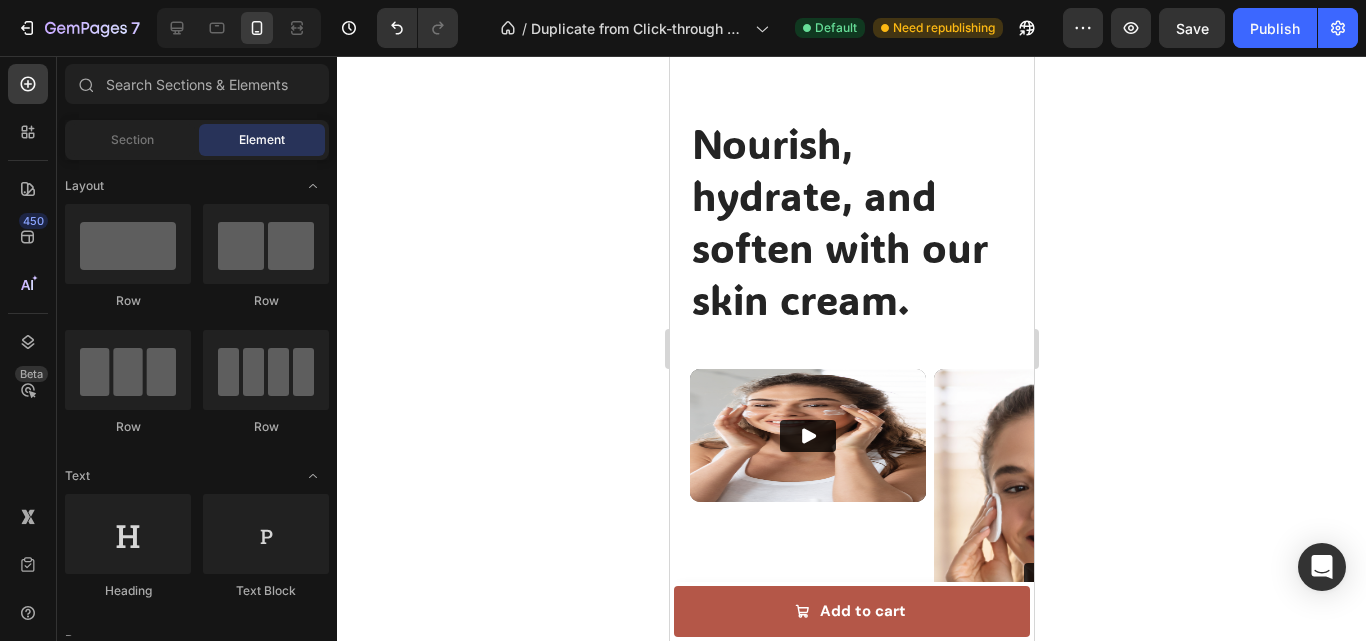 scroll, scrollTop: 4425, scrollLeft: 0, axis: vertical 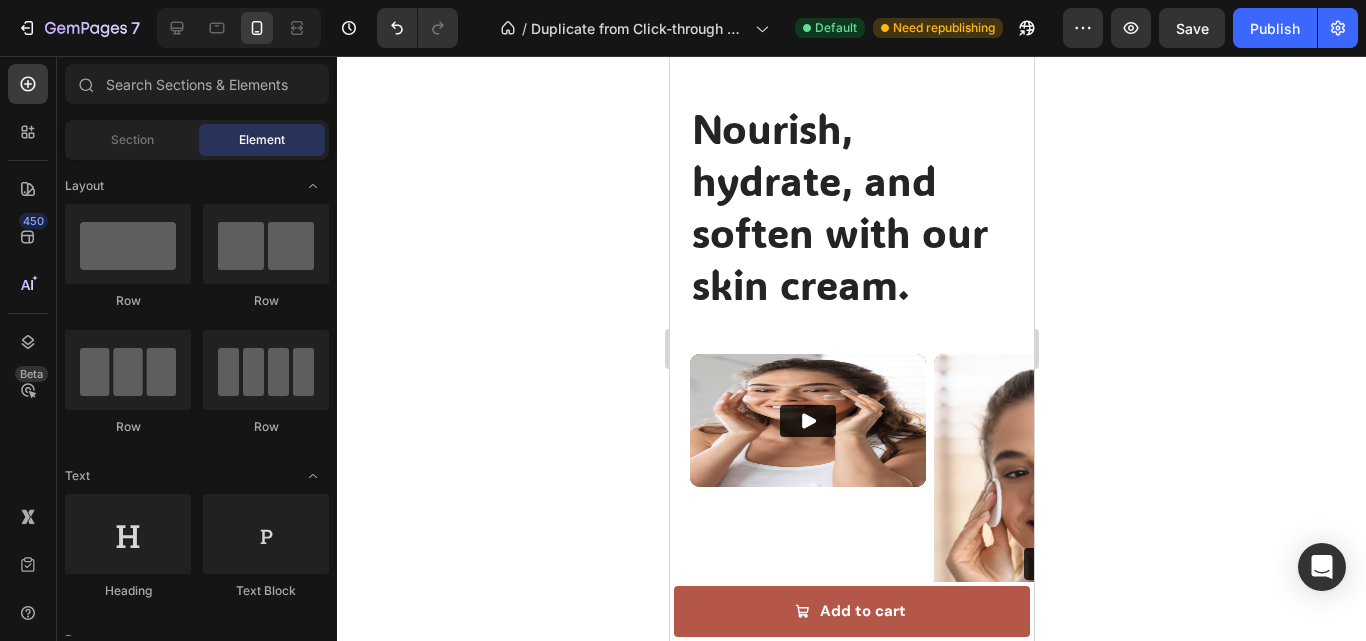 click on "Image Image Image Row Top Manufacturer Of Beauty And Cosmetics Items Heading Nibh sit amet commodo nulla facilisi. Aliquet porttitor lacus luctus accumsan tortor posuere. Volutpat diam ut venenatis tellus in metus vulputate eu scelerisque.  Text Block
Organic
Sulfate-Free
Paraben-Free Item List
100% Vegan
Cruelty Free
Lab-Tested Item List Row
Organic
100% Vegan Item List
Sulfate-Free
Cruelty Free Item List
Paraben-Free
Lab-Tested Item List Row Buy It Now Button
Icon Chat Us Anytime Text Block +00 123 456 789 Text Block Row Row Row Row Section 4" at bounding box center (851, -343) 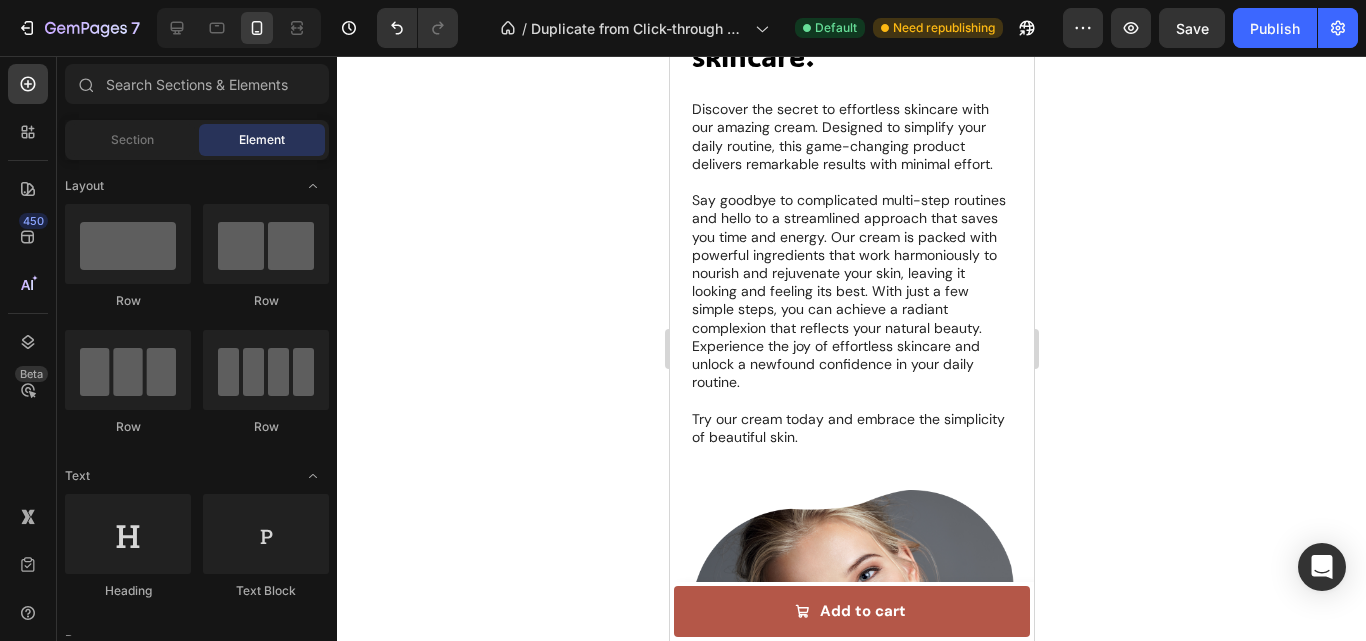 scroll, scrollTop: 1745, scrollLeft: 0, axis: vertical 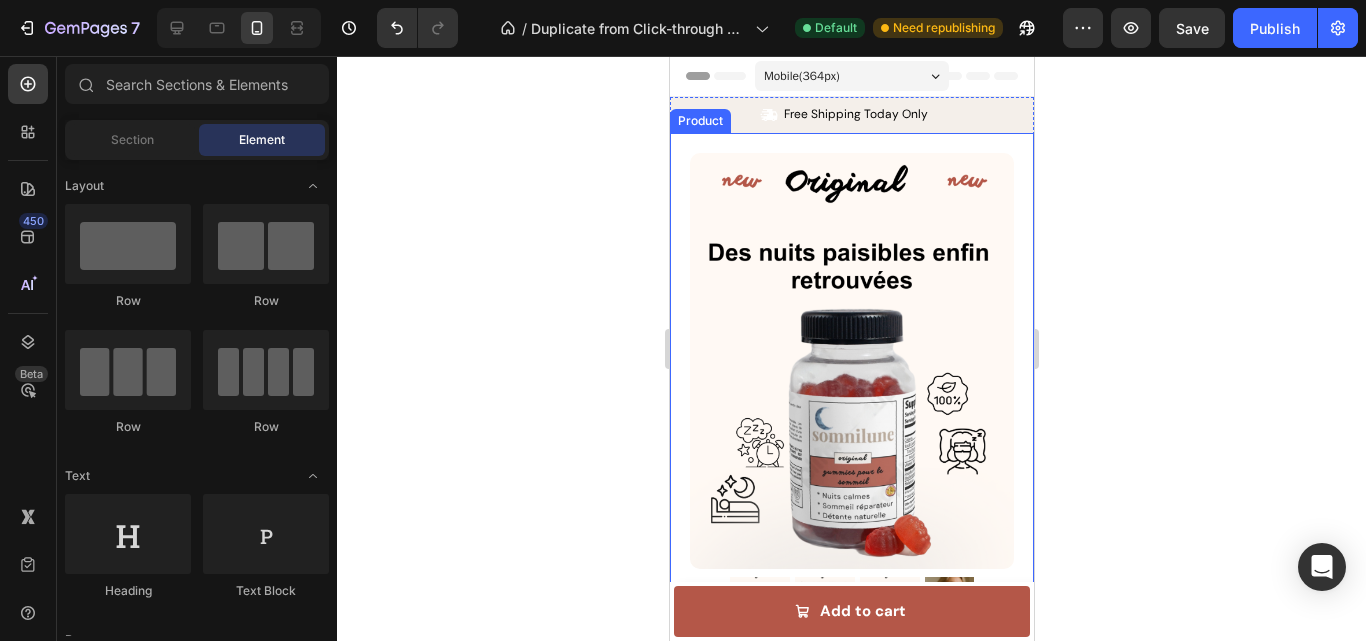 click on "Product Images Image Icon Icon Icon Icon Icon Icon List “This skin cream is a game-changer! It has transformed my dry, lackluster skin into a hydrated and radiant complexion. I love how it absorbs quickly and leaves no greasy residue. Highly recommend” Text Block
Icon [FIRST] [LAST] ([CITY], [COUNTRY]) Text Block Row Row Row Icon Icon Icon Icon Icon Icon List somnilune Gummies Product Title The 2023 Rated Innovation in Cosmetics Text Block Hydrate, rejuvenate, and glow with our revolutionary cream. Unleash your skin's potential today. Text Block
Intense Hydration
Environmentally Friendly
Made in Germany Item List Pack 1 Text Block Great value Text Block €34,99 Product Price Product Price €34,99 Product Price Product Price Row Row Pack 2 Text Block Great value Text Block Sale 10% off Product Badge €69,98 Product Price Product Price €62,98 Product Price Product Price Row Row Pack 3 Text Block Great value Text Block Row Row" at bounding box center [851, 1059] 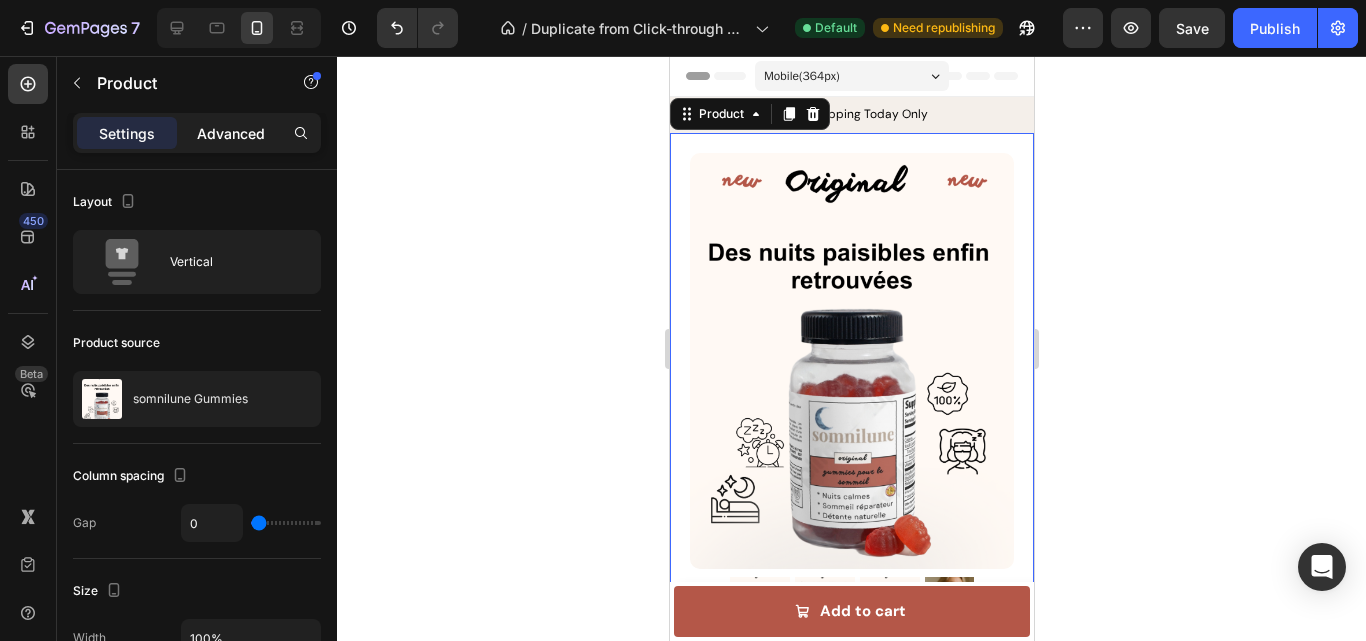 click on "Advanced" at bounding box center [231, 133] 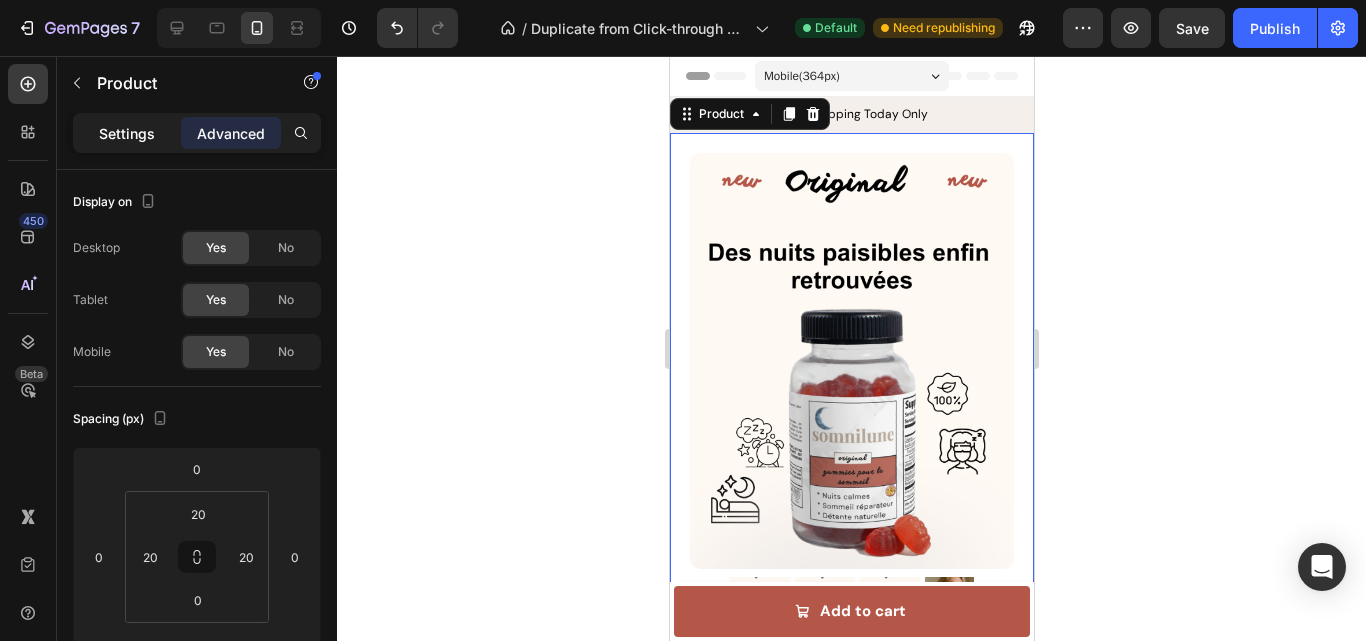 click on "Settings" 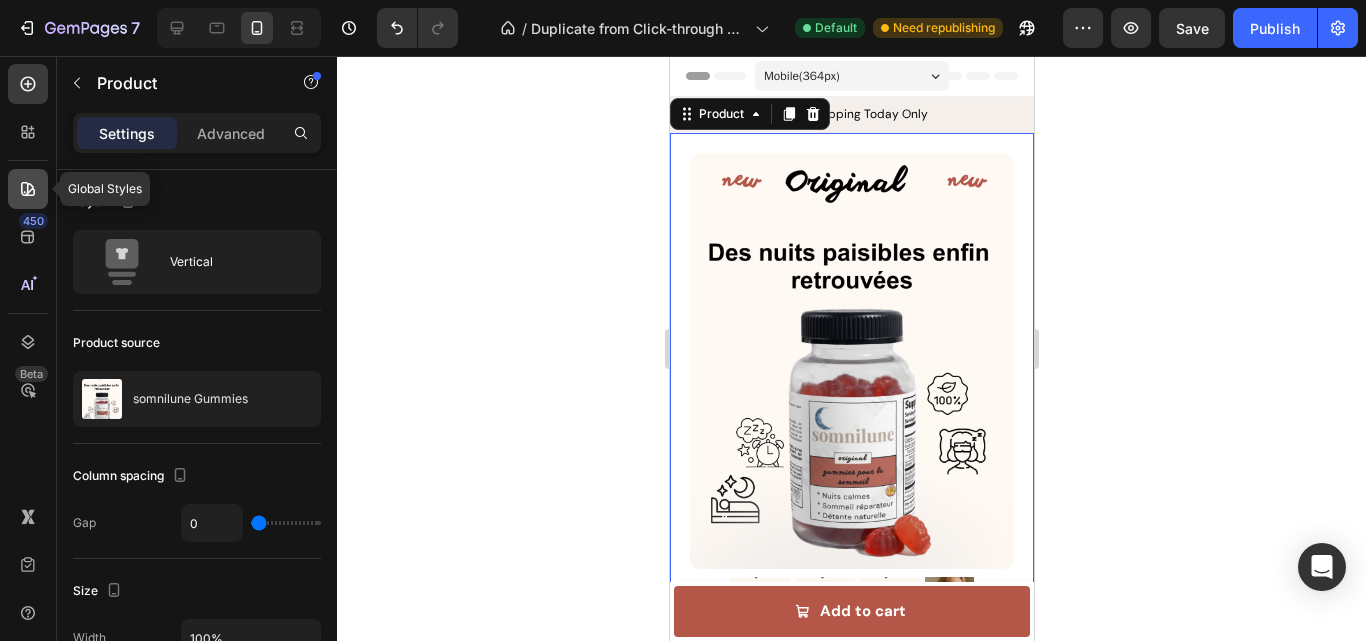 click 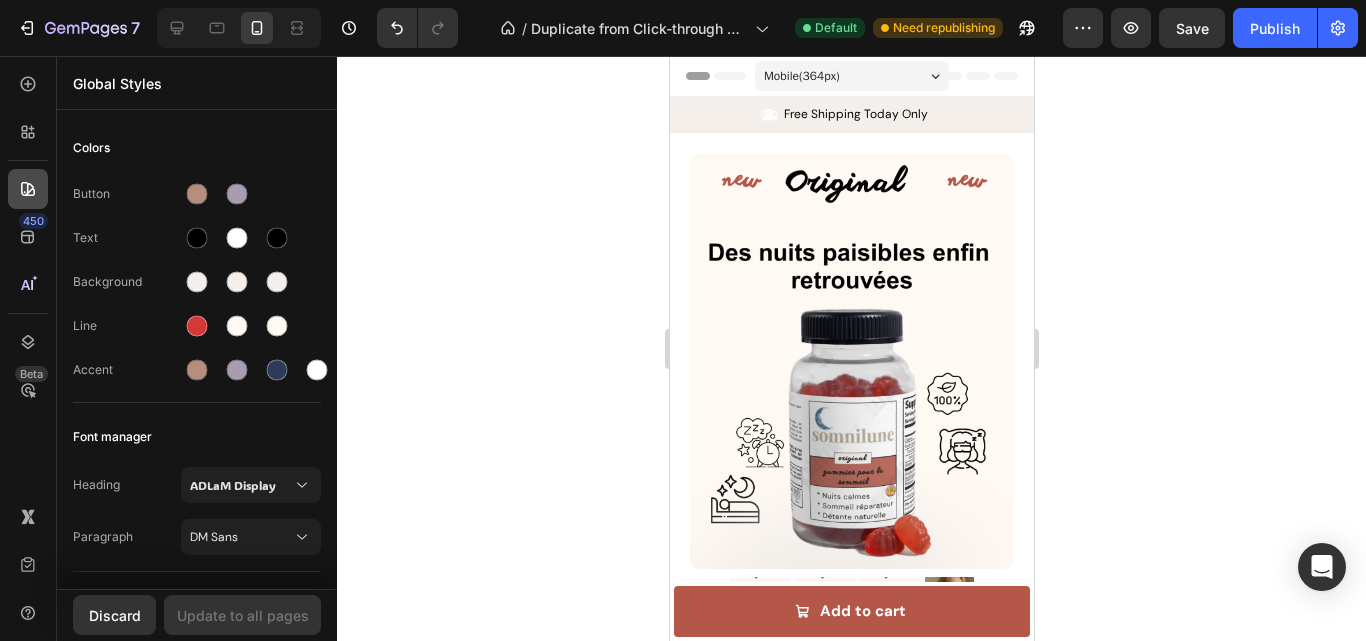 click 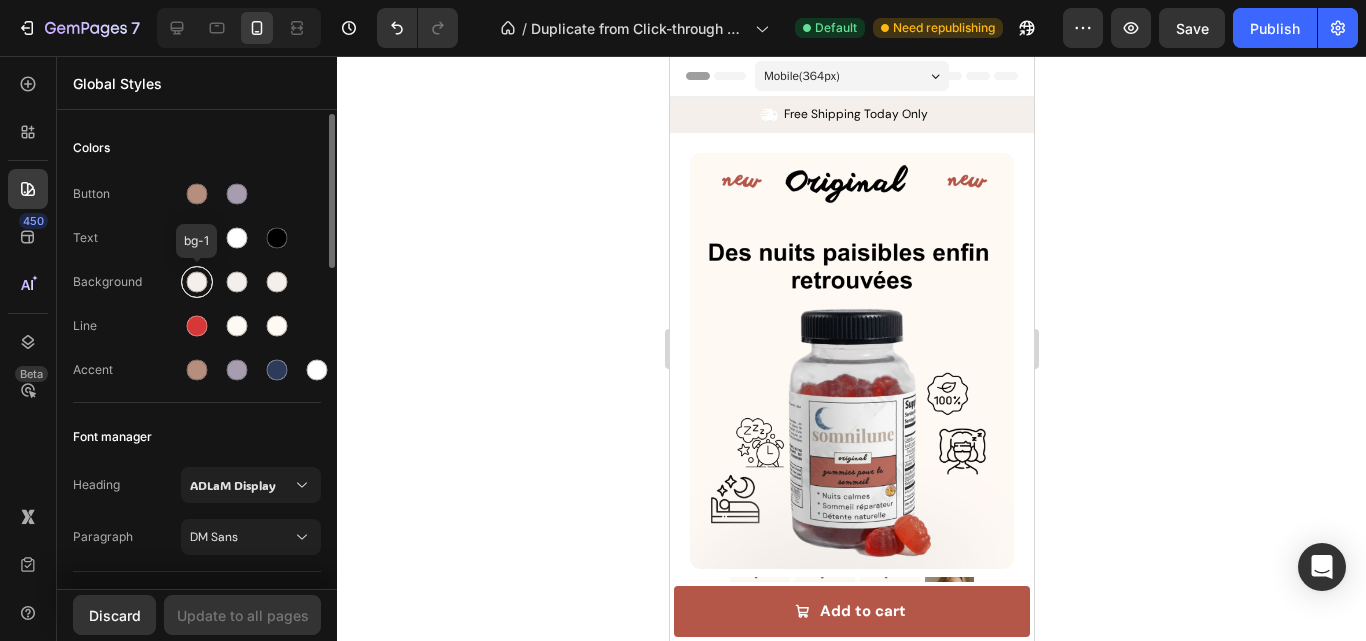 click at bounding box center (197, 282) 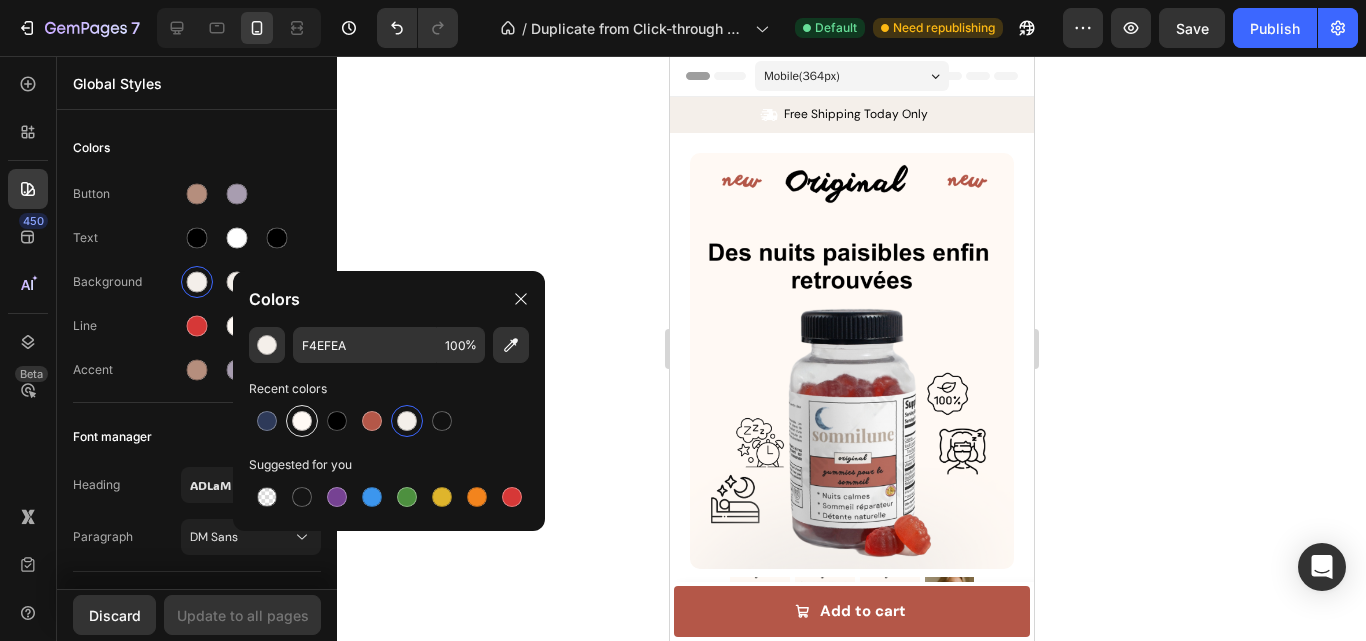 click at bounding box center [302, 421] 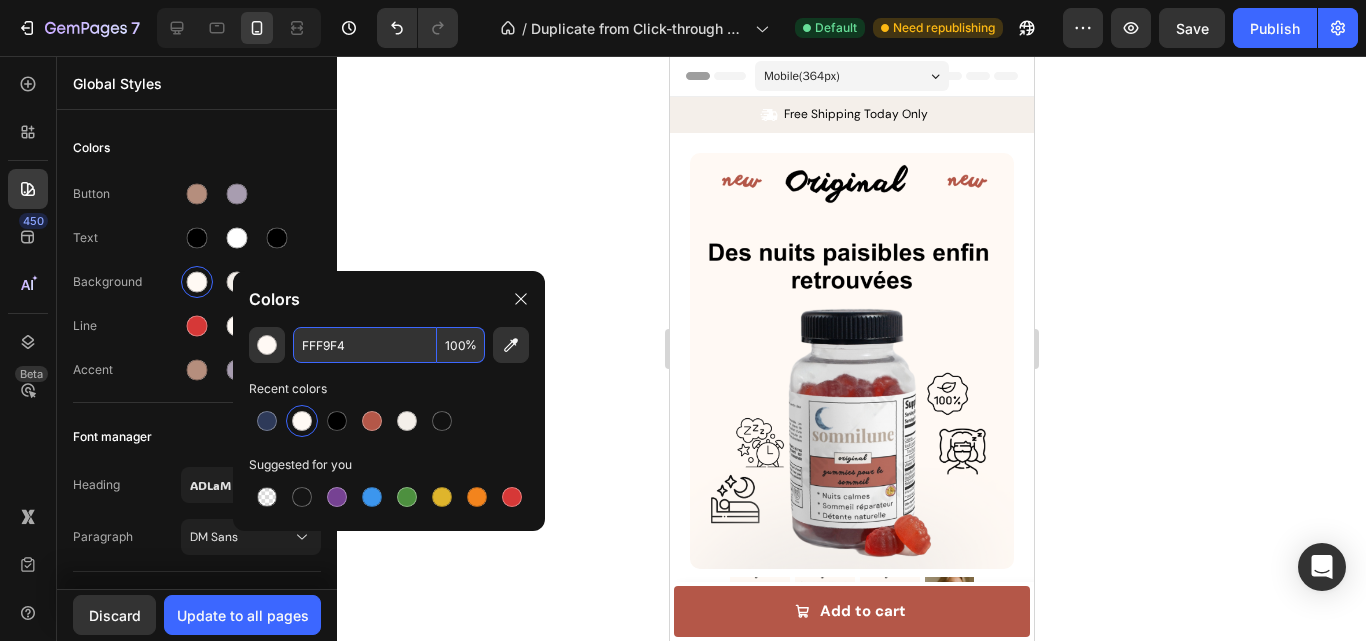 click on "FFF9F4" at bounding box center [365, 345] 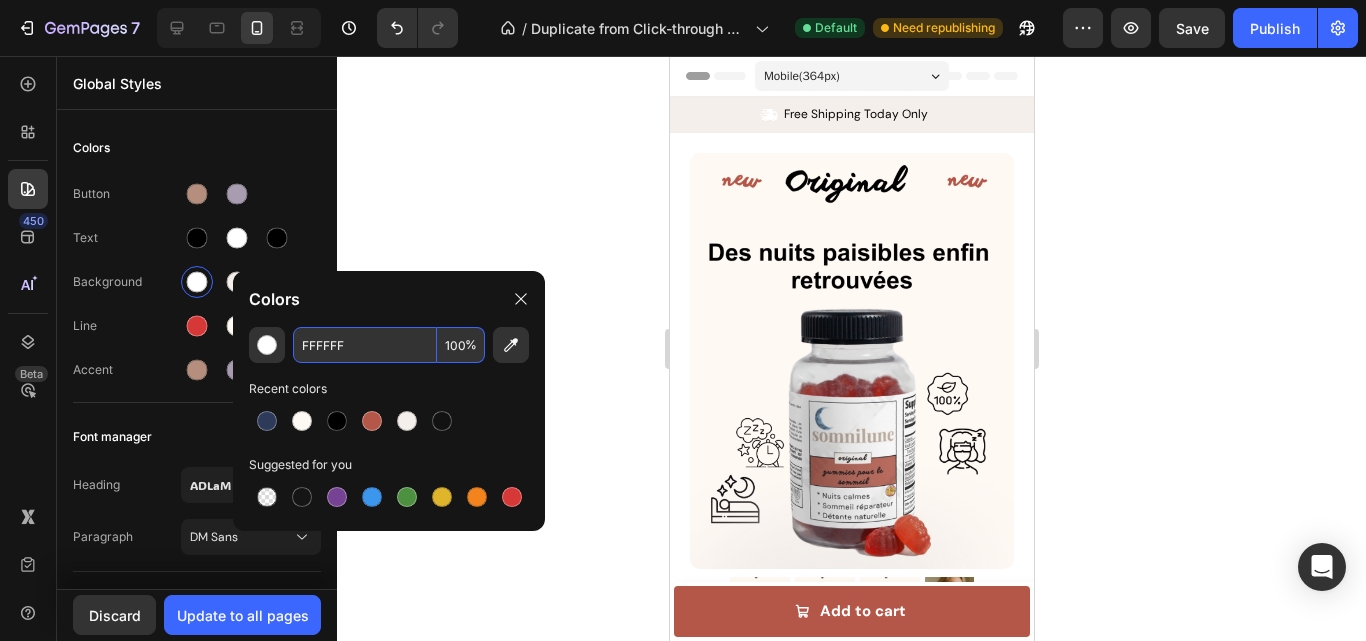 type on "FFFFFF" 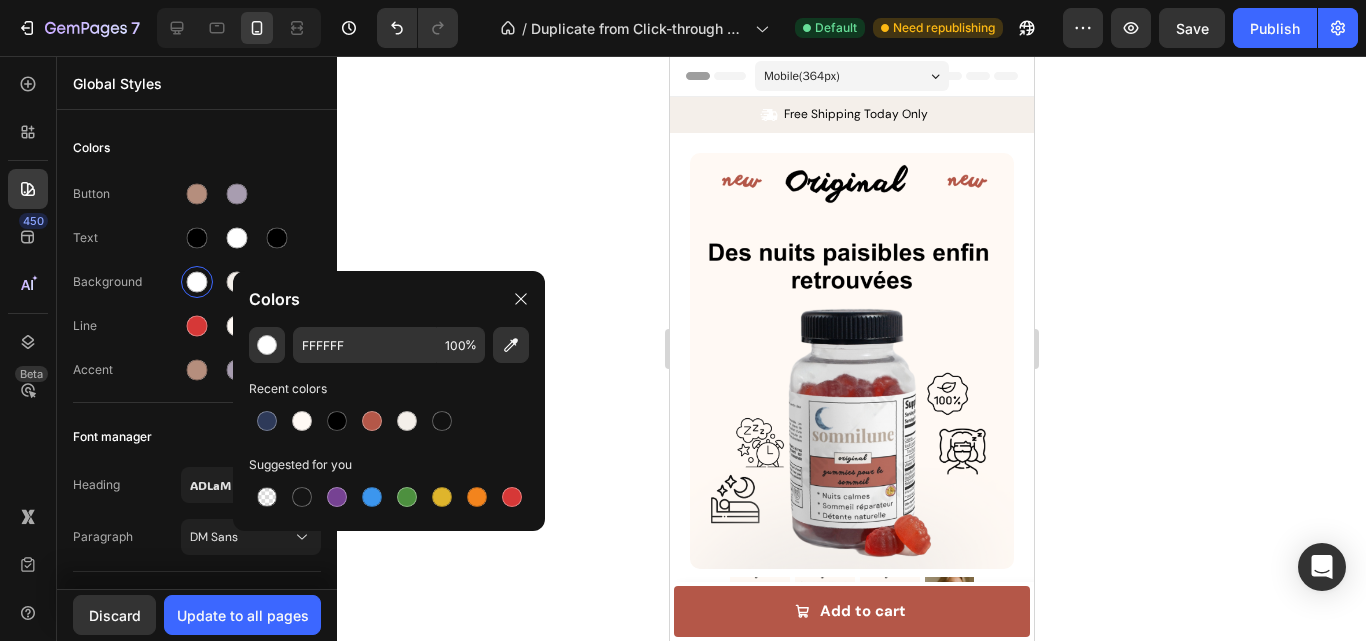 click 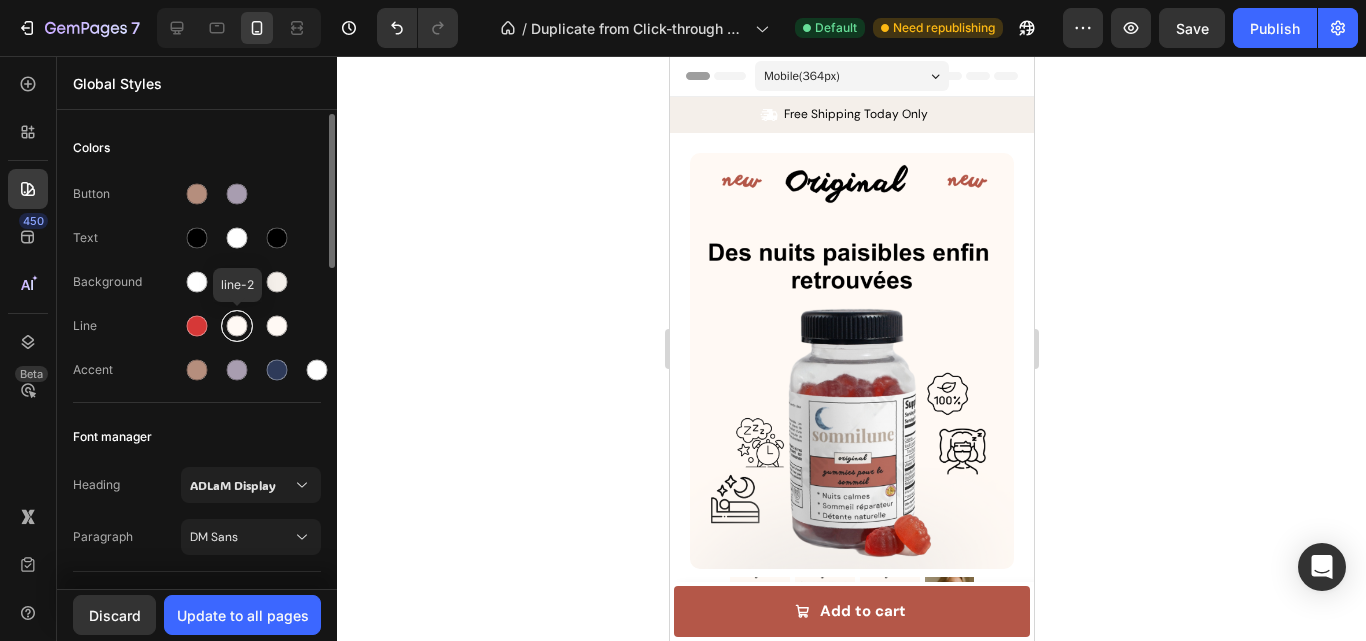 click at bounding box center [237, 326] 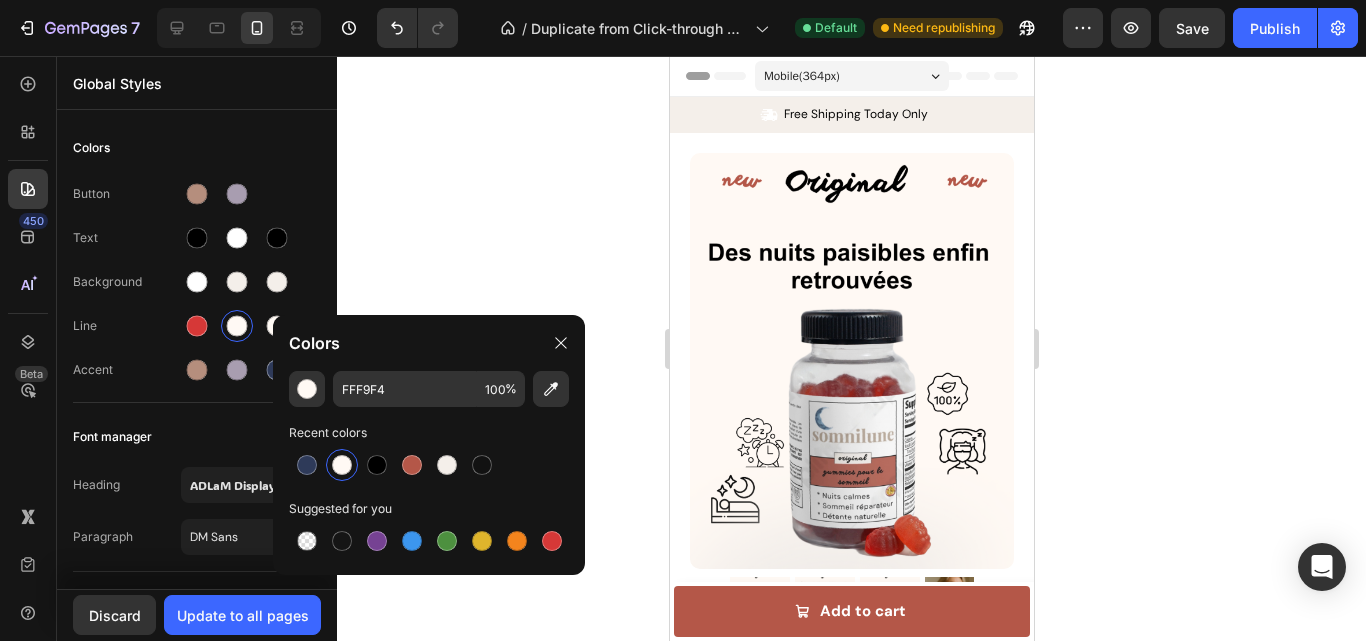 click 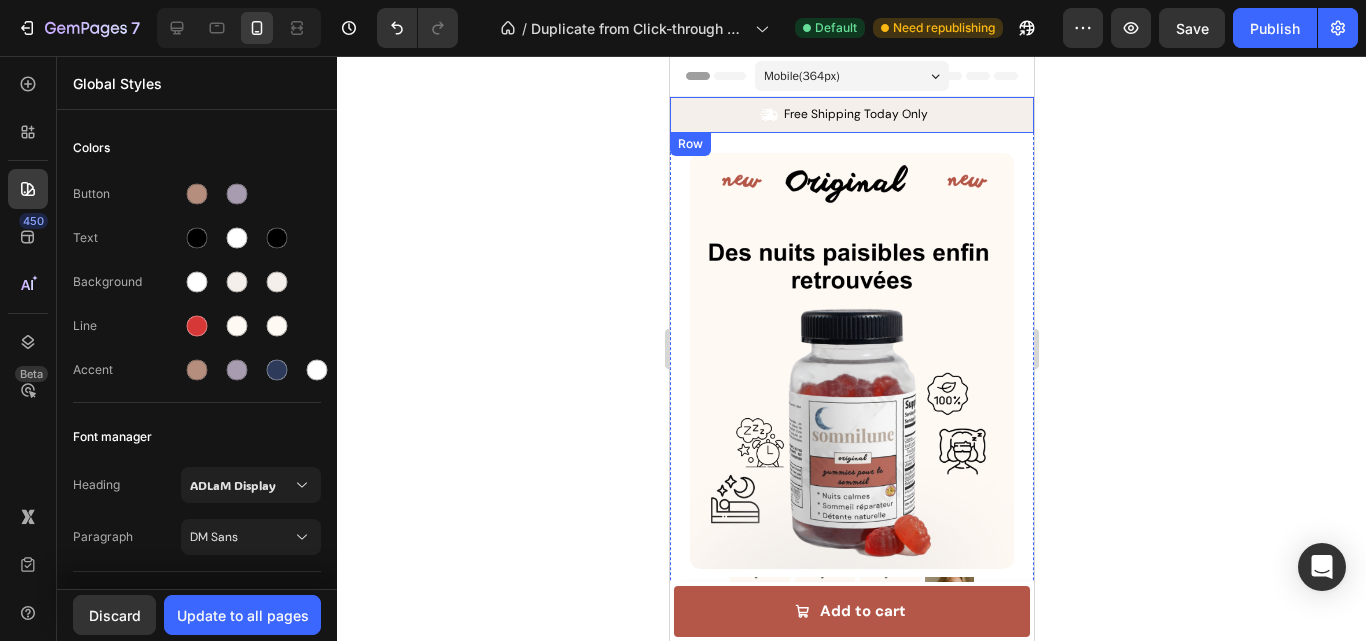 click on "Icon Free Shipping Today Only Text Block Row
Icon 84,000+ HaPpy Customer Text Block Row
Carousel Row" at bounding box center [851, 115] 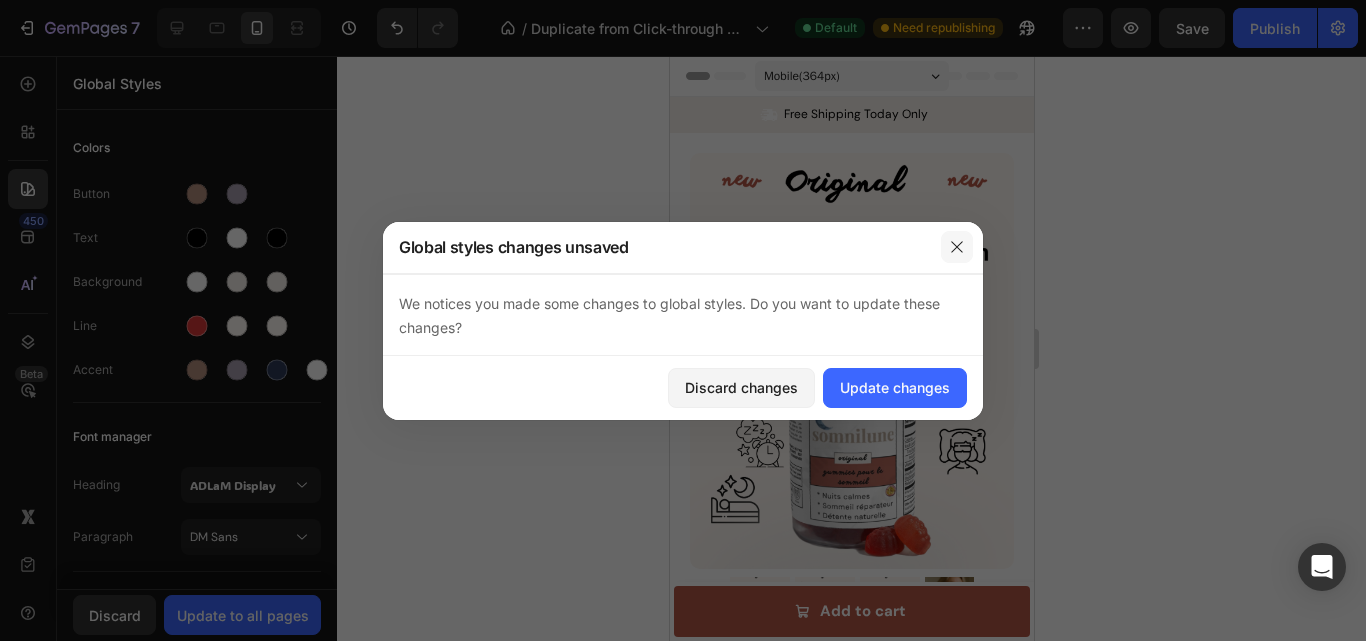 click at bounding box center [957, 247] 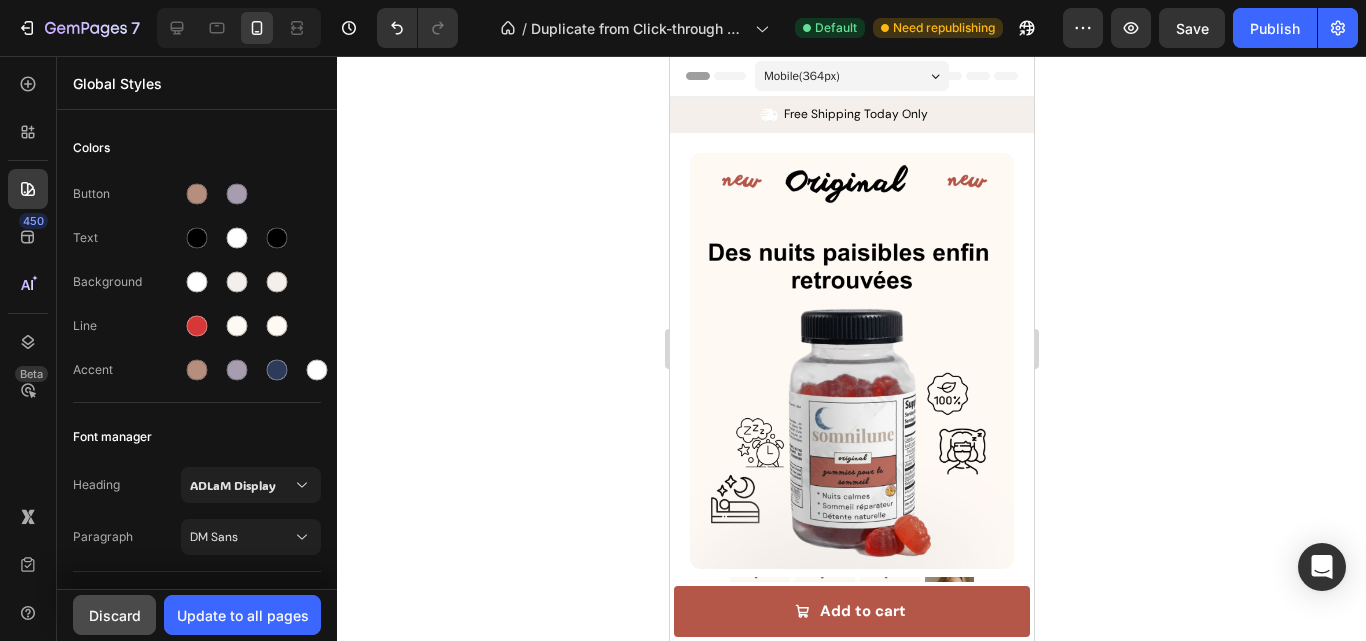 click on "Discard" at bounding box center [115, 615] 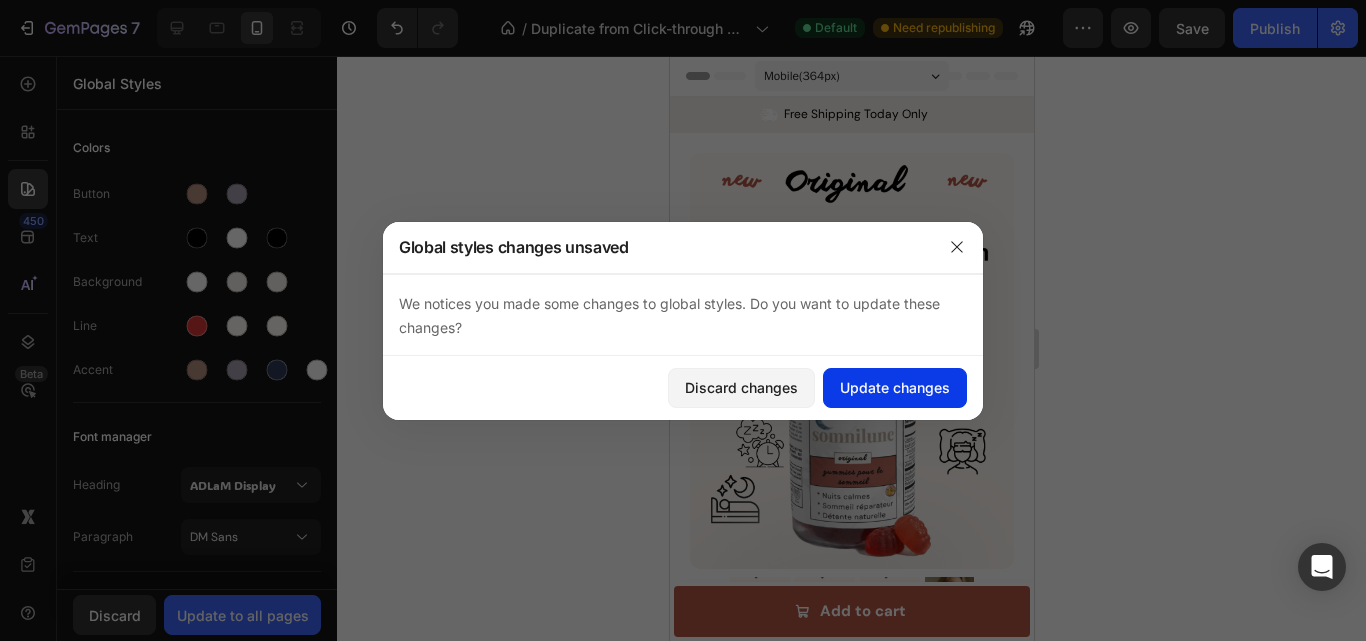 click on "Update changes" 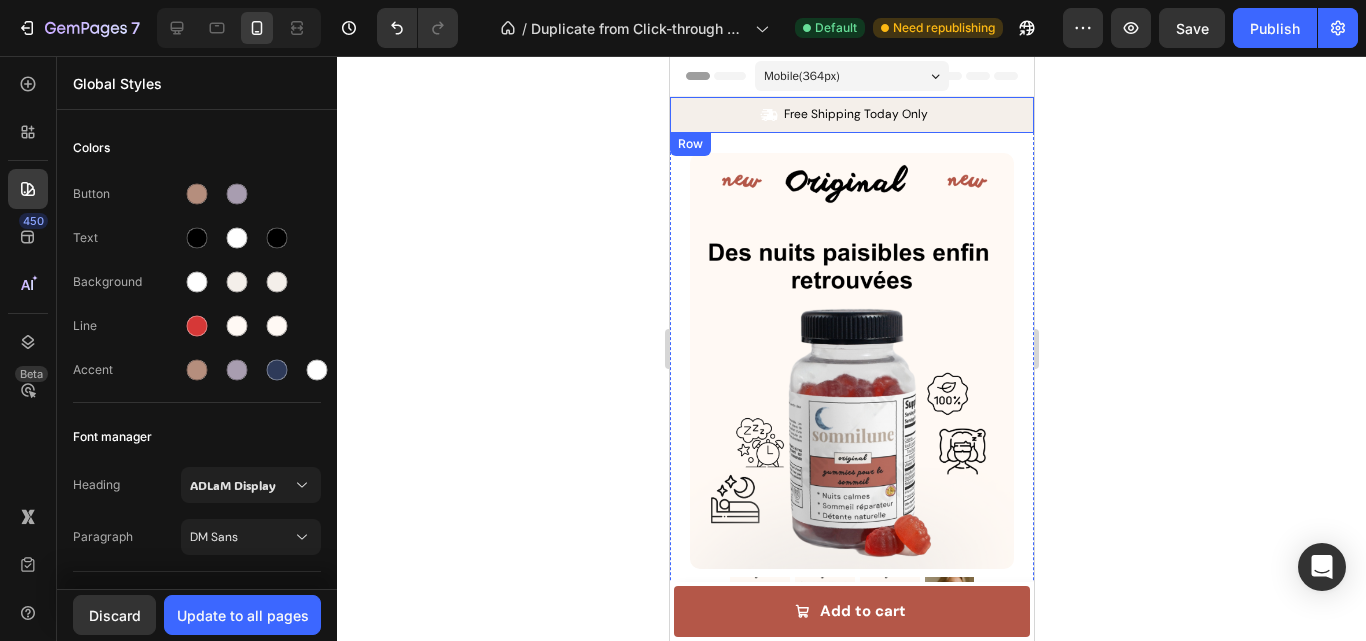 click on "Icon Free Shipping Today Only Text Block Row
Icon 84,000+ HaPpy Customer Text Block Row
Carousel Row" at bounding box center [851, 115] 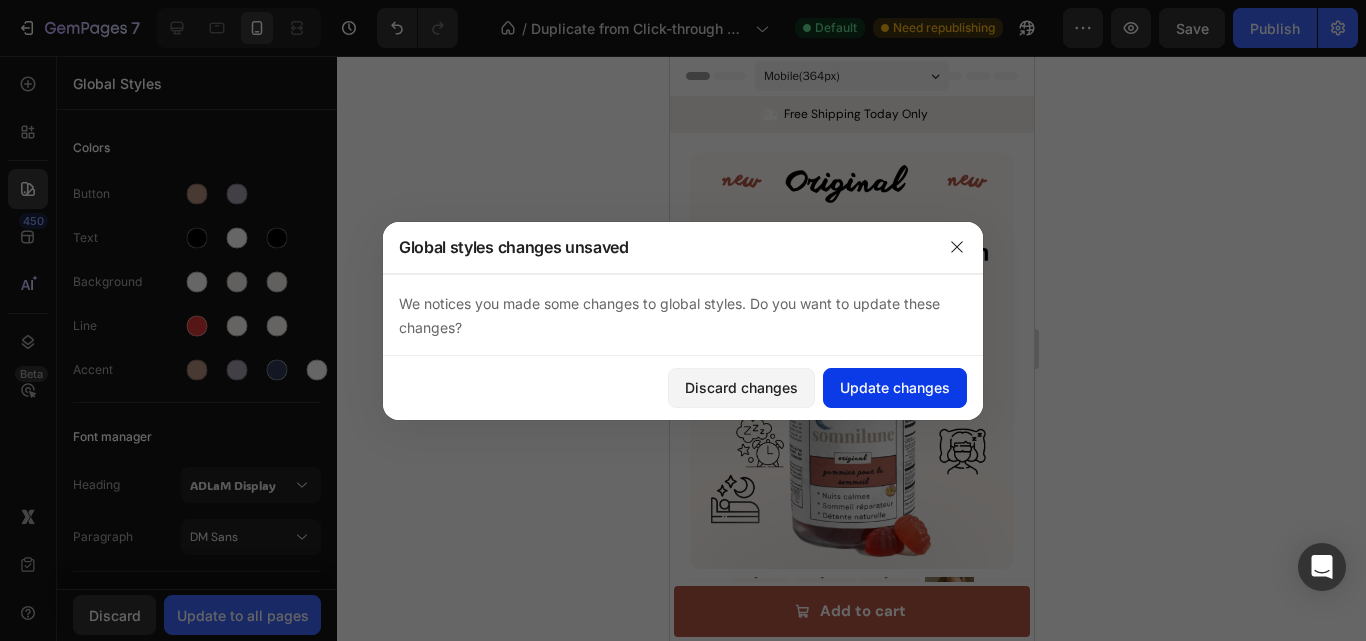 click on "Update changes" at bounding box center (895, 387) 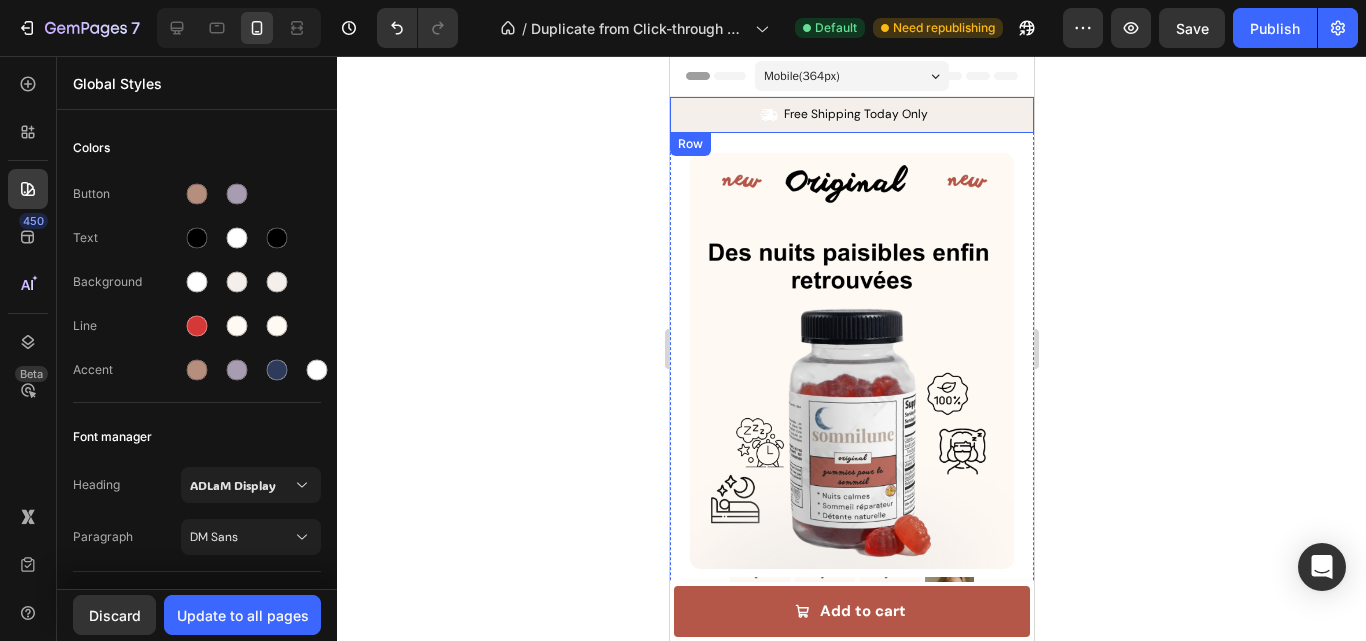 click on "Icon Free Shipping Today Only Text Block Row
Icon 84,000+ HaPpy Customer Text Block Row
Carousel Row" at bounding box center [851, 115] 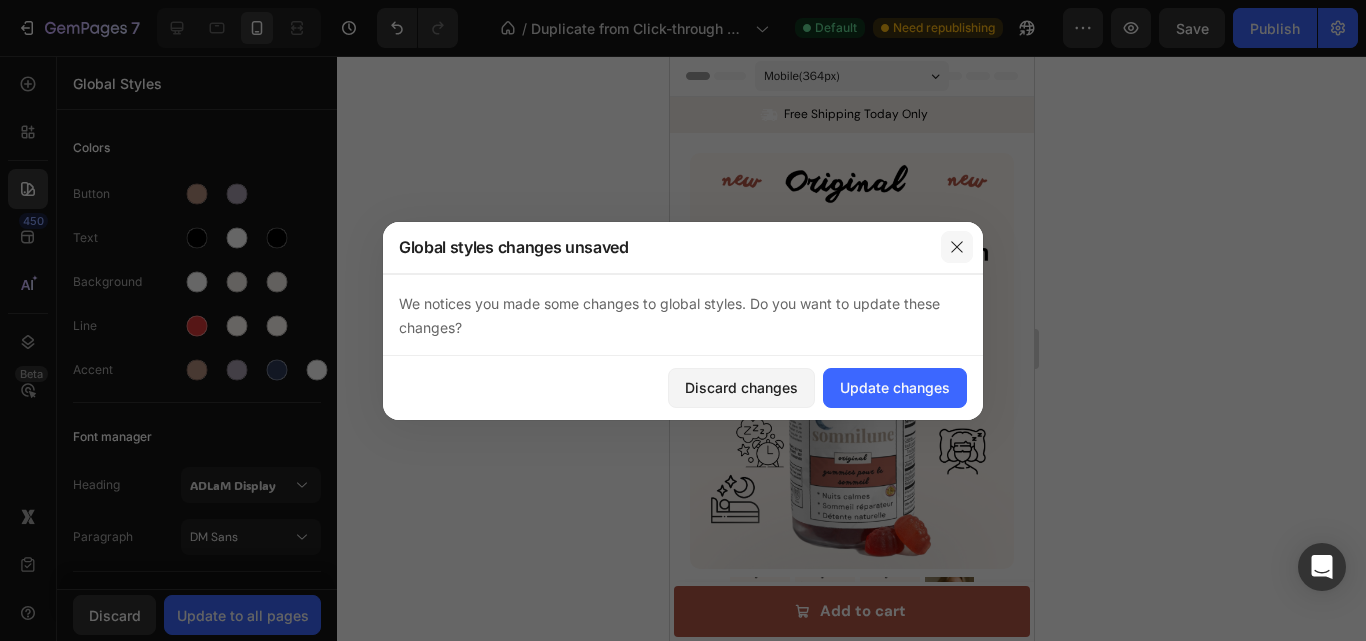 click at bounding box center (957, 247) 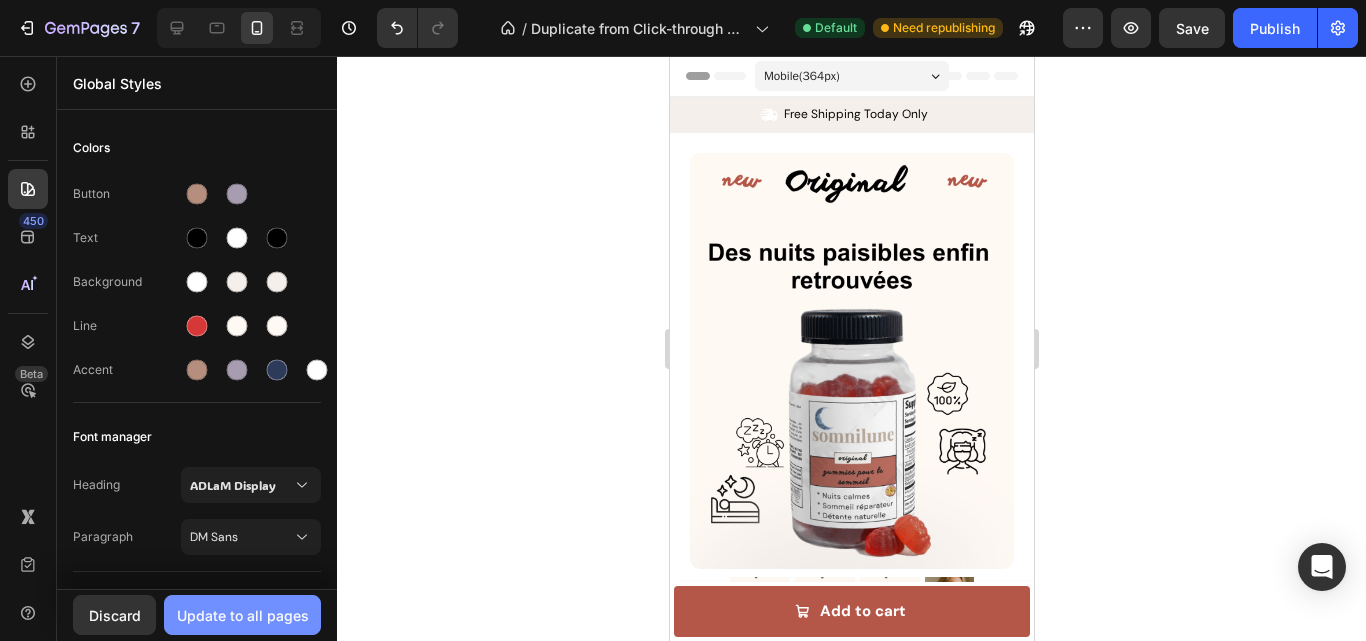 click on "Update to all pages" at bounding box center [243, 615] 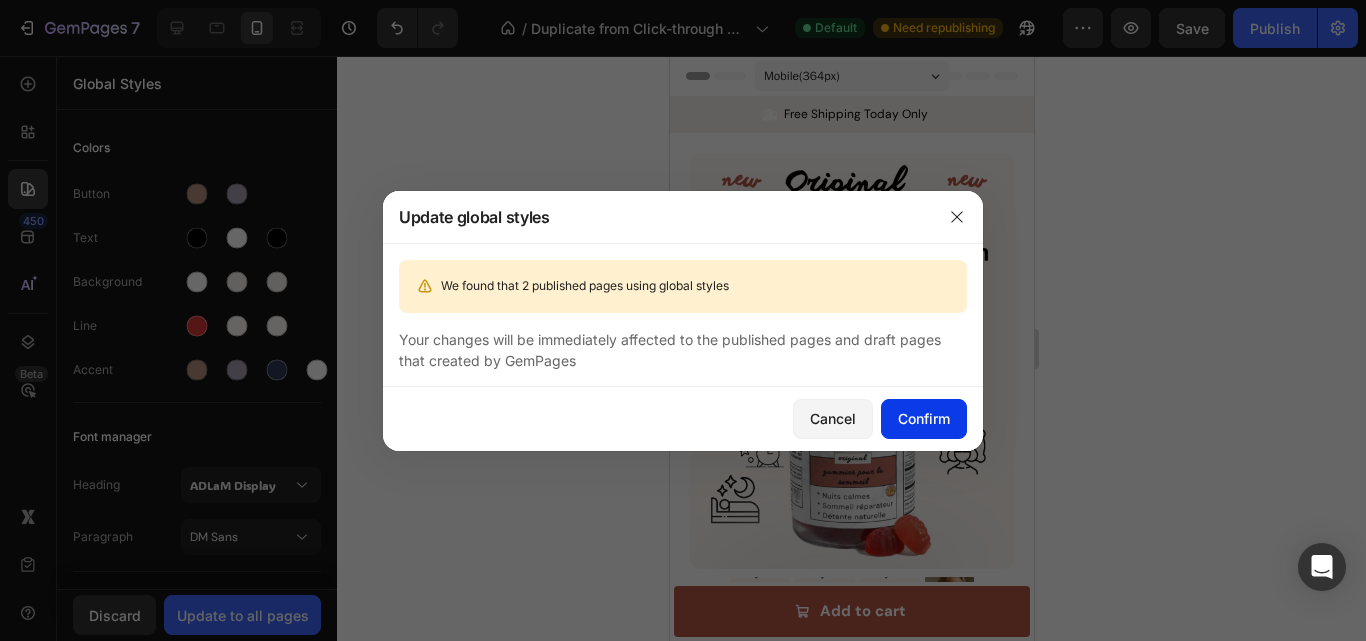 click on "Confirm" at bounding box center (924, 418) 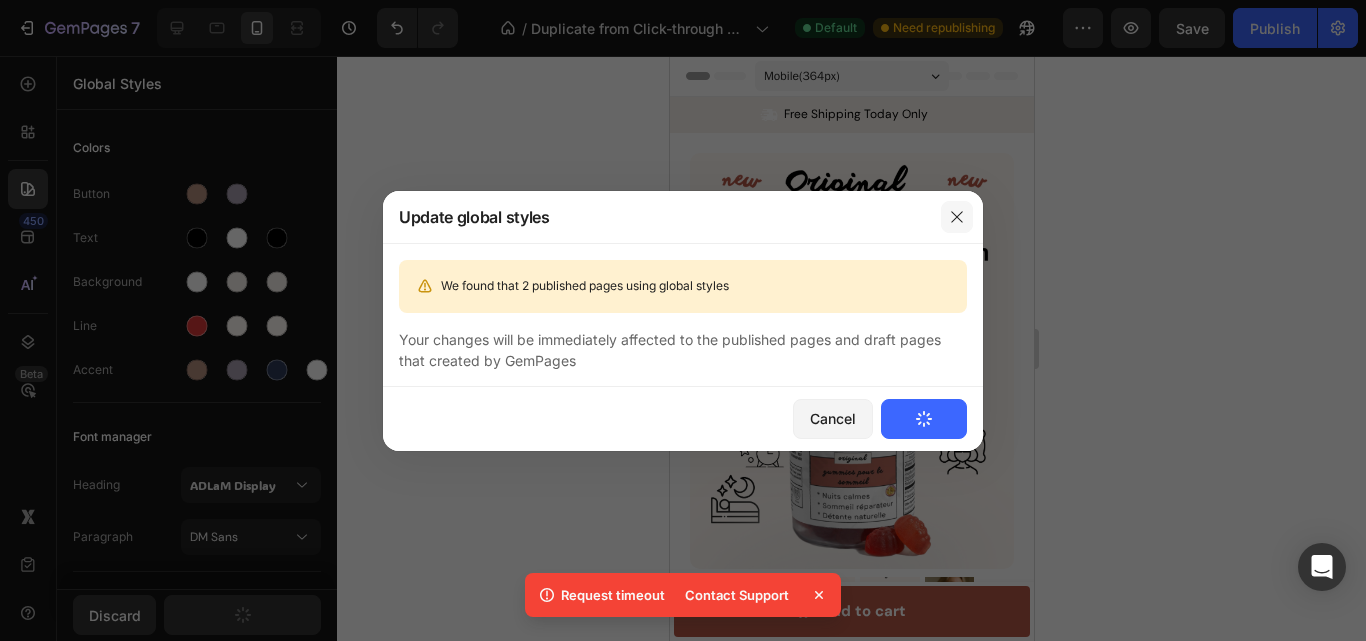 click 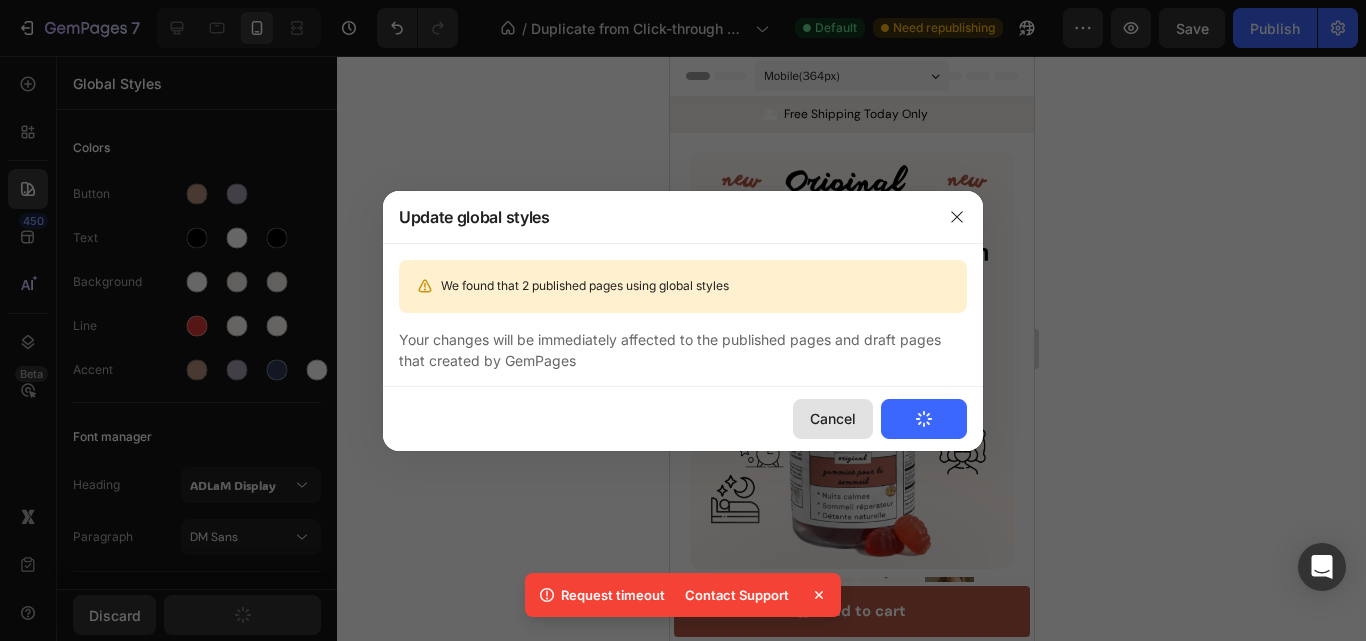 click on "Cancel" at bounding box center (833, 418) 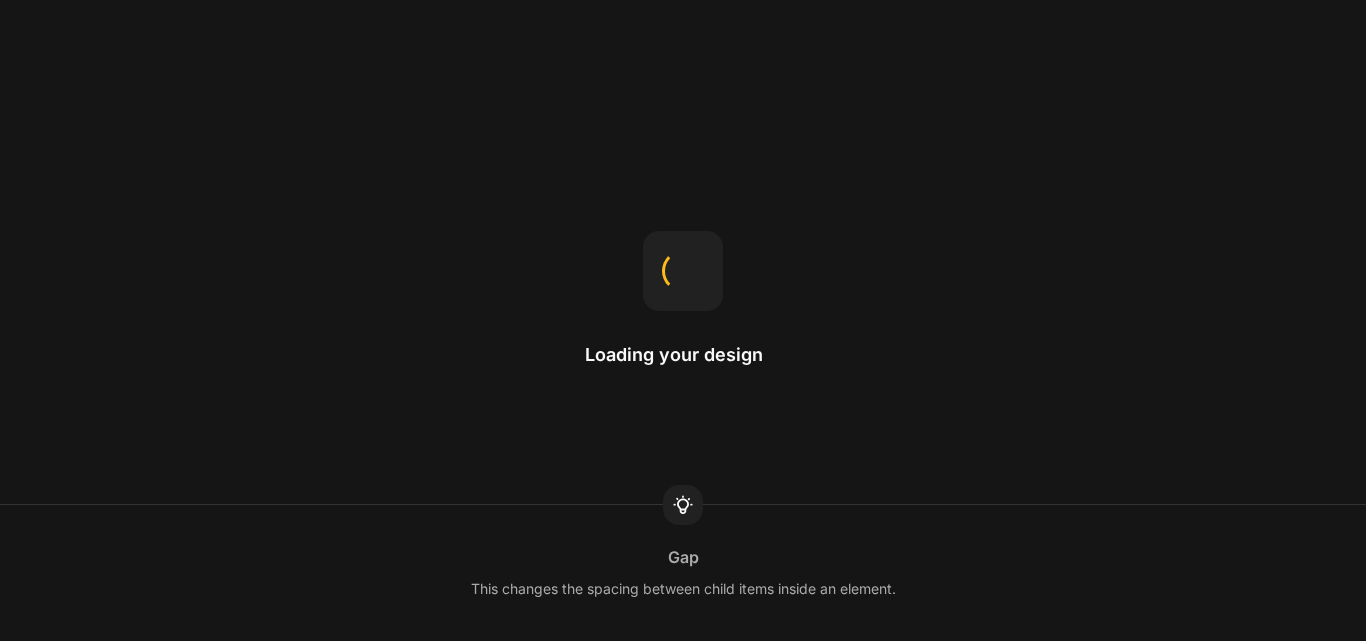 scroll, scrollTop: 0, scrollLeft: 0, axis: both 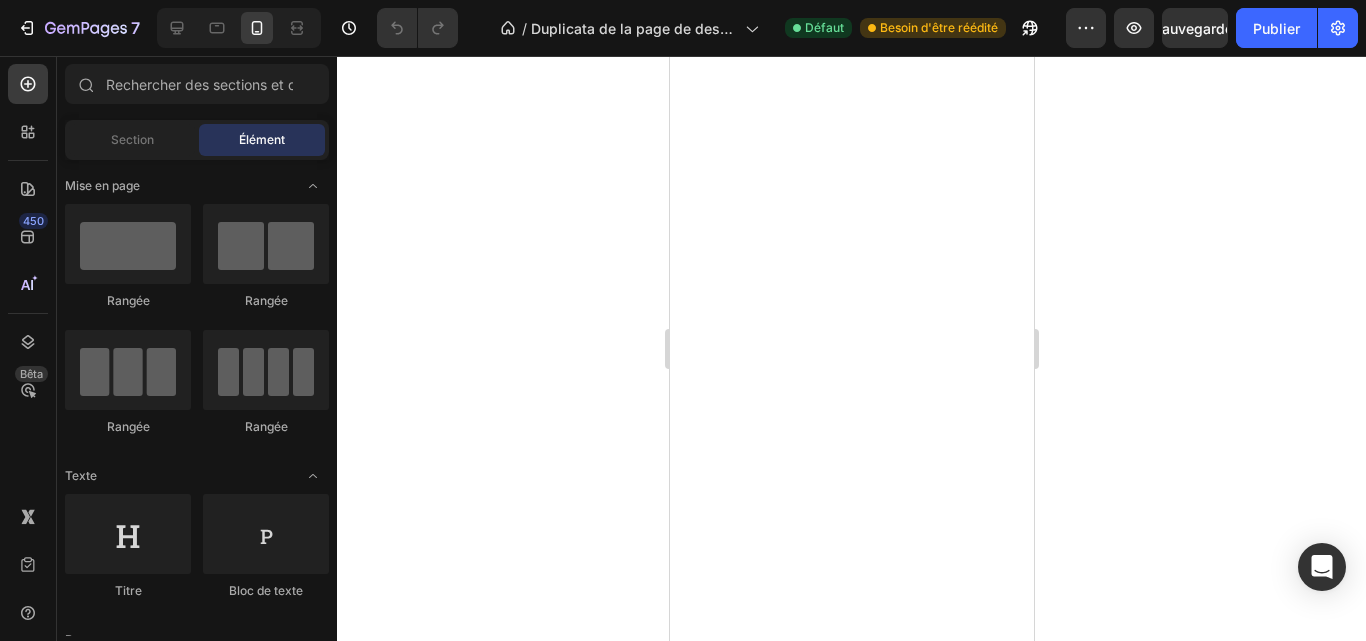 drag, startPoint x: 0, startPoint y: 0, endPoint x: 867, endPoint y: 35, distance: 867.7062 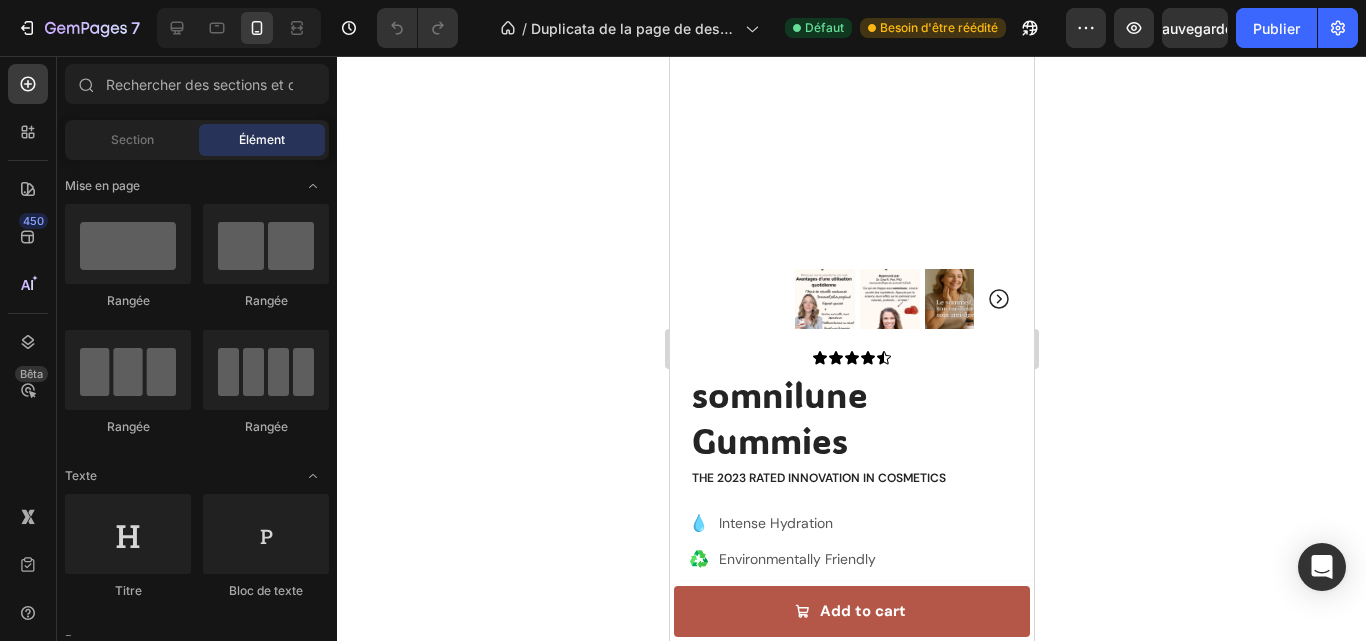 scroll, scrollTop: 0, scrollLeft: 0, axis: both 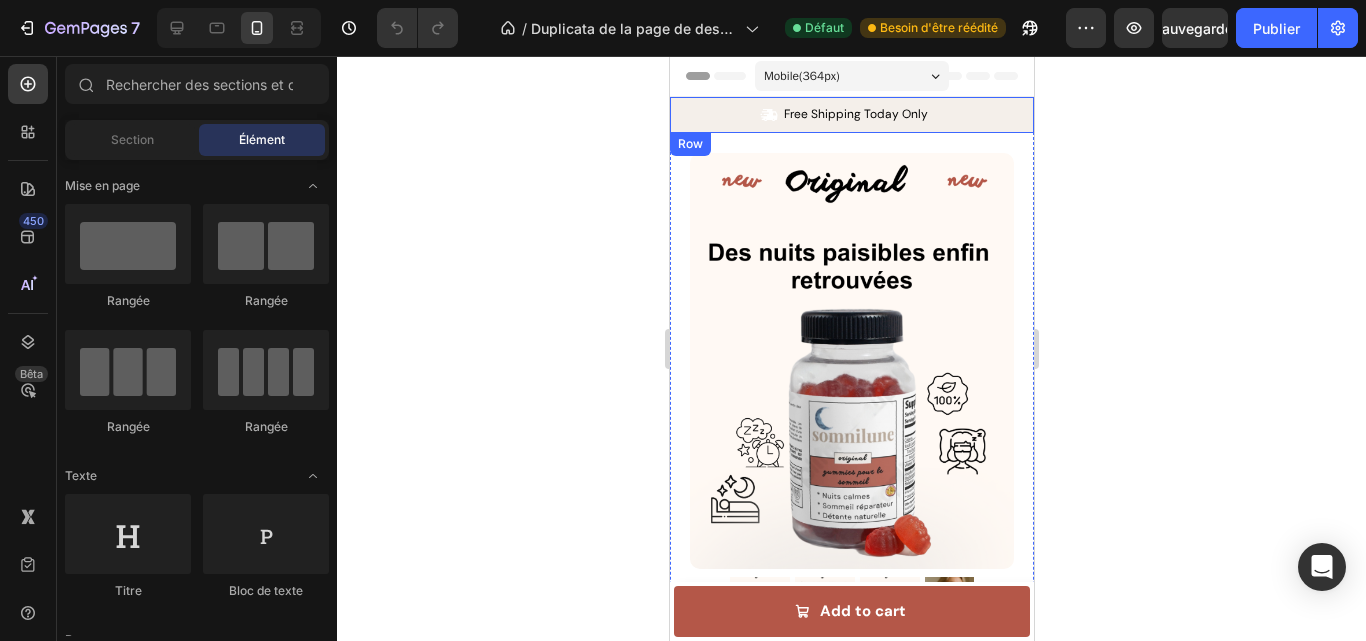 click on "Icon Free Shipping Today Only Text Block Row
Icon 84,000+ HaPpy Customer Text Block Row
Carousel Row" at bounding box center (851, 115) 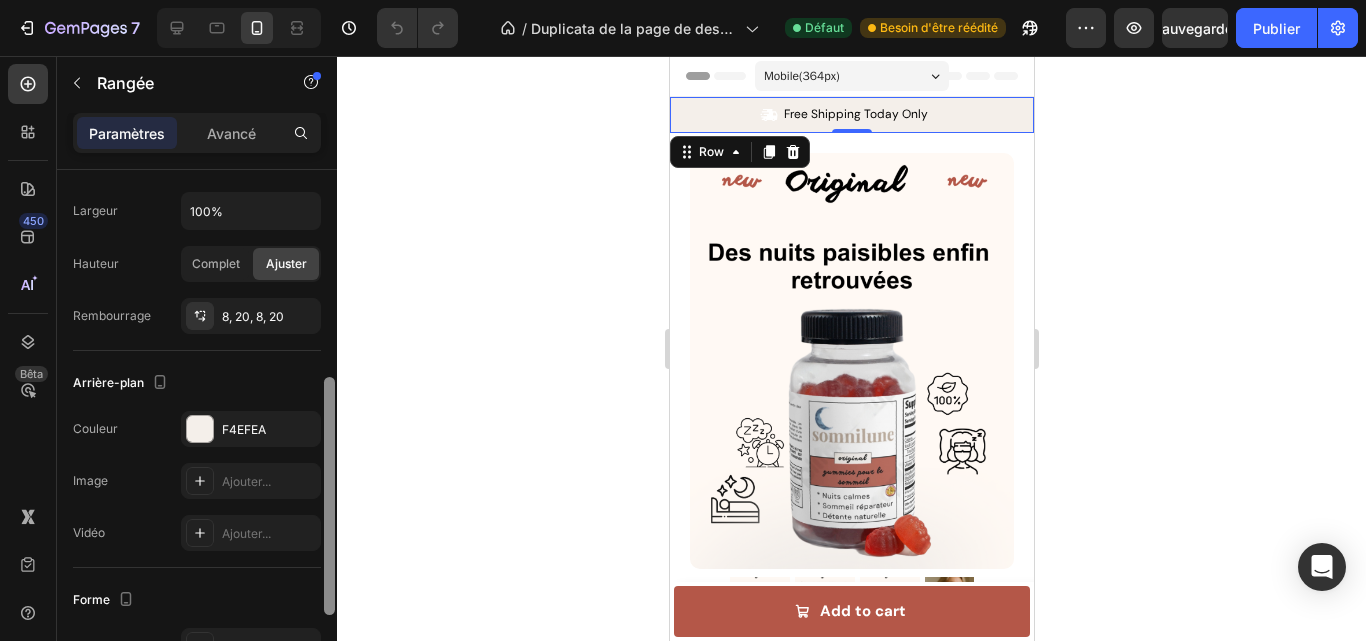 scroll, scrollTop: 433, scrollLeft: 0, axis: vertical 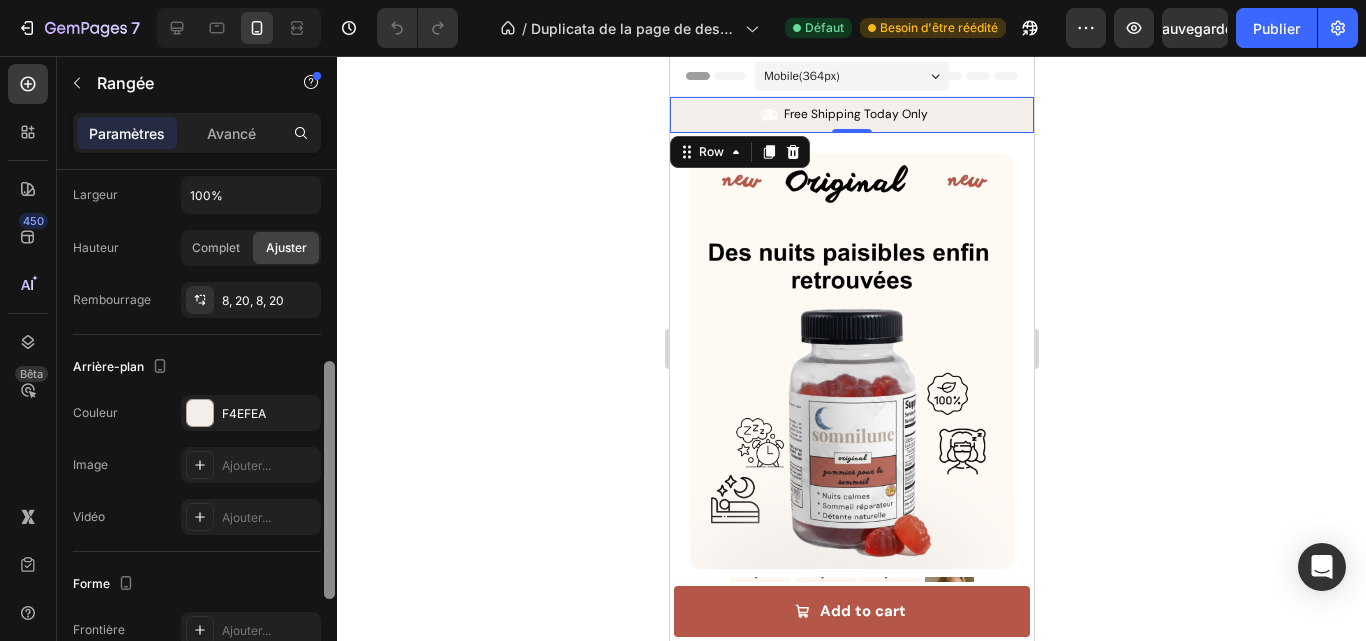 drag, startPoint x: 333, startPoint y: 256, endPoint x: 335, endPoint y: 398, distance: 142.01408 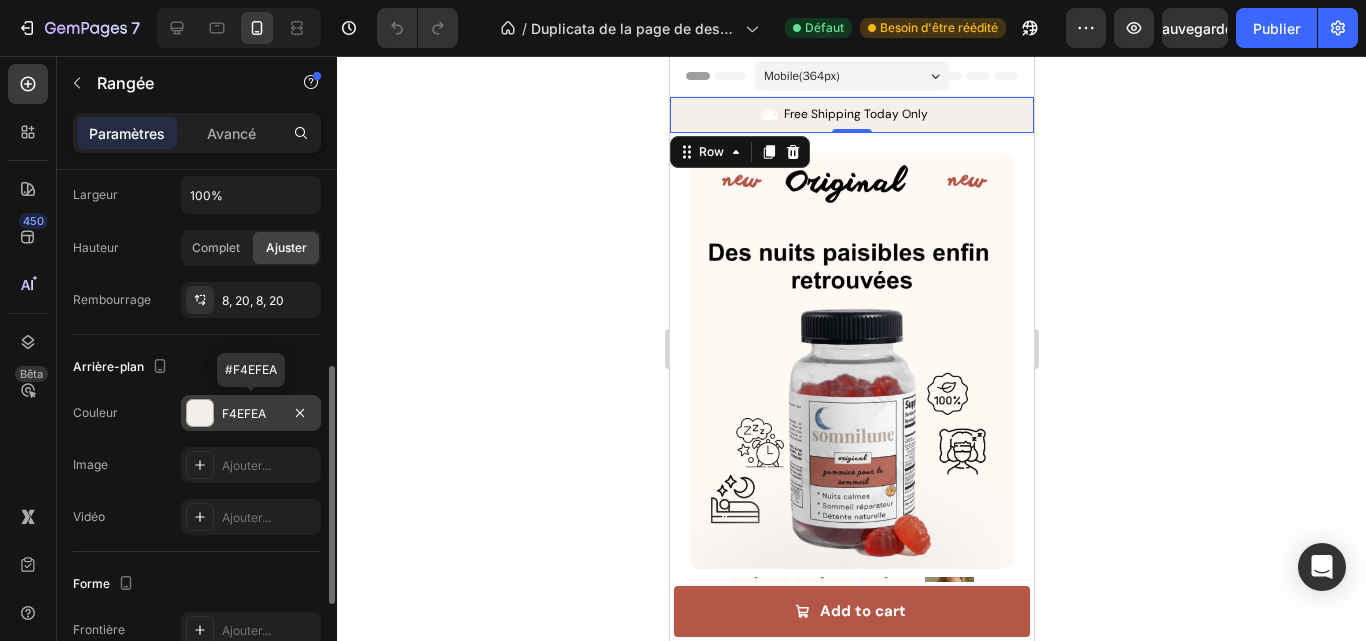 click on "F4EFEA" at bounding box center (251, 414) 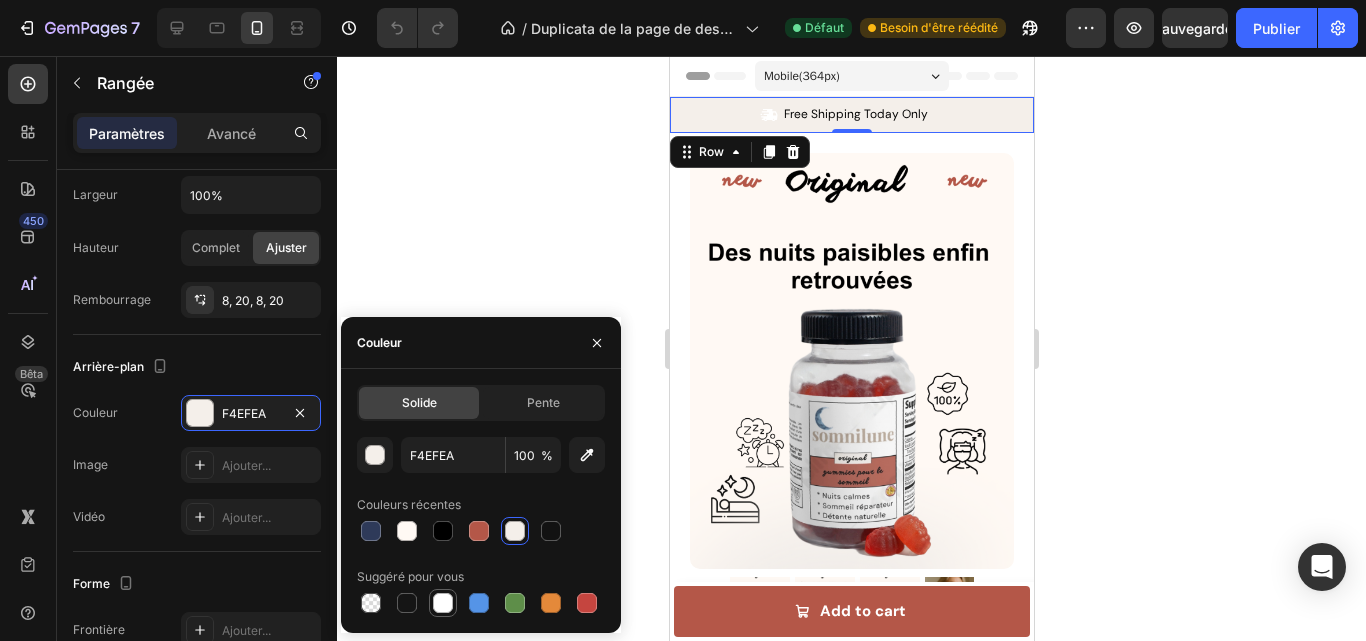 click at bounding box center (443, 603) 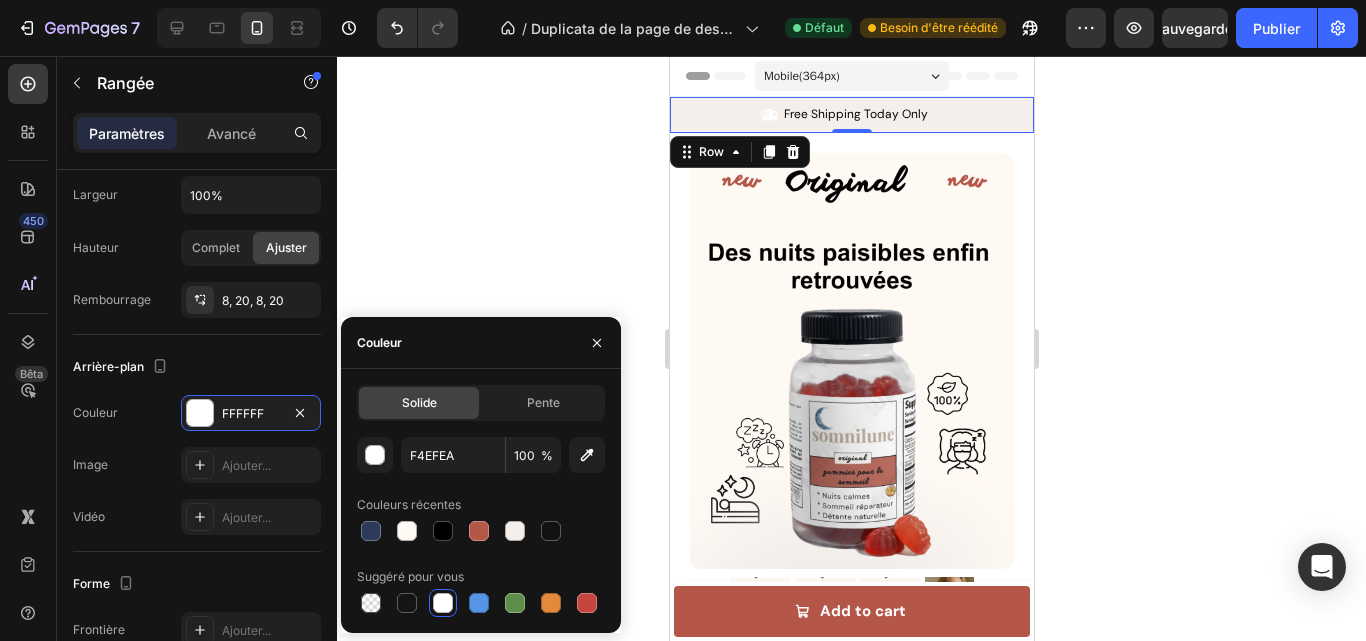 type on "FFFFFF" 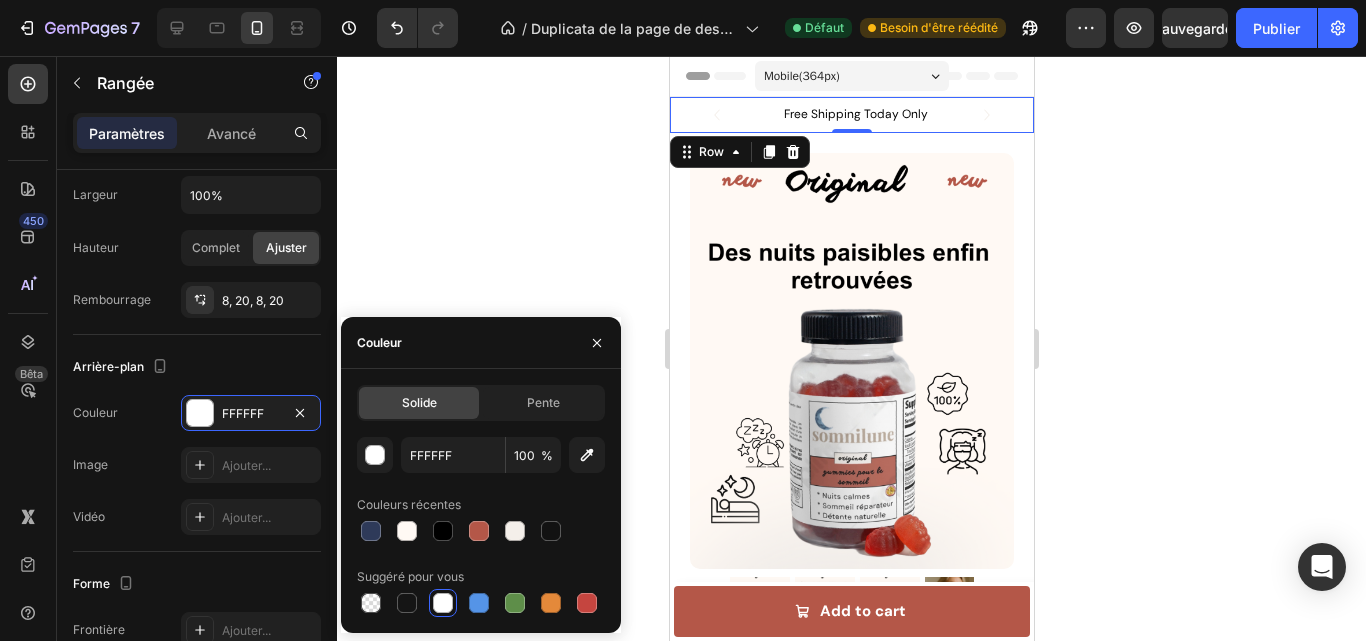 click 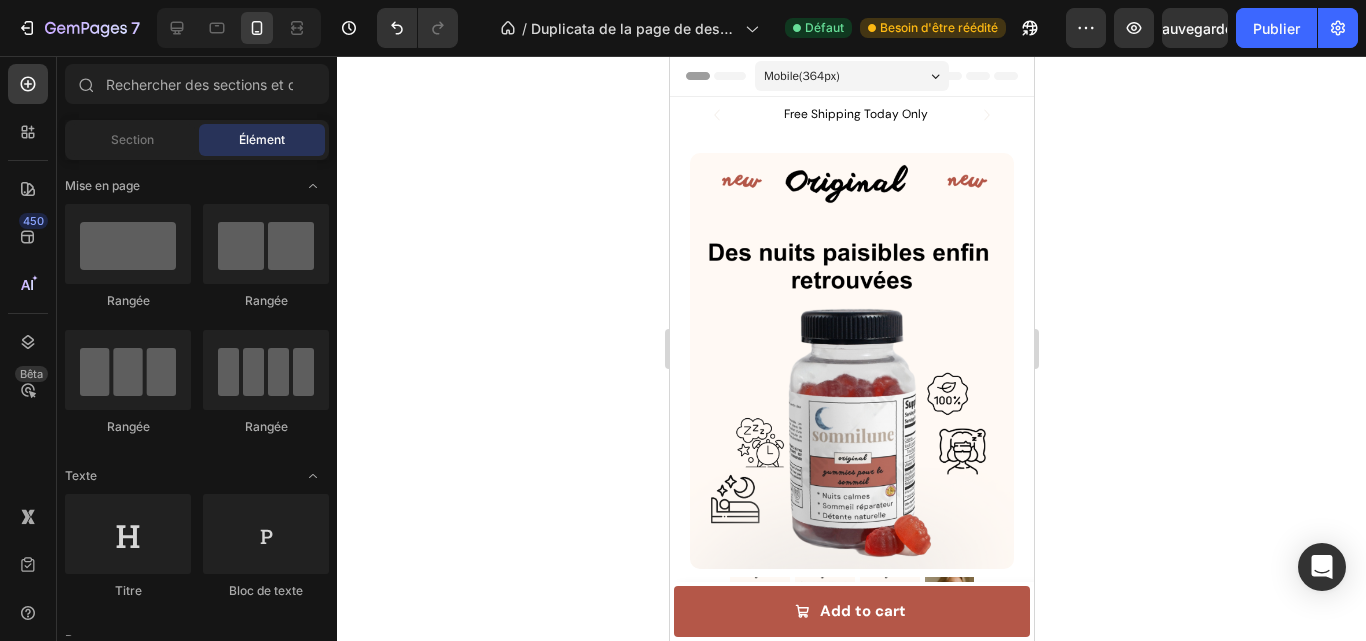 click 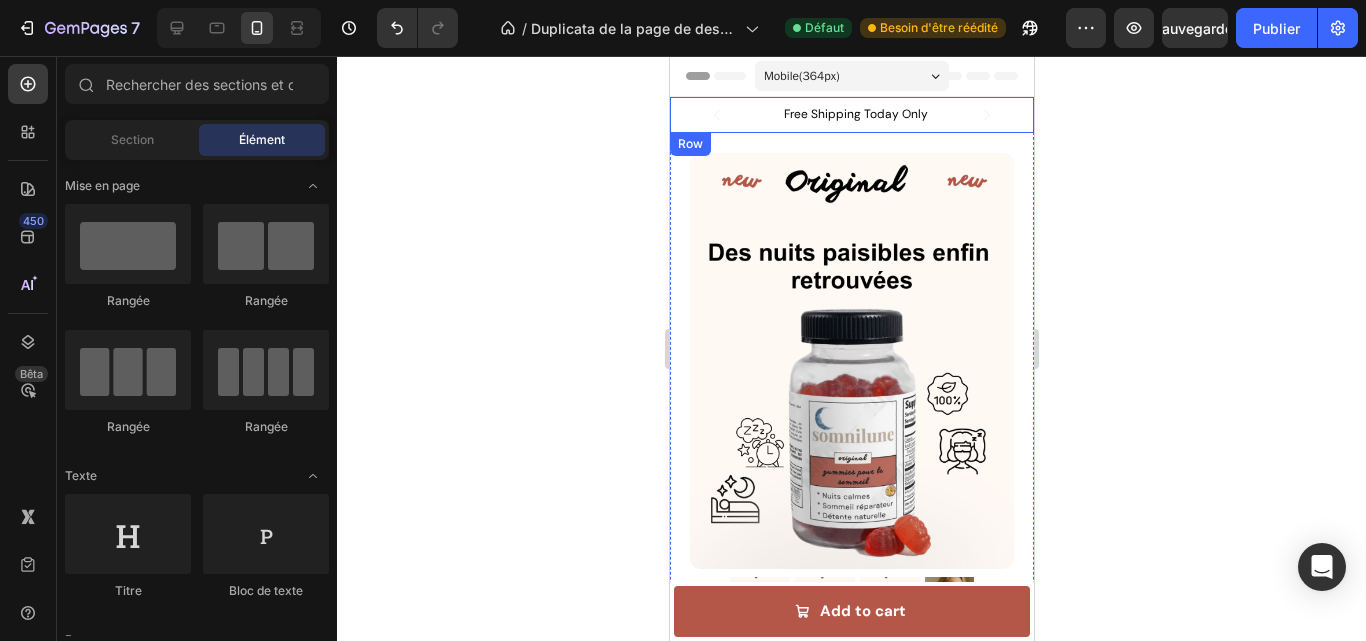 click on "Icon Free Shipping Today Only Text Block Row
Icon 84,000+ HaPpy Customer Text Block Row
Carousel Row" at bounding box center (851, 115) 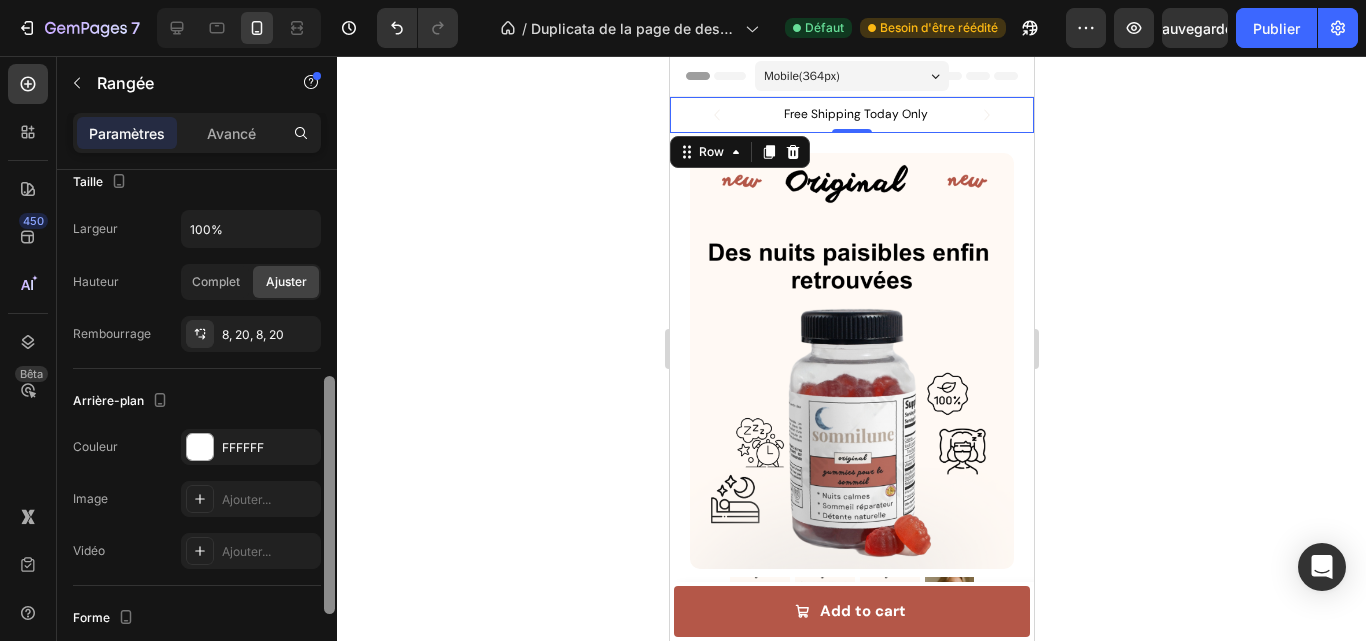 scroll, scrollTop: 417, scrollLeft: 0, axis: vertical 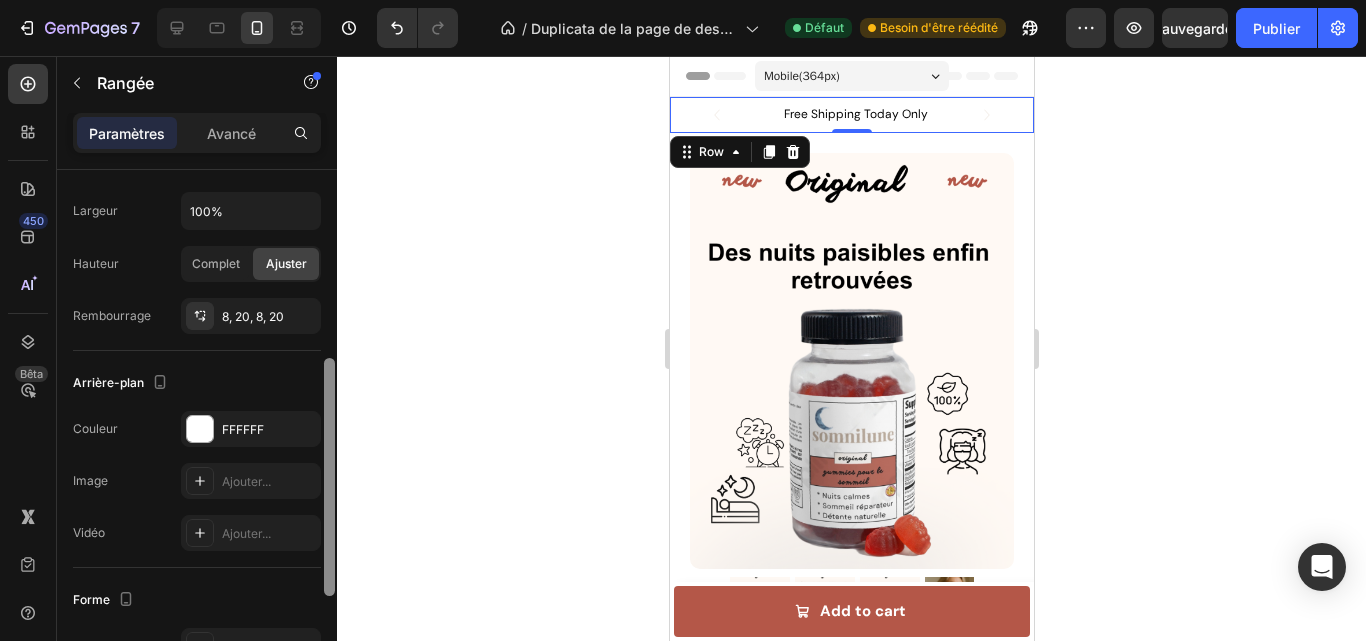 drag, startPoint x: 325, startPoint y: 353, endPoint x: 323, endPoint y: 542, distance: 189.01057 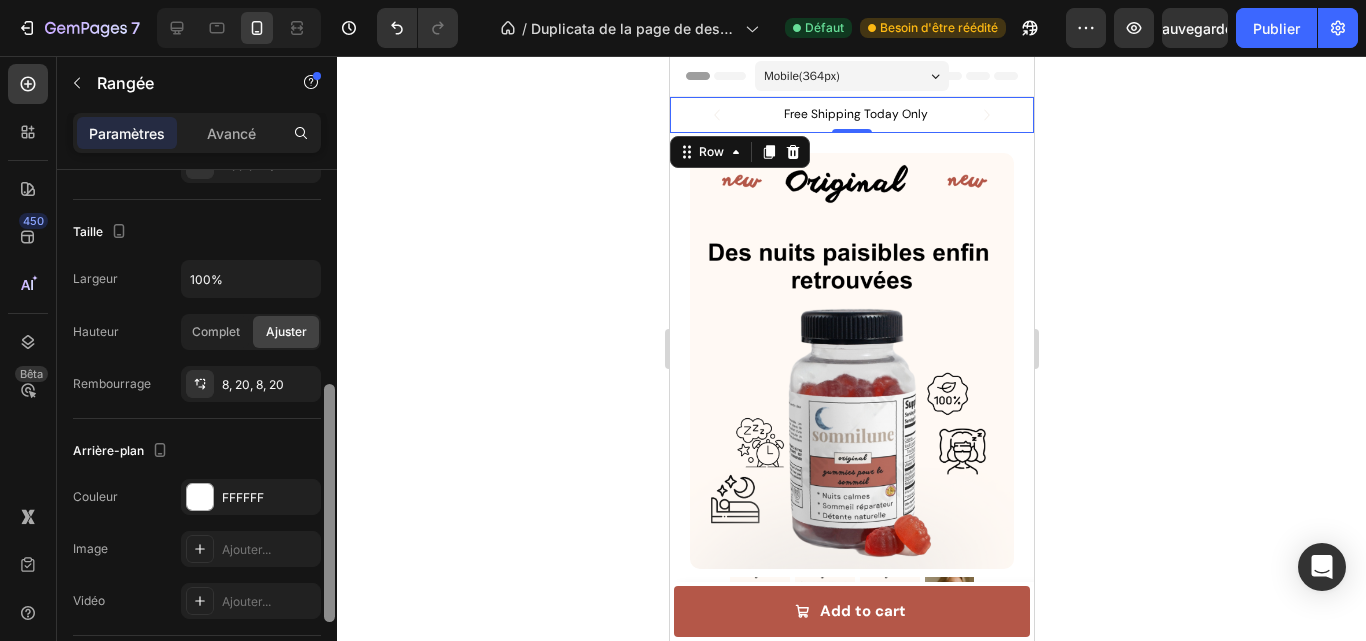 scroll, scrollTop: 388, scrollLeft: 0, axis: vertical 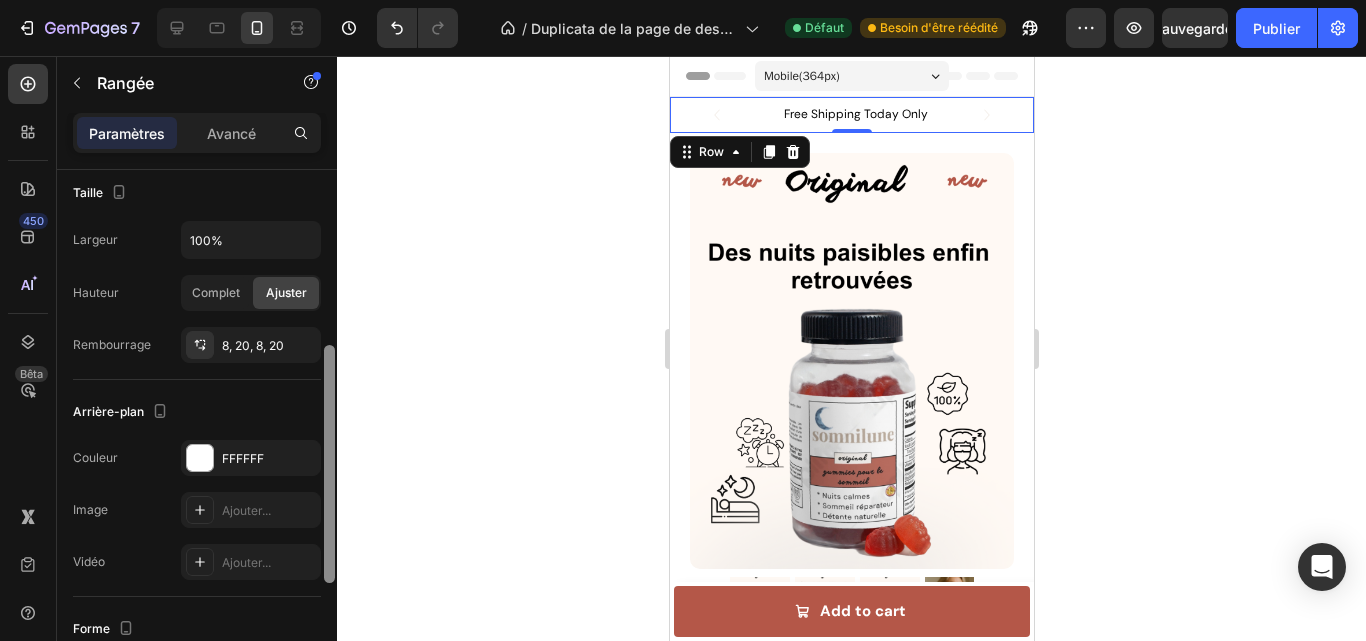 drag, startPoint x: 327, startPoint y: 465, endPoint x: 347, endPoint y: 452, distance: 23.853722 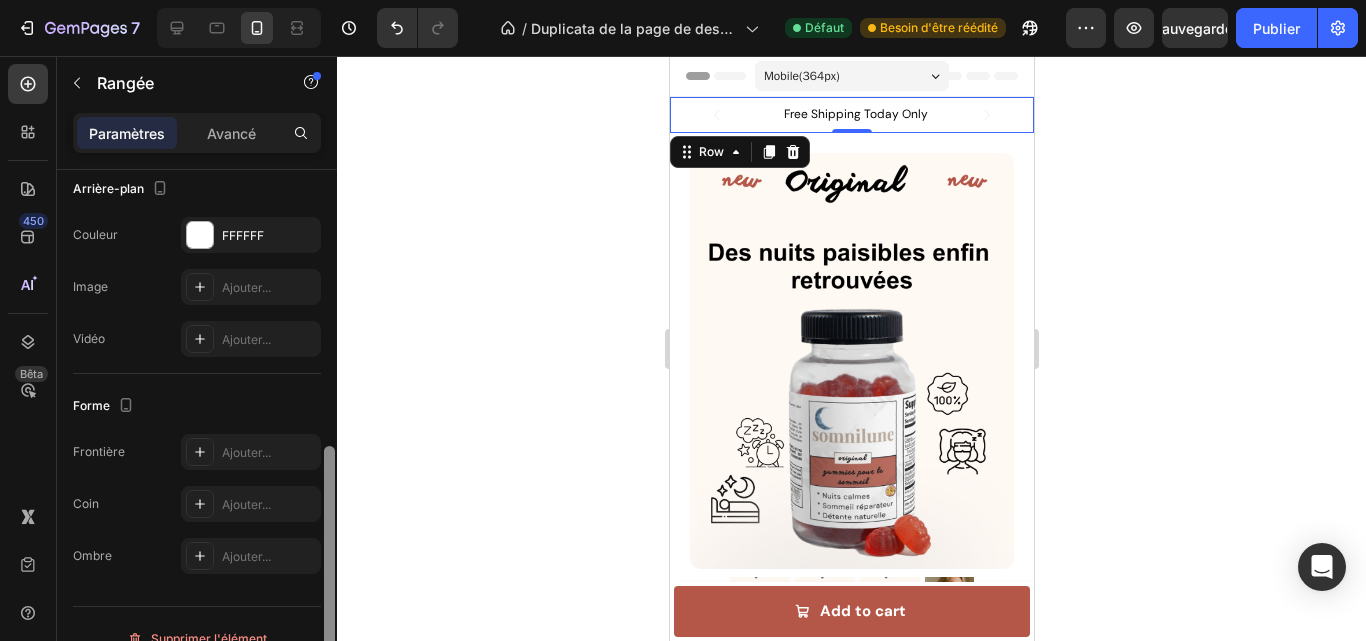 drag, startPoint x: 333, startPoint y: 440, endPoint x: 329, endPoint y: 544, distance: 104.0769 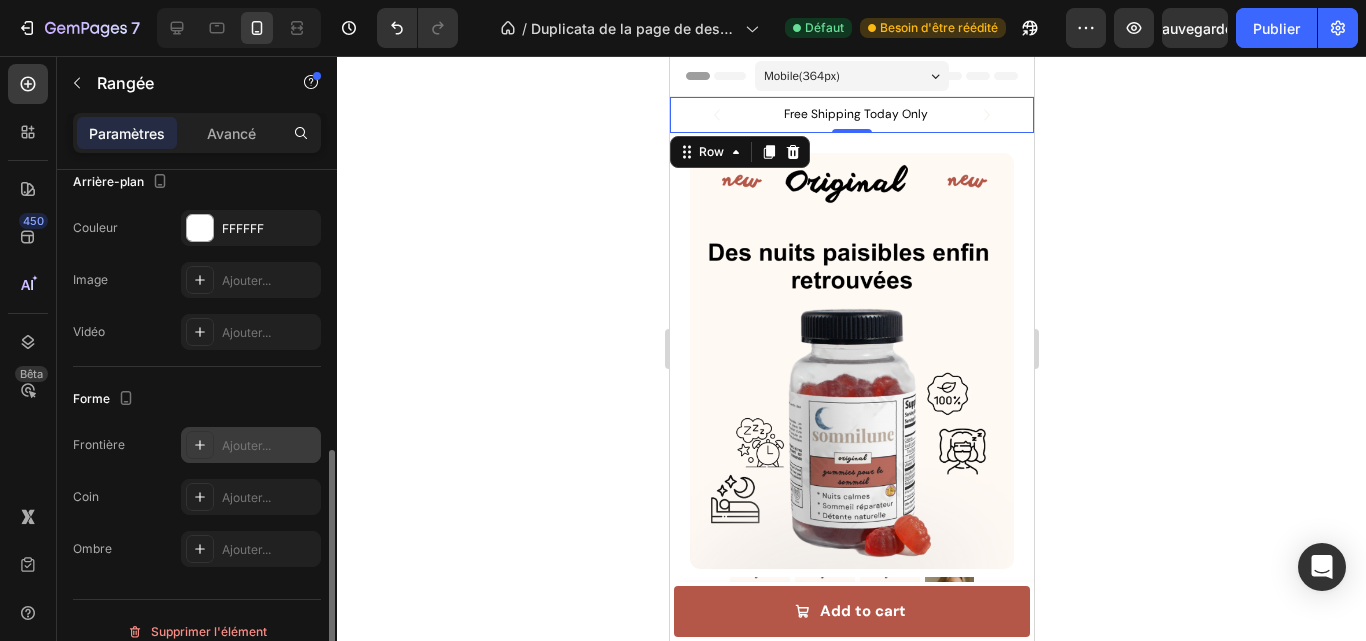 click 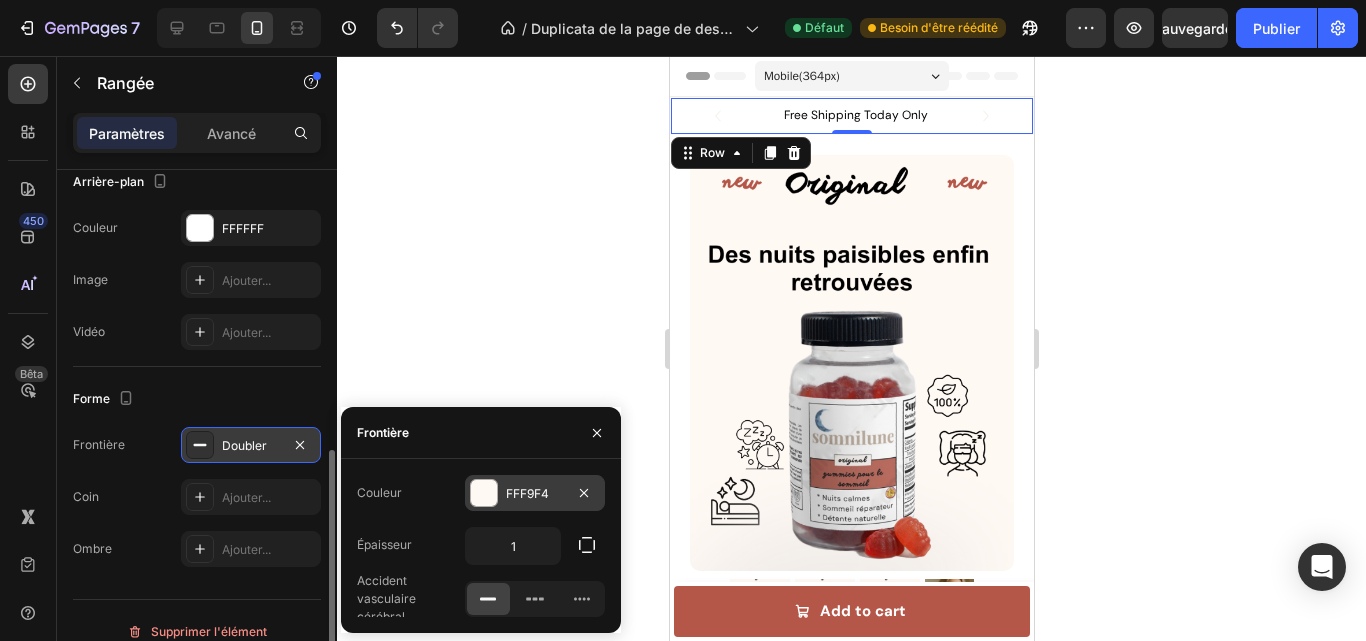 click on "FFF9F4" at bounding box center [527, 493] 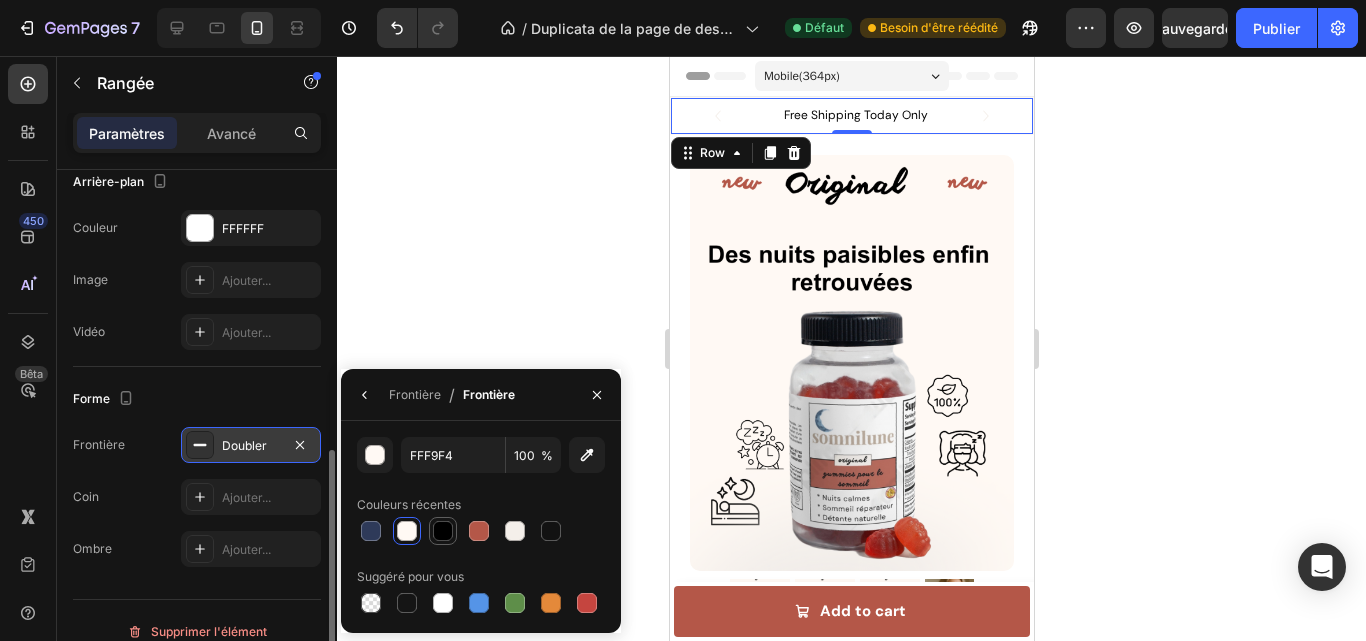 click at bounding box center [443, 531] 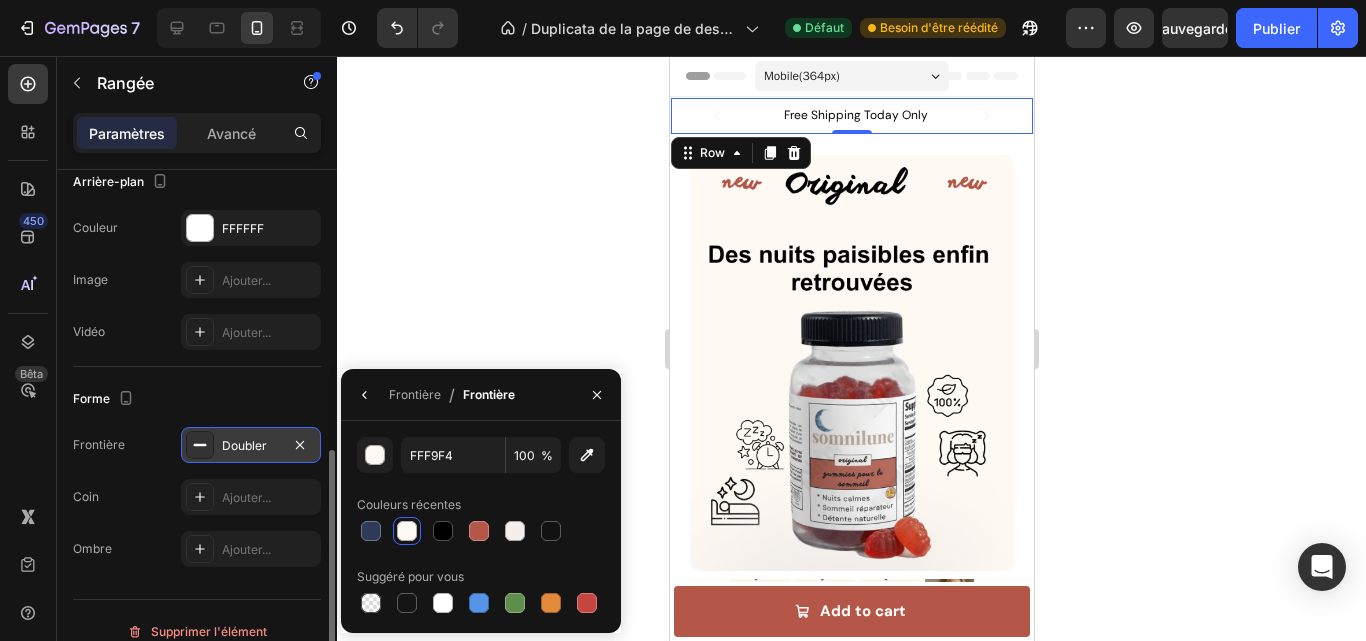 type on "000000" 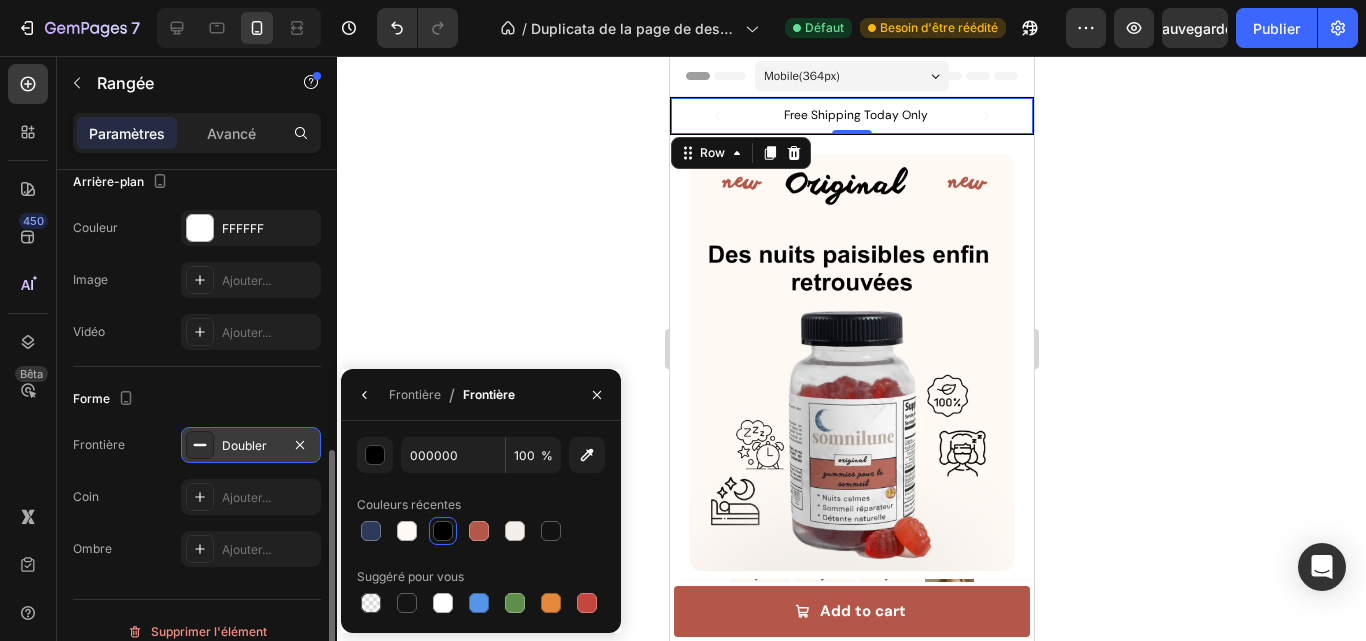 click 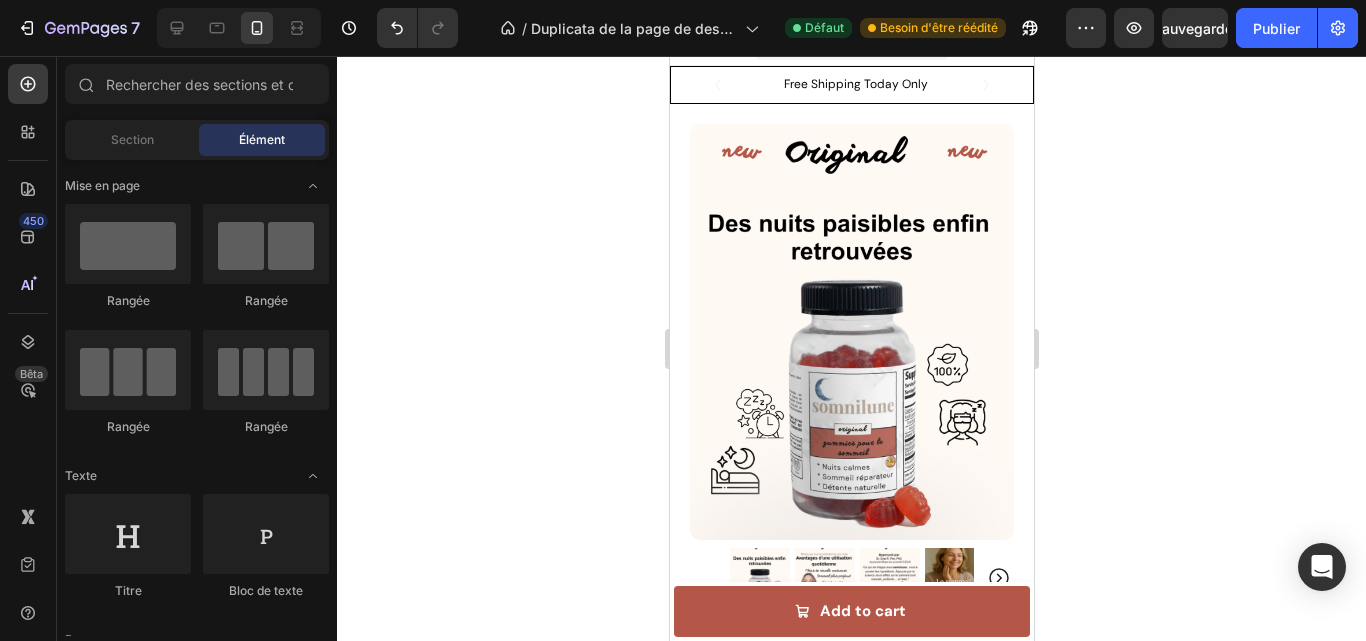 scroll, scrollTop: 0, scrollLeft: 0, axis: both 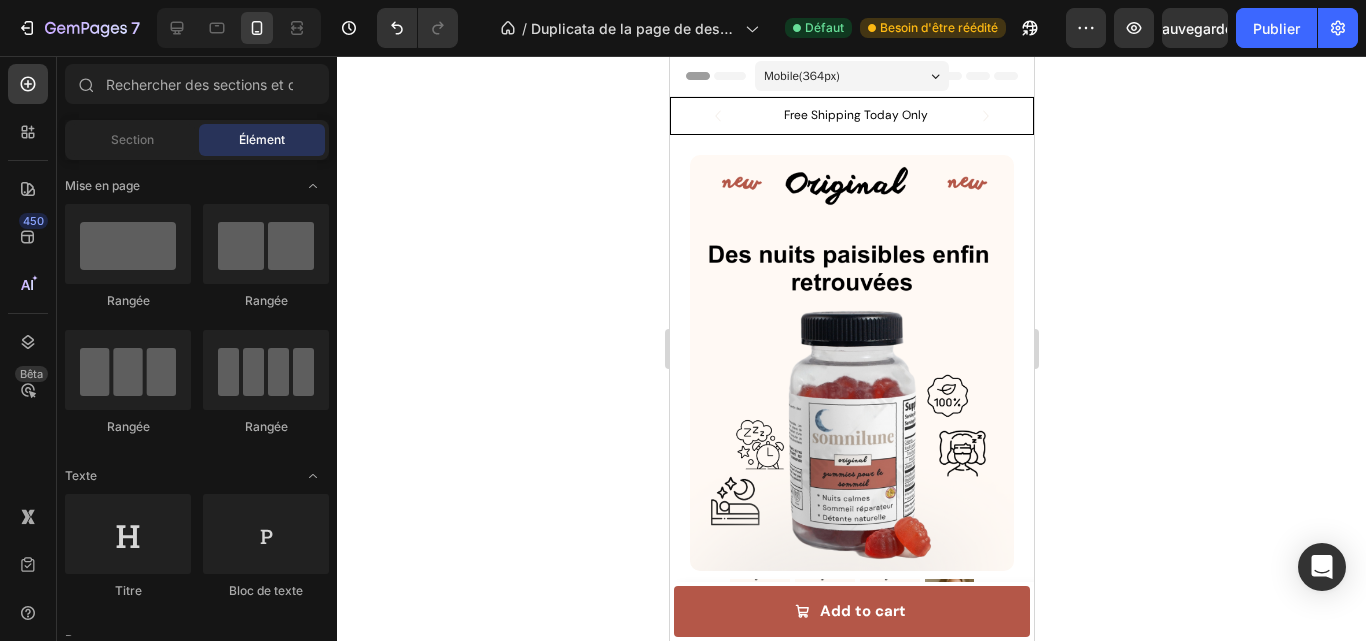 drag, startPoint x: 1024, startPoint y: 106, endPoint x: 1776, endPoint y: 201, distance: 757.9769 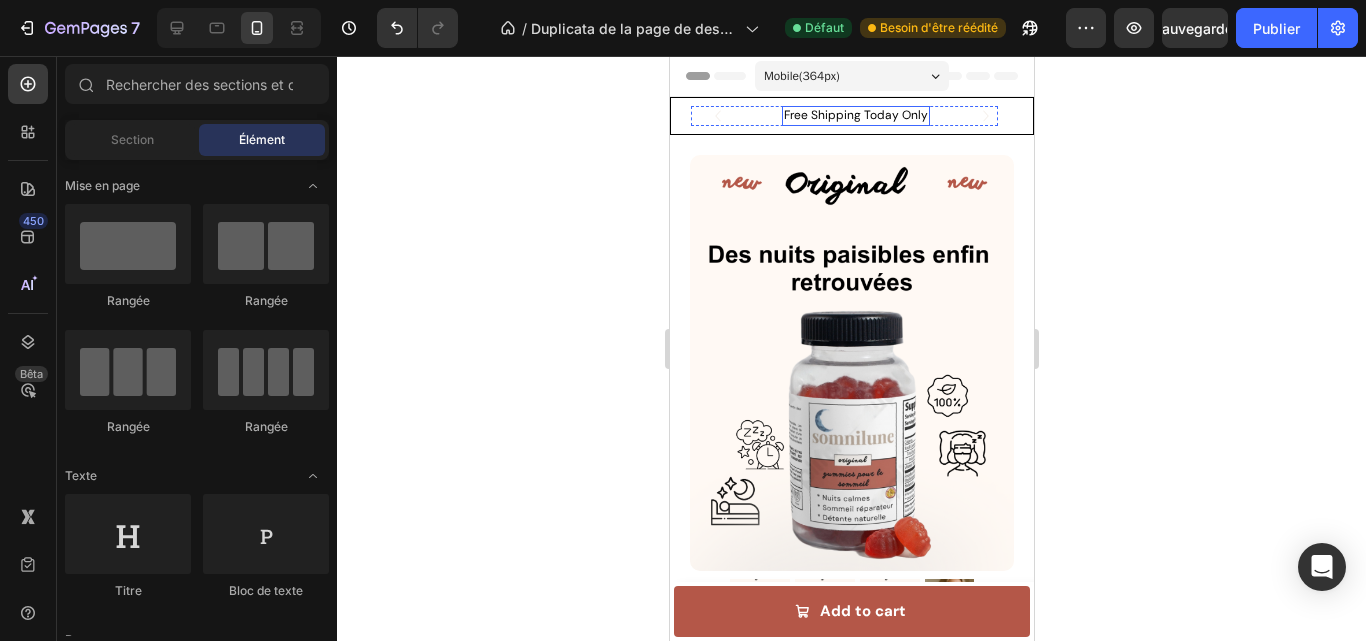 click on "Free Shipping Today Only" at bounding box center (855, 116) 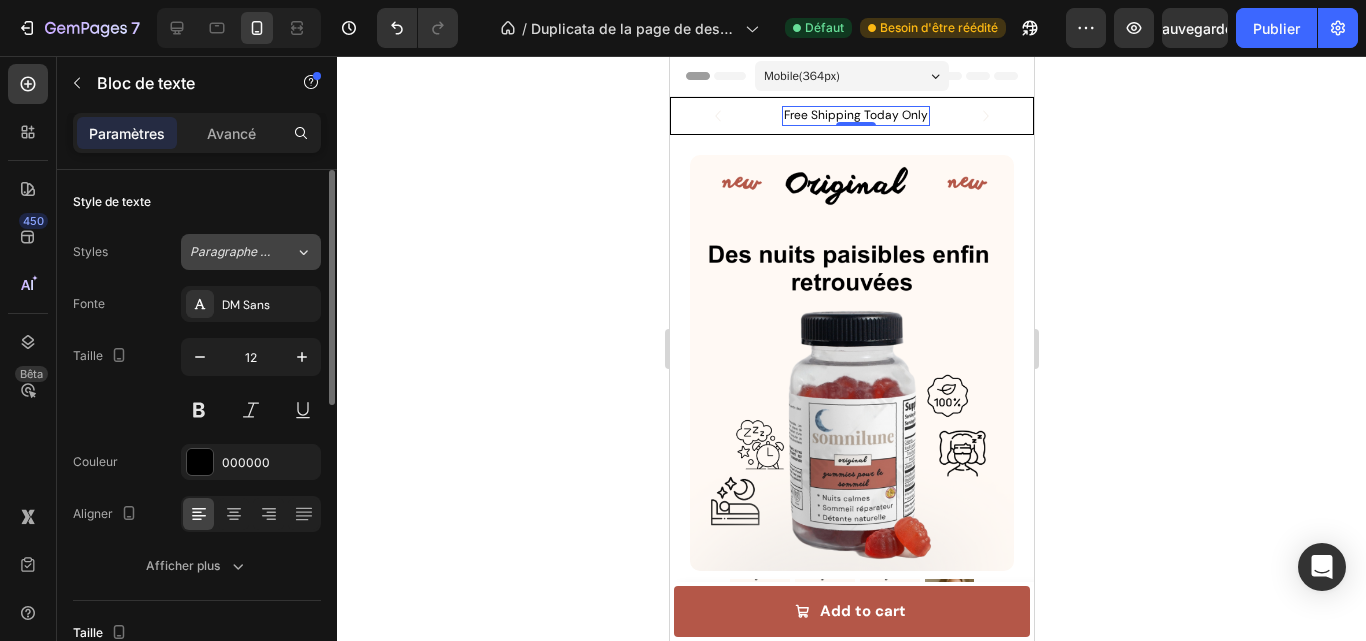click on "Paragraphe 1*" at bounding box center [242, 252] 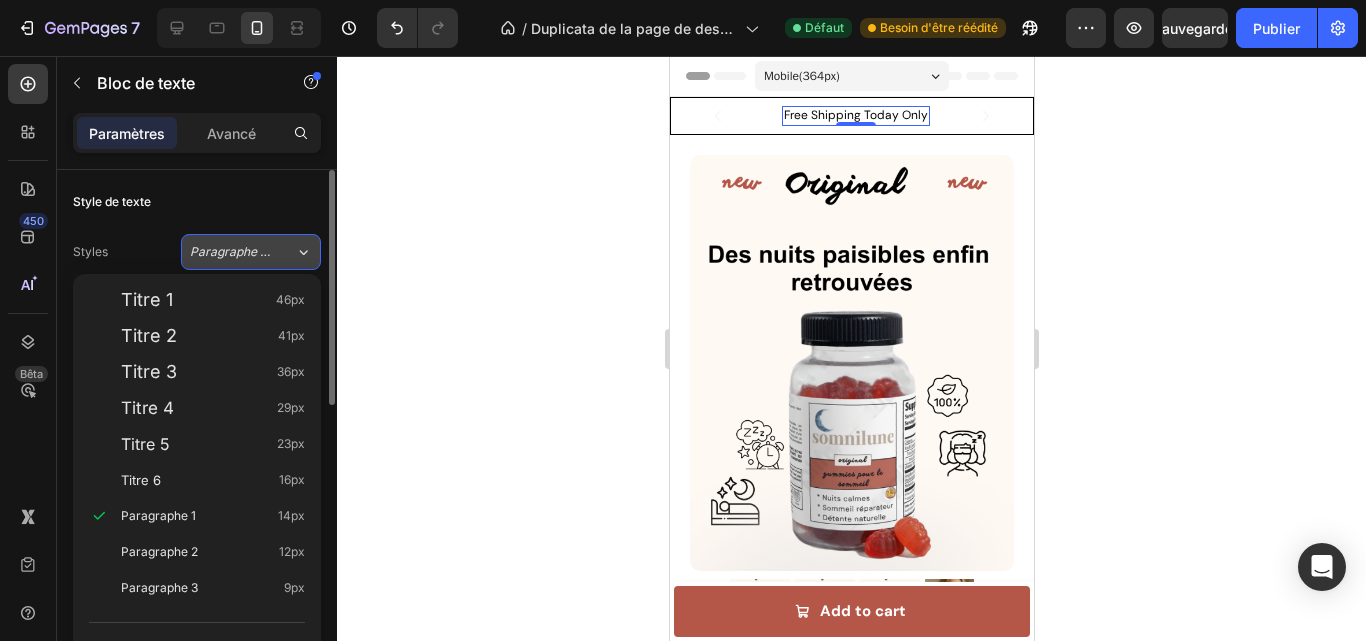 click on "Paragraphe 1*" at bounding box center [242, 252] 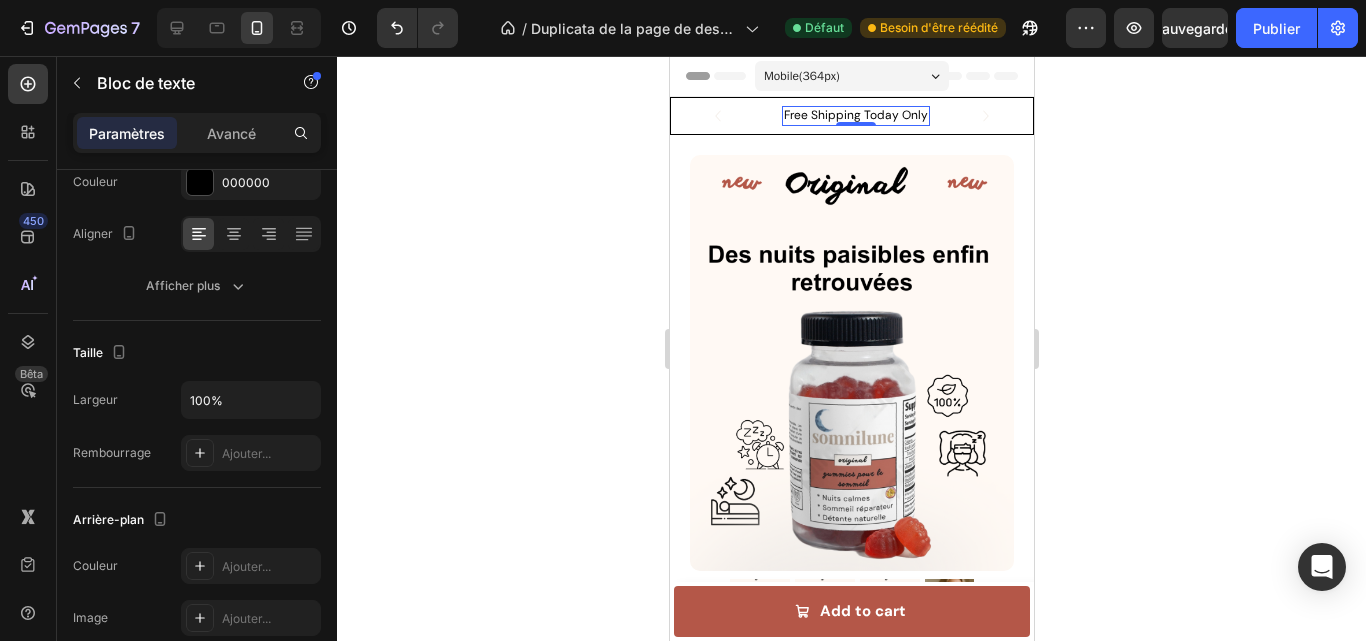scroll, scrollTop: 0, scrollLeft: 0, axis: both 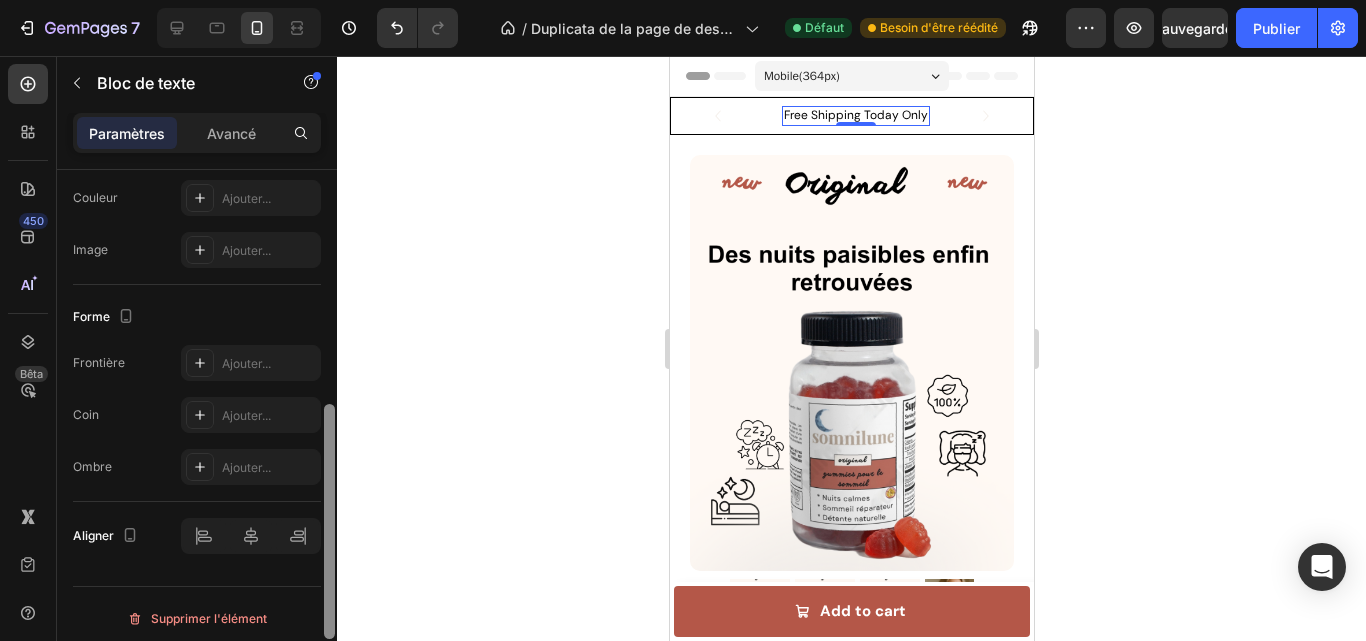 drag, startPoint x: 336, startPoint y: 321, endPoint x: 421, endPoint y: 578, distance: 270.6917 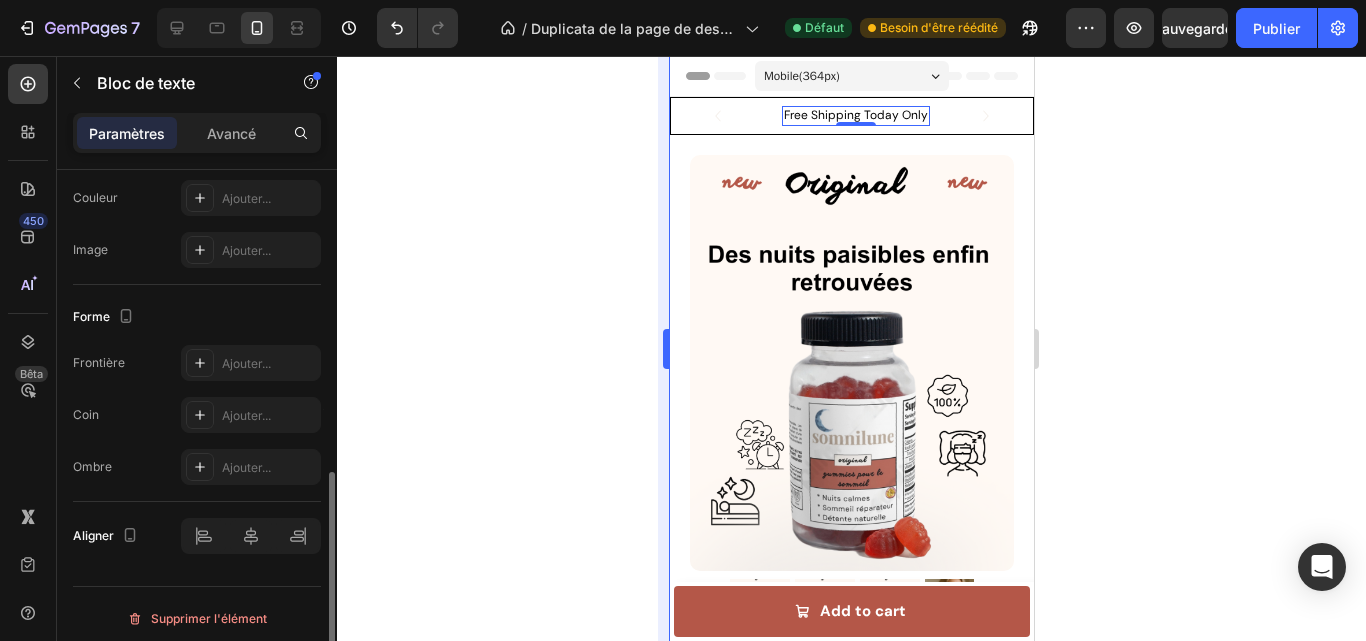 scroll, scrollTop: 657, scrollLeft: 0, axis: vertical 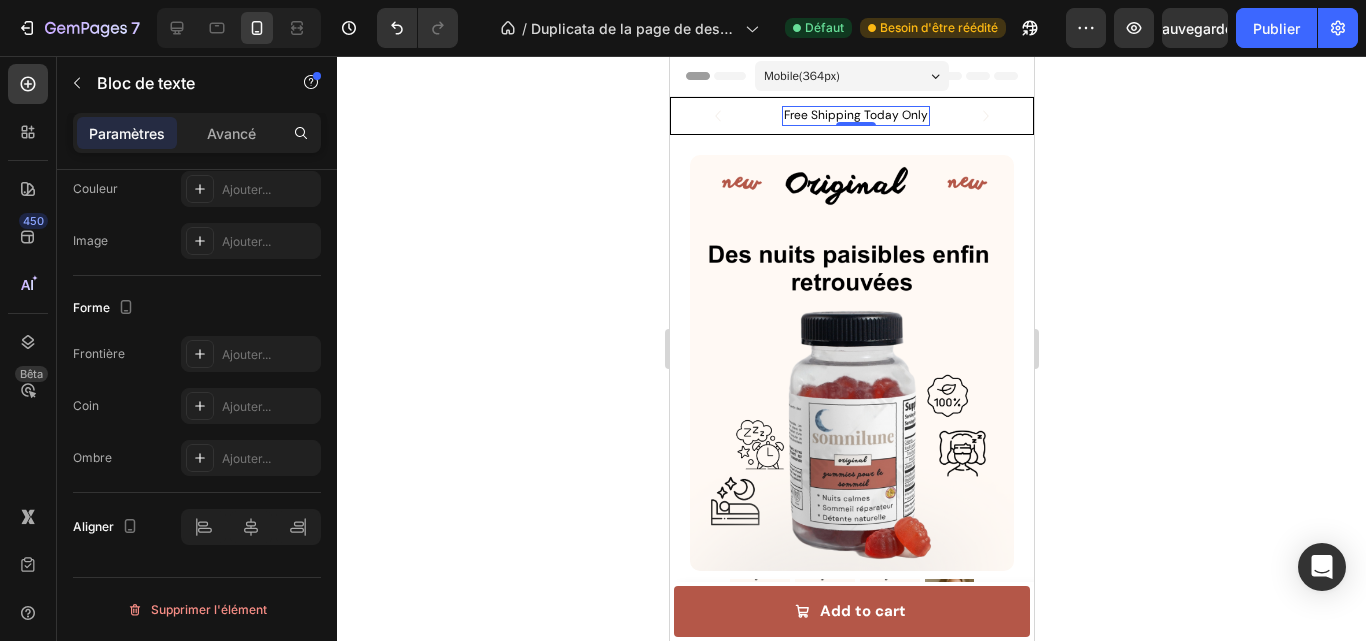 click on "Free Shipping Today Only" at bounding box center (855, 116) 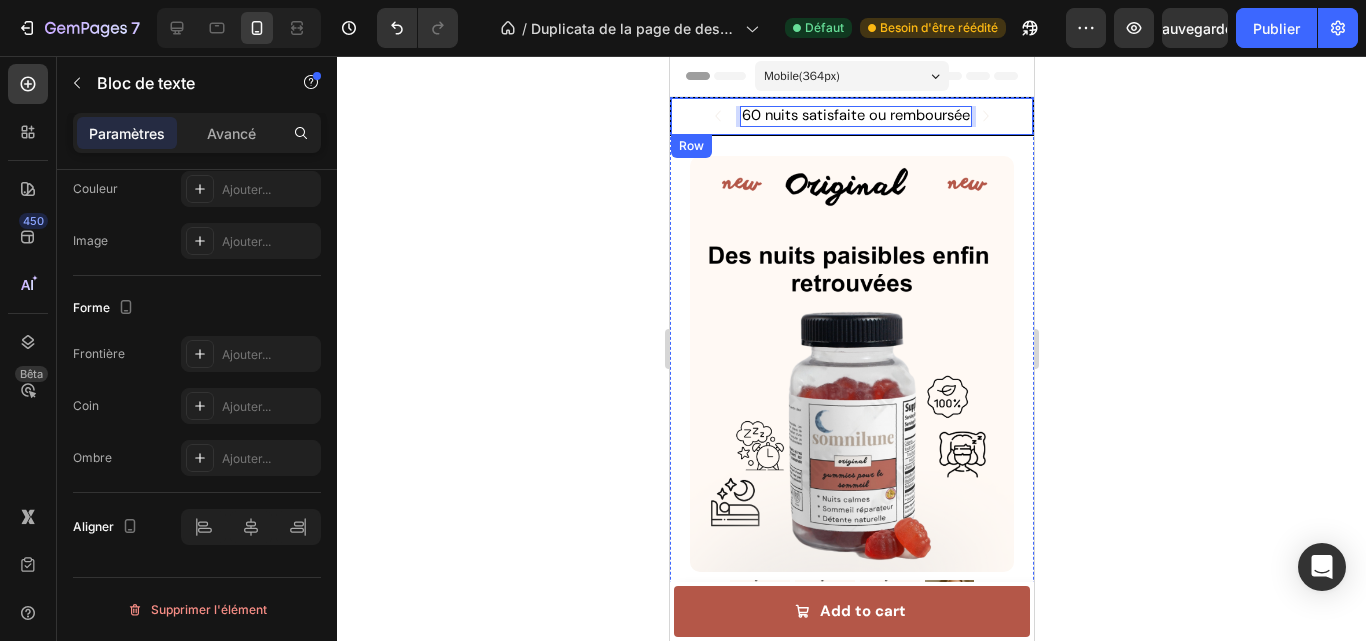 click on "Icon 60 nuits satisfaite ou remboursée Text Block   0 Row
Icon 84,000+ HaPpy Customer Text Block Row
Carousel Row" at bounding box center [851, 116] 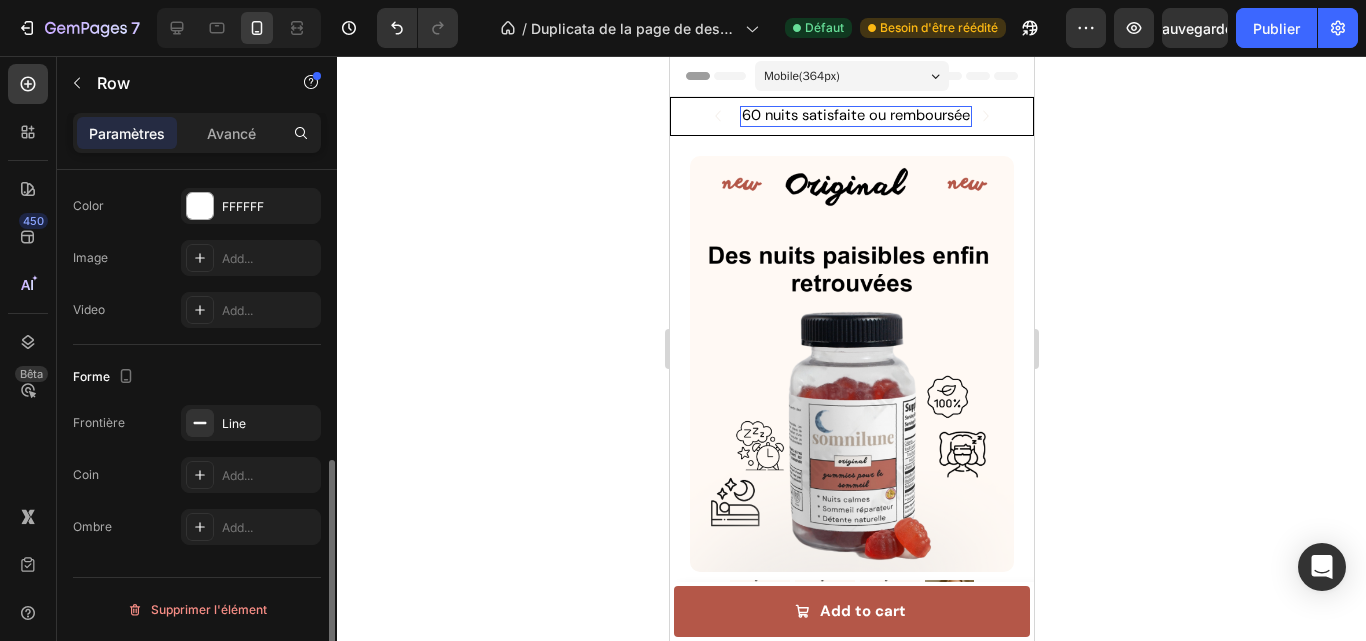 click on "60 nuits satisfaite ou remboursée" at bounding box center (855, 115) 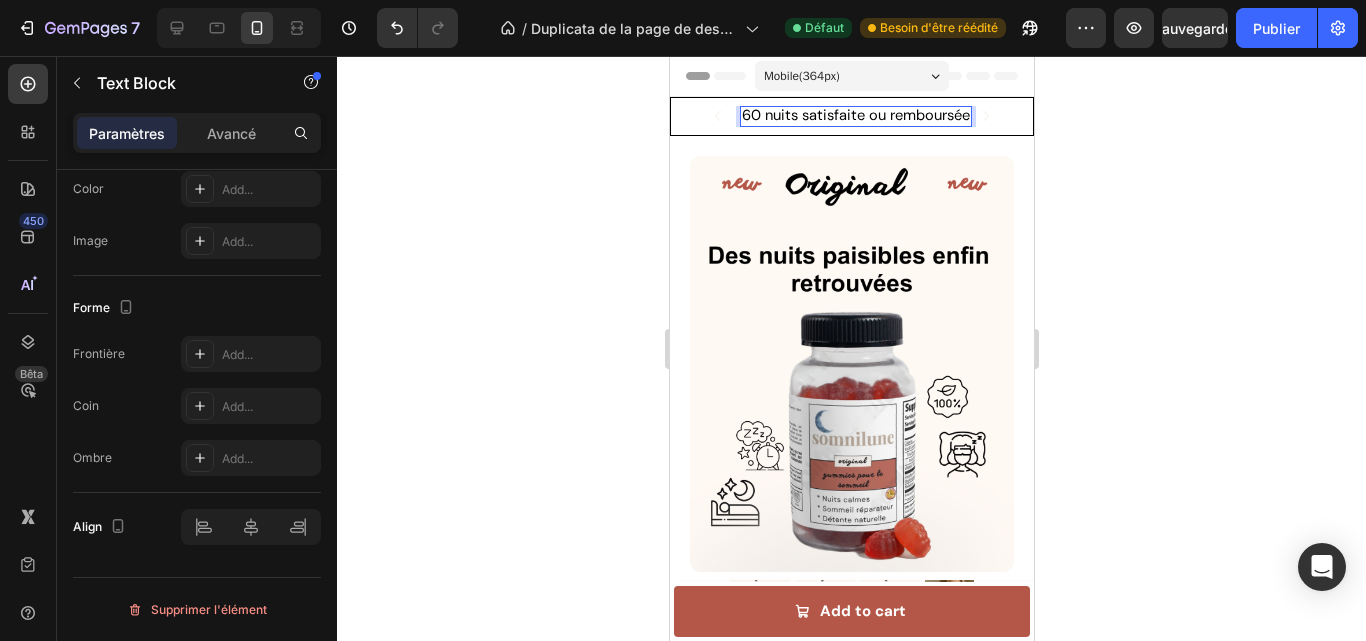 scroll, scrollTop: 0, scrollLeft: 0, axis: both 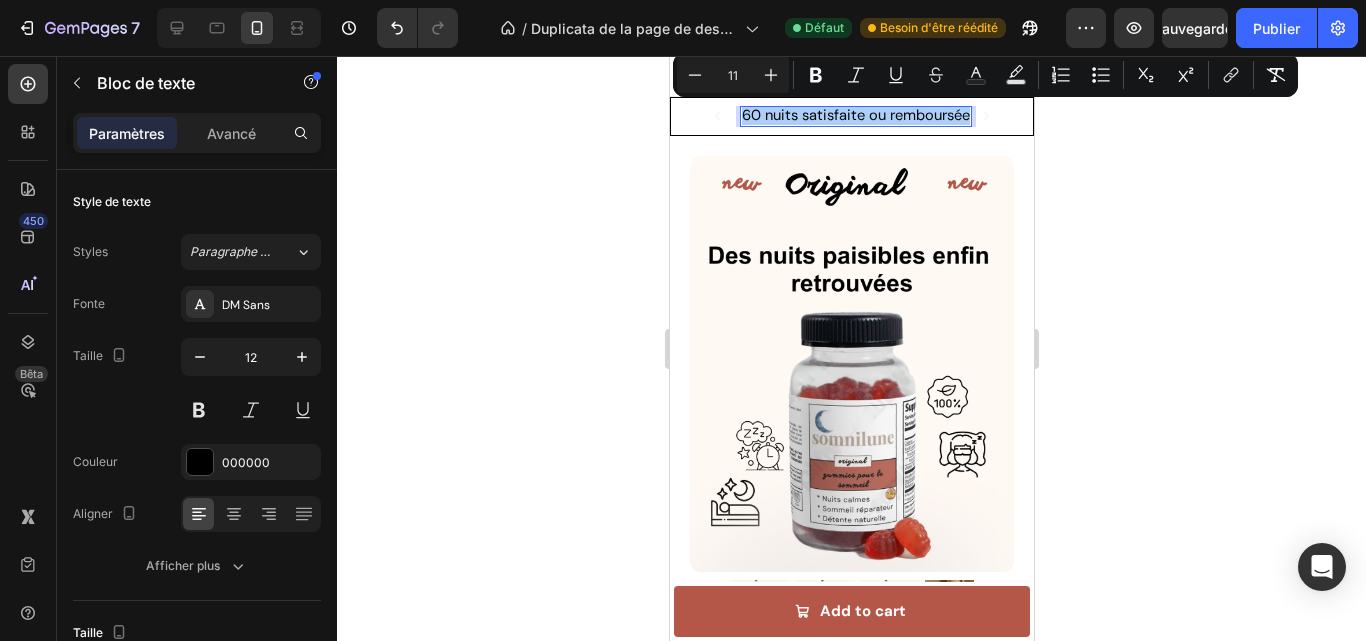 click 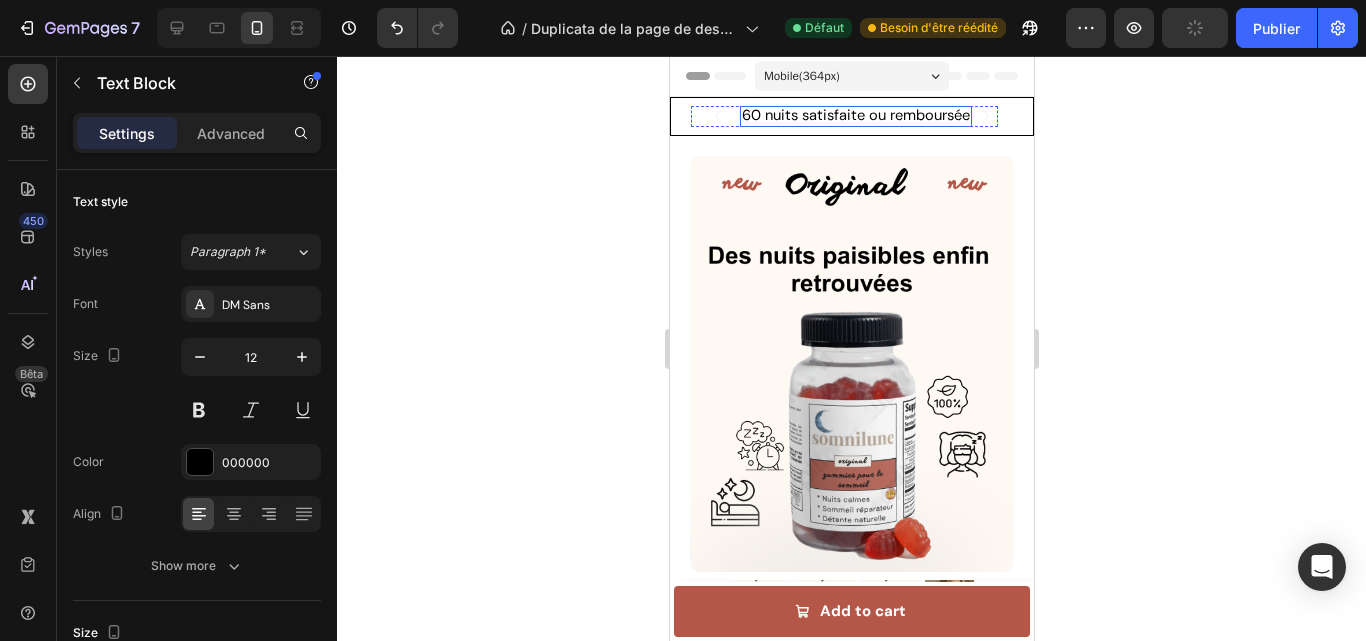 click on "60 nuits satisfaite ou remboursée" at bounding box center (855, 115) 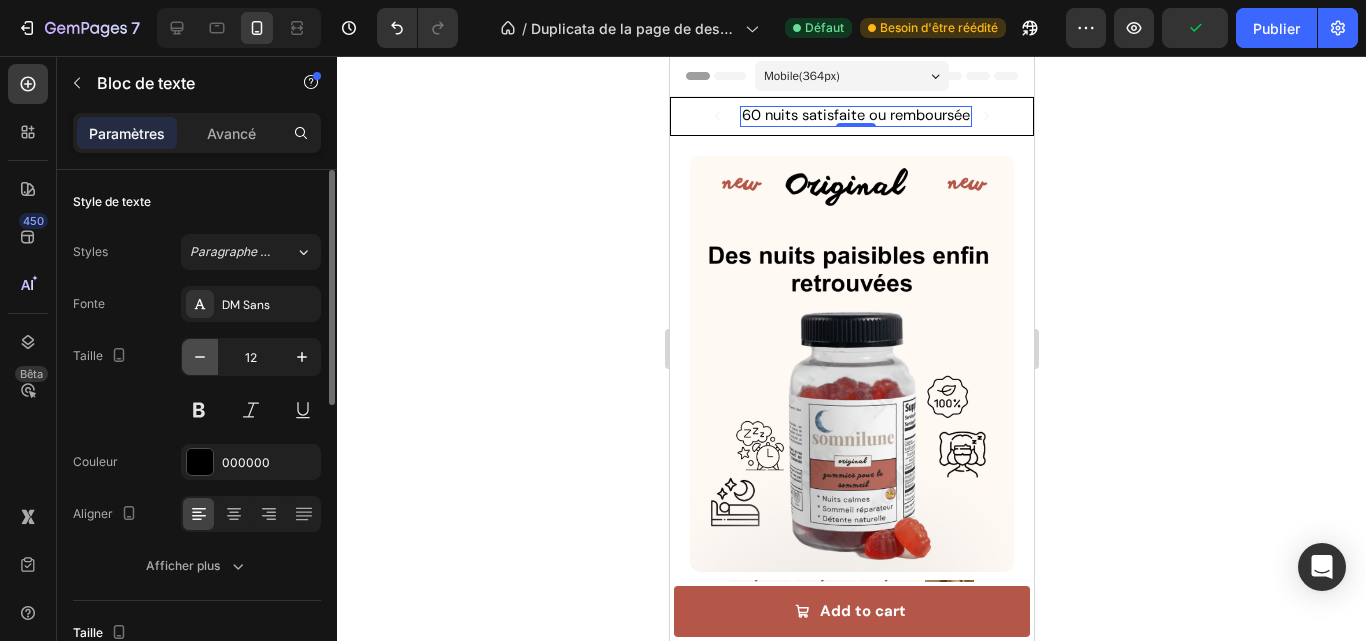 click 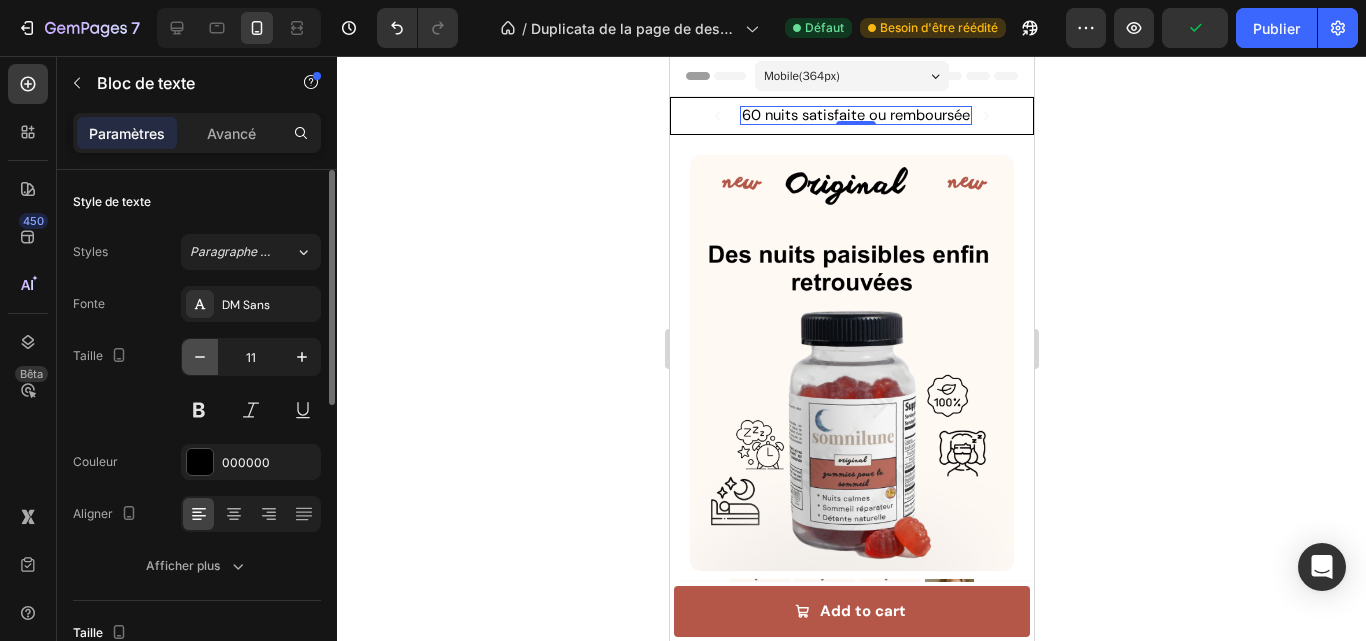 click 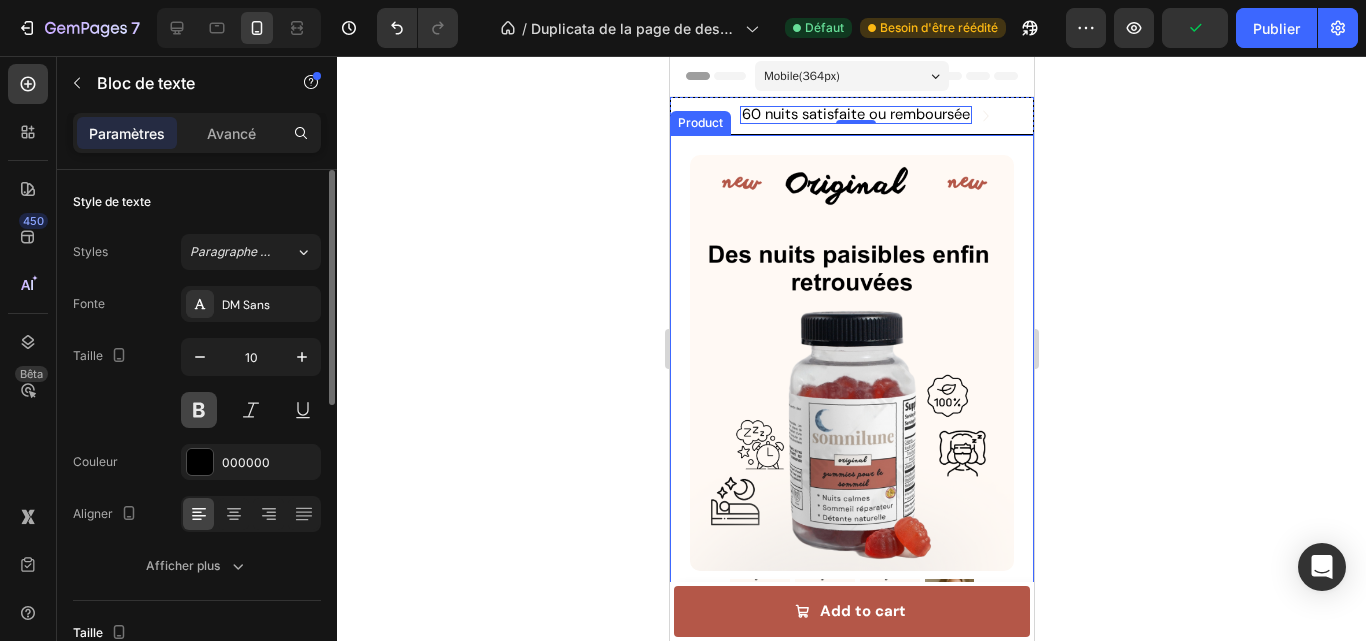 click at bounding box center [199, 410] 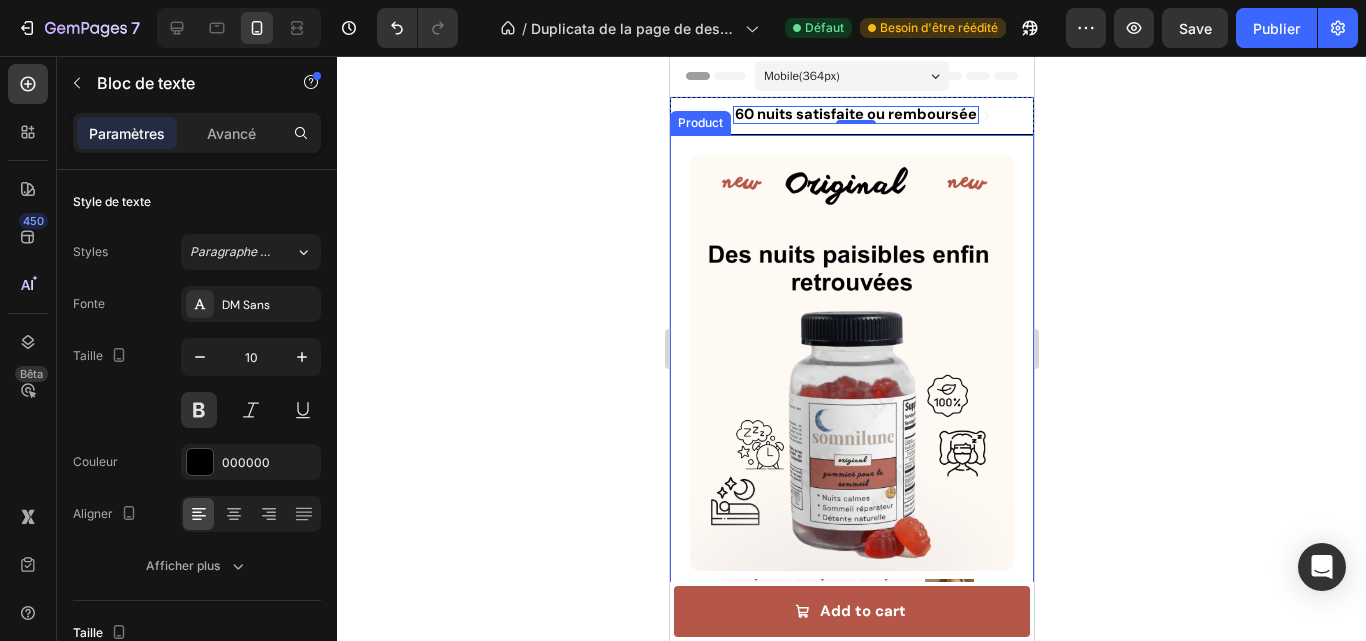 click 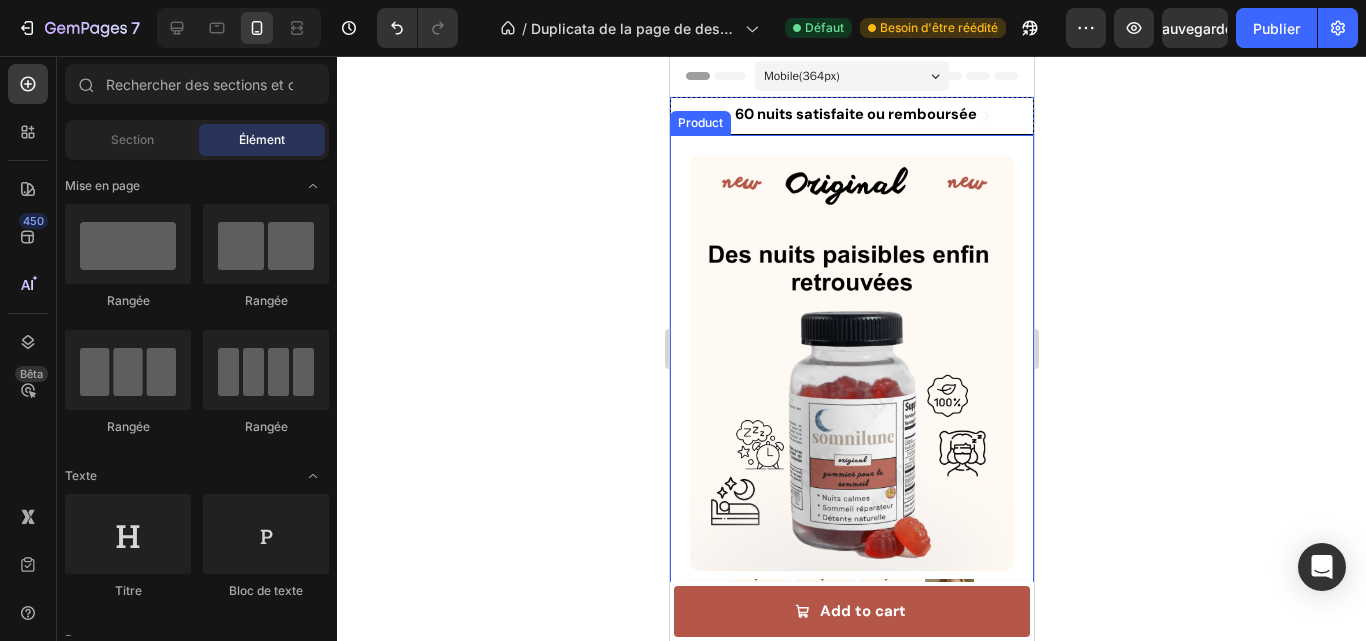 click 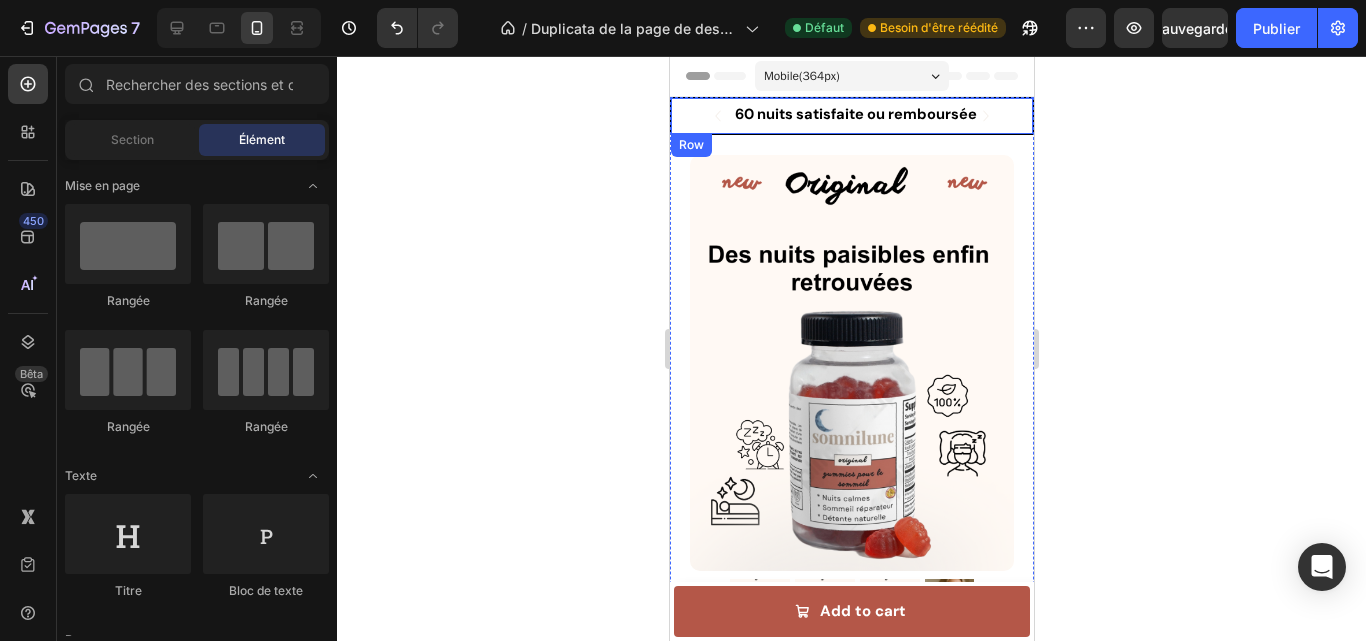 click on "Icon 60 nuits satisfaite ou remboursée Text Block Row Icon 84,000+ HaPpy Customer Text Block Row Carousel Row" at bounding box center (851, 116) 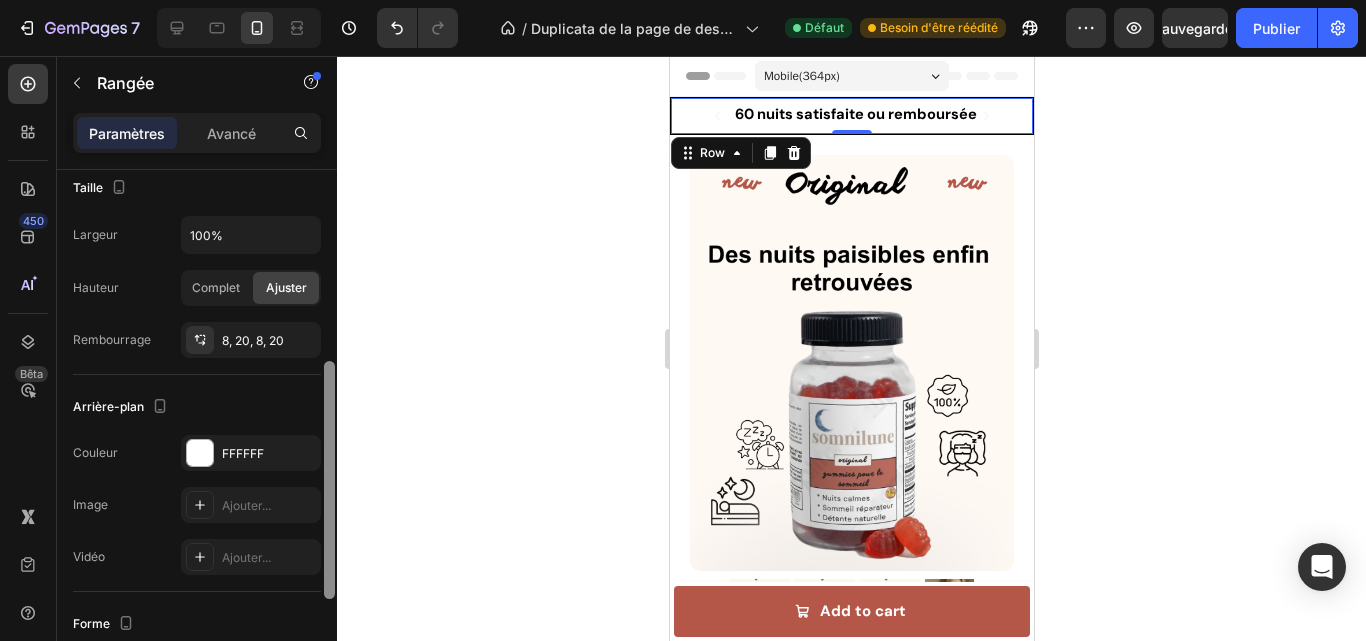 scroll, scrollTop: 406, scrollLeft: 0, axis: vertical 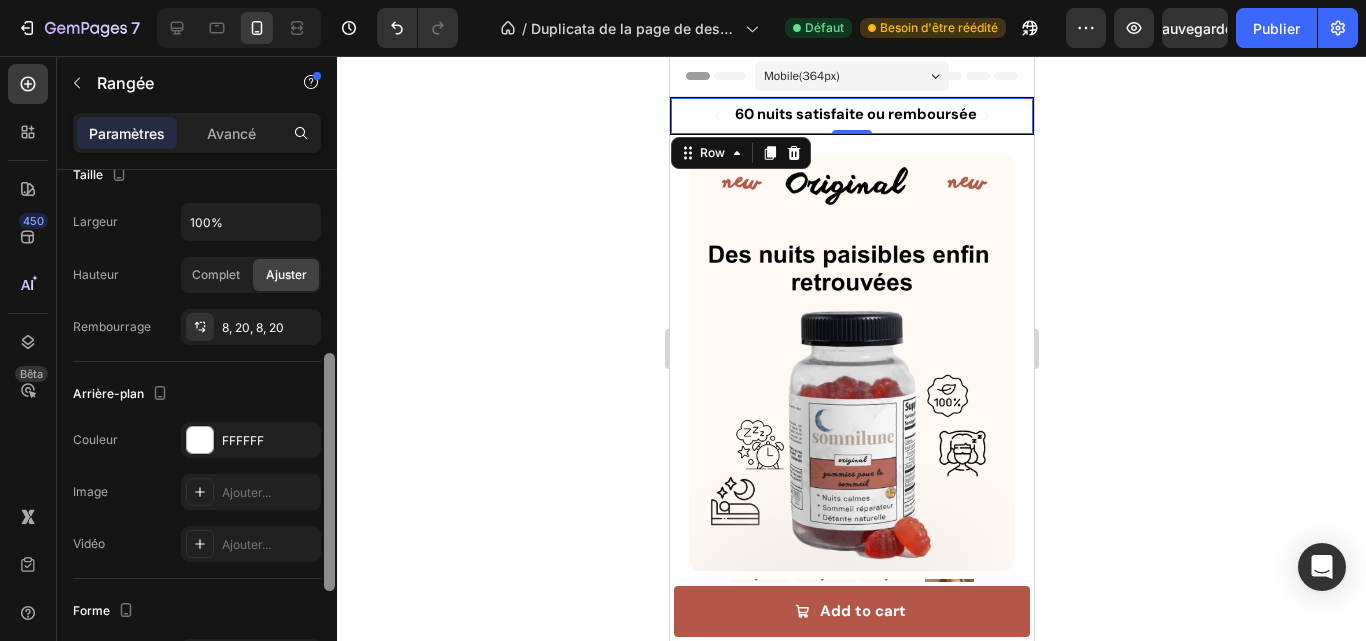 drag, startPoint x: 332, startPoint y: 340, endPoint x: 373, endPoint y: 524, distance: 188.5126 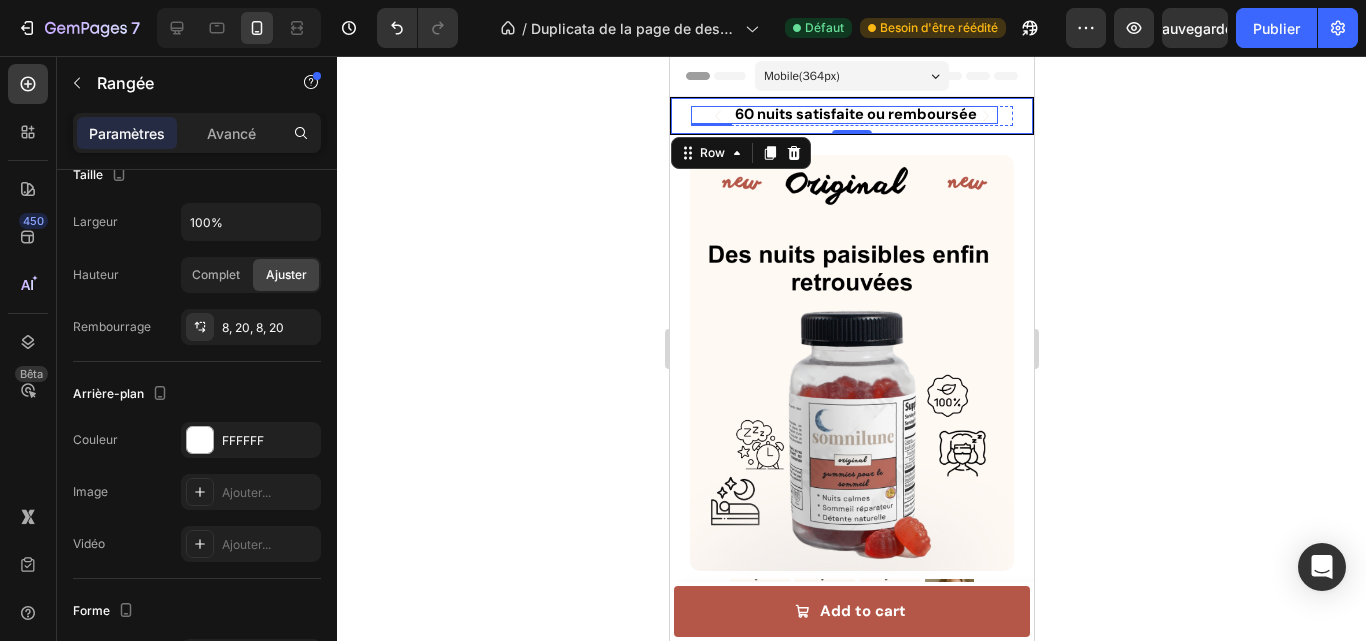 click on "Icon 60 nuits satisfaite ou remboursée Text Block Row" at bounding box center (843, 115) 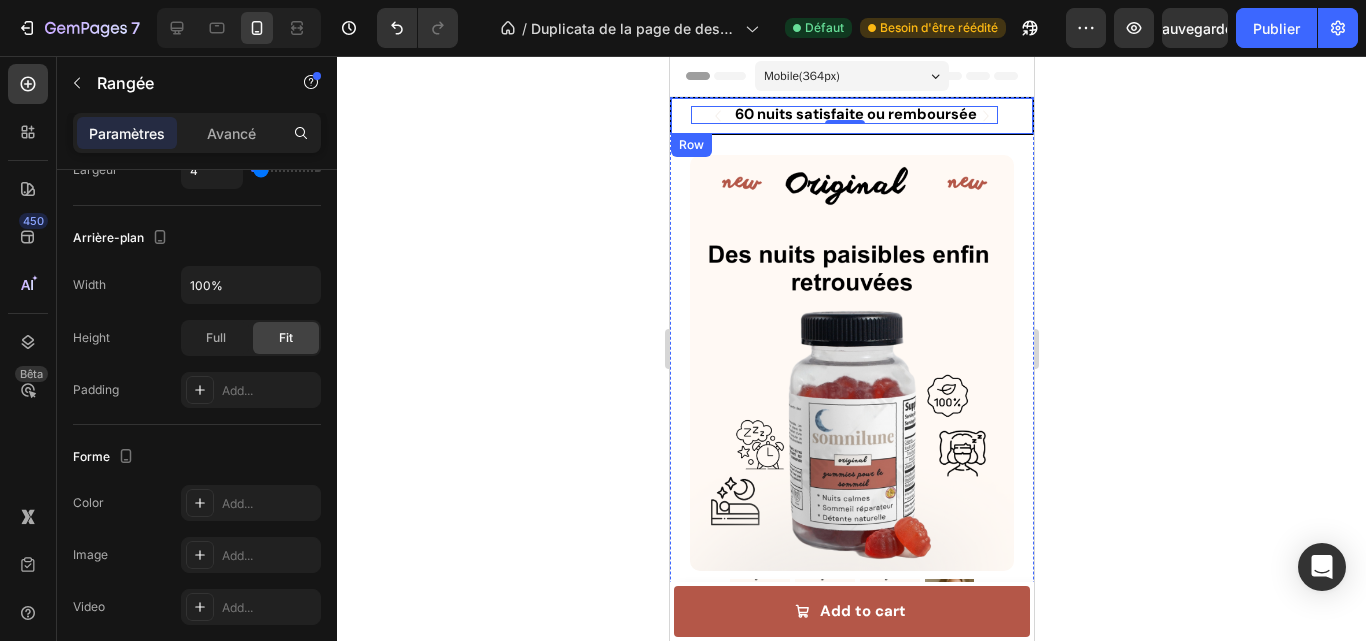 click on "Icon 60 nuits satisfaite ou remboursée Text Block Row 0 Icon 84,000+ HaPpy Customer Text Block Row Carousel Row" at bounding box center [851, 116] 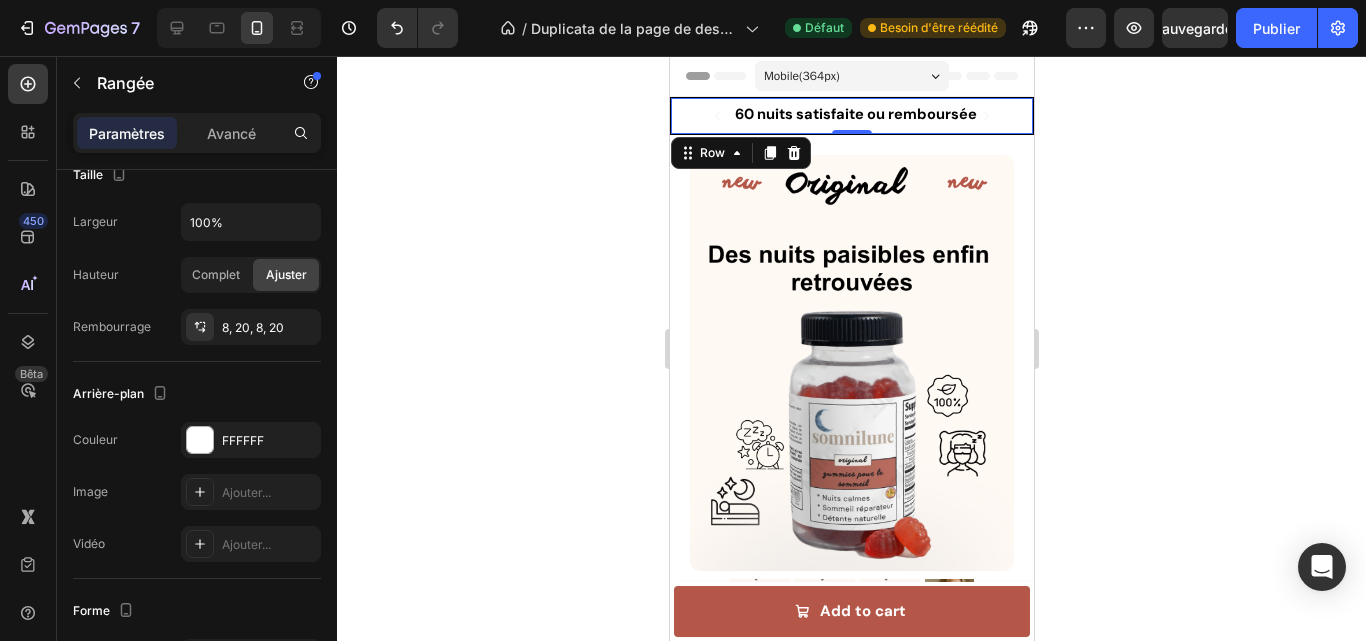 drag, startPoint x: 340, startPoint y: 446, endPoint x: 334, endPoint y: 481, distance: 35.510563 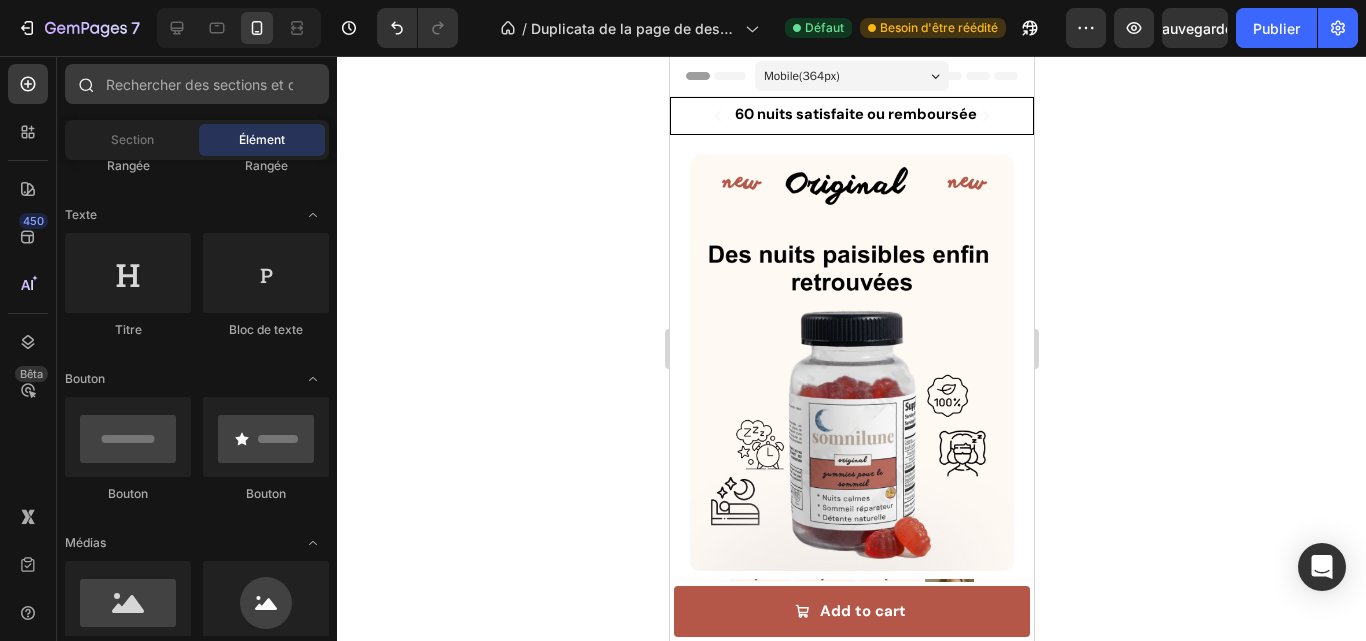 scroll, scrollTop: 0, scrollLeft: 0, axis: both 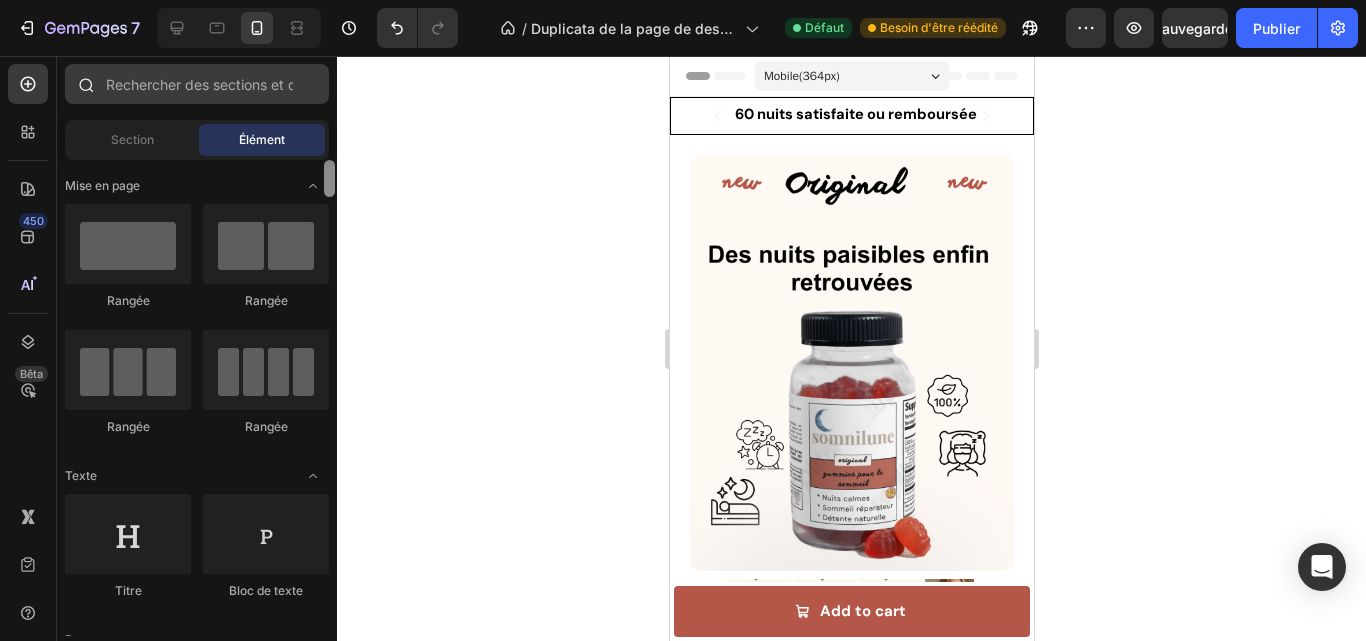 drag, startPoint x: 327, startPoint y: 179, endPoint x: 314, endPoint y: 68, distance: 111.75867 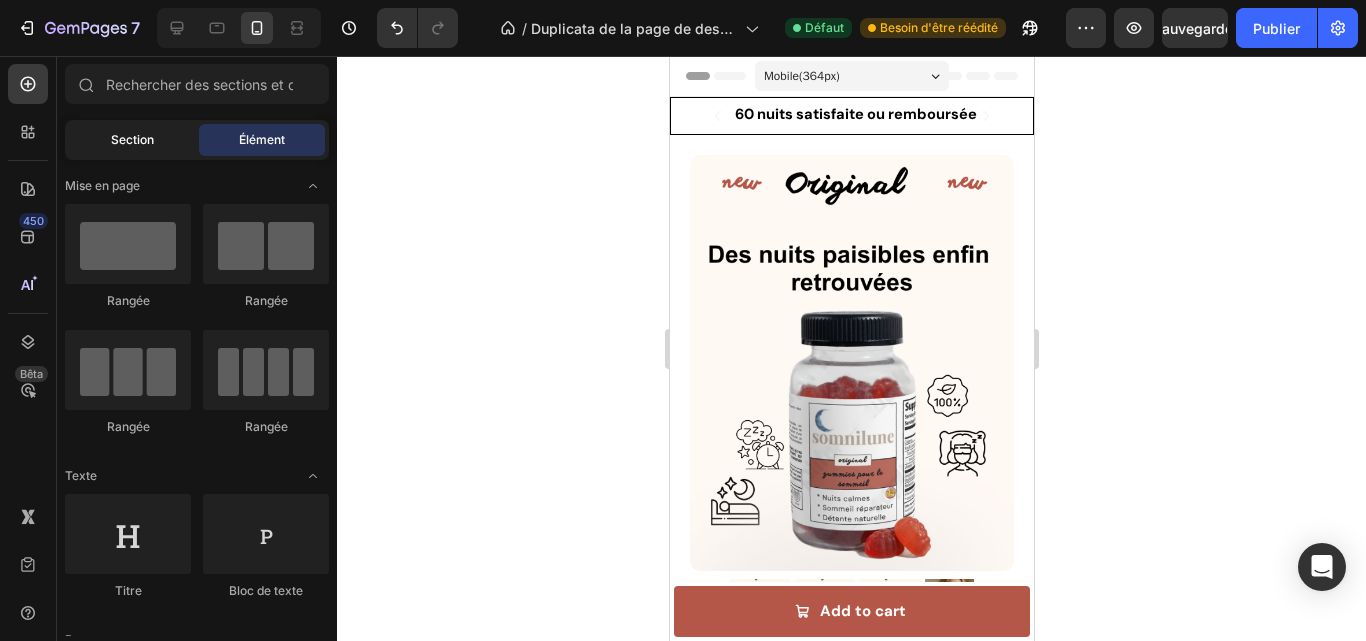 click on "Section" 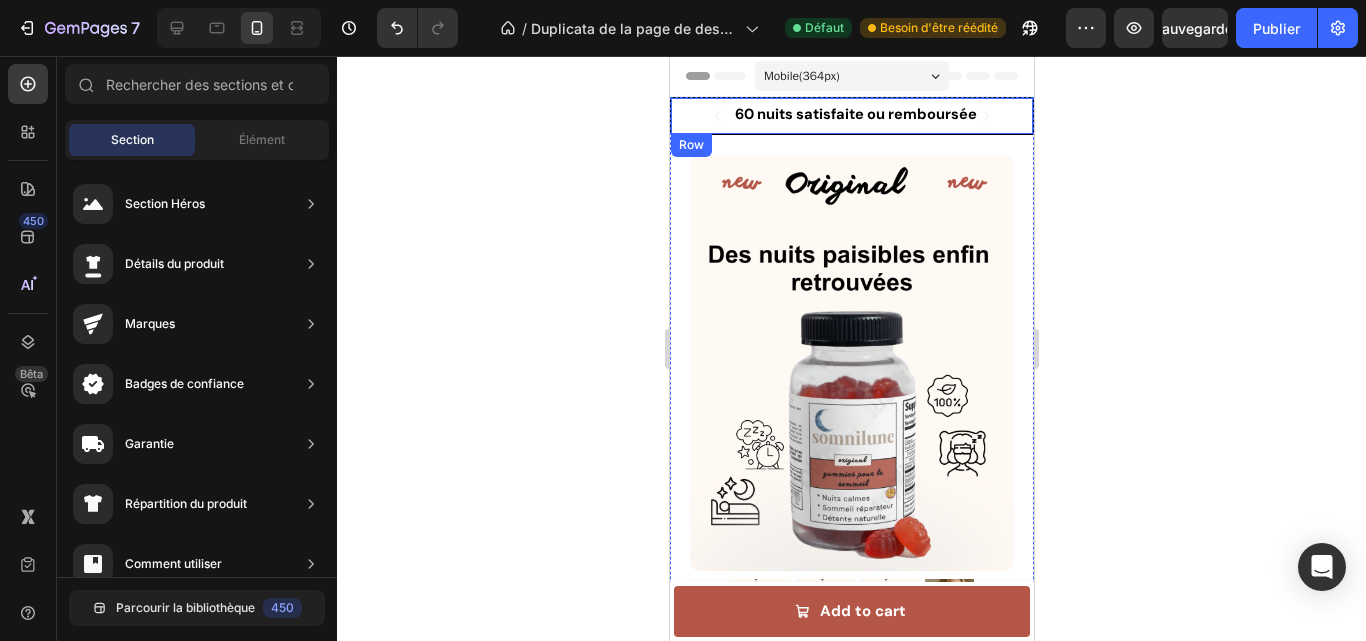 click on "Icon 60 nuits satisfaite ou remboursée Text Block Row Icon 84,000+ HaPpy Customer Text Block Row Carousel Row" at bounding box center [851, 116] 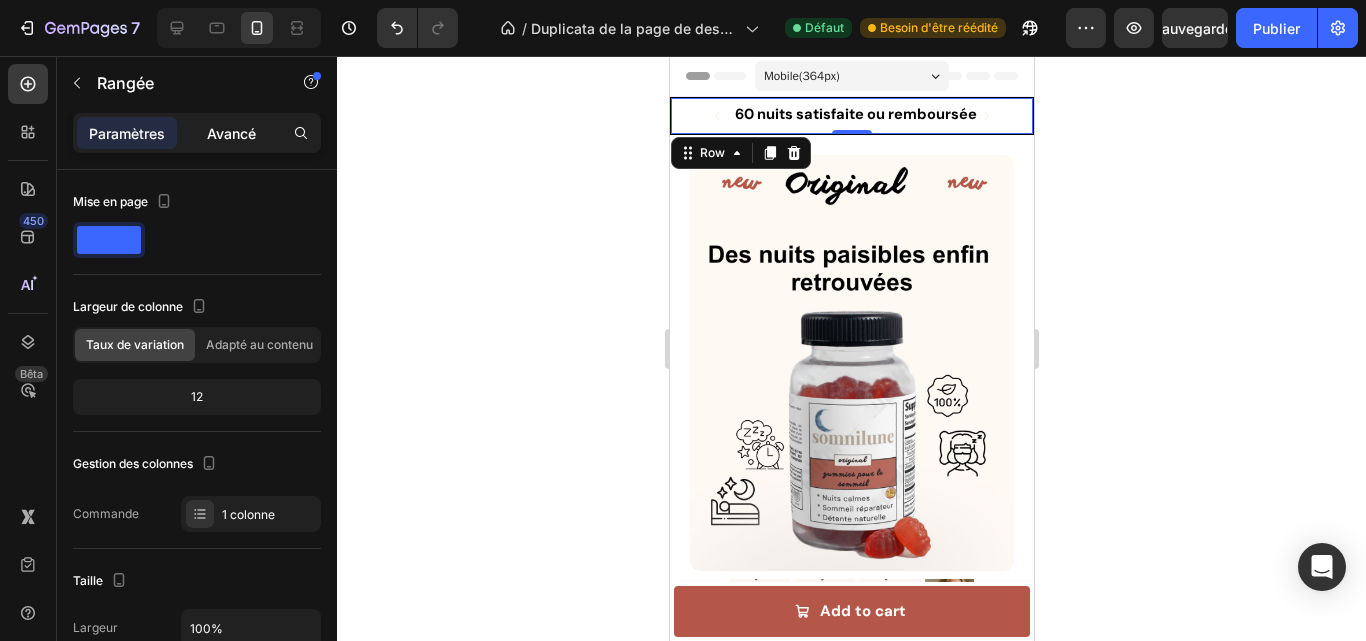 click on "Avancé" at bounding box center [231, 133] 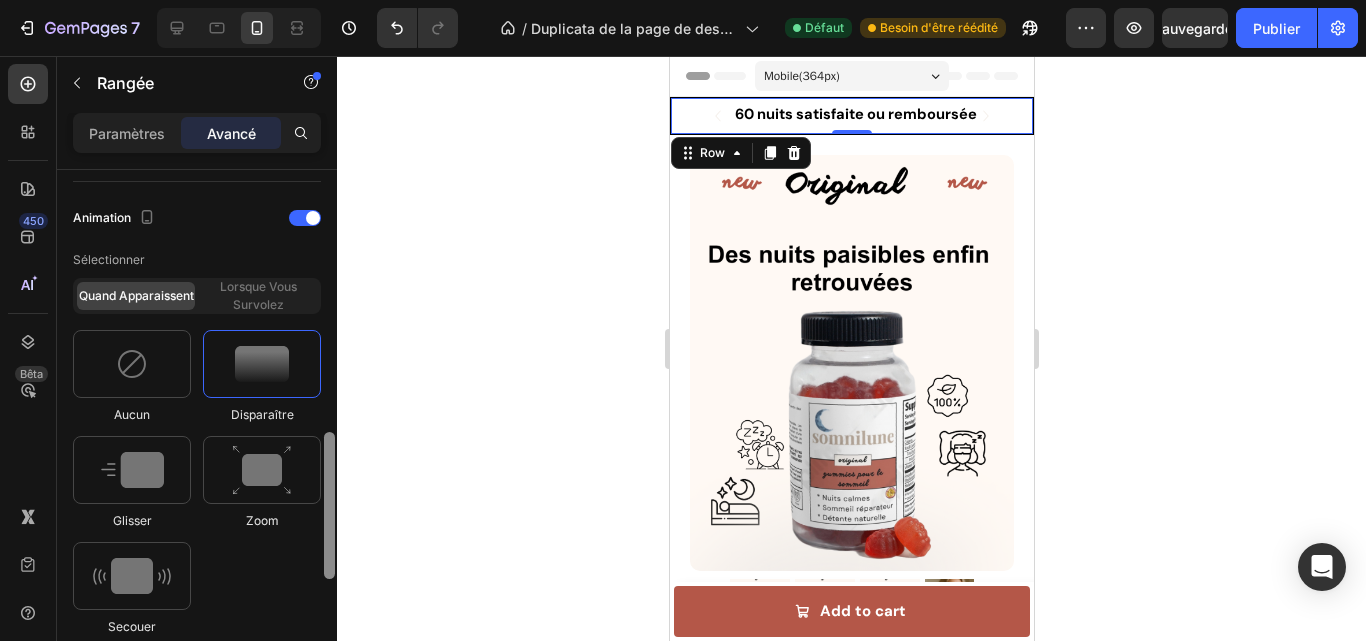 scroll, scrollTop: 877, scrollLeft: 0, axis: vertical 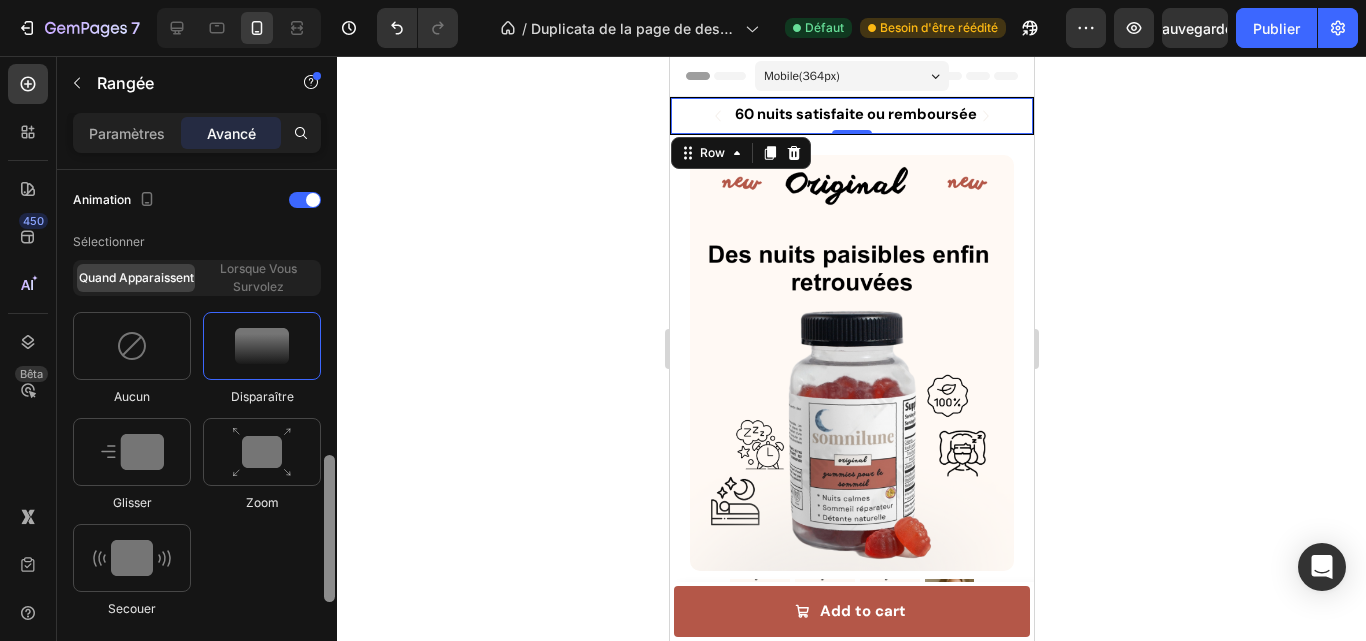 drag, startPoint x: 324, startPoint y: 242, endPoint x: 333, endPoint y: 499, distance: 257.15753 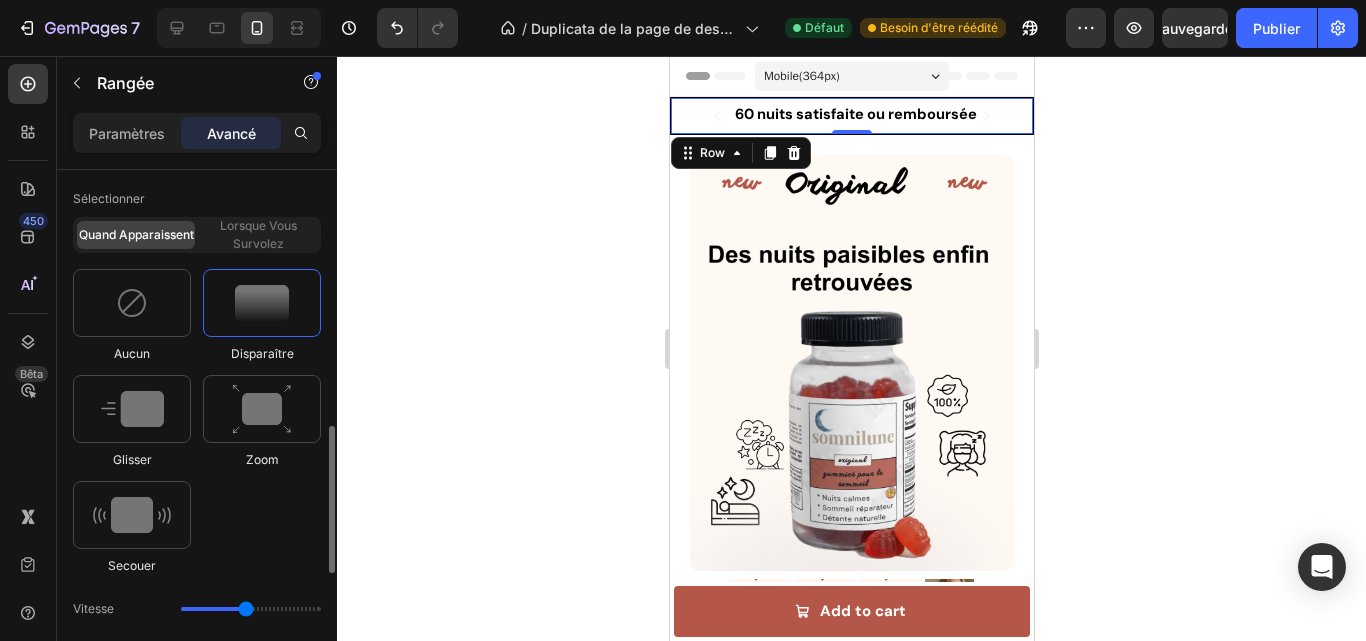 click at bounding box center (262, 303) 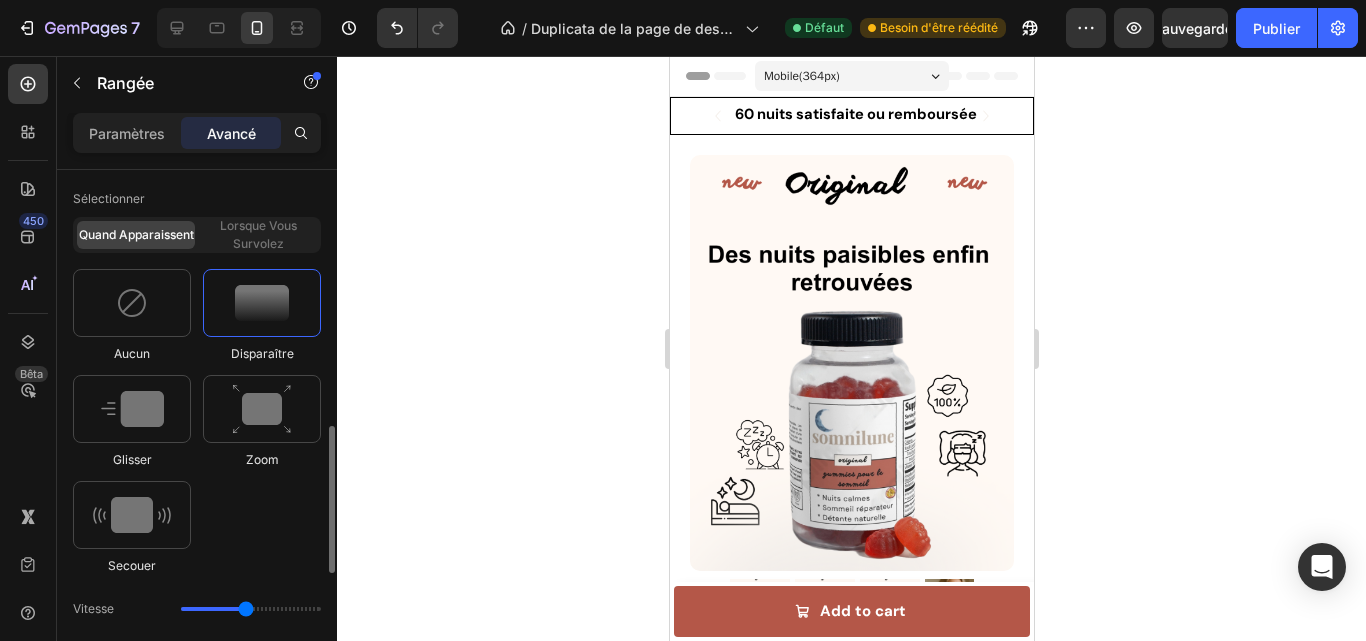 click at bounding box center (262, 303) 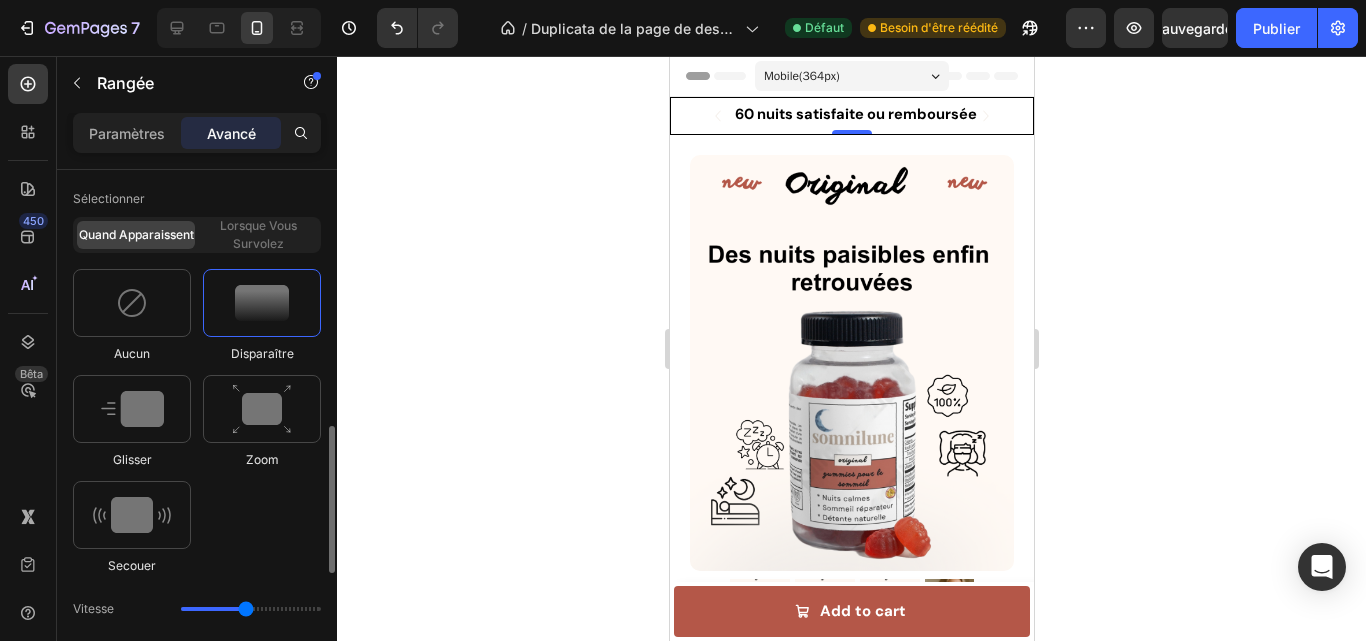 click on "Lorsque vous survolez" at bounding box center [258, 235] 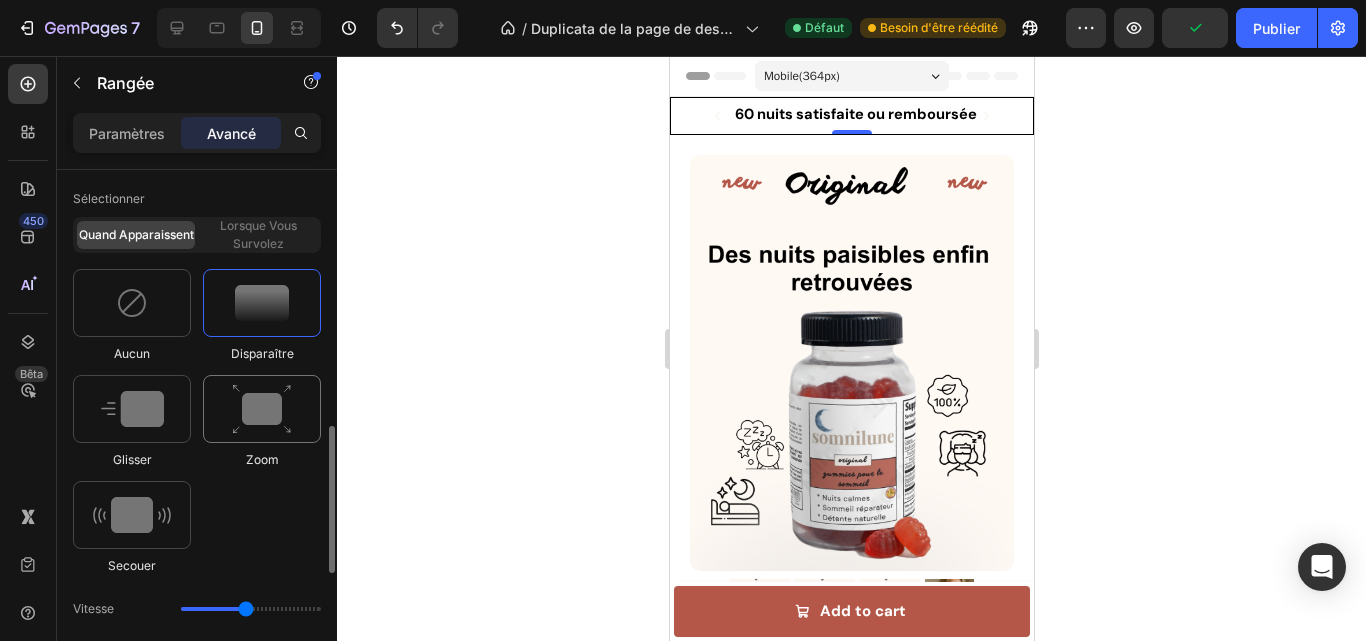 click at bounding box center [262, 409] 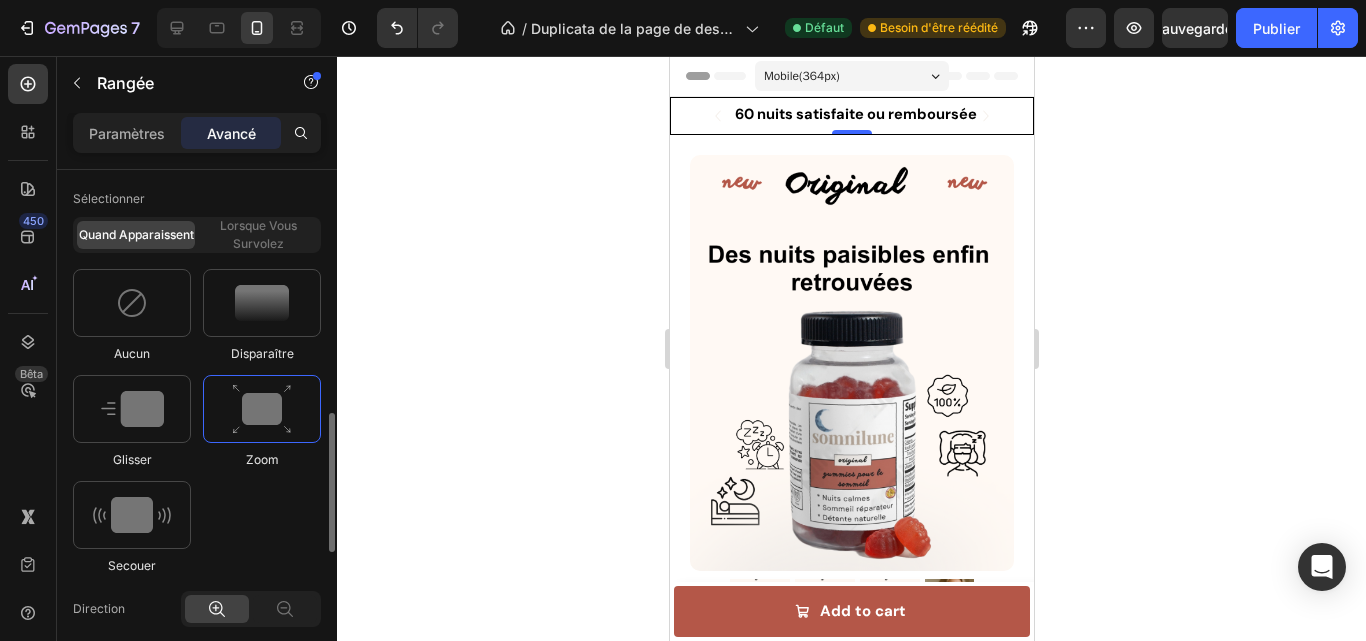 click at bounding box center (262, 409) 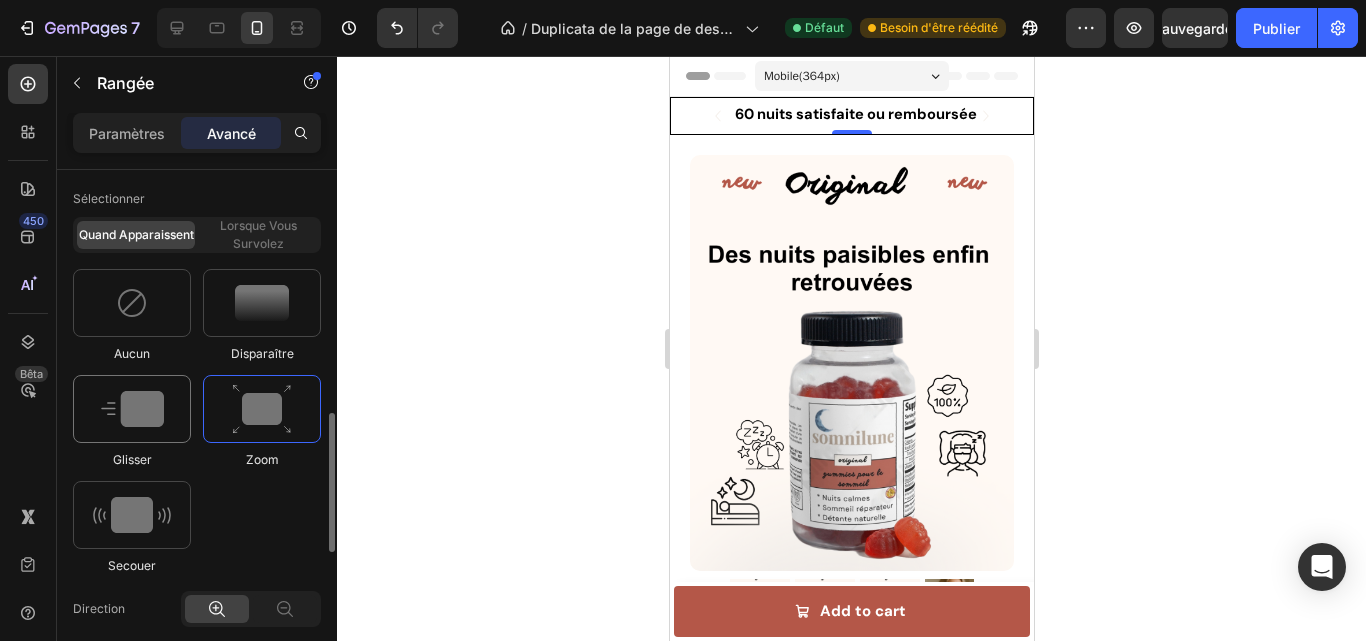 click at bounding box center (132, 409) 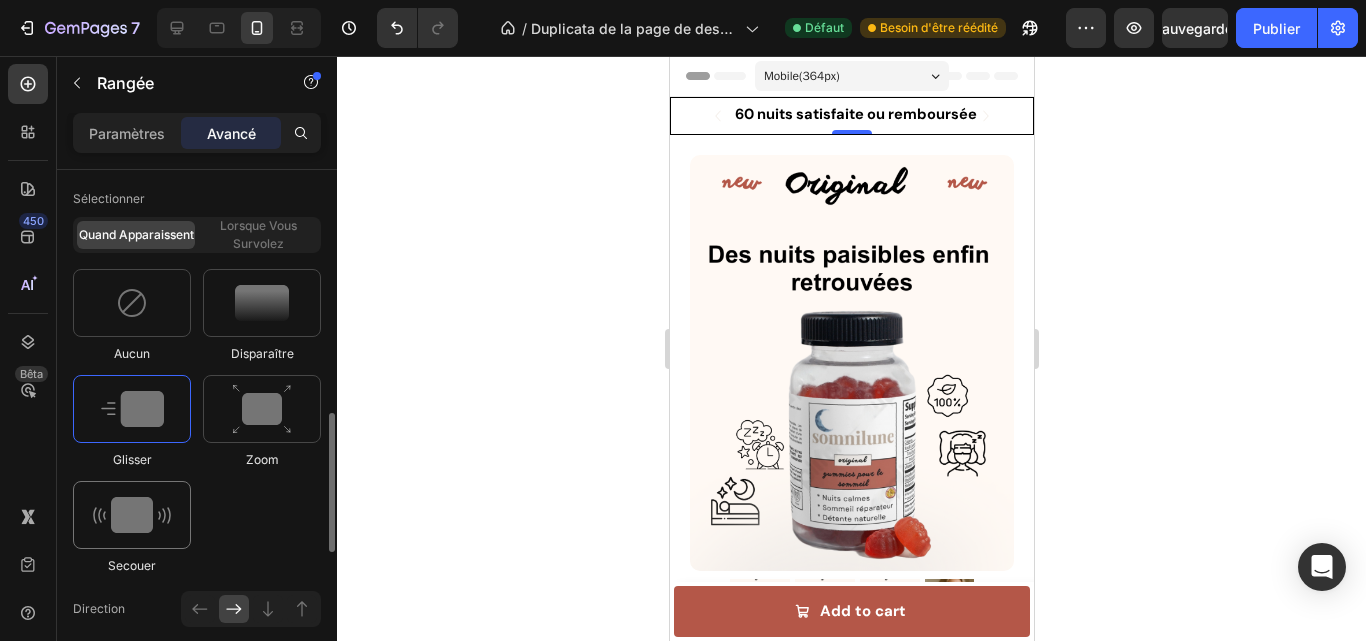click at bounding box center (132, 515) 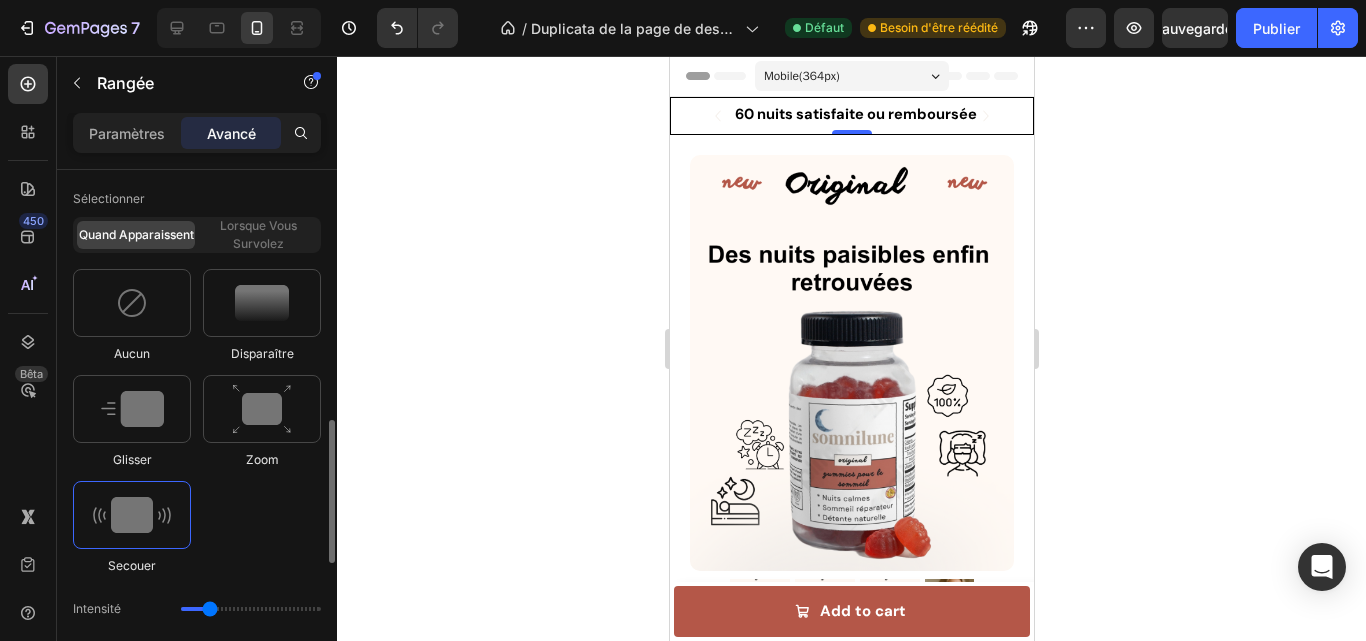 click at bounding box center [132, 515] 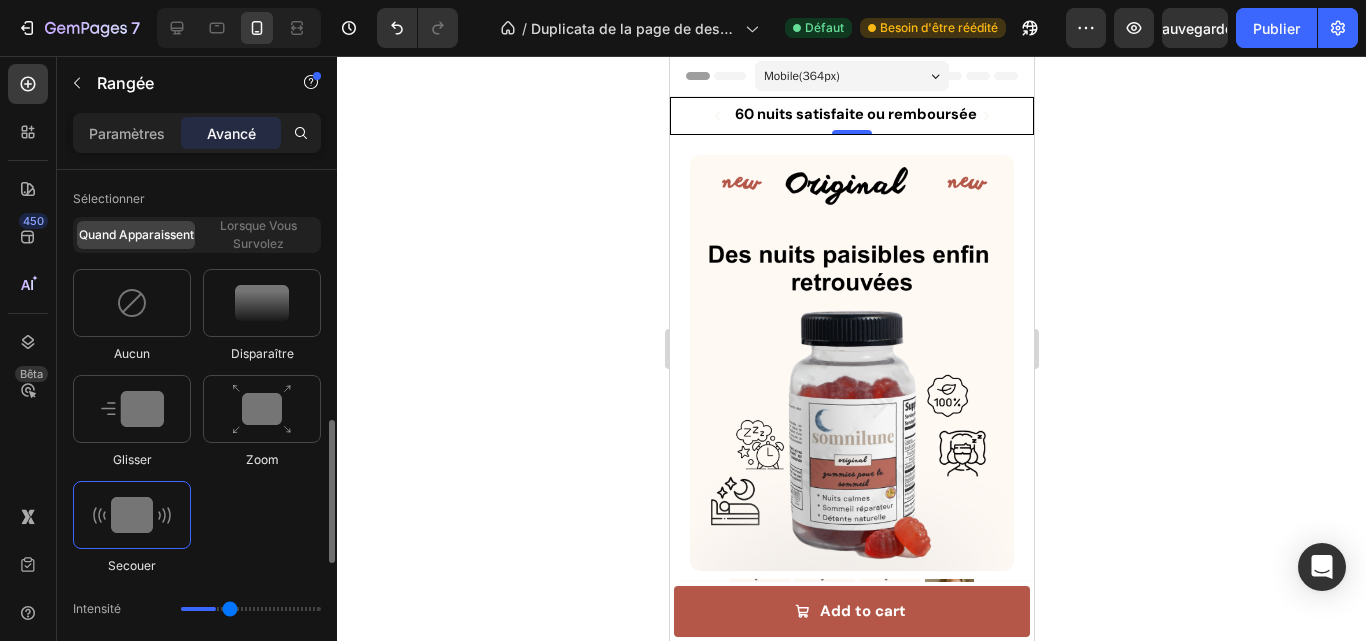 type on "11" 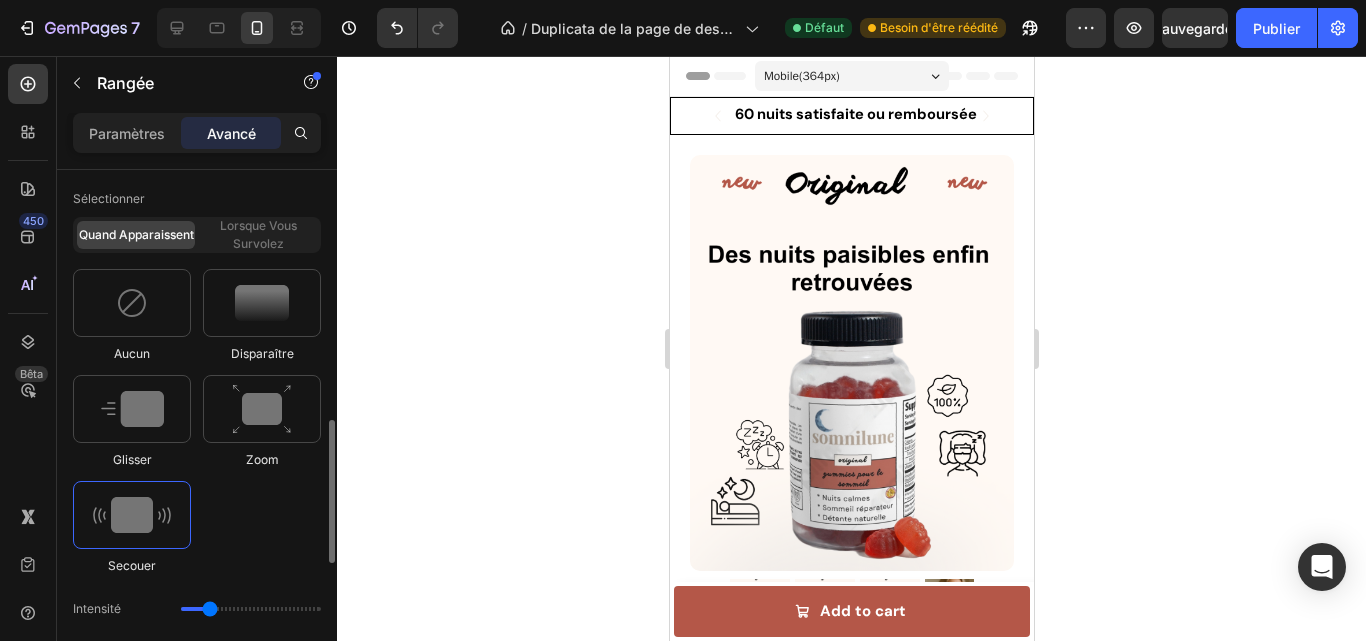 click at bounding box center (251, 609) 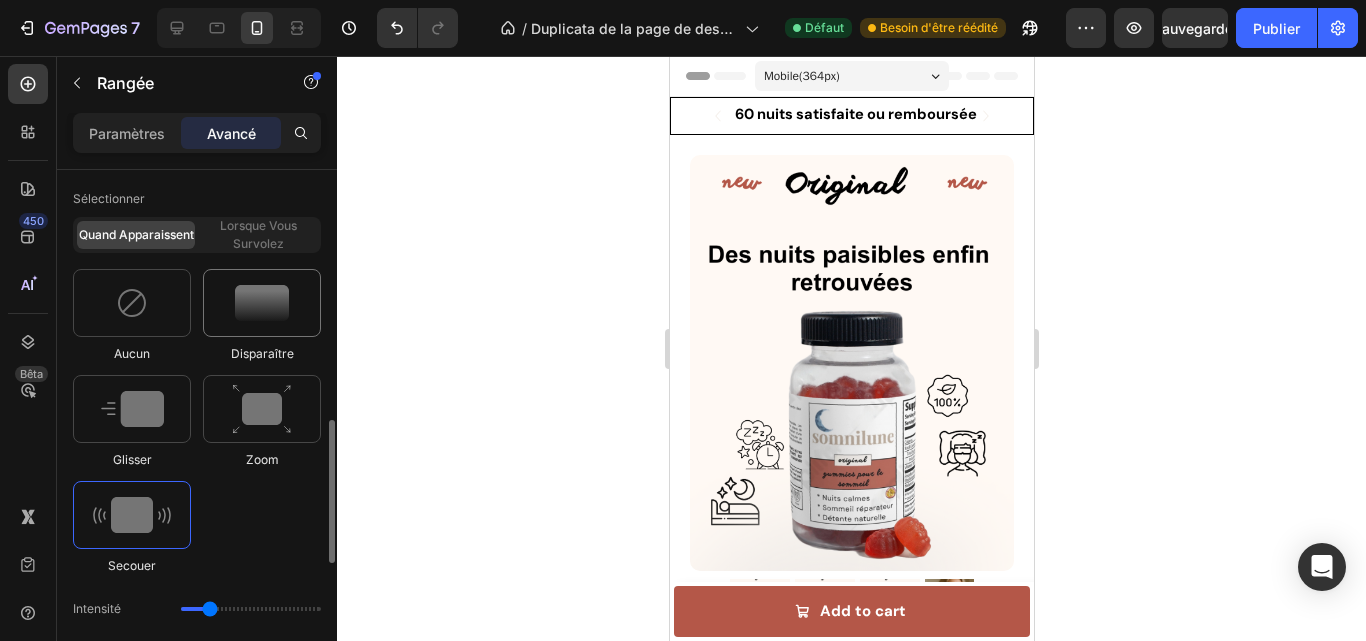 click at bounding box center [262, 303] 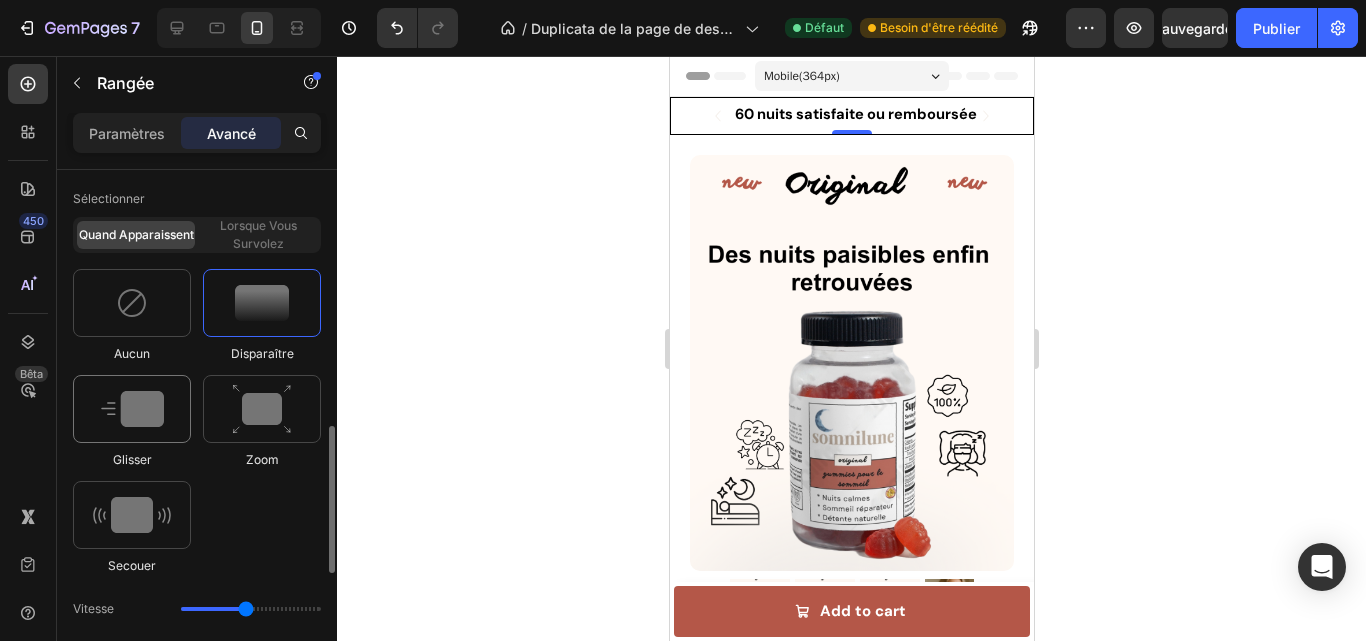 click at bounding box center (132, 409) 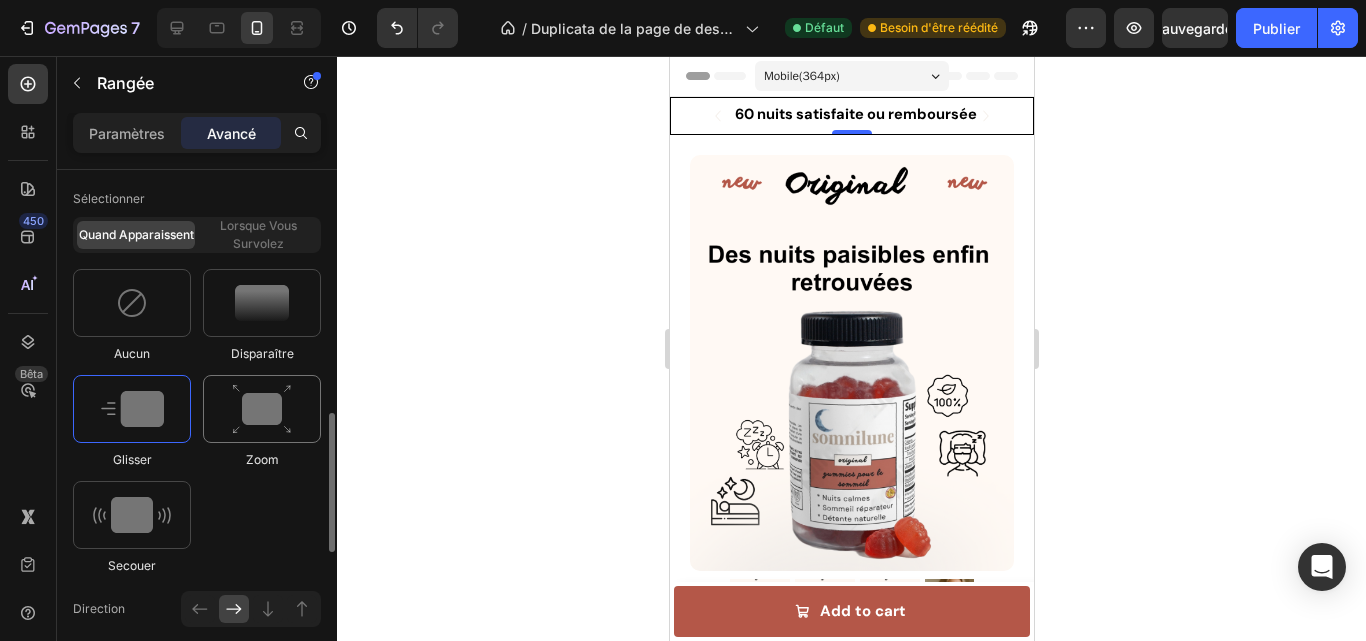 click at bounding box center (262, 409) 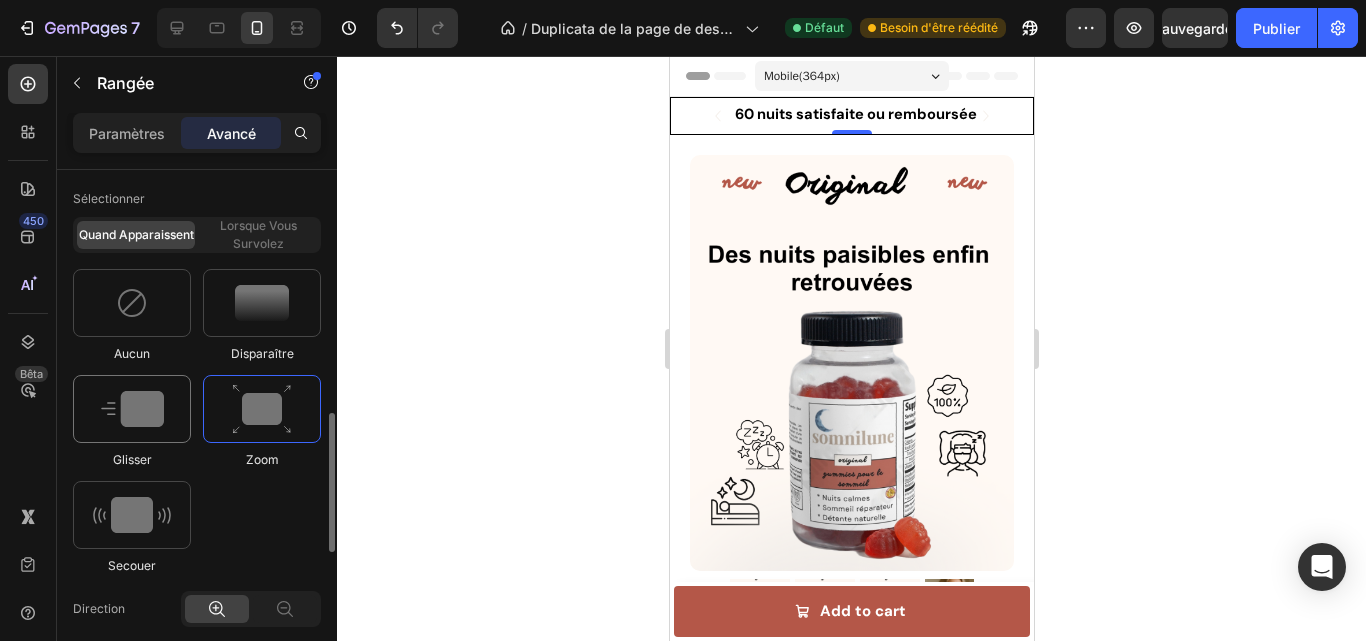 click at bounding box center [132, 409] 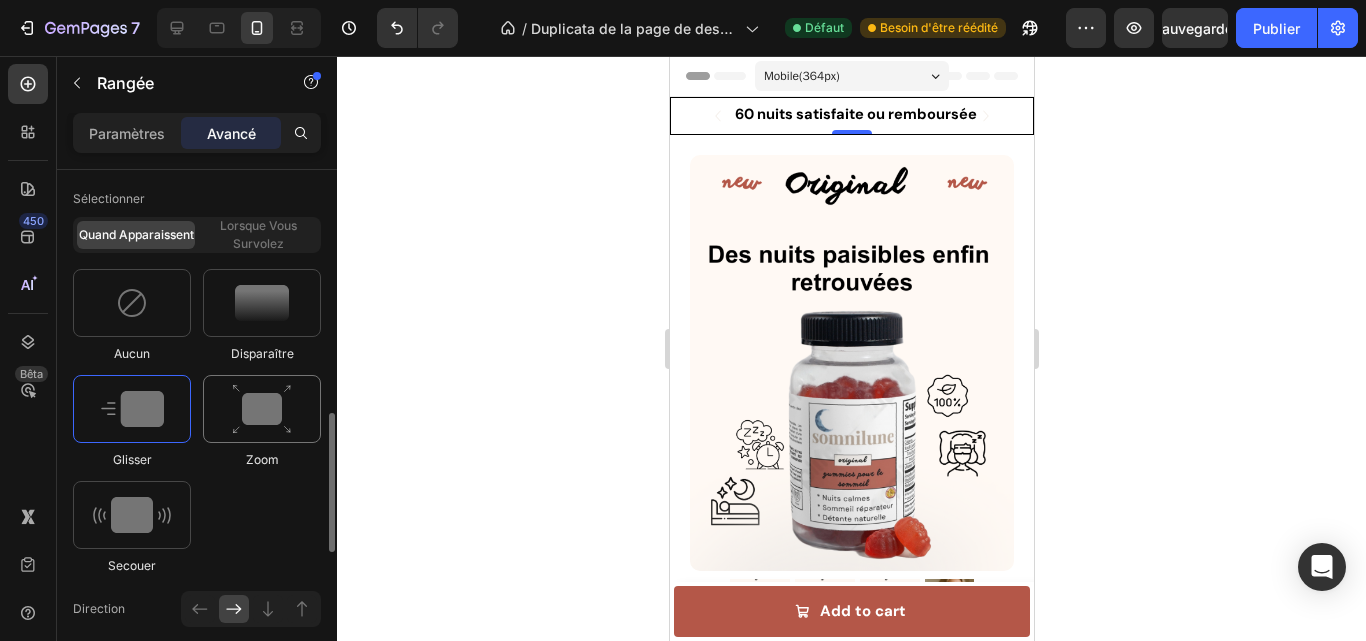 click at bounding box center (262, 409) 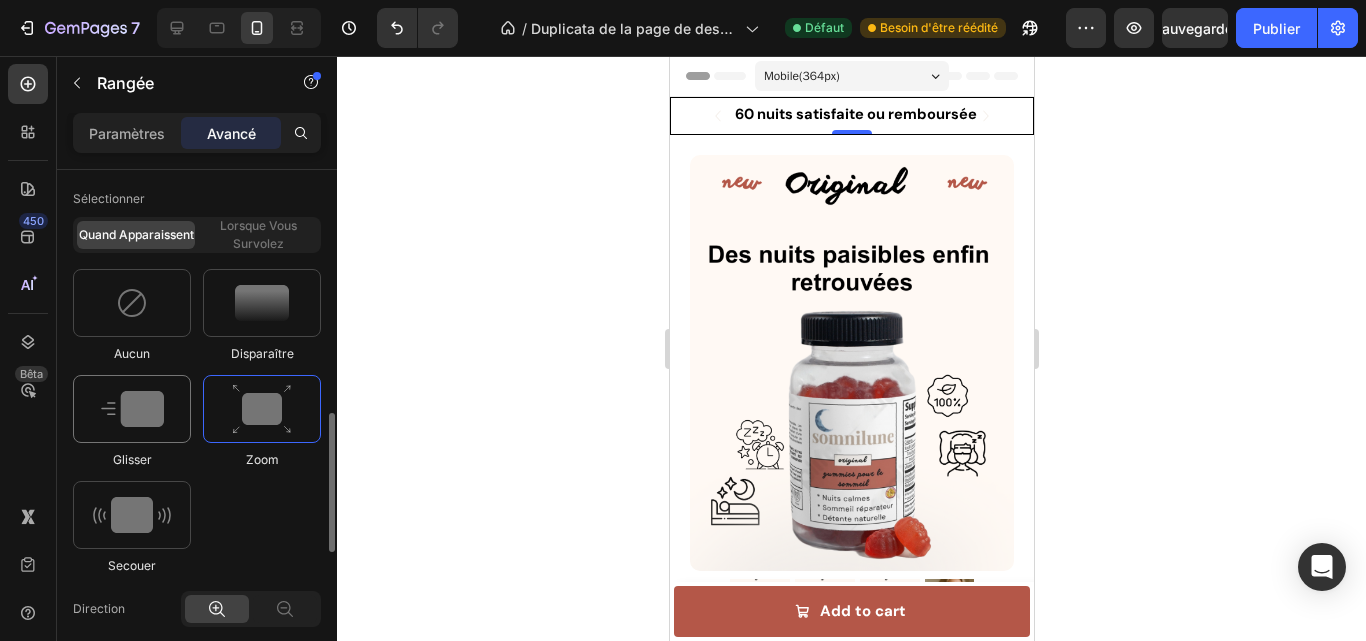 click at bounding box center [132, 409] 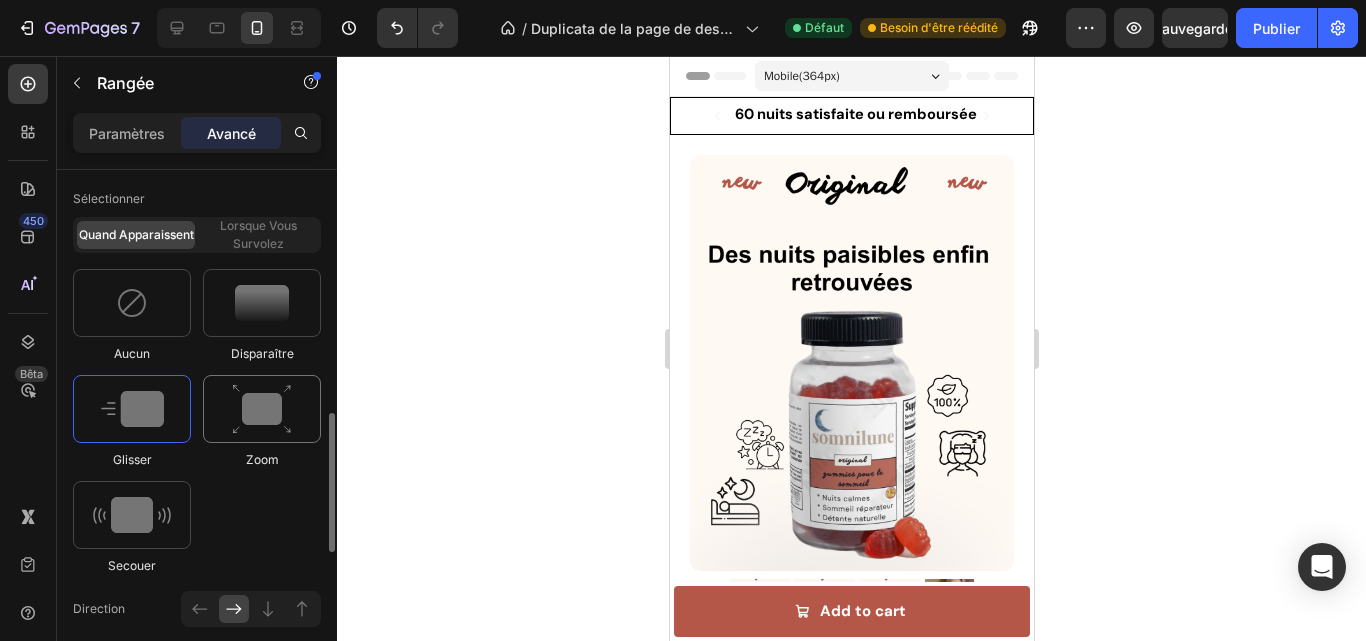 click at bounding box center [262, 409] 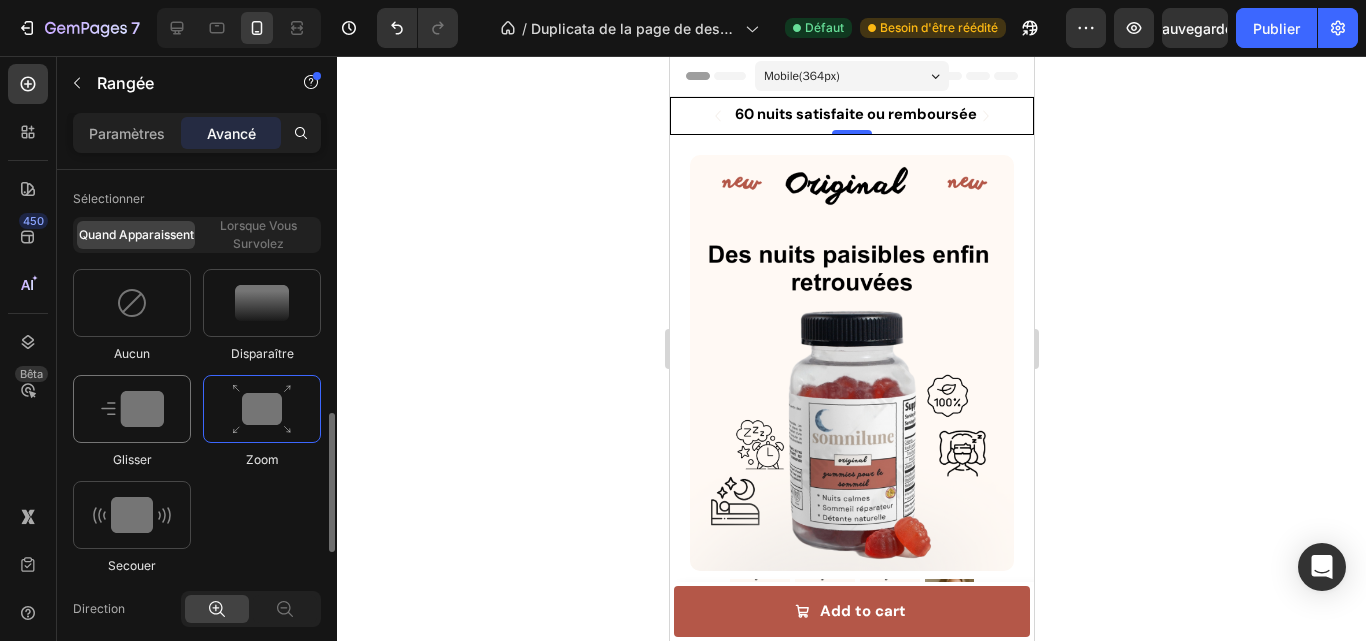 click at bounding box center [132, 409] 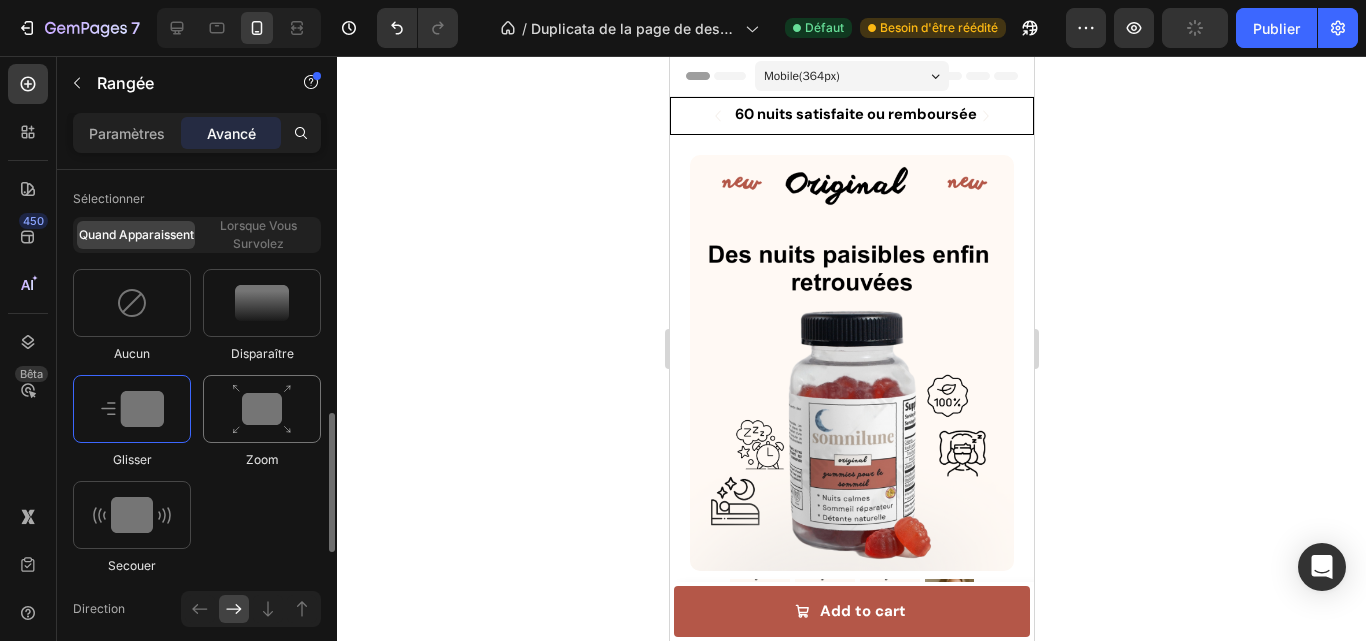click at bounding box center (262, 409) 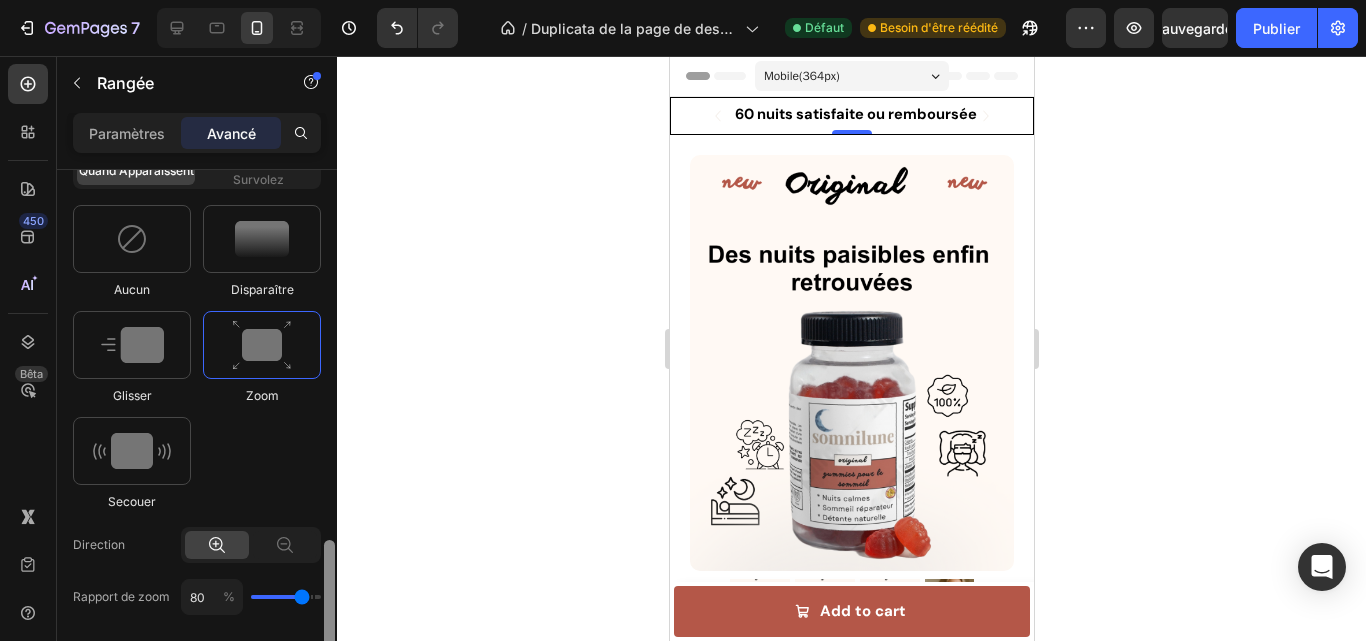 scroll, scrollTop: 1071, scrollLeft: 0, axis: vertical 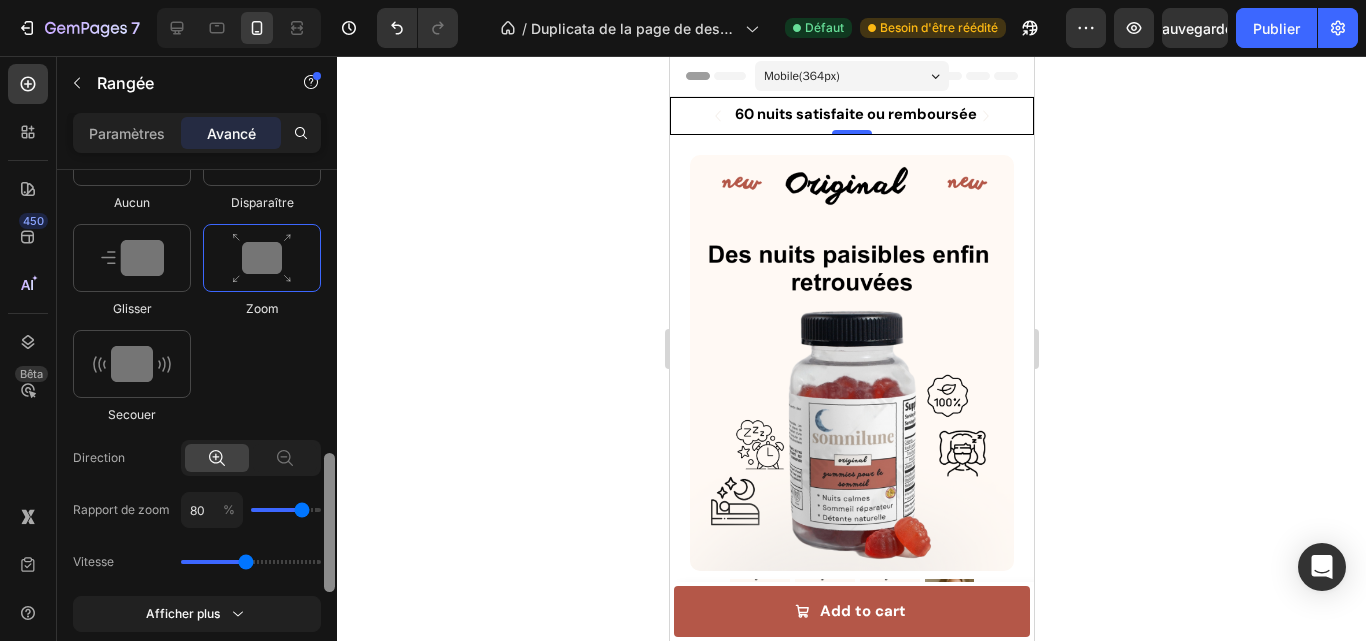 drag, startPoint x: 331, startPoint y: 465, endPoint x: 331, endPoint y: 503, distance: 38 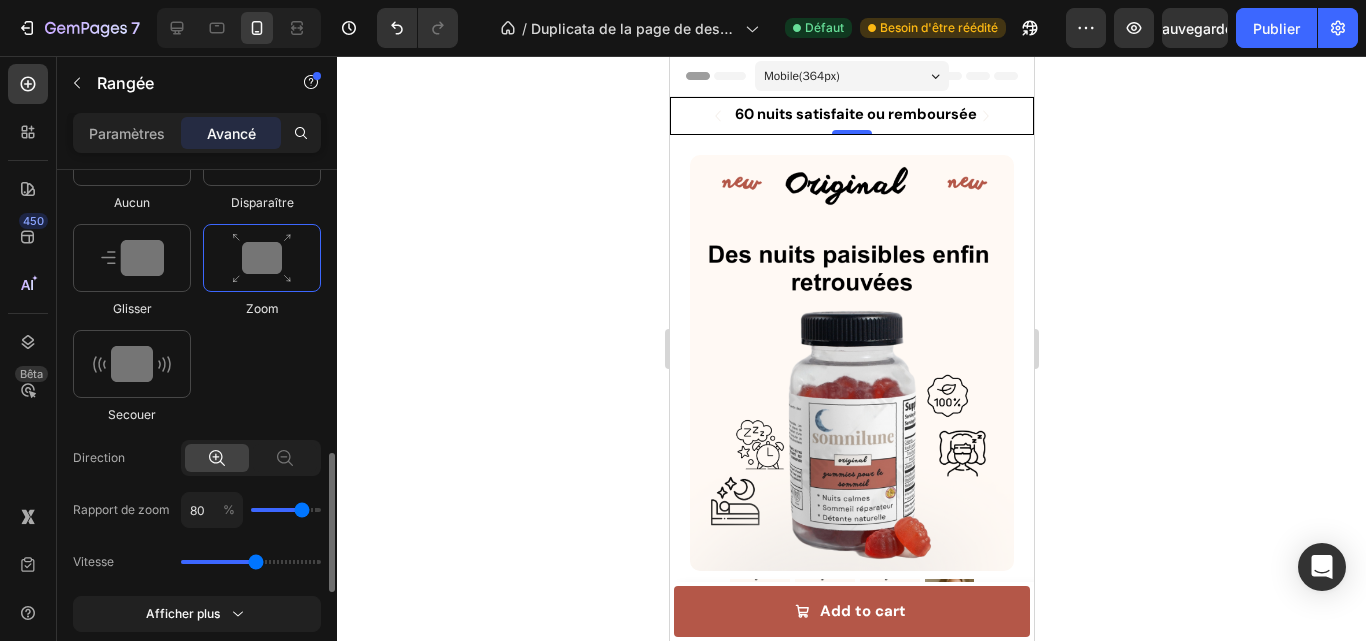 type on "1.9" 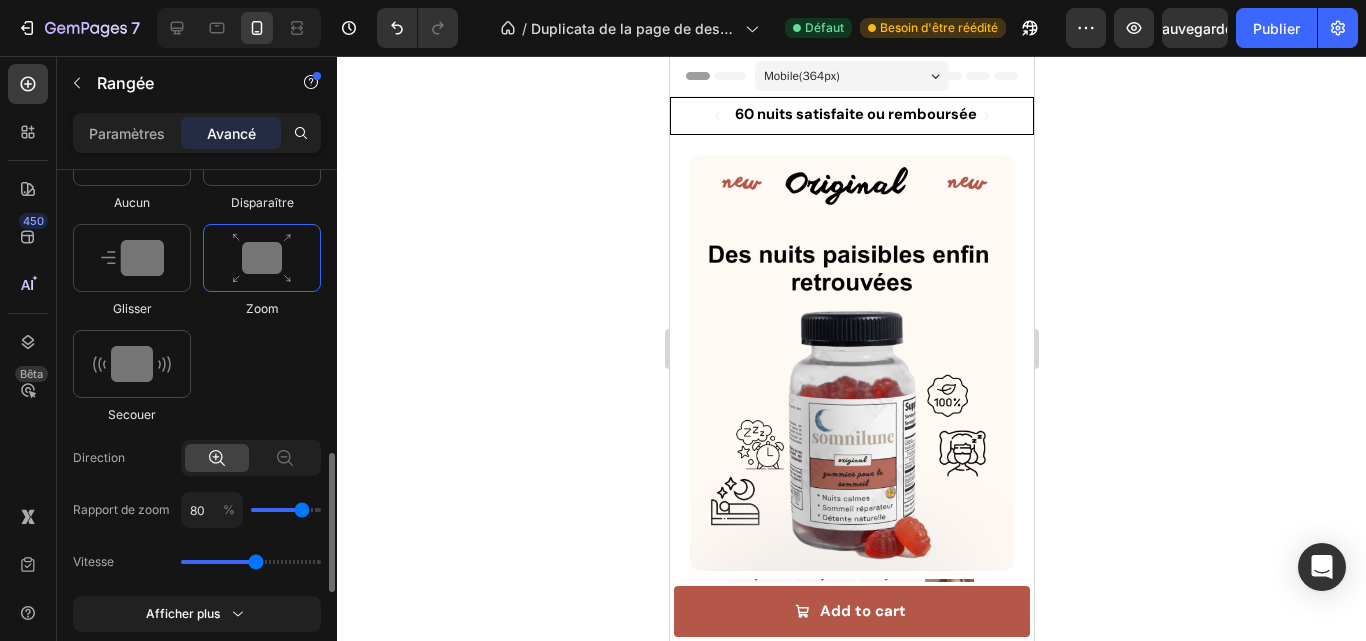 click at bounding box center [262, 258] 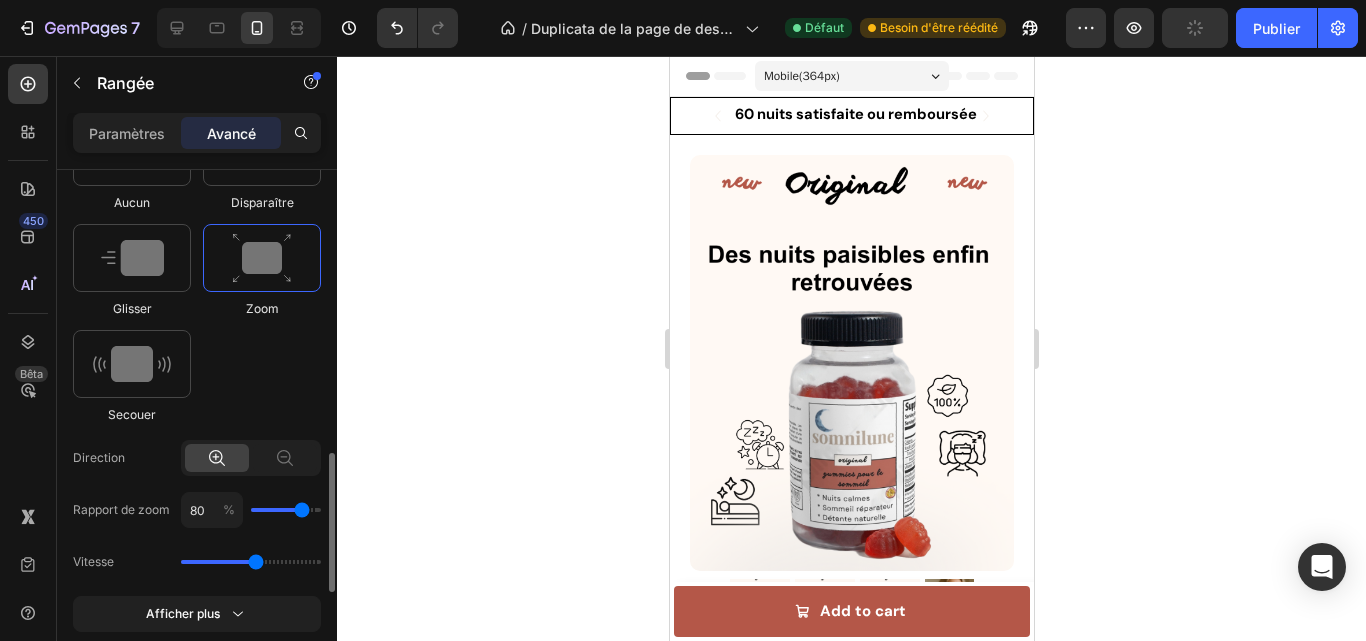click at bounding box center [262, 258] 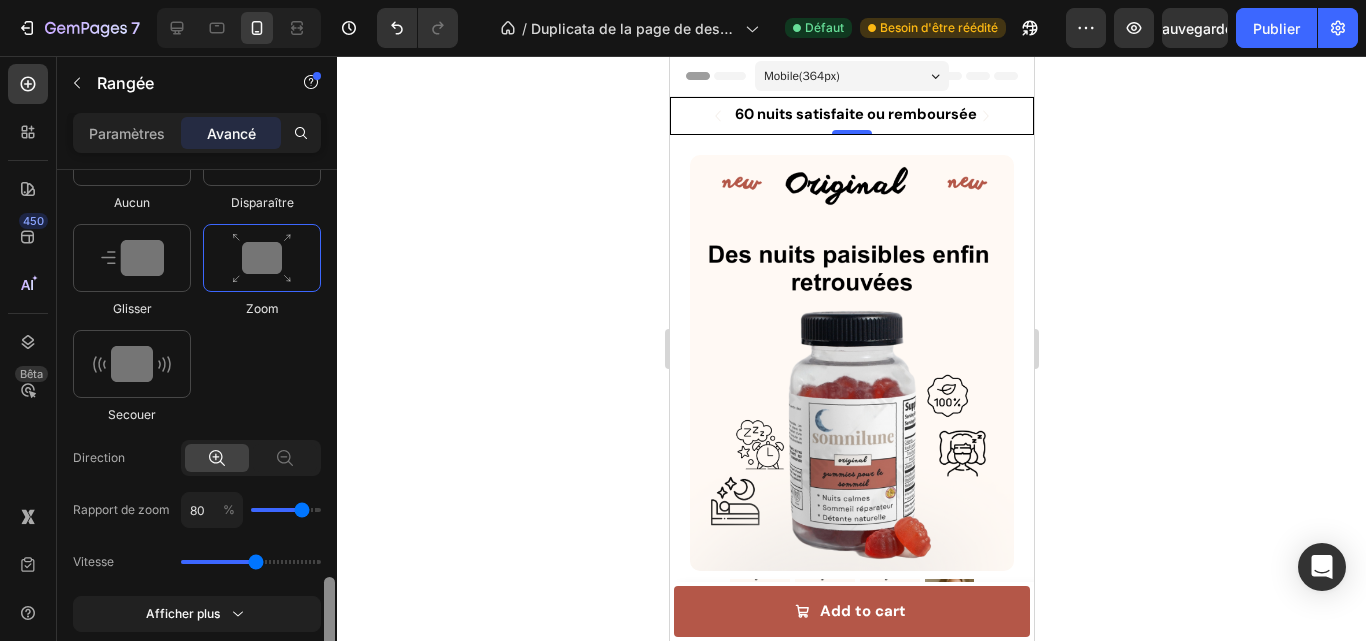 scroll, scrollTop: 1169, scrollLeft: 0, axis: vertical 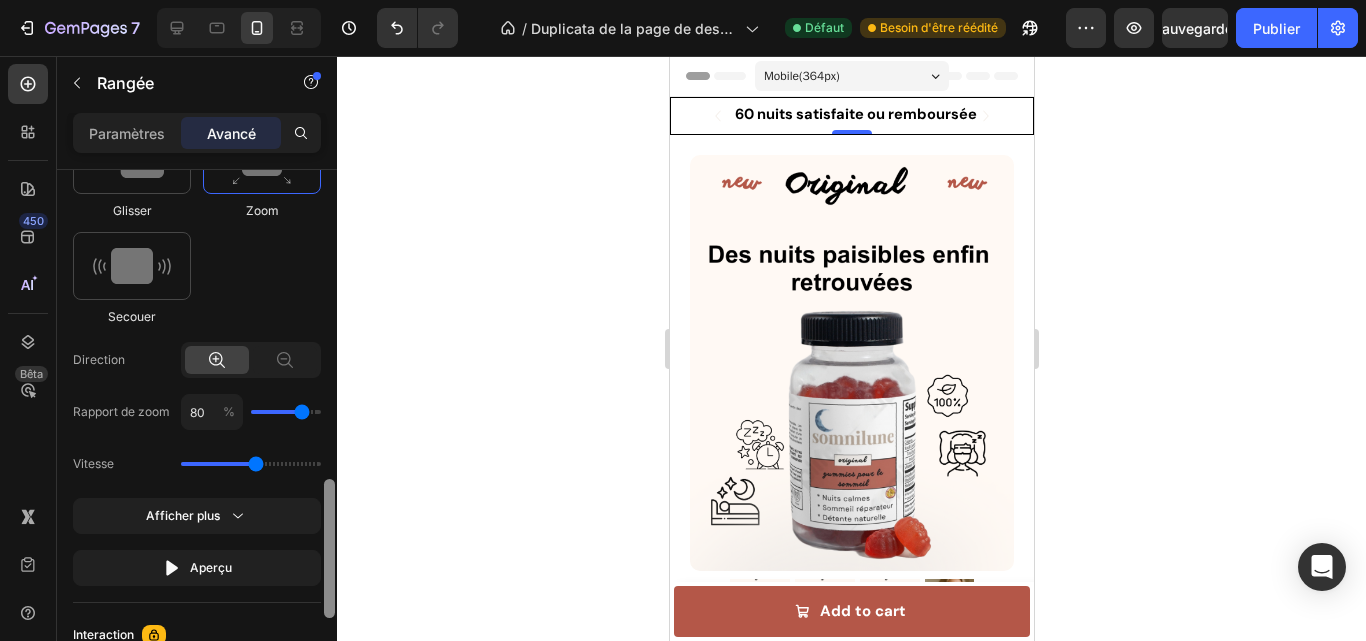 drag, startPoint x: 325, startPoint y: 457, endPoint x: 325, endPoint y: 483, distance: 26 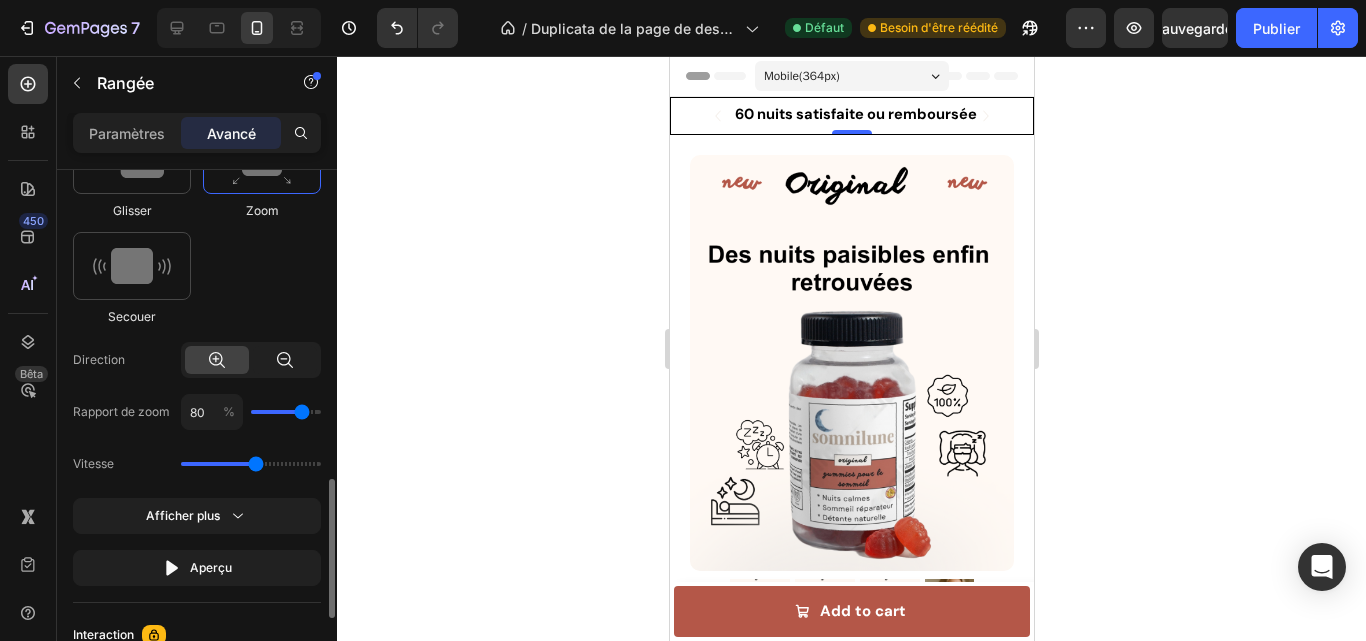 click 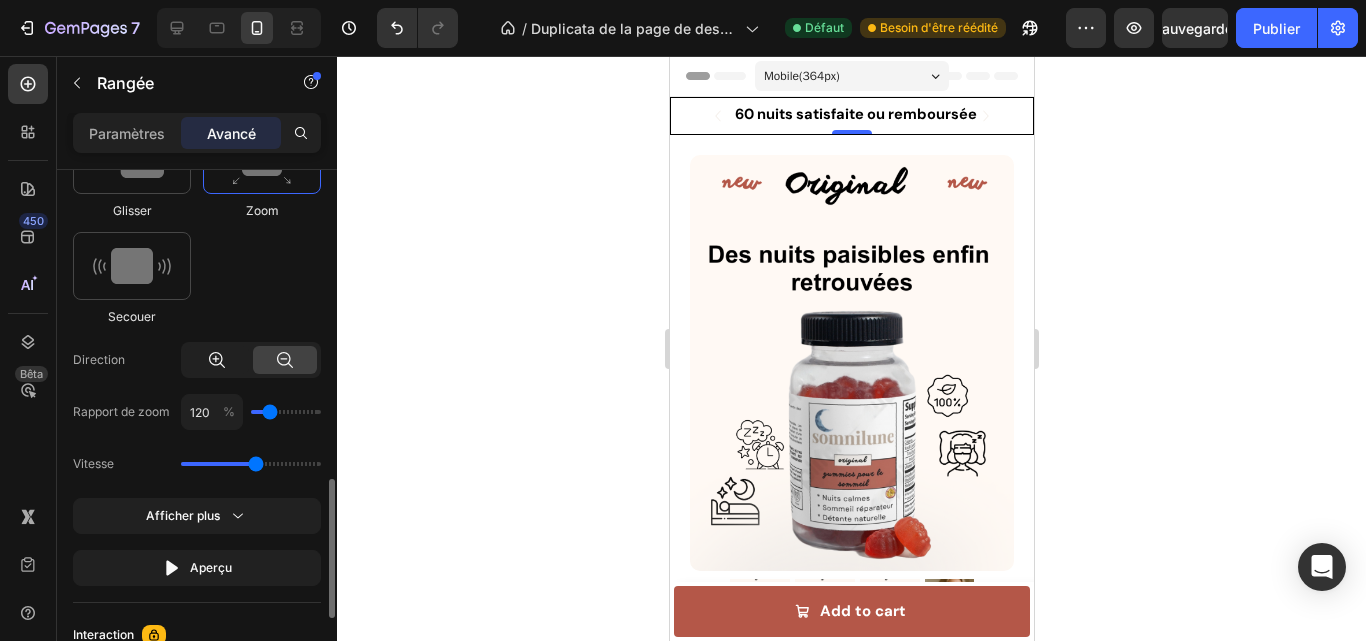 click 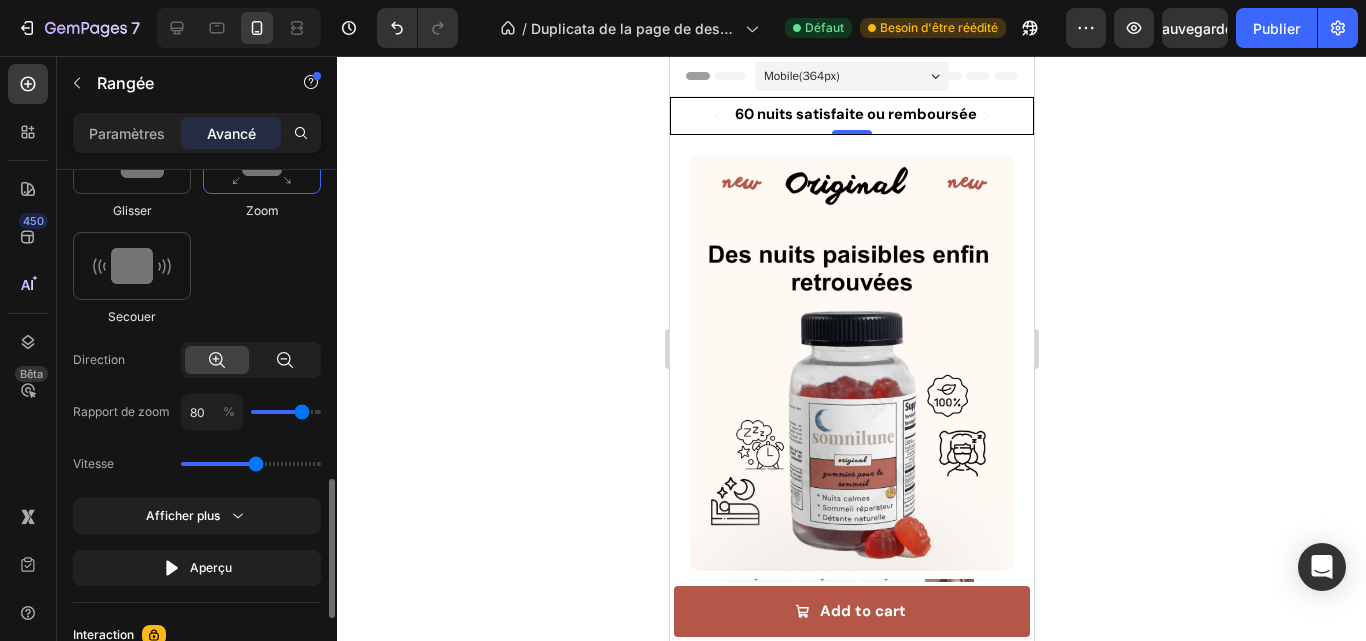 click 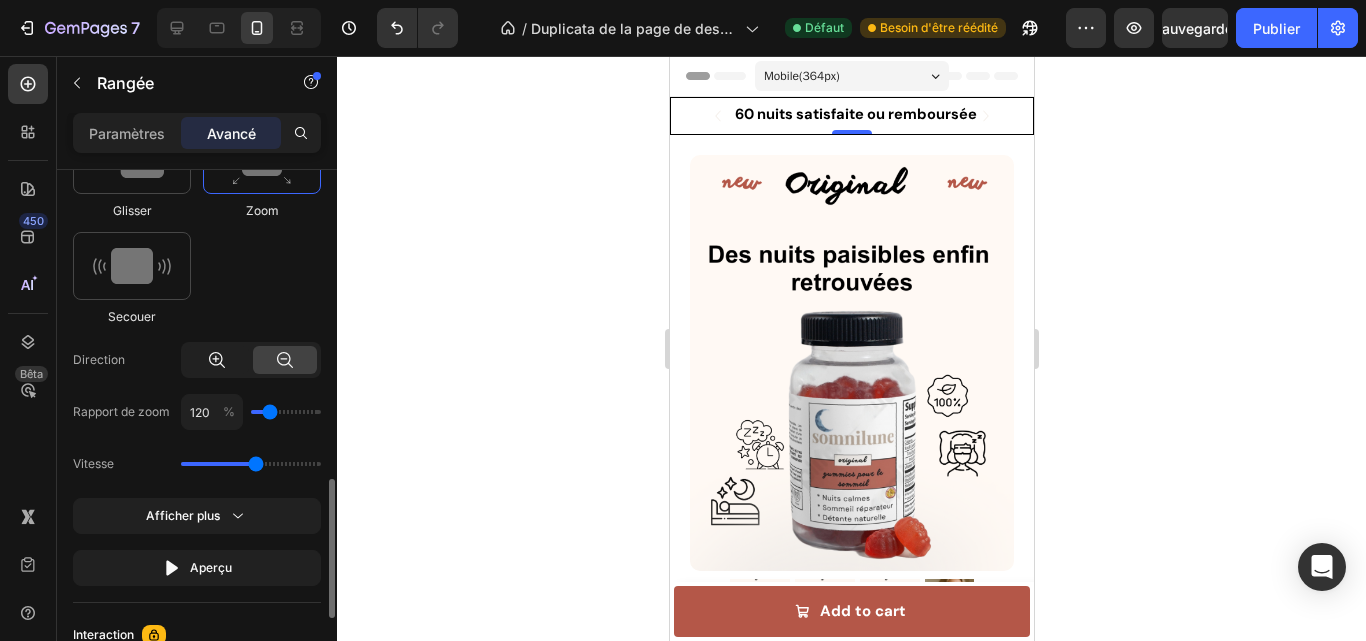 click 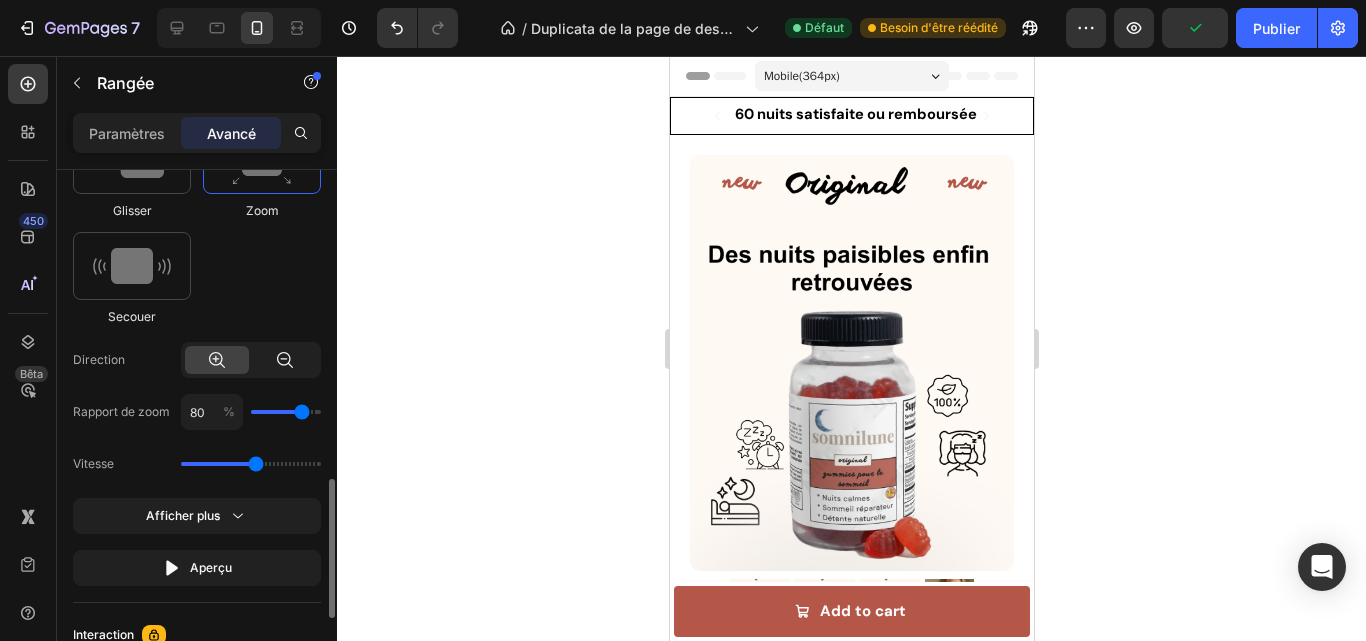 click 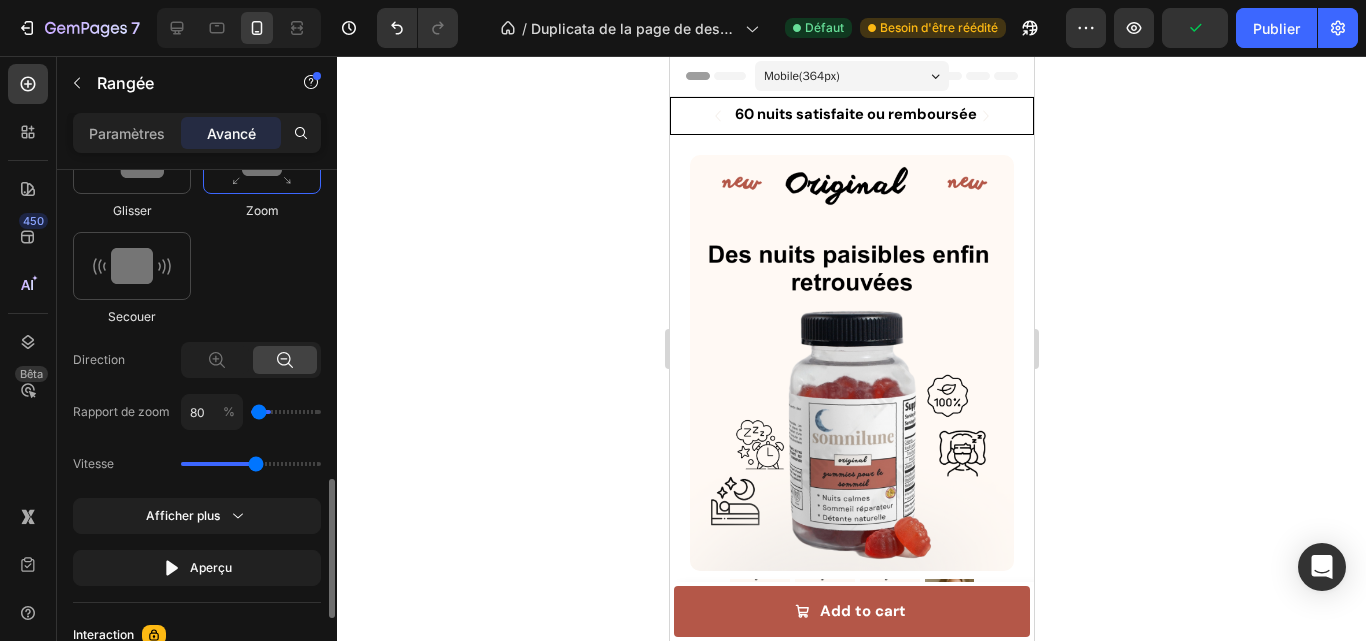 type on "120" 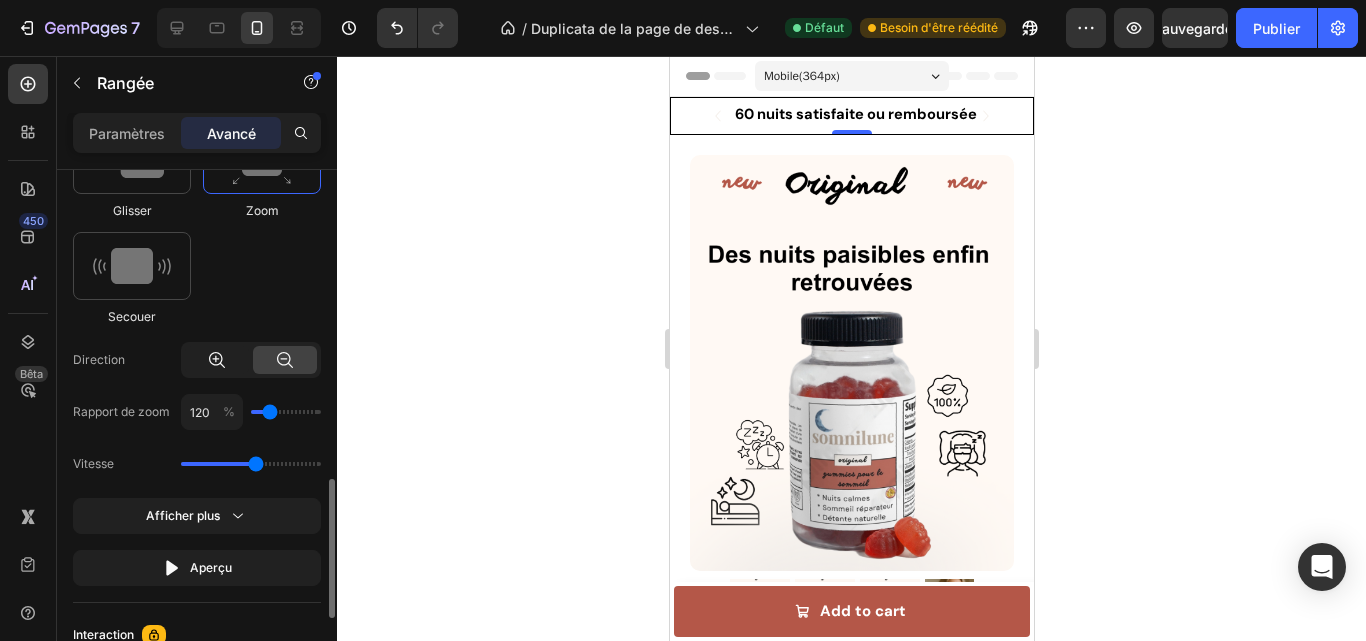 click 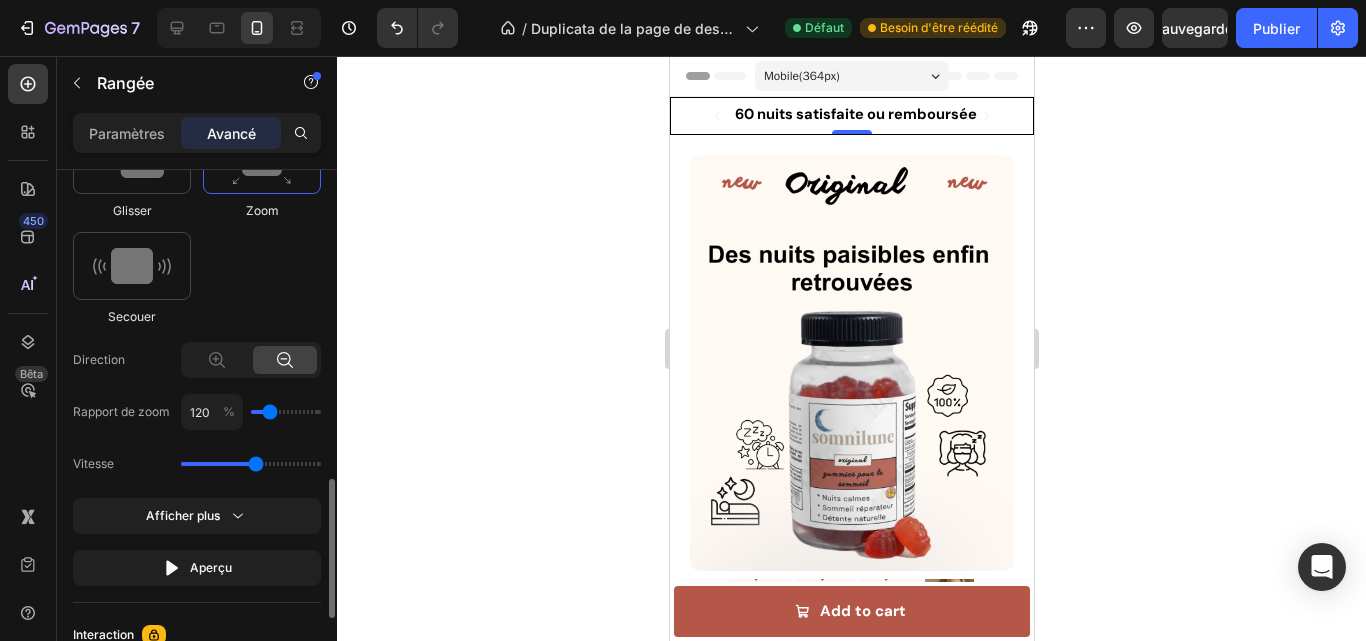 type on "80" 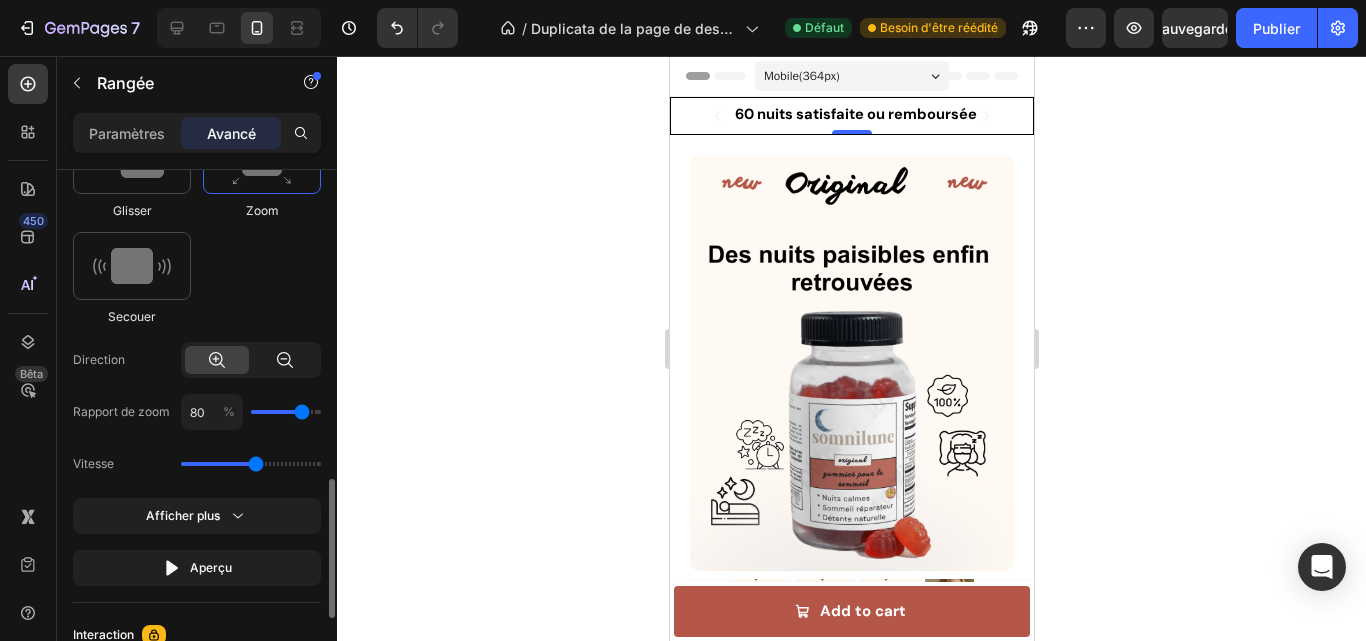 click 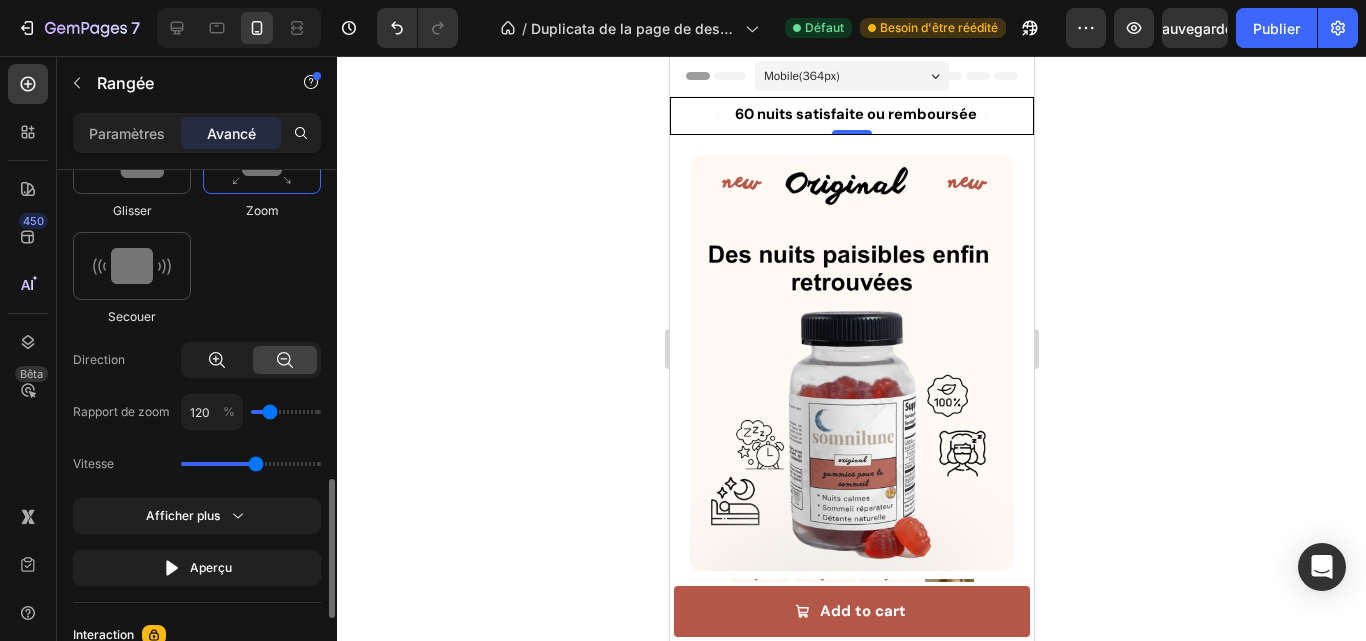 click 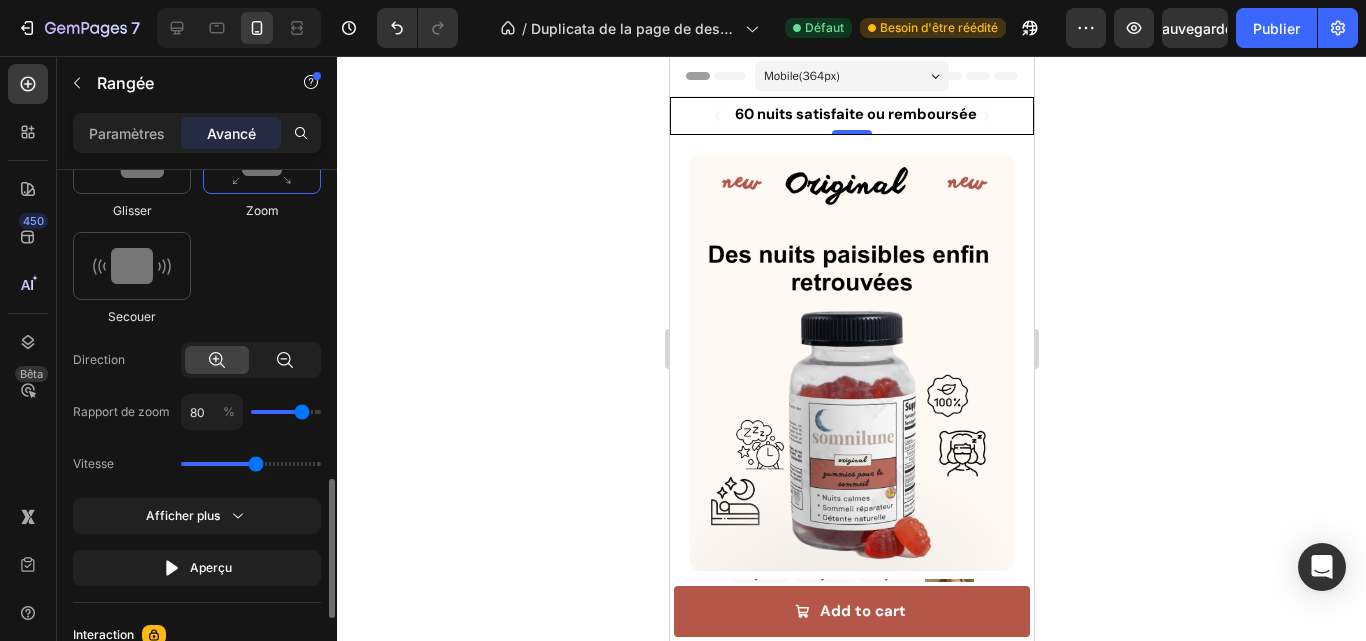 click 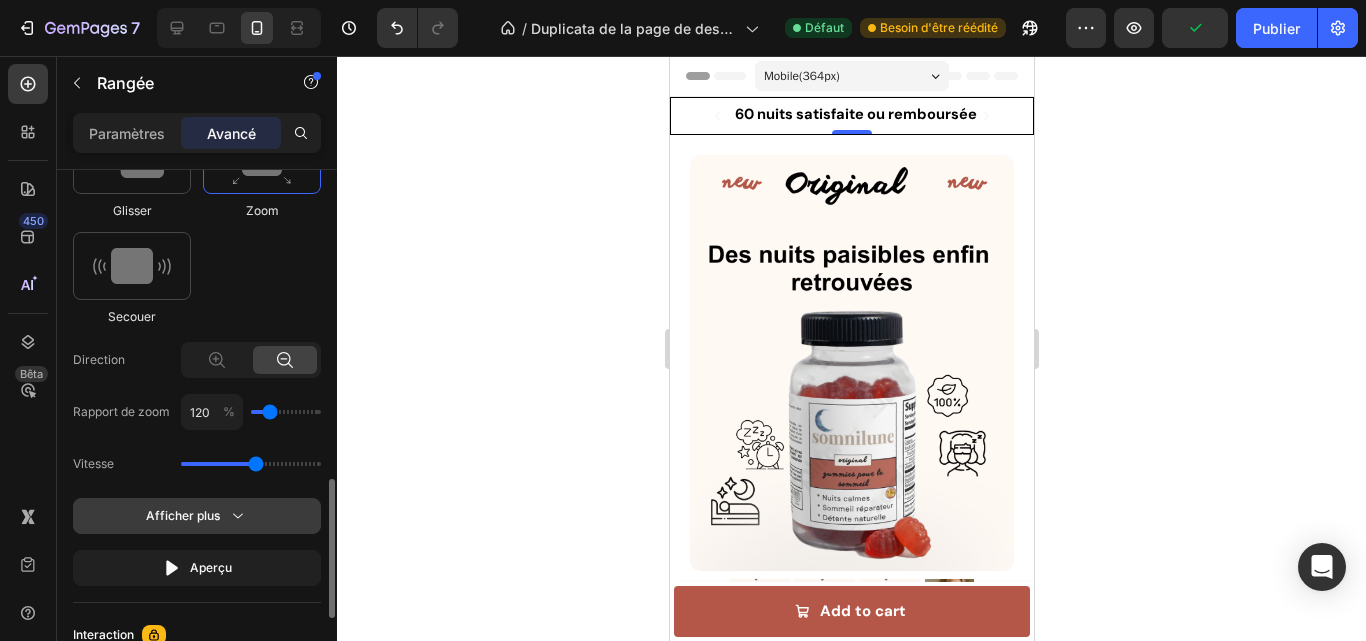 click 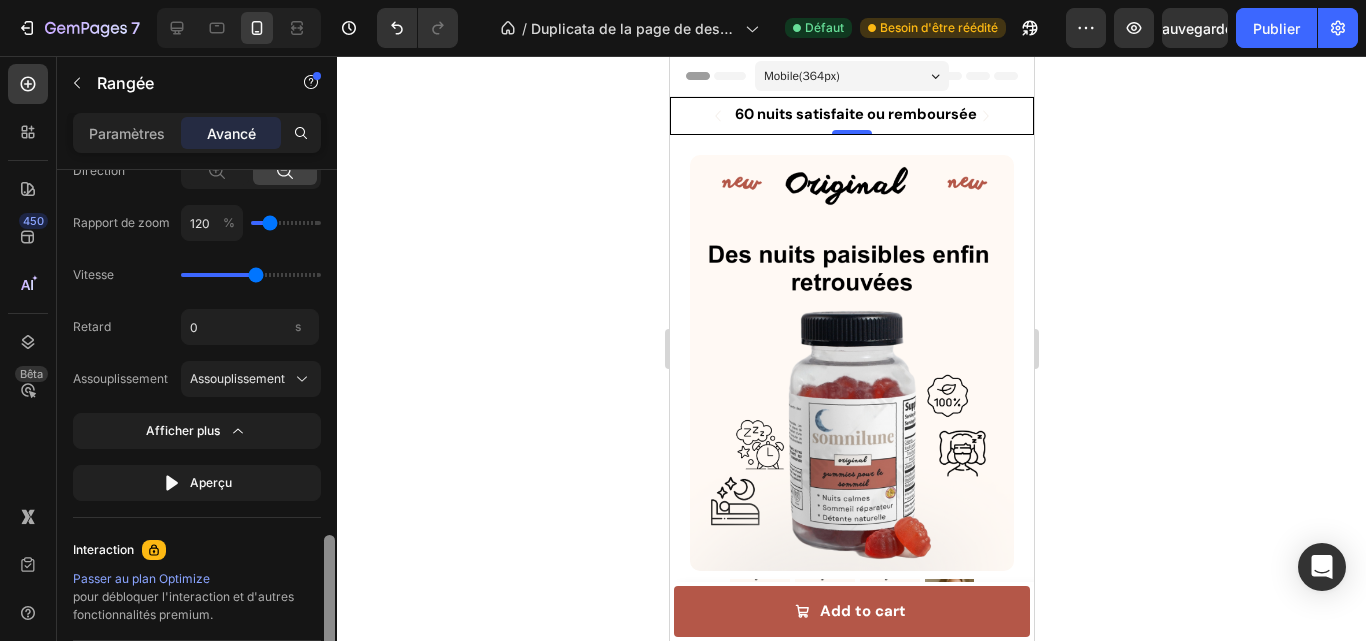 scroll, scrollTop: 1377, scrollLeft: 0, axis: vertical 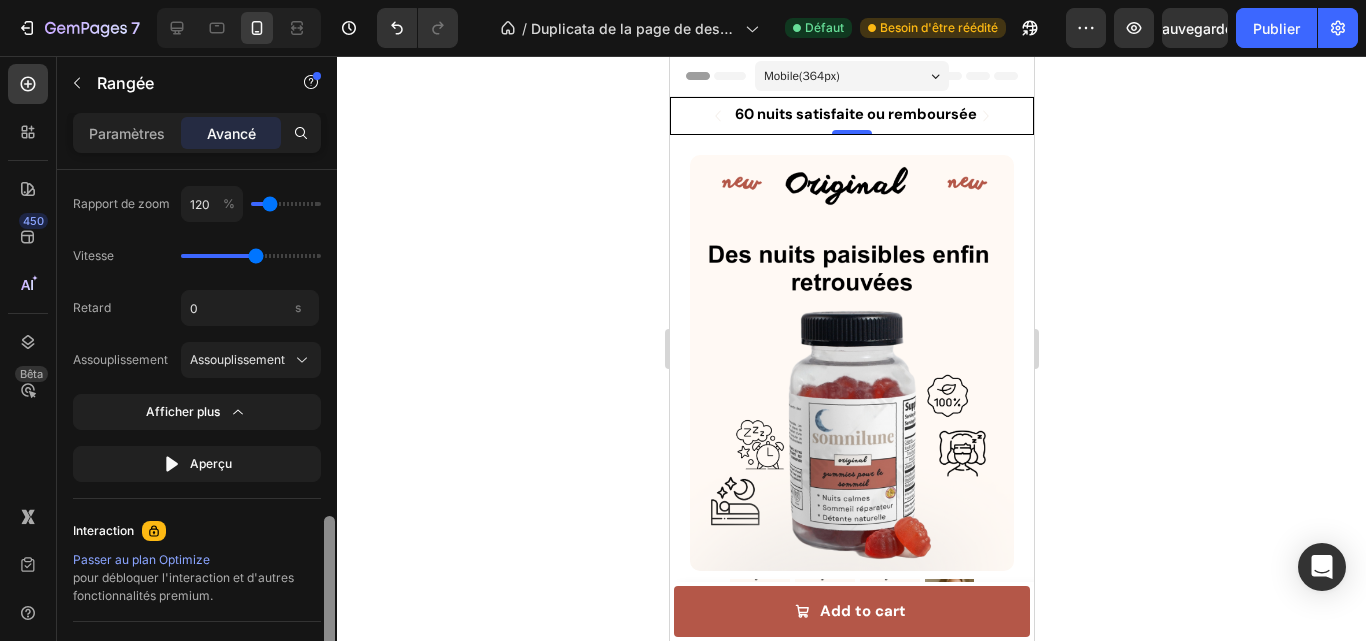 drag, startPoint x: 329, startPoint y: 510, endPoint x: 330, endPoint y: 565, distance: 55.00909 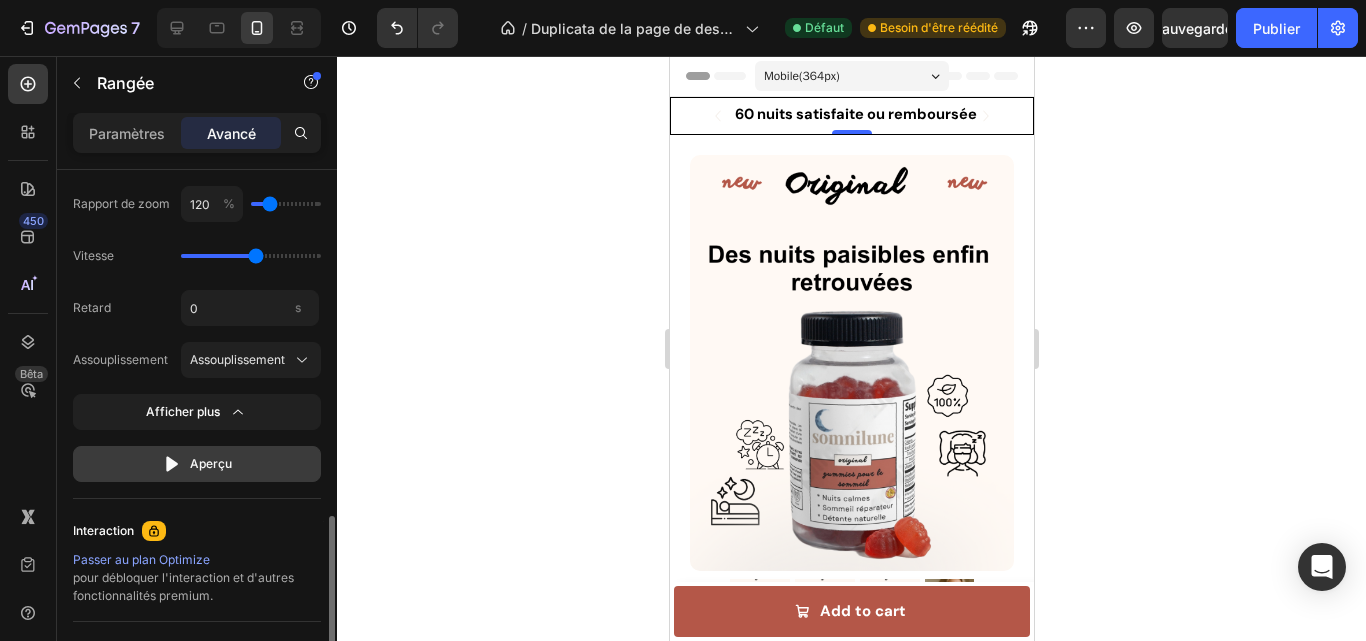 click 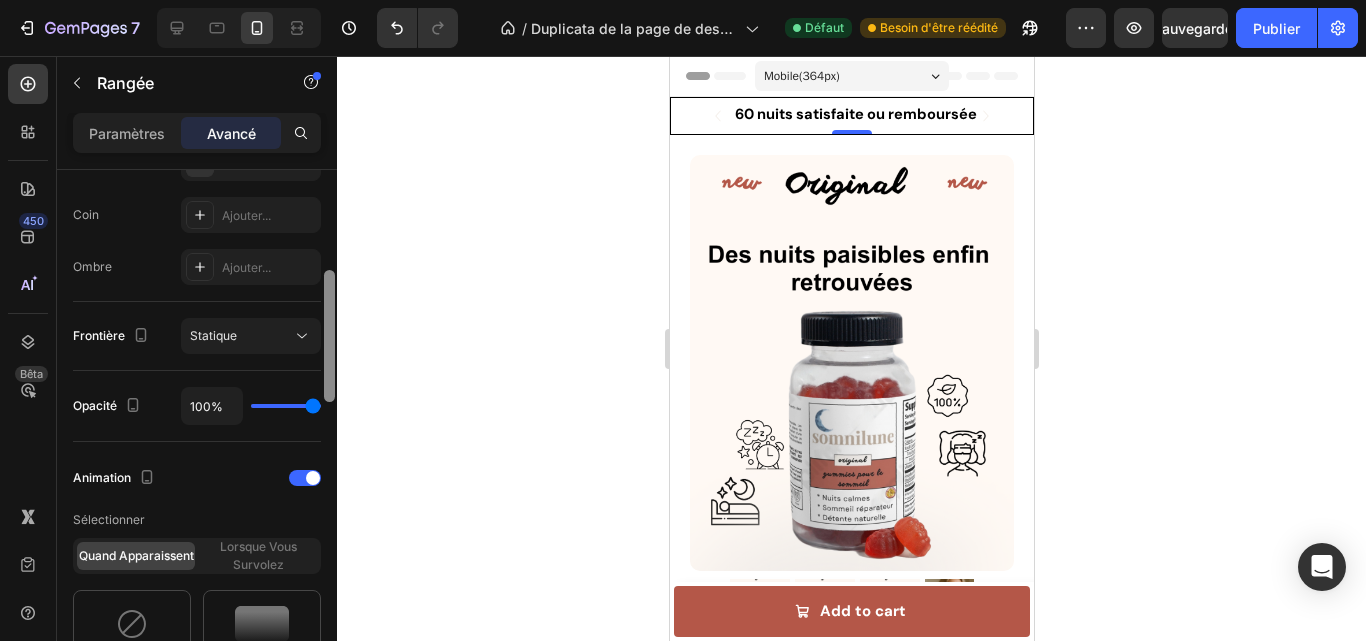 scroll, scrollTop: 555, scrollLeft: 0, axis: vertical 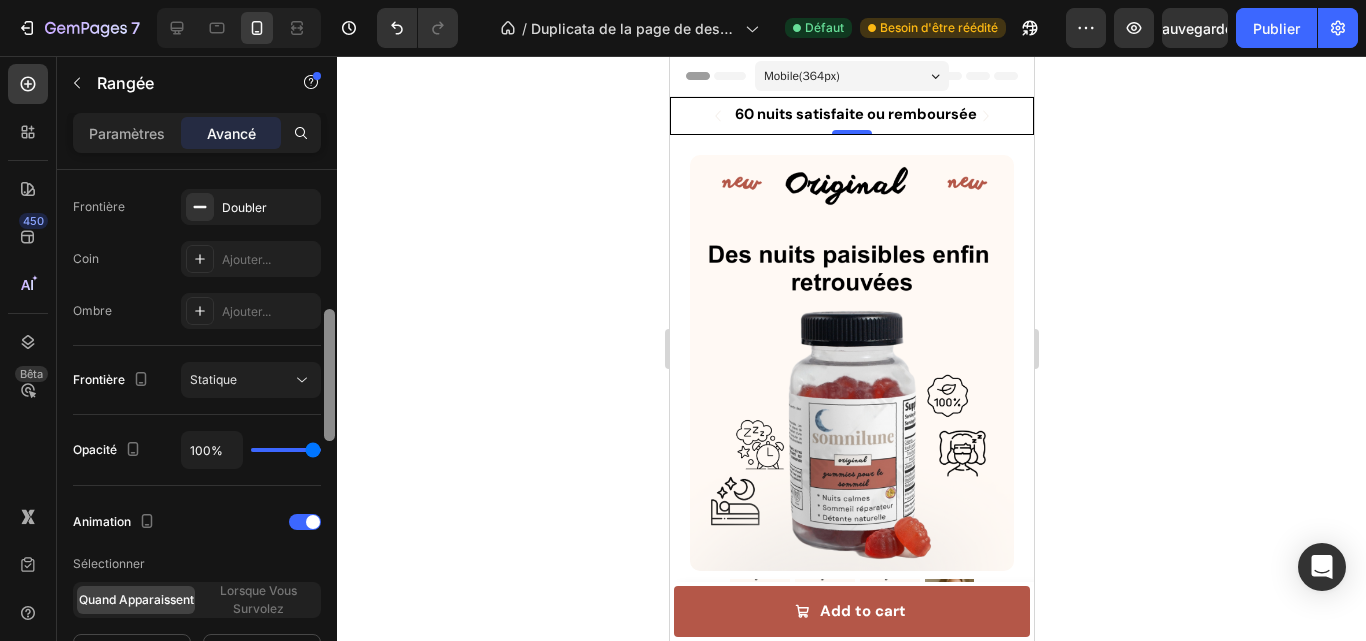 drag, startPoint x: 331, startPoint y: 544, endPoint x: 283, endPoint y: 337, distance: 212.49236 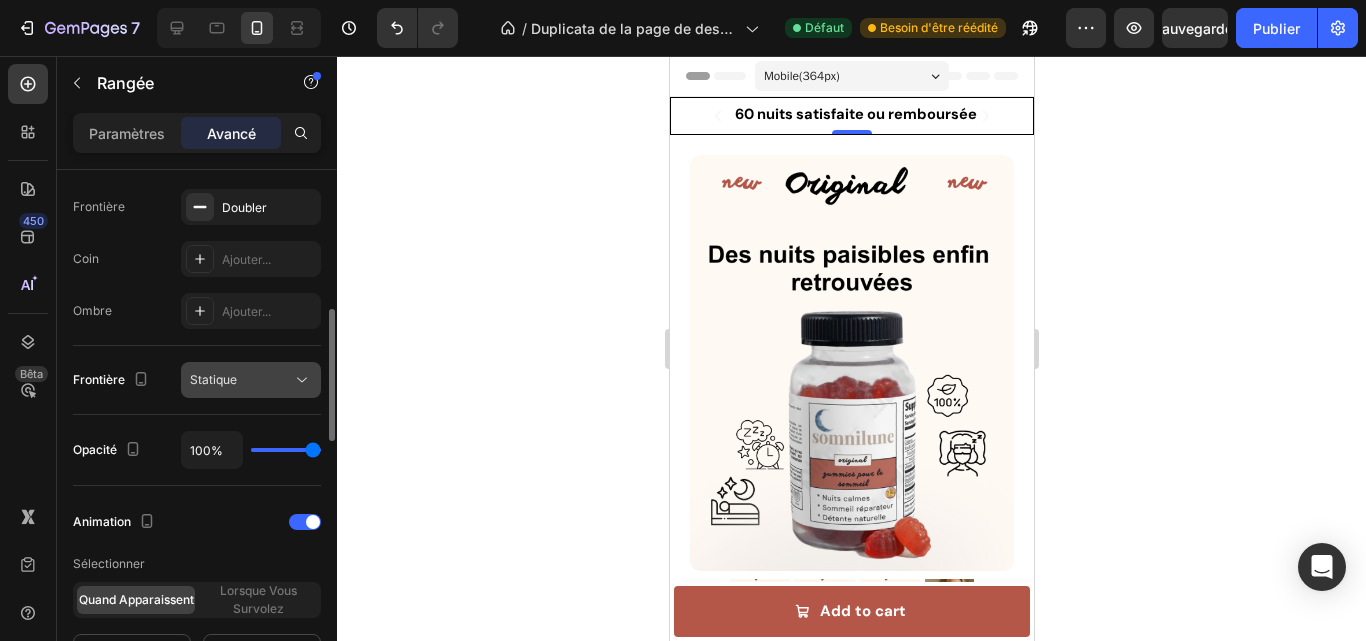 click on "Statique" at bounding box center (241, 380) 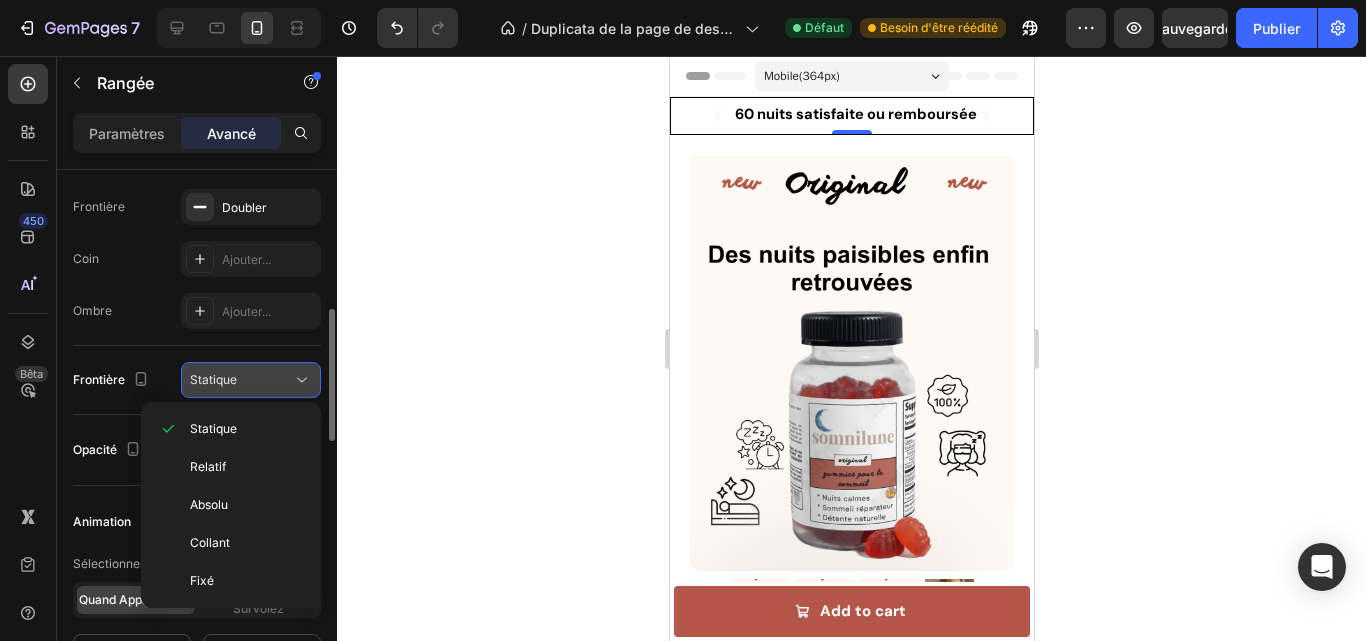 click on "Statique" at bounding box center [241, 380] 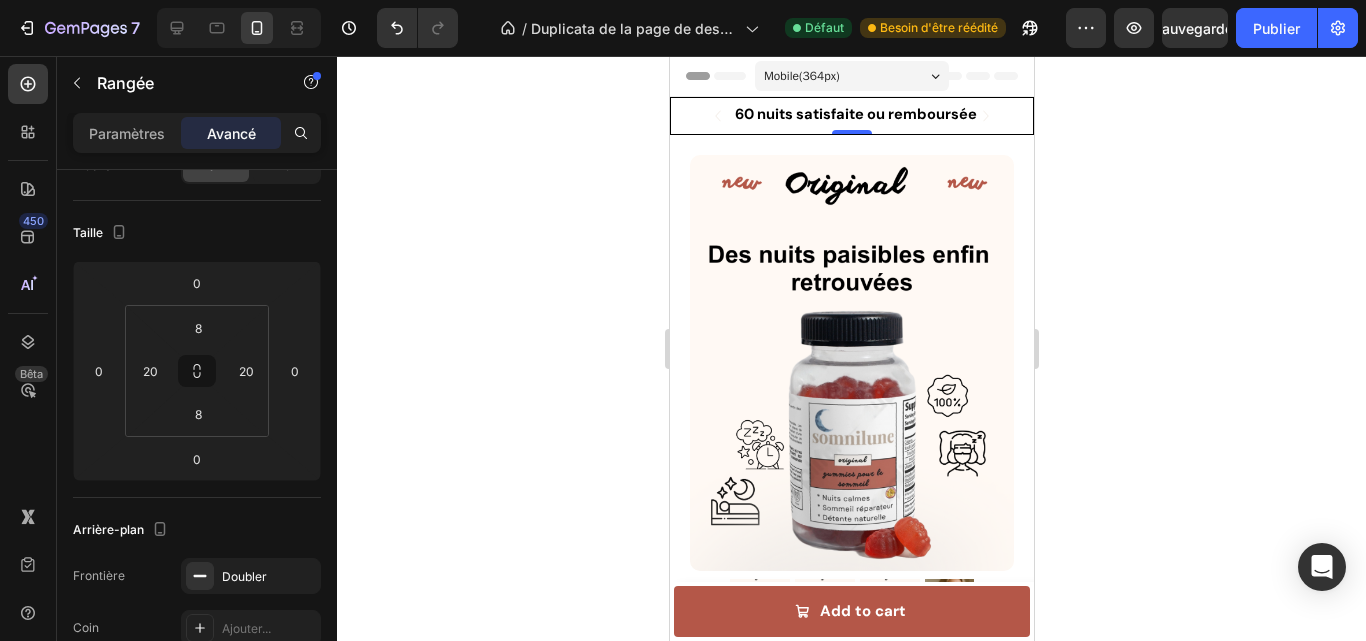 scroll, scrollTop: 0, scrollLeft: 0, axis: both 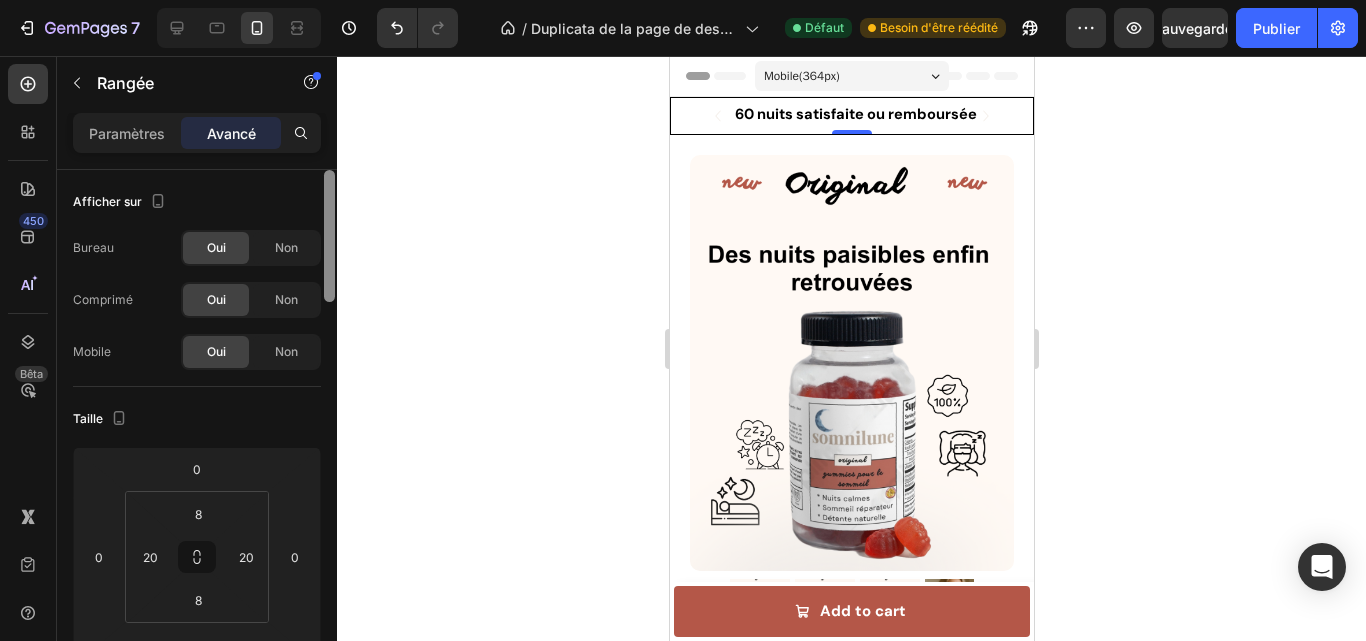drag, startPoint x: 328, startPoint y: 366, endPoint x: 312, endPoint y: 171, distance: 195.6553 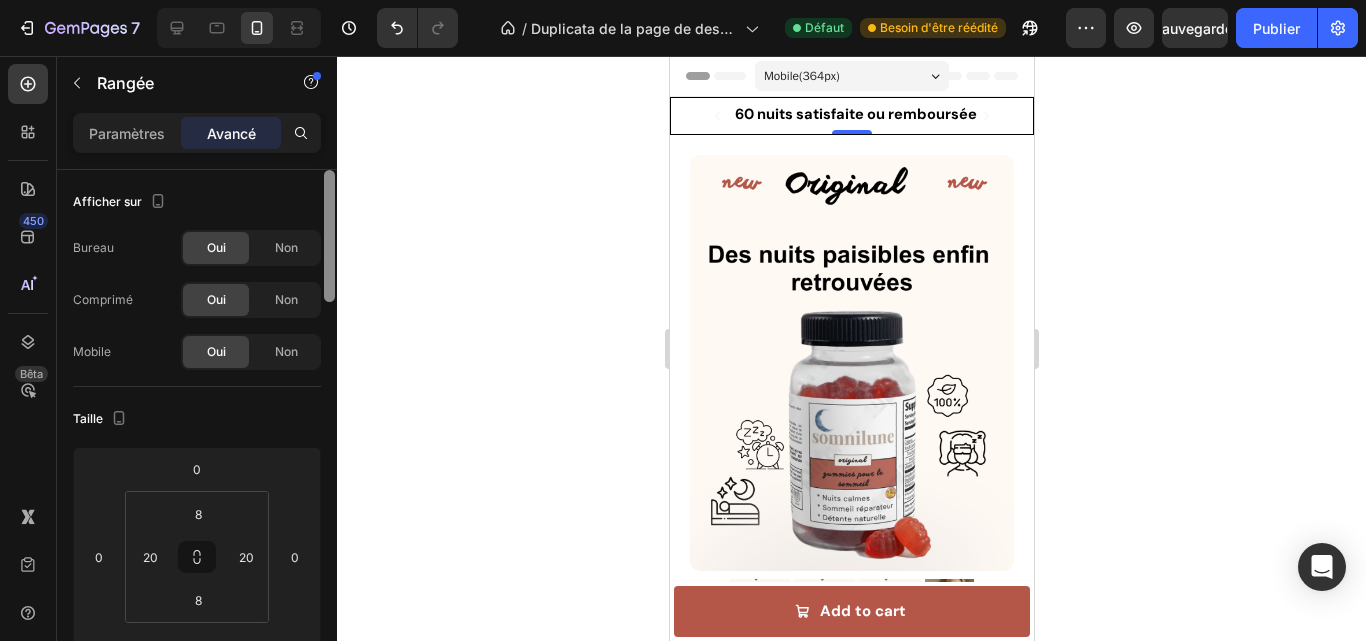 click on "Afficher sur Bureau Oui Non Comprimé Oui Non Mobile Oui Non Taille 0 0 0 0 8 20 8 20 Arrière-plan Frontière Doubler Coin Ajouter... Ombre Ajouter... Frontière Statique Opacité 100% Animation Sélectionner Quand apparaissent Lorsque vous survolez Aucun Disparaître Glisser Zoom Secouer Direction
Rapport de zoom 120 % Vitesse Retard 0 s Assouplissement Sortir doucement Afficher plus Aperçu Interaction Passer au plan Optimize pour débloquer l'interaction et d'autres fonctionnalités premium. classe CSS Supprimer l'élément" at bounding box center (197, 434) 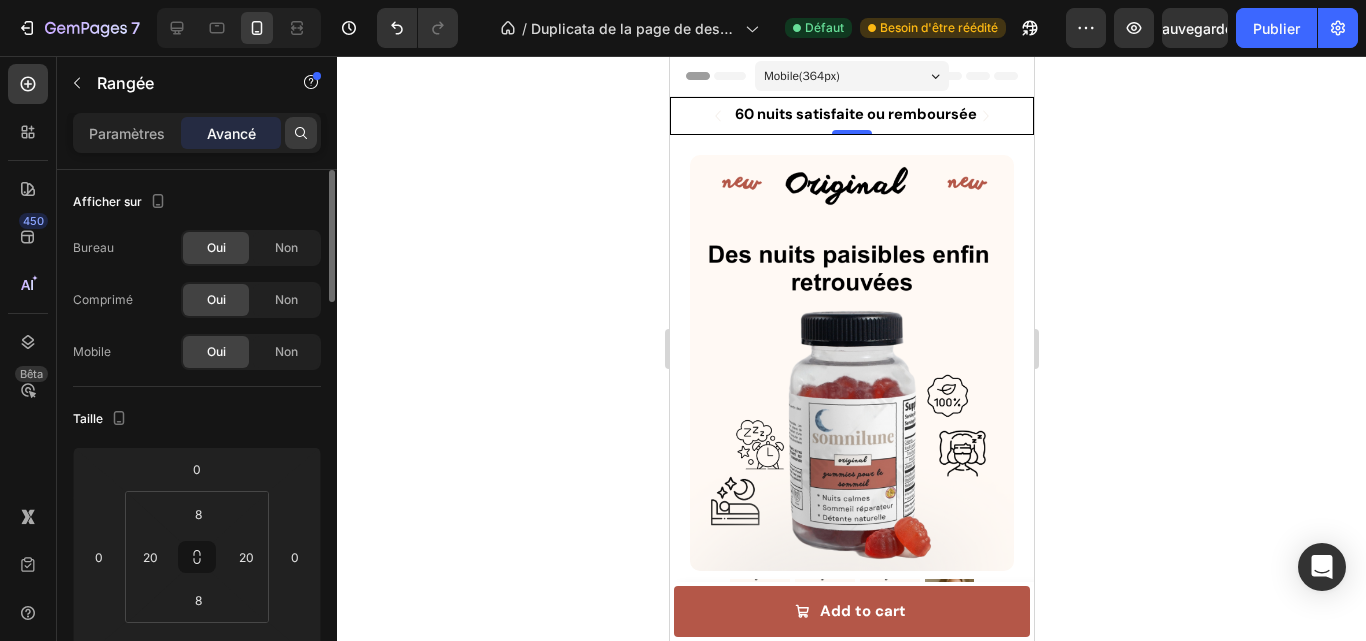 click 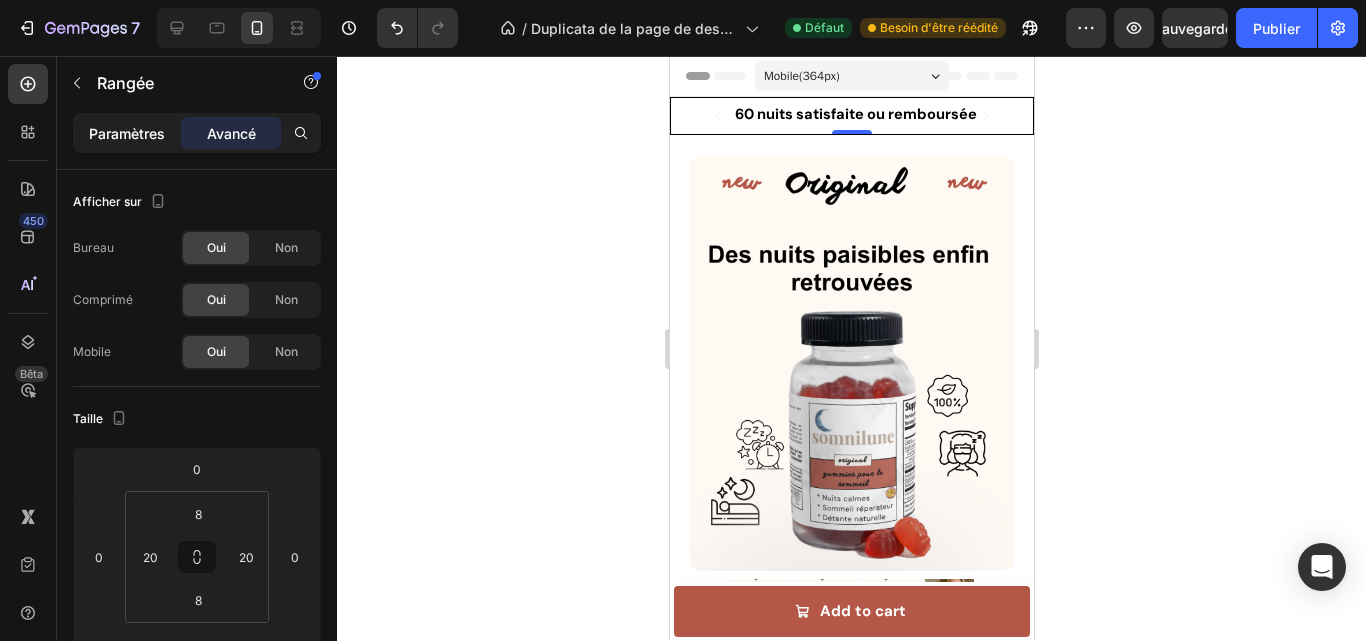 click on "Paramètres" at bounding box center [127, 133] 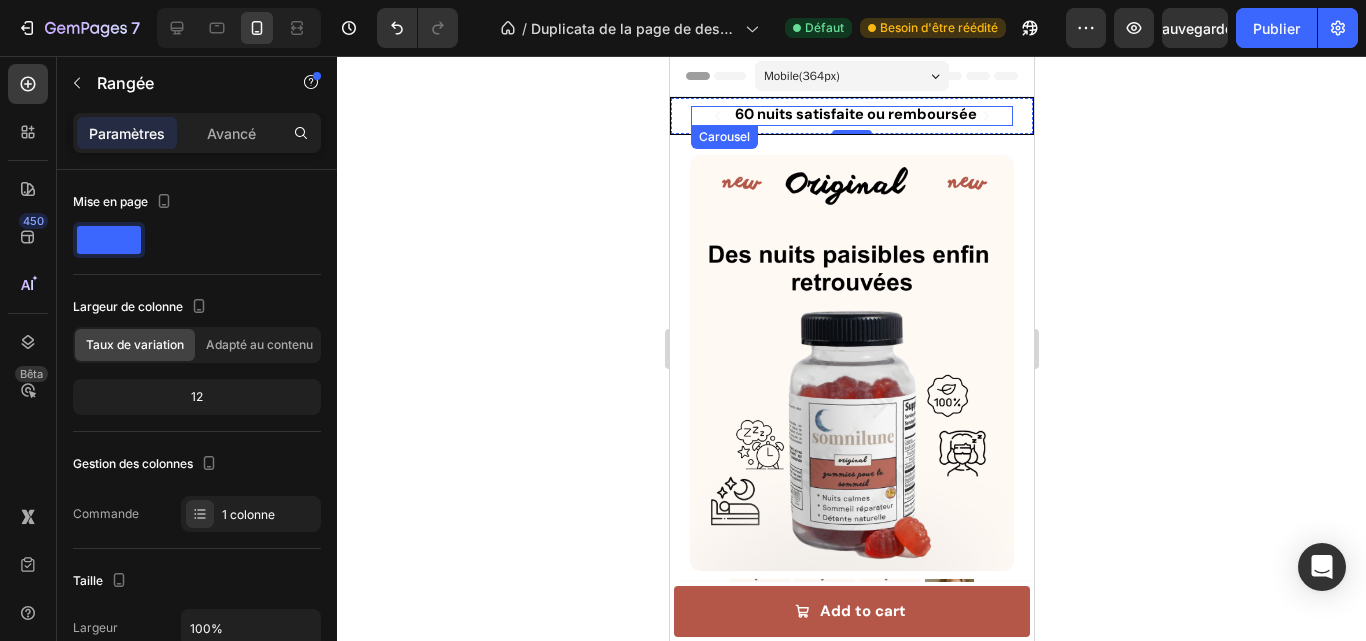 click 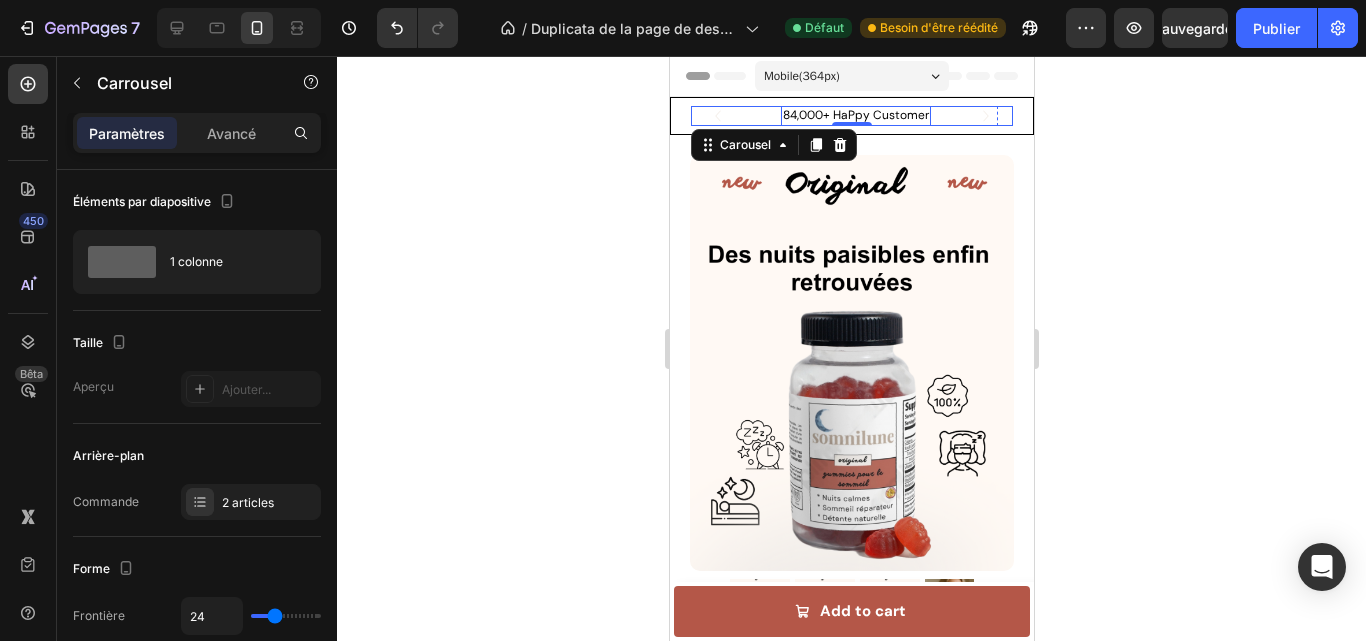 click on "84,000+ HaPpy Customer" at bounding box center [855, 116] 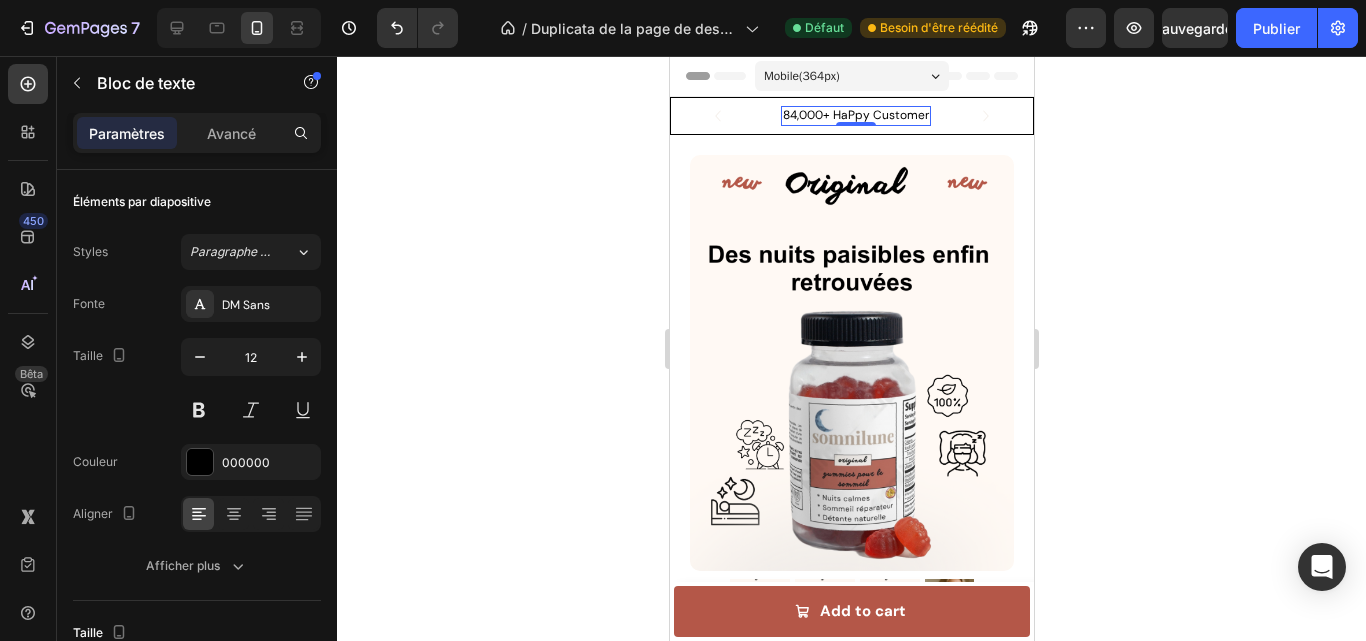 click on "84,000+ HaPpy Customer" at bounding box center [855, 116] 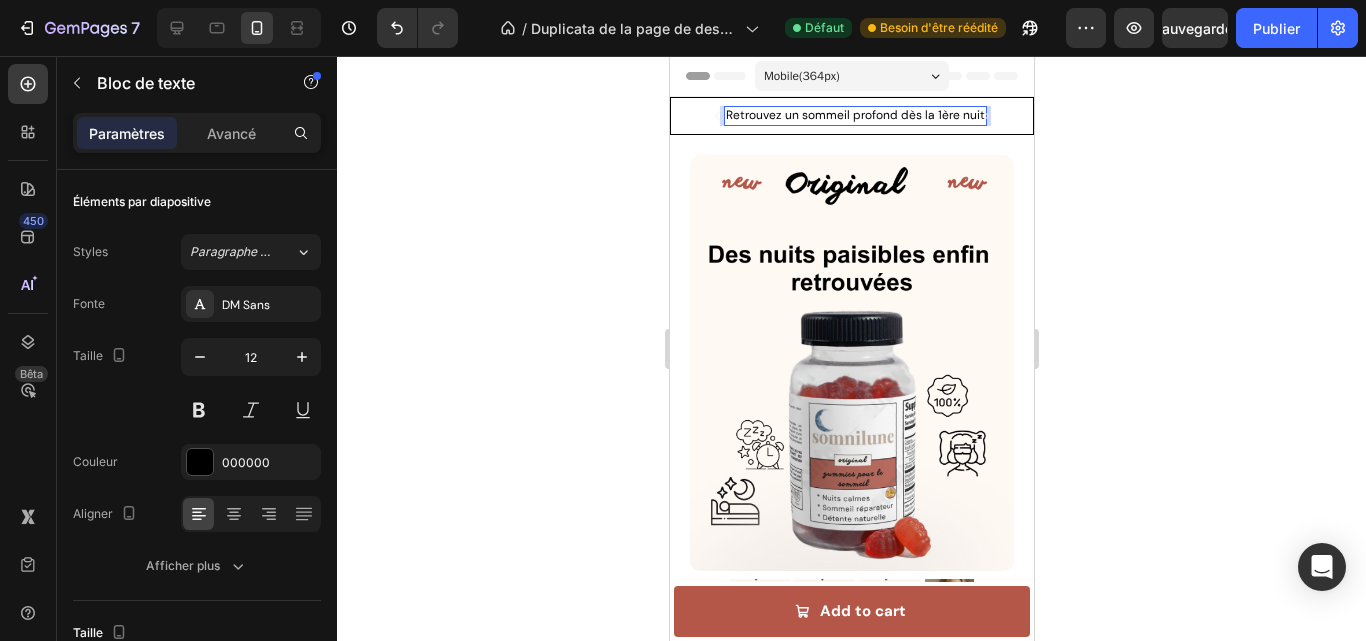 click on "Retrouvez un sommeil profond dès la 1ère nuit" at bounding box center (854, 116) 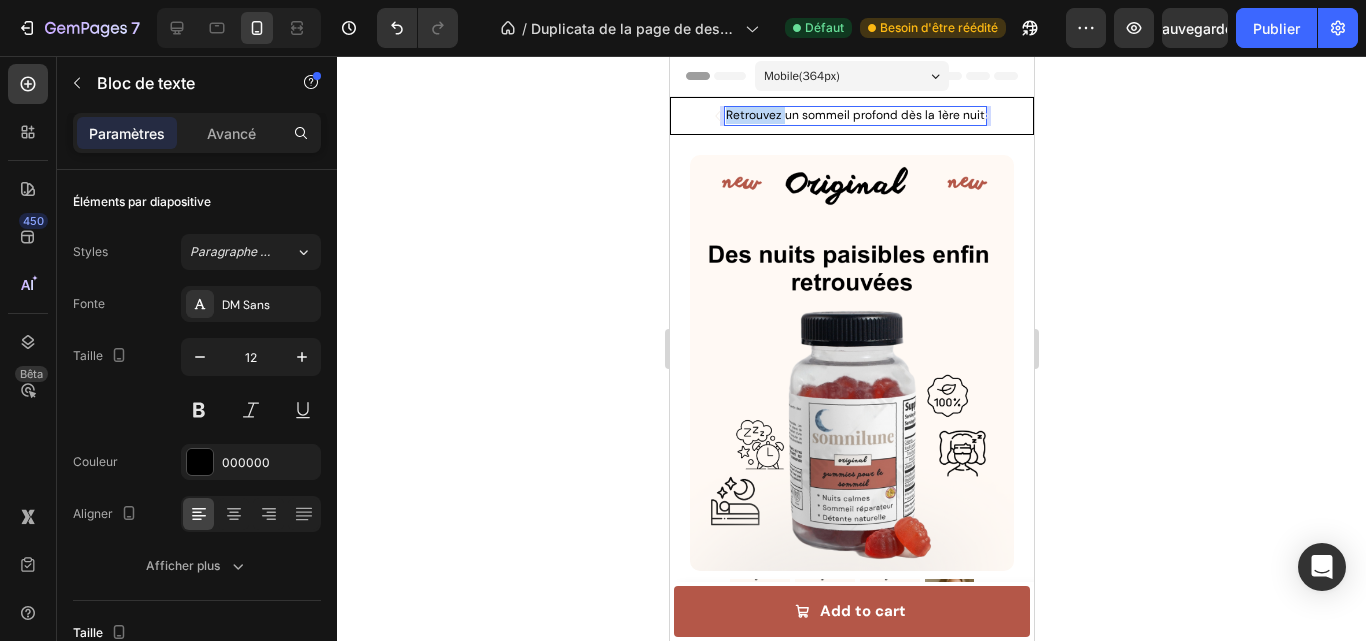 click on "Retrouvez un sommeil profond dès la 1ère nuit" at bounding box center [854, 116] 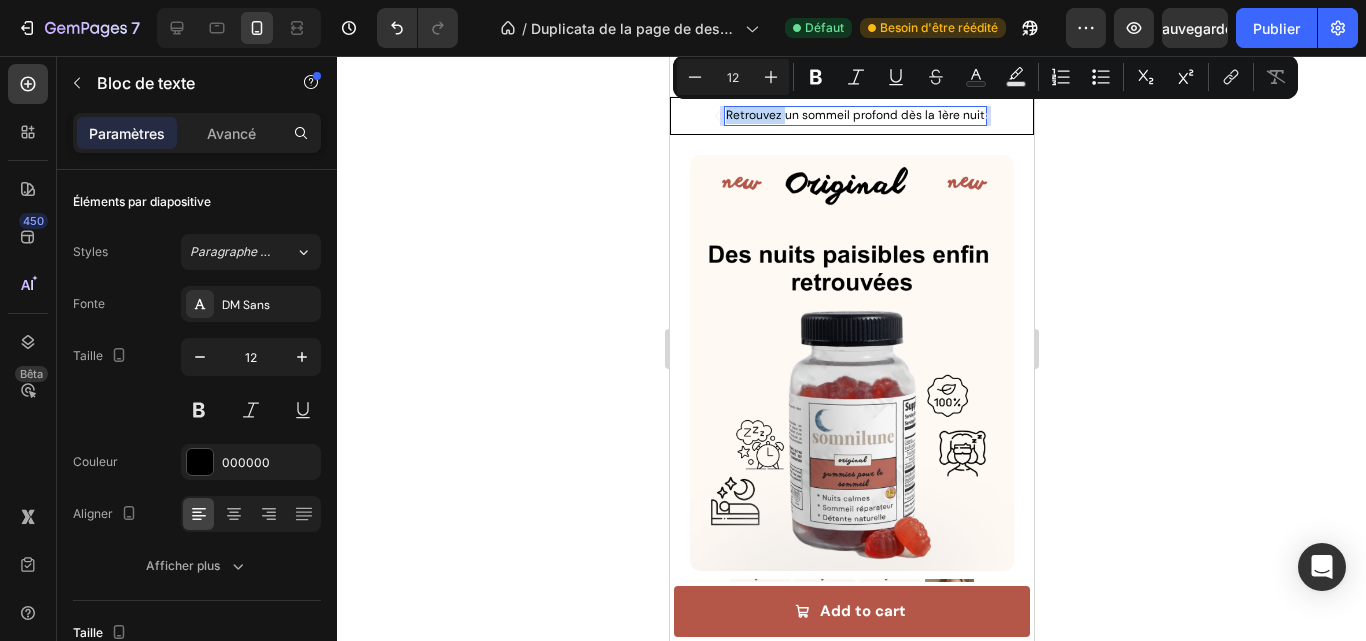 click on "Retrouvez un sommeil profond dès la 1ère nuit" at bounding box center [854, 116] 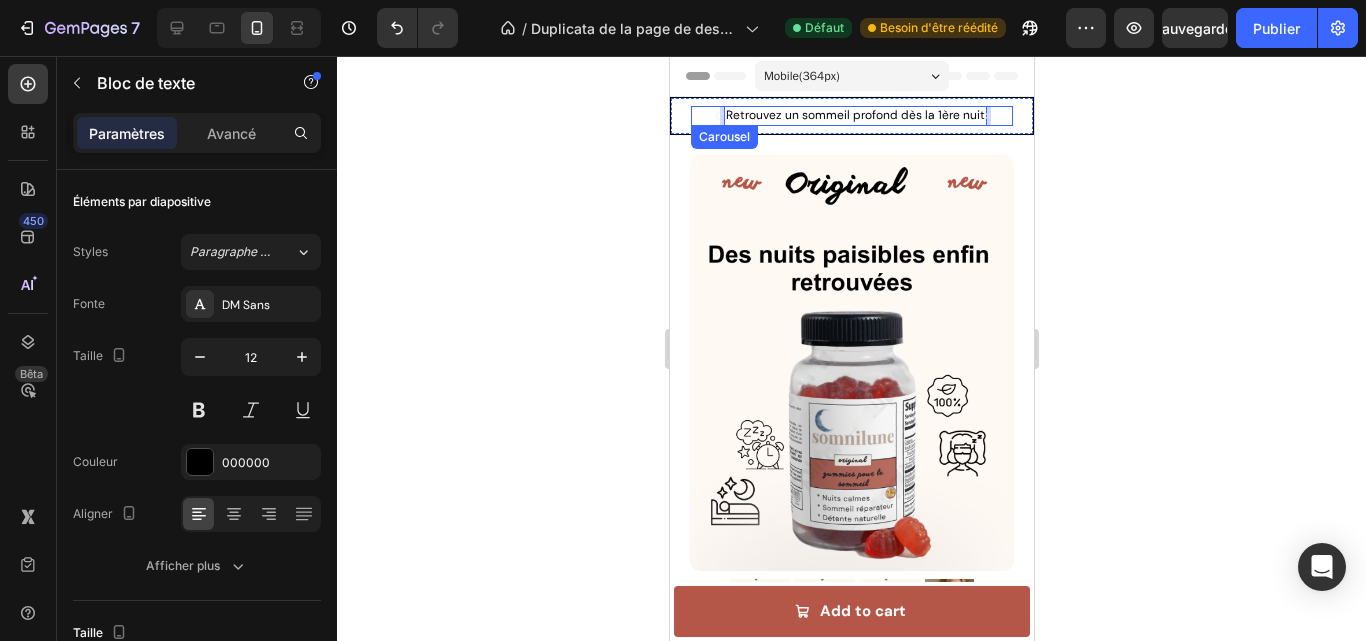 click on "Icon 60 nuits satisfaite ou remboursée Text Block Row
Icon Retrouvez un sommeil profond dès la 1ère nuit Text Block   0 Row" at bounding box center [851, 116] 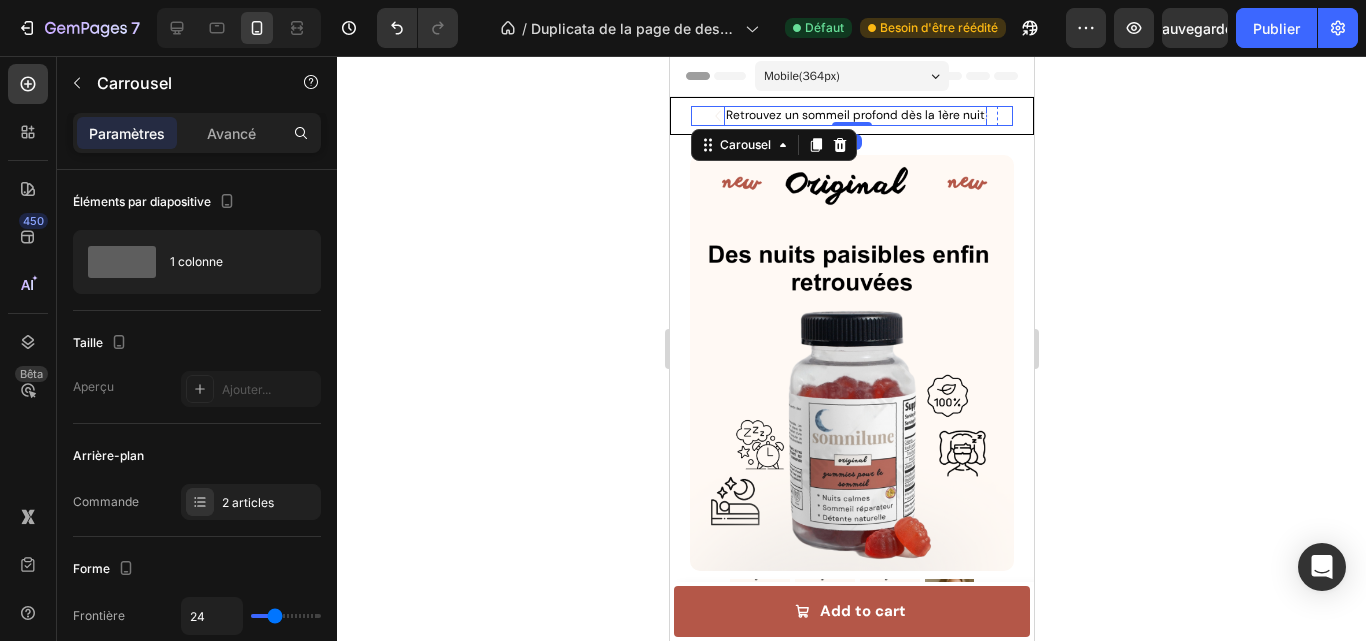 click on "Retrouvez un sommeil profond dès la 1ère nuit" at bounding box center [854, 116] 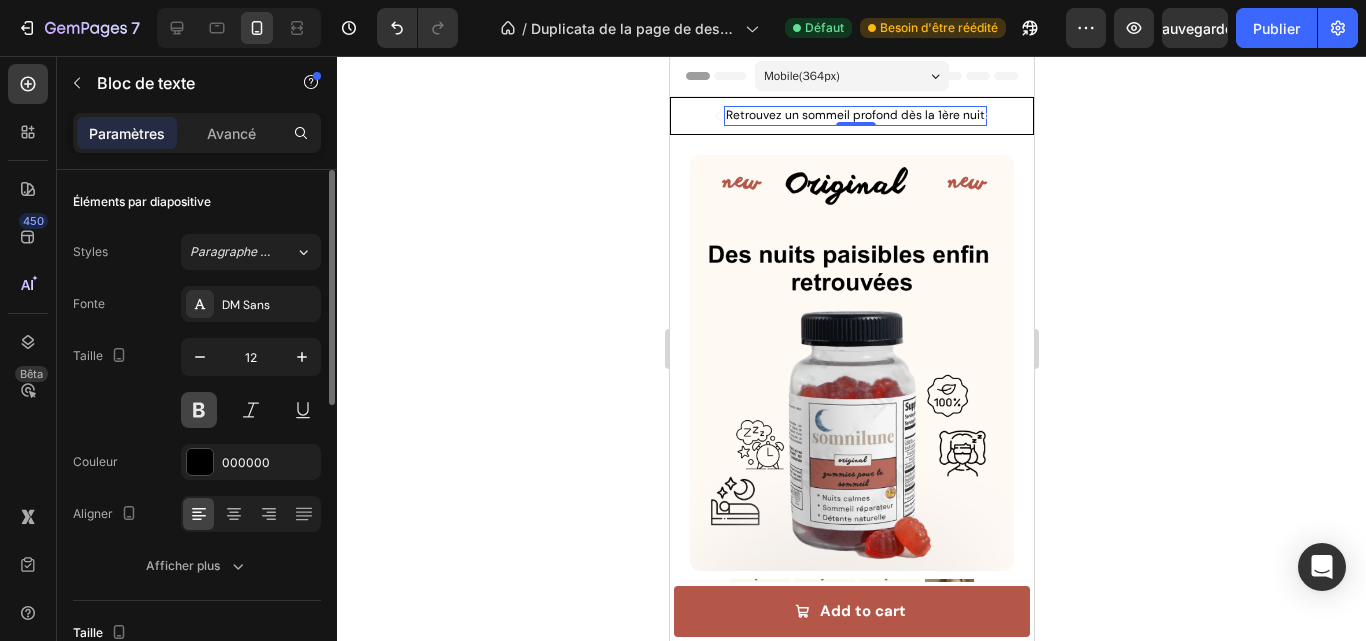 click at bounding box center [199, 410] 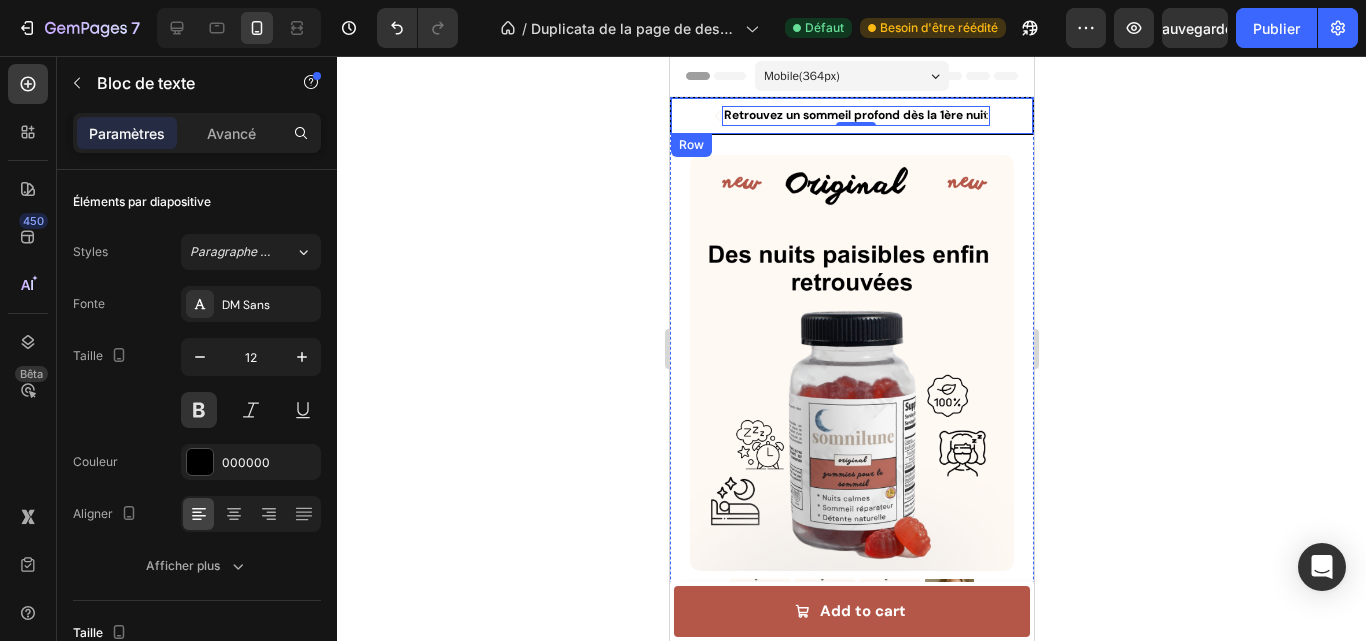 click on "Icon 60 nuits satisfaite ou remboursée Text Block Row
Icon Retrouvez un sommeil profond dès la 1ère nuit Text Block   0 Row
Carousel Row" at bounding box center (851, 116) 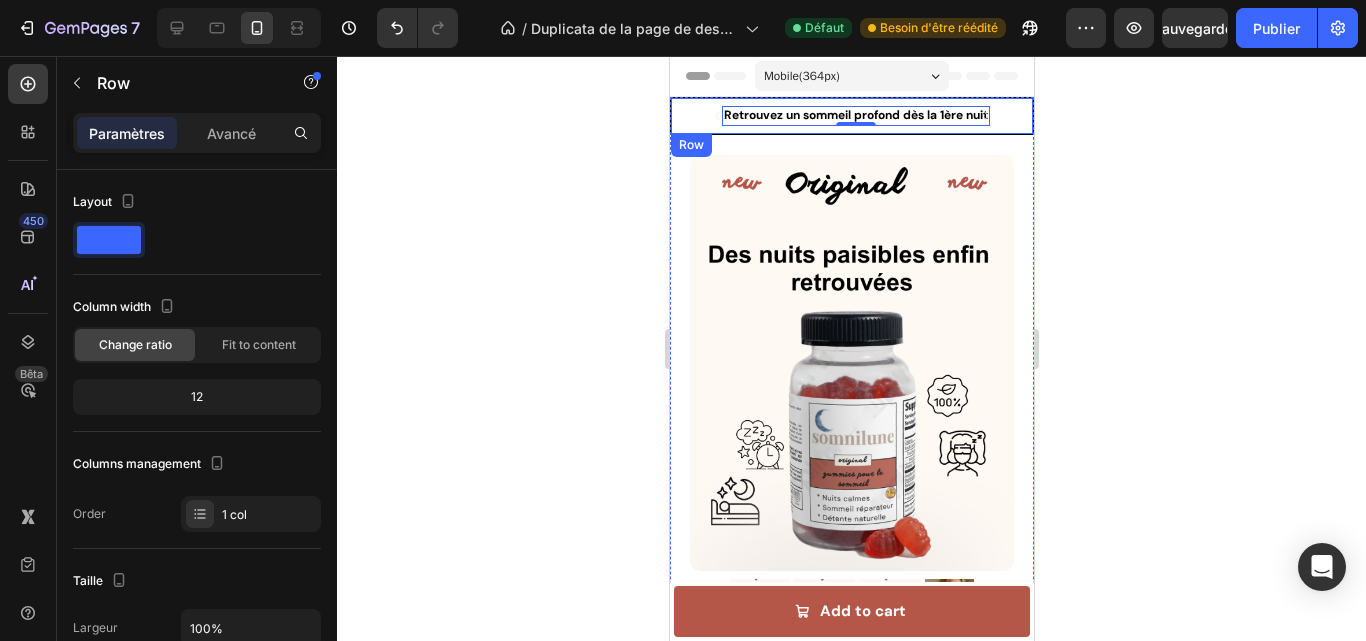 click on "Icon 60 nuits satisfaite ou remboursée Text Block Row
Icon Retrouvez un sommeil profond dès la 1ère nuit Text Block   0 Row
Carousel Row" at bounding box center (851, 116) 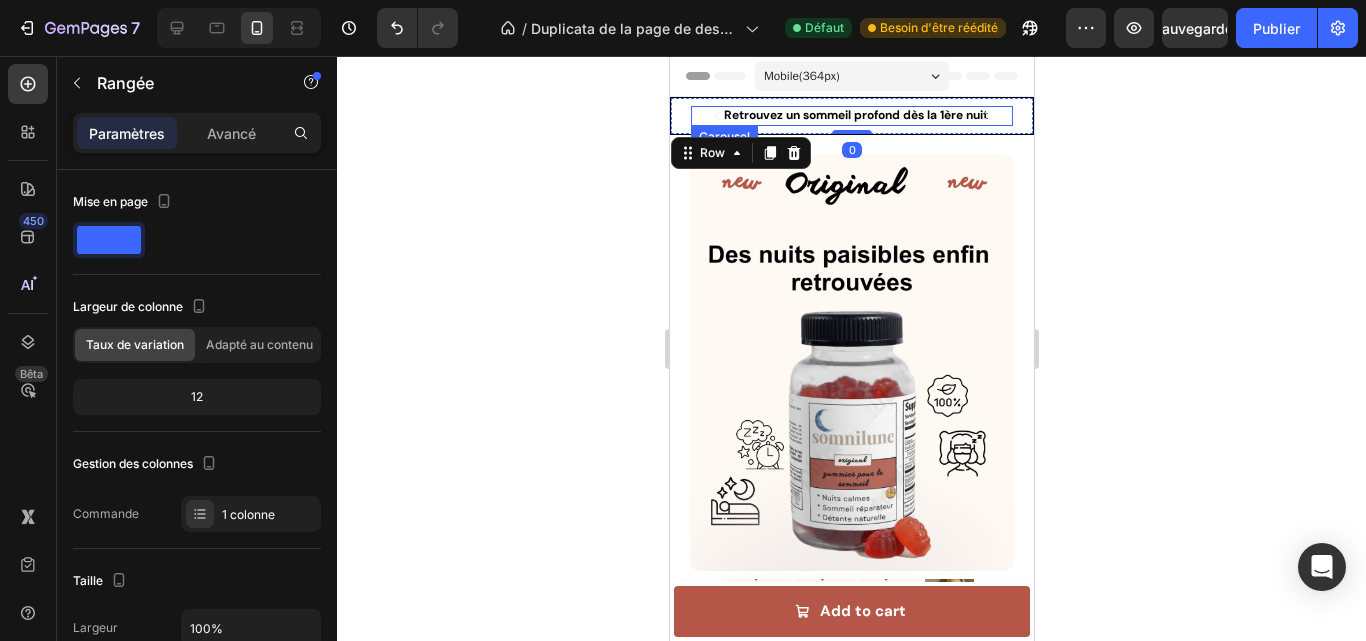 click on "Retrouvez un sommeil profond dès la 1ère nuit" at bounding box center (855, 116) 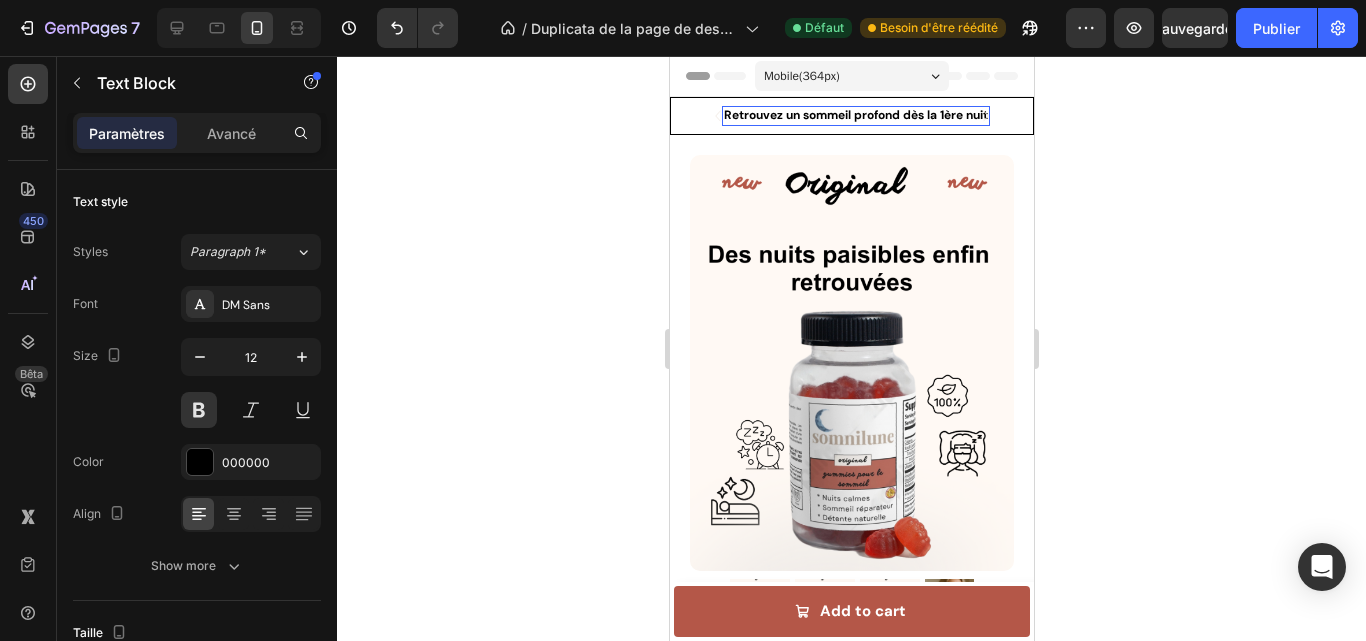 click on "Retrouvez un sommeil profond dès la 1ère nuit" at bounding box center (855, 116) 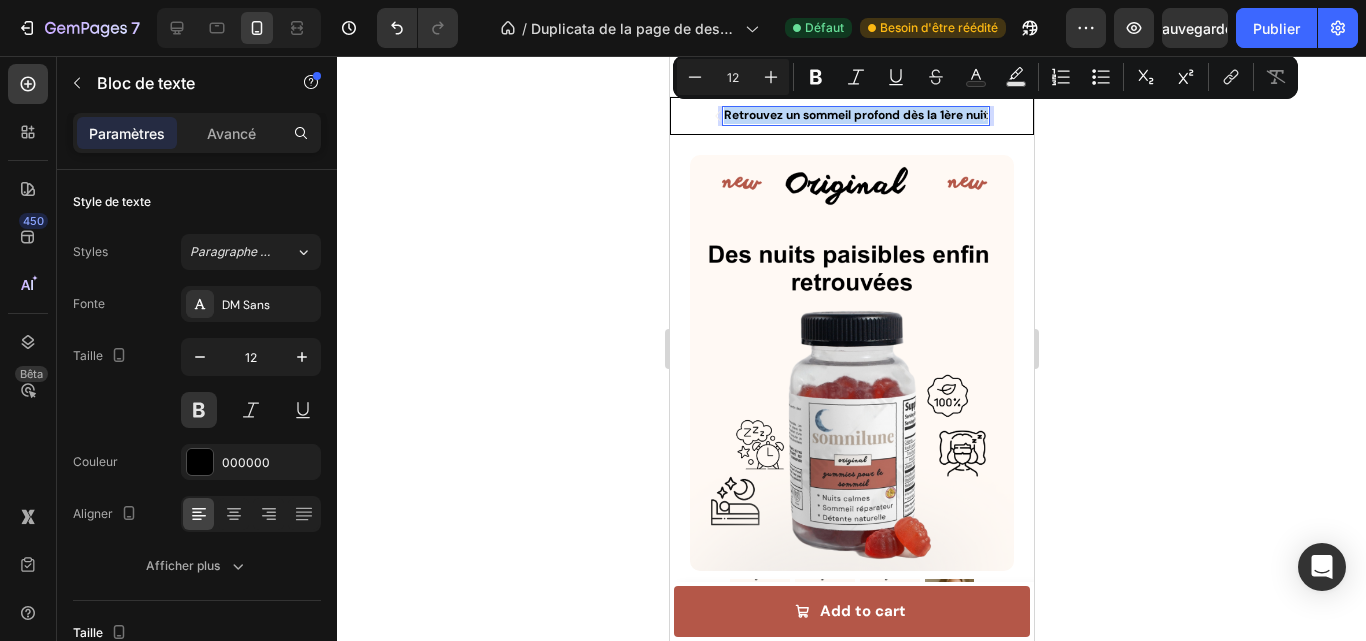 click on "Retrouvez un sommeil profond dès la 1ère nuit" at bounding box center [855, 116] 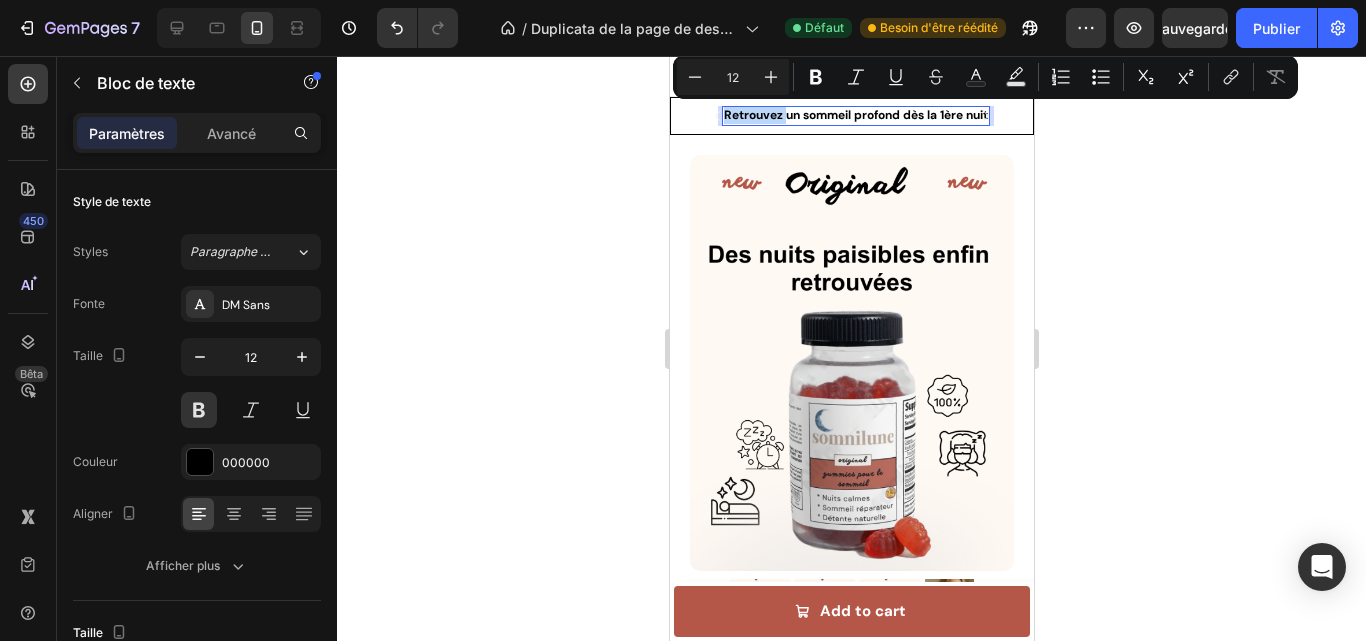click on "Retrouvez un sommeil profond dès la 1ère nuit" at bounding box center (855, 116) 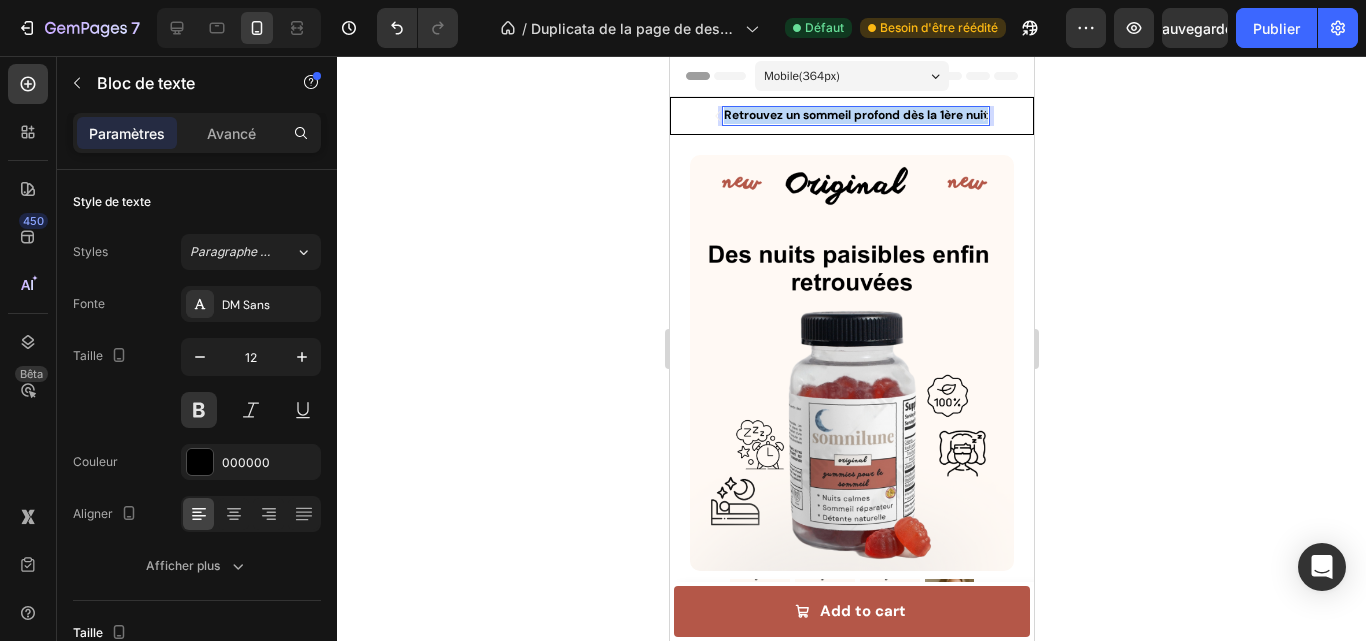 click on "Retrouvez un sommeil profond dès la 1ère nuit" at bounding box center [855, 116] 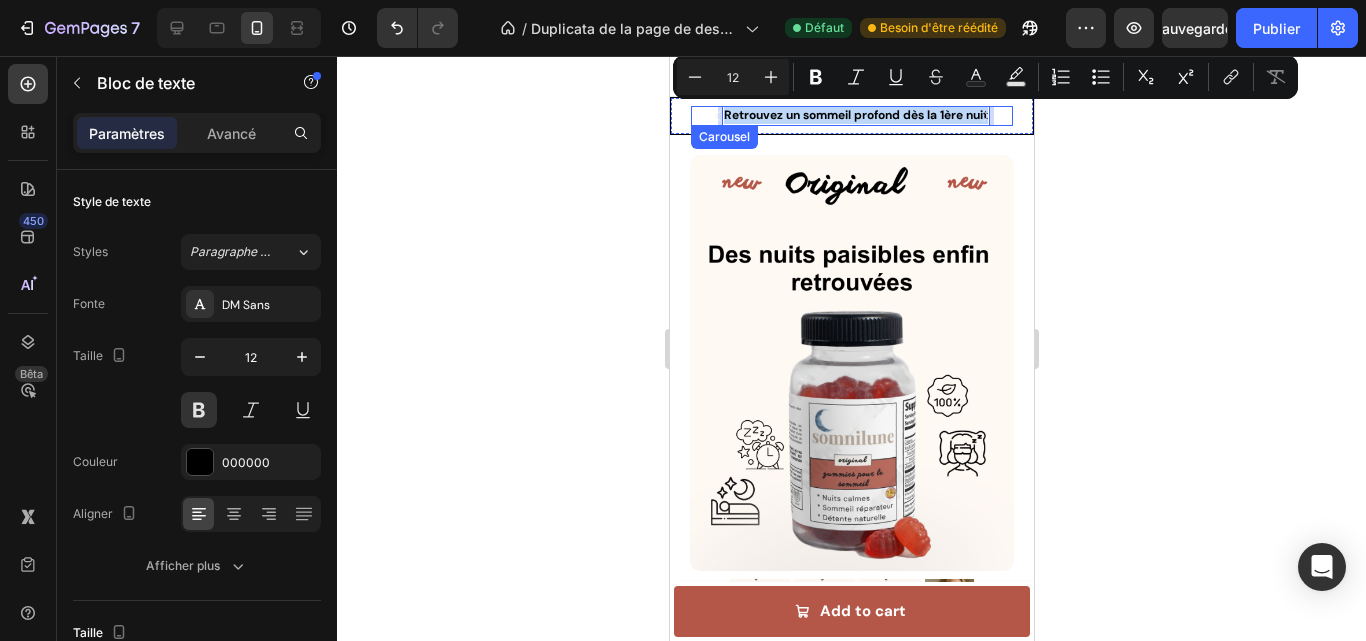 click 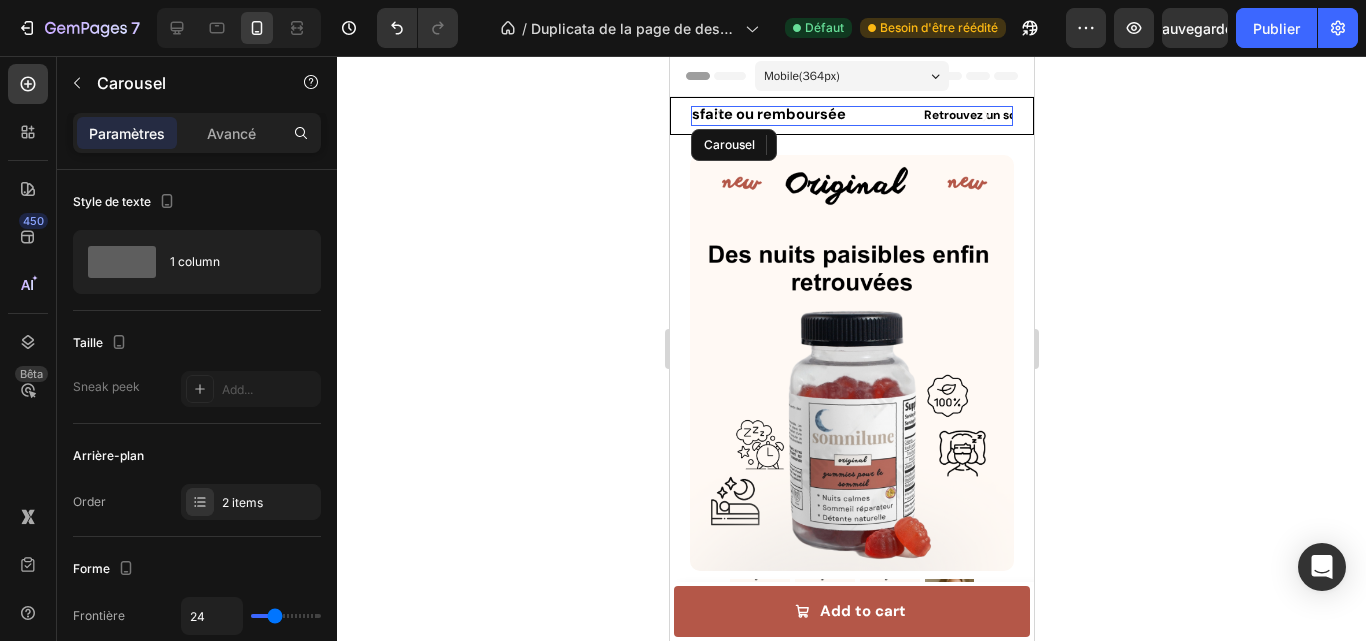 click 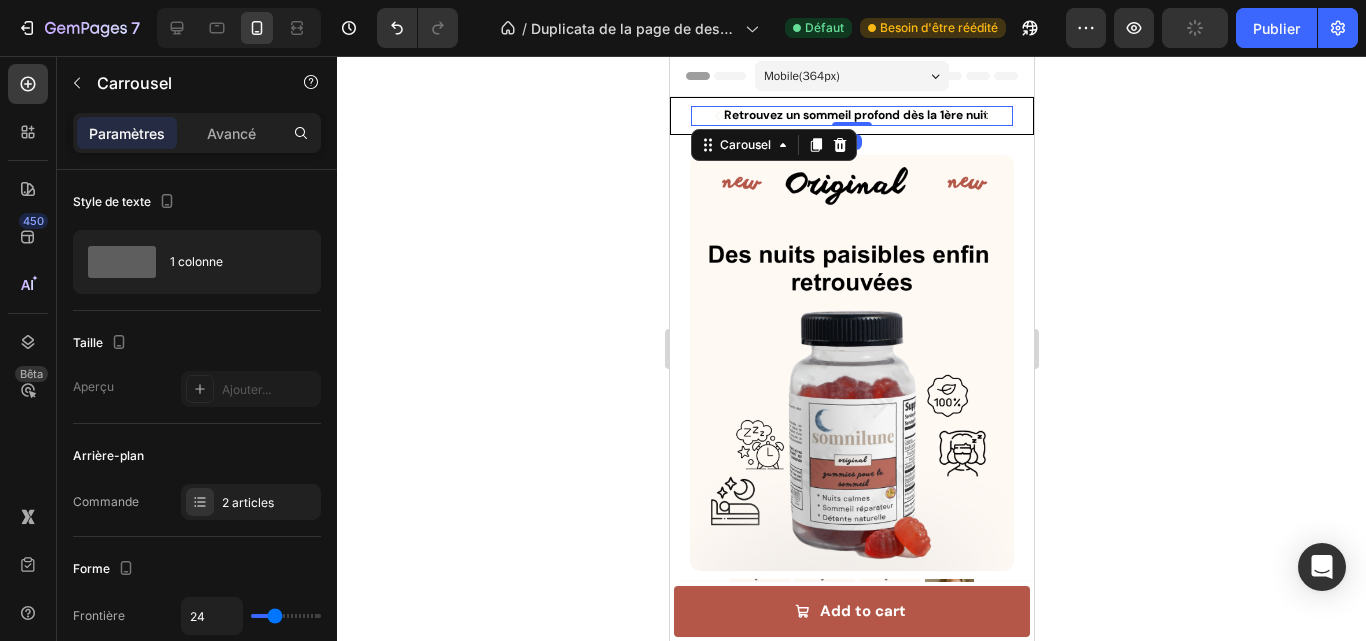 click 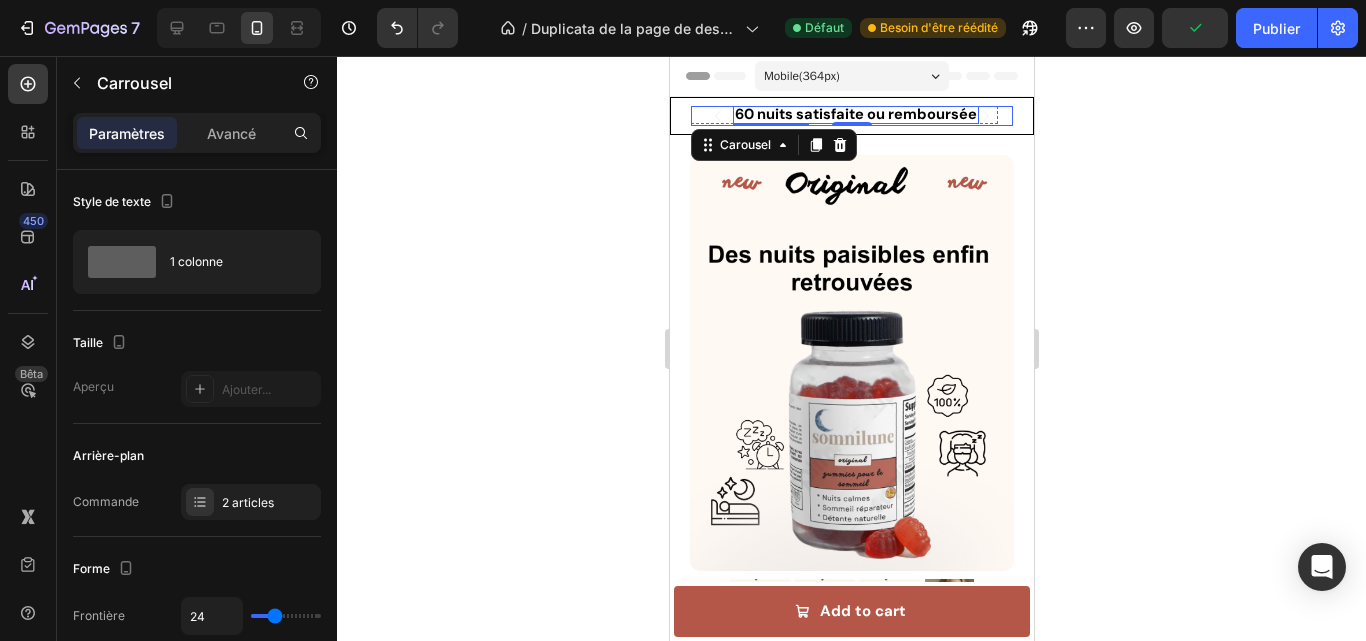 click on "60 nuits satisfaite ou remboursée" at bounding box center (855, 114) 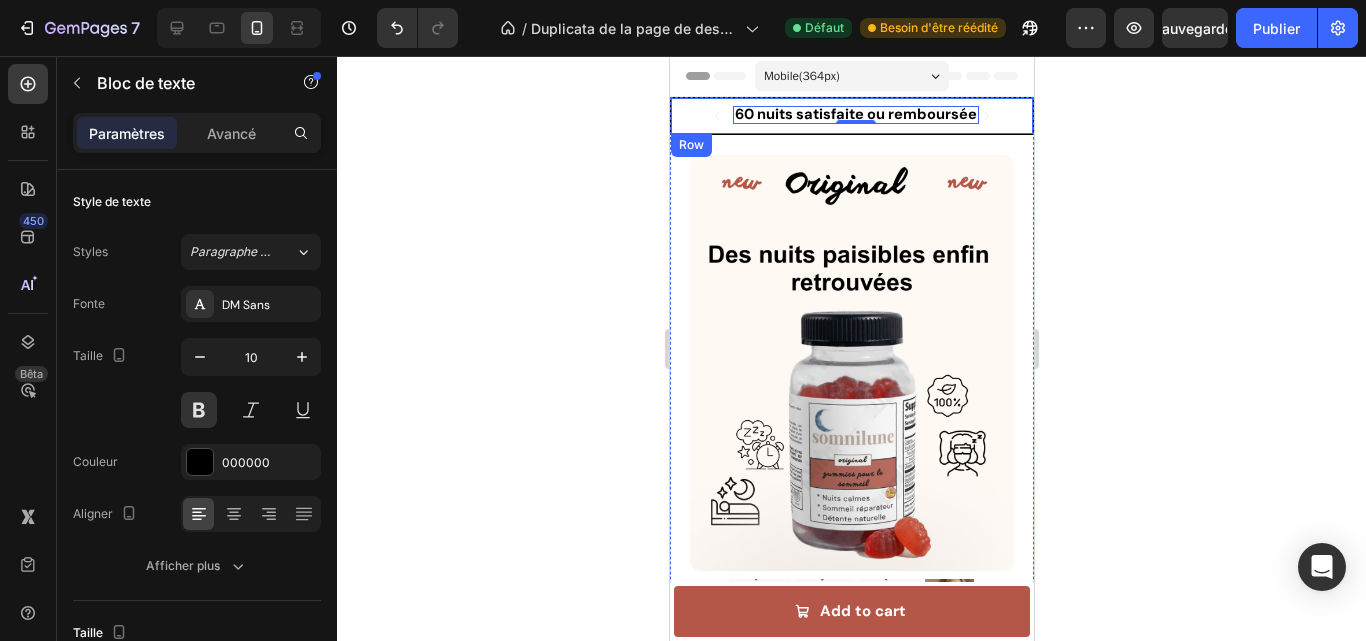 click on "Icon 60 nuits satisfaite ou remboursée Text Block   0 Row
Icon Retrouvez un sommeil profond dès la 1ère nuit Text Block Row
Carousel Row" at bounding box center (851, 116) 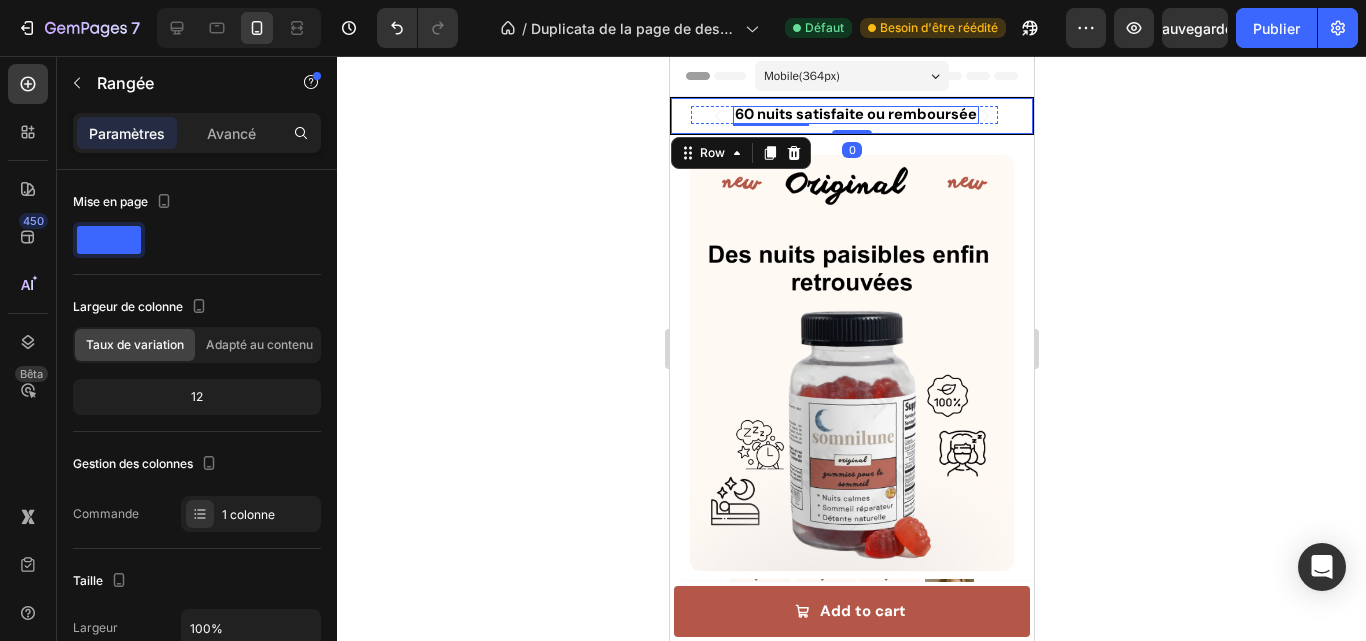 click on "60 nuits satisfaite ou remboursée" at bounding box center [855, 114] 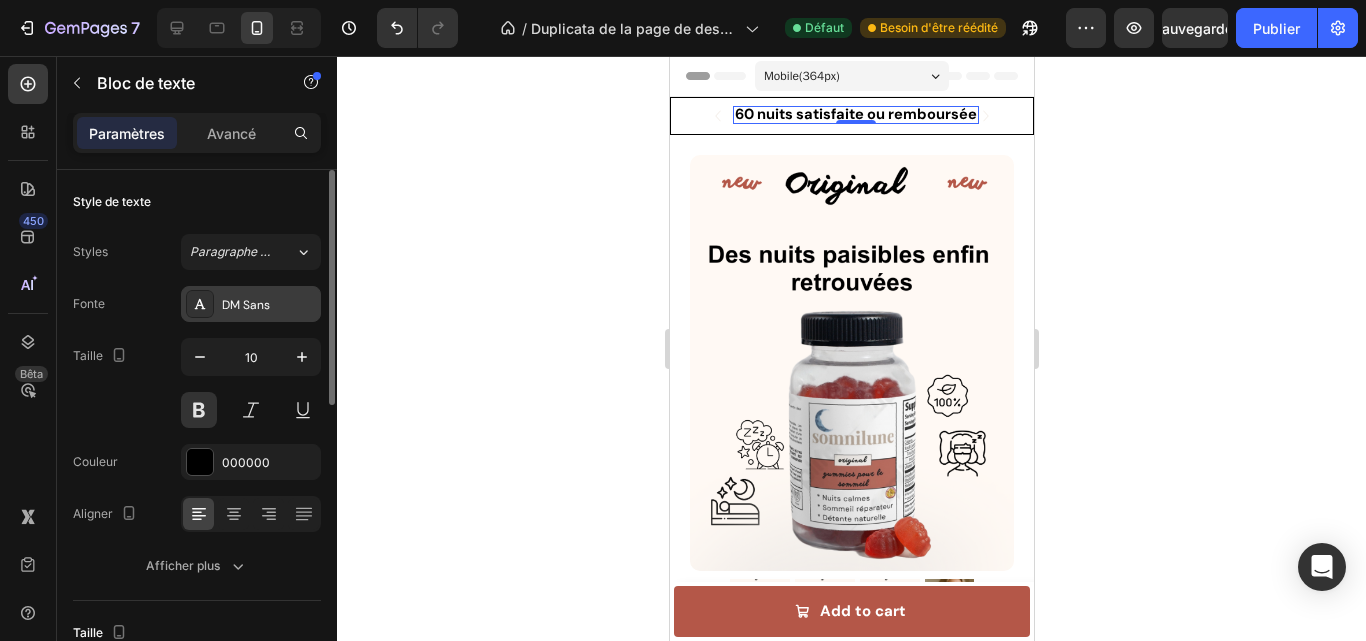 click on "DM Sans" at bounding box center [246, 305] 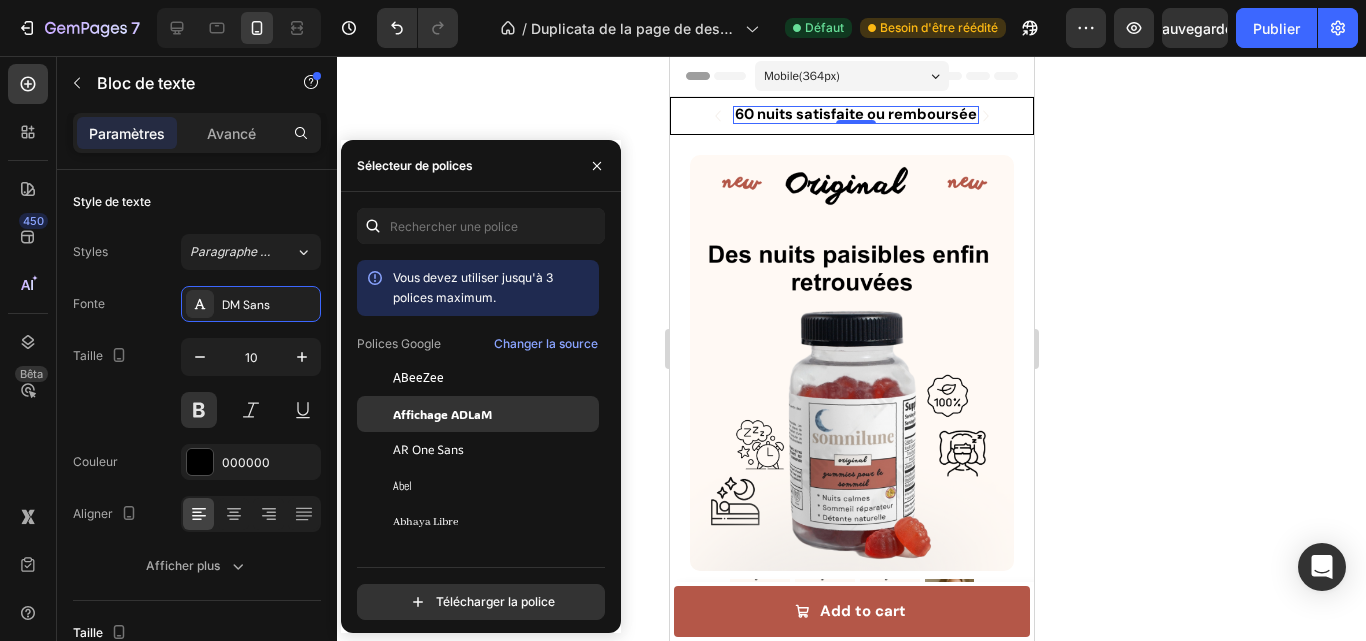 click on "Affichage ADLaM" at bounding box center (442, 414) 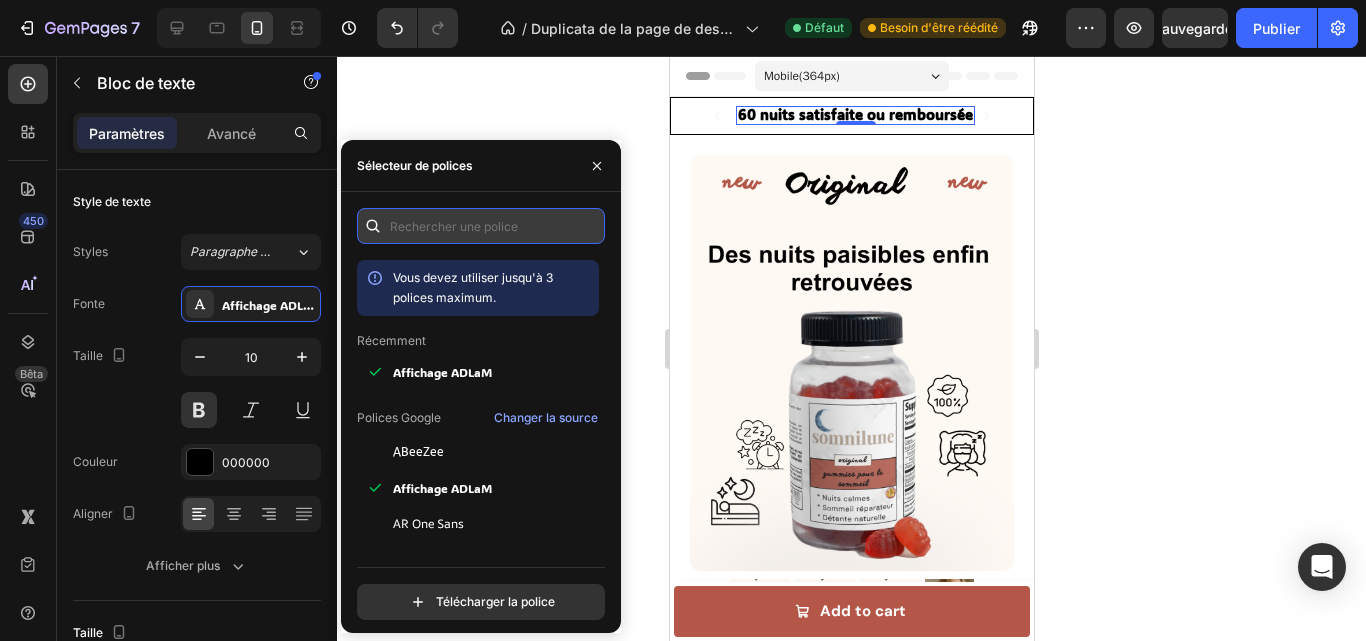 click at bounding box center (481, 226) 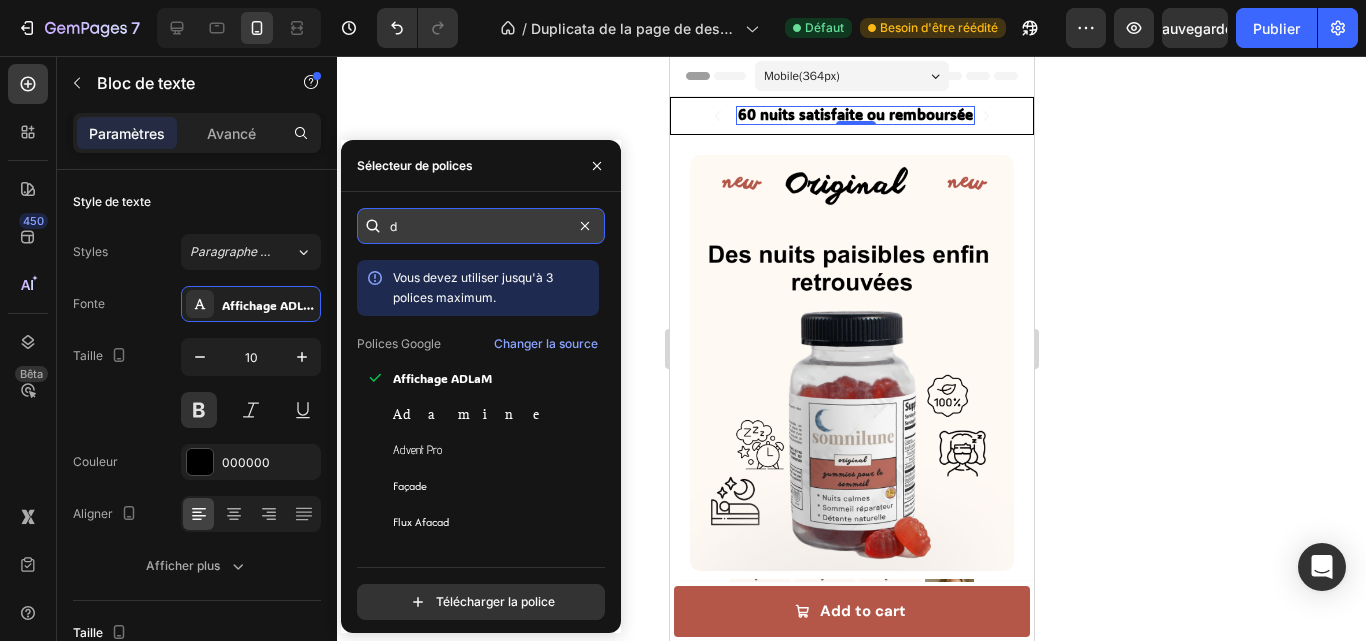 type on "dm" 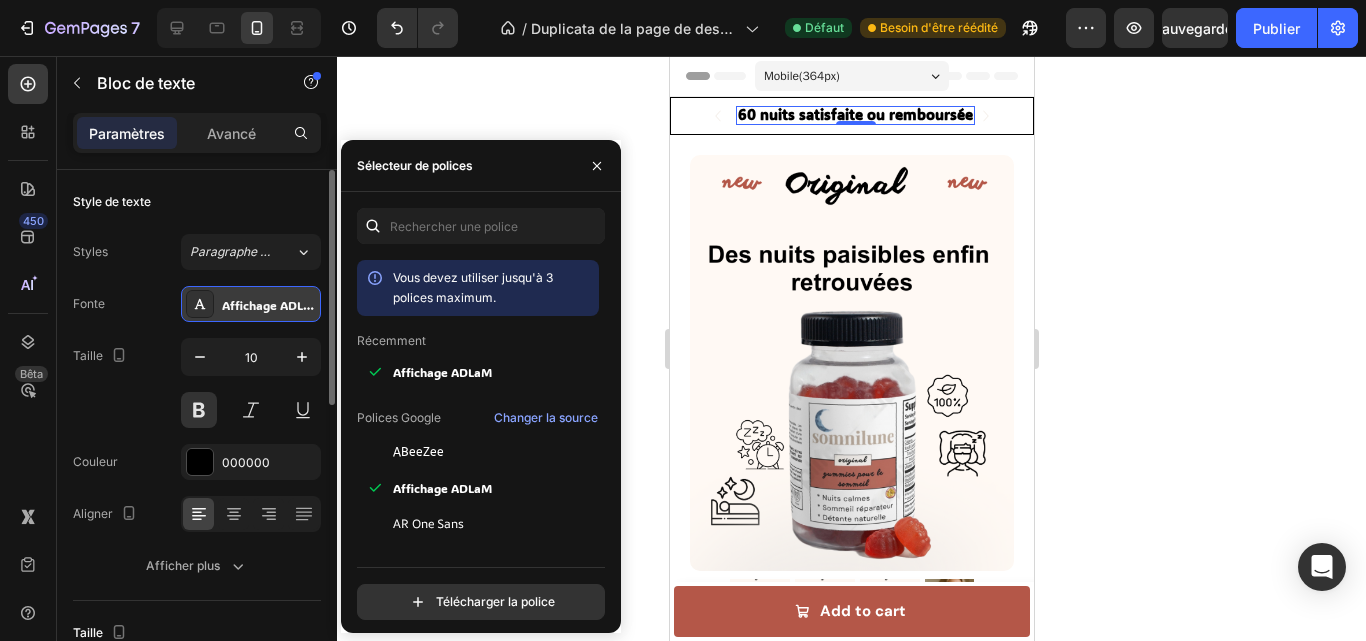 click on "Affichage ADLaM" at bounding box center (251, 304) 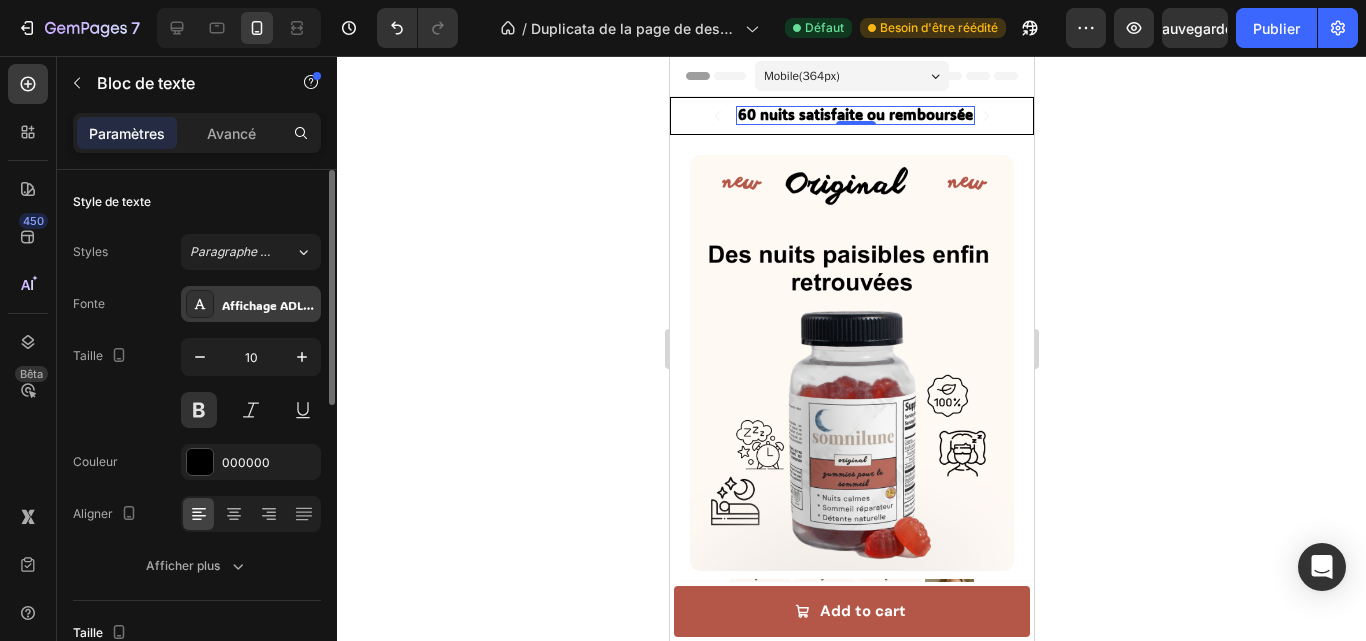 click on "Affichage ADLaM" at bounding box center [251, 304] 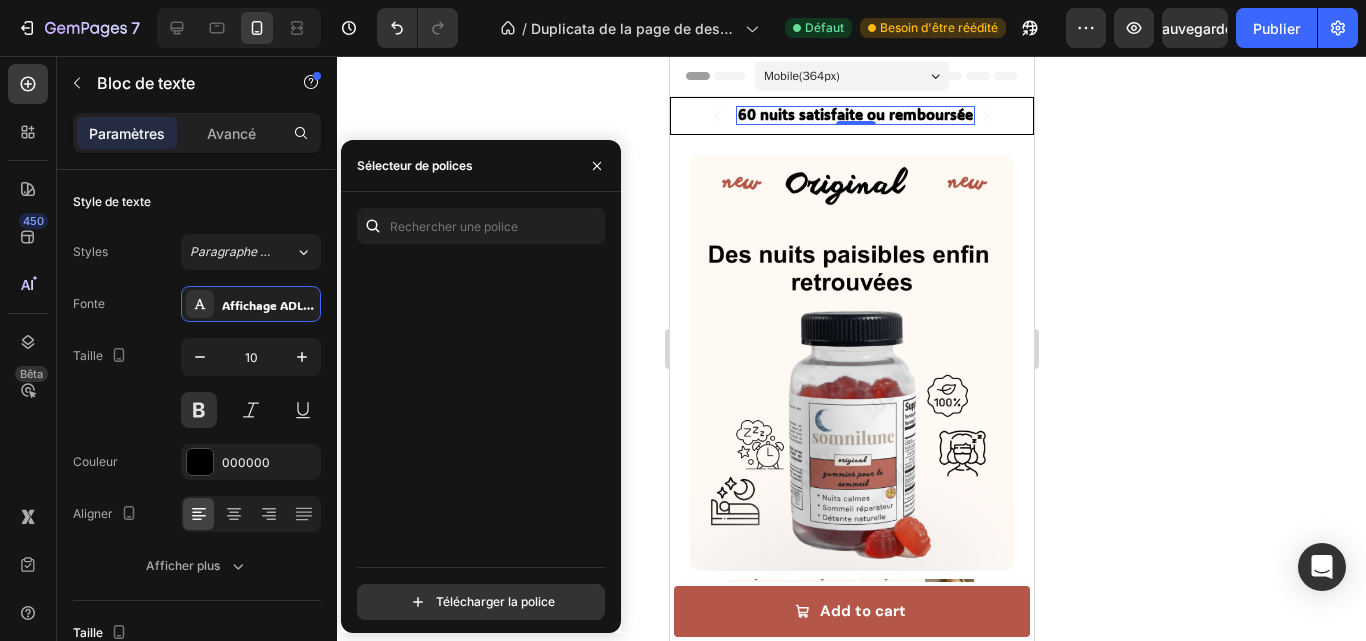 scroll, scrollTop: 25555, scrollLeft: 0, axis: vertical 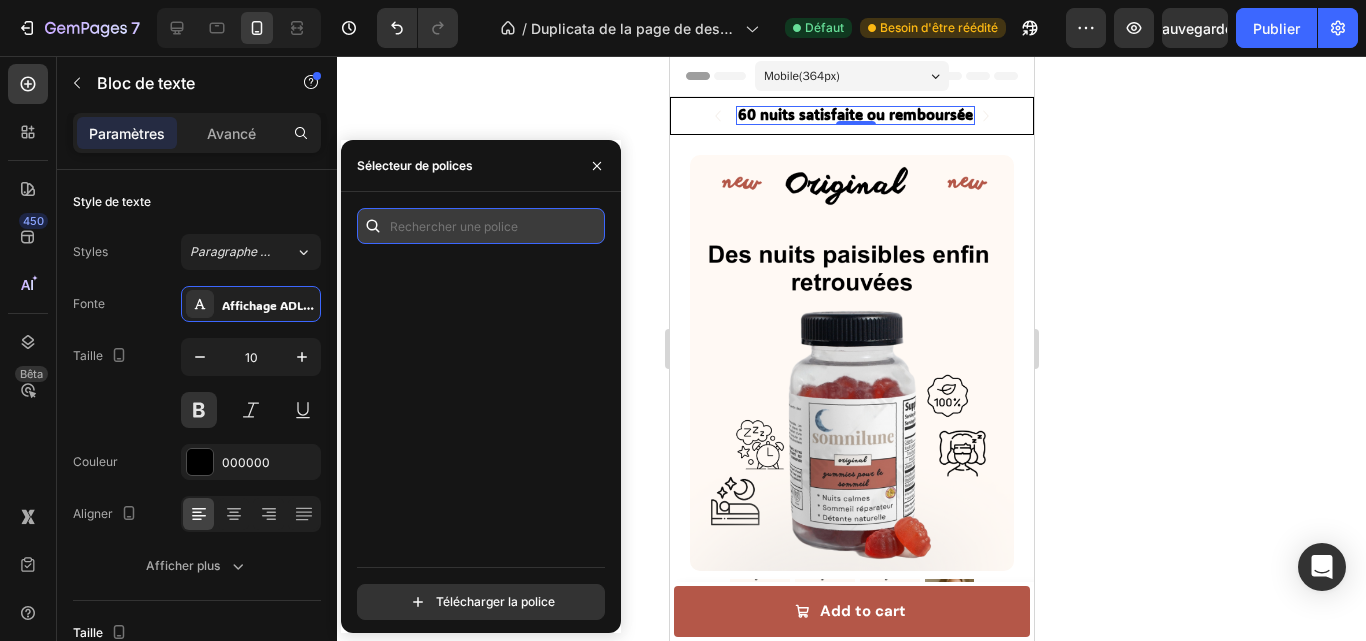 click at bounding box center (481, 226) 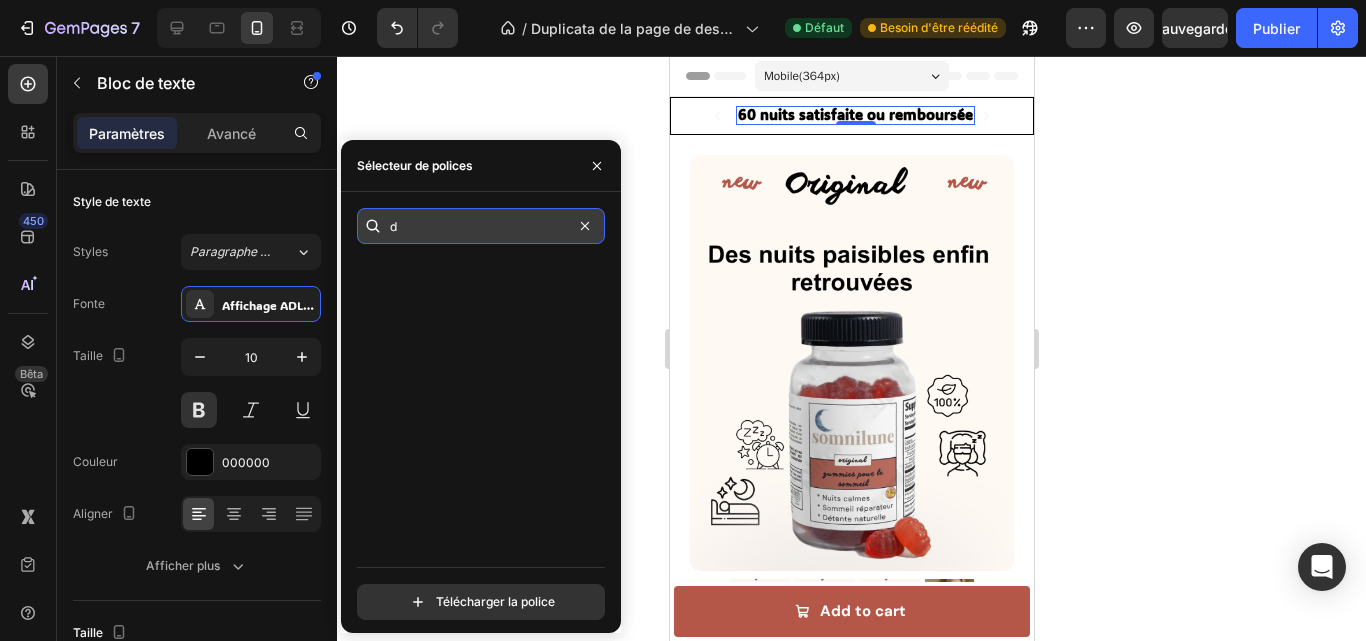 scroll, scrollTop: 0, scrollLeft: 0, axis: both 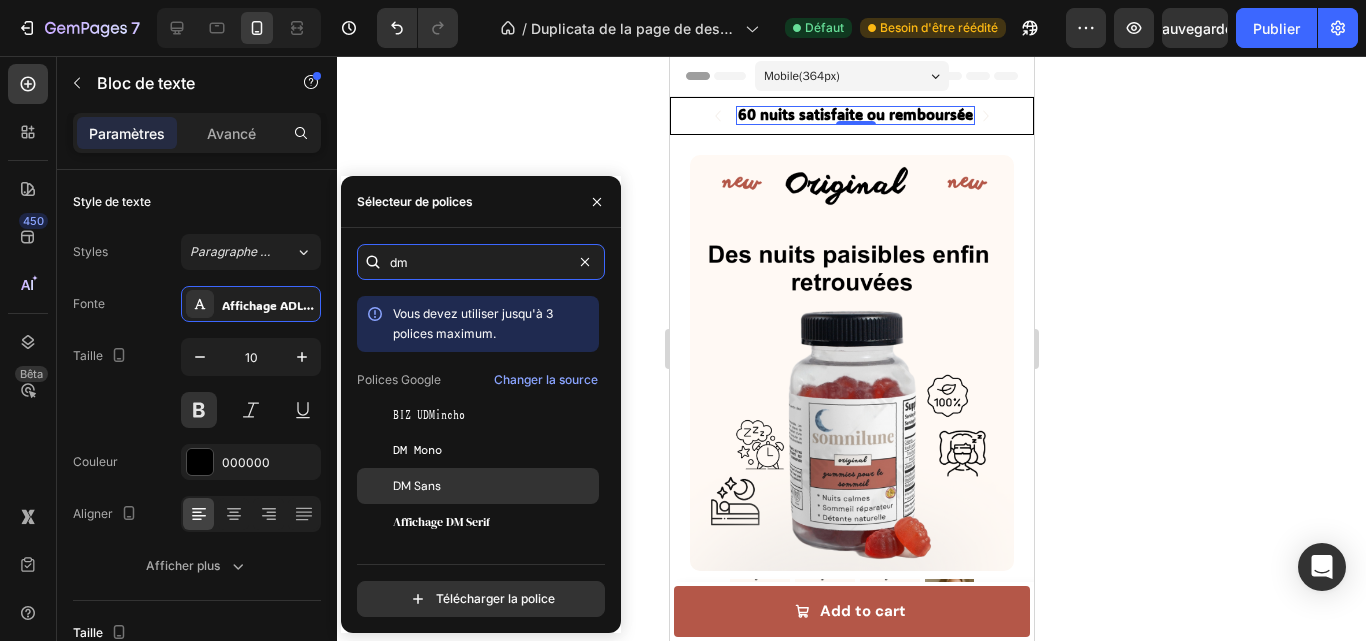 type on "dm" 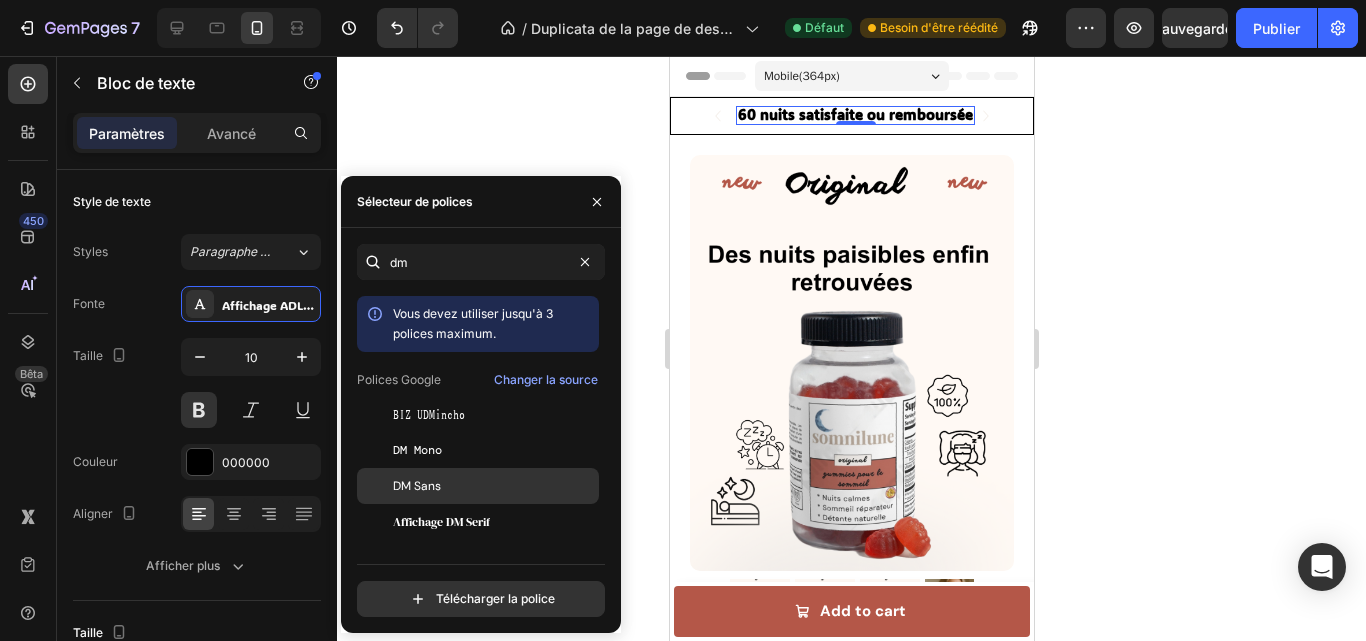 click on "DM Sans" at bounding box center (494, 486) 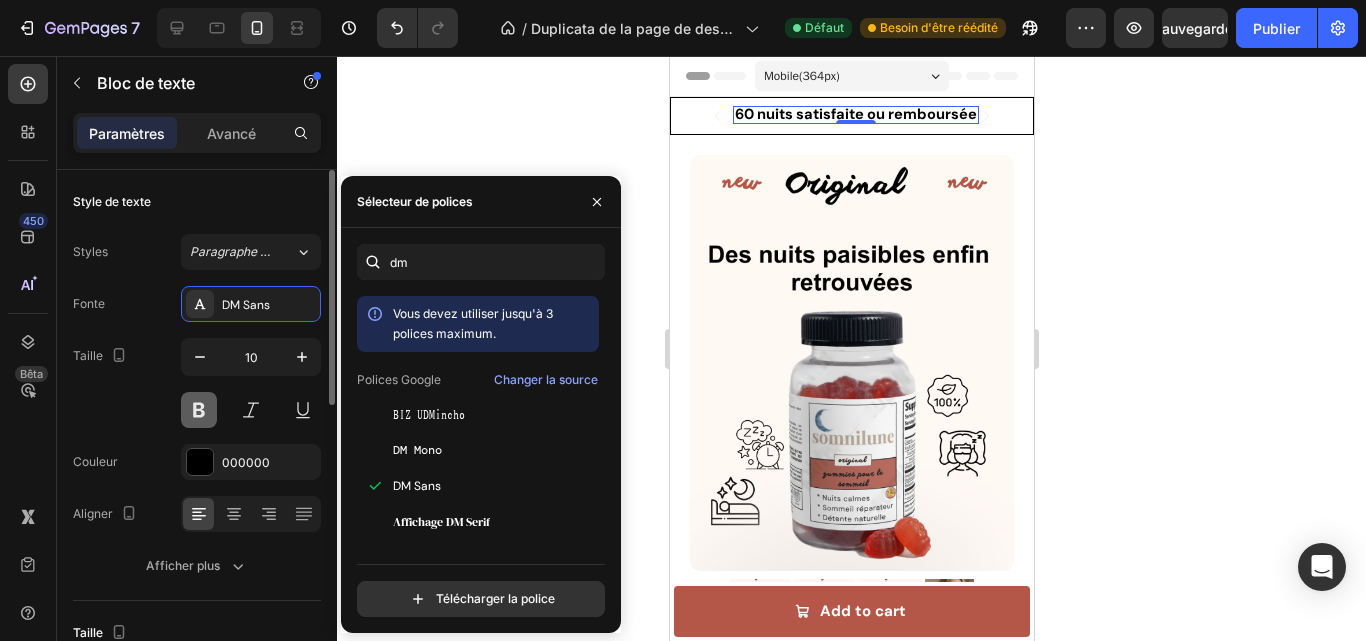 click at bounding box center (199, 410) 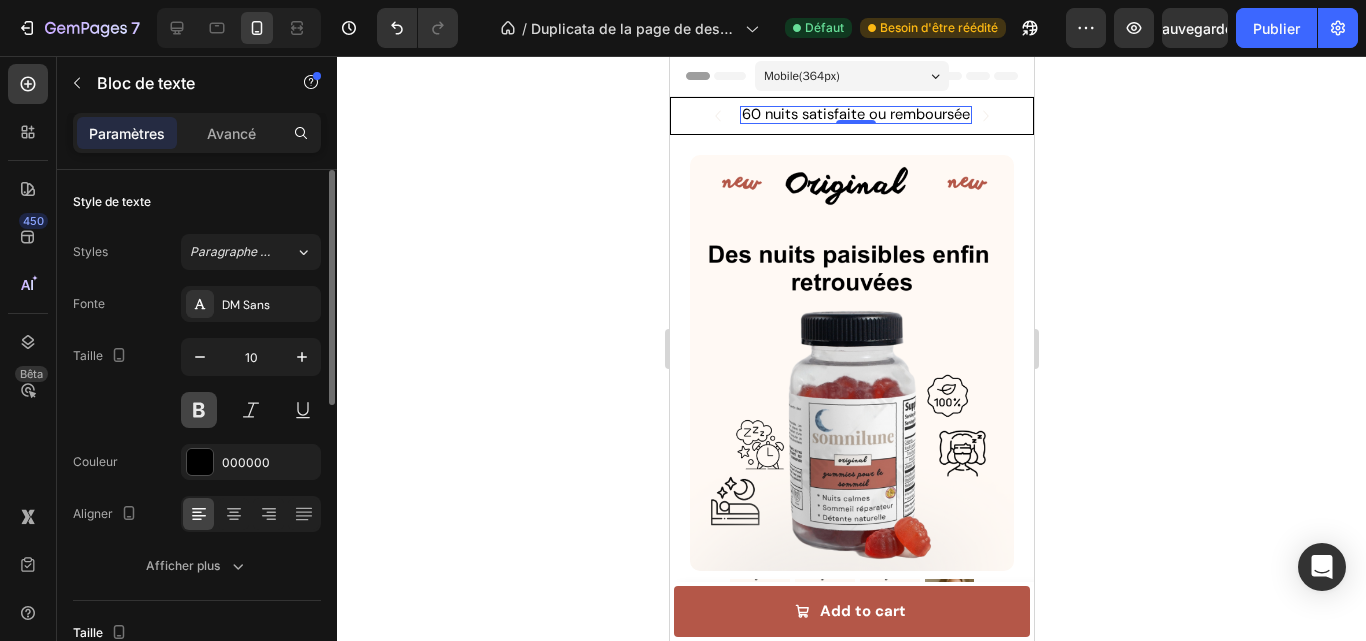 click at bounding box center (199, 410) 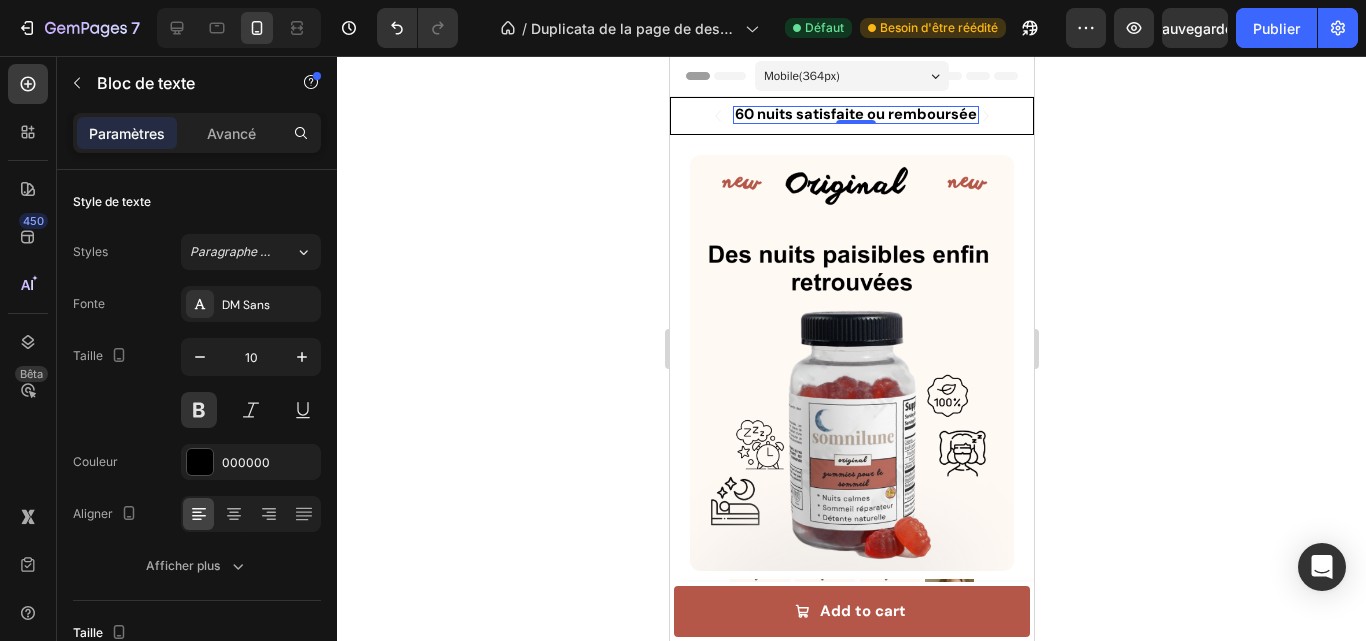 click 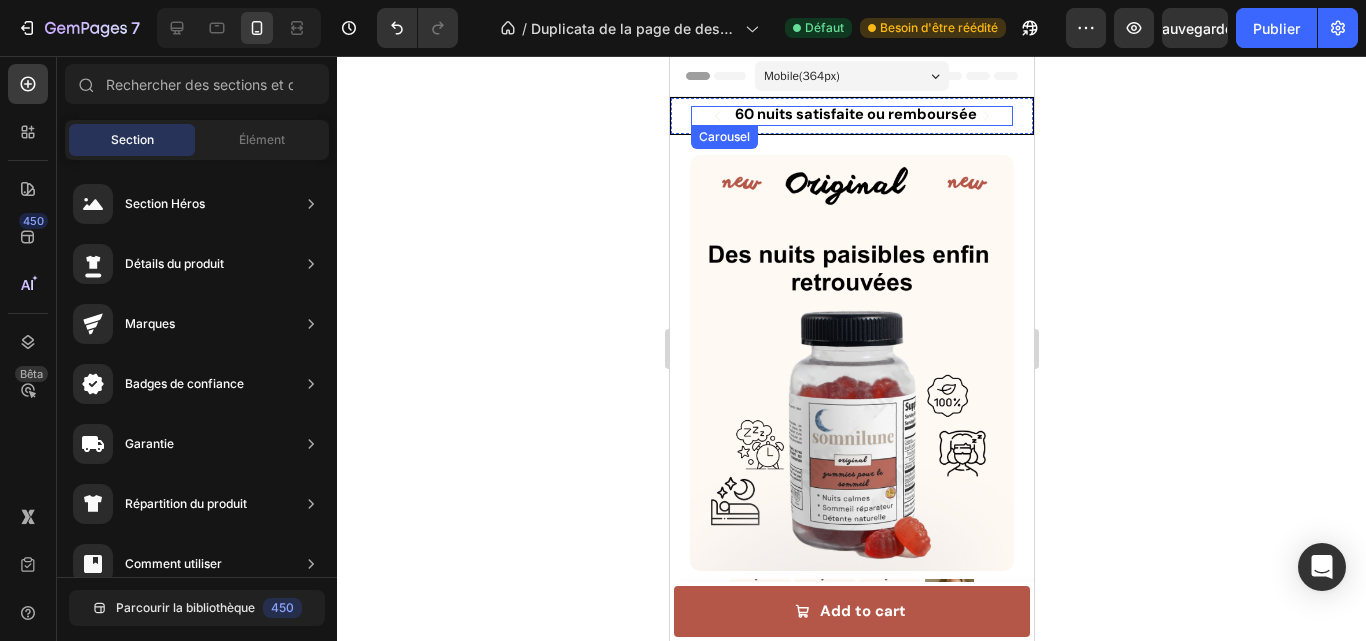 click 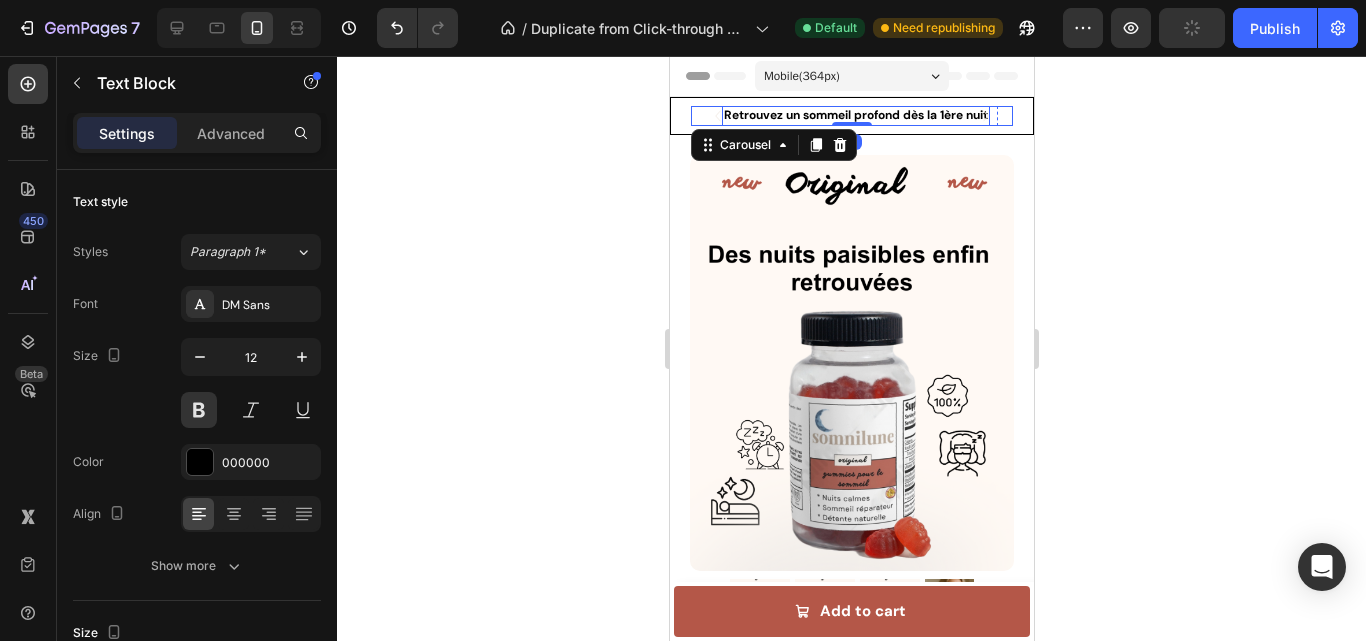click on "Retrouvez un sommeil profond dès la 1ère nuit" at bounding box center (855, 116) 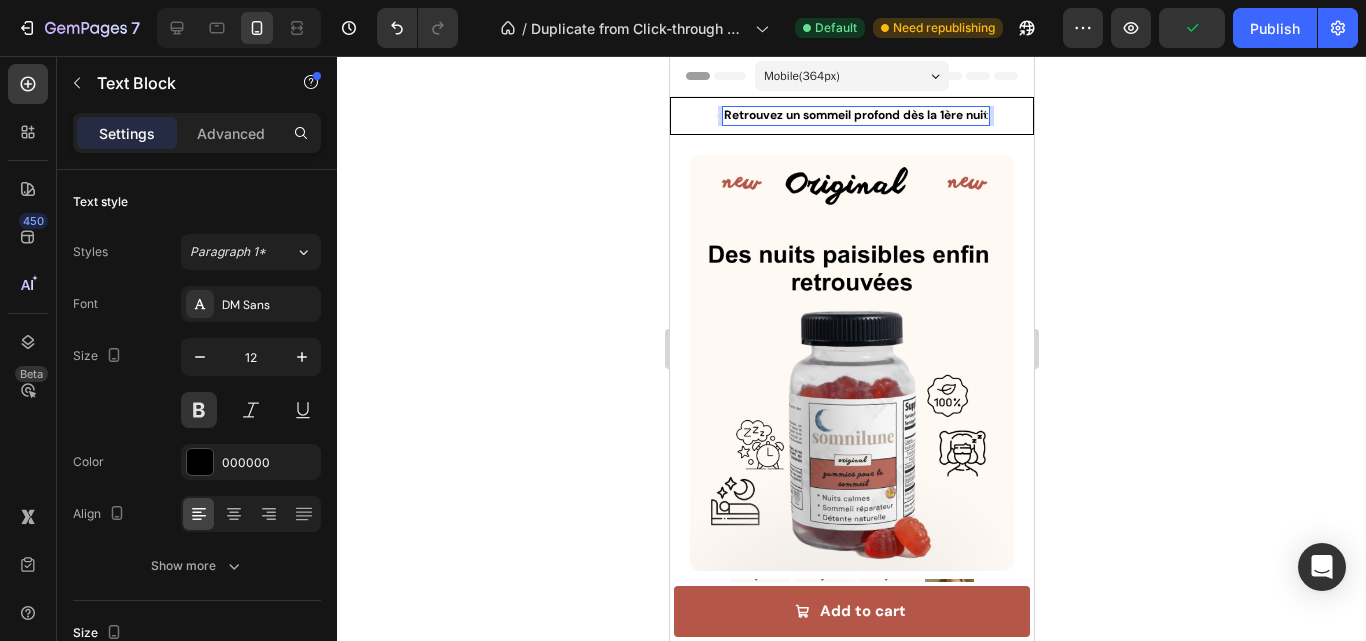 click on "Retrouvez un sommeil profond dès la 1ère nuit" at bounding box center (855, 116) 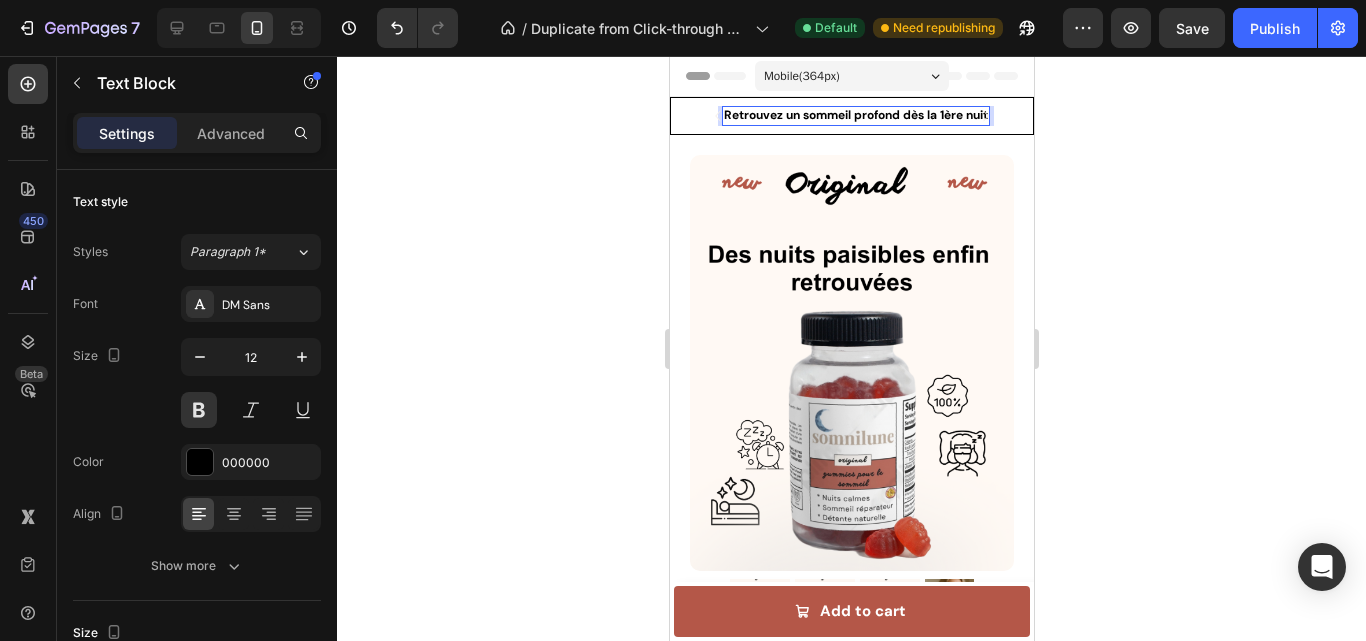 click on "Retrouvez un sommeil profond dès la 1ère nuit" at bounding box center [855, 116] 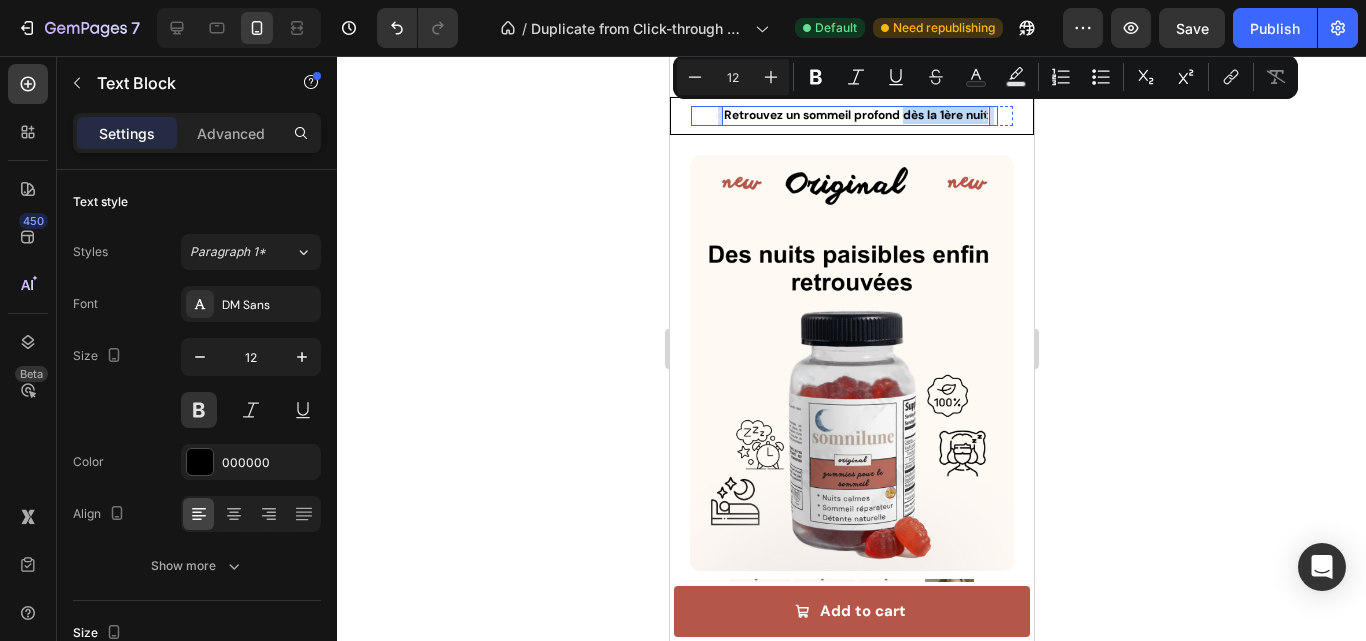 drag, startPoint x: 903, startPoint y: 114, endPoint x: 992, endPoint y: 116, distance: 89.02247 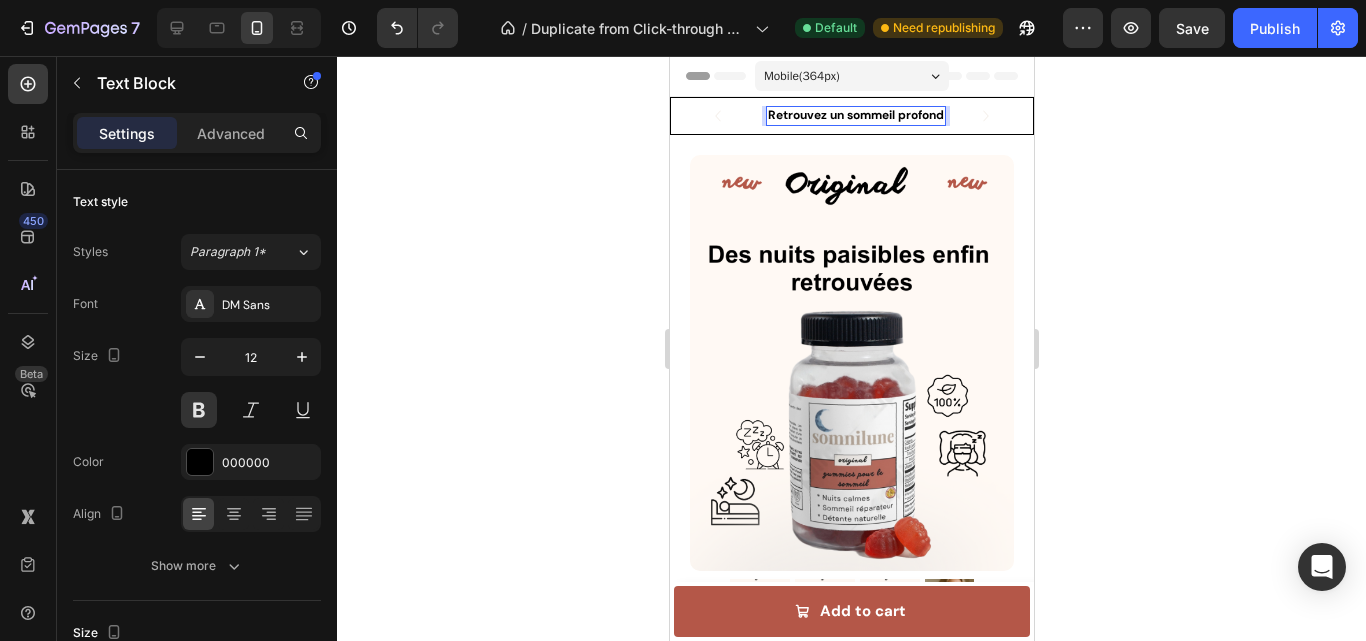 drag, startPoint x: 943, startPoint y: 117, endPoint x: 829, endPoint y: 124, distance: 114.21471 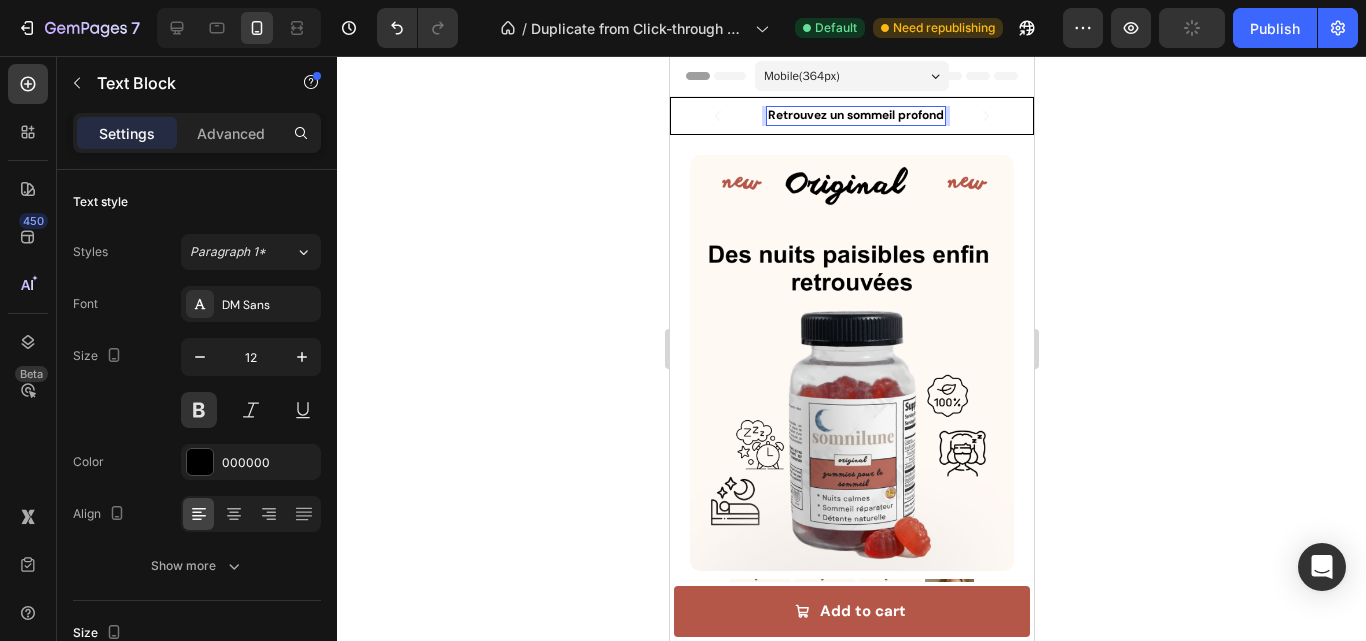 click on "Retrouvez un sommeil profond" at bounding box center [855, 116] 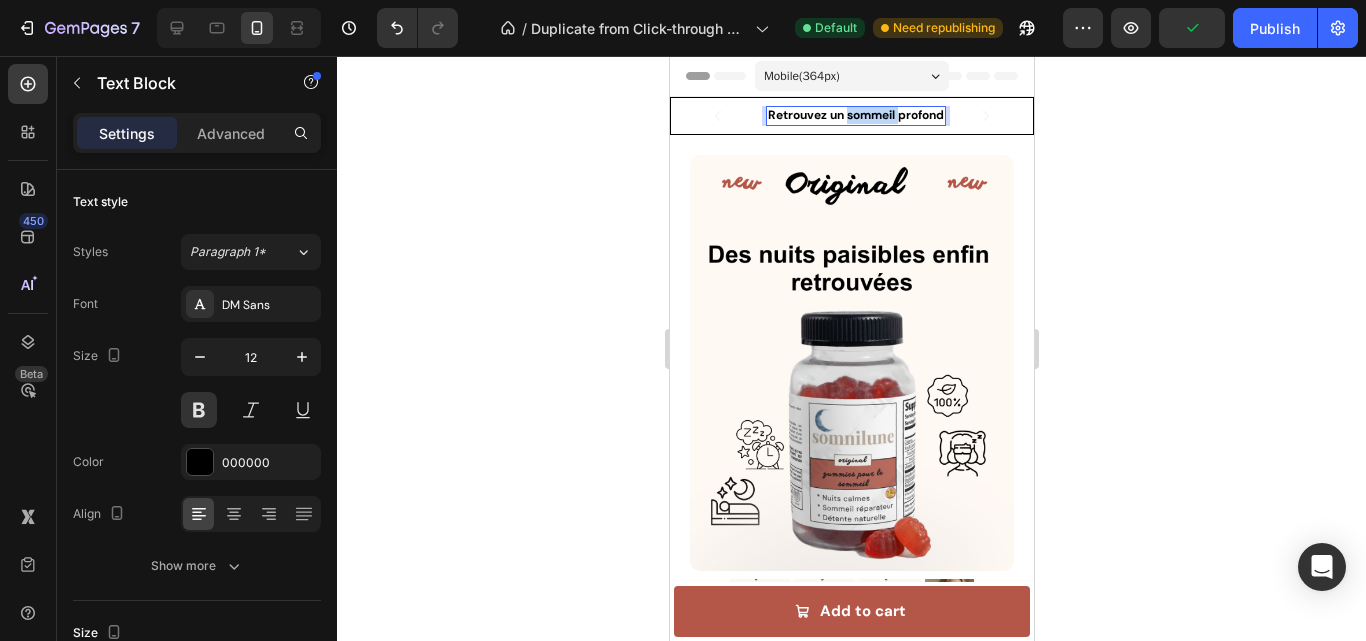 click on "Retrouvez un sommeil profond" at bounding box center [855, 116] 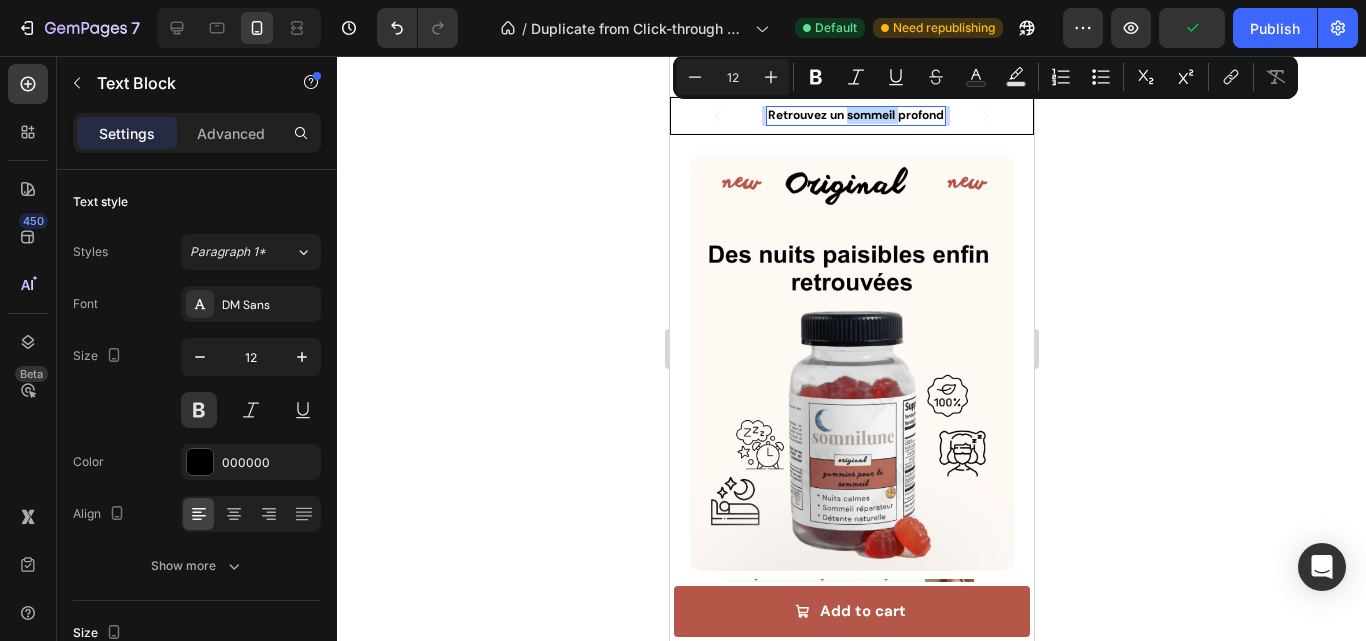click on "Retrouvez un sommeil profond" at bounding box center (855, 116) 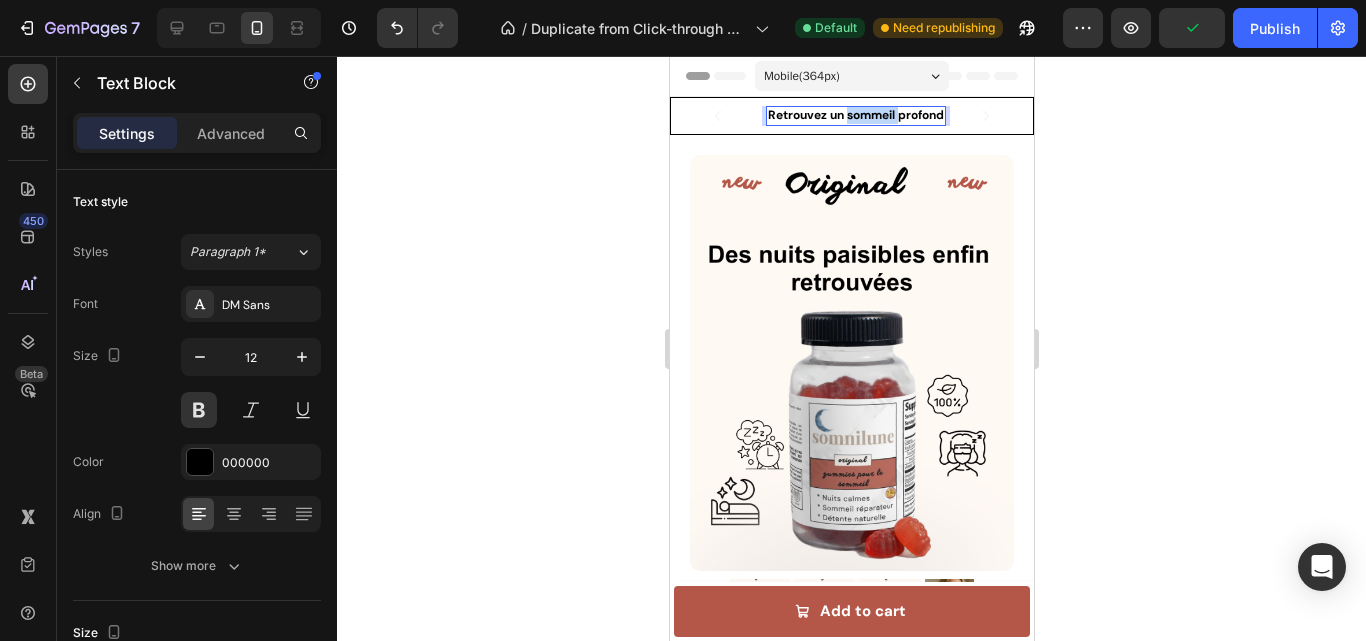click on "Retrouvez un sommeil profond" at bounding box center (855, 116) 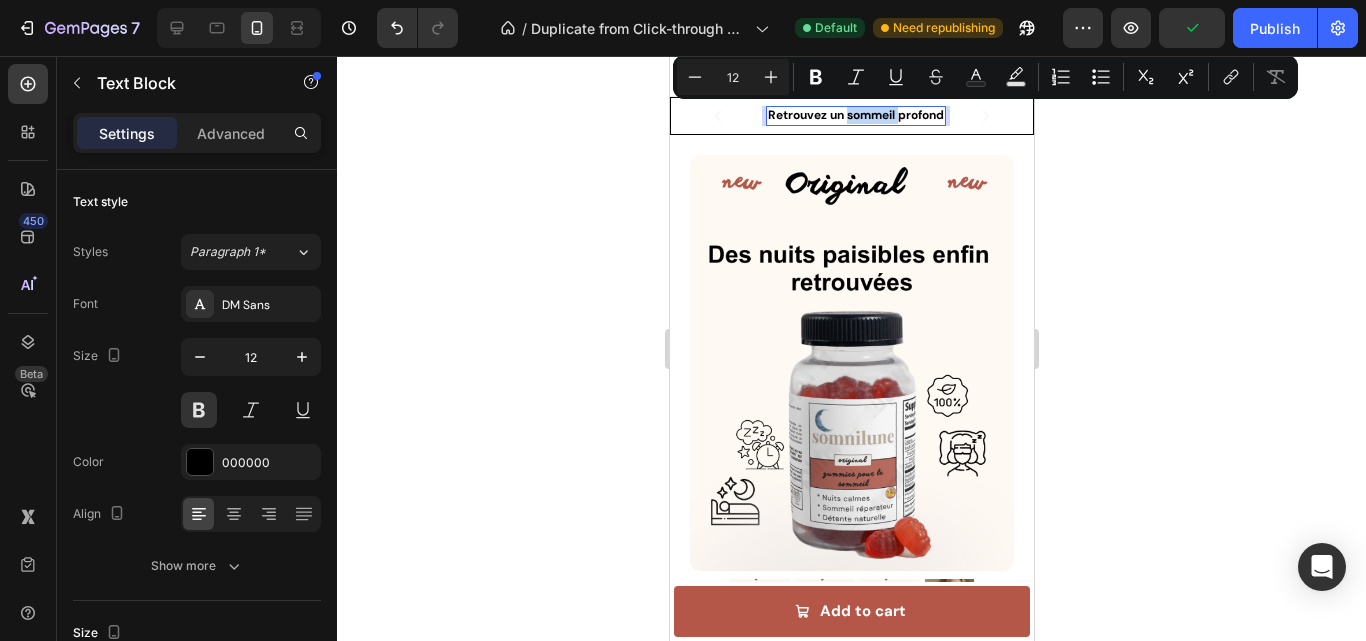 click on "Retrouvez un sommeil profond" at bounding box center [855, 116] 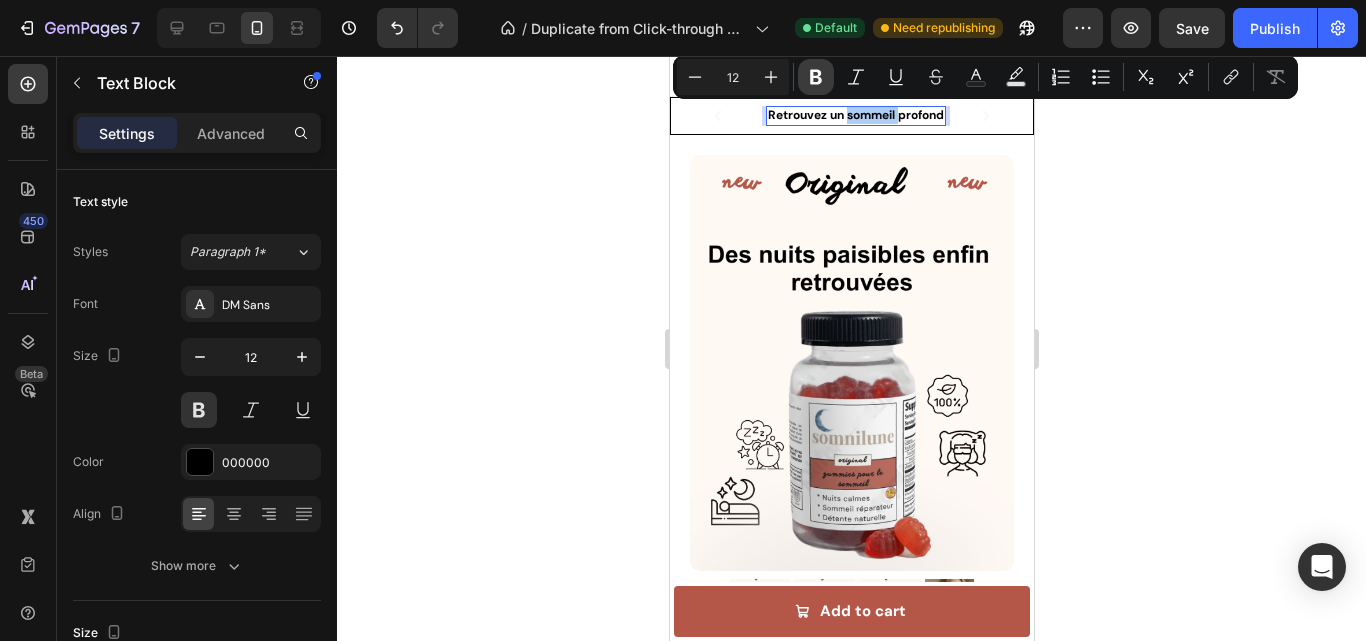 click 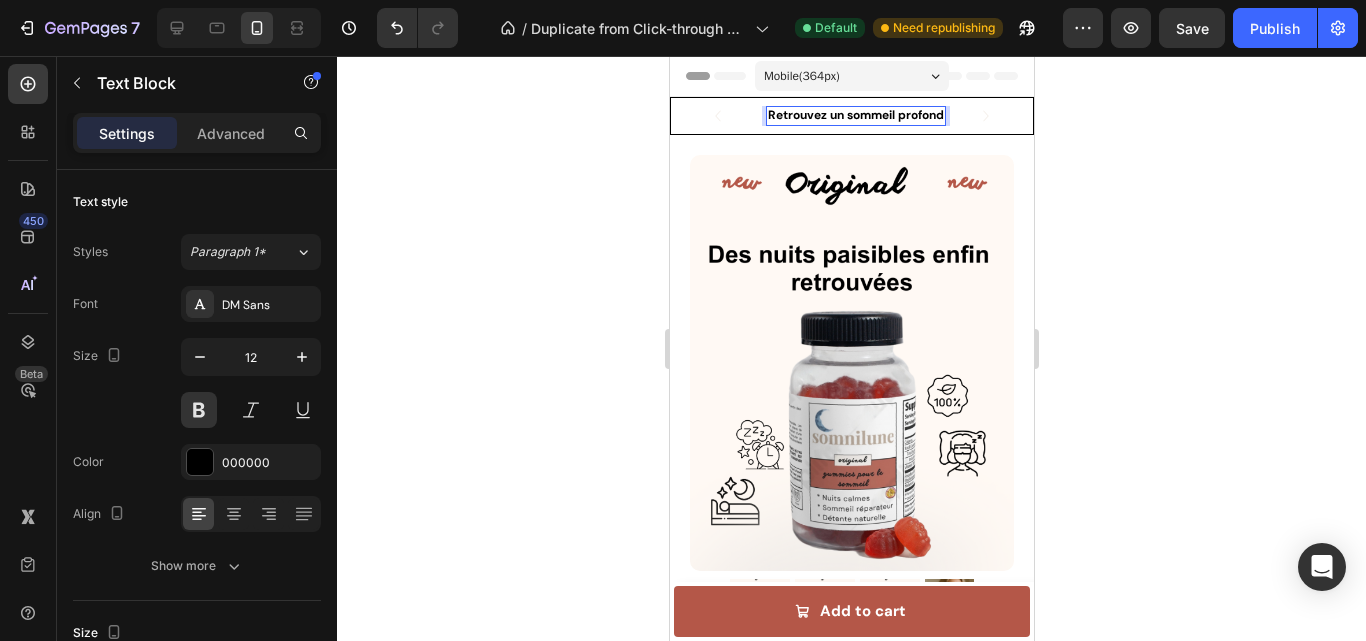 click on "Retrouvez un sommeil profond" at bounding box center [855, 115] 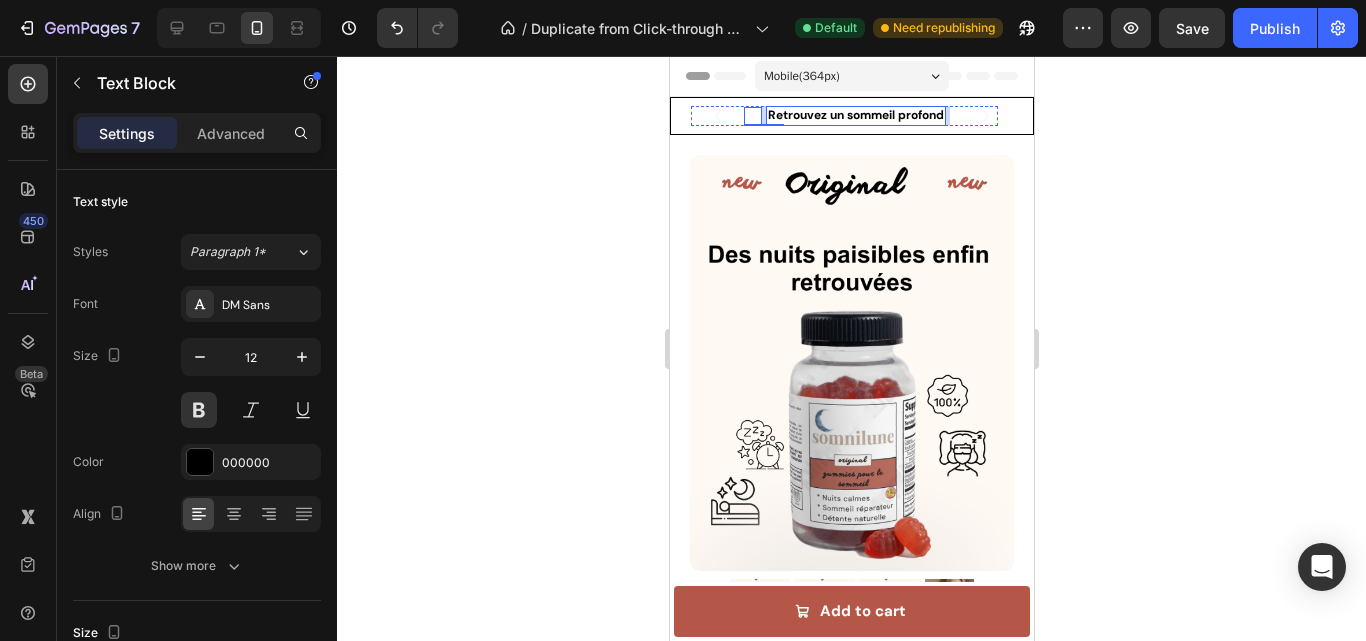 click 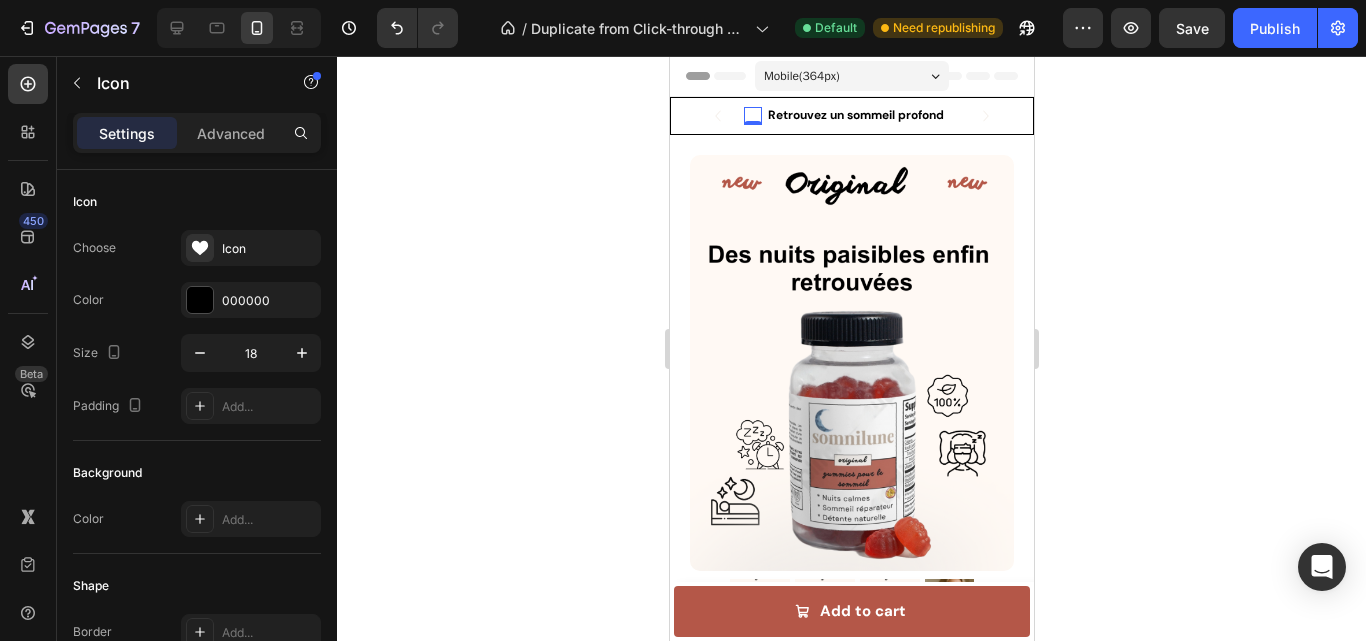click 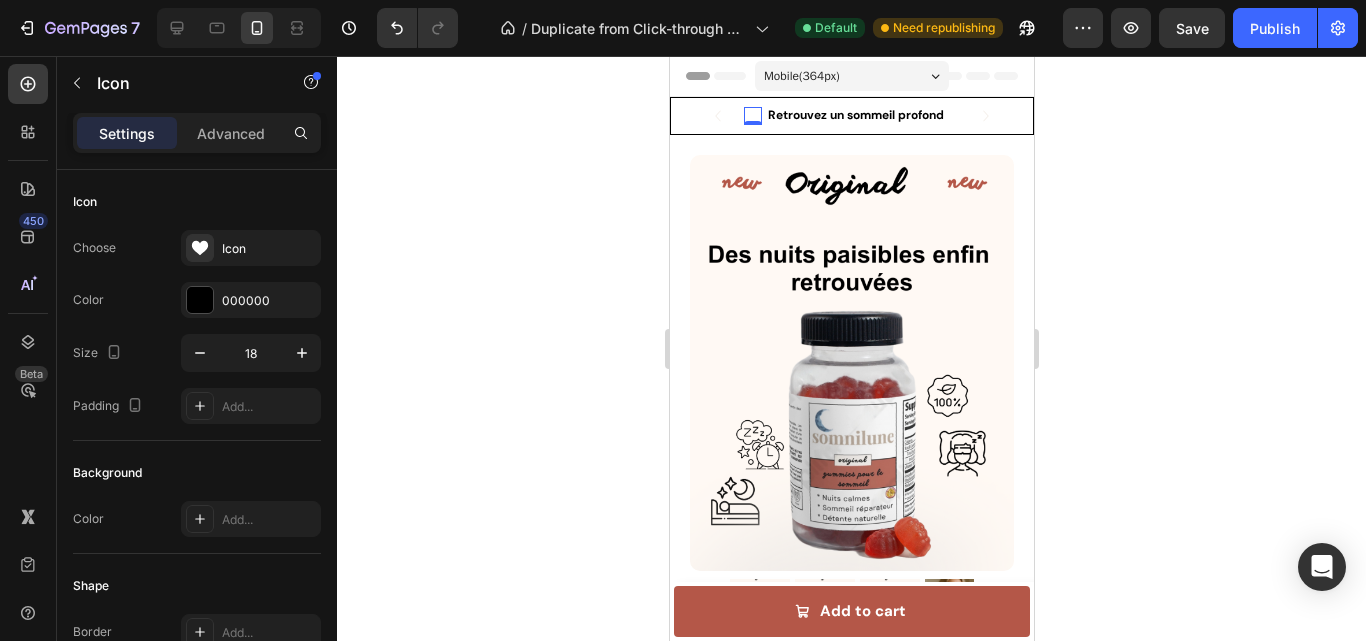click 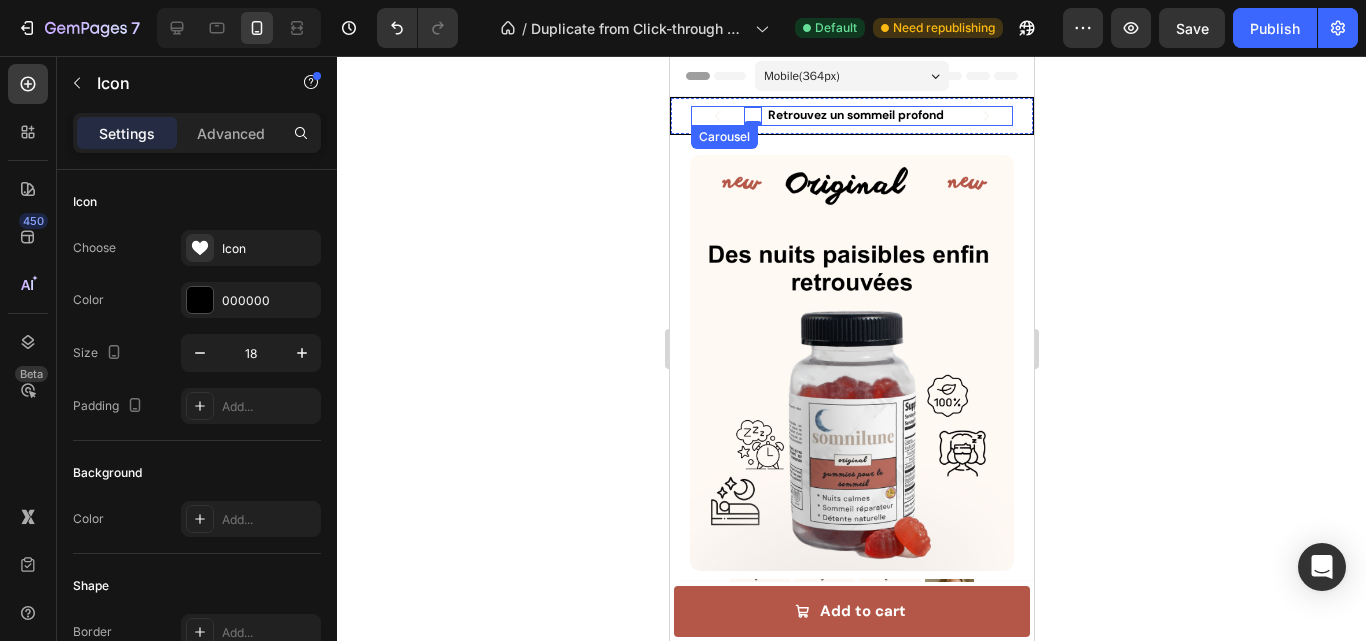 click 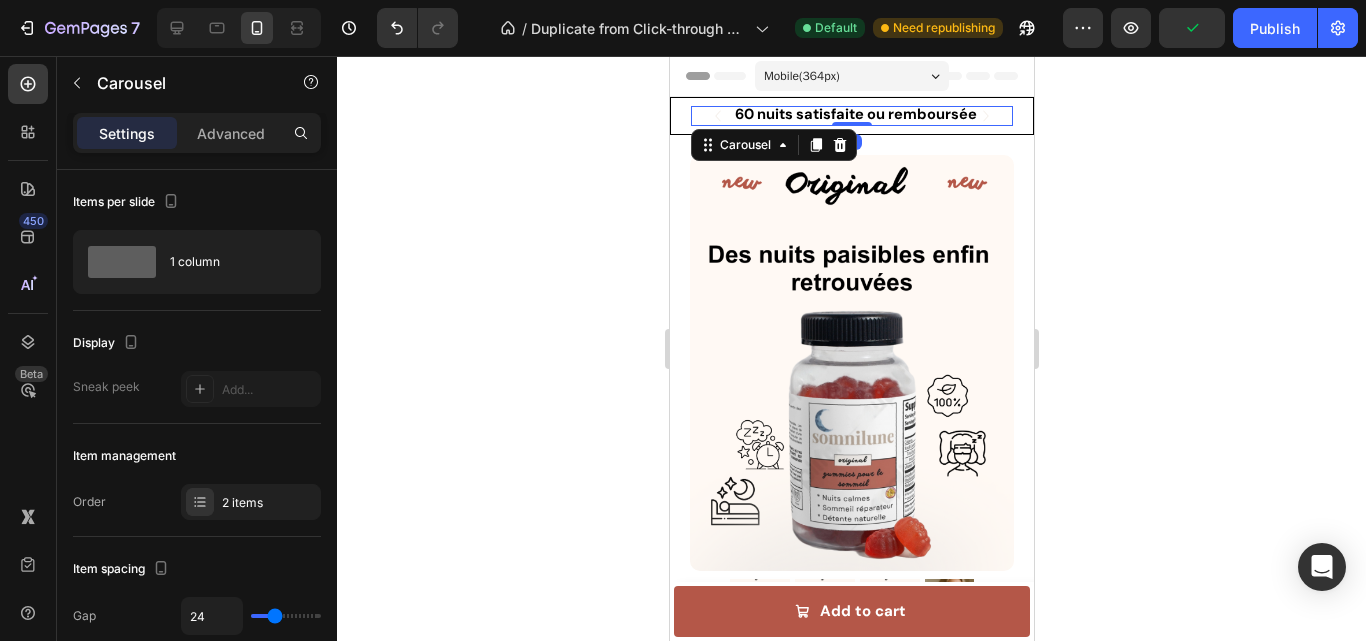 click 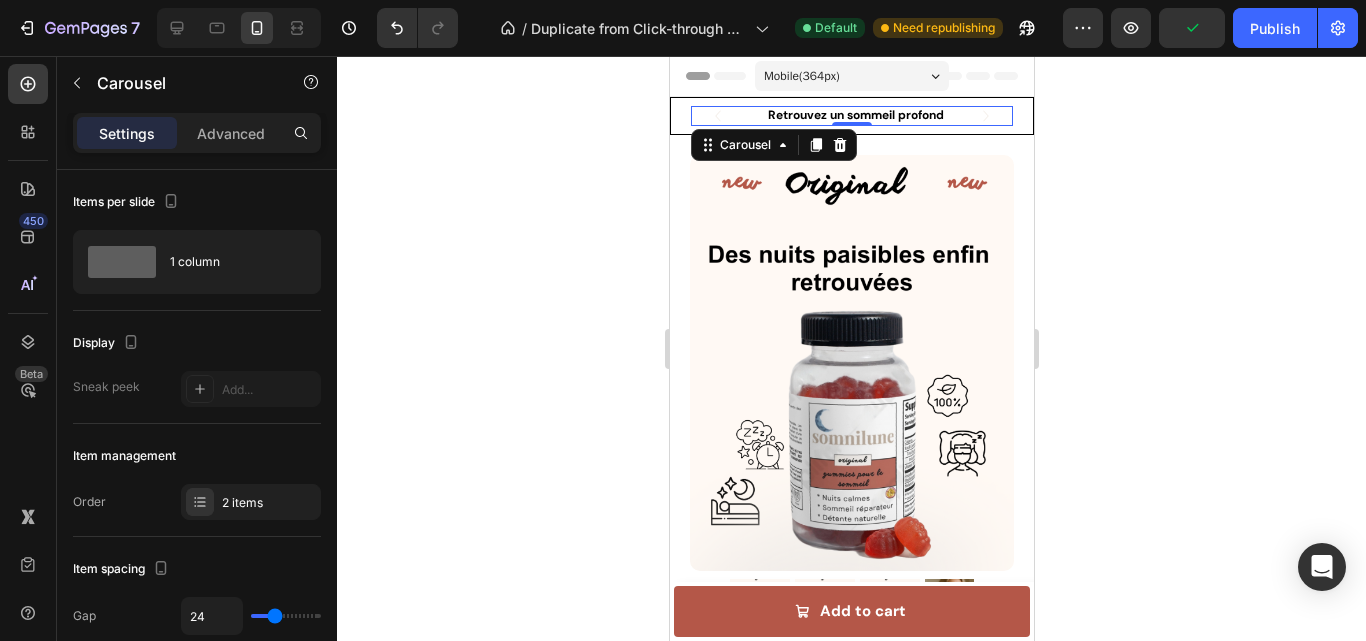 click 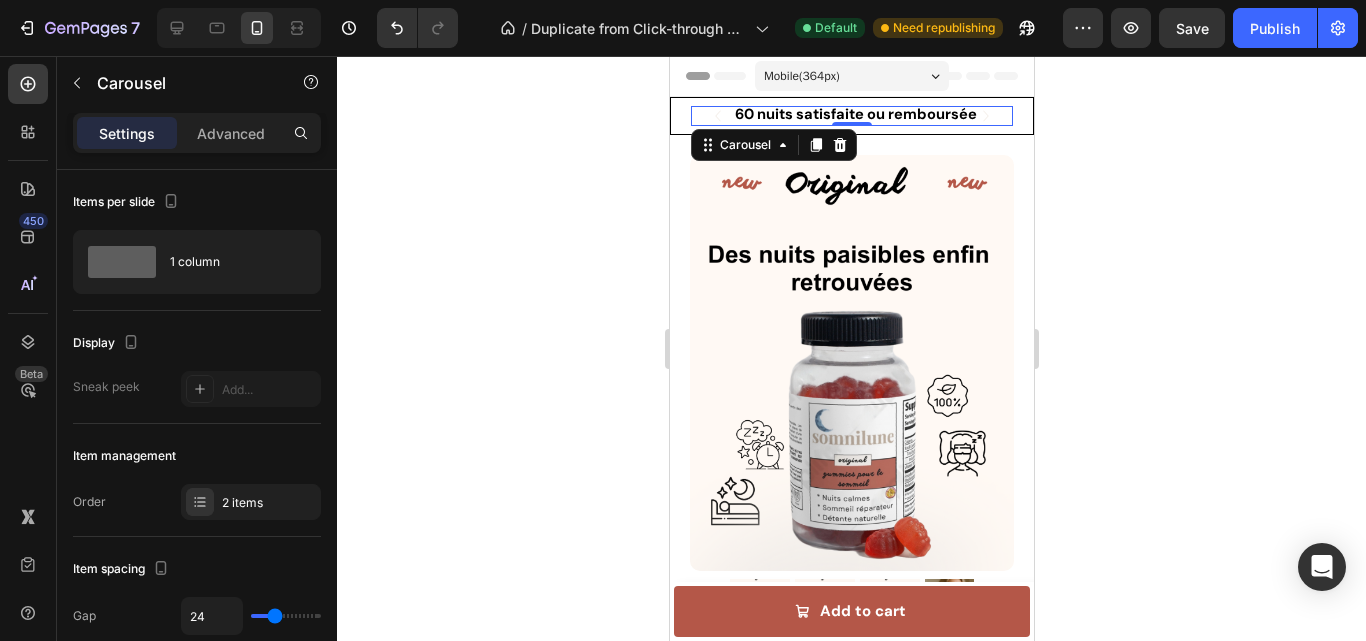 click 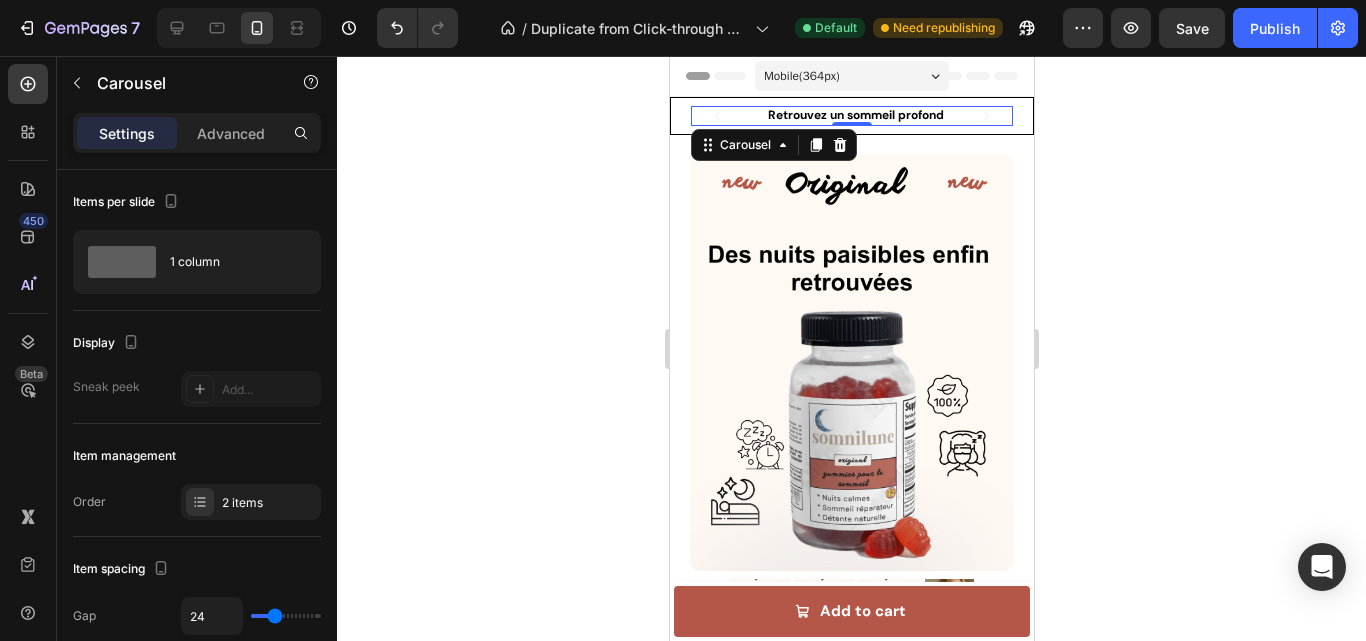 click 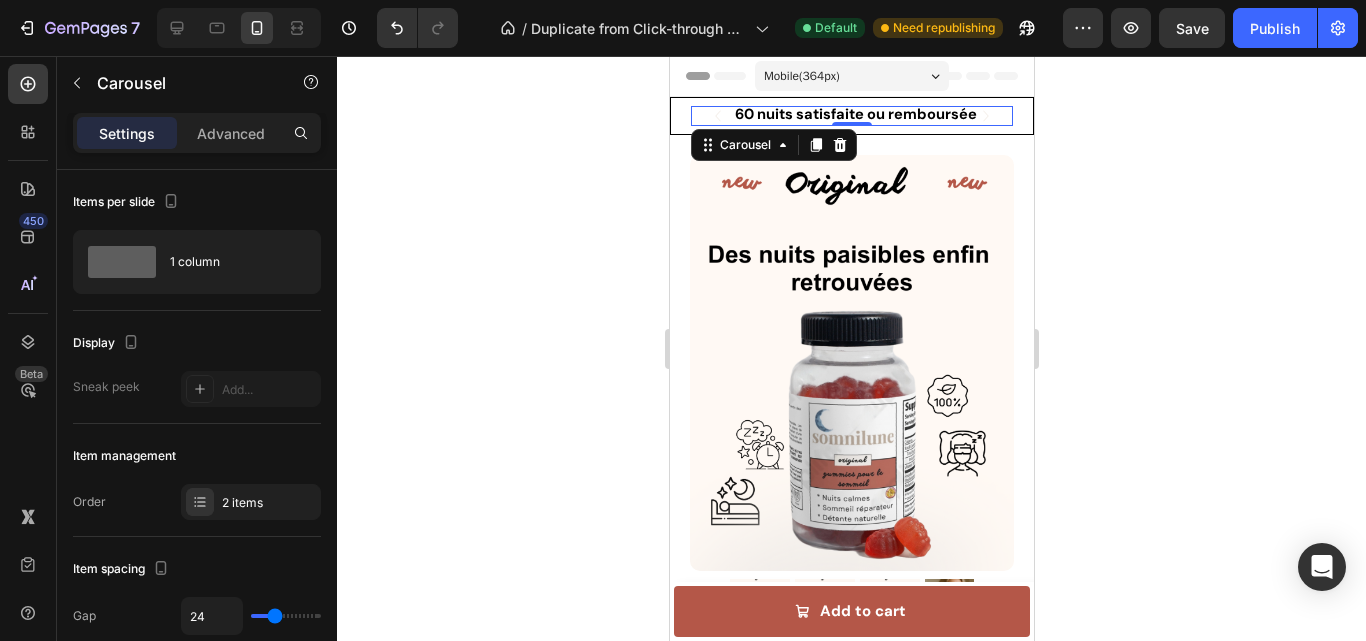 click 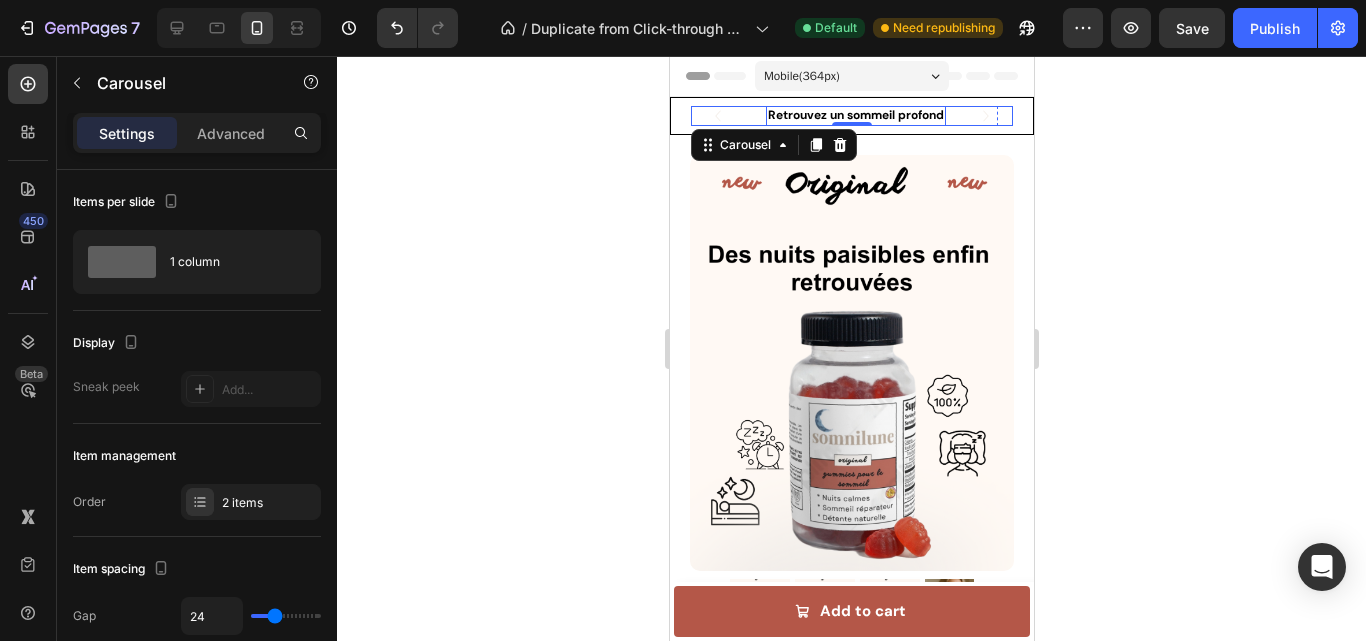 click on "Retrouvez un sommeil profond" at bounding box center [855, 115] 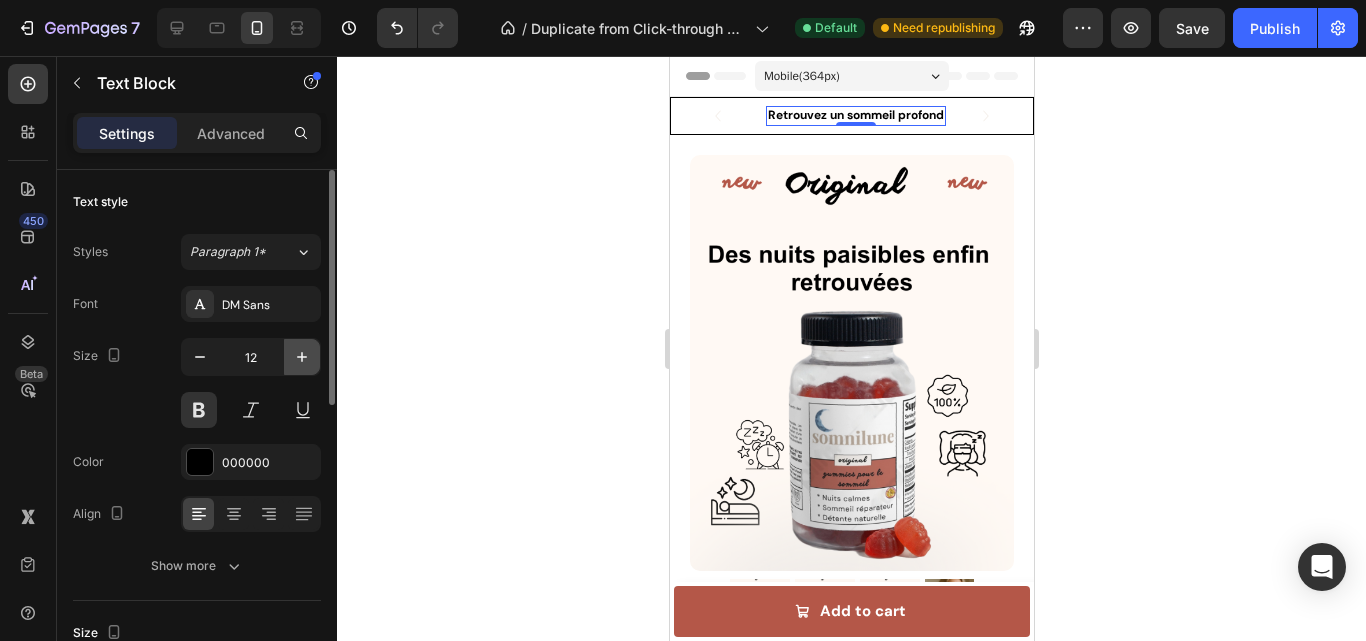 click at bounding box center [302, 357] 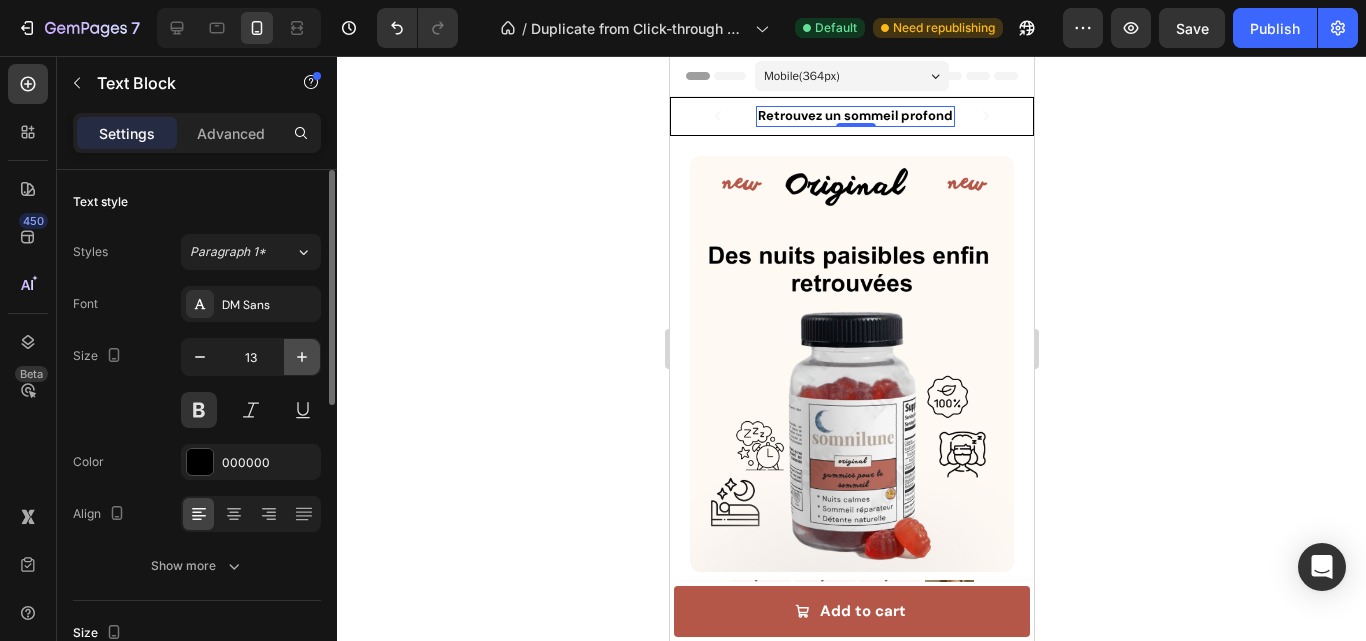 click at bounding box center [302, 357] 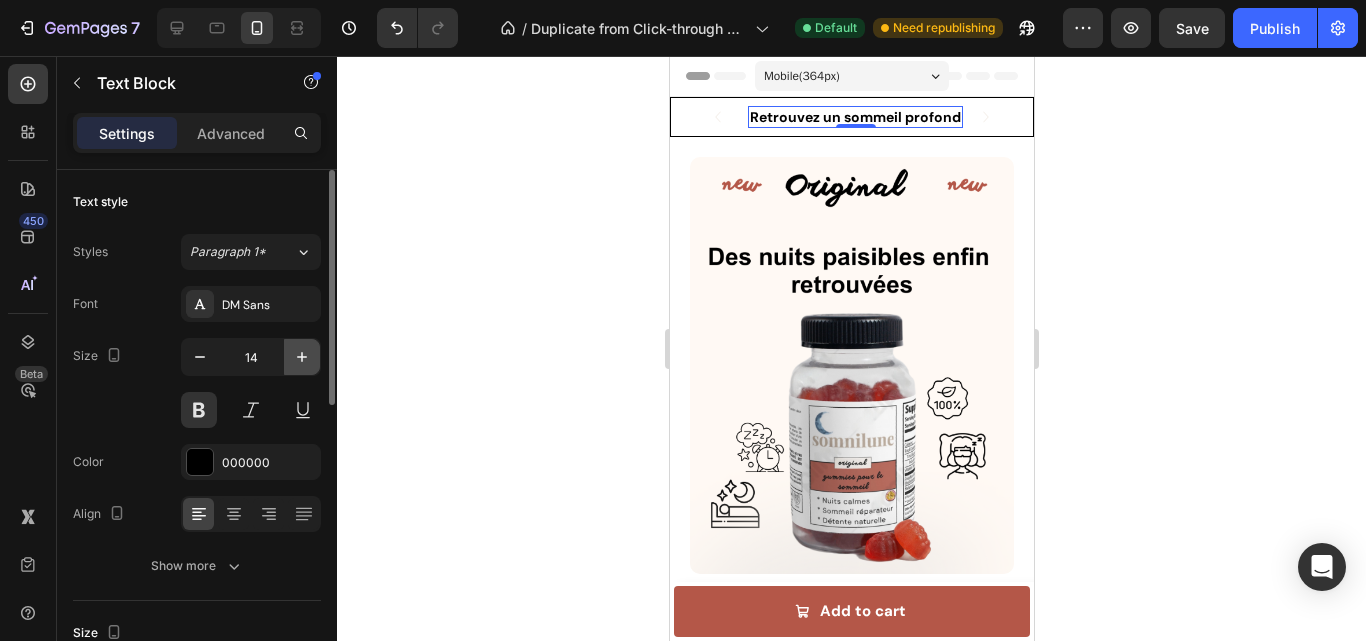 click at bounding box center [302, 357] 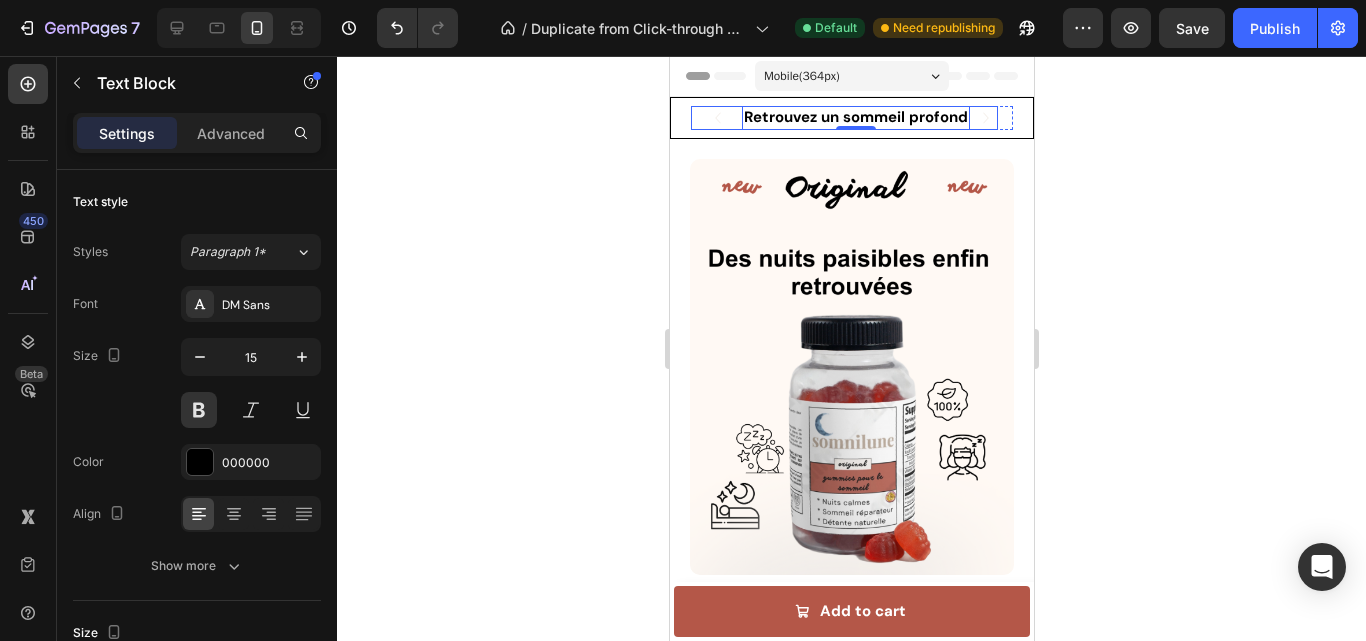 click on "Icon Retrouvez un sommeil profond Text Block 0 Row" at bounding box center (843, 118) 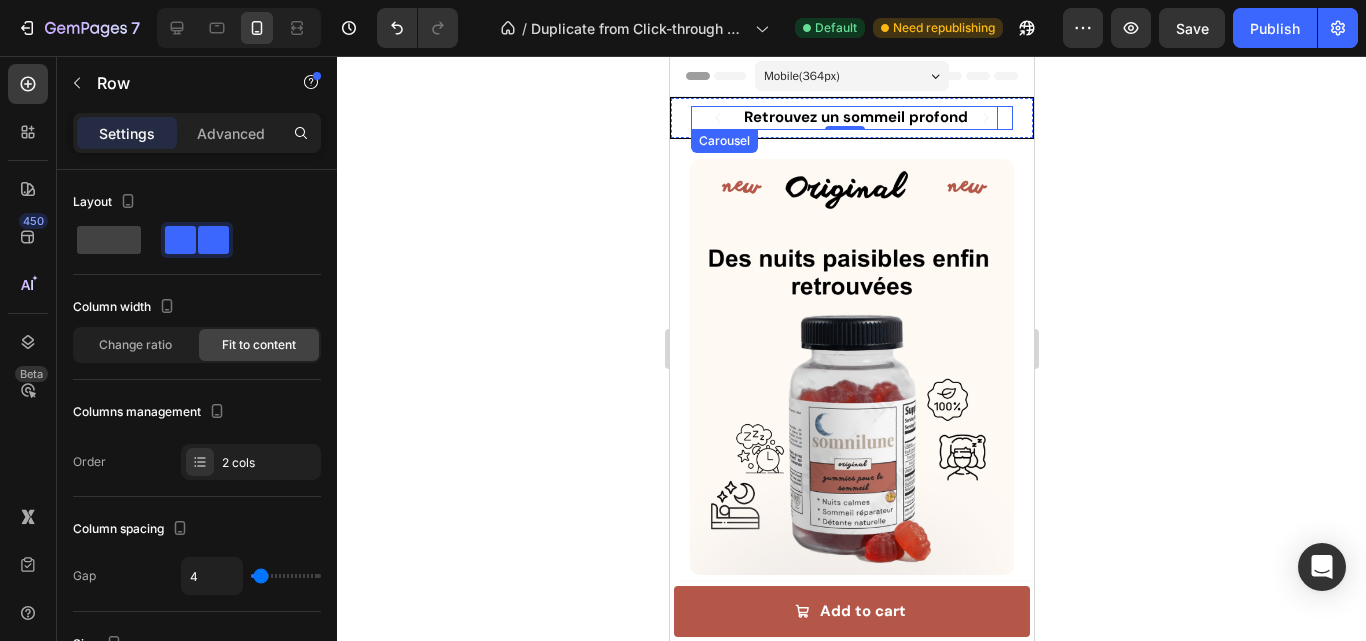 click 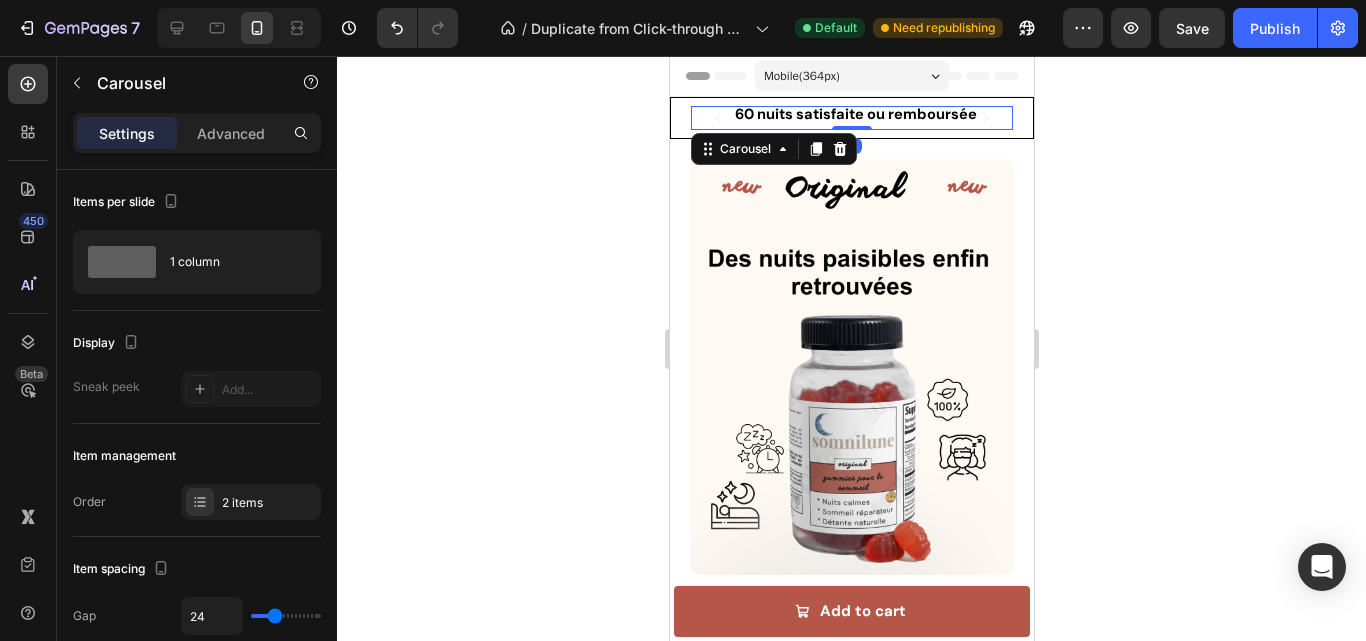 click 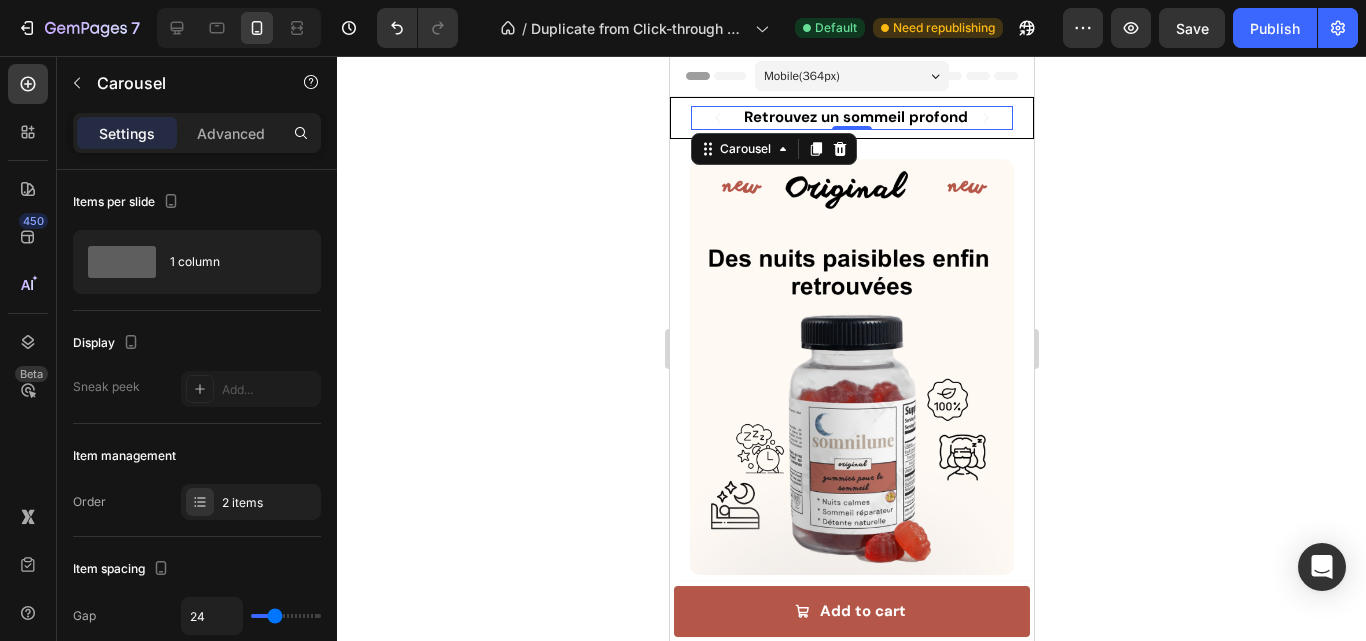 click 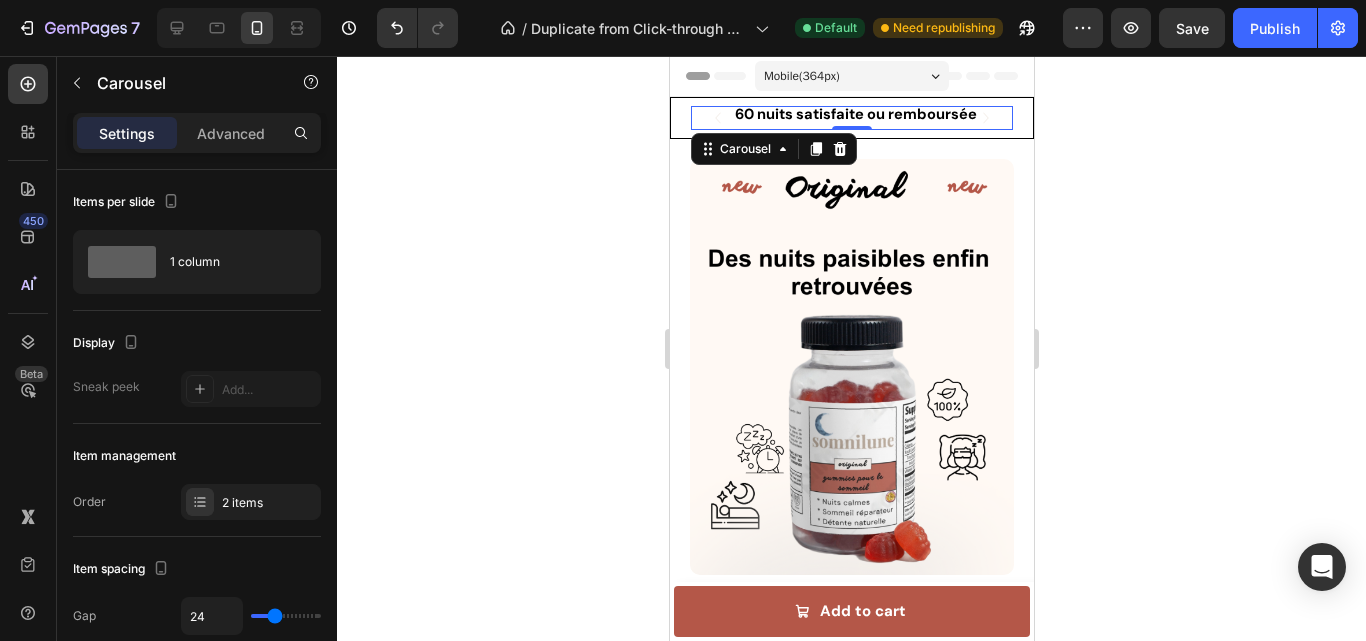 click 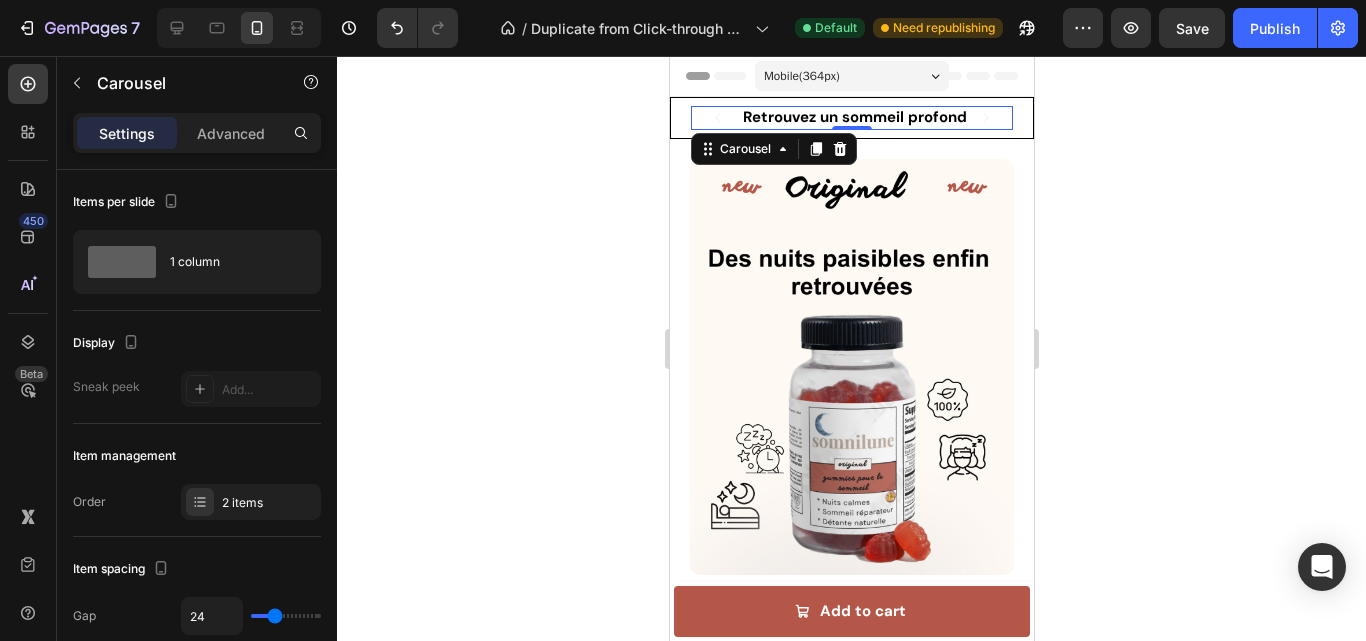 click 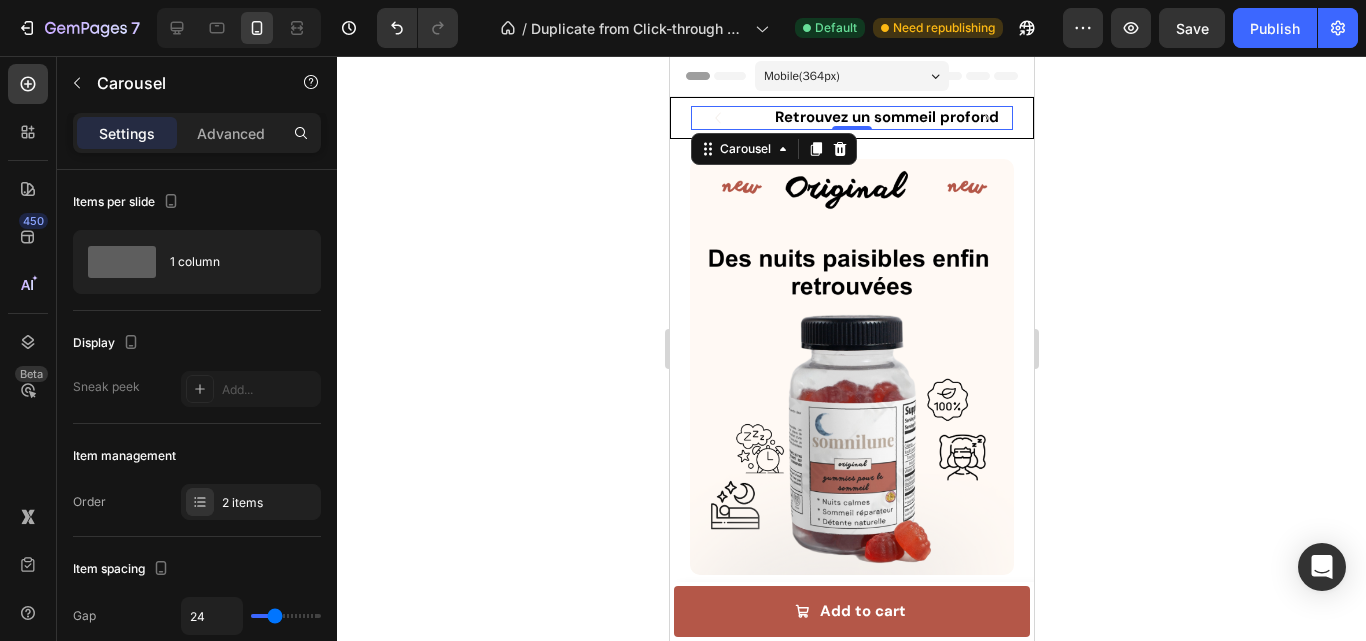 click 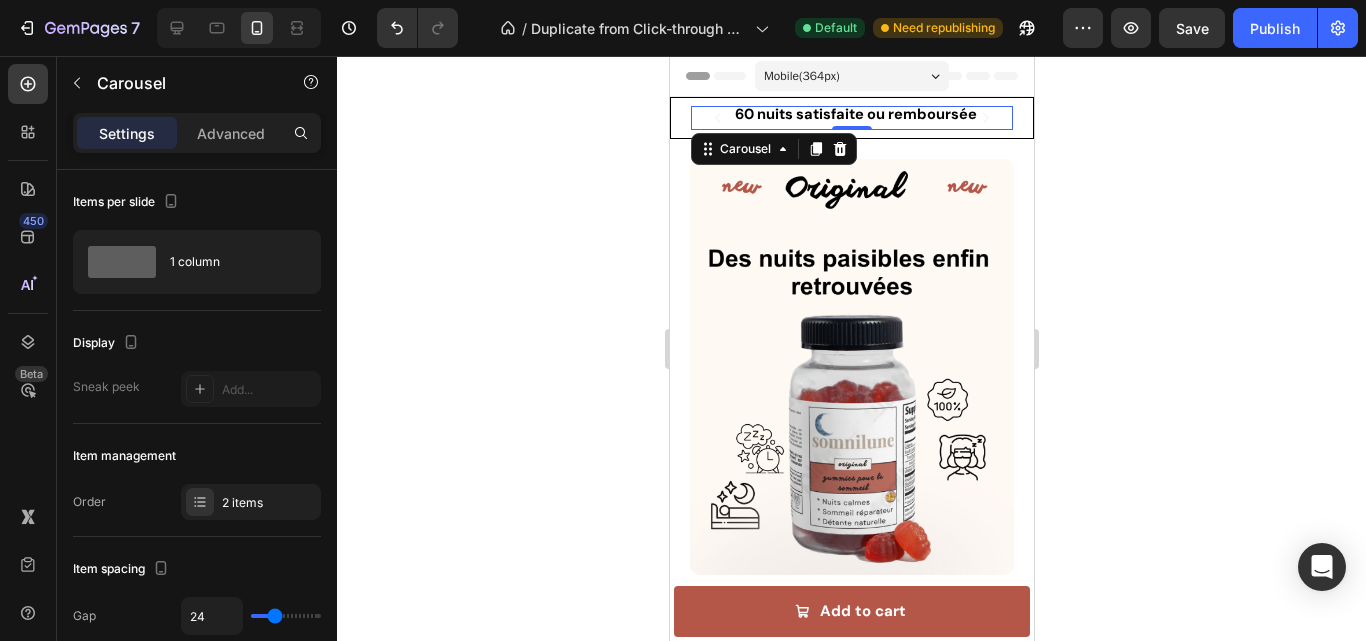 click 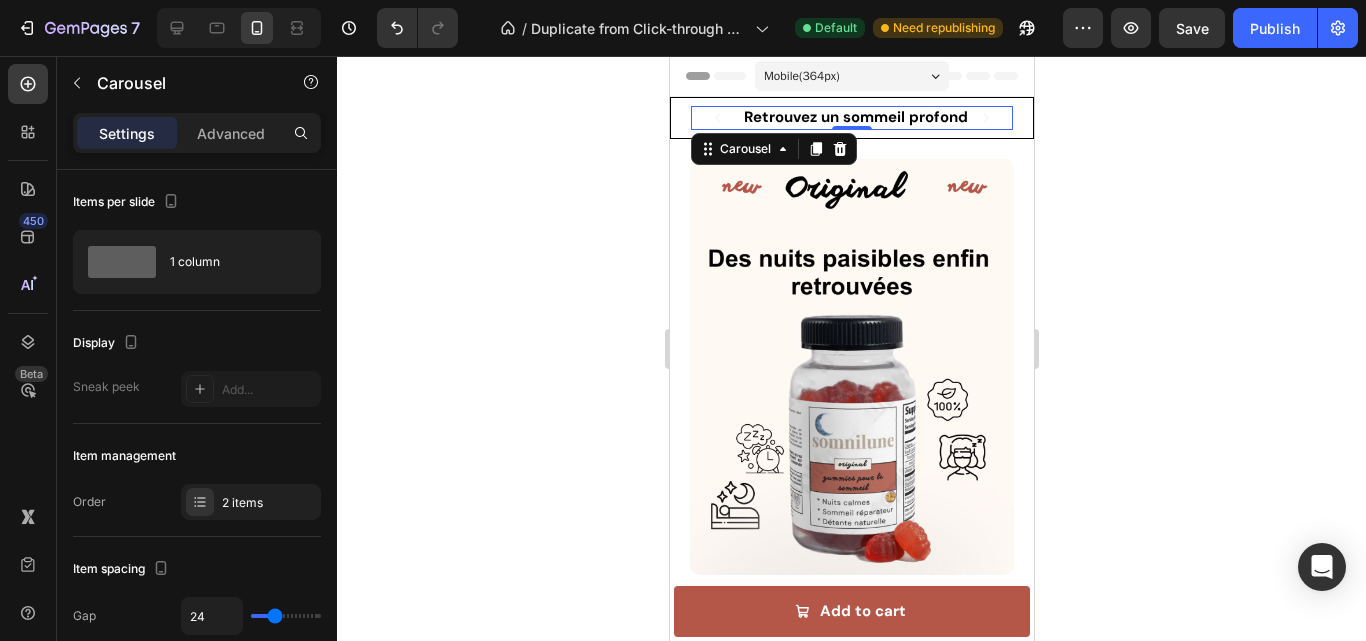 click 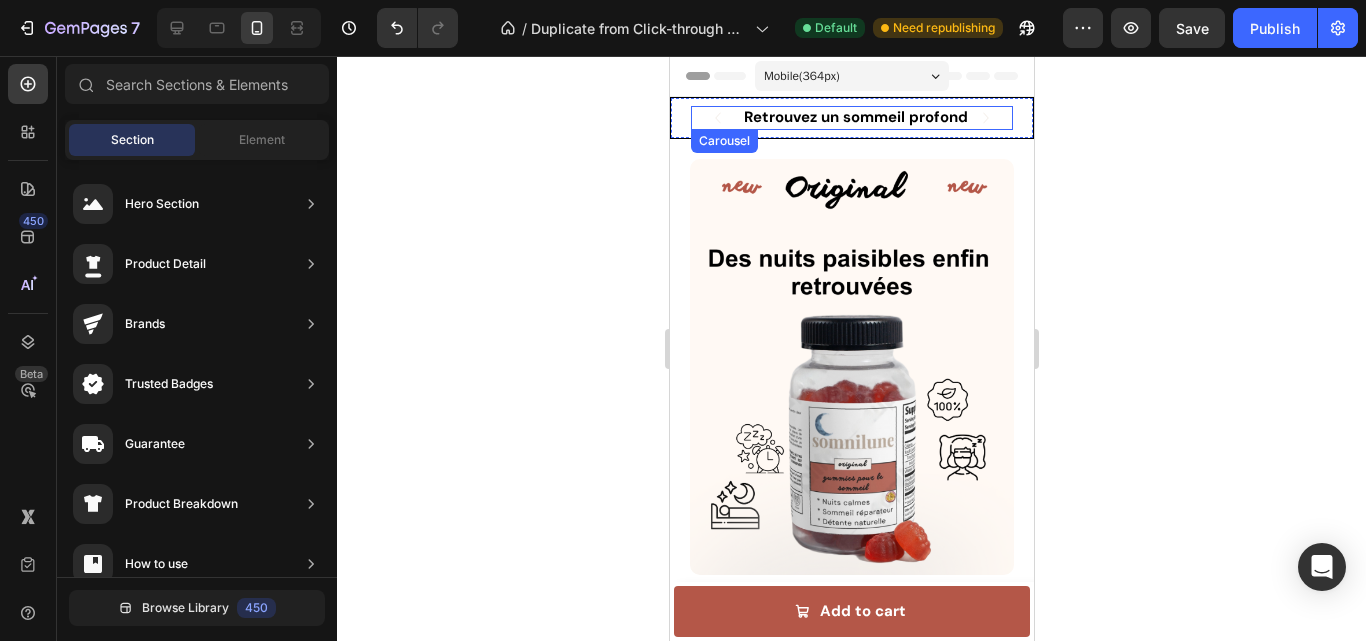 click 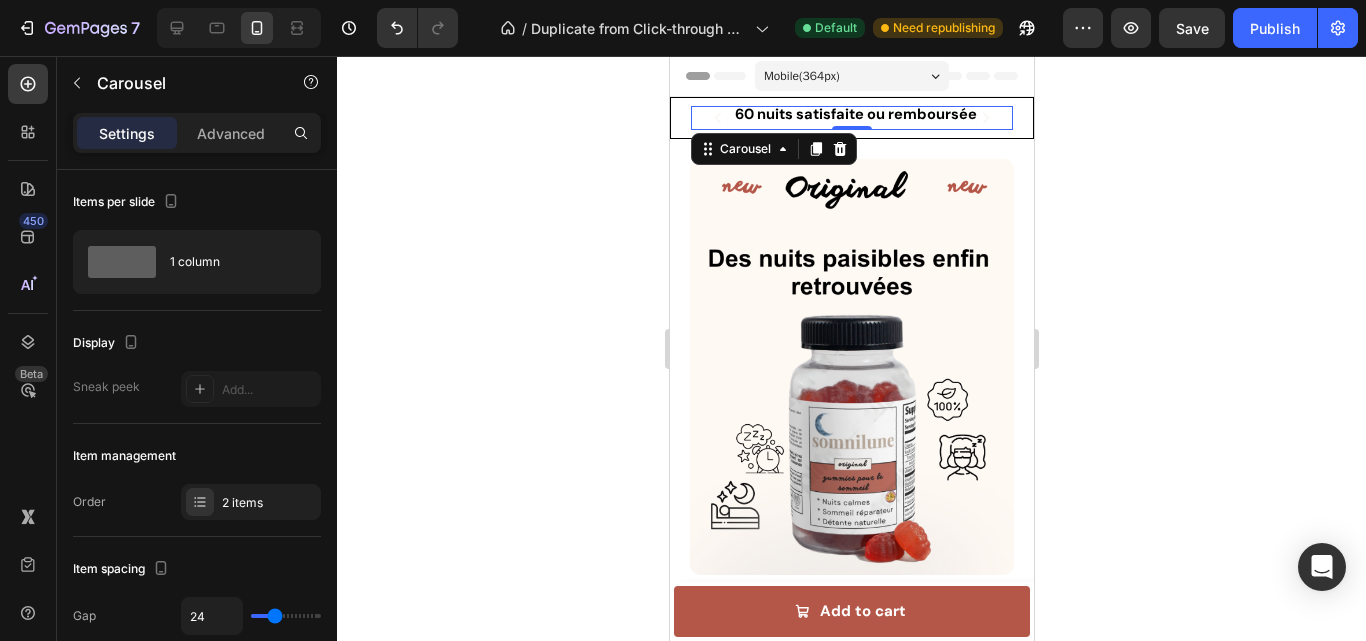 click 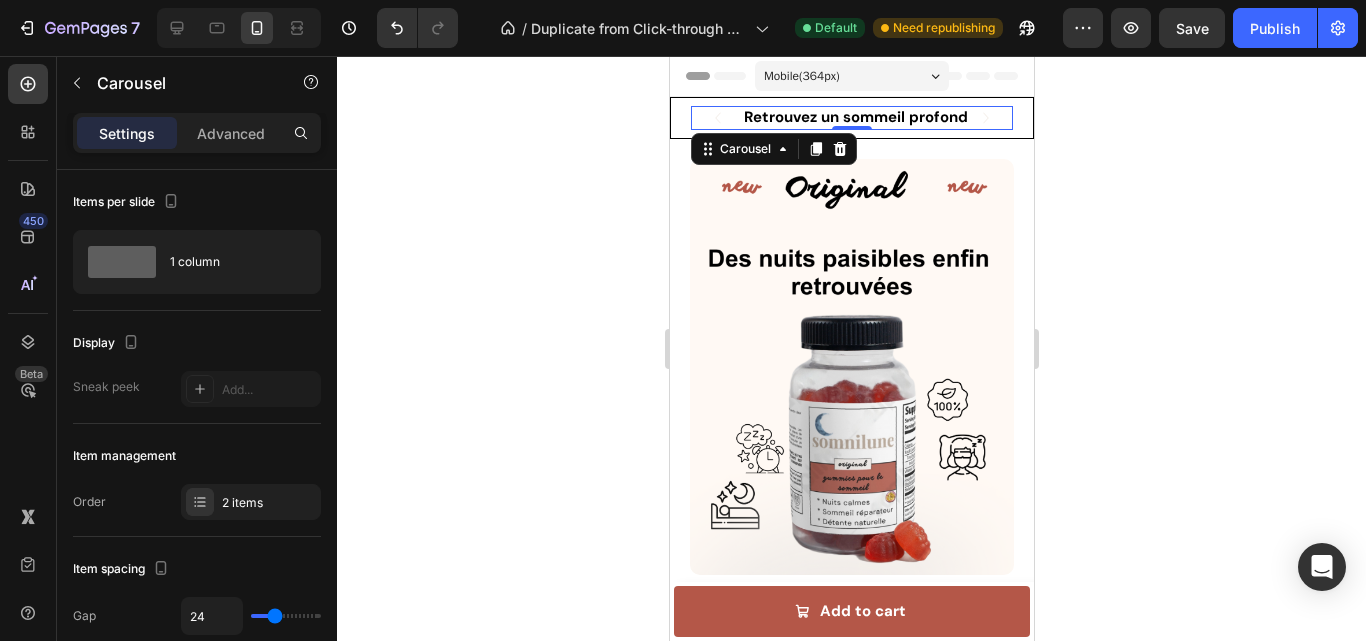 click 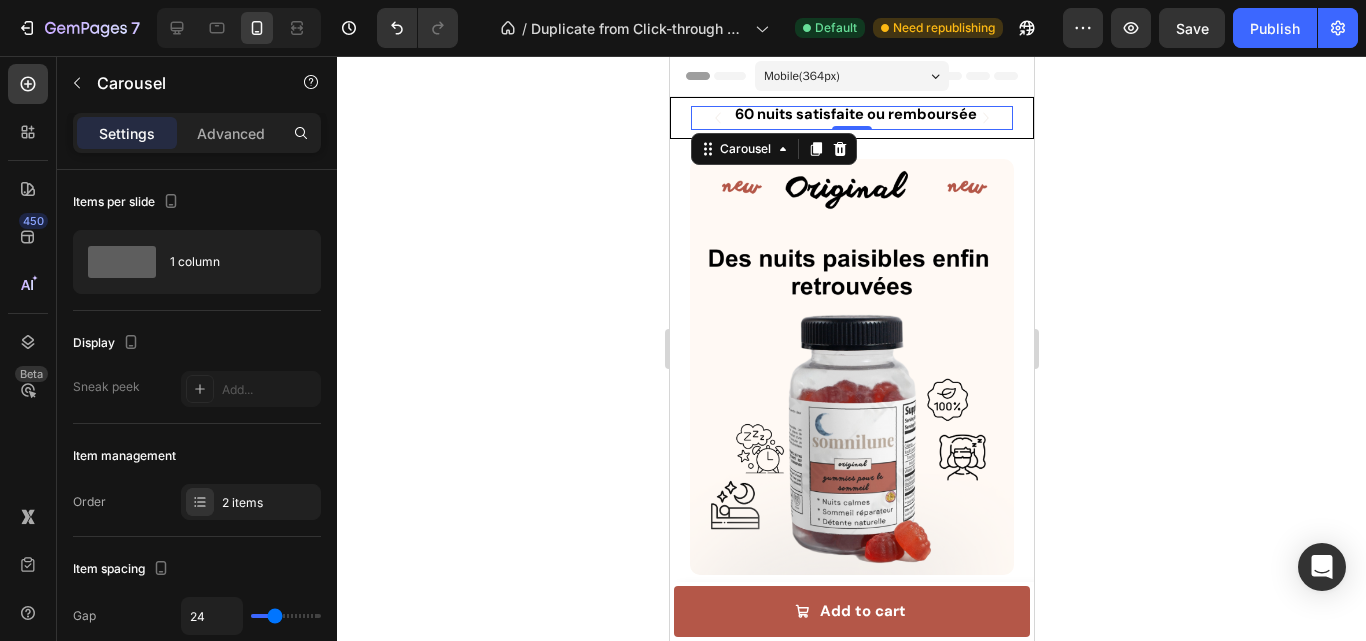 click 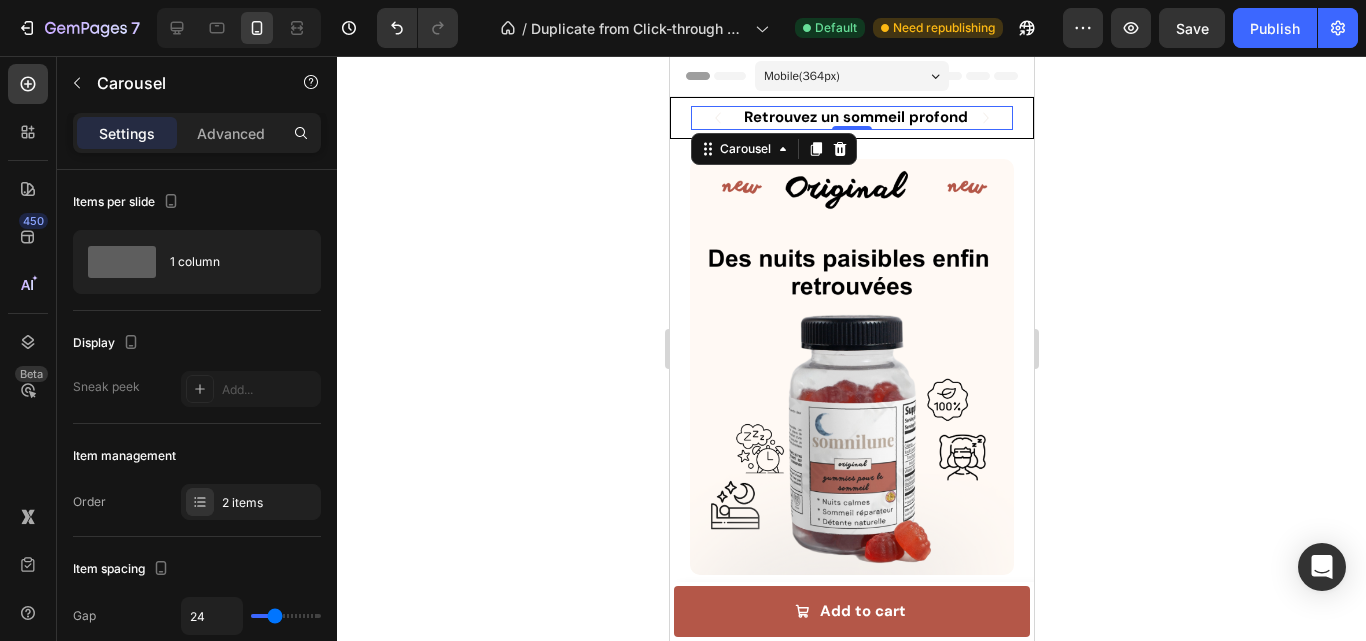 click 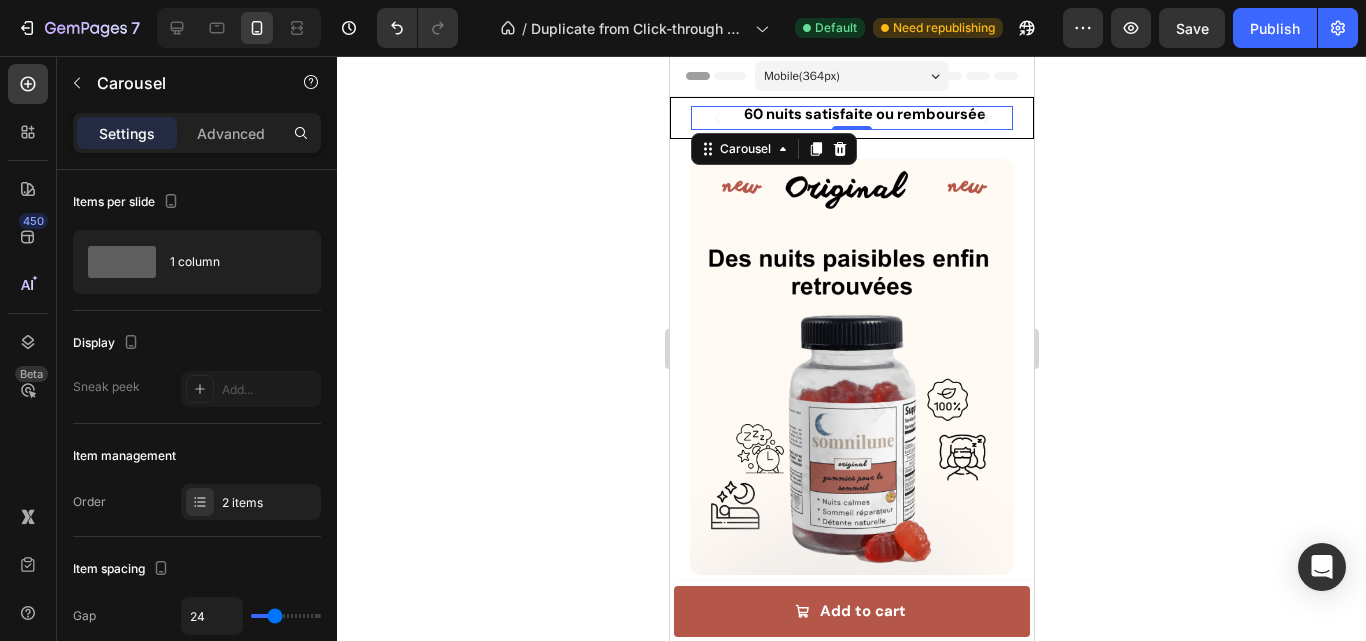click 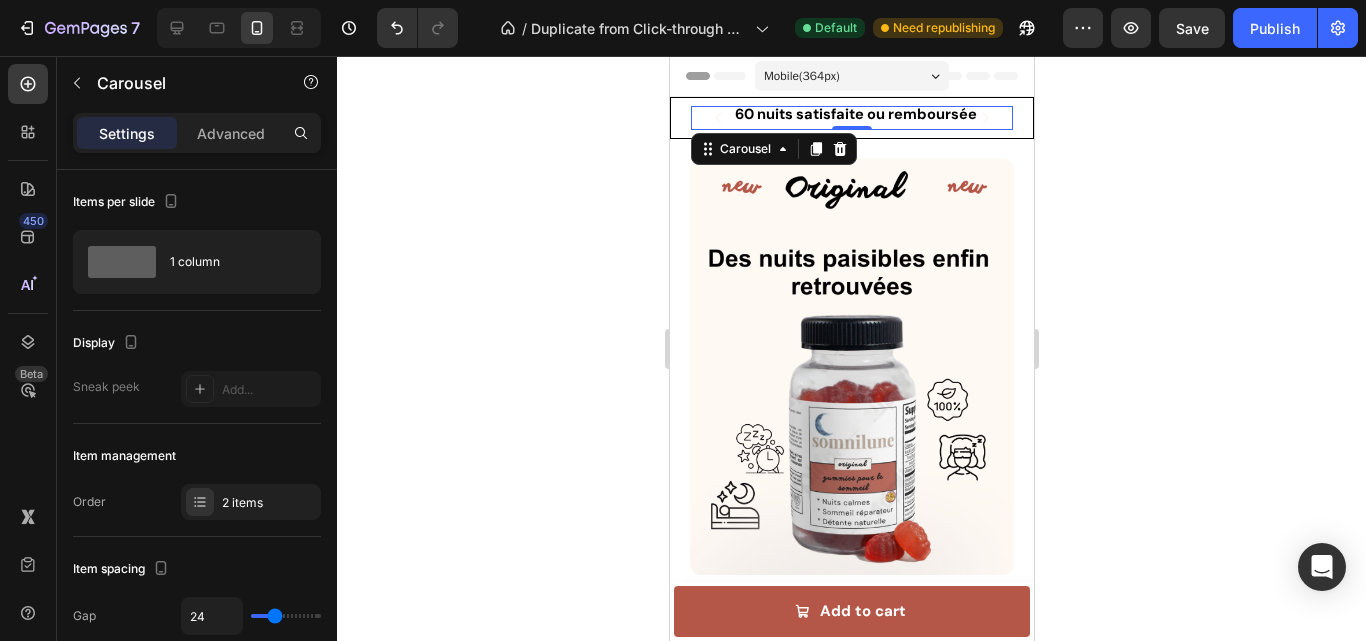 click 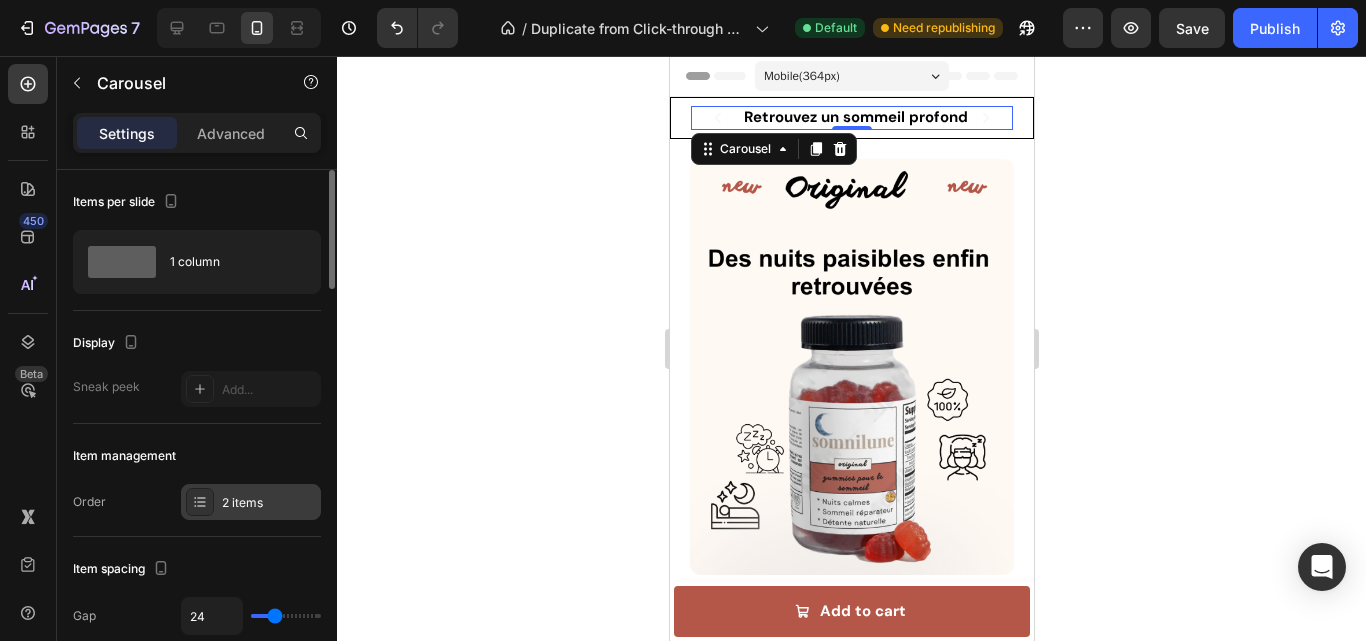 click 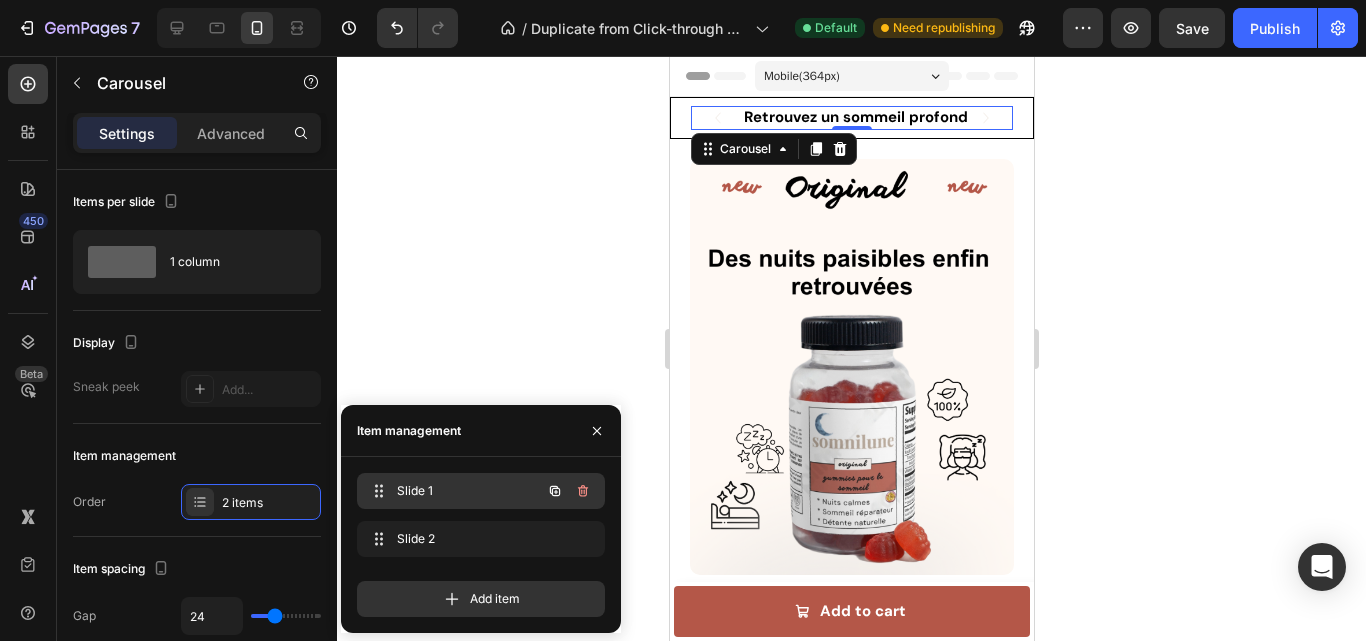 click on "Slide 1" at bounding box center (453, 491) 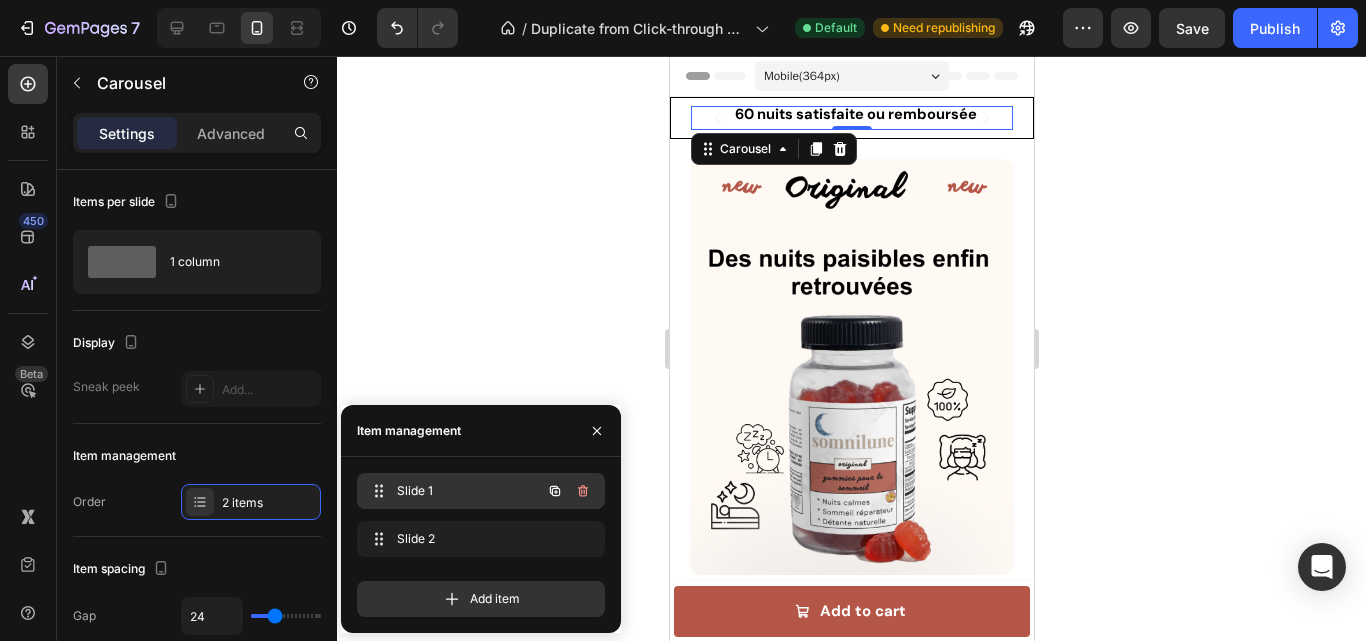click on "Slide 1" at bounding box center [453, 491] 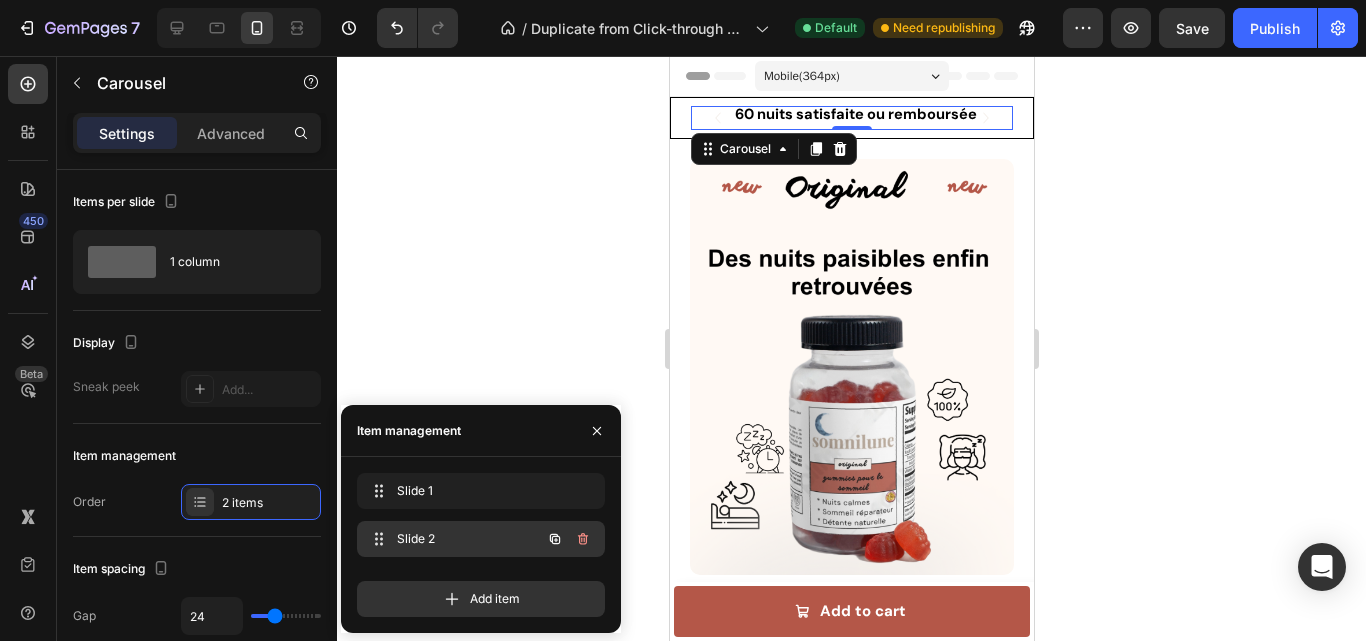click on "Slide 2" at bounding box center (453, 539) 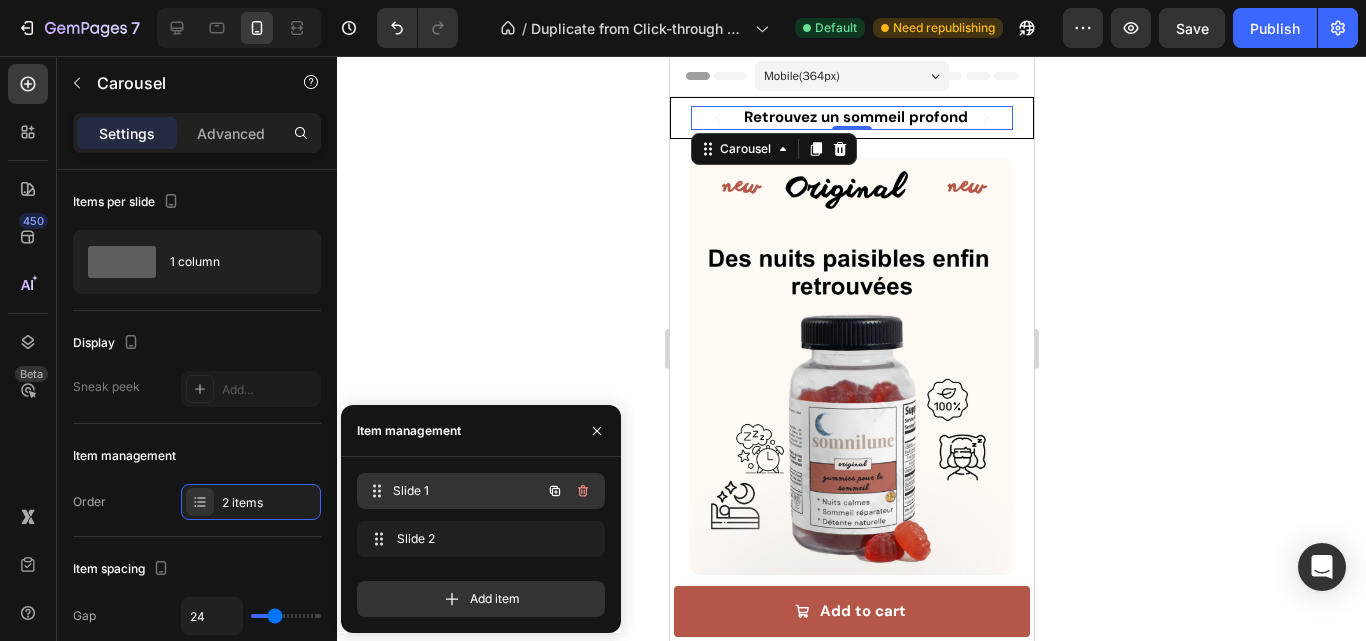 click on "Slide 1" at bounding box center [467, 491] 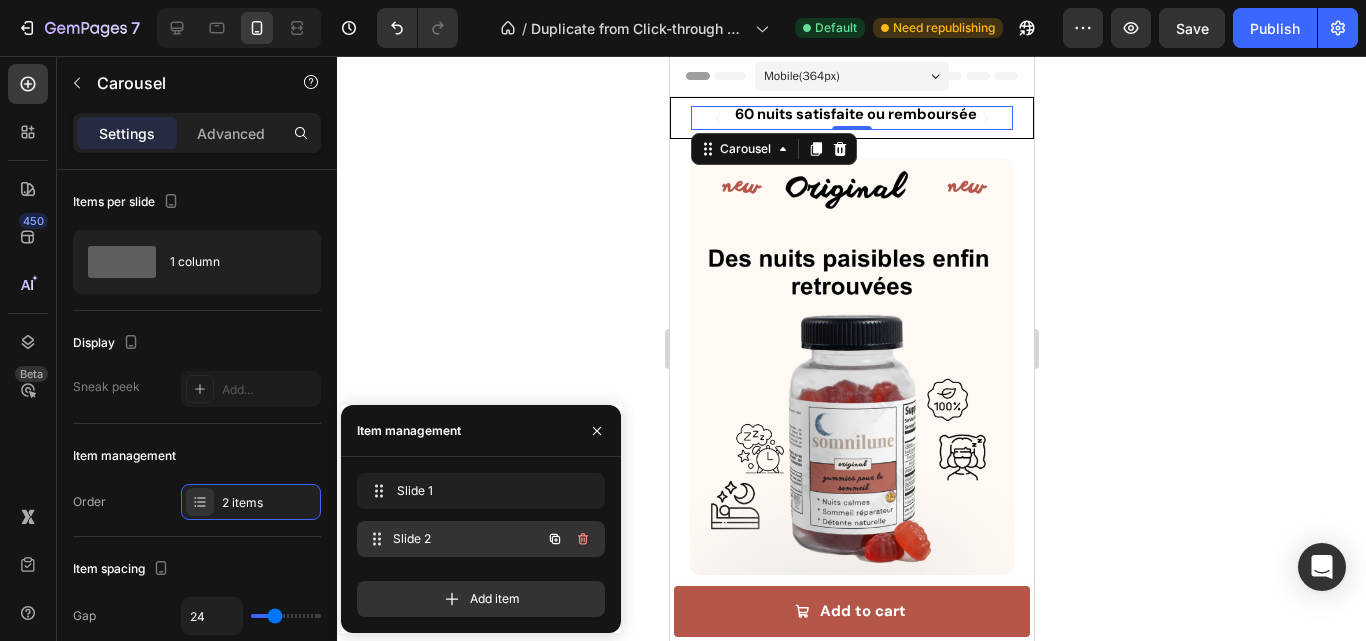 click on "Slide 2 Slide 2" at bounding box center [453, 539] 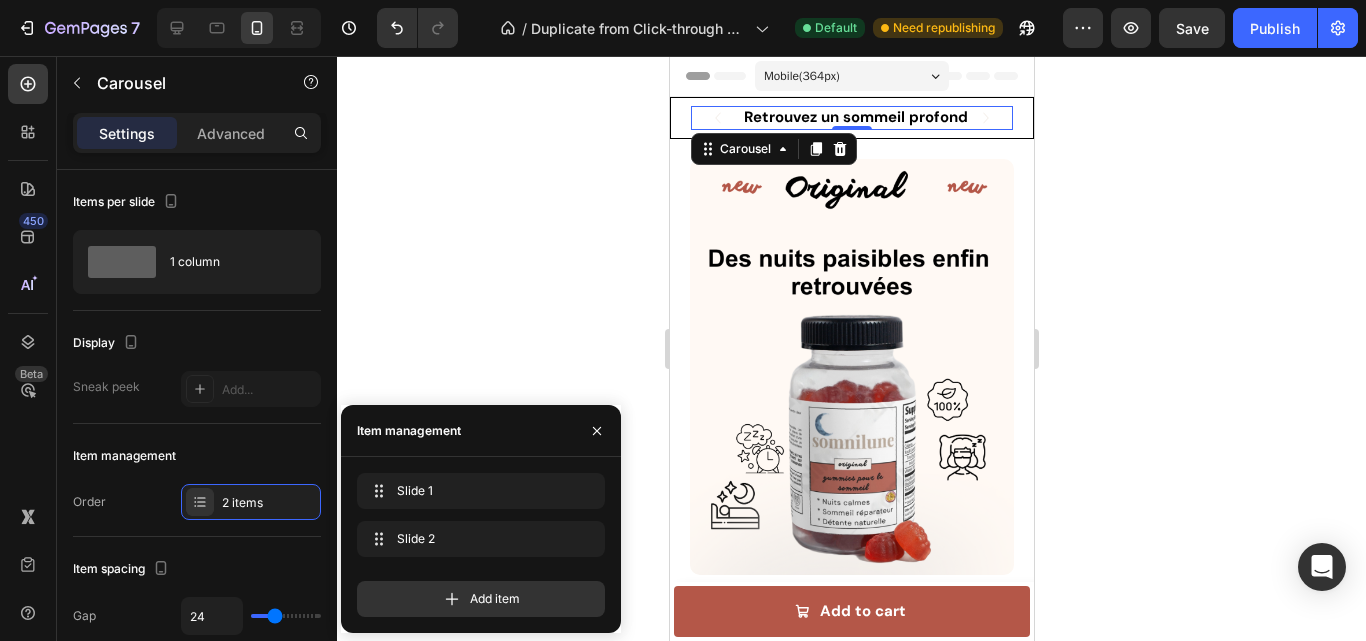 click on "Slide 1 Slide 1 Slide 2 Slide 2 Add item" at bounding box center [481, 545] 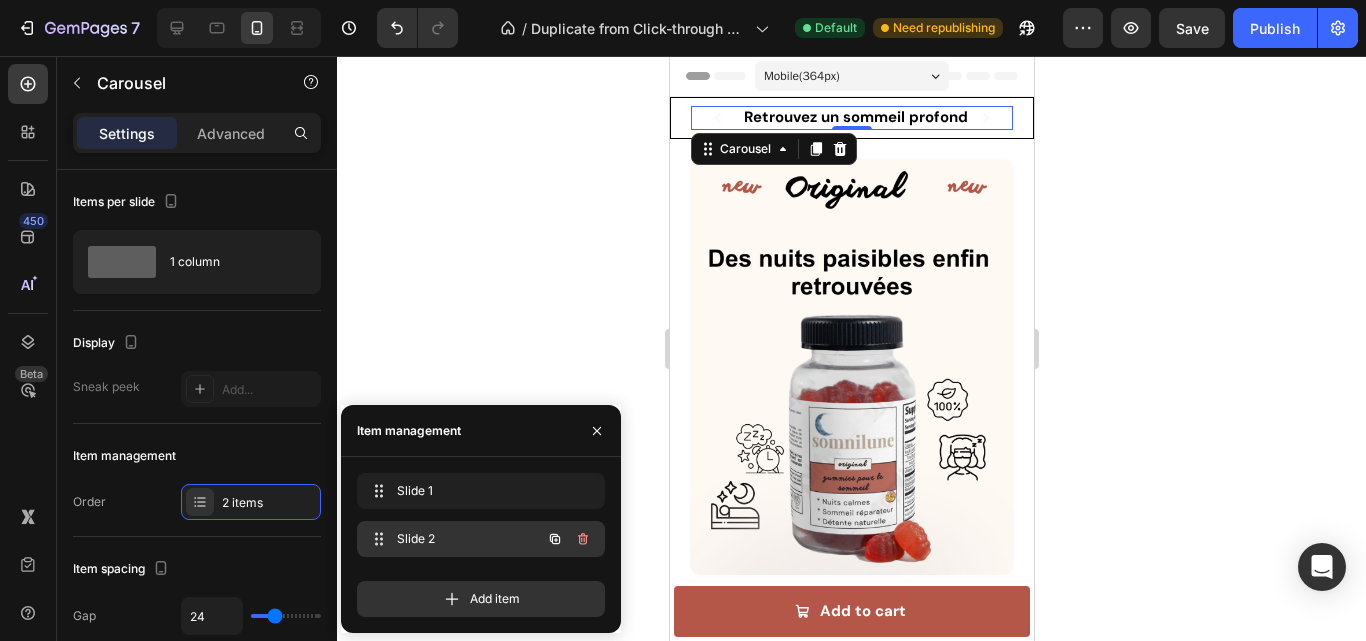 click on "Slide 2 Slide 2" at bounding box center [453, 539] 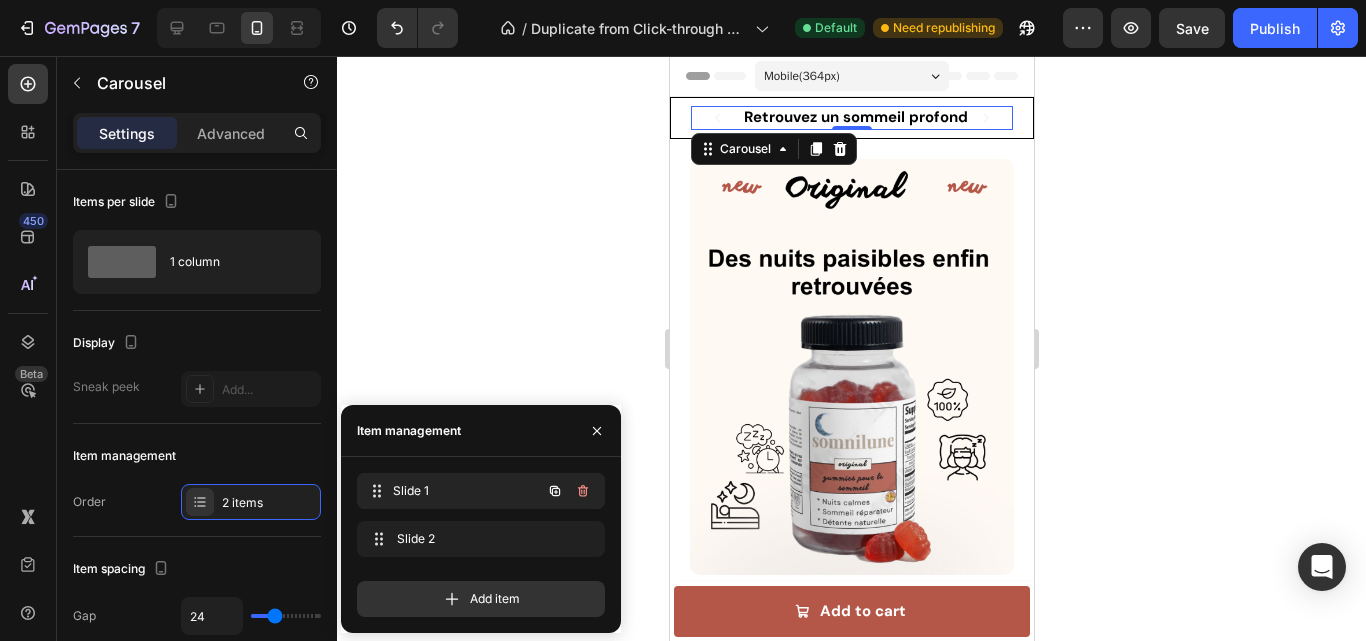 click on "Slide 1" at bounding box center (467, 491) 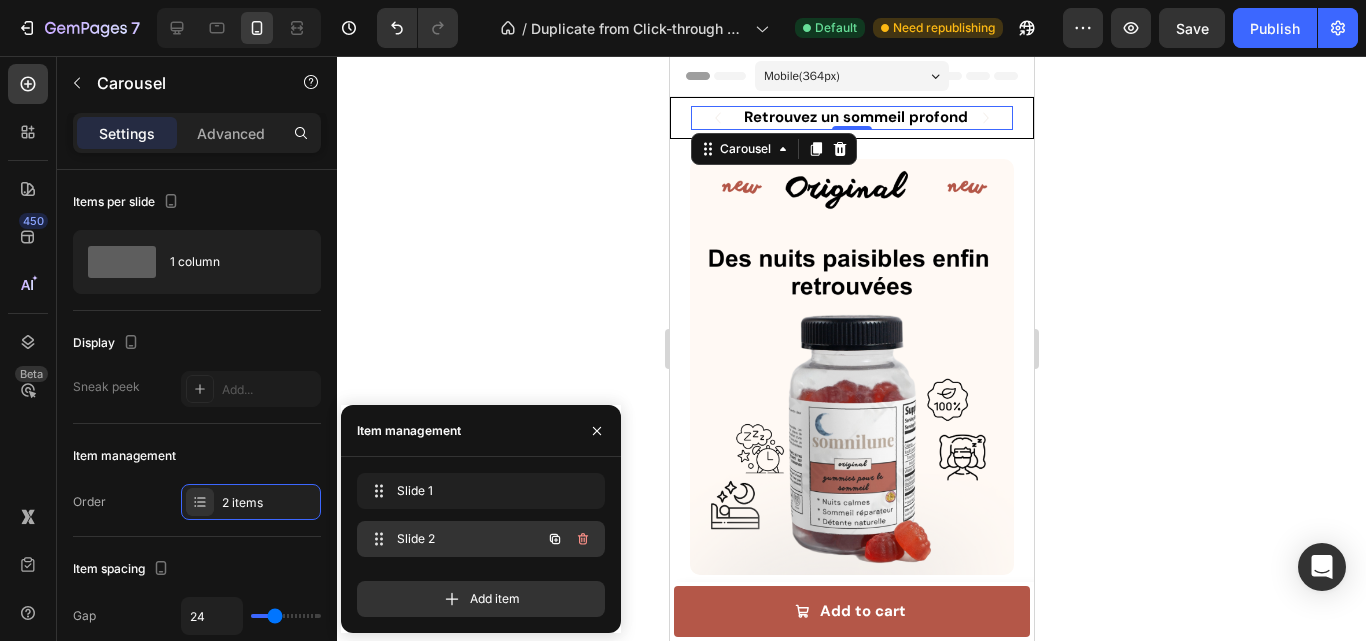 click on "Slide 2" at bounding box center [453, 539] 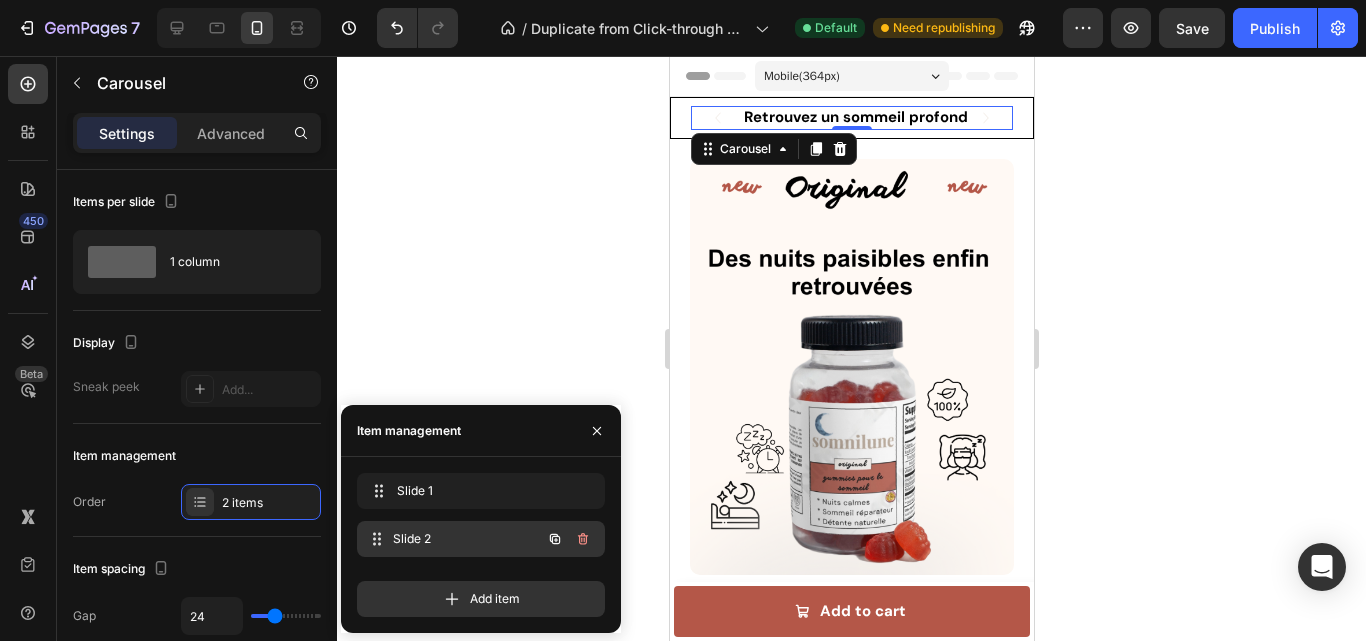click on "Slide 2" at bounding box center (467, 539) 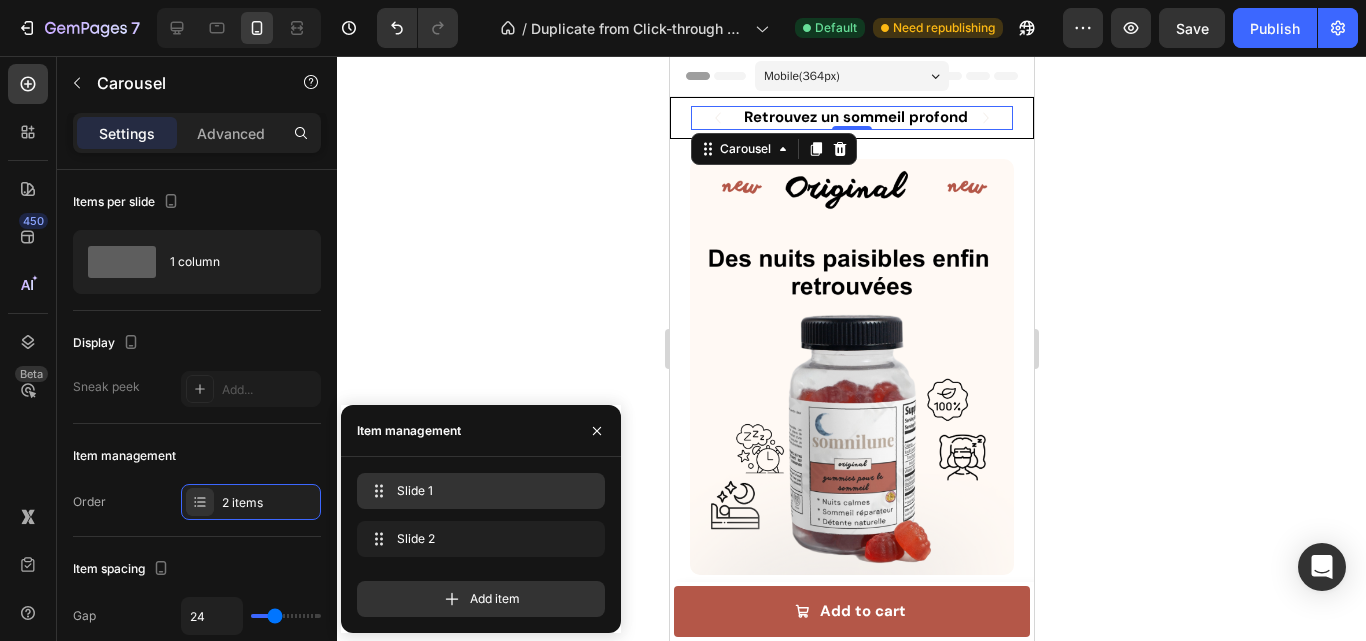 click on "Slide 1 Slide 1" at bounding box center (481, 491) 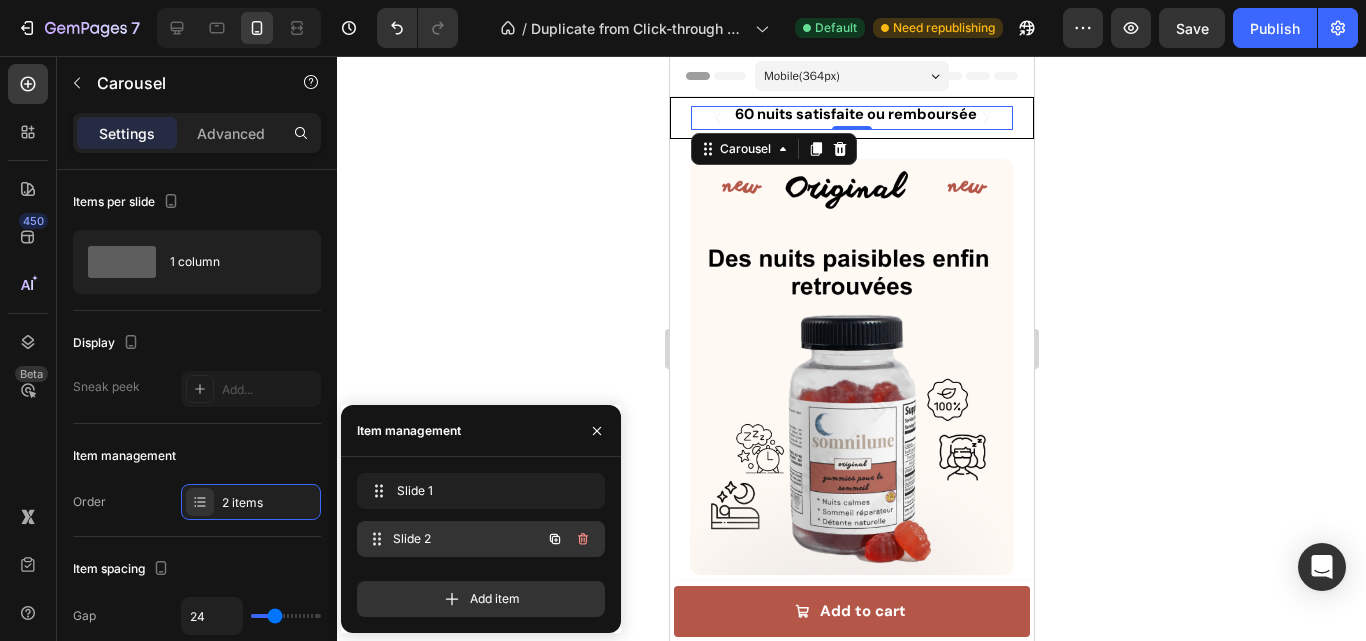 click on "Slide 2" at bounding box center (467, 539) 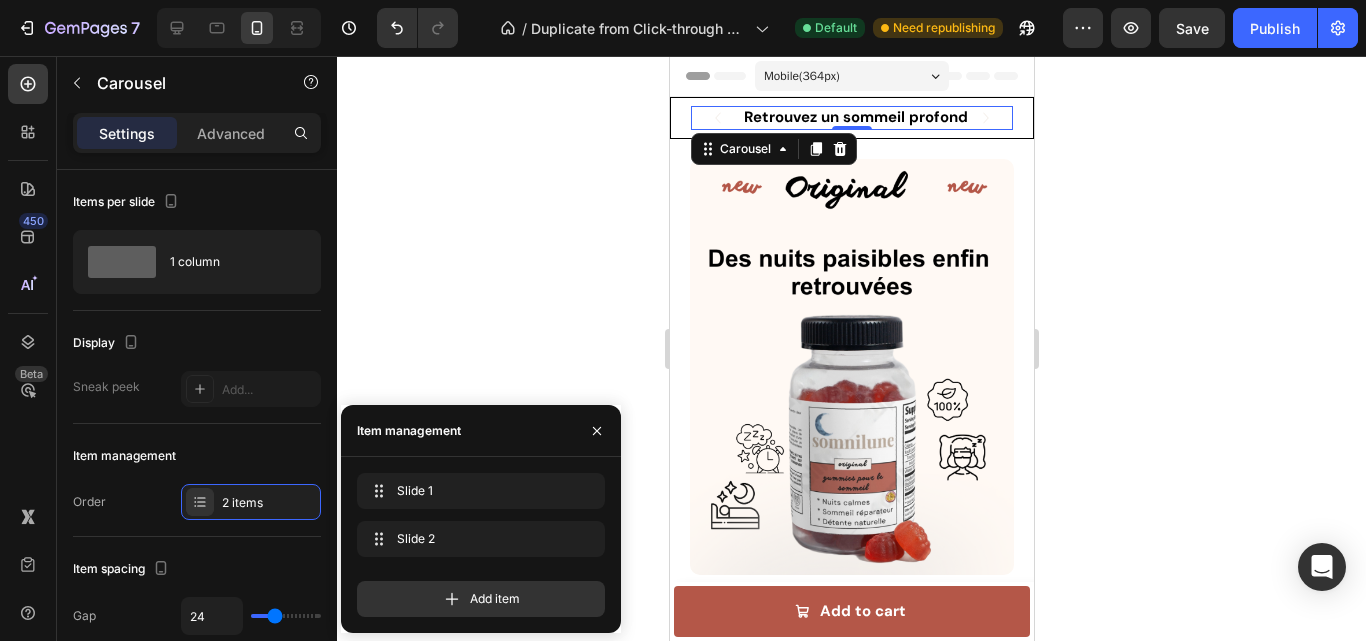 click 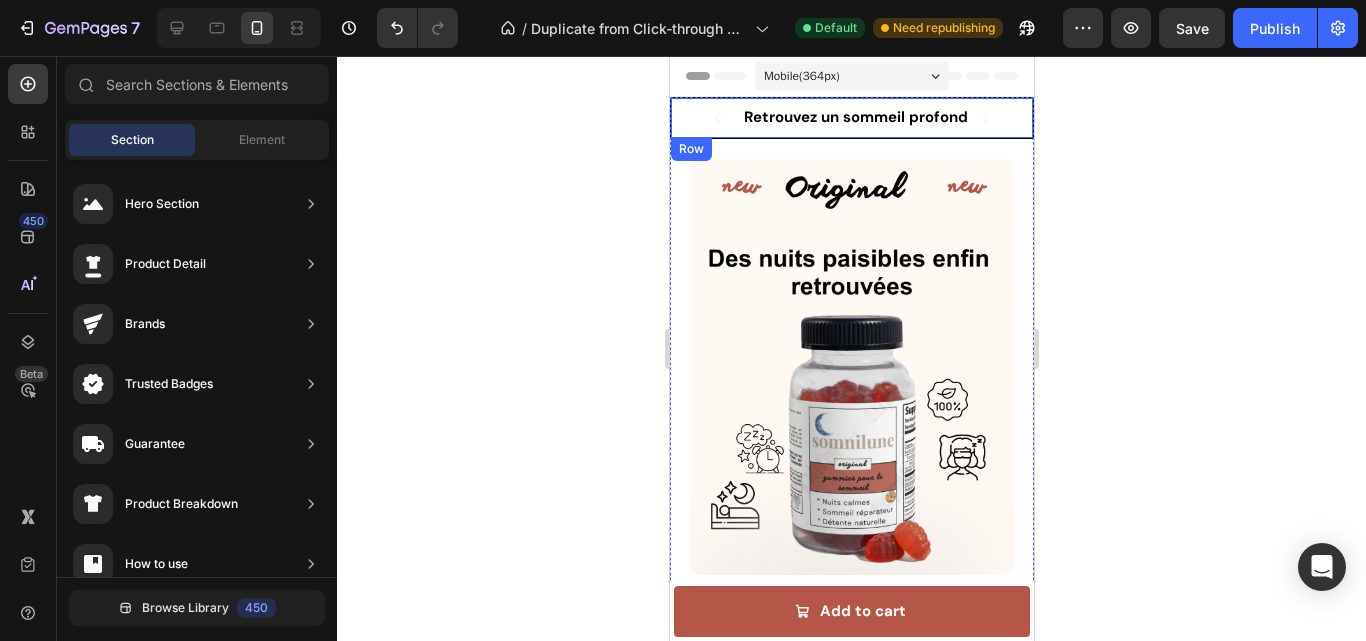 click on "Icon 60 nuits satisfaite ou remboursée Text Block Row
Icon Retrouvez un sommeil profond  Text Block Row
Carousel Row" at bounding box center [851, 118] 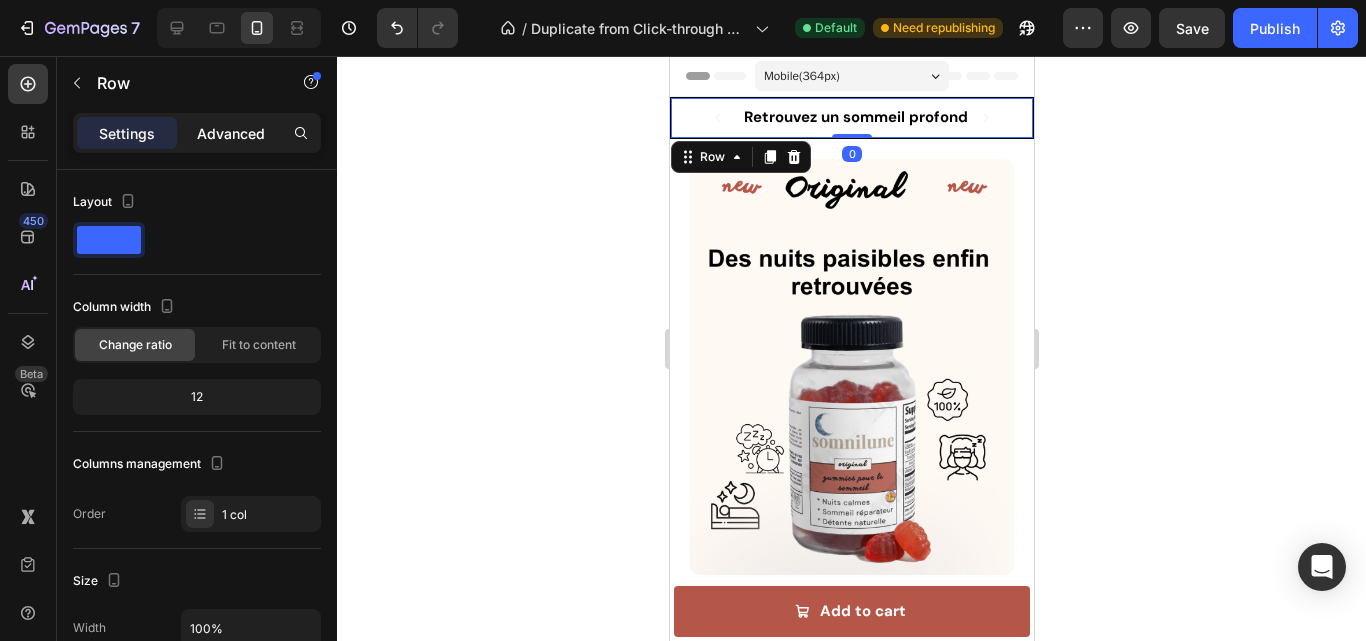 click on "Advanced" at bounding box center [231, 133] 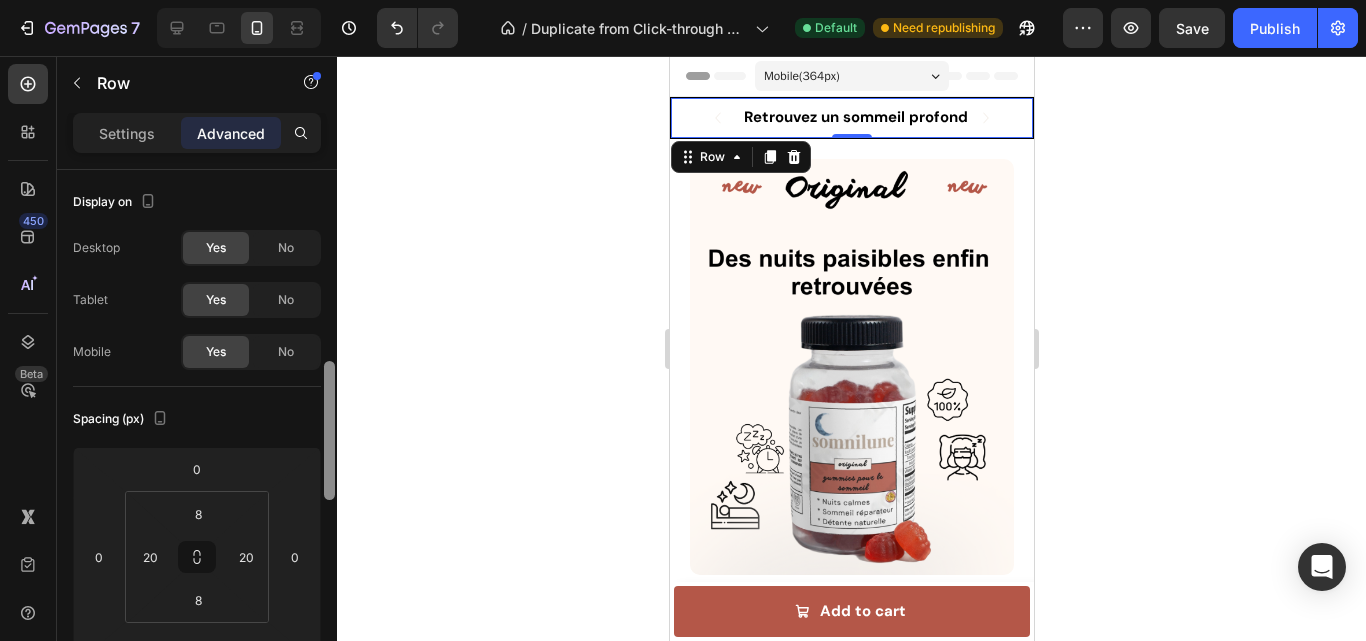 scroll, scrollTop: 177, scrollLeft: 0, axis: vertical 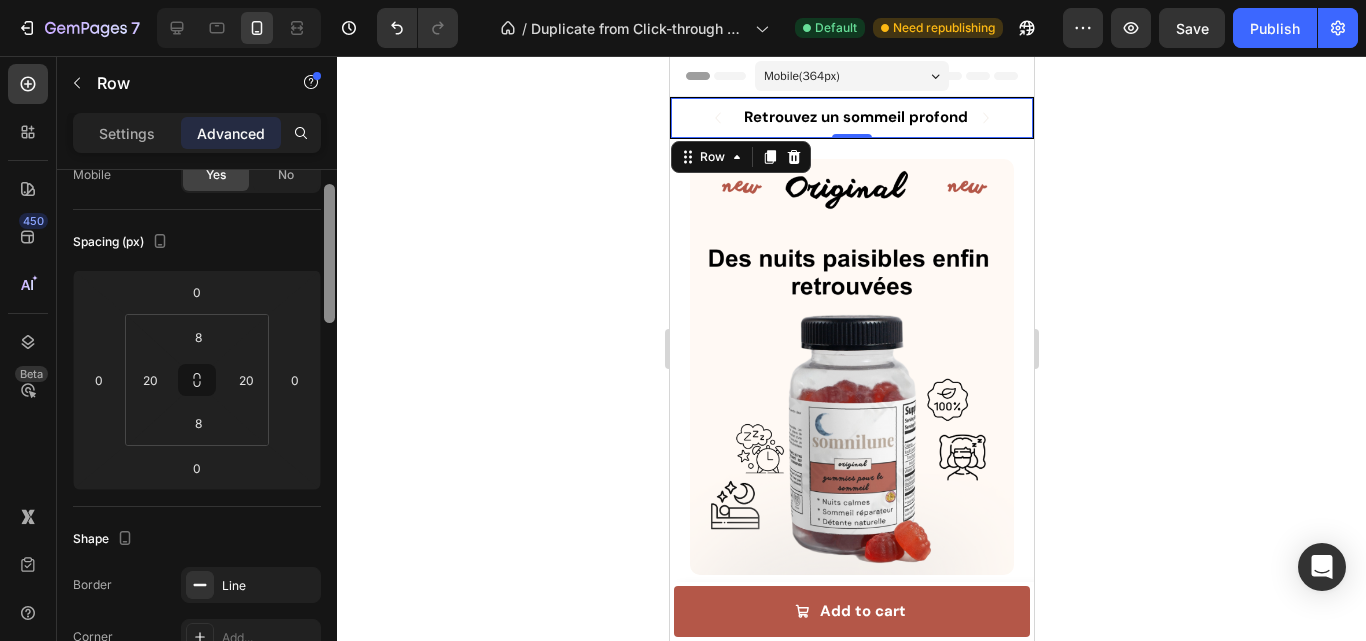 drag, startPoint x: 330, startPoint y: 221, endPoint x: 327, endPoint y: 268, distance: 47.095646 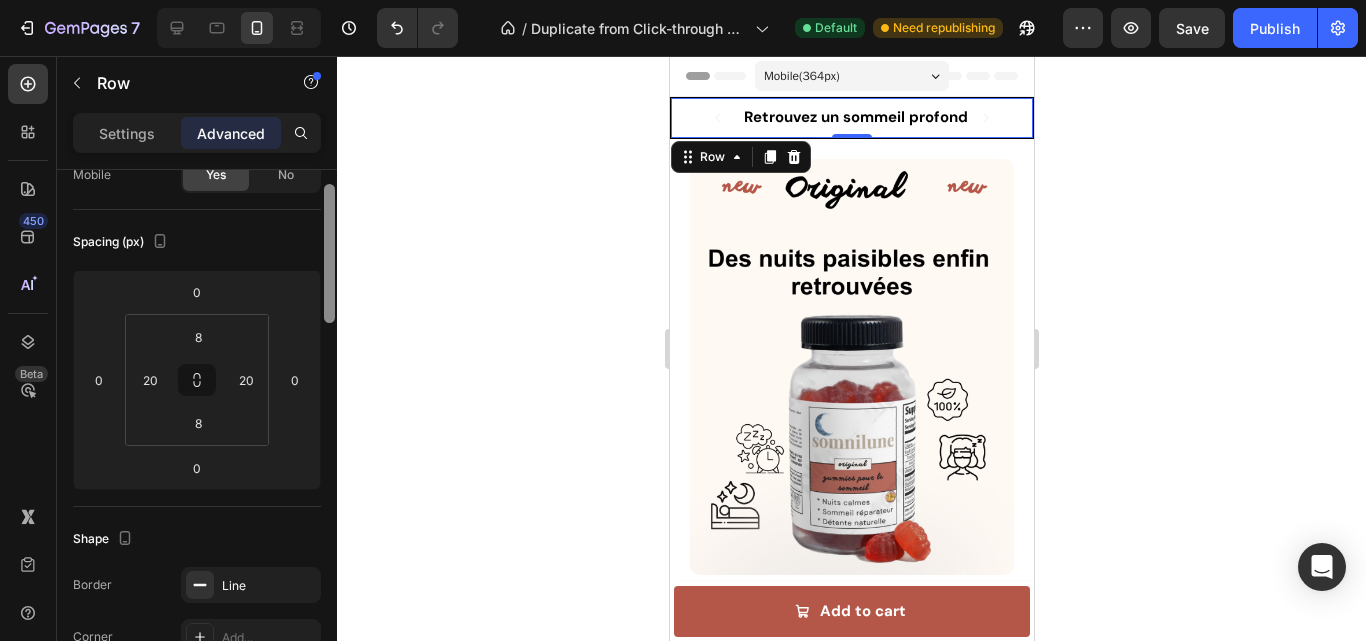 click at bounding box center [329, 253] 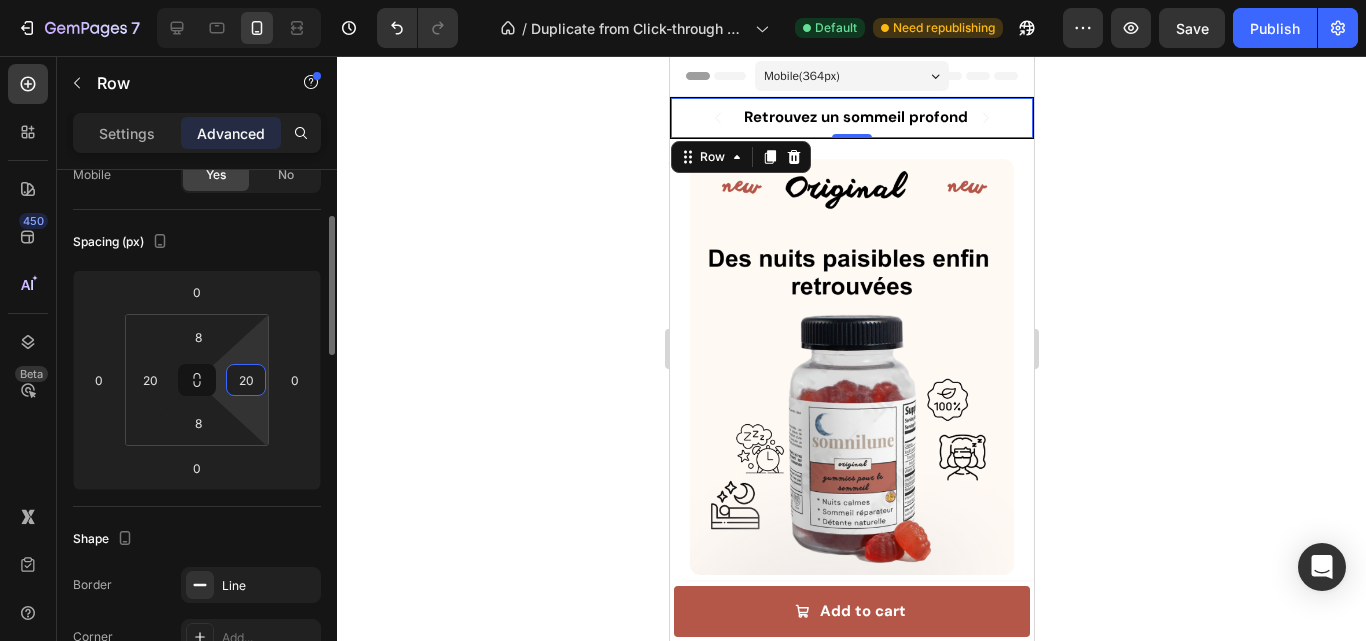 click on "20" at bounding box center (246, 380) 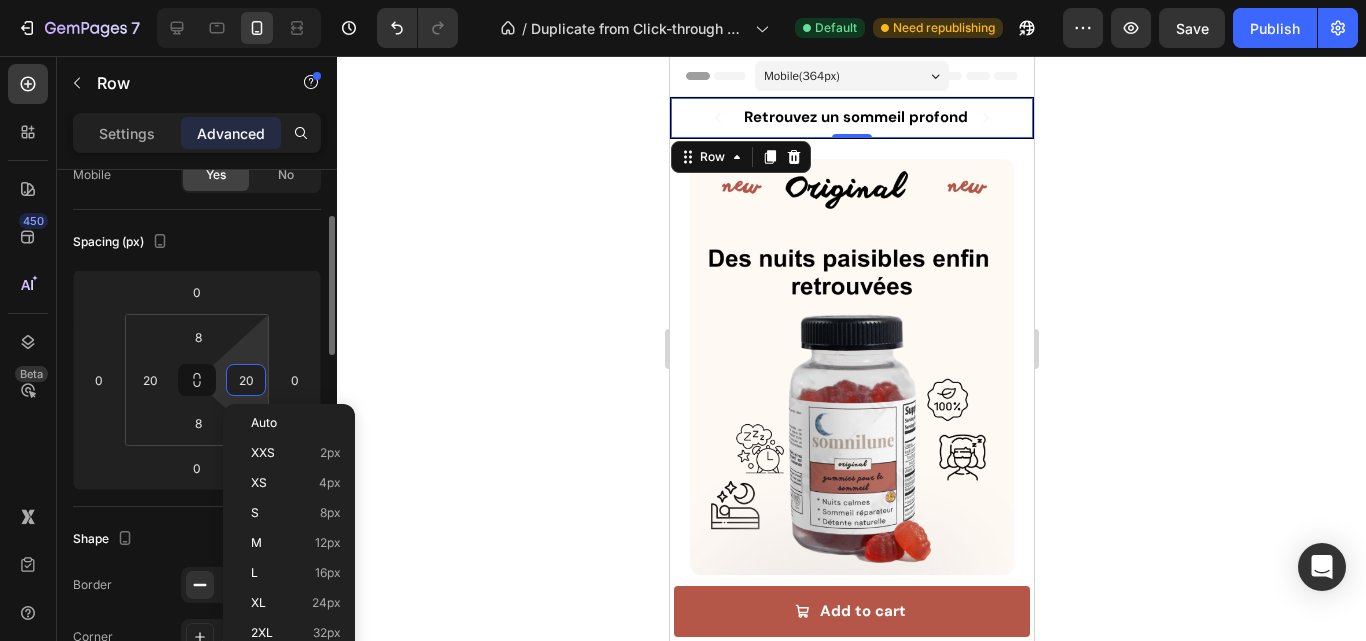 click on "20" at bounding box center [246, 380] 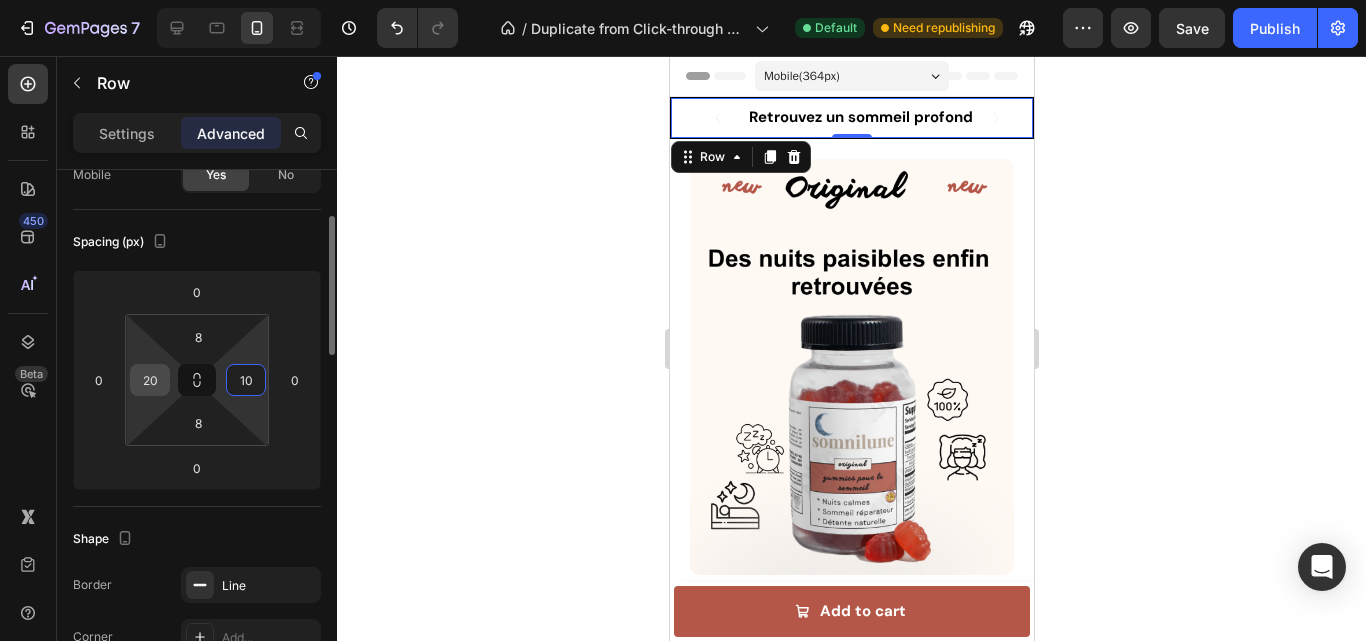 type on "10" 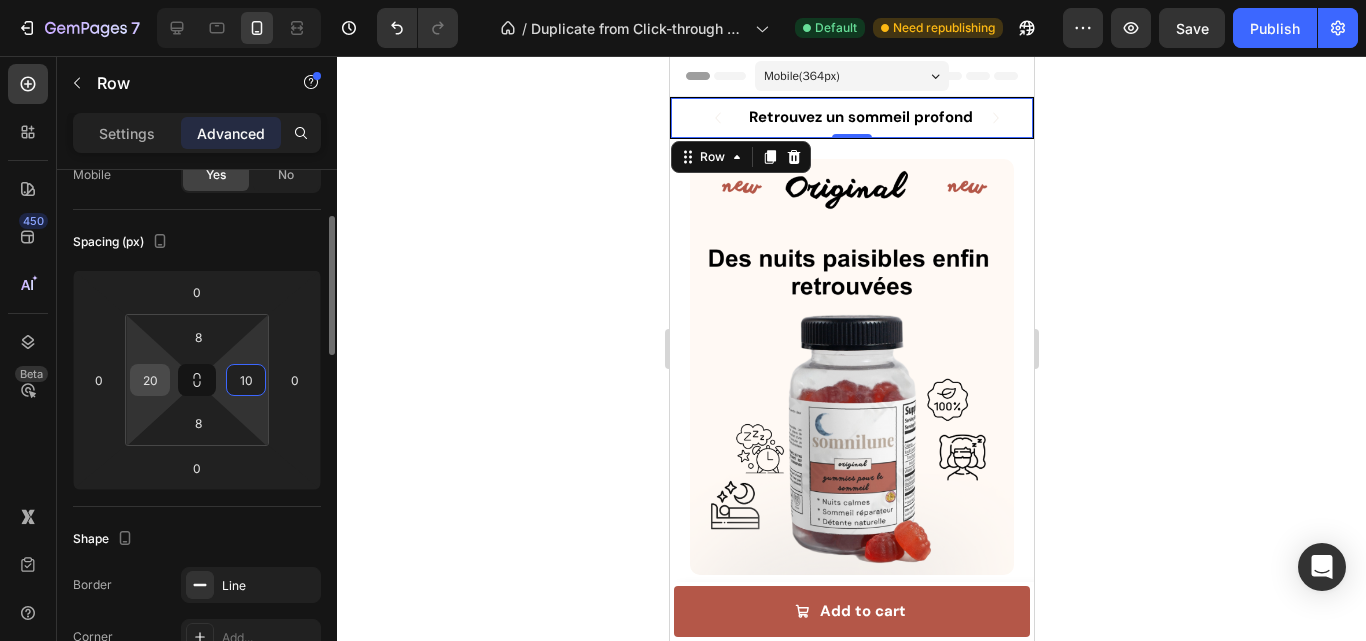 click on "20" at bounding box center [150, 380] 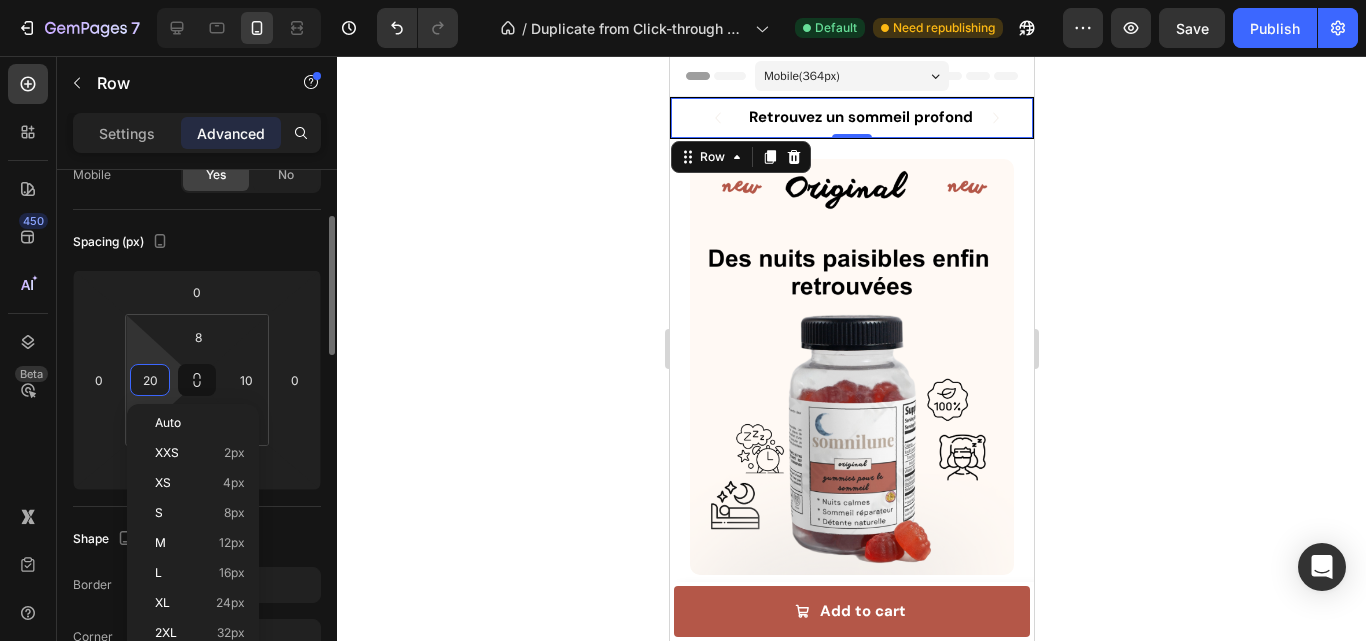 click on "20" at bounding box center (150, 380) 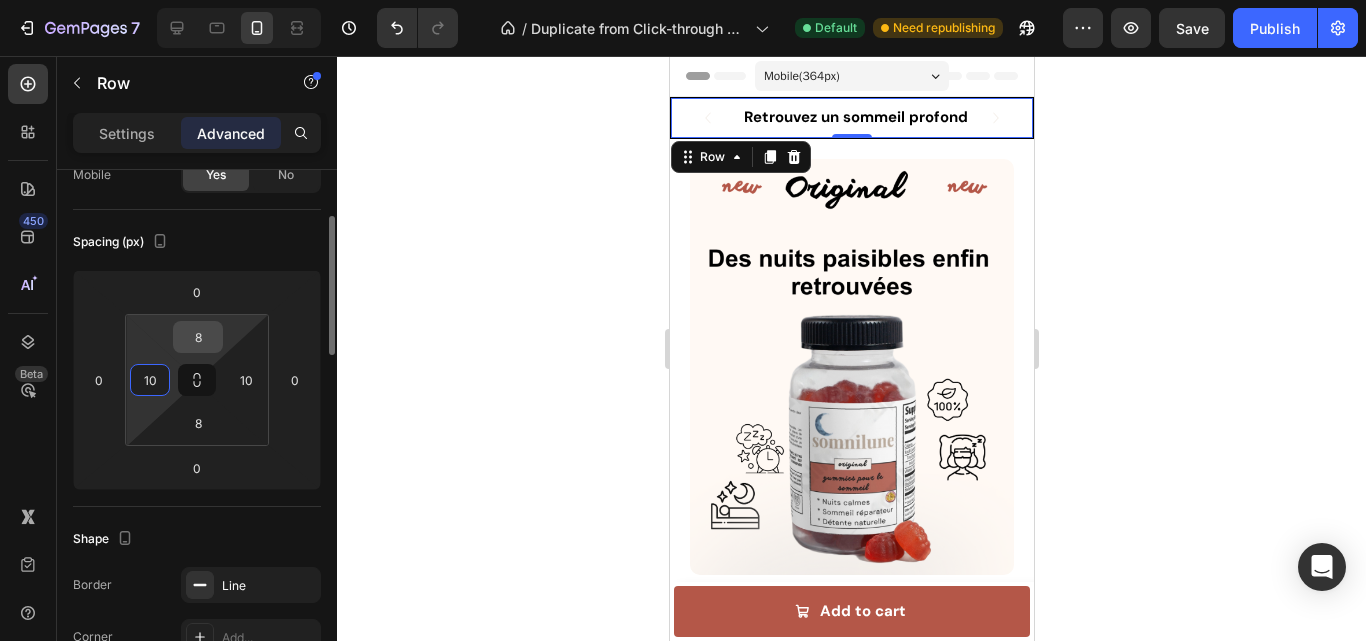 type on "10" 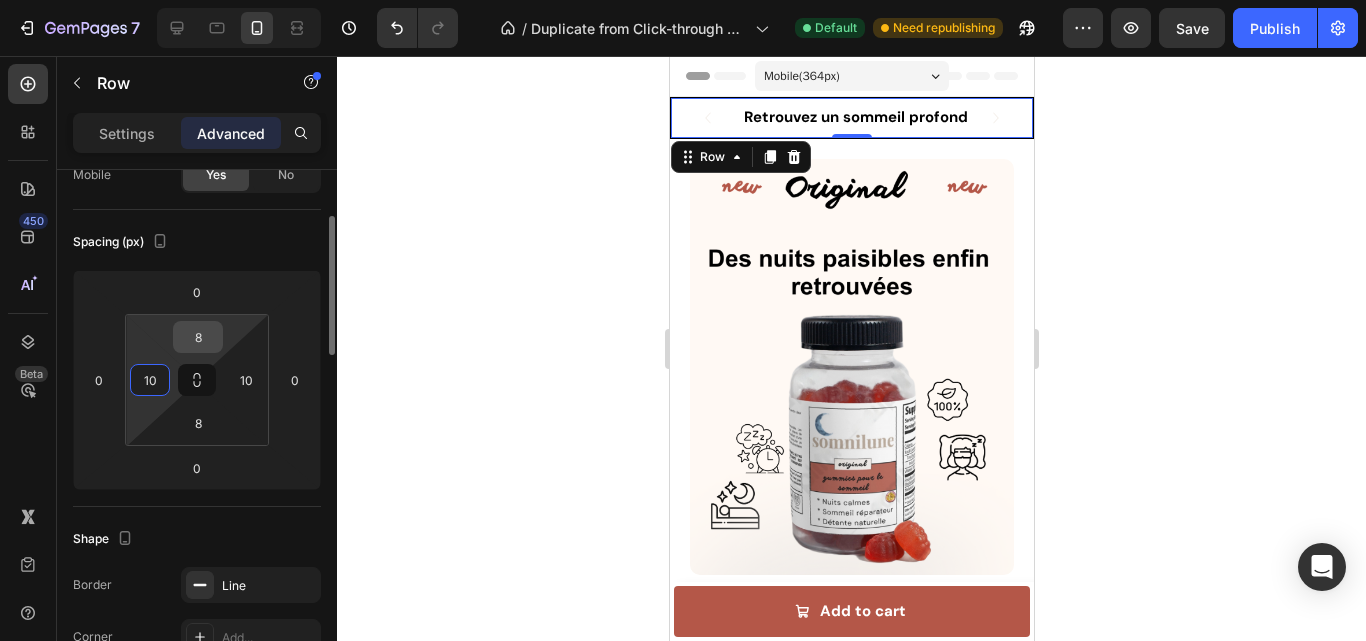 click on "8" at bounding box center (198, 337) 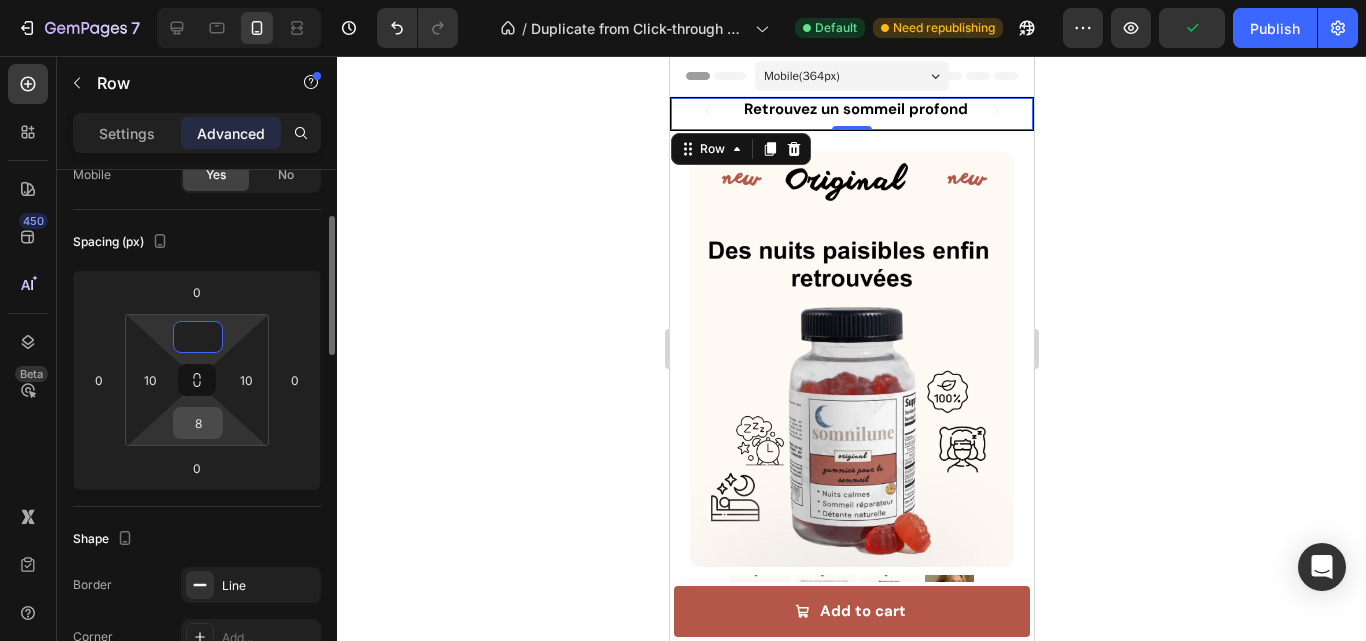 type on "0" 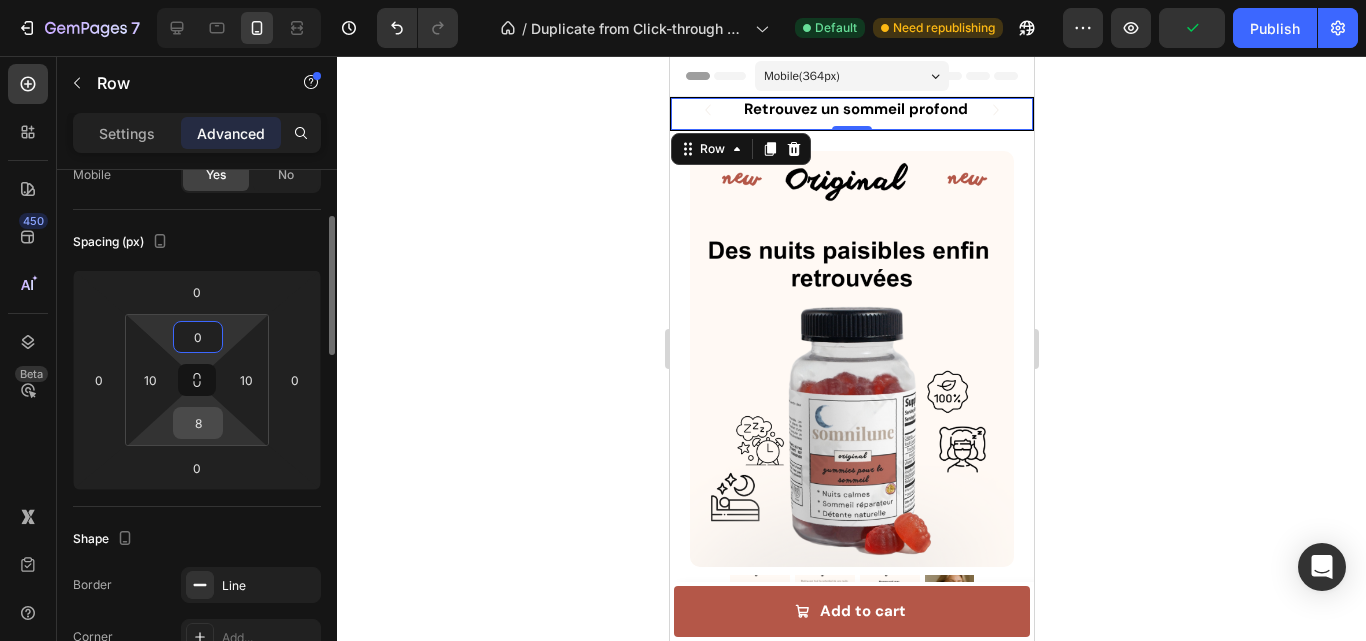 click on "8" at bounding box center [198, 423] 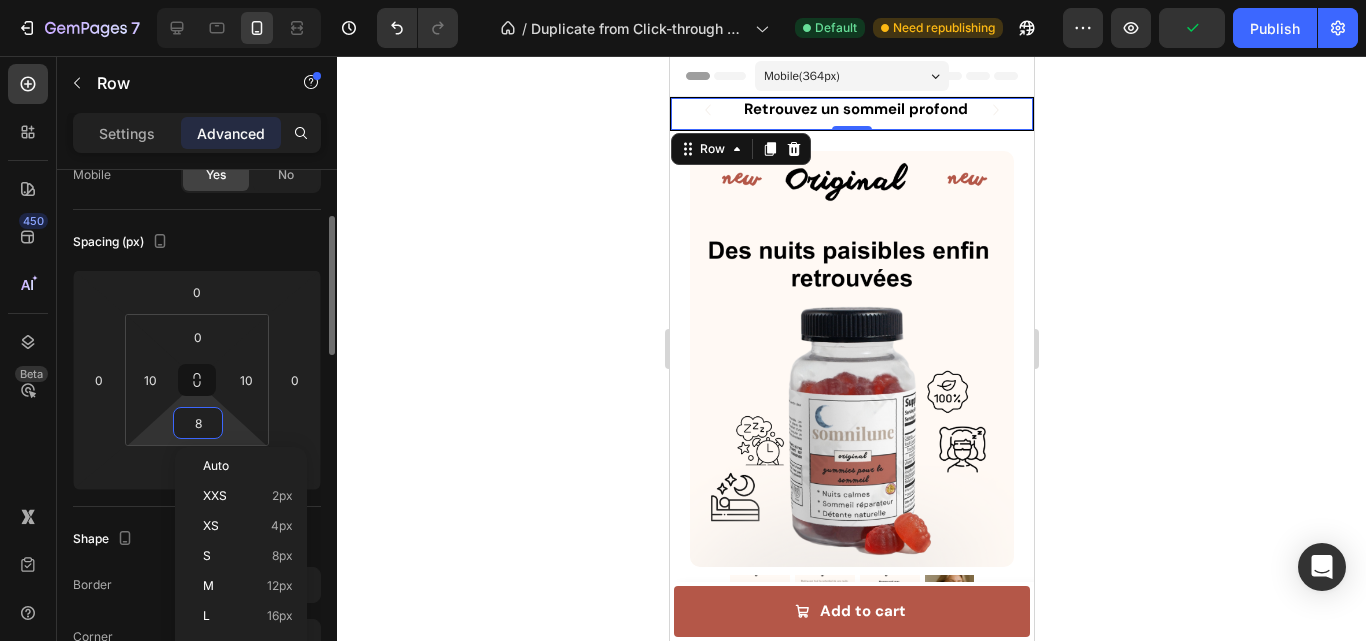 click on "8" at bounding box center [198, 423] 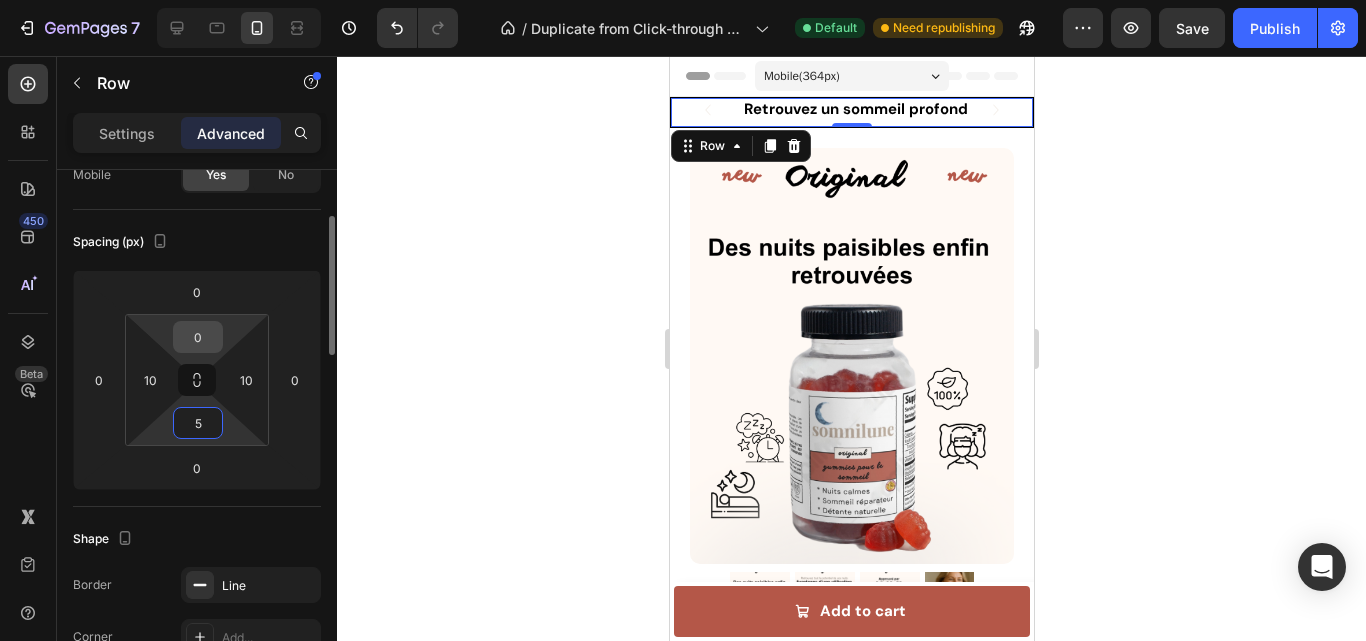 type on "5" 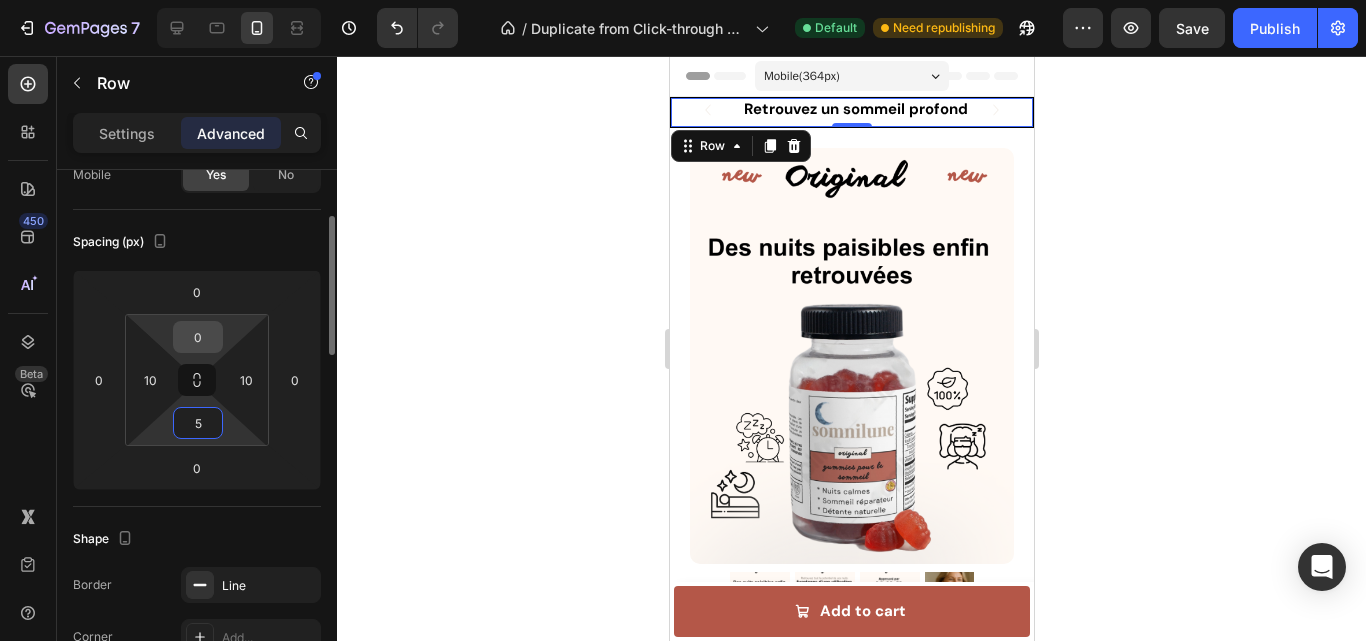 click on "0" at bounding box center (198, 337) 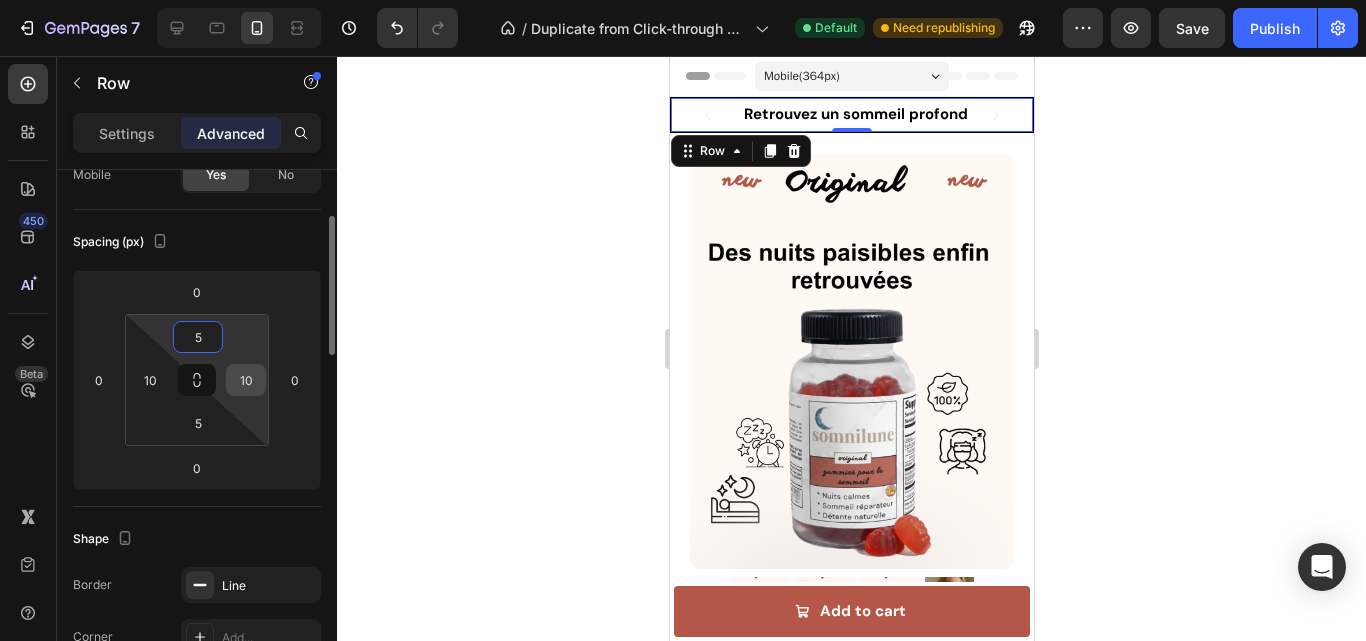 type on "5" 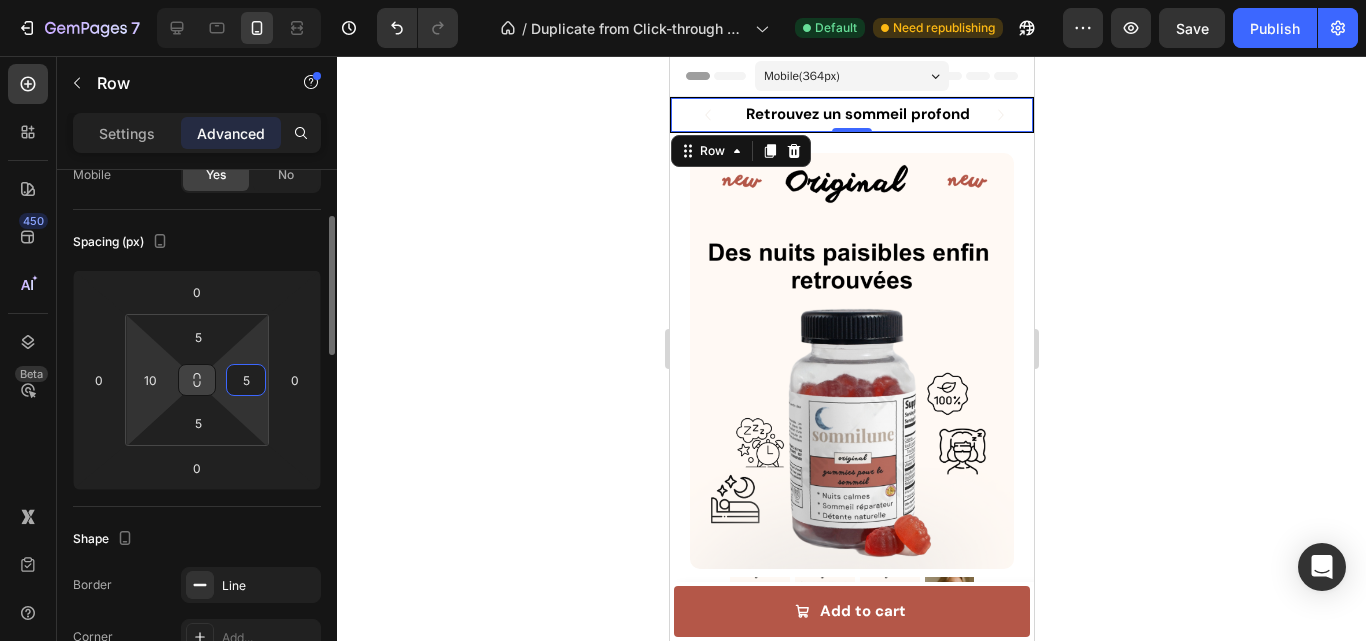 type on "5" 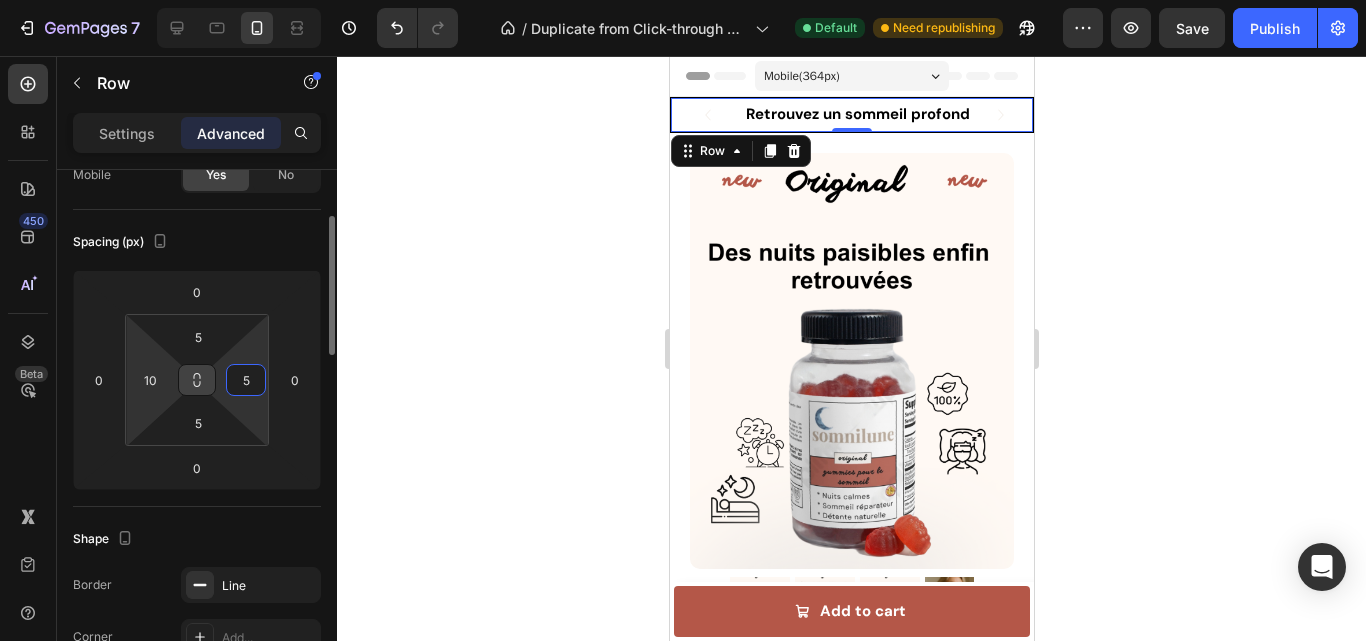click on "7  Version history  /  Duplicate from Click-through Landing Page - Jul 29, 19:06:40 Default Need republishing Preview  Save   Publish  450 Beta Sections(18) Elements(83) Section Element Hero Section Product Detail Brands Trusted Badges Guarantee Product Breakdown How to use Testimonials Compare Bundle FAQs Social Proof Brand Story Product List Collection Blog List Contact Sticky Add to Cart Custom Footer Browse Library 450 Layout
Row
Row
Row
Row Text
Heading
Text Block Button
Button
Button Media
Image" at bounding box center (683, 0) 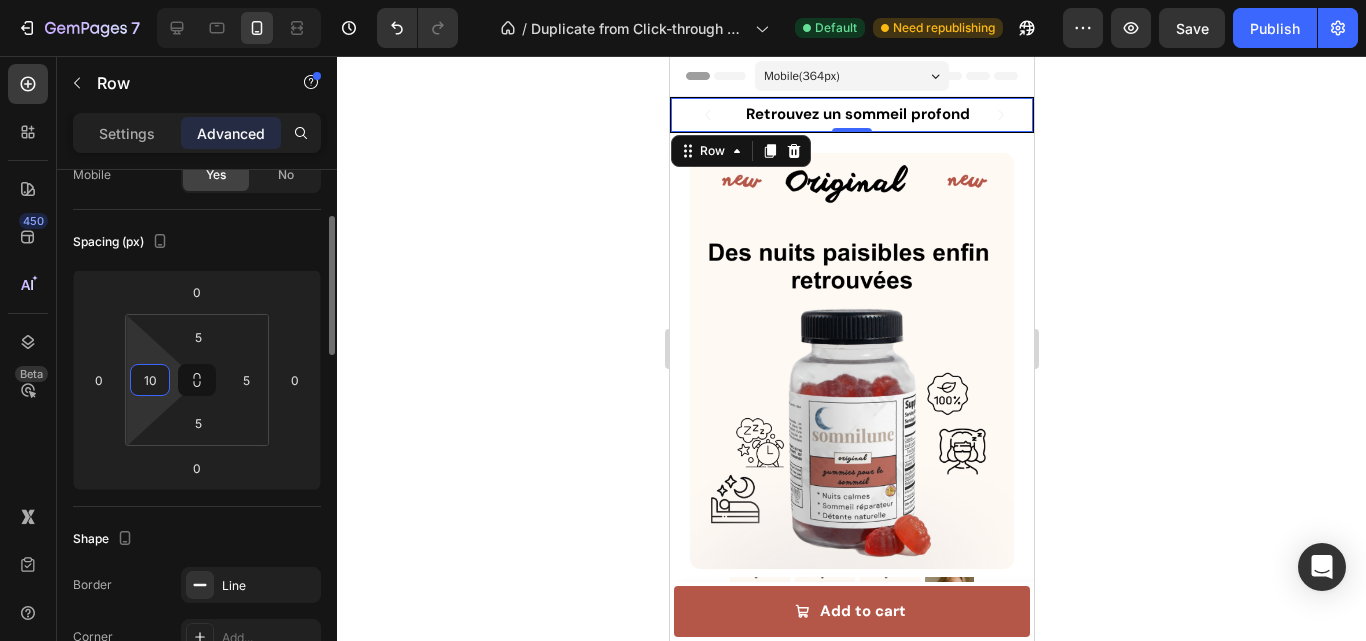 click on "10" at bounding box center (150, 380) 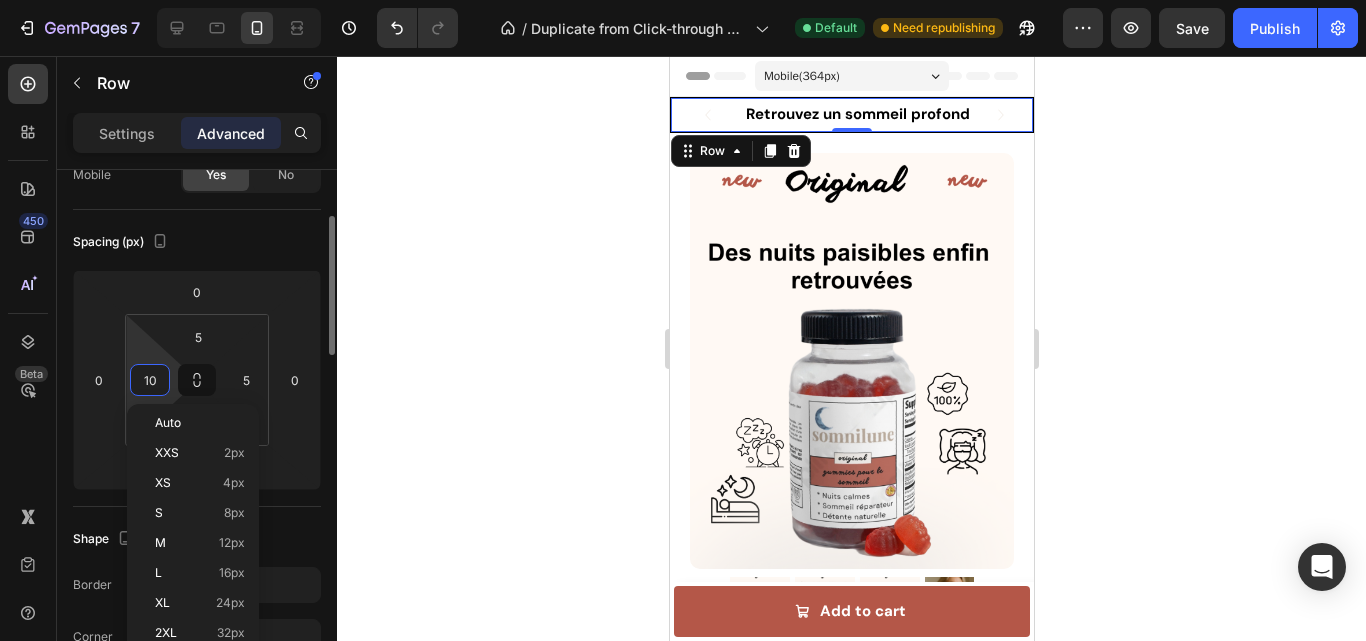 click on "10" at bounding box center (150, 380) 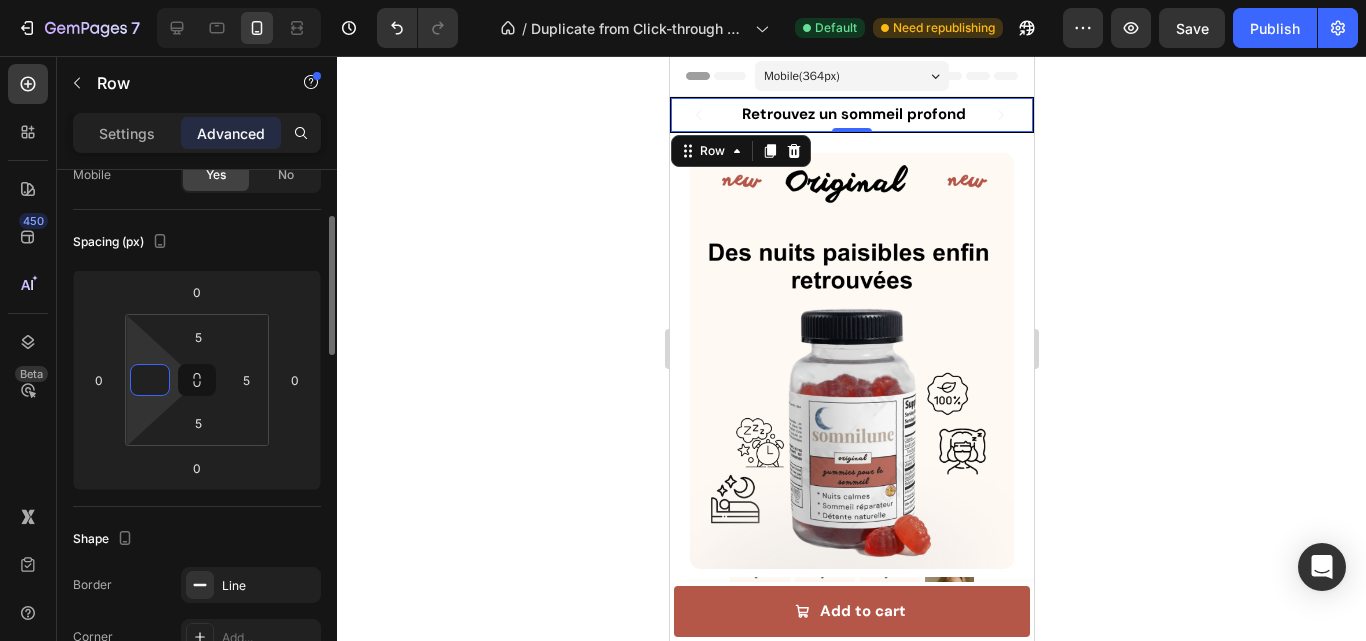 type on "5" 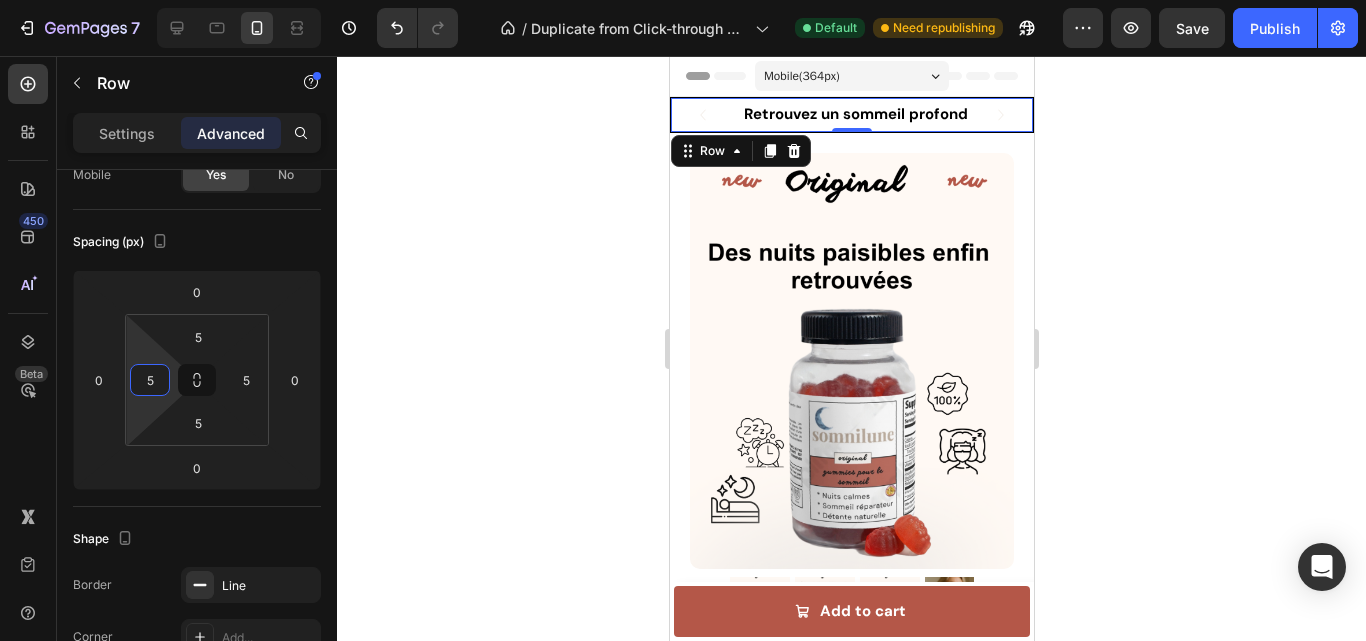 click 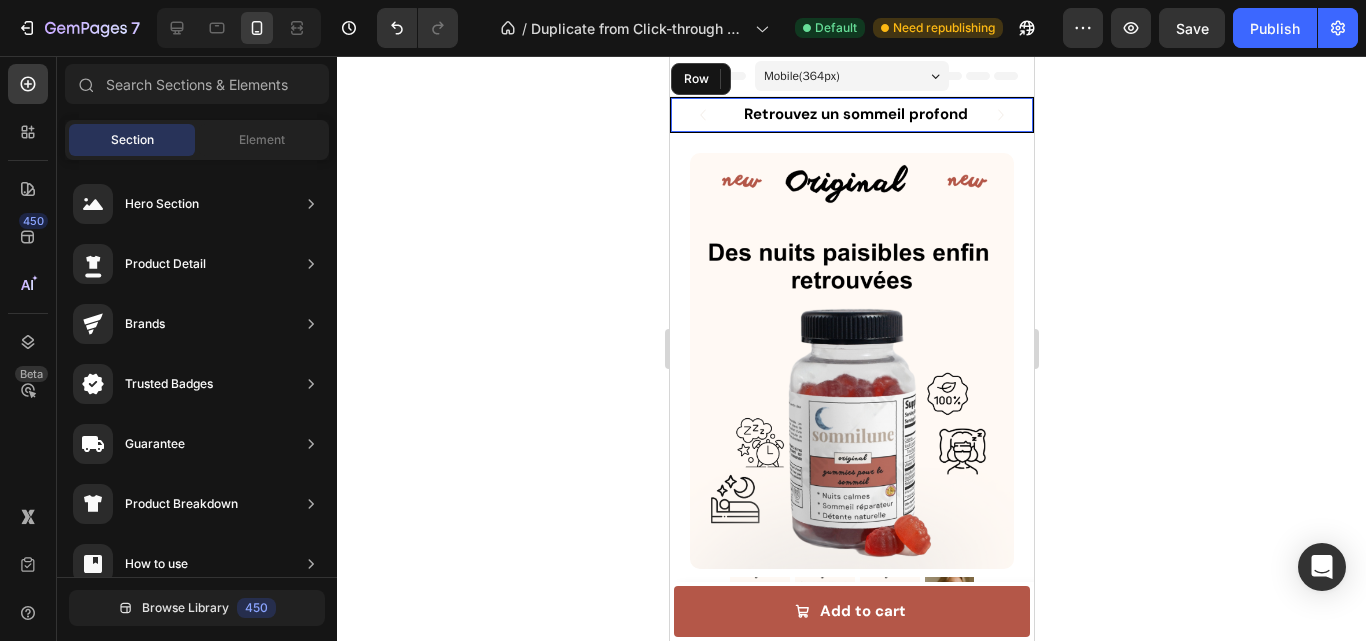 click 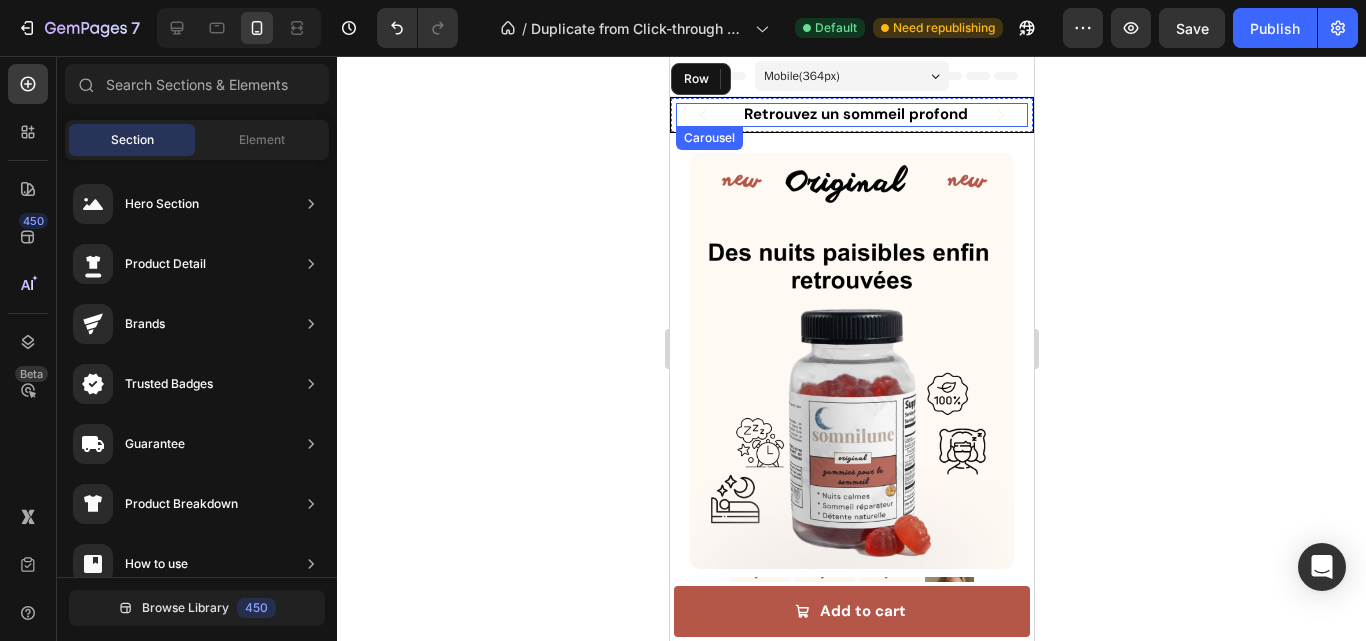click 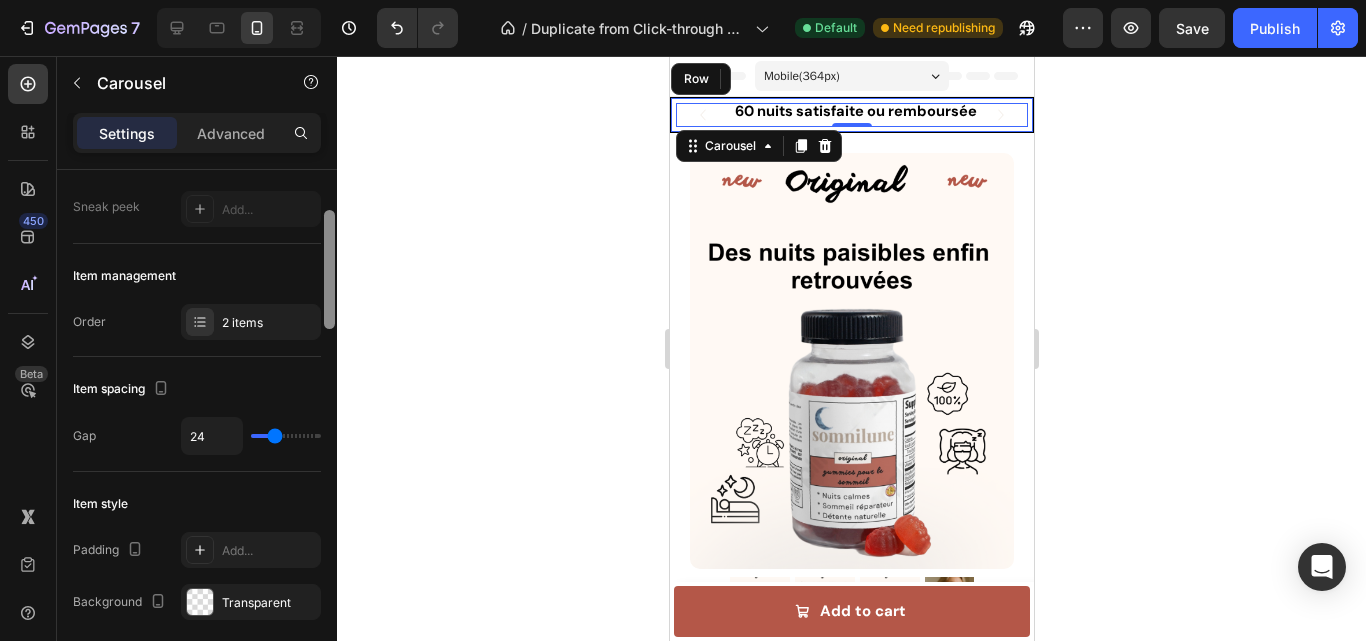 drag, startPoint x: 326, startPoint y: 208, endPoint x: 326, endPoint y: 237, distance: 29 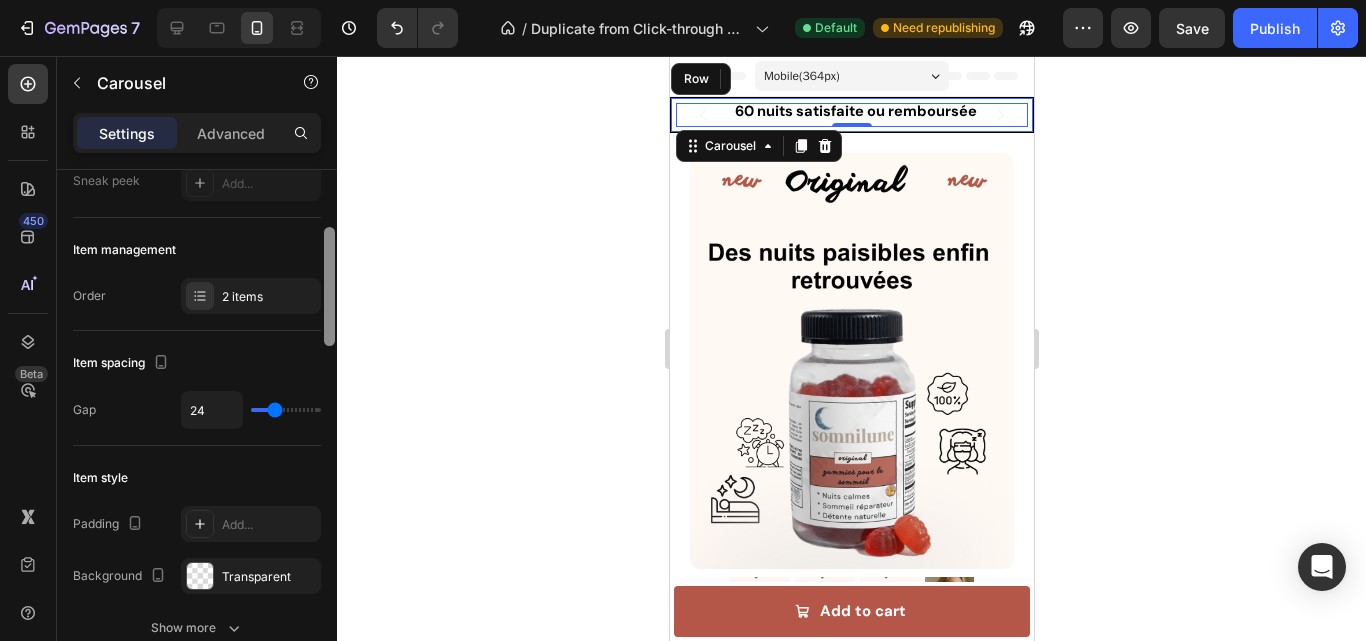 scroll, scrollTop: 220, scrollLeft: 0, axis: vertical 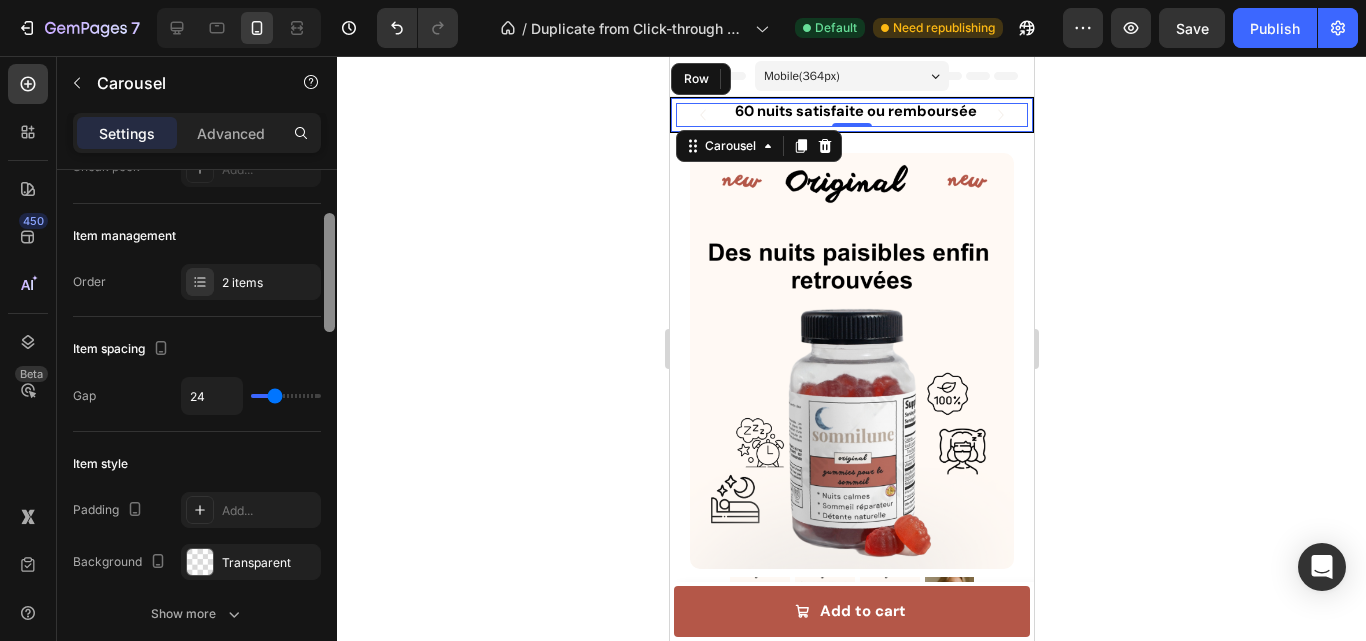 drag, startPoint x: 326, startPoint y: 237, endPoint x: 280, endPoint y: 377, distance: 147.3635 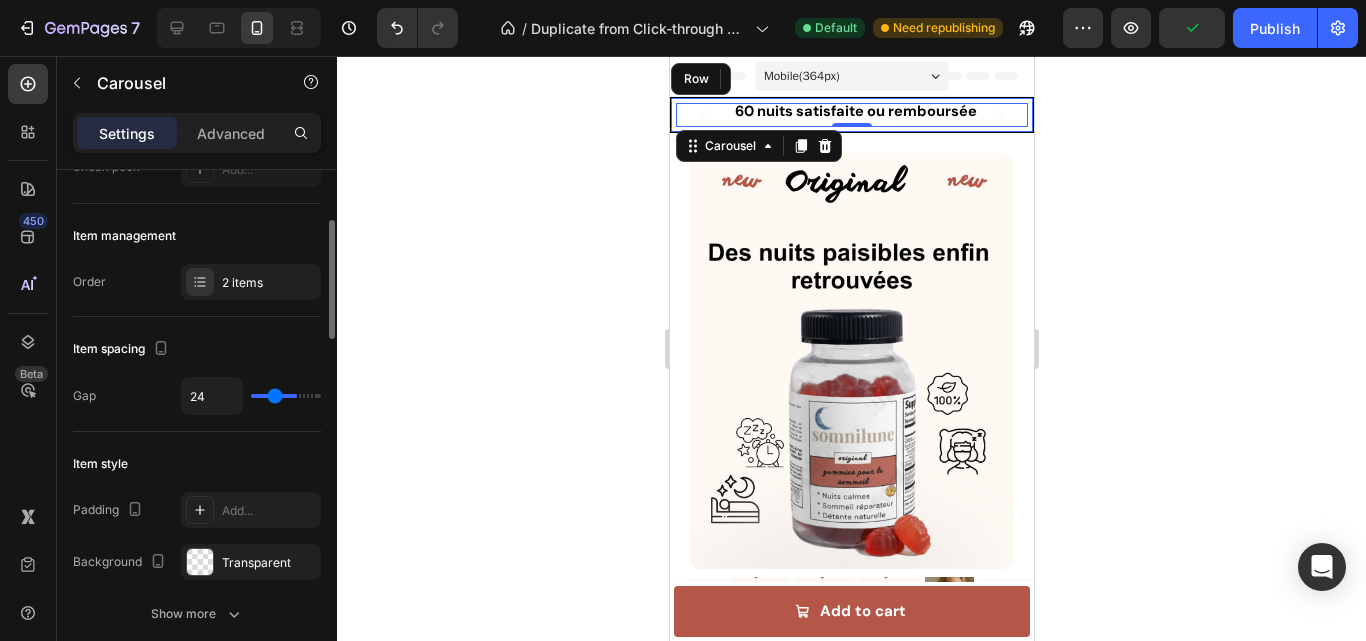 type on "50" 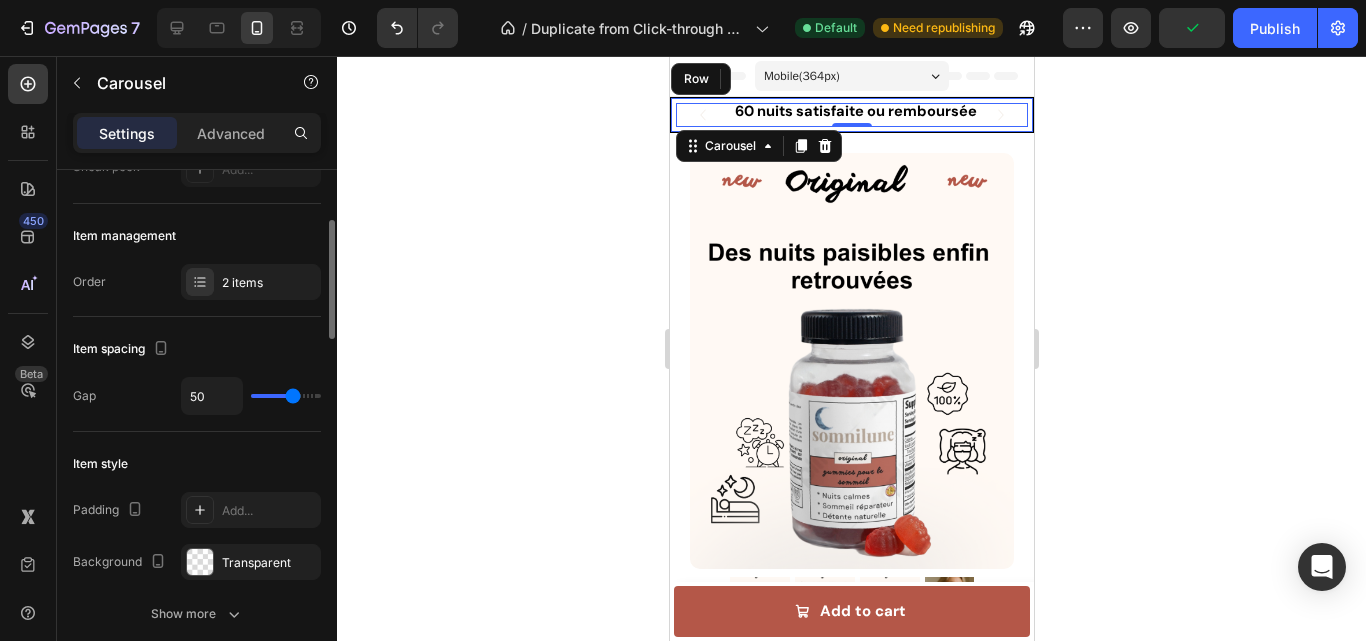 drag, startPoint x: 277, startPoint y: 400, endPoint x: 293, endPoint y: 400, distance: 16 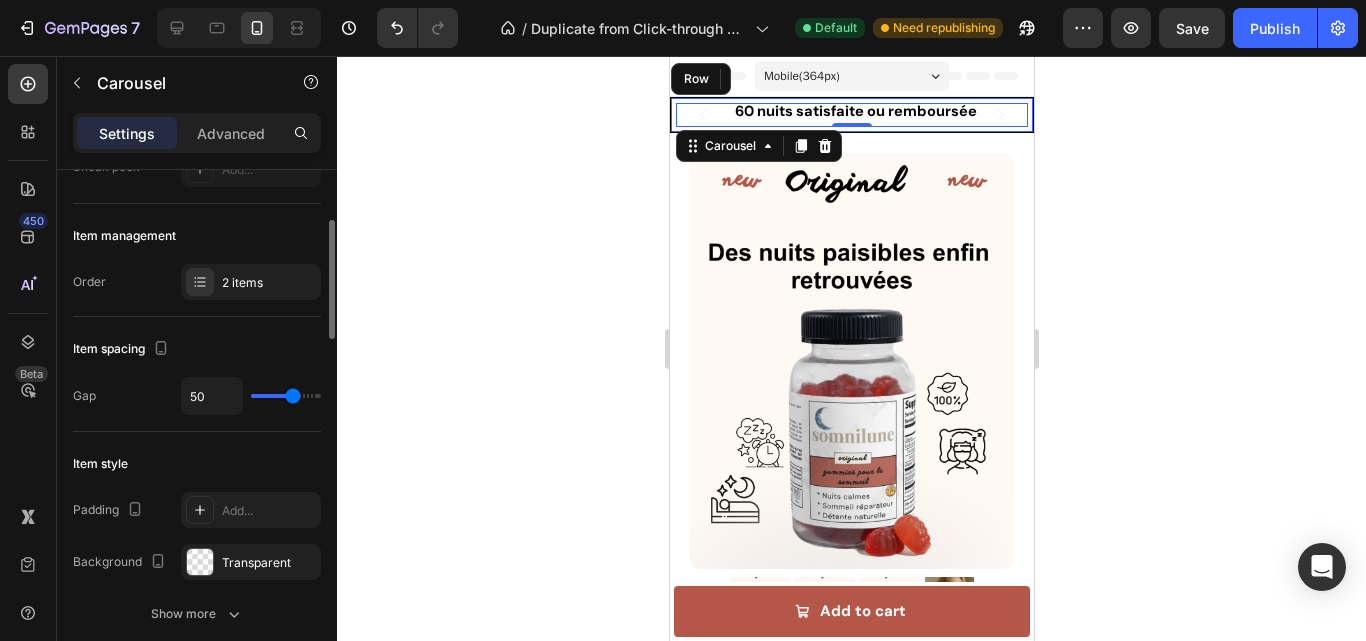 type on "40" 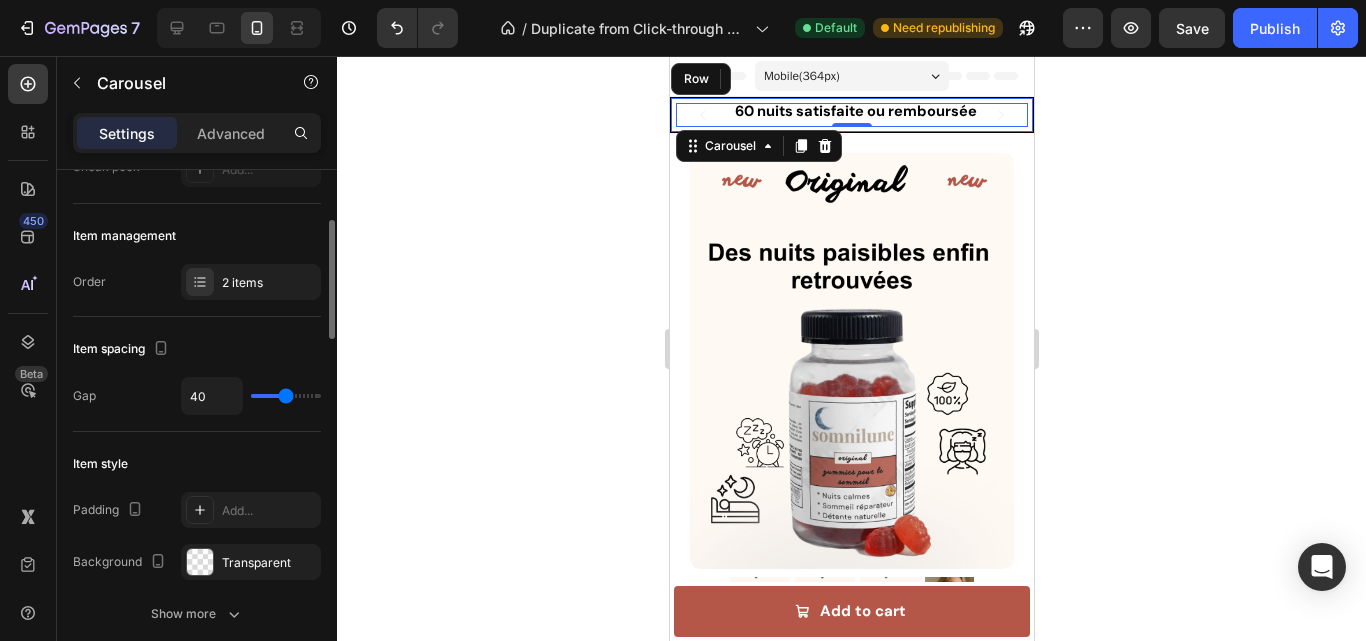 type on "34" 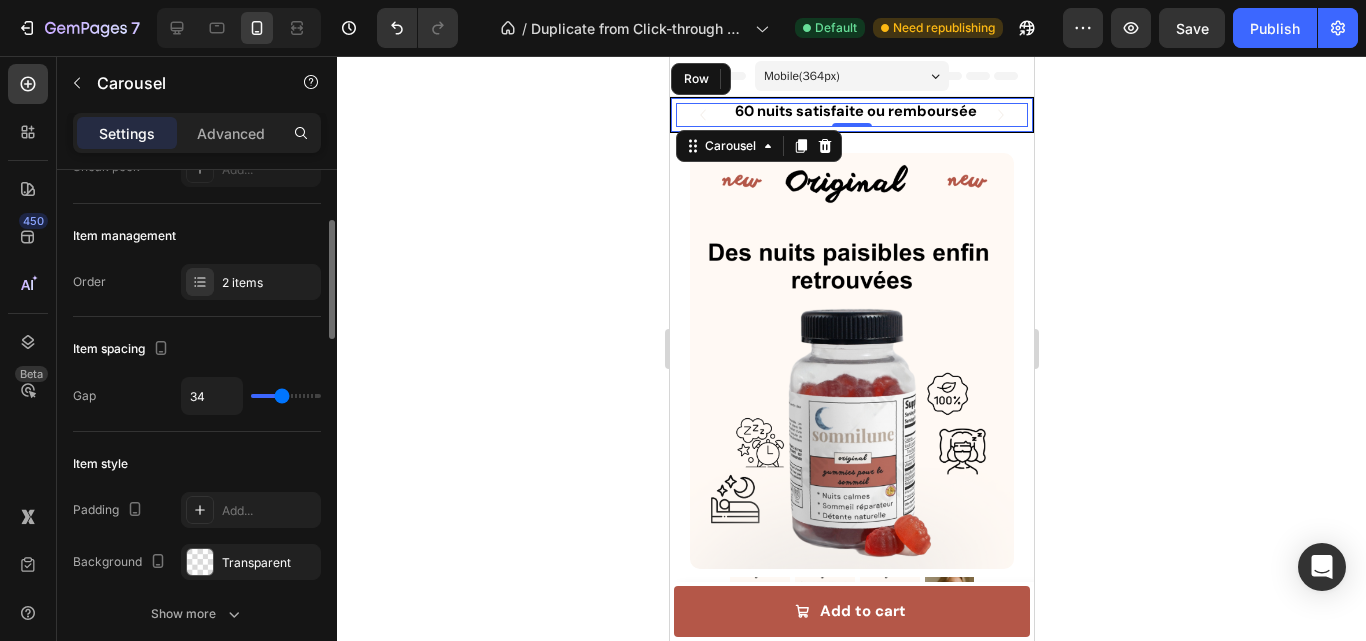 type on "30" 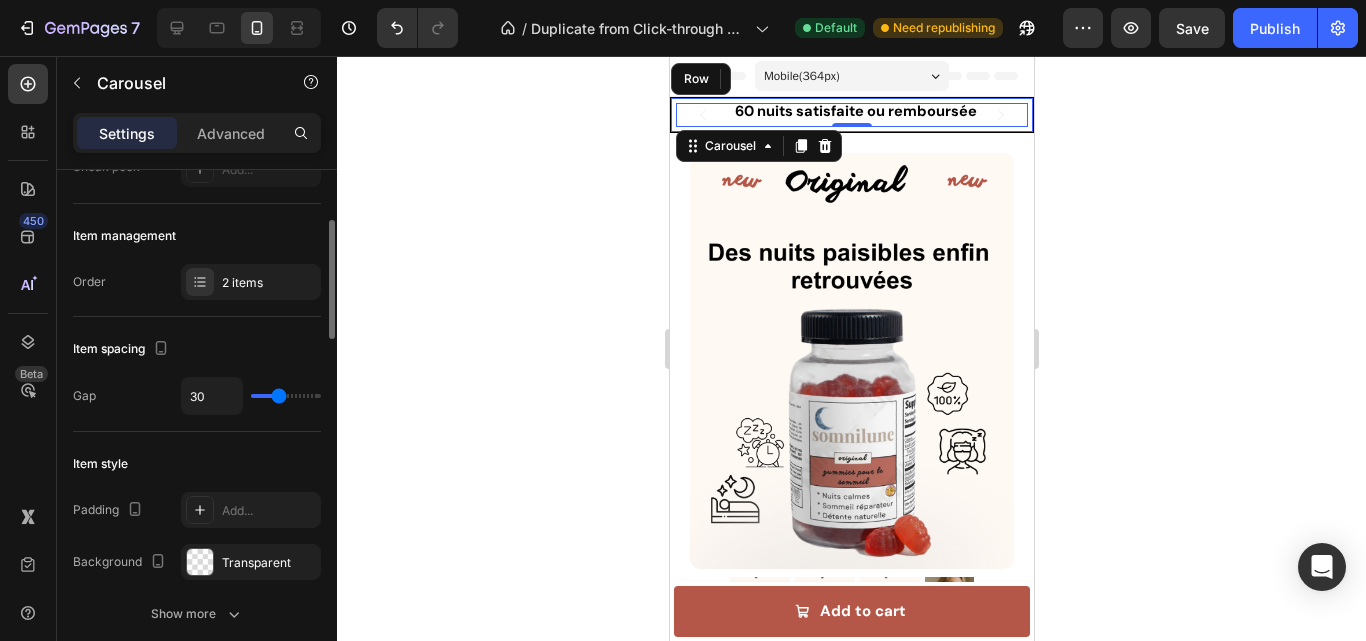 type on "25" 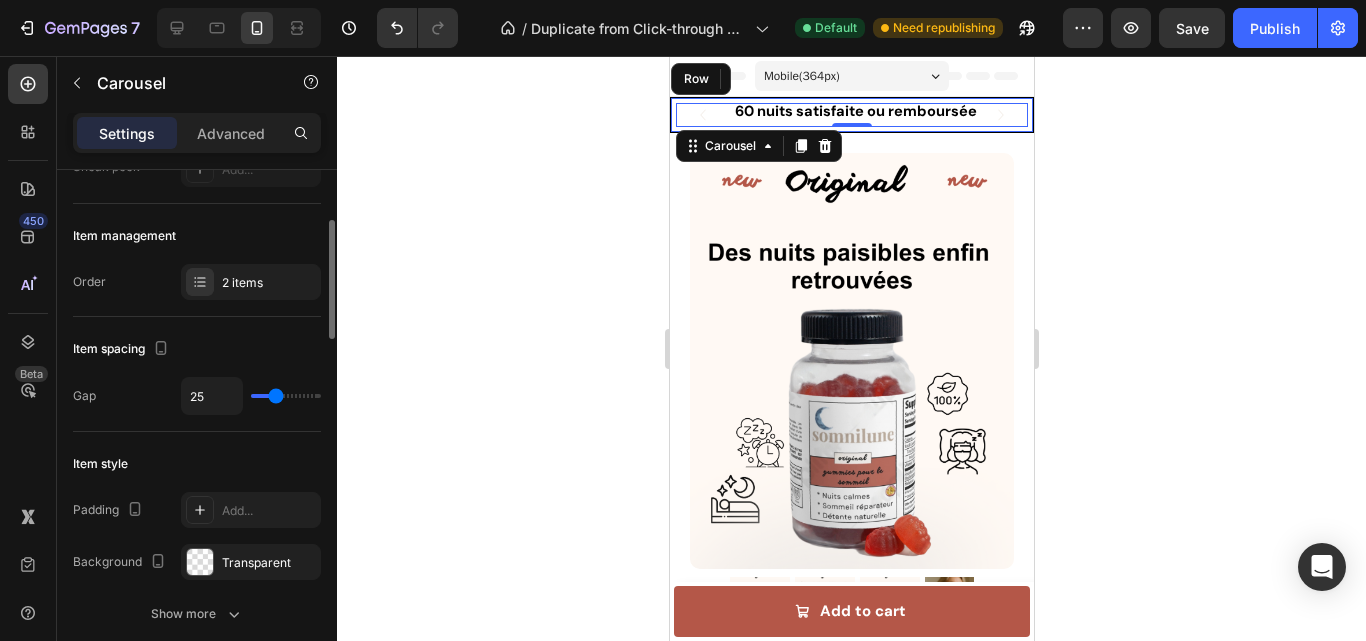 type on "24" 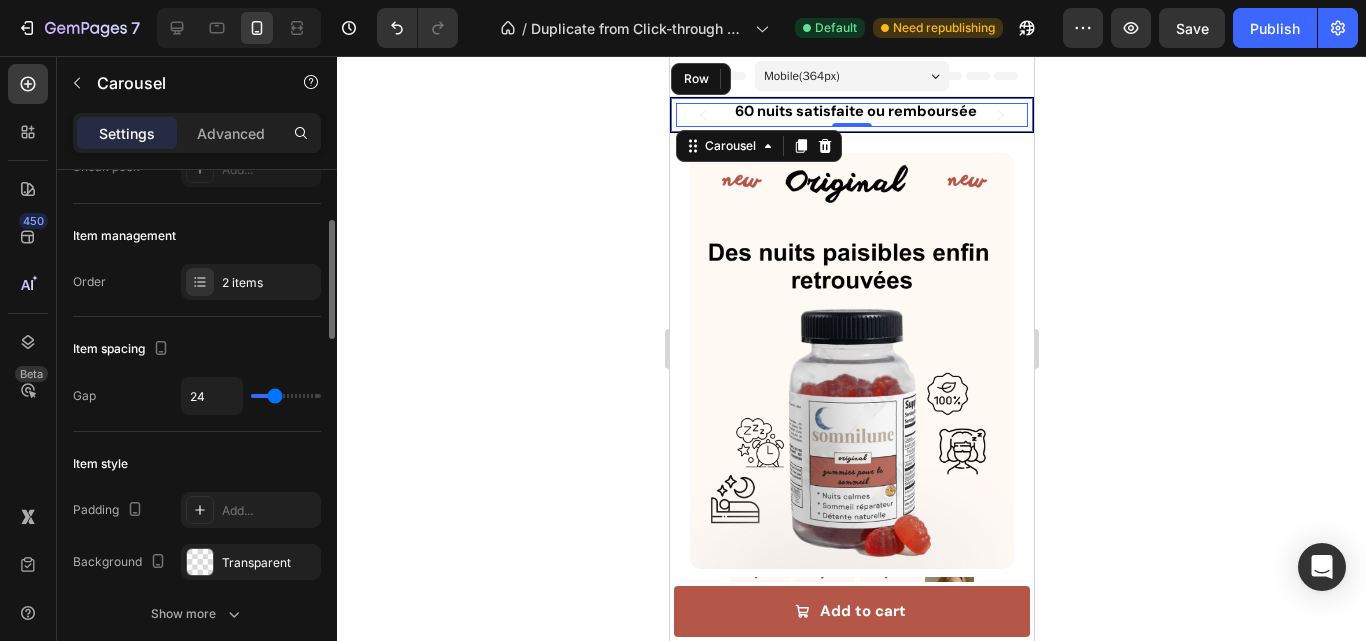 drag, startPoint x: 295, startPoint y: 394, endPoint x: 275, endPoint y: 392, distance: 20.09975 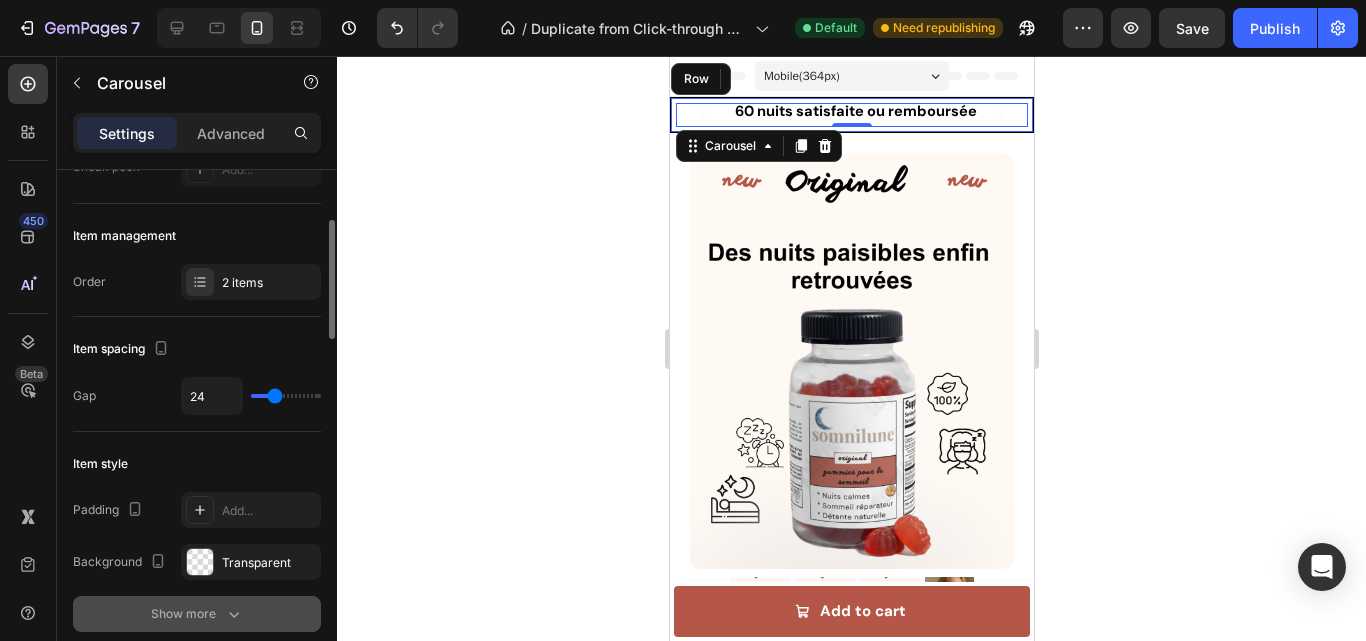 click on "Show more" at bounding box center (197, 614) 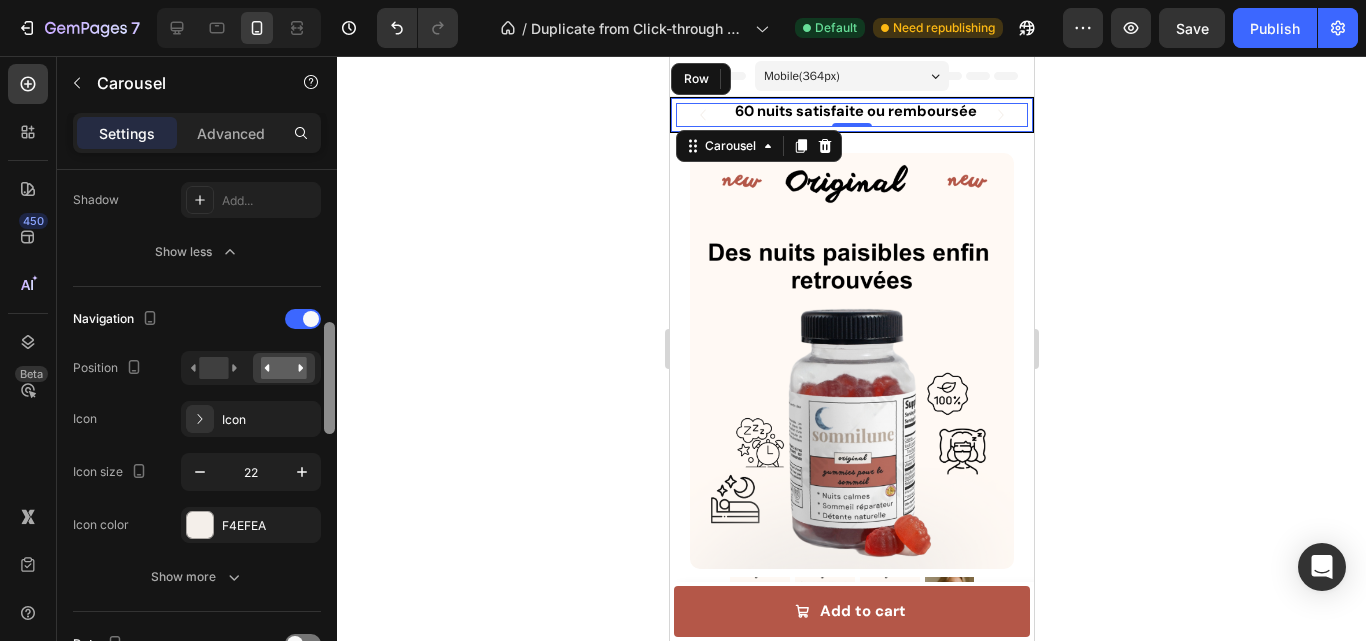 scroll, scrollTop: 751, scrollLeft: 0, axis: vertical 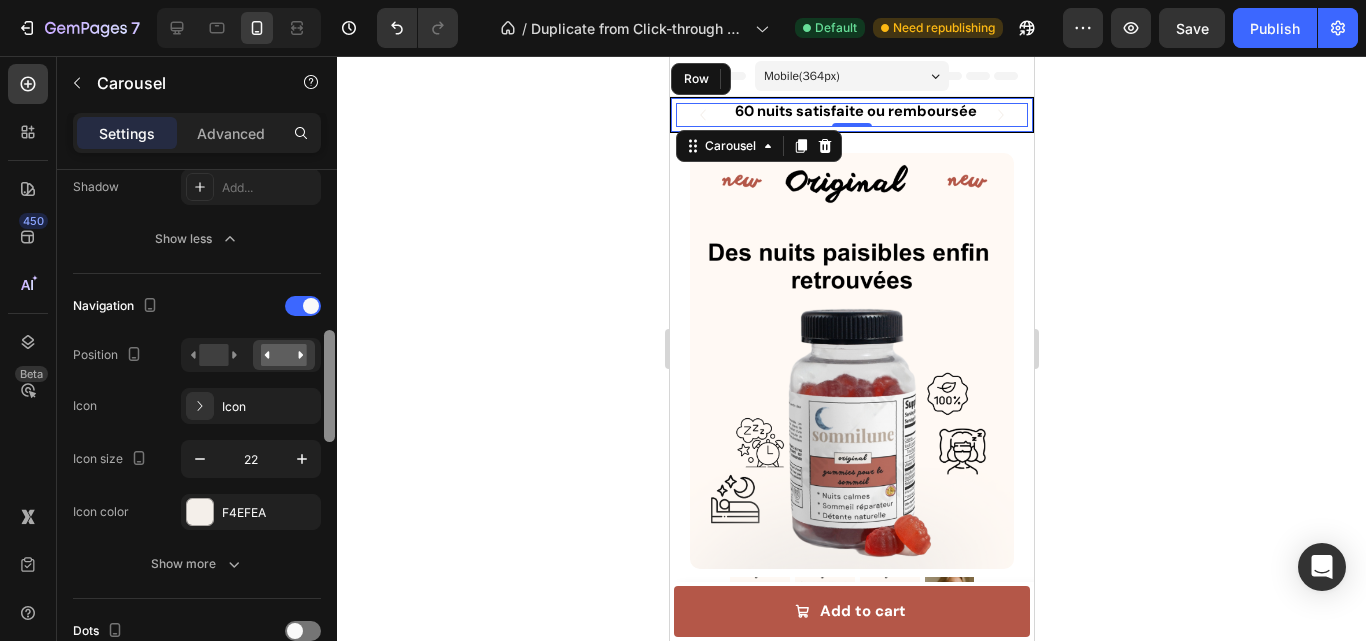 drag, startPoint x: 327, startPoint y: 306, endPoint x: 343, endPoint y: 427, distance: 122.05327 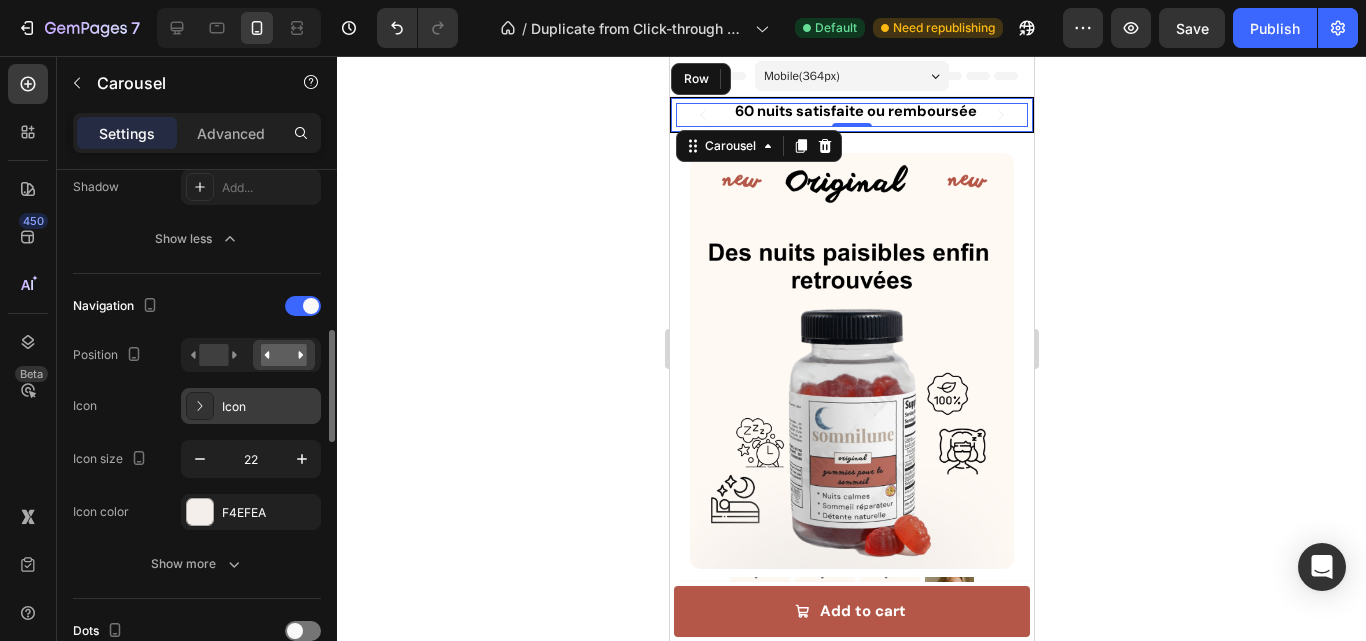 click on "Icon" at bounding box center [269, 407] 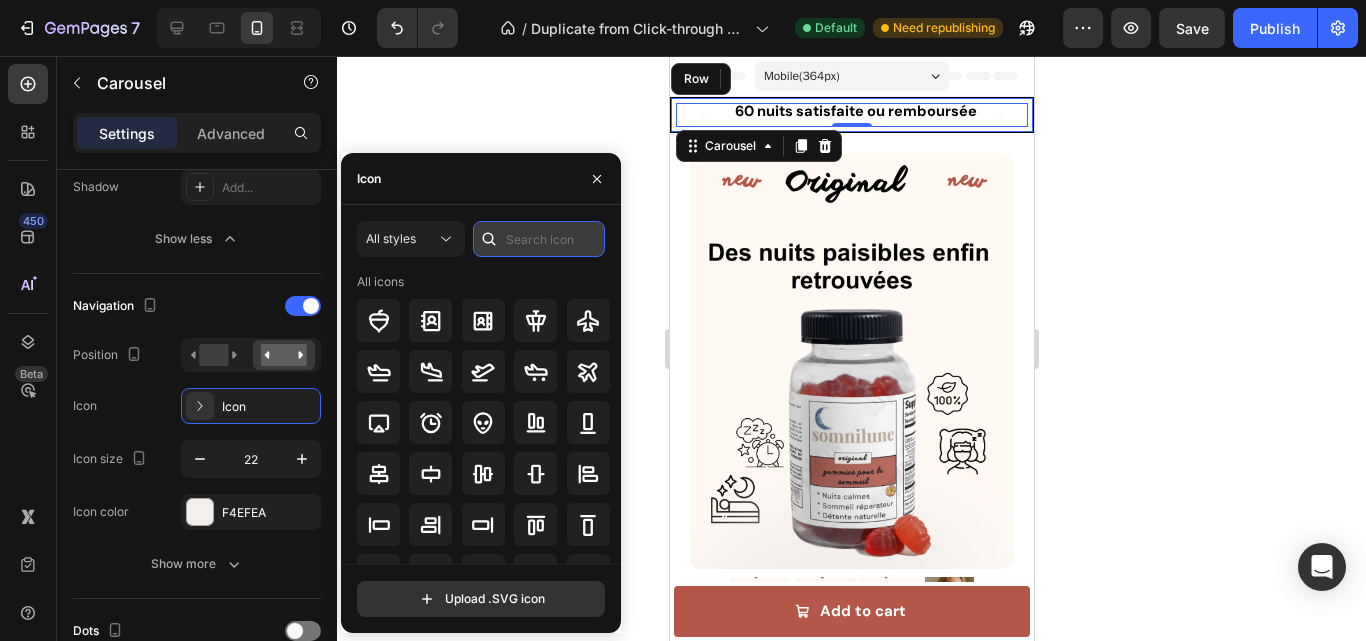 click at bounding box center [539, 239] 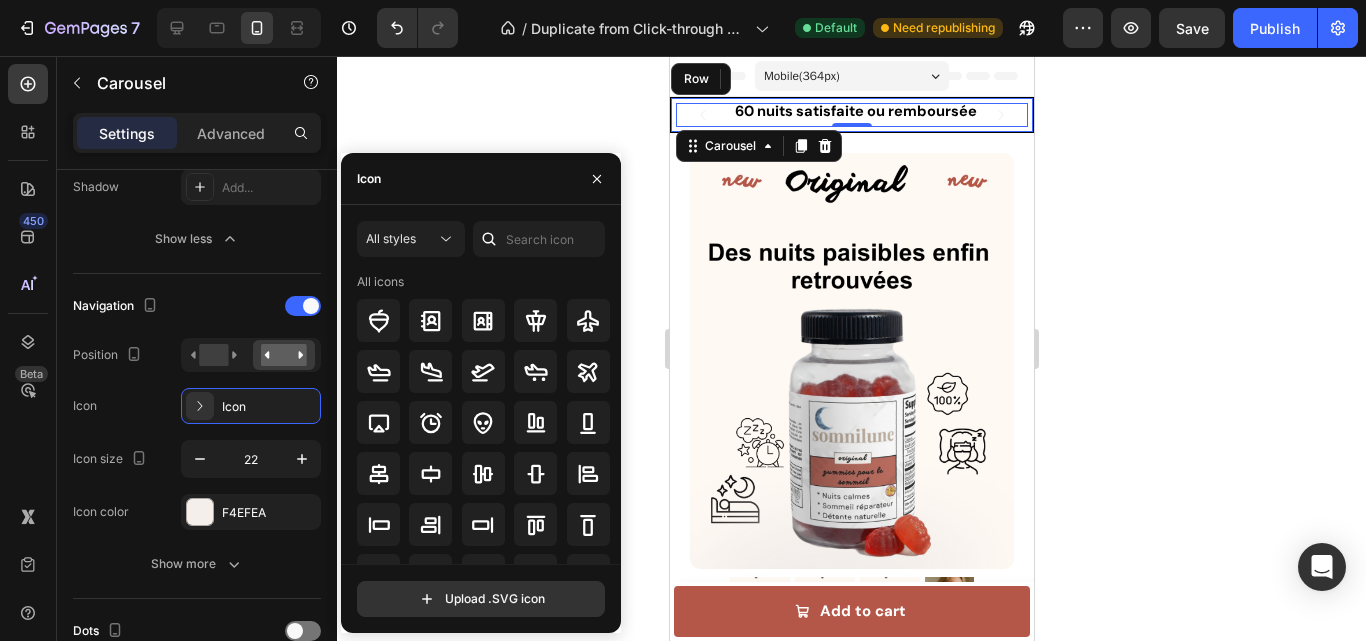 click 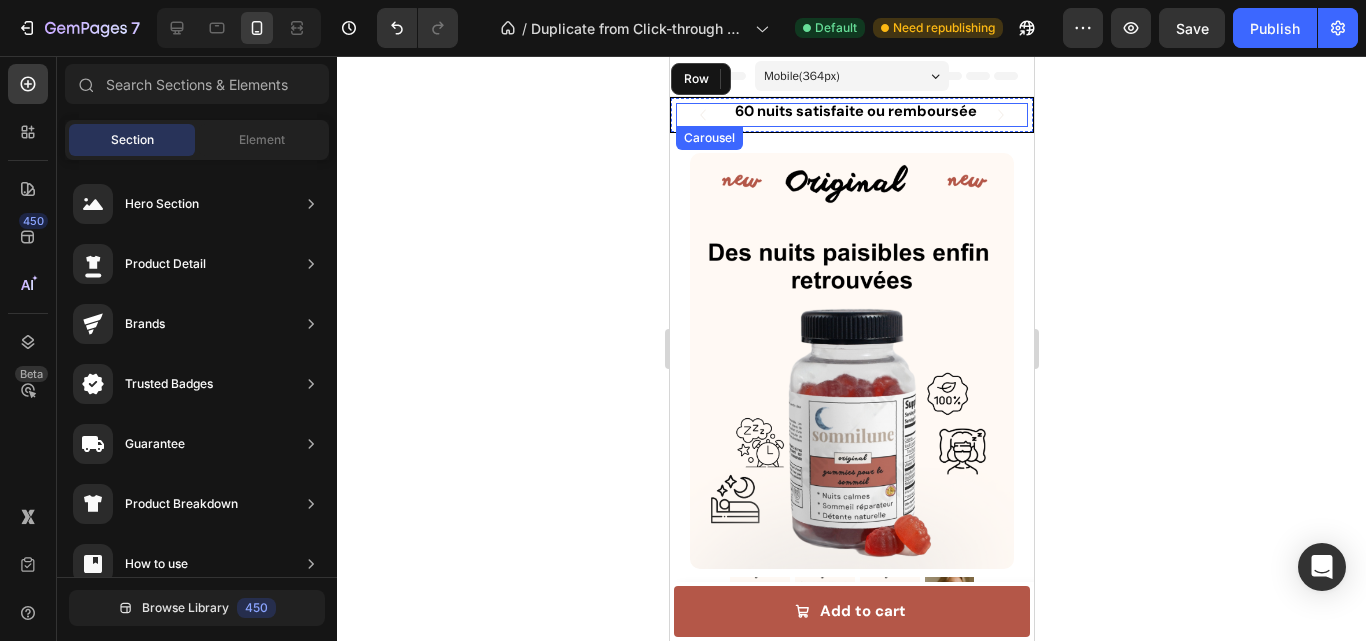 click 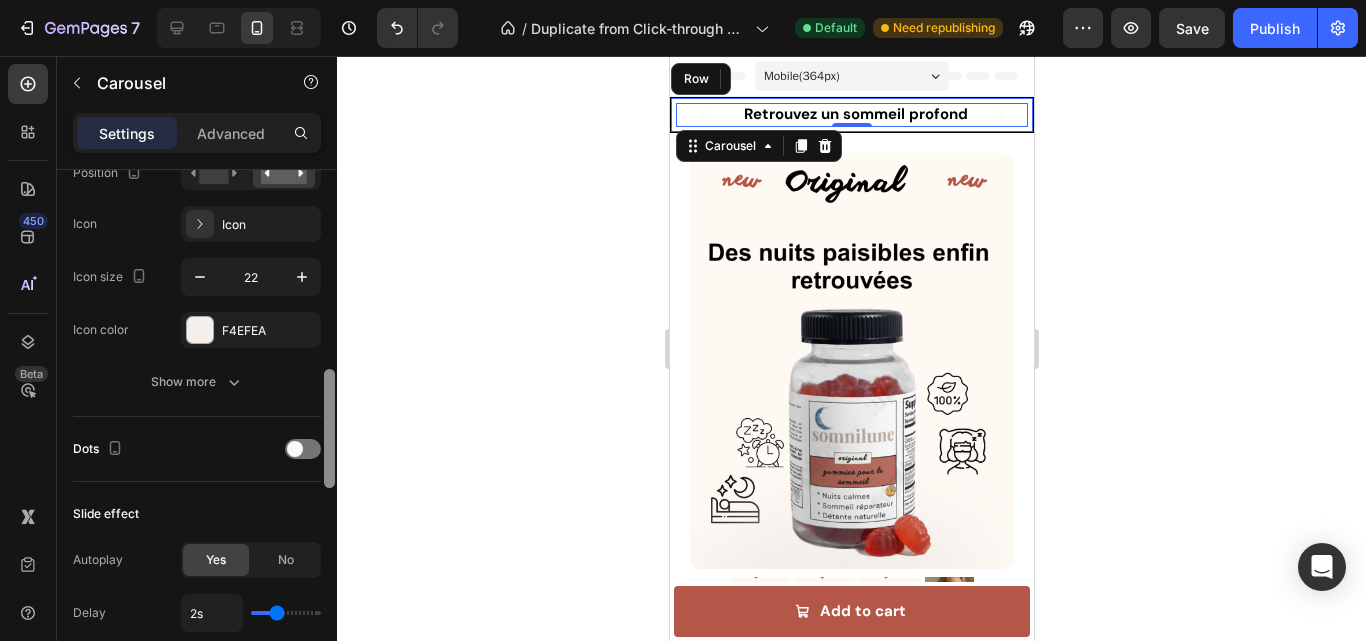 scroll, scrollTop: 795, scrollLeft: 0, axis: vertical 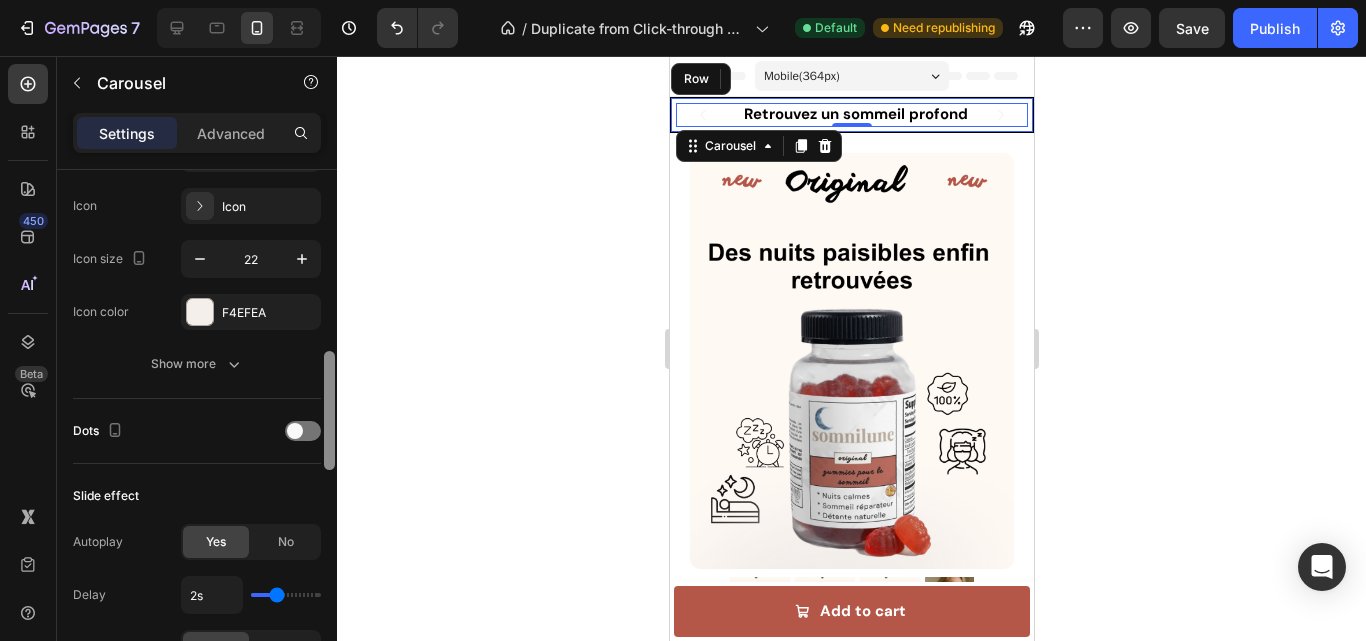 drag, startPoint x: 332, startPoint y: 236, endPoint x: 349, endPoint y: 416, distance: 180.801 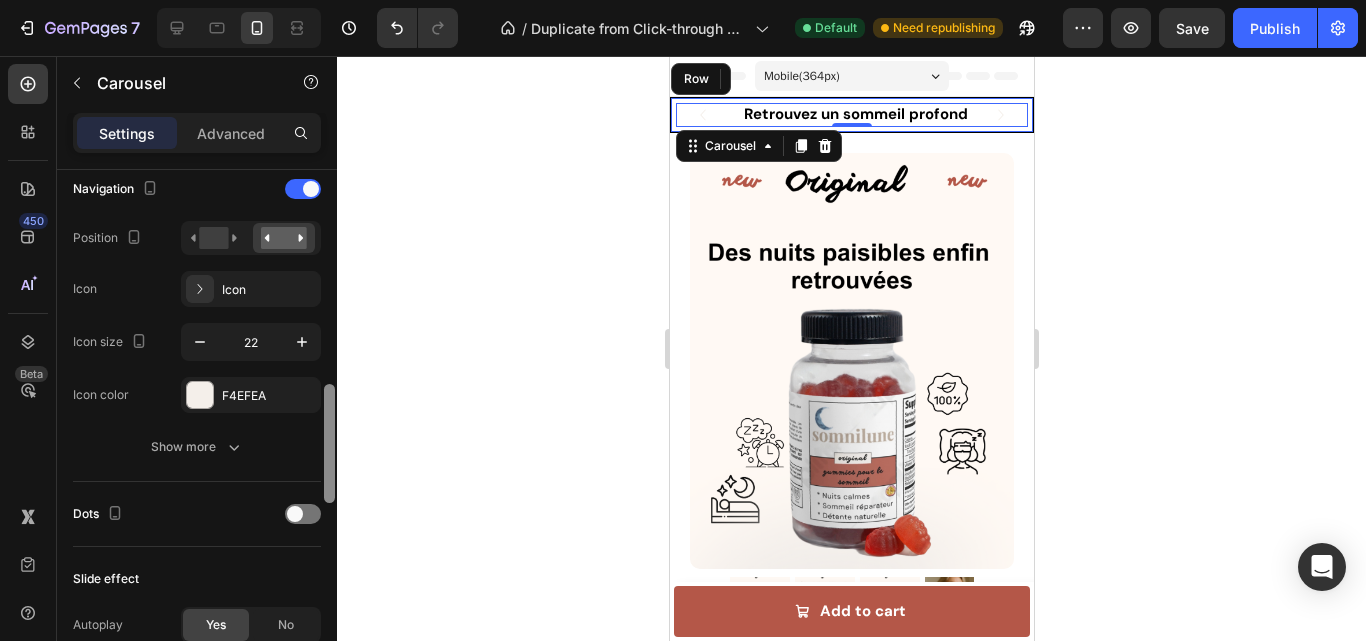 drag, startPoint x: 326, startPoint y: 359, endPoint x: 326, endPoint y: 339, distance: 20 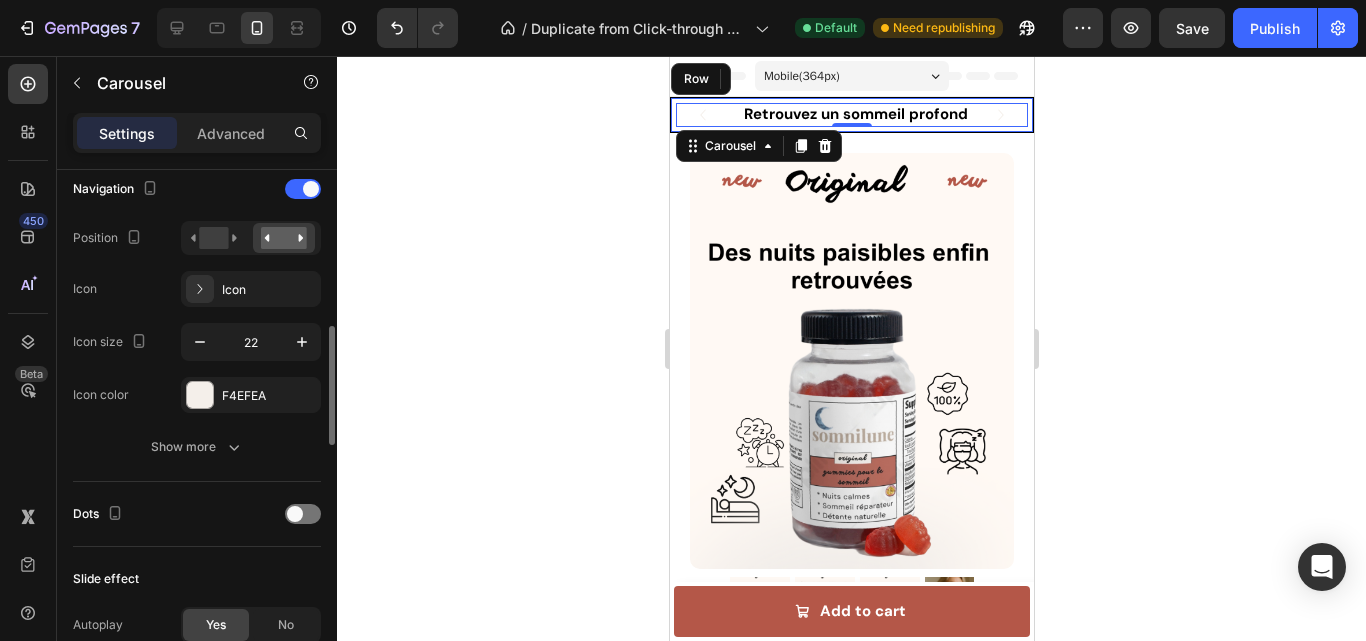 scroll, scrollTop: 707, scrollLeft: 0, axis: vertical 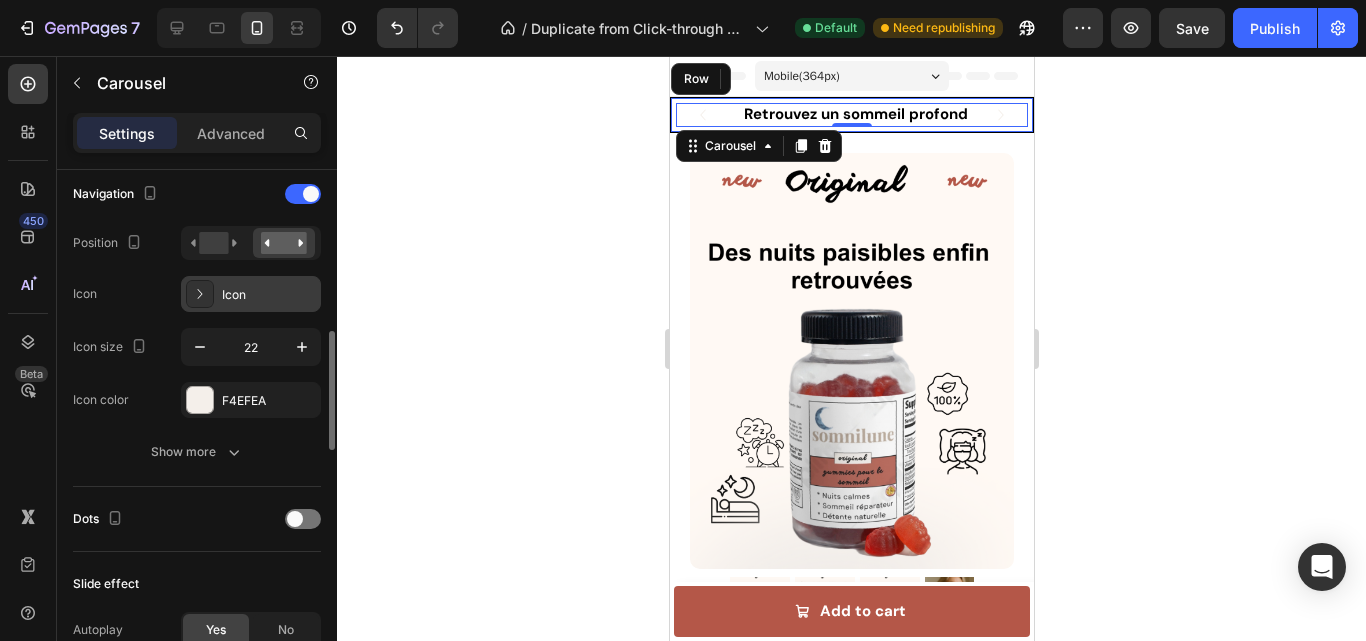 click 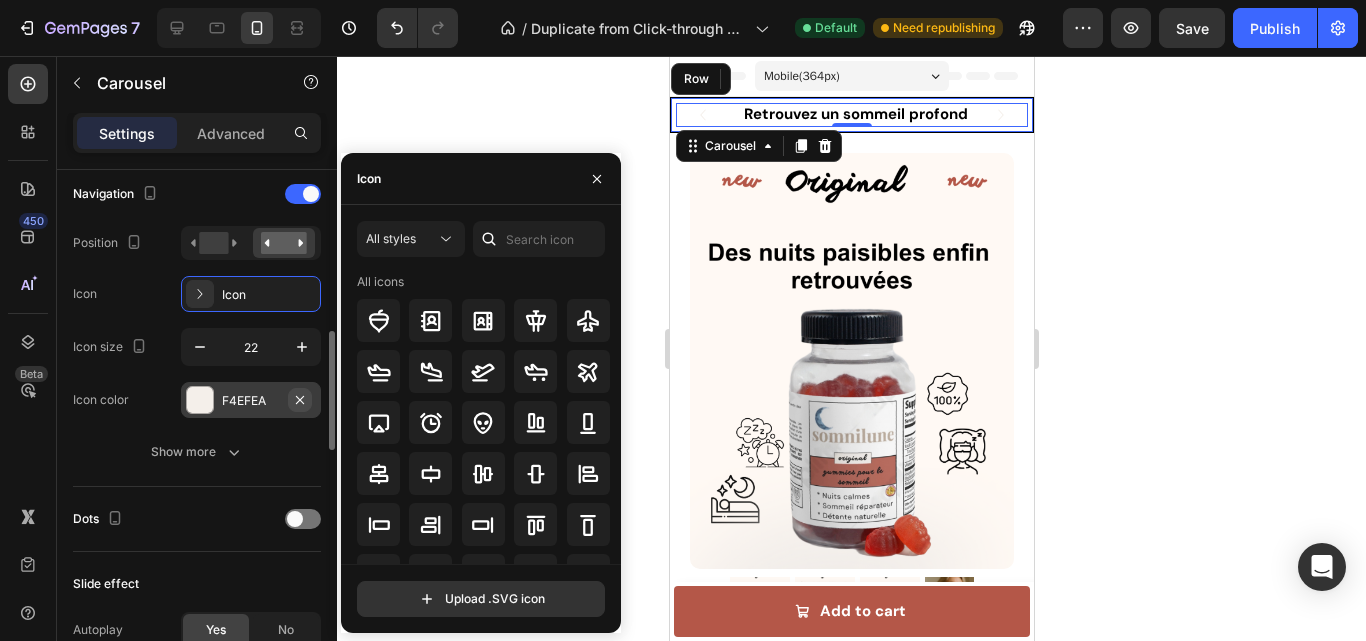 click 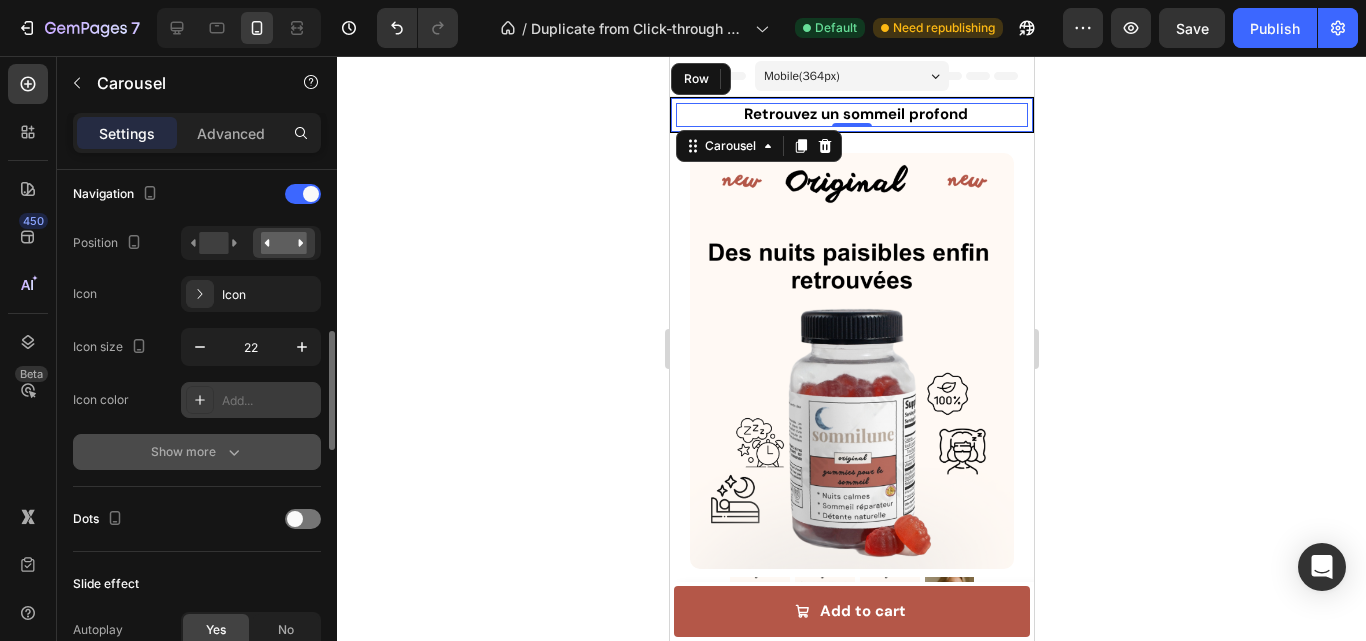click on "Show more" at bounding box center (197, 452) 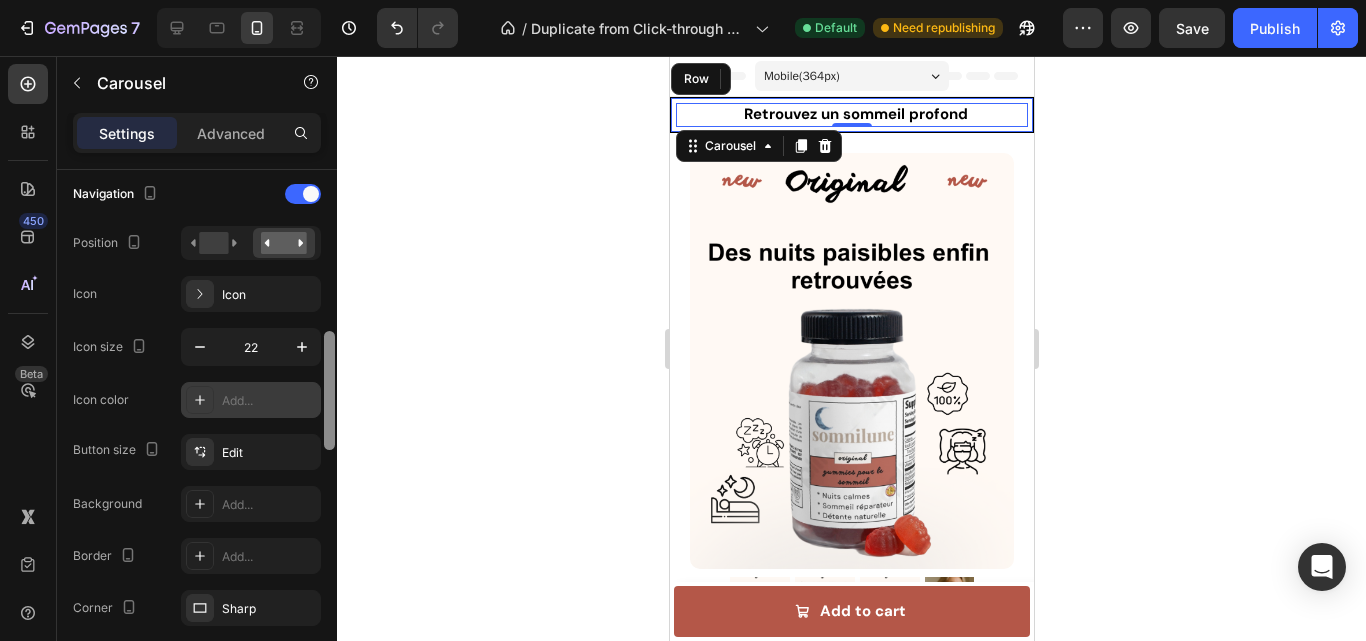 scroll, scrollTop: 1235, scrollLeft: 0, axis: vertical 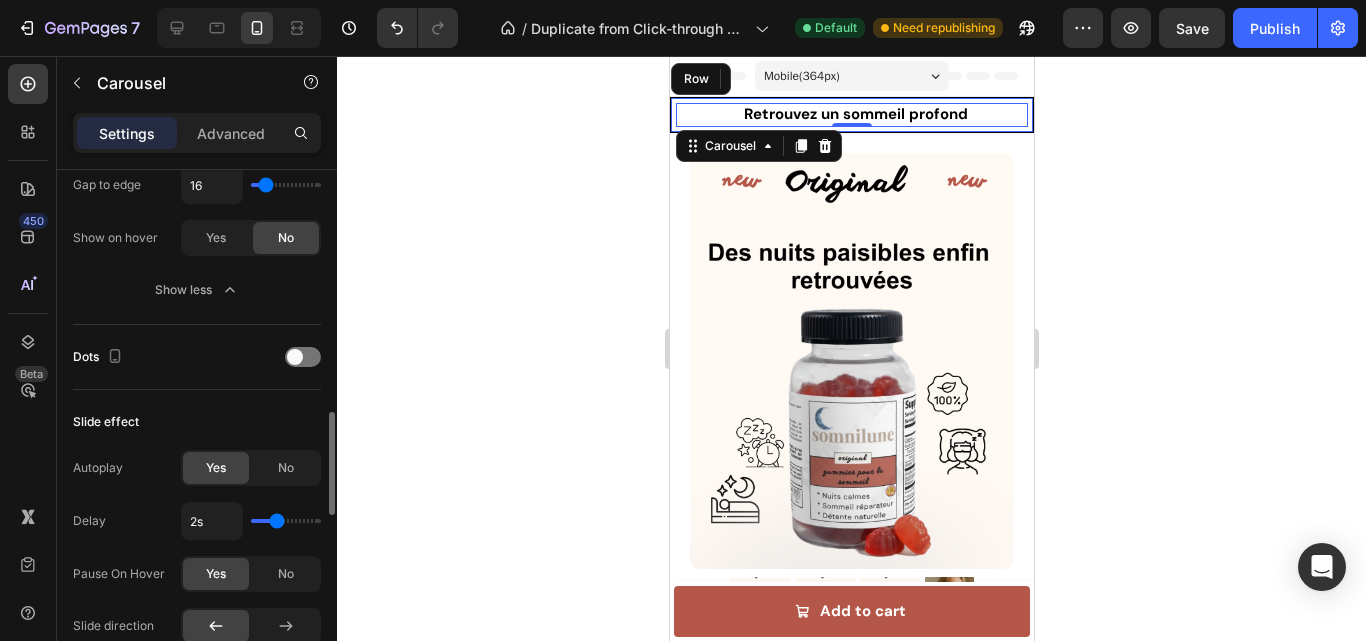 drag, startPoint x: 335, startPoint y: 412, endPoint x: 338, endPoint y: 445, distance: 33.13608 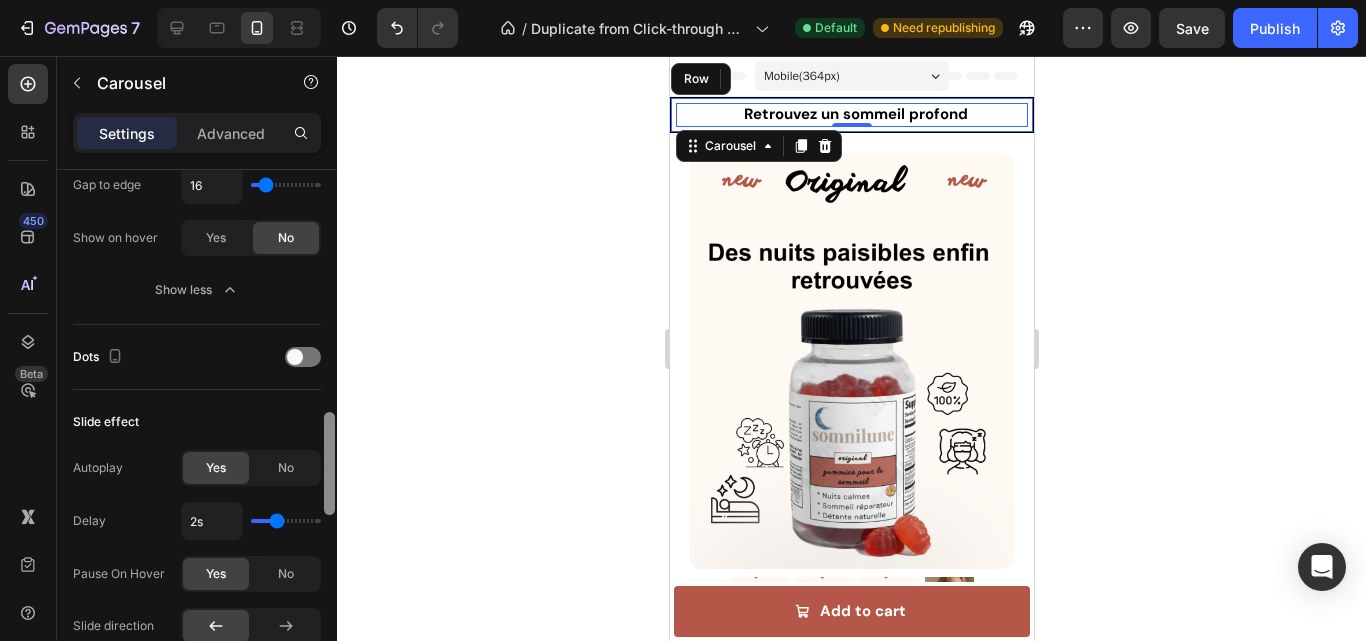 scroll, scrollTop: 1763, scrollLeft: 0, axis: vertical 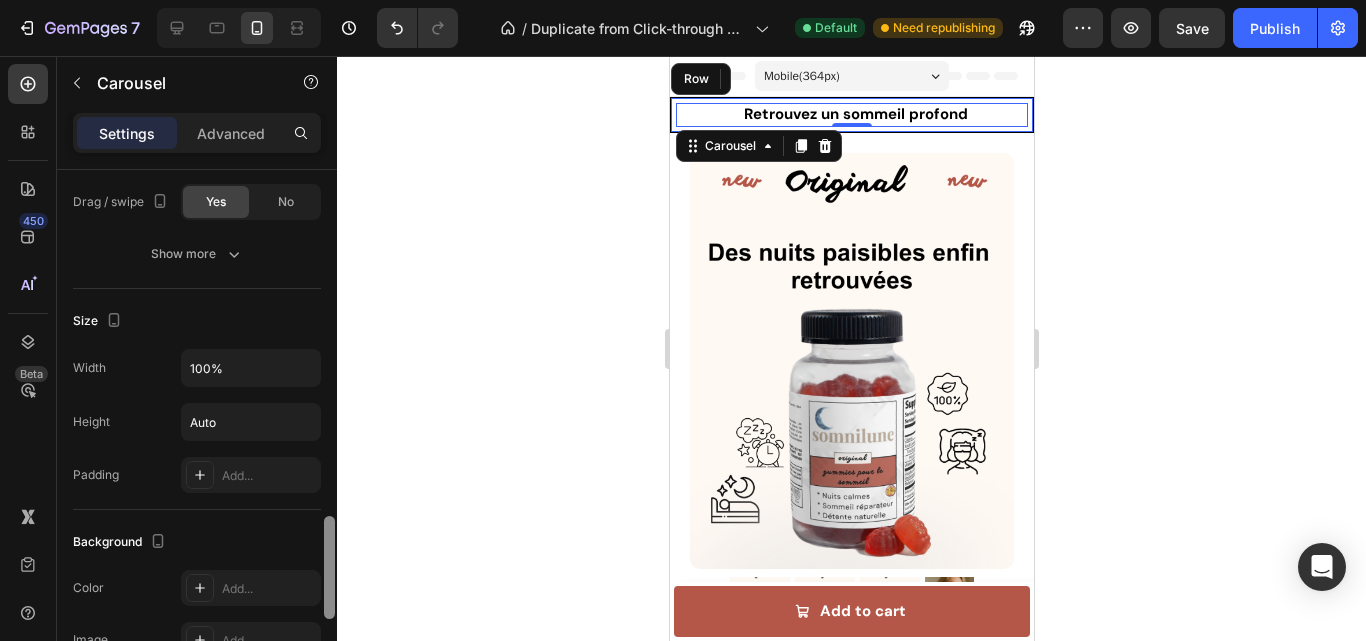 drag, startPoint x: 335, startPoint y: 462, endPoint x: 334, endPoint y: 488, distance: 26.019224 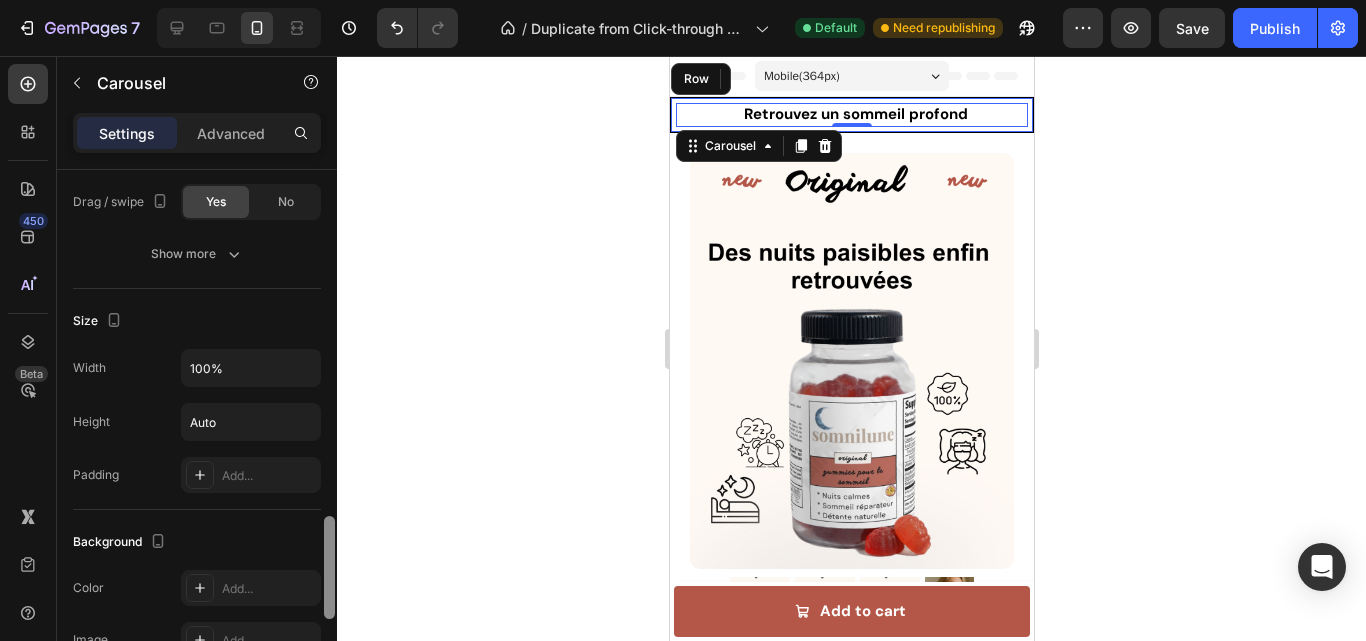 click at bounding box center (329, 434) 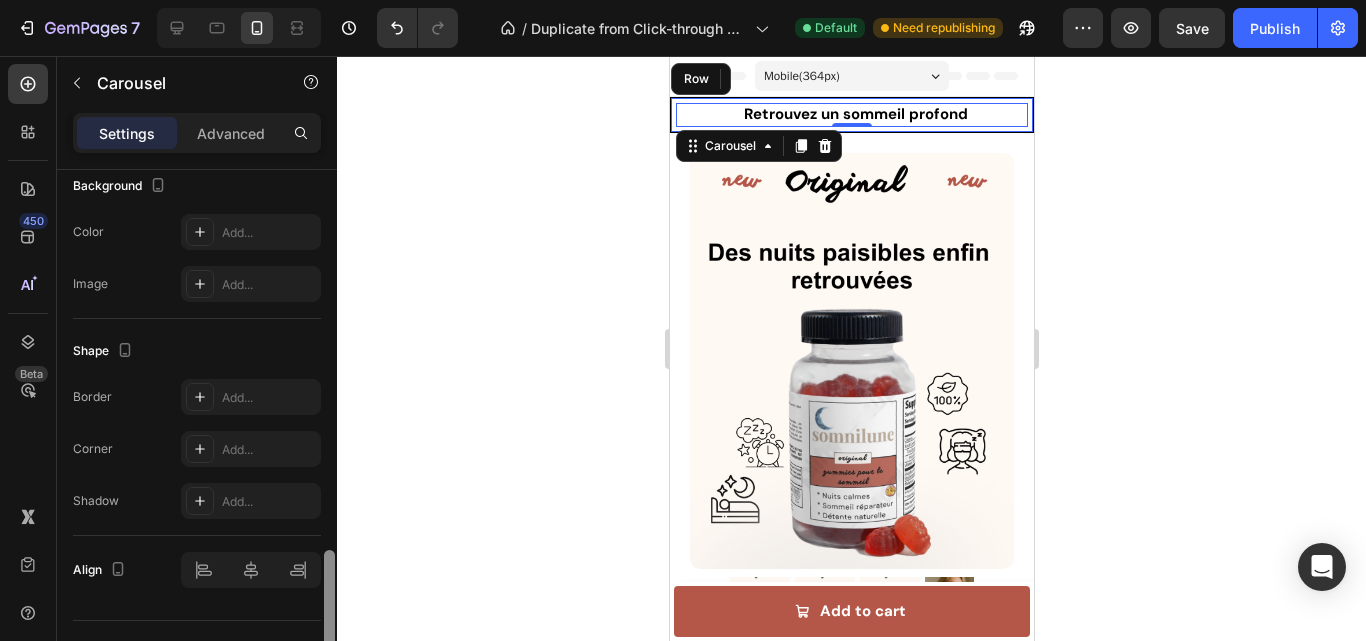 scroll, scrollTop: 2162, scrollLeft: 0, axis: vertical 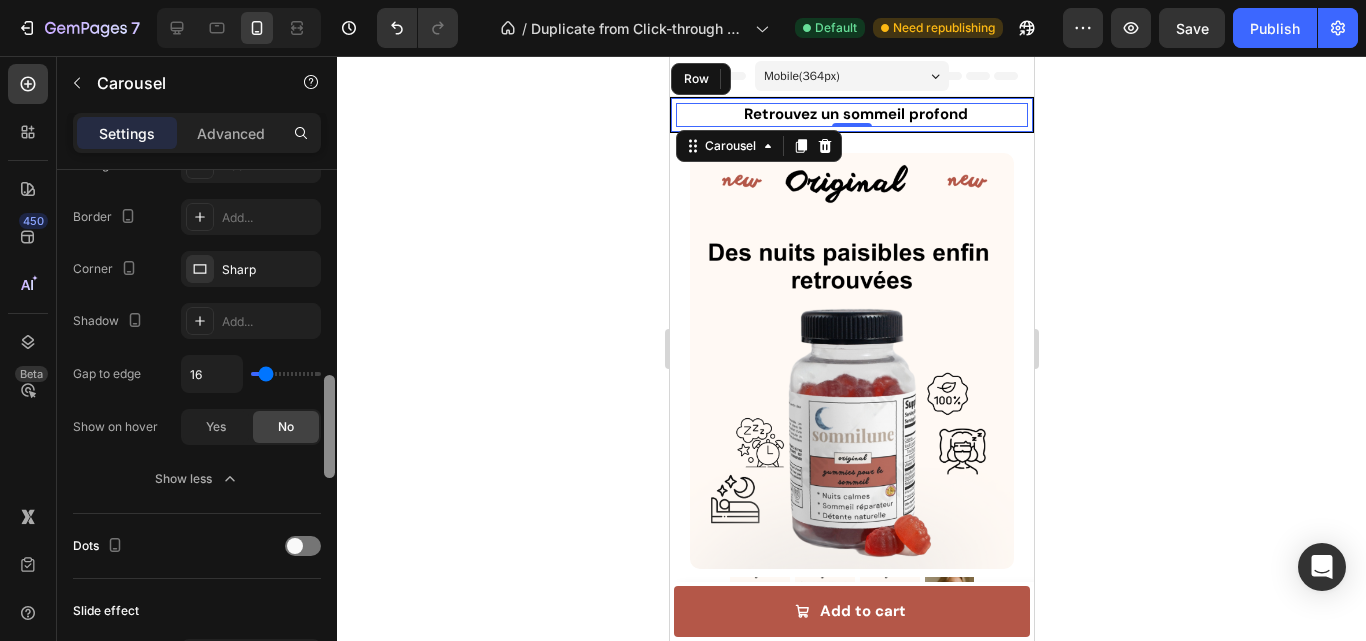 drag, startPoint x: 331, startPoint y: 519, endPoint x: 356, endPoint y: 327, distance: 193.62076 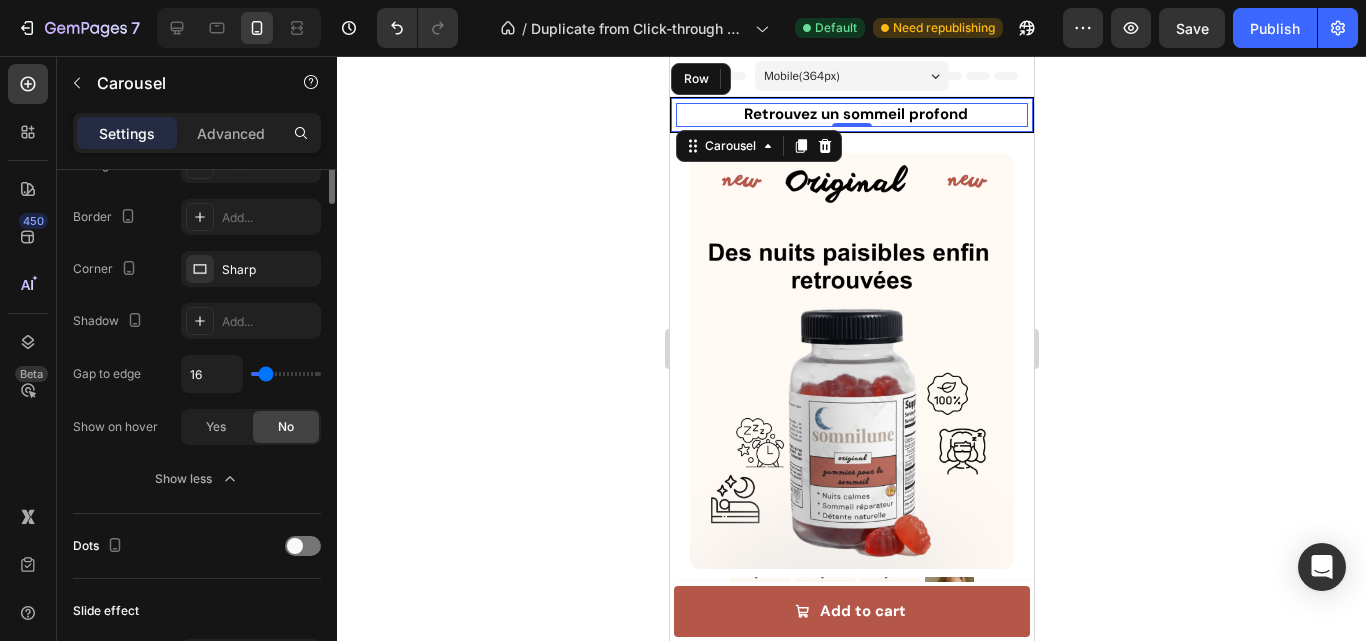 scroll, scrollTop: 817, scrollLeft: 0, axis: vertical 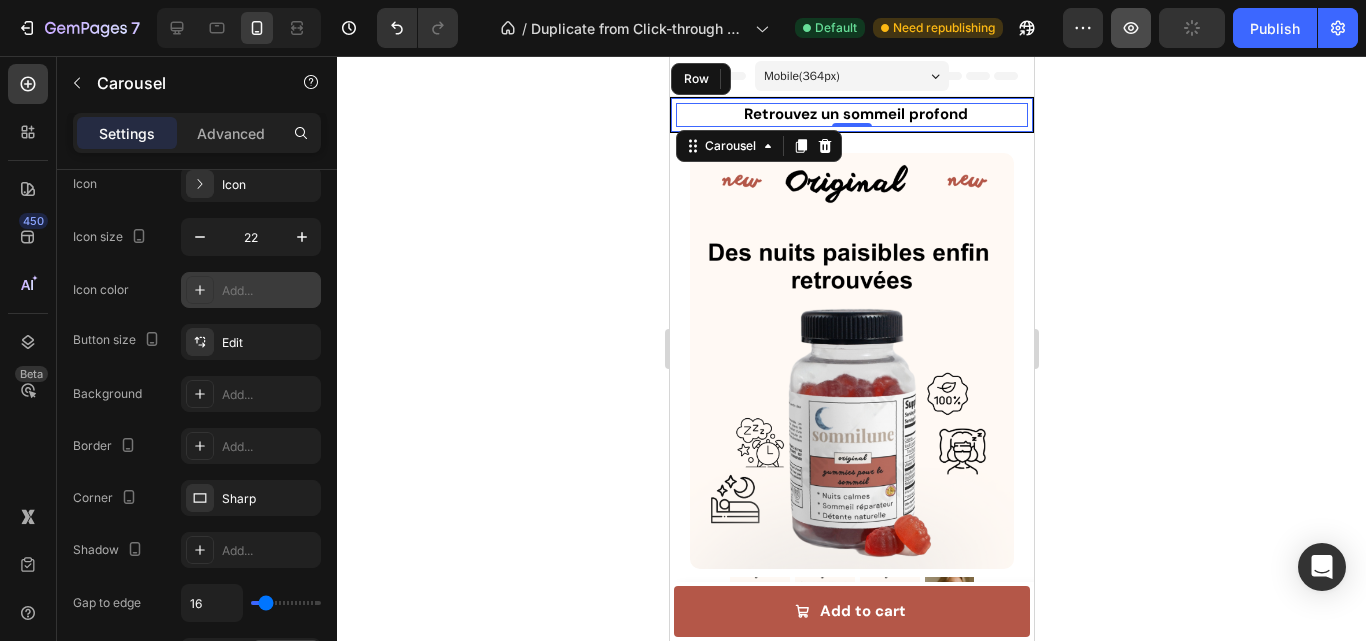 click 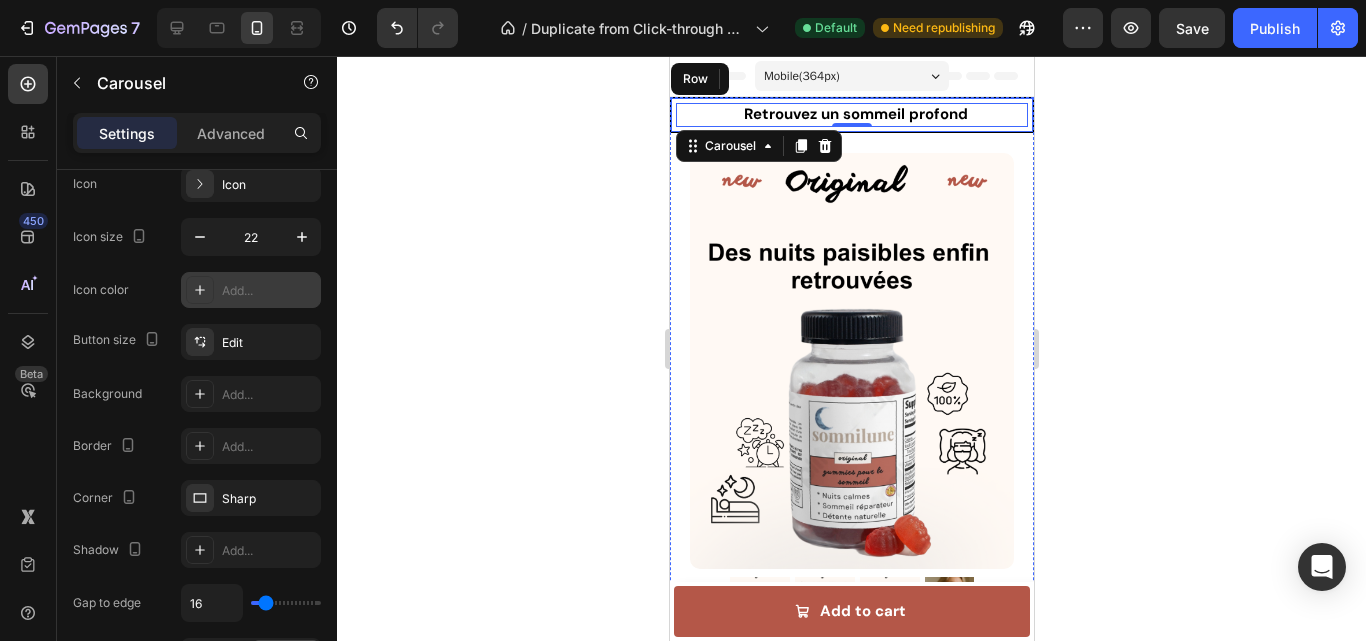 click 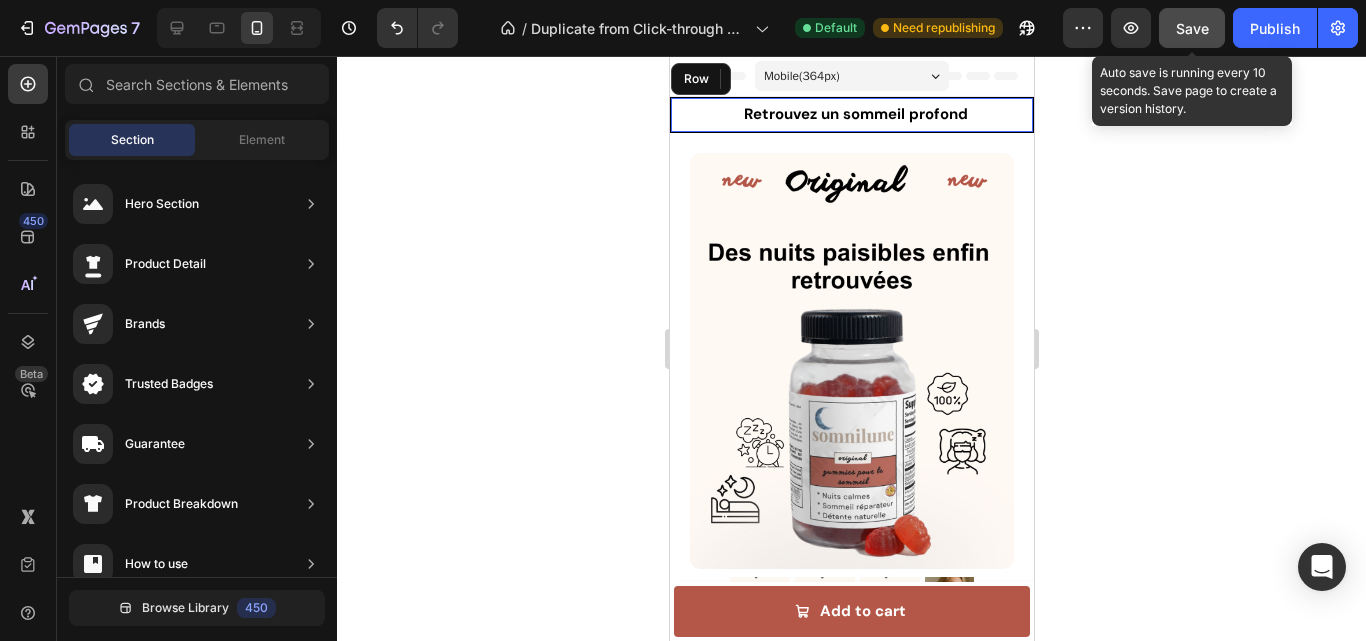 click on "Save" at bounding box center (1192, 28) 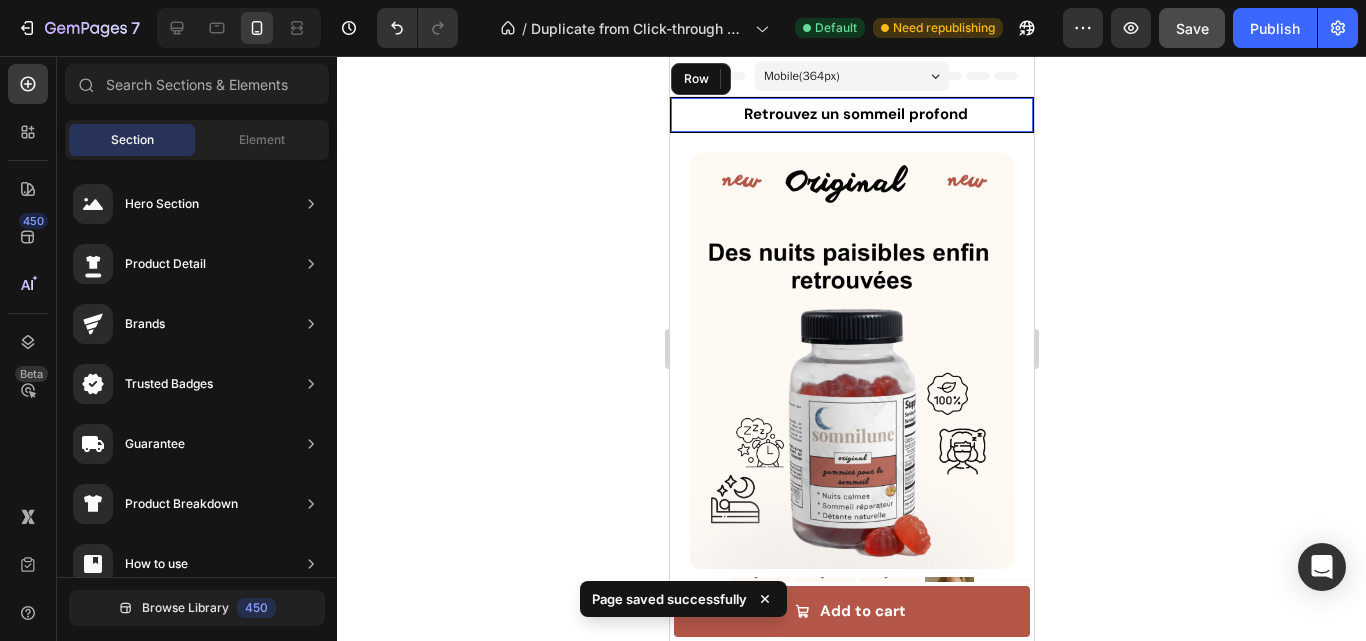 click 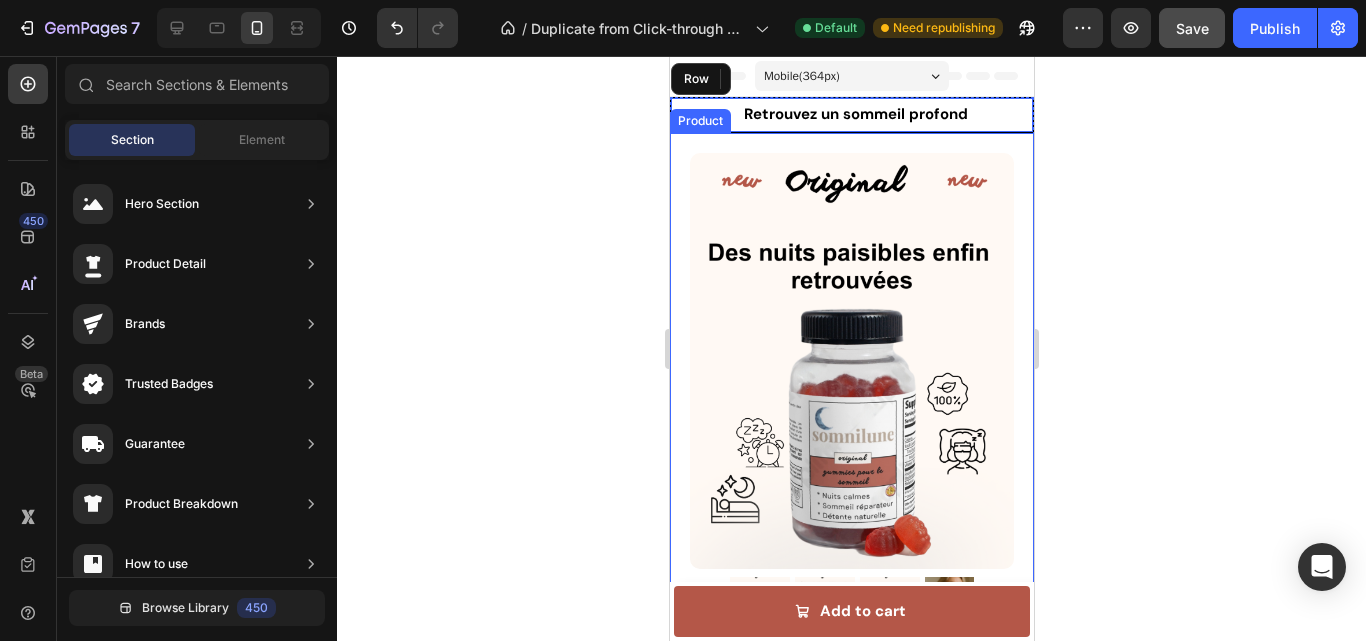 click 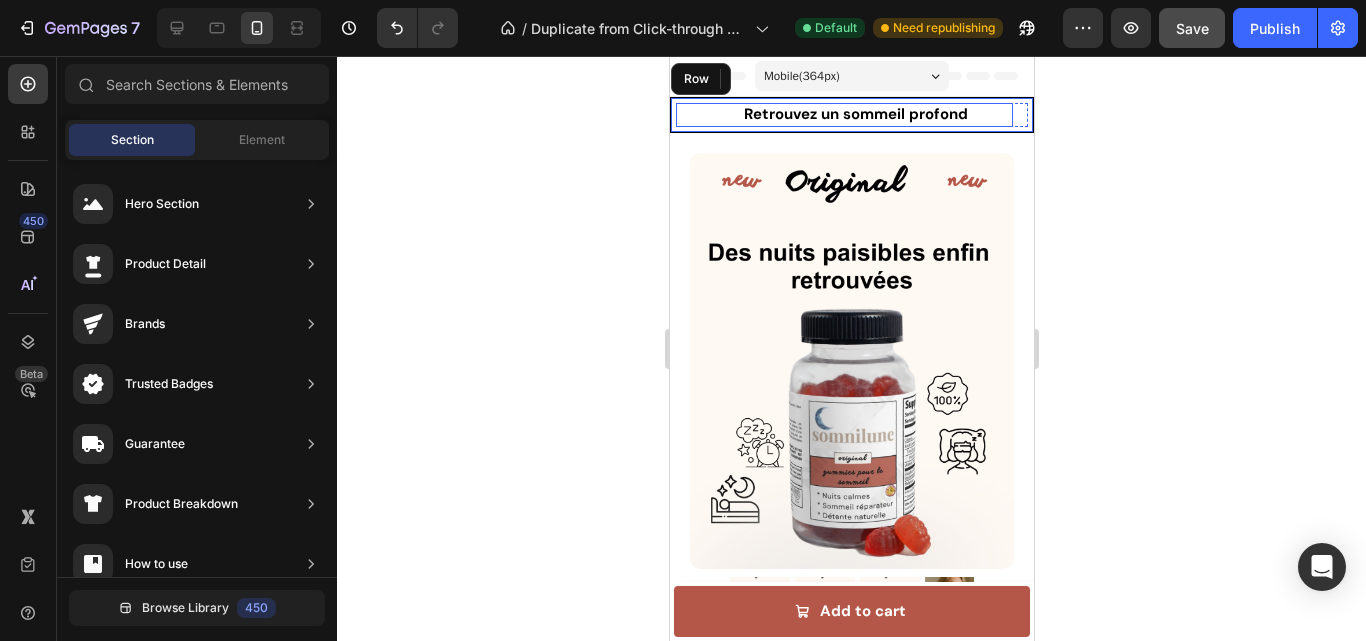 click on "Icon Retrouvez un sommeil profond  Text Block Row" at bounding box center [843, 115] 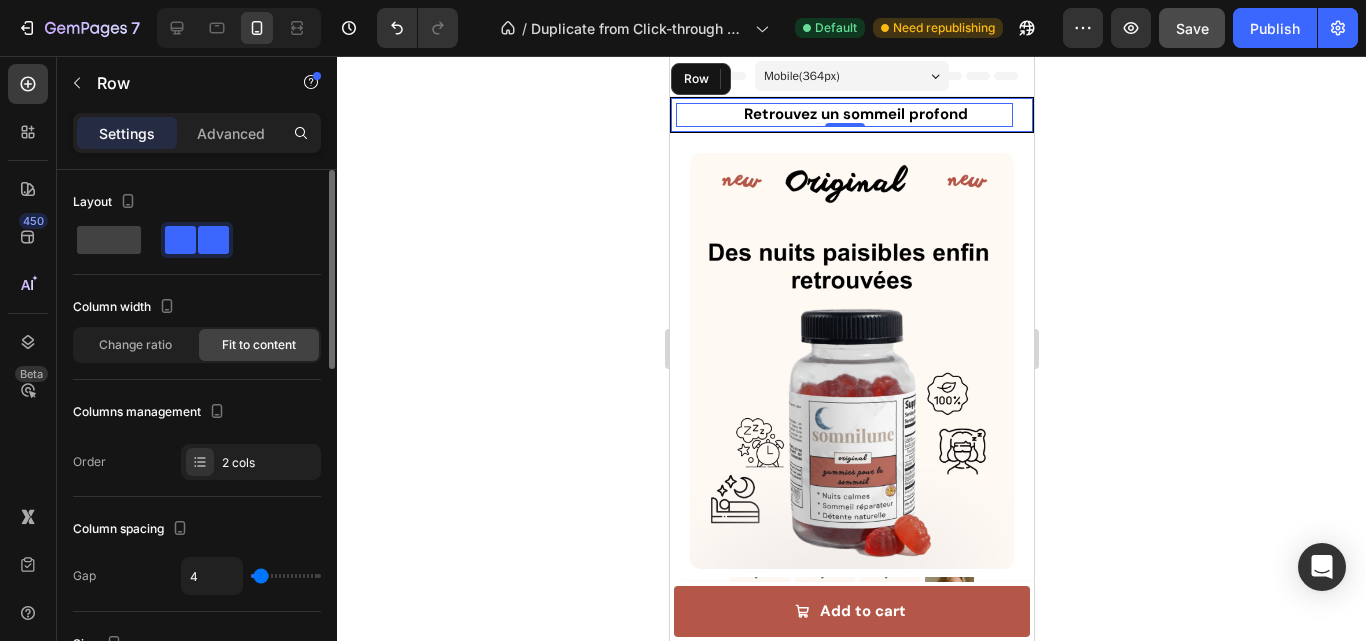 click 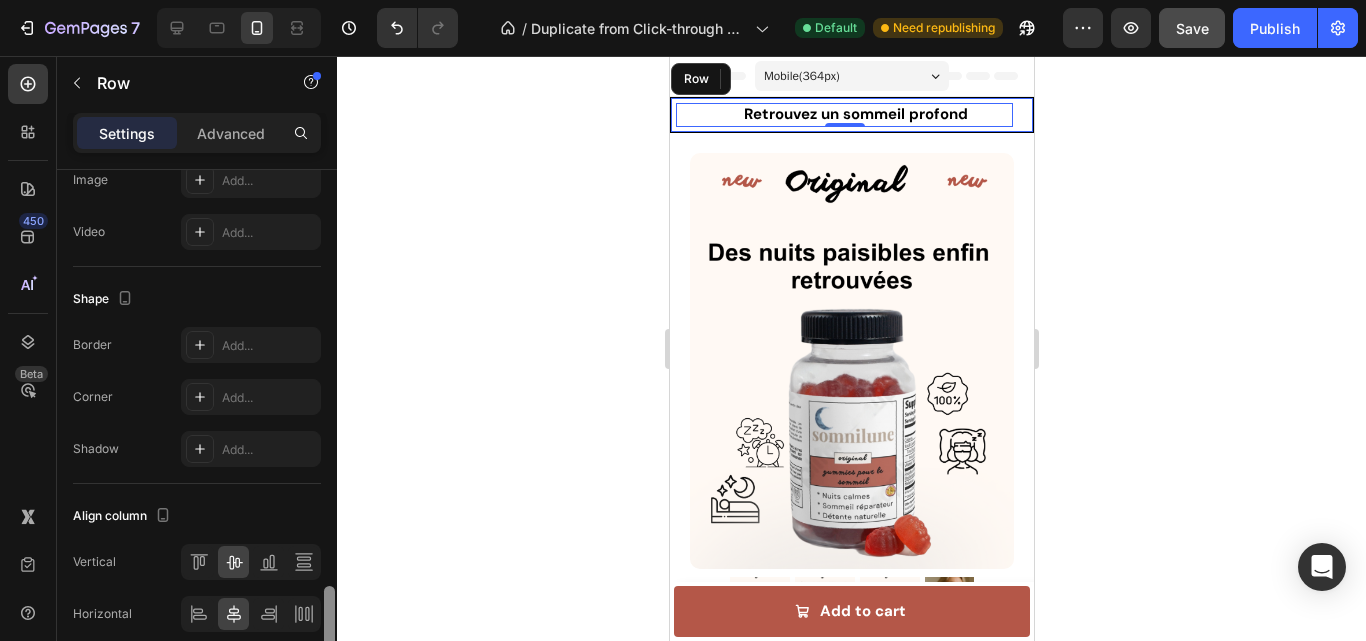 scroll, scrollTop: 868, scrollLeft: 0, axis: vertical 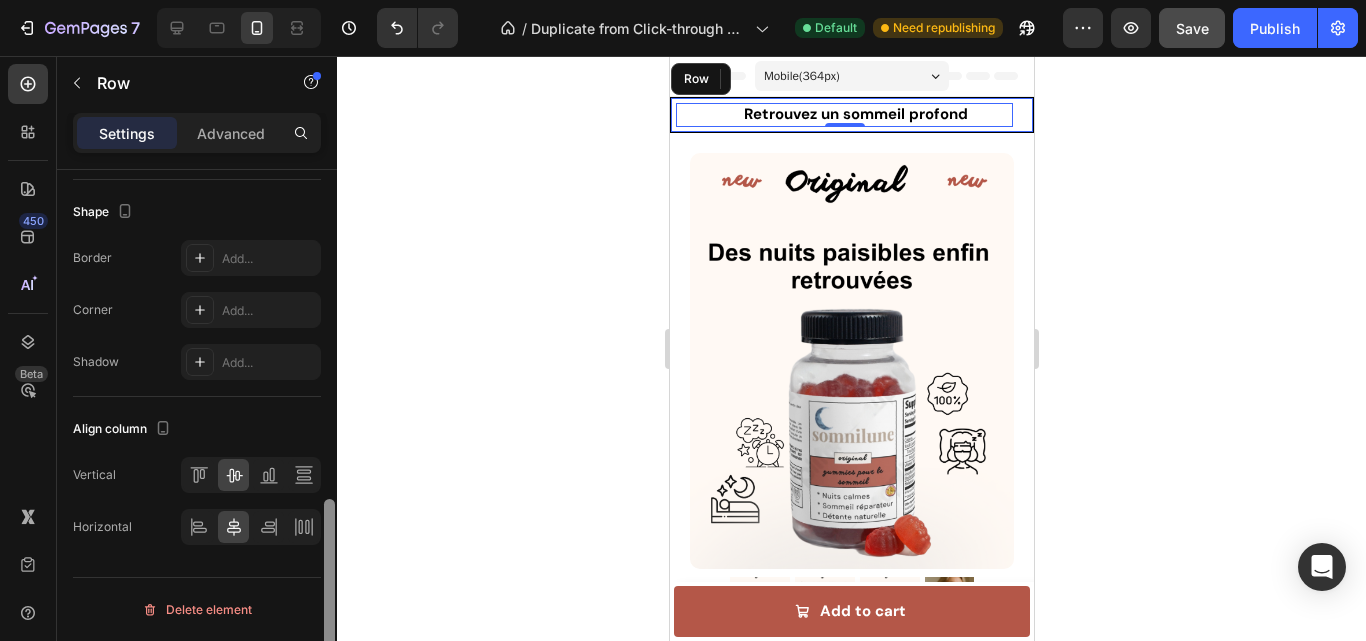 drag, startPoint x: 332, startPoint y: 300, endPoint x: 210, endPoint y: 198, distance: 159.02202 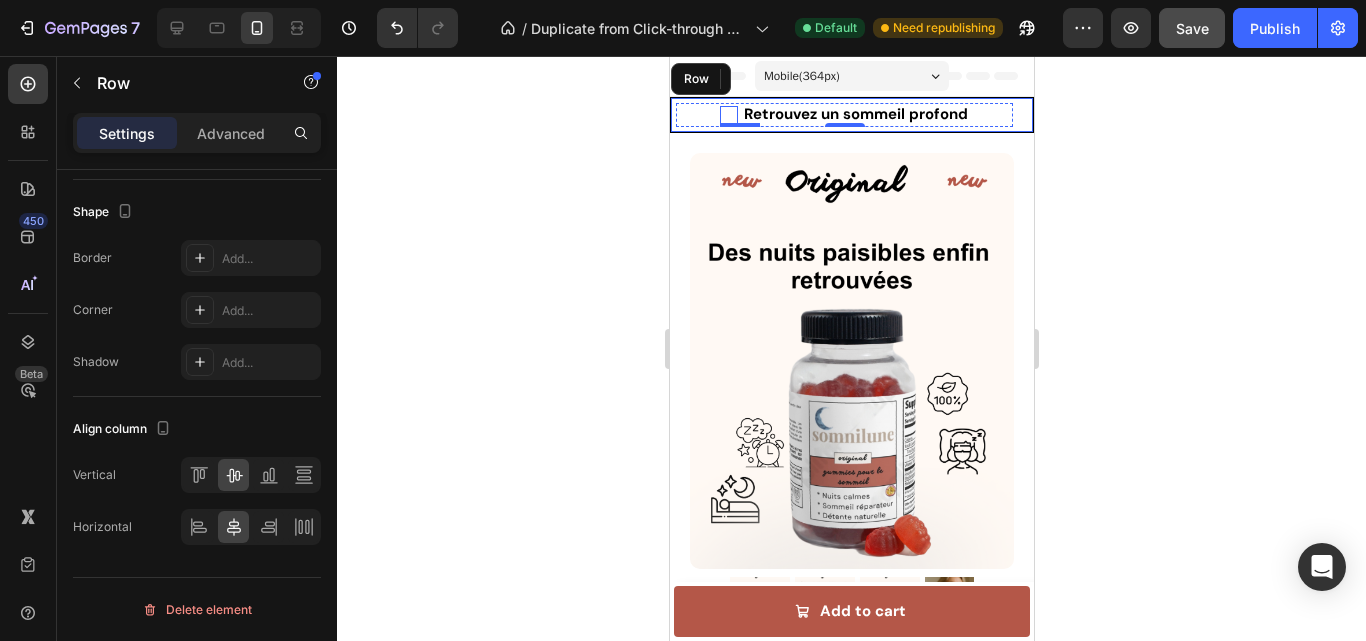 click 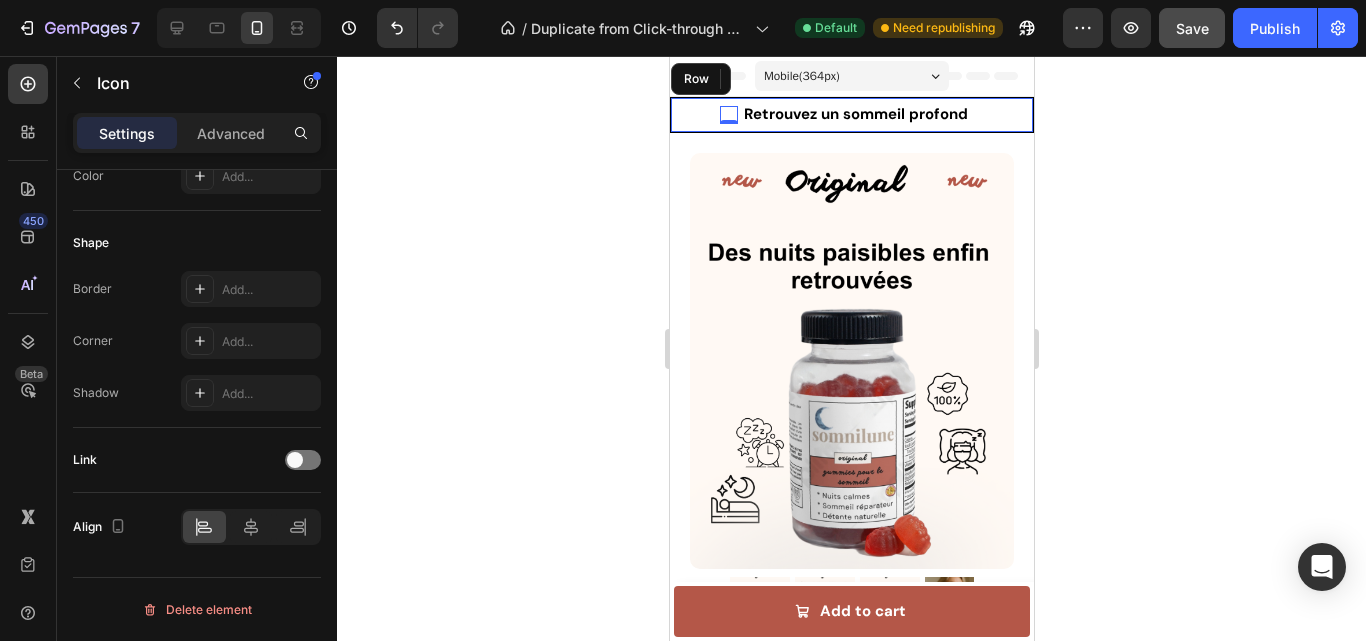scroll, scrollTop: 0, scrollLeft: 0, axis: both 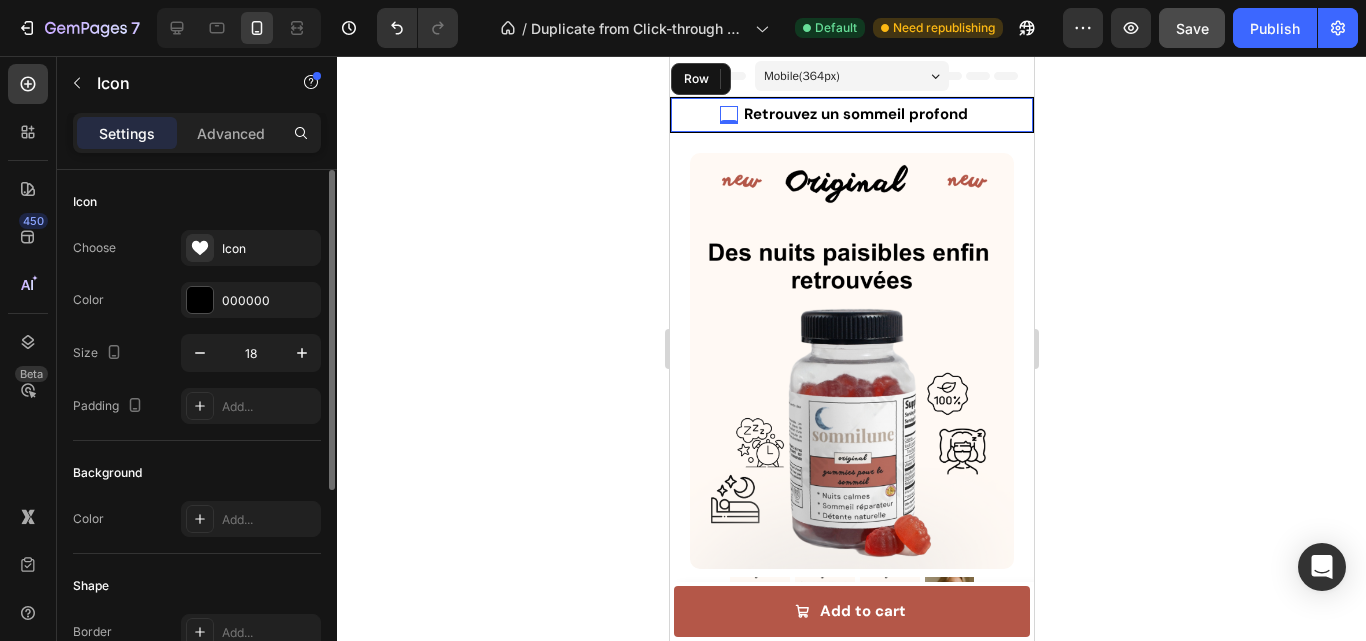 click 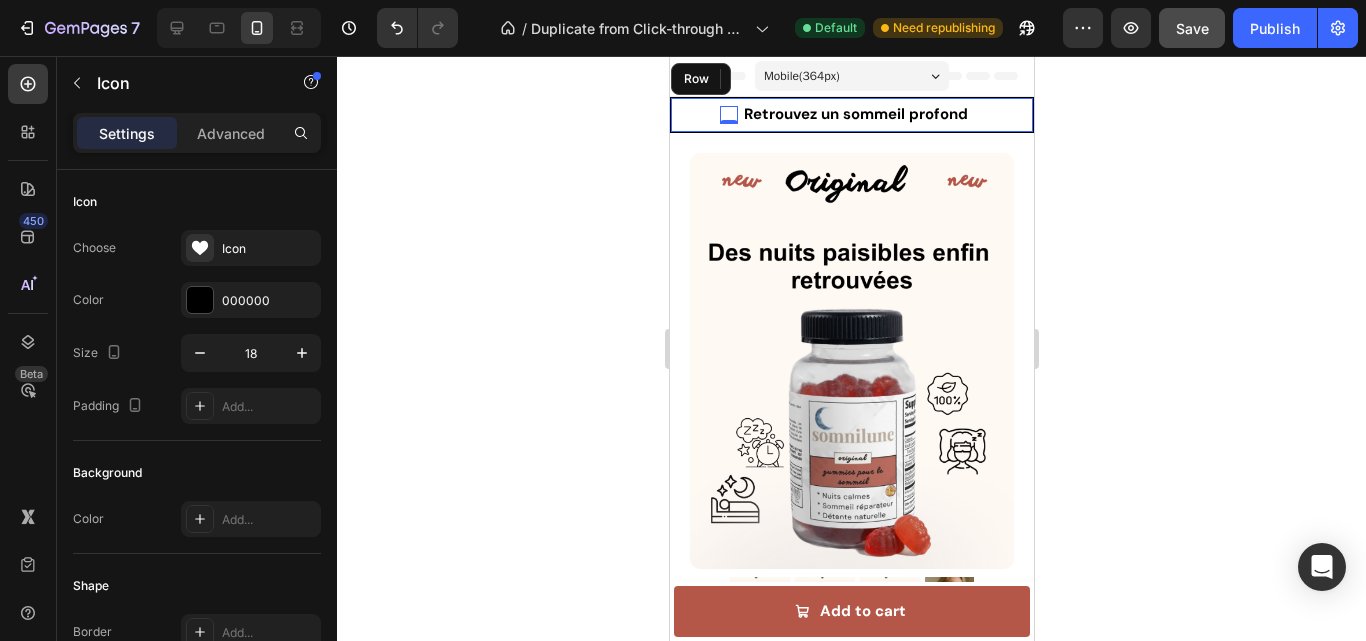 click 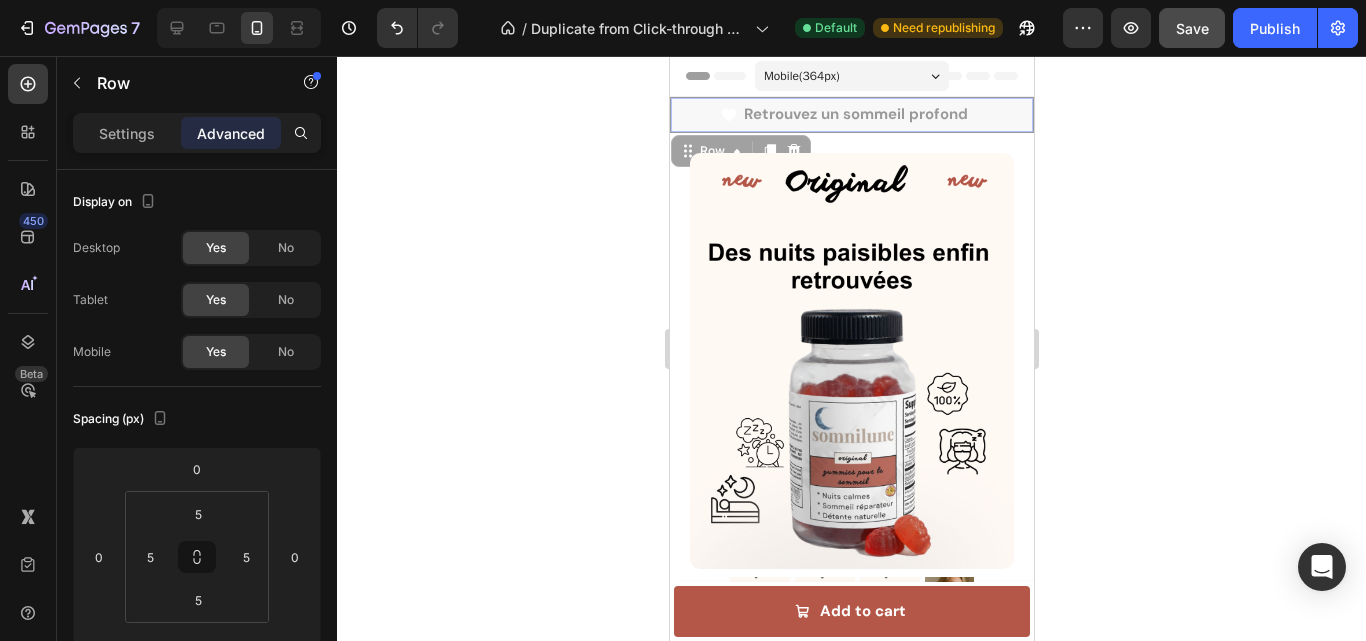 drag, startPoint x: 700, startPoint y: 78, endPoint x: 674, endPoint y: 195, distance: 119.85408 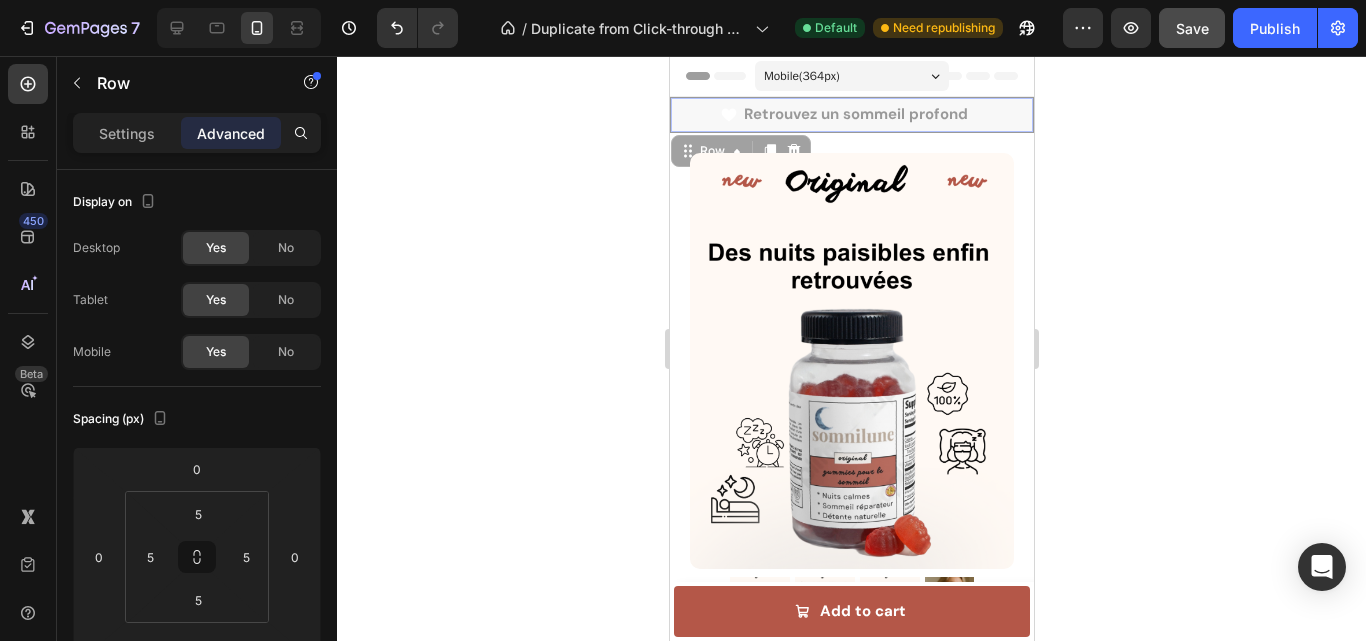 click on "Icon 60 nuits satisfaite ou remboursée Text Block Row
Icon Retrouvez un sommeil profond  Text Block Row
Carousel Row   0
Icon 60 nuits satisfaite ou remboursée Text Block Row
Icon Retrouvez un sommeil profond  Text Block Row
Carousel Row   0
Product Images Image Icon Icon Icon Icon Icon Icon List “This skin cream is a game-changer! It has transformed my dry, lackluster skin into a hydrated and radiant complexion. I love how it absorbs quickly and leaves no greasy residue. Highly recommend” Text Block
Icon [FIRST] [LAST] ([CITY], [COUNTRY]) Text Block Row Row Row Icon Icon Icon Icon Icon Icon List somnilune Gummies Product Title The 2023 Rated Innovation in Cosmetics Text Block Text Block
Intense Hydration
Item List" at bounding box center [851, 1041] 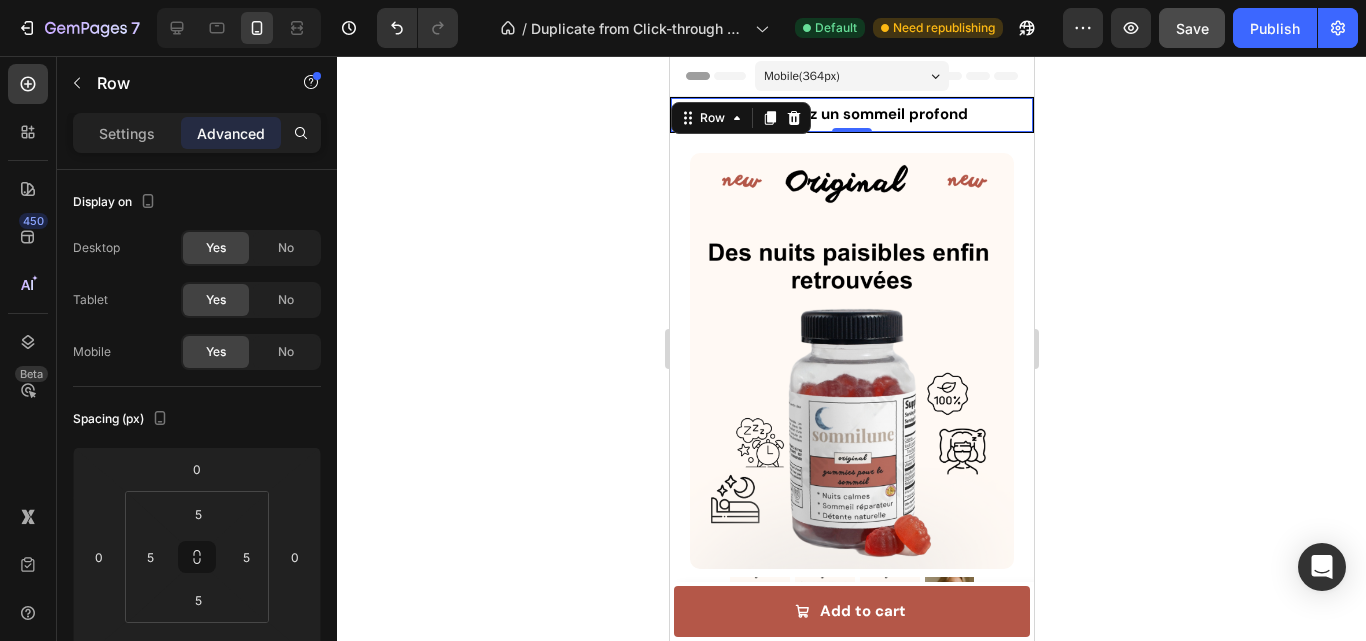click 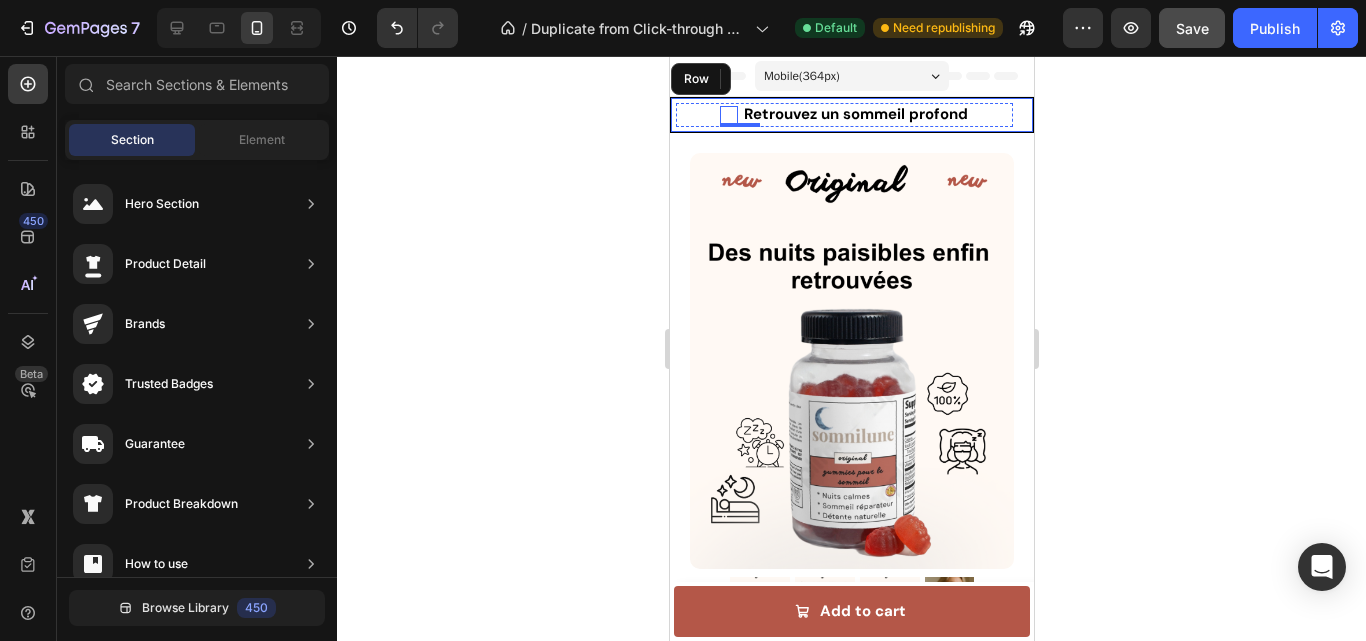 click 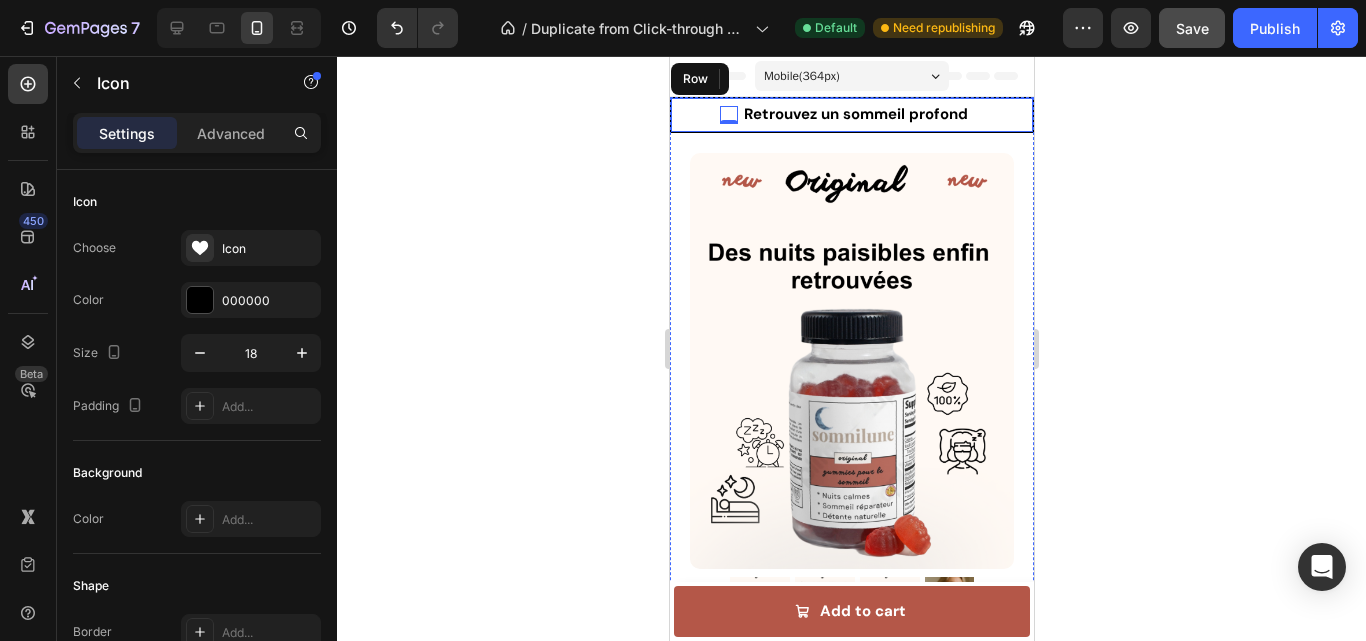 click on "Mobile  ( 364 px) iPhone 13 Mini iPhone 13 Pro iPhone 11 Pro Max iPhone 15 Pro Max Pixel 7 Galaxy S8+ Galaxy S20 Ultra iPad Mini iPad Air iPad Pro Header Product Images somnilune Gummies Product Title €34,99 Product Price Product Price Row Setup options like colors, sizes with product variant.       Add new variant   or   sync data Product Variants & Swatches
1
Product Quantity
Add to cart Add to Cart Row Product Sticky
Icon 60 nuits satisfaite ou remboursée Text Block Row
Icon   0 Retrouvez un sommeil profond  Text Block Row
Carousel Row
Product Images Image Icon Icon Icon Icon Icon Icon List “This skin cream is a game-changer! It has transformed my dry, lackluster skin into a hydrated and radiant complexion. I love how it absorbs quickly and leaves no greasy residue. Highly recommend” Text Block
Icon Text Block" at bounding box center (851, 4380) 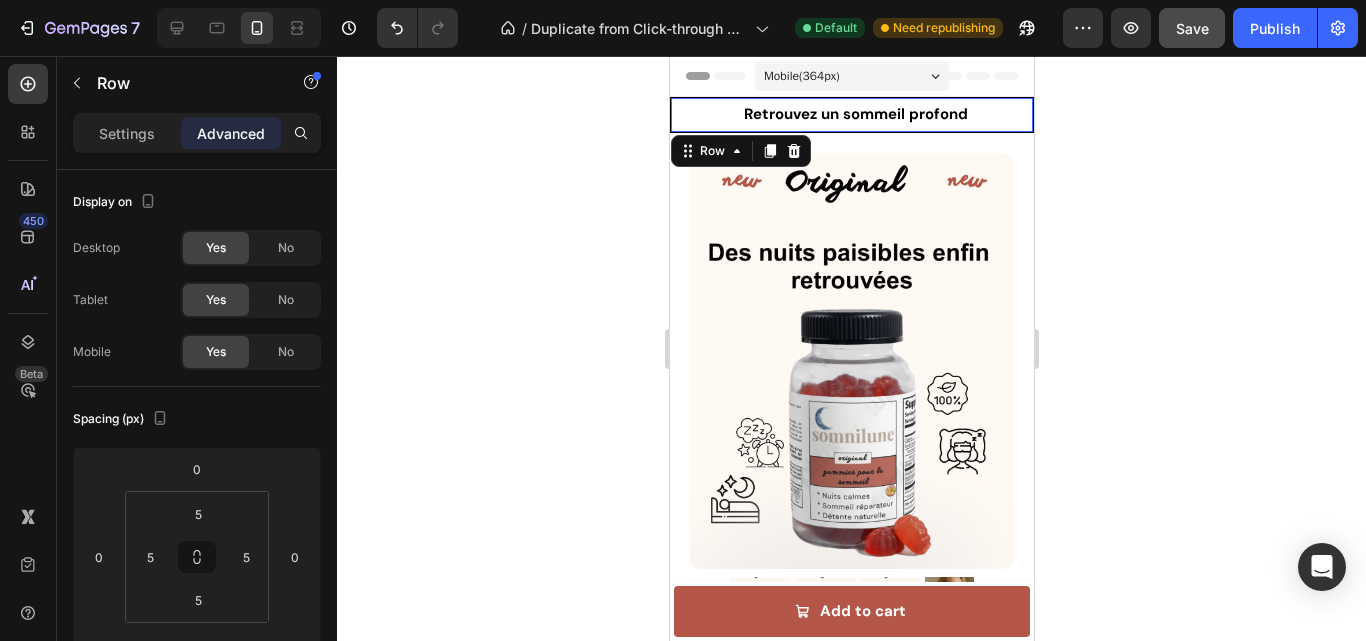 click on "Product Images Image Icon Icon Icon Icon Icon Icon List “This skin cream is a game-changer! It has transformed my dry, lackluster skin into a hydrated and radiant complexion. I love how it absorbs quickly and leaves no greasy residue. Highly recommend” Text Block
Icon [FIRST] [LAST] ([CITY], [COUNTRY]) Text Block Row Row Row Icon Icon Icon Icon Icon Icon List somnilune Gummies Product Title The 2023 Rated Innovation in Cosmetics Text Block Hydrate, rejuvenate, and glow with our revolutionary cream. Unleash your skin's potential today. Text Block
Intense Hydration
Environmentally Friendly
Made in Germany Item List Pack 1 Text Block Great value Text Block €34,99 Product Price Product Price €34,99 Product Price Product Price Row Row Pack 2 Text Block Great value Text Block Sale 10% off Product Badge €69,98 Product Price Product Price €62,98 Product Price Product Price Row Row Pack 3 Text Block Great value Text Block Row Row" at bounding box center [851, 1059] 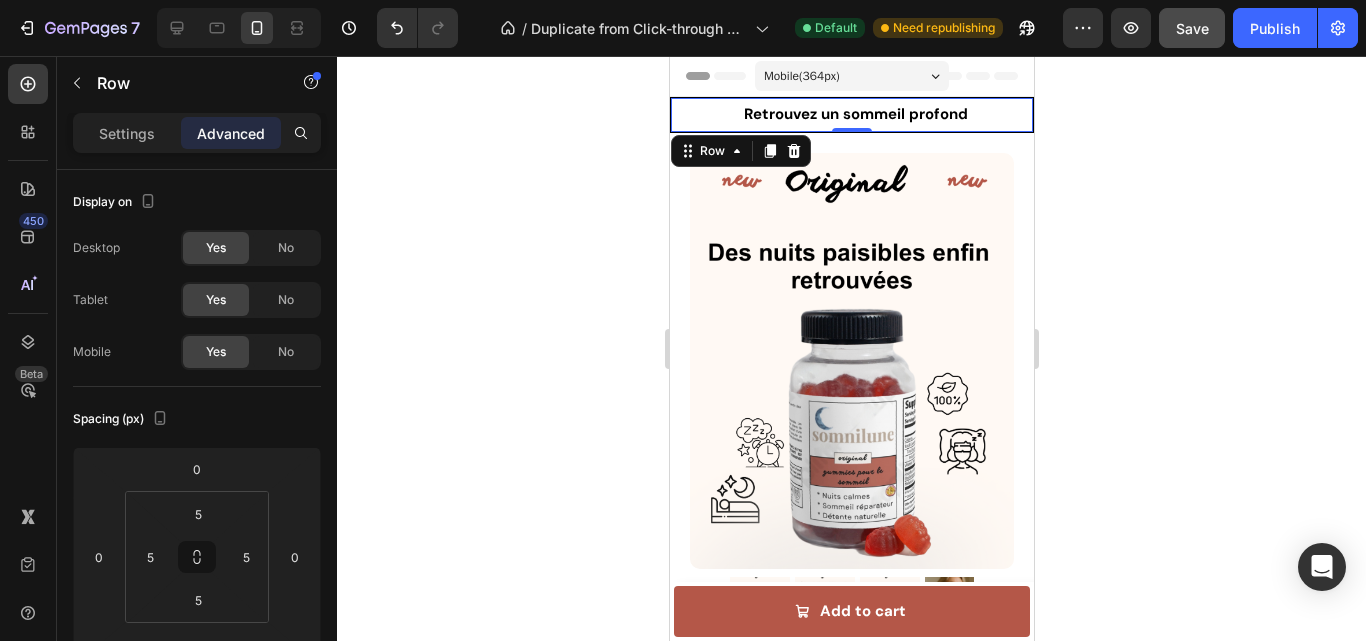 click 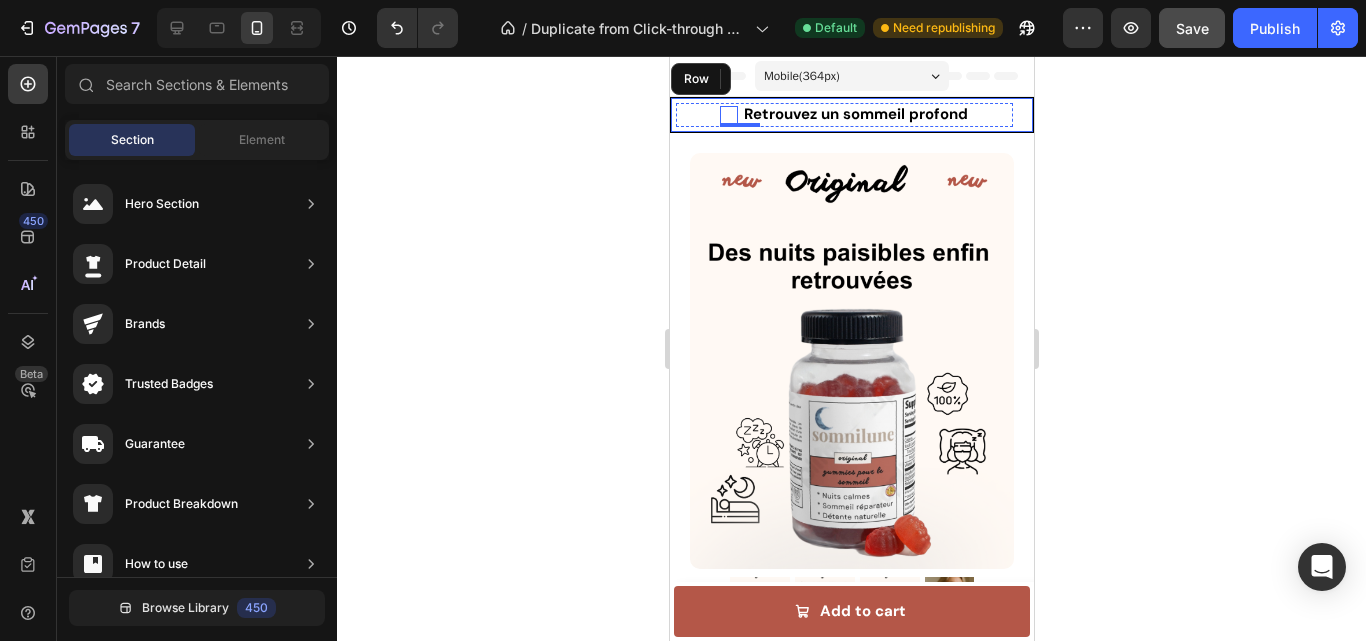 click 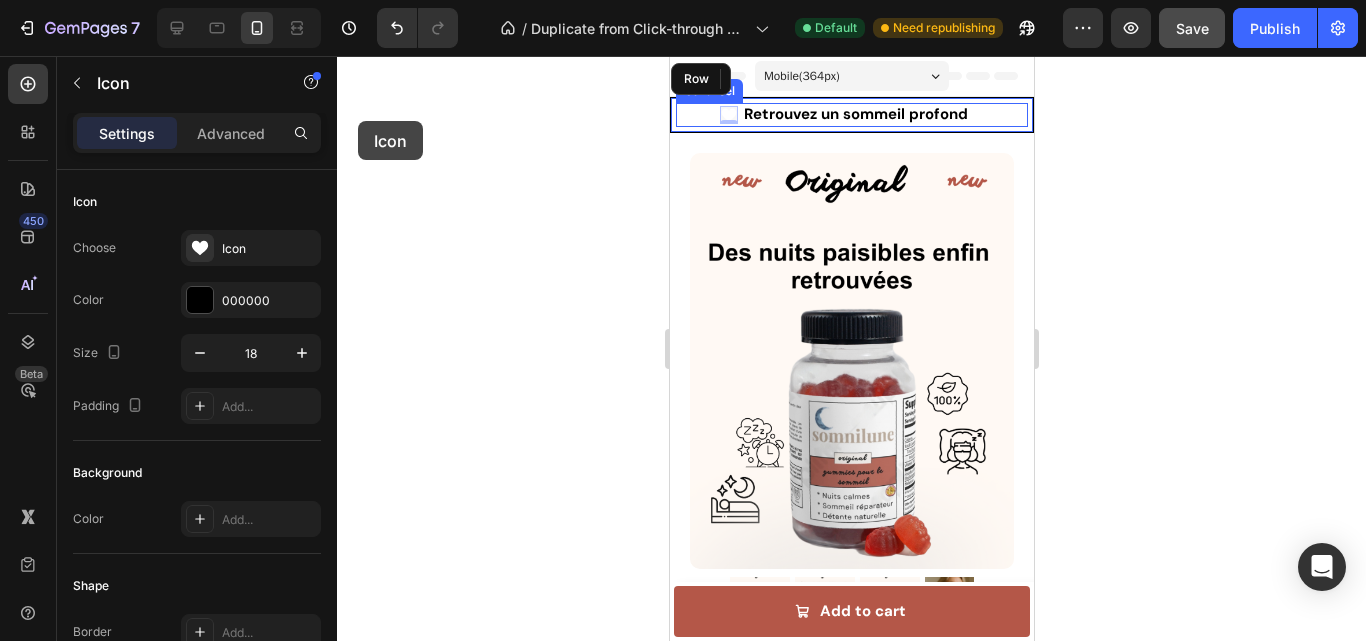 drag, startPoint x: 727, startPoint y: 111, endPoint x: 698, endPoint y: 101, distance: 30.675724 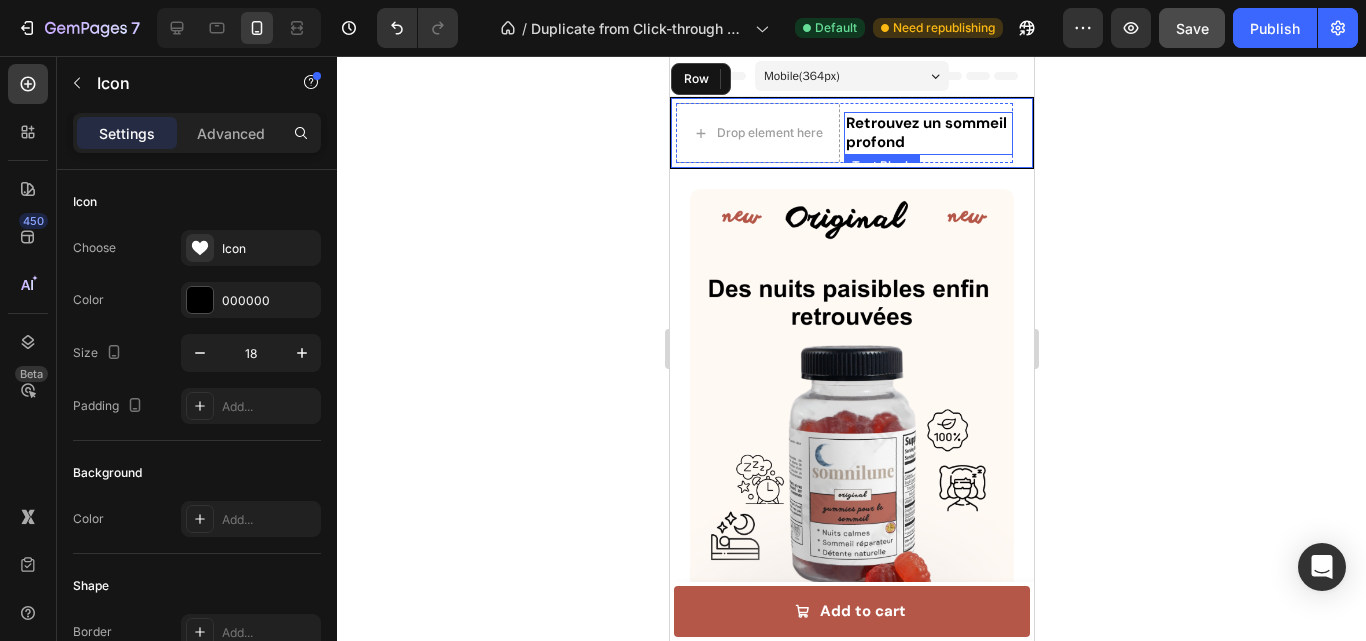 click on "Retrouvez un sommeil profond" at bounding box center (925, 133) 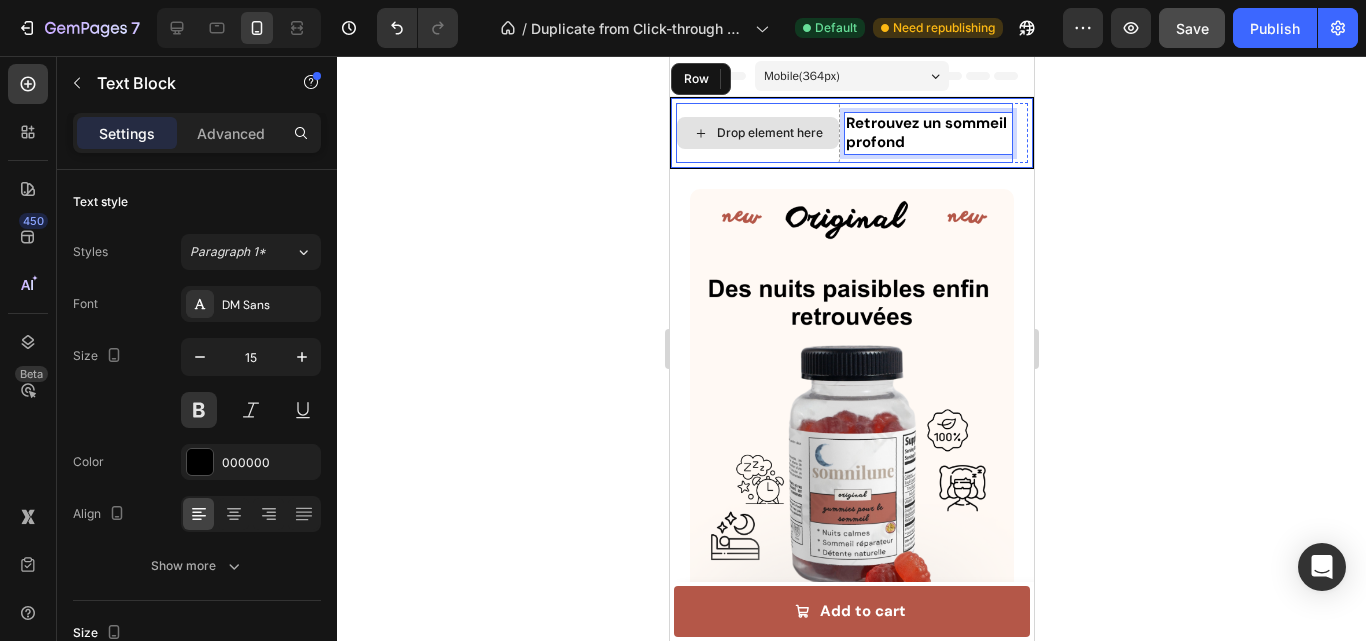 drag, startPoint x: 834, startPoint y: 134, endPoint x: 771, endPoint y: 130, distance: 63.126858 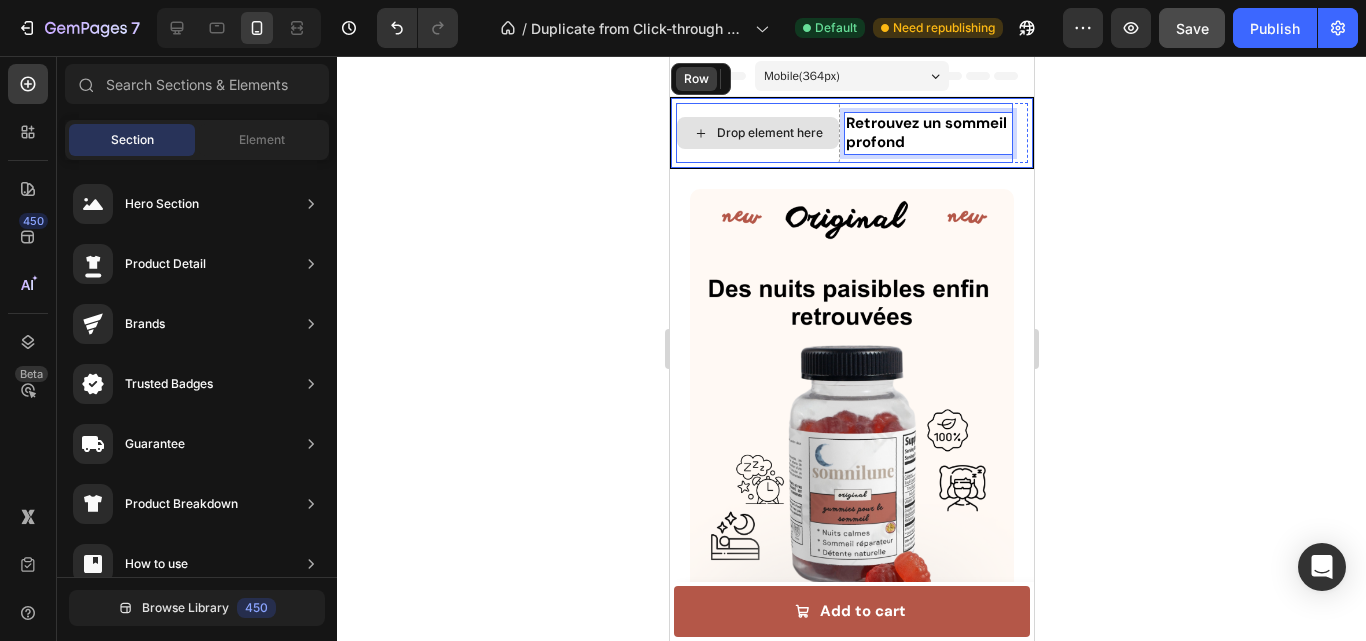 drag, startPoint x: 773, startPoint y: 129, endPoint x: 698, endPoint y: 72, distance: 94.20191 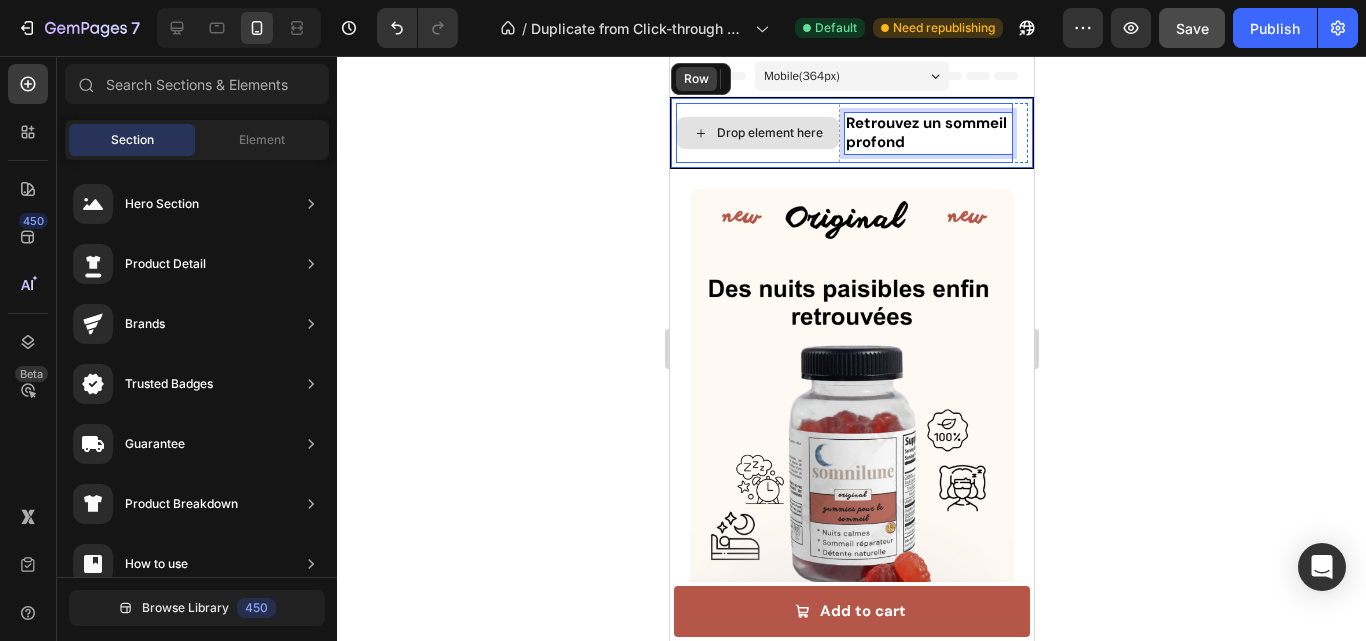 click on "Mobile  ( 364 px) iPhone 13 Mini iPhone 13 Pro iPhone 11 Pro Max iPhone 15 Pro Max Pixel 7 Galaxy S8+ Galaxy S20 Ultra iPad Mini iPad Air iPad Pro Header Product Images somnilune Gummies Product Title €34,99 Product Price Product Price Row Setup options like colors, sizes with product variant.       Add new variant   or   sync data Product Variants & Swatches
1
Product Quantity
Add to cart Add to Cart Row Product Sticky
Icon
Icon 60 nuits satisfaite ou remboursée Text Block Row
Drop element here Retrouvez un sommeil profond  Text Block   0 Row
Carousel Row
Product Images Image Icon Icon Icon Icon Icon Icon List “This skin cream is a game-changer! It has transformed my dry, lackluster skin into a hydrated and radiant complexion. I love how it absorbs quickly and leaves no greasy residue. Highly recommend”" at bounding box center (851, 4398) 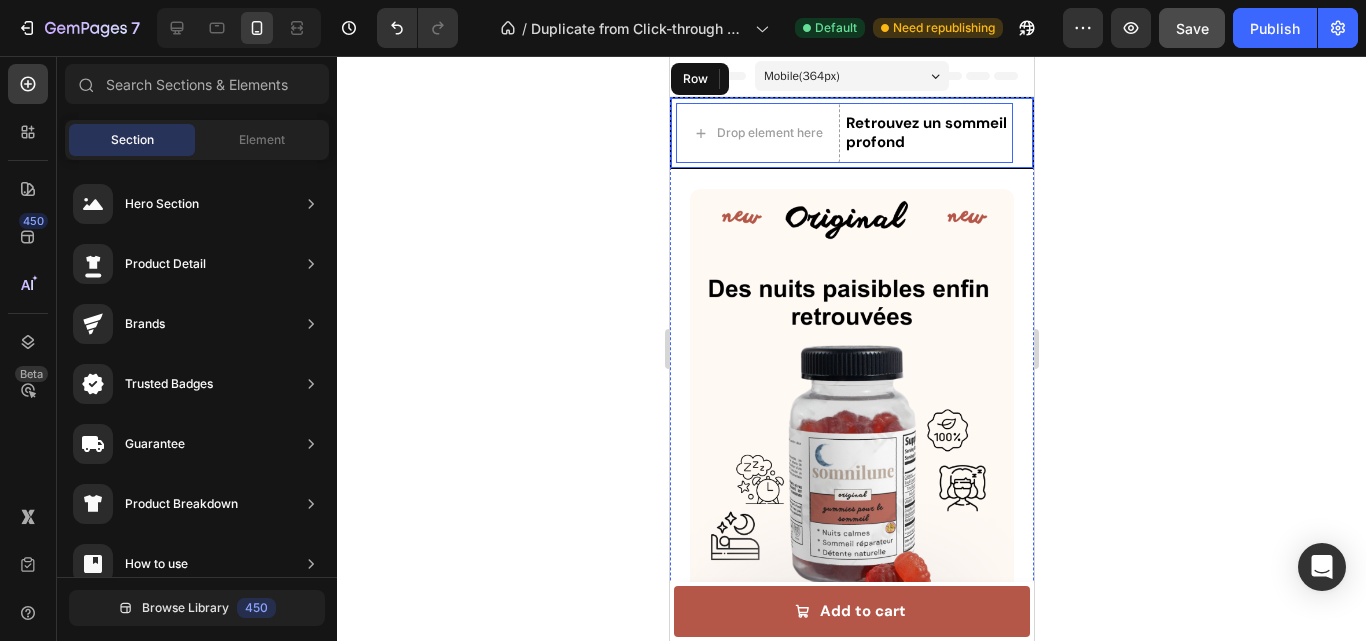 drag, startPoint x: 1036, startPoint y: 68, endPoint x: 583, endPoint y: 75, distance: 453.05408 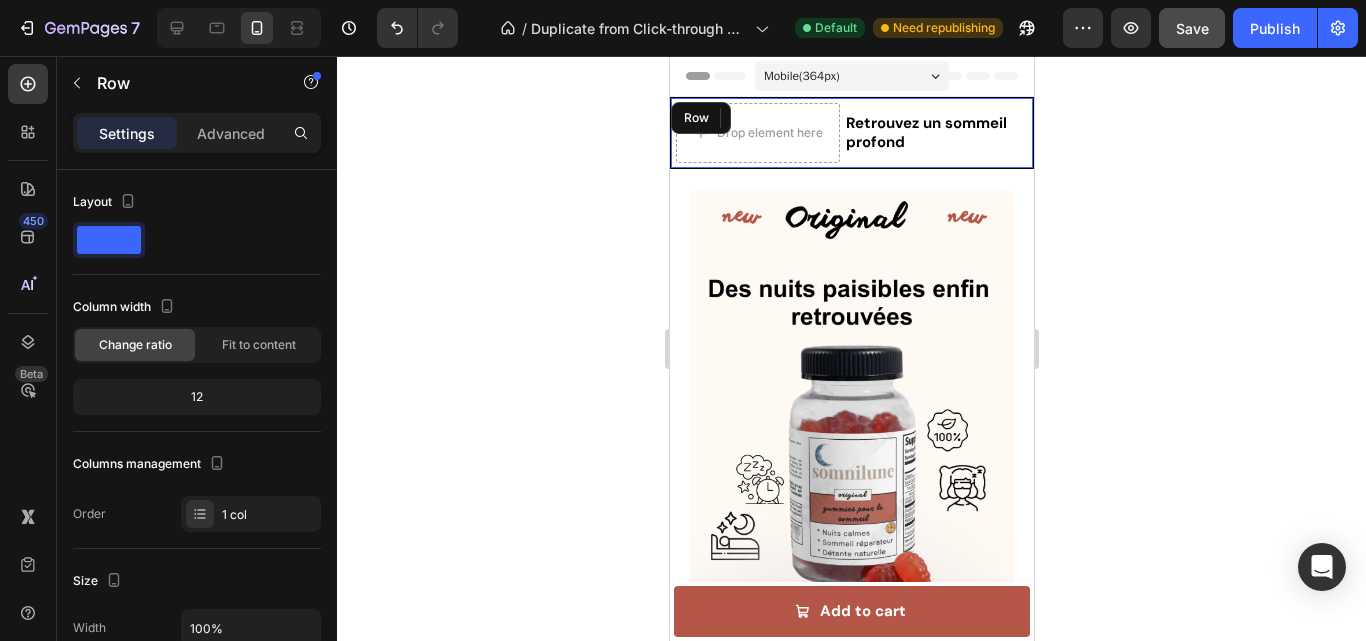 click 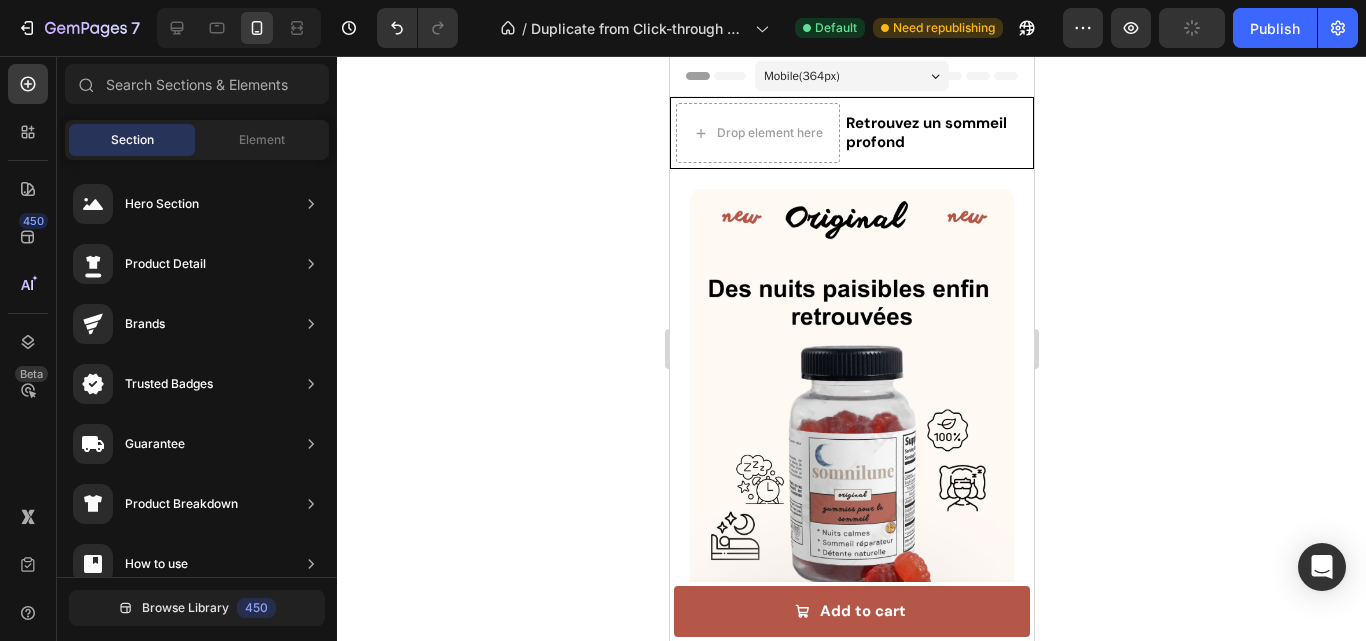 click 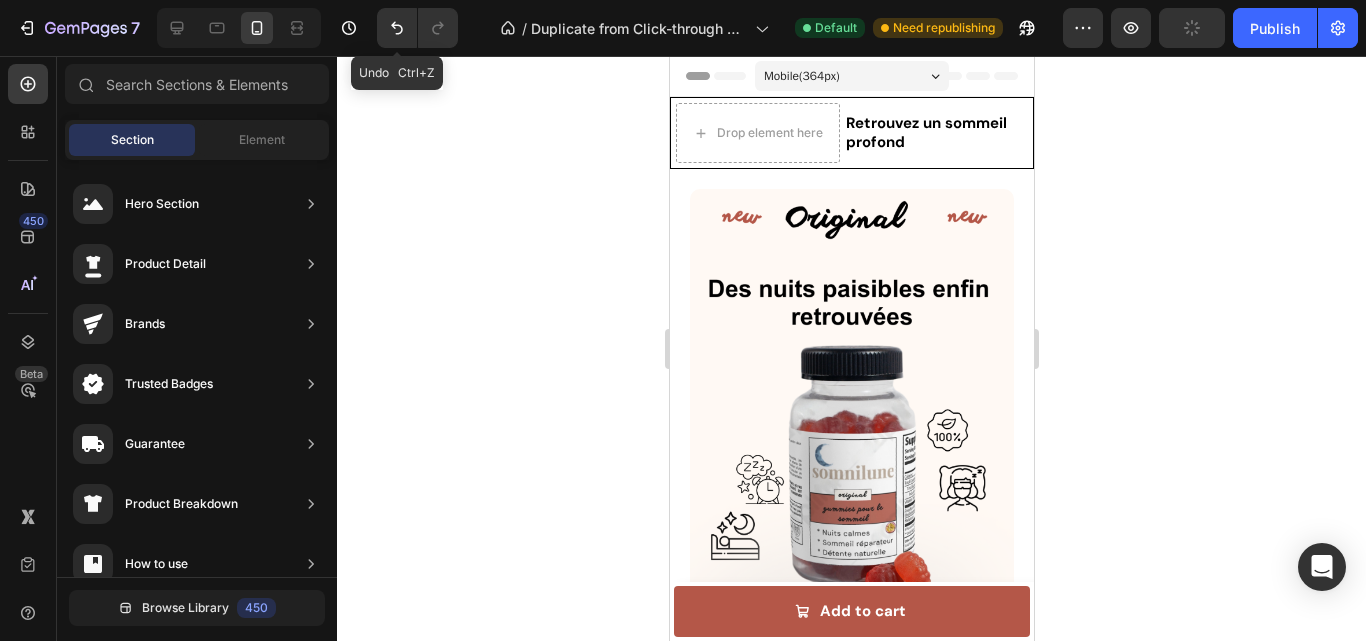 click 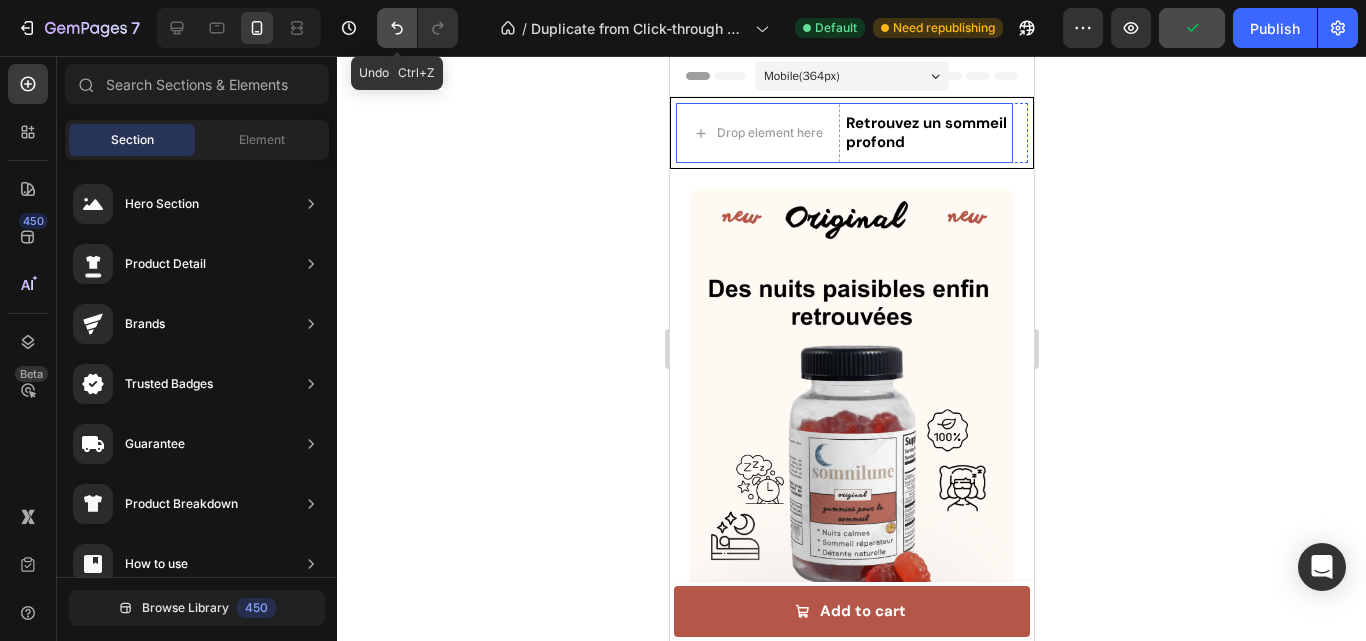 click 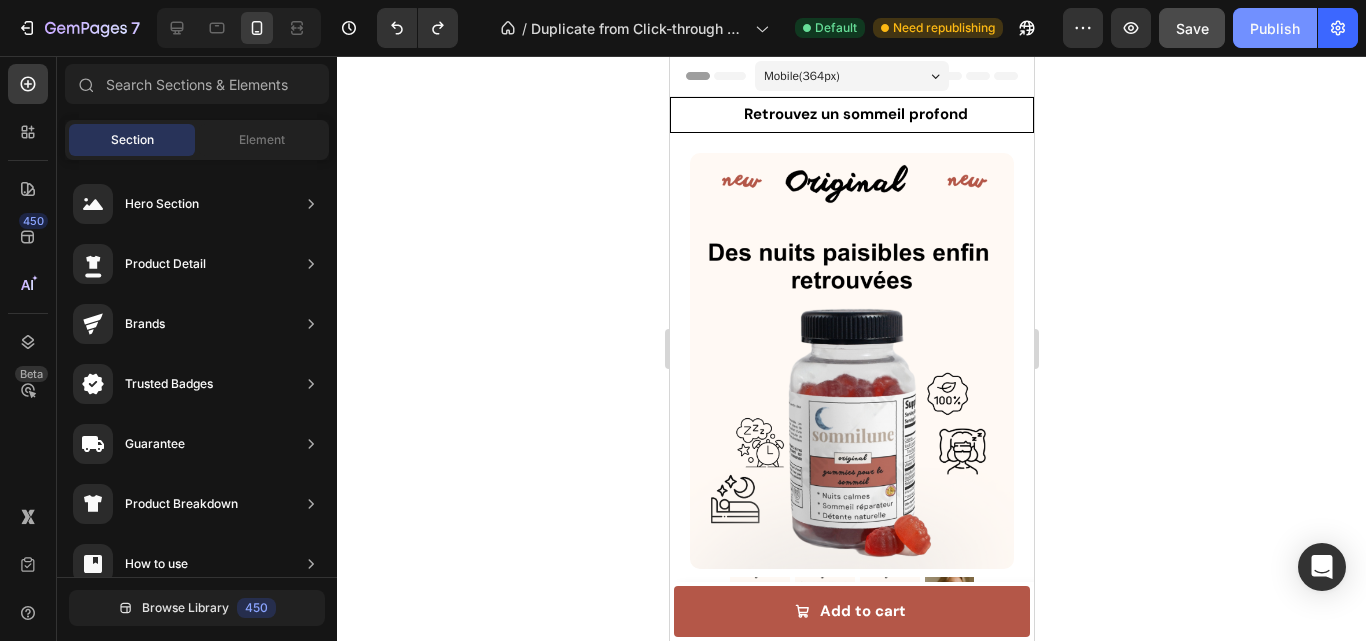 click on "Publish" at bounding box center [1275, 28] 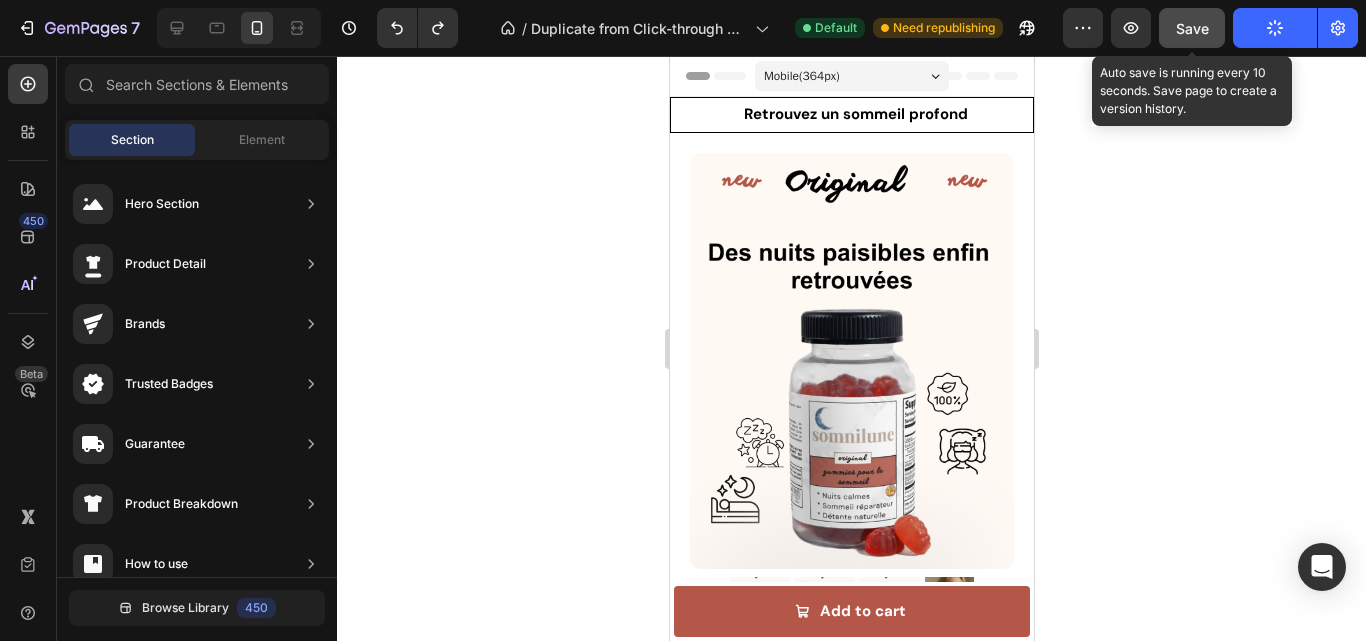 click on "Save" 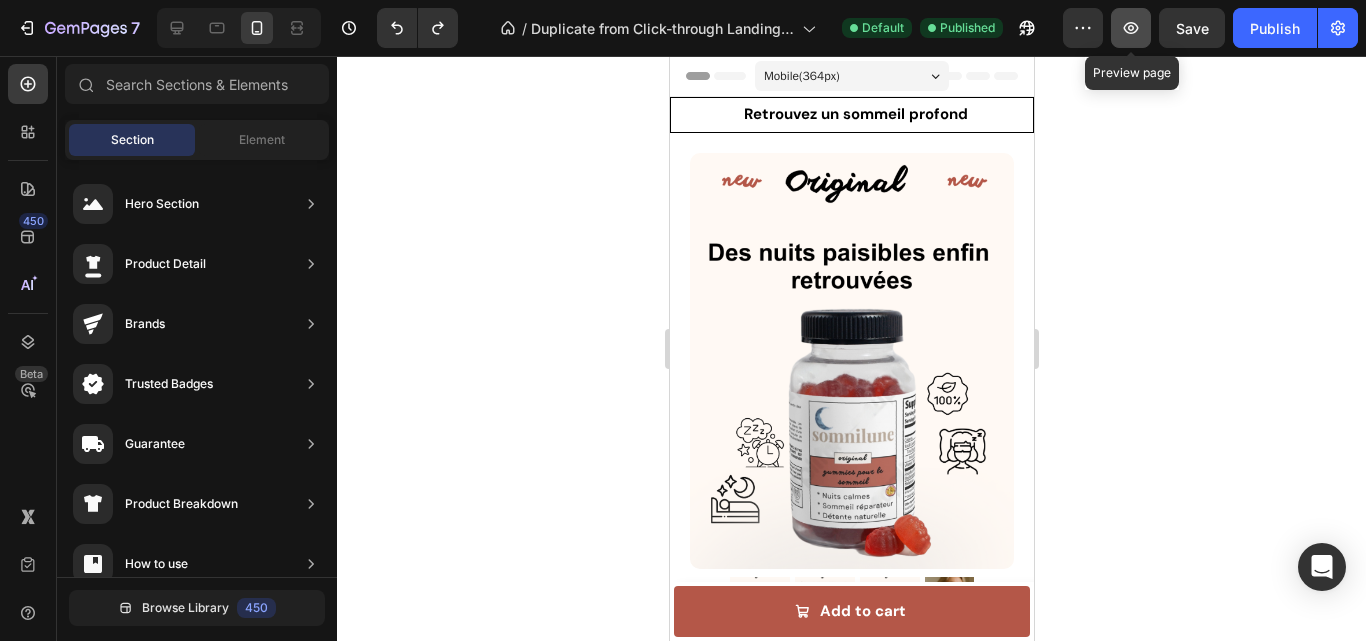click 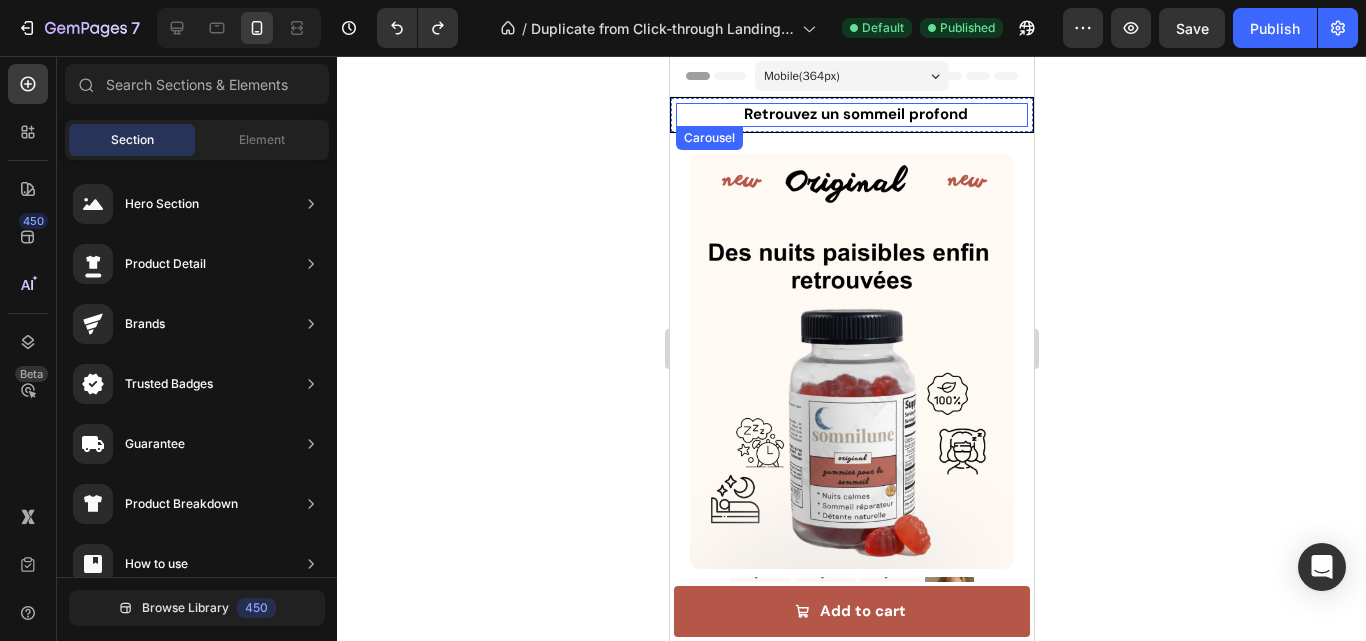 click 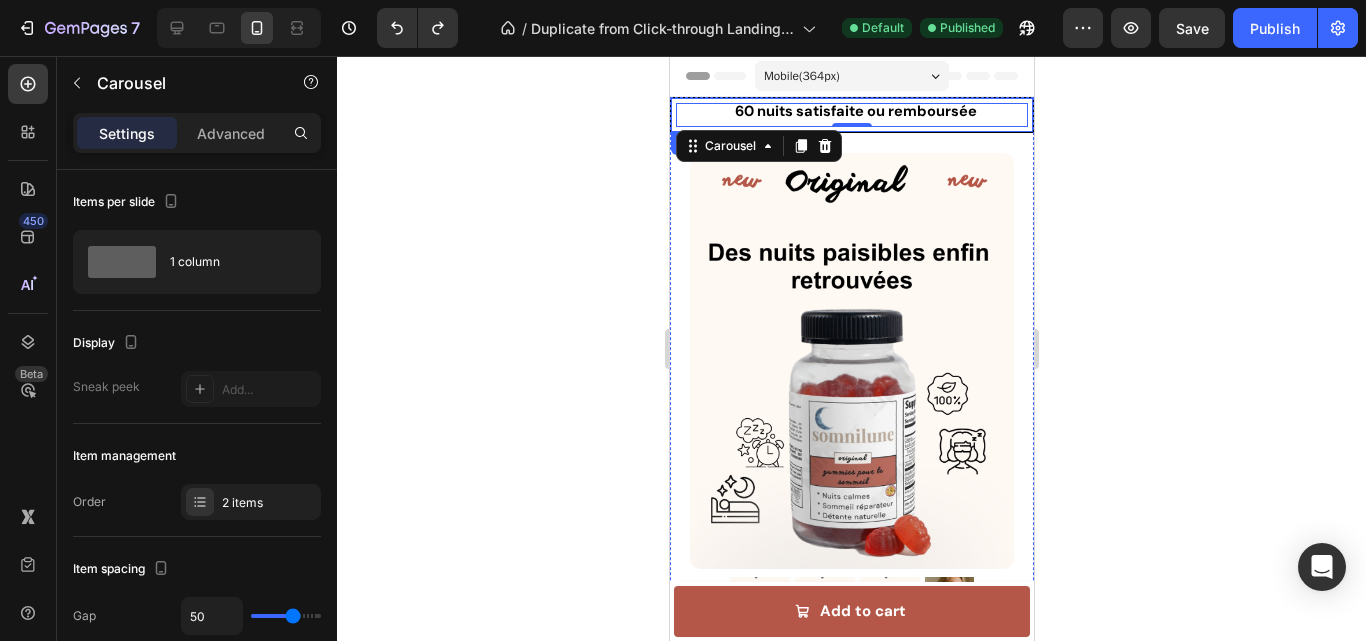 click on "Icon 60 nuits satisfaite ou remboursée Text Block Row
Icon Retrouvez un sommeil profond  Text Block Row
Carousel   0 Row" at bounding box center (851, 115) 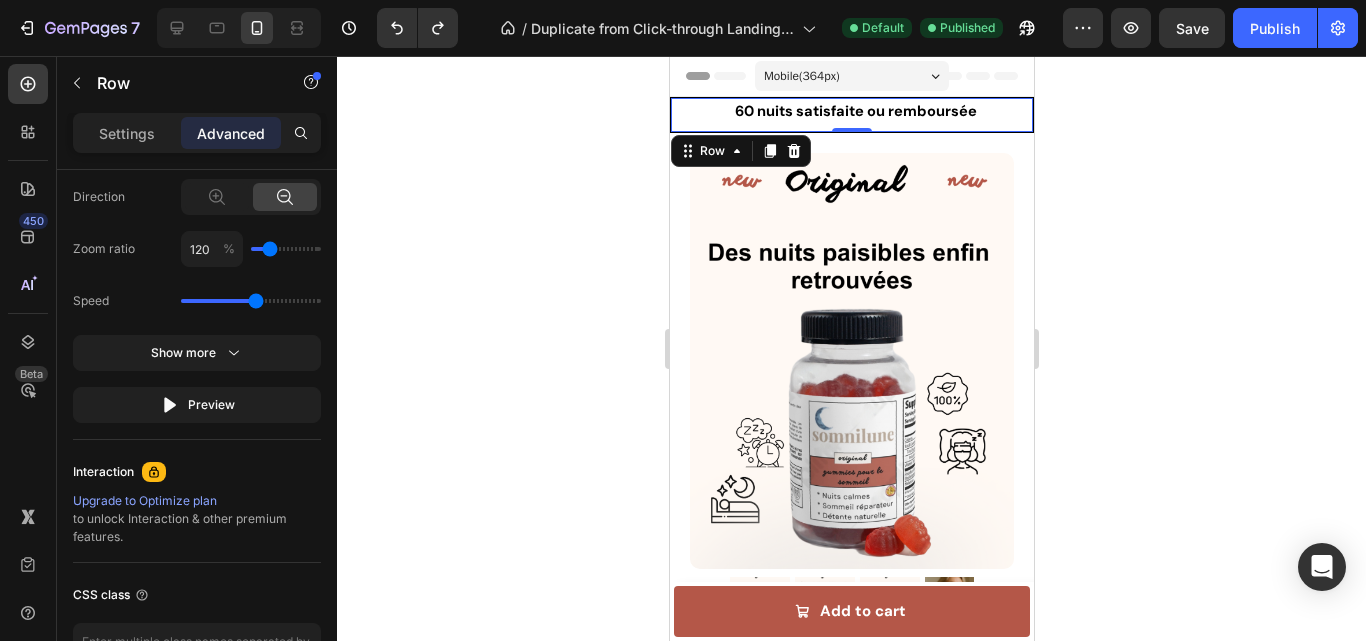 scroll, scrollTop: 509, scrollLeft: 0, axis: vertical 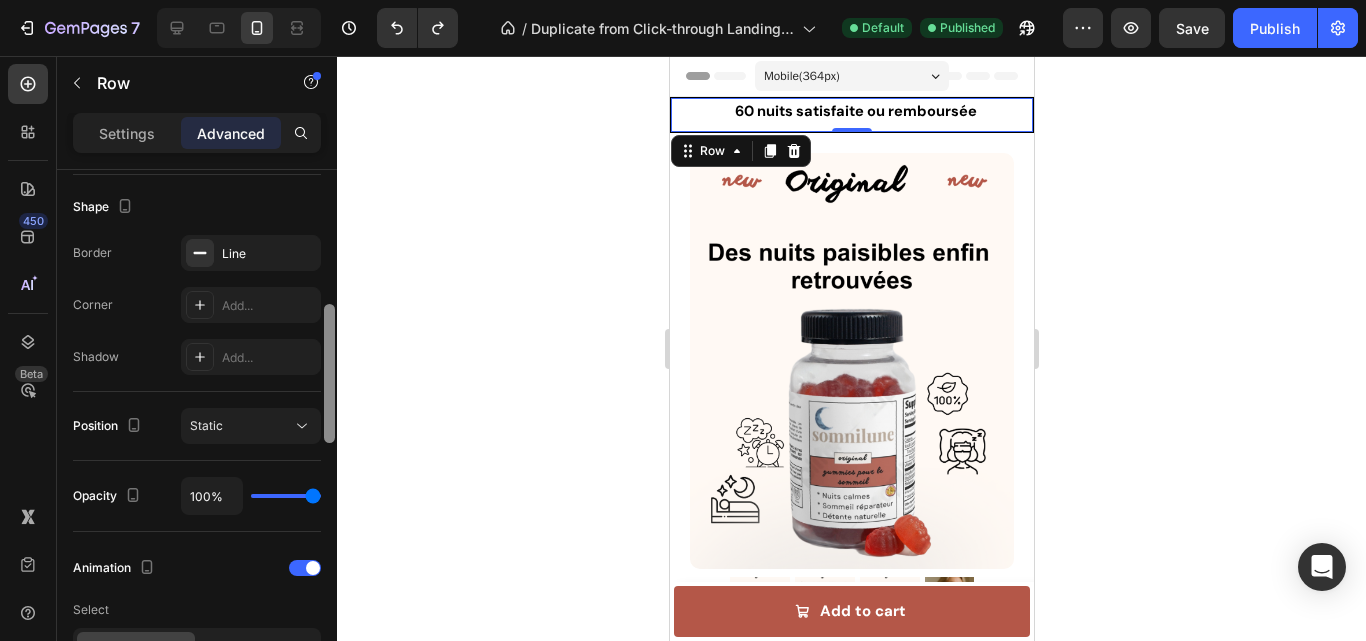 drag, startPoint x: 331, startPoint y: 254, endPoint x: 334, endPoint y: 389, distance: 135.03333 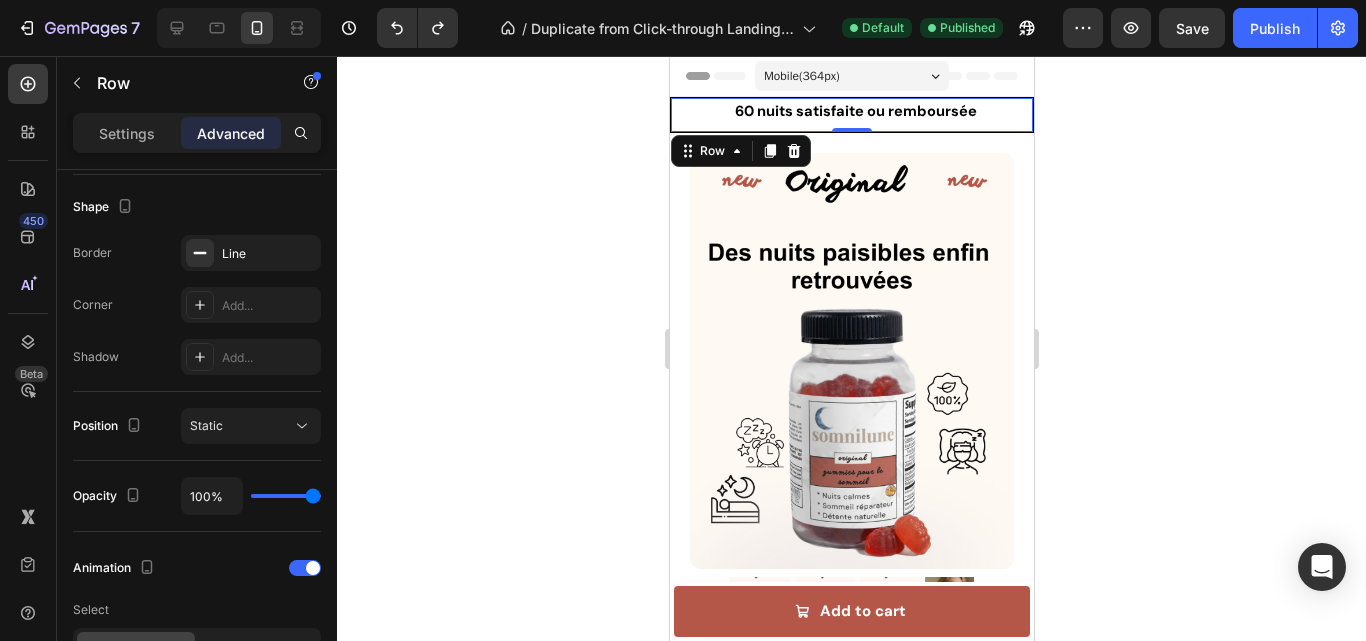 click on "Icon 60 nuits satisfaite ou remboursée Text Block Row
Icon Retrouvez un sommeil profond  Text Block Row
Carousel Row   0" at bounding box center [851, 115] 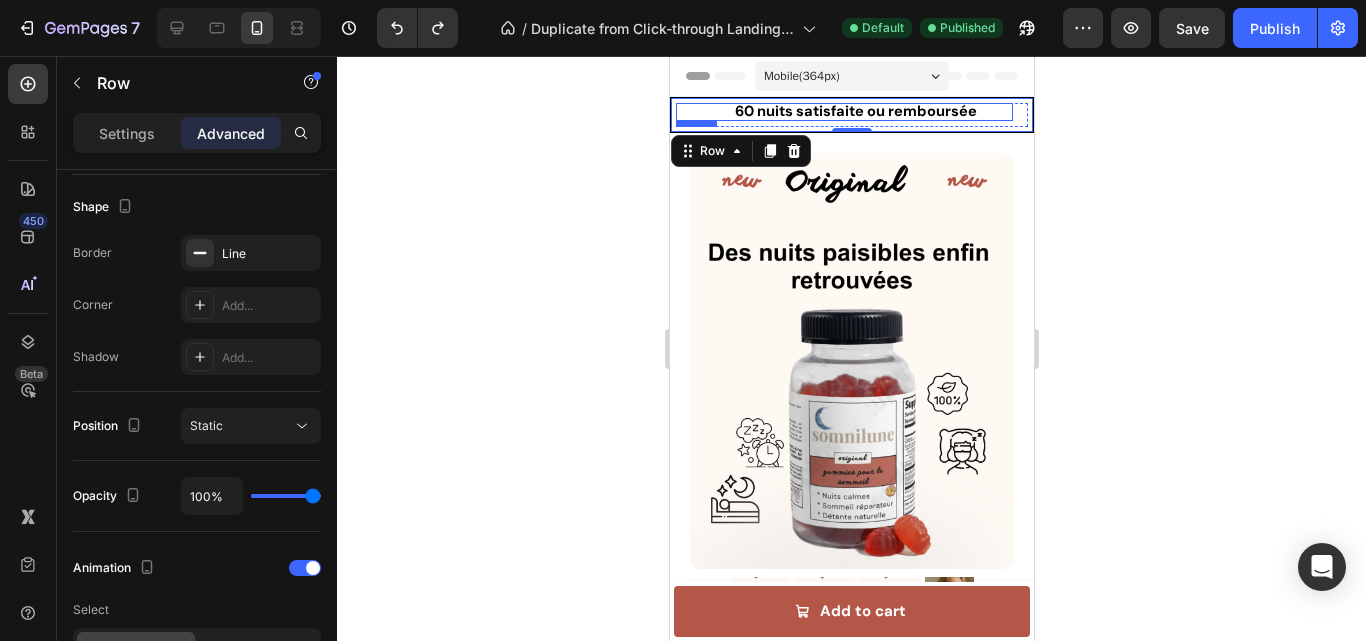 click on "Icon 60 nuits satisfaite ou remboursée Text Block Row" at bounding box center [843, 112] 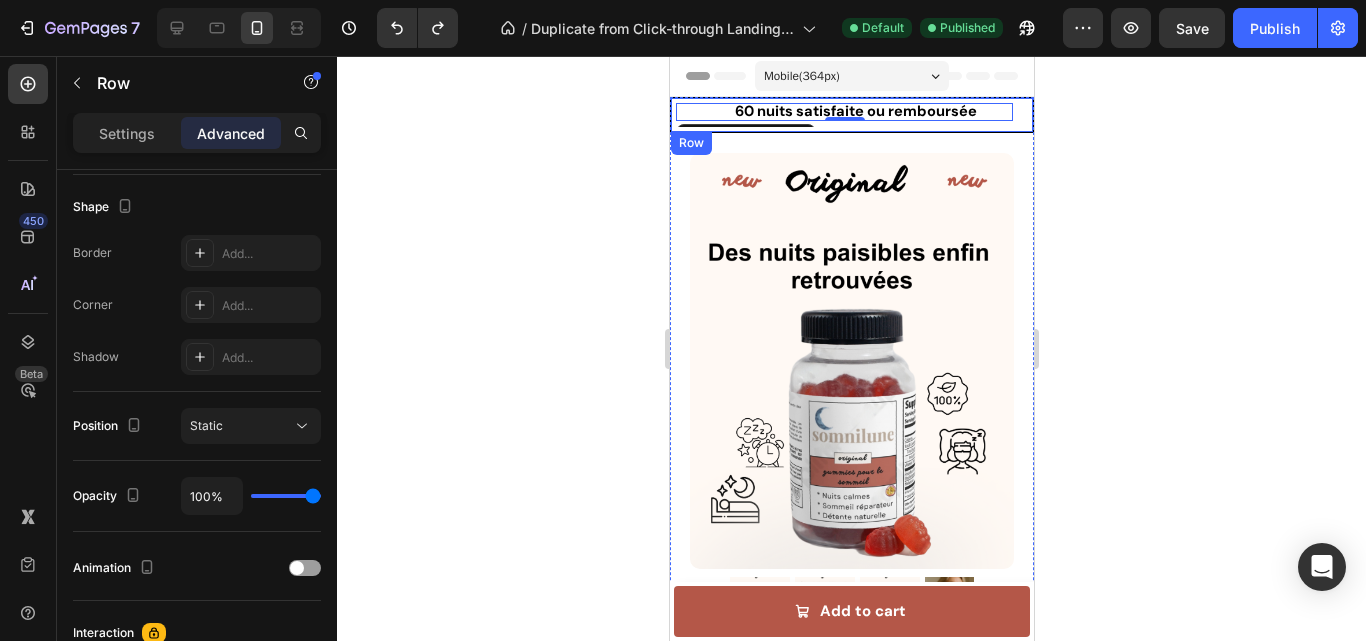 click on "Icon 60 nuits satisfaite ou remboursée Text Block Row   0
Icon Retrouvez un sommeil profond  Text Block Row
Carousel Row" at bounding box center (851, 115) 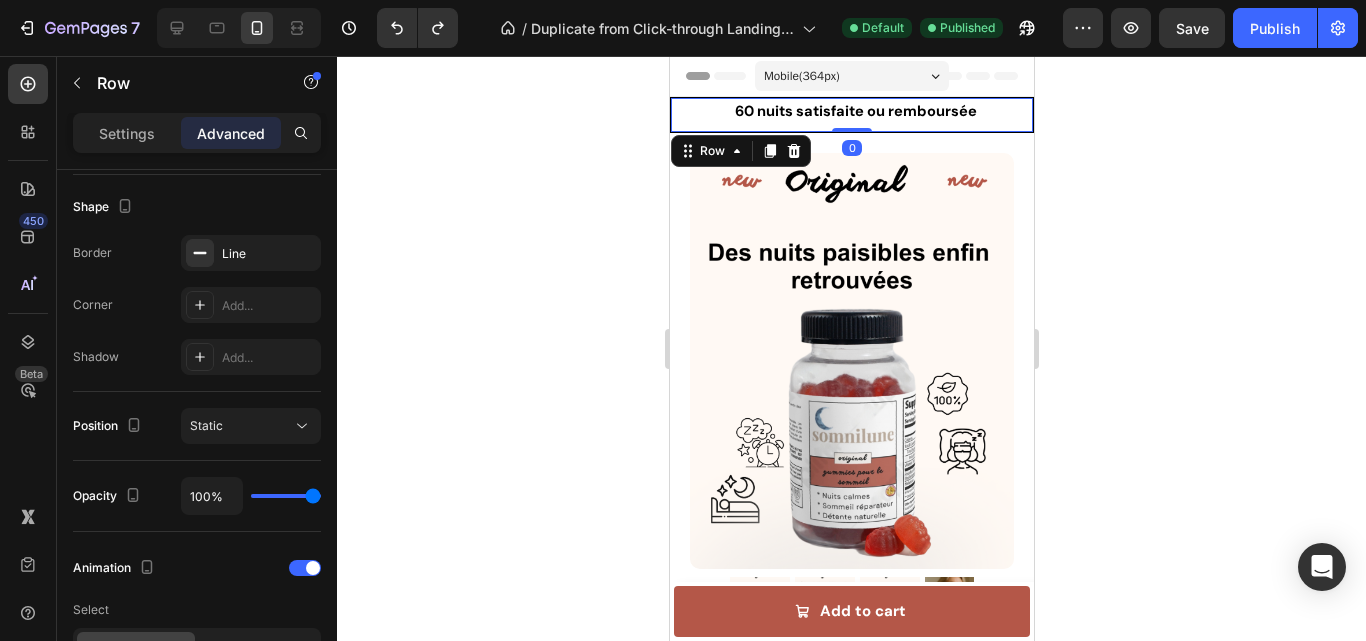 drag, startPoint x: 343, startPoint y: 347, endPoint x: 343, endPoint y: 378, distance: 31 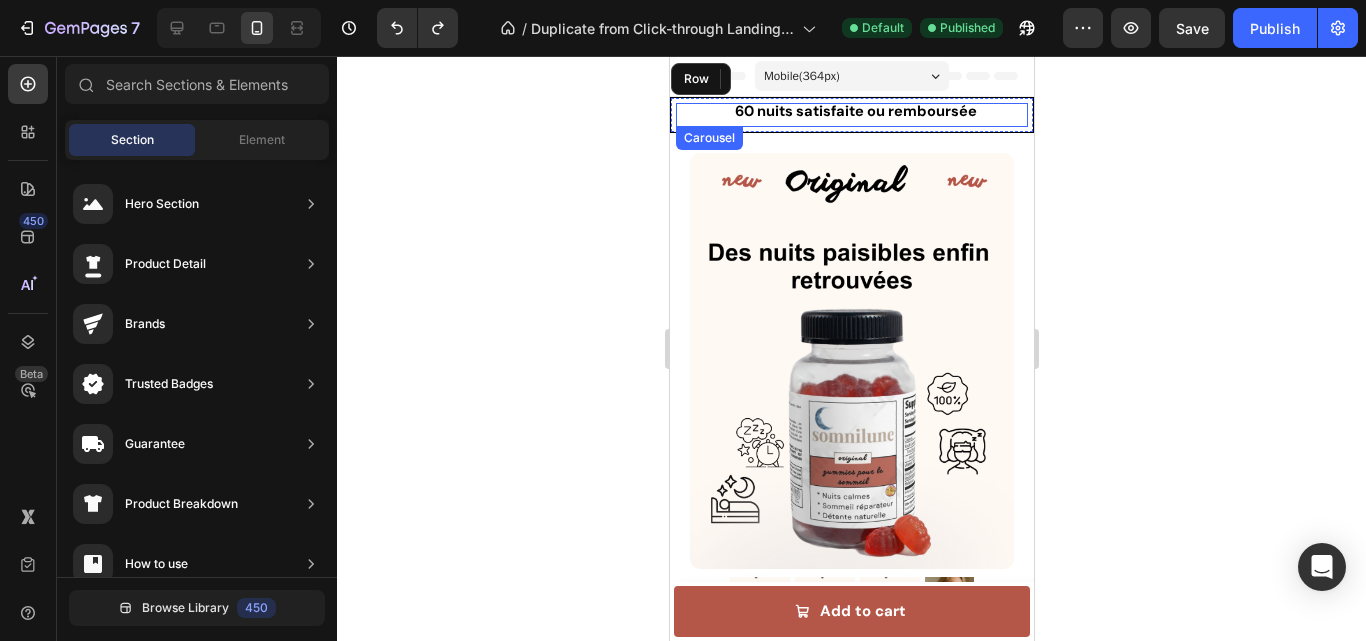 click on "Icon 60 nuits satisfaite ou remboursée Text Block Row
Icon Retrouvez un sommeil profond  Text Block Row
Carousel" at bounding box center (851, 115) 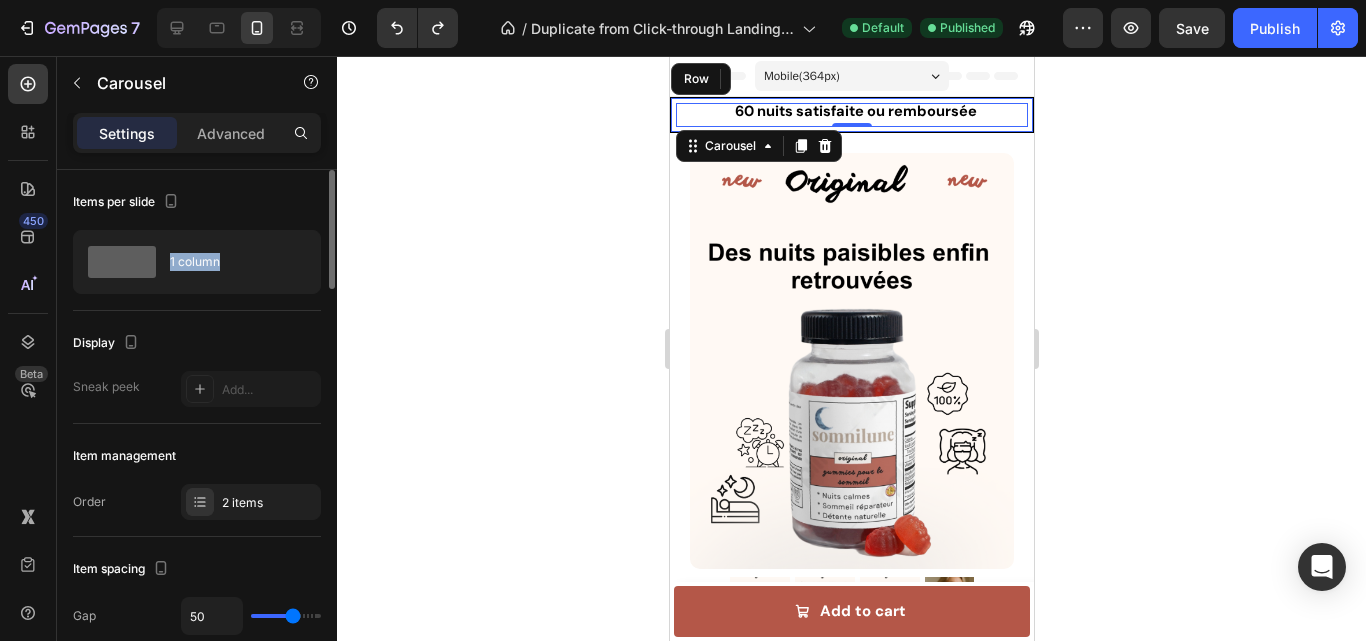 drag, startPoint x: 318, startPoint y: 228, endPoint x: 320, endPoint y: 304, distance: 76.02631 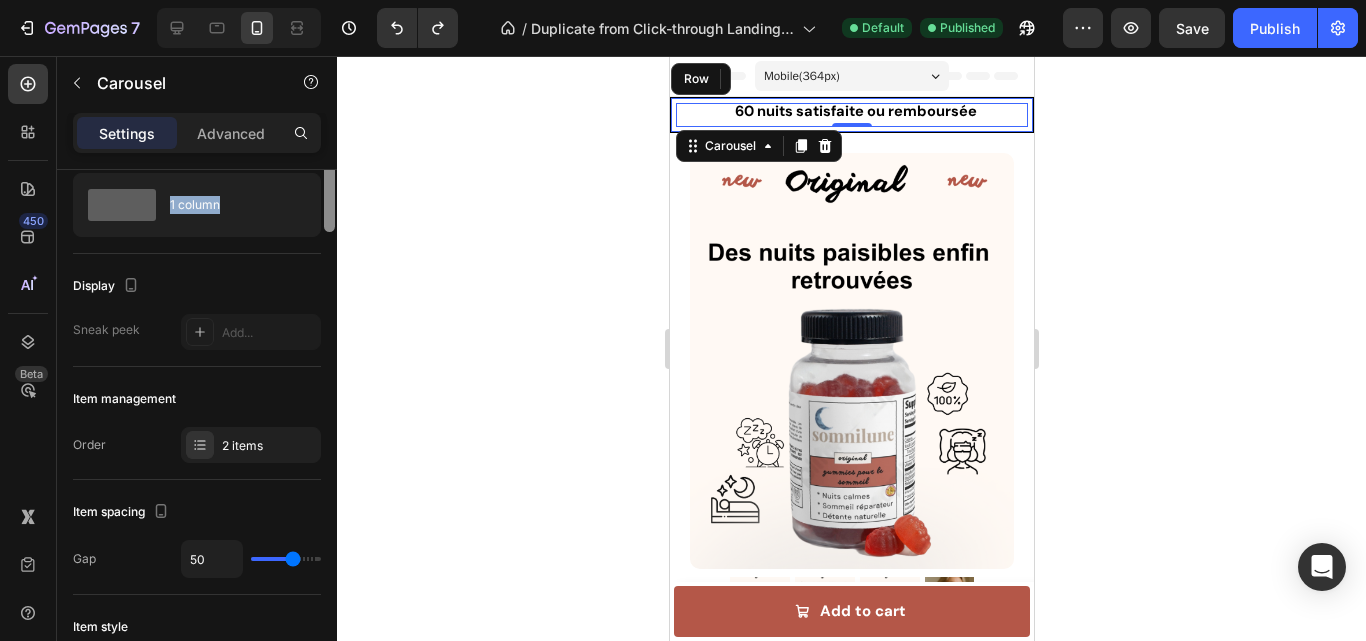scroll, scrollTop: 0, scrollLeft: 0, axis: both 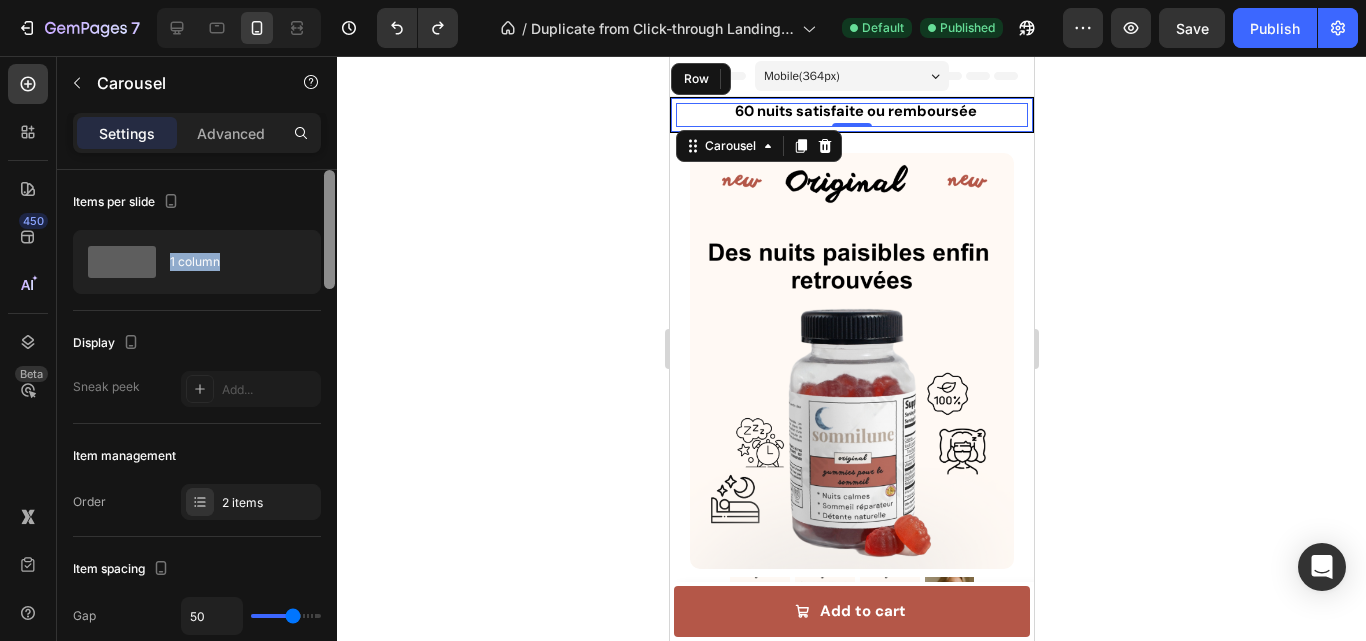 drag, startPoint x: 332, startPoint y: 268, endPoint x: 432, endPoint y: 210, distance: 115.60277 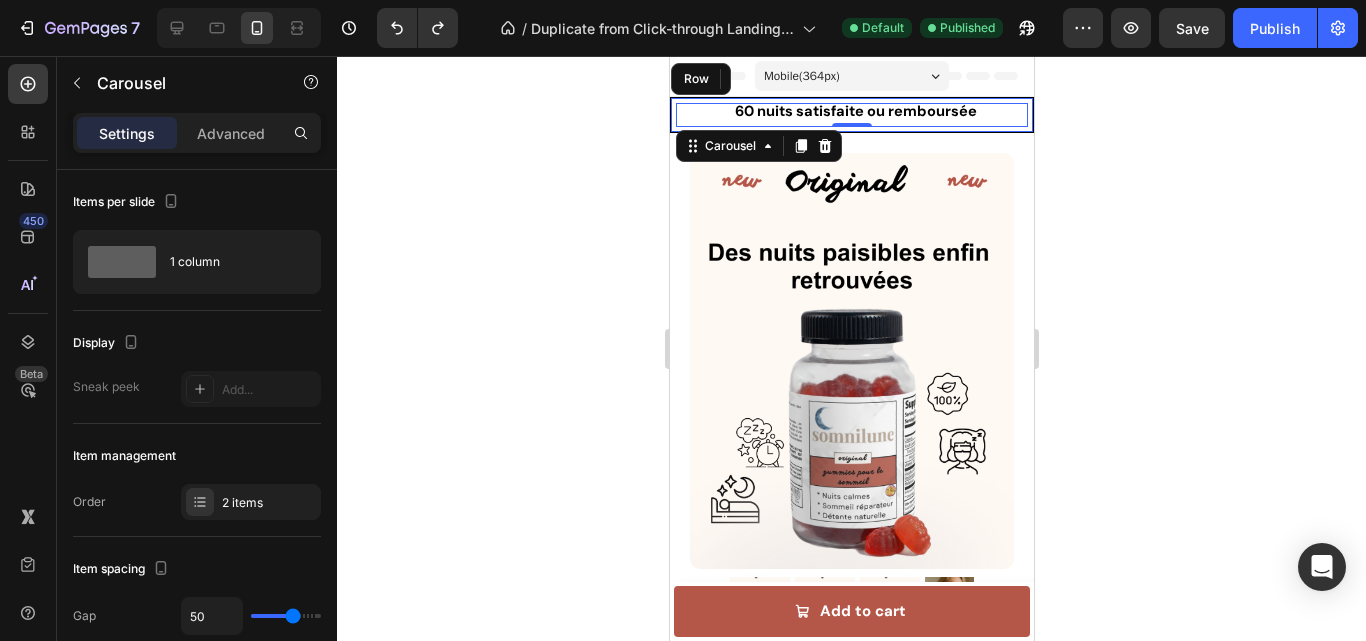 click 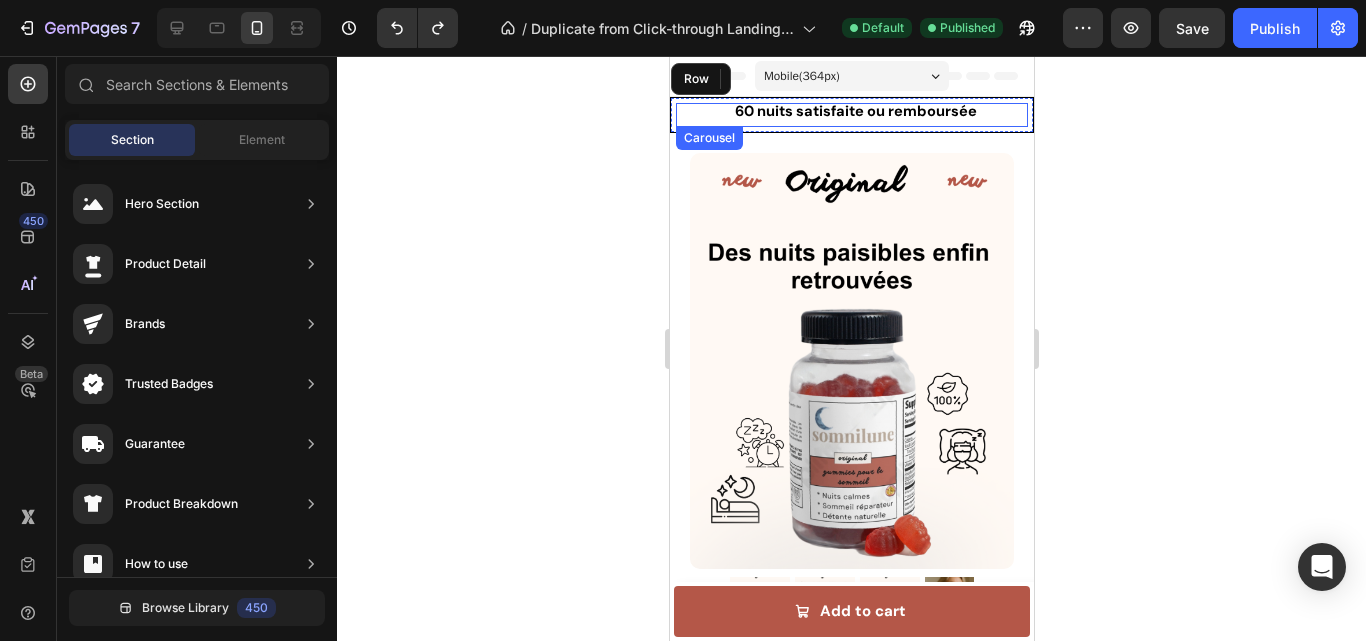 click on "Icon 60 nuits satisfaite ou remboursée Text Block Row
Icon Retrouvez un sommeil profond  Text Block Row
Carousel" at bounding box center [851, 115] 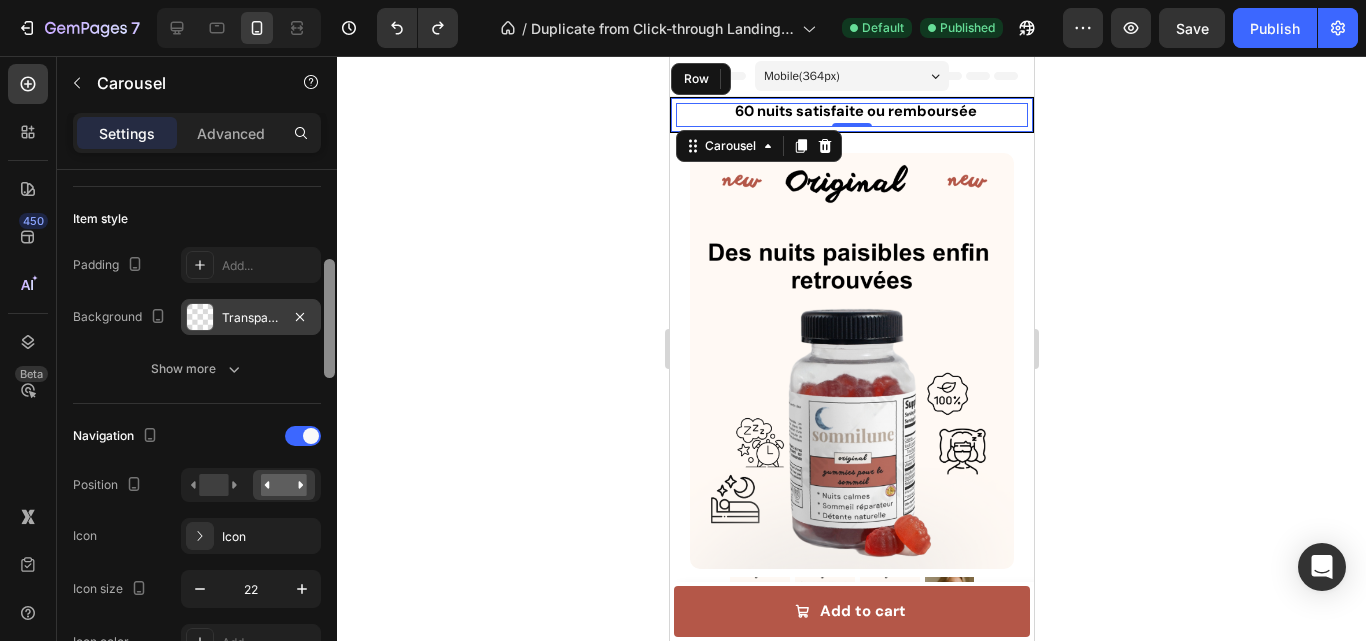 scroll, scrollTop: 470, scrollLeft: 0, axis: vertical 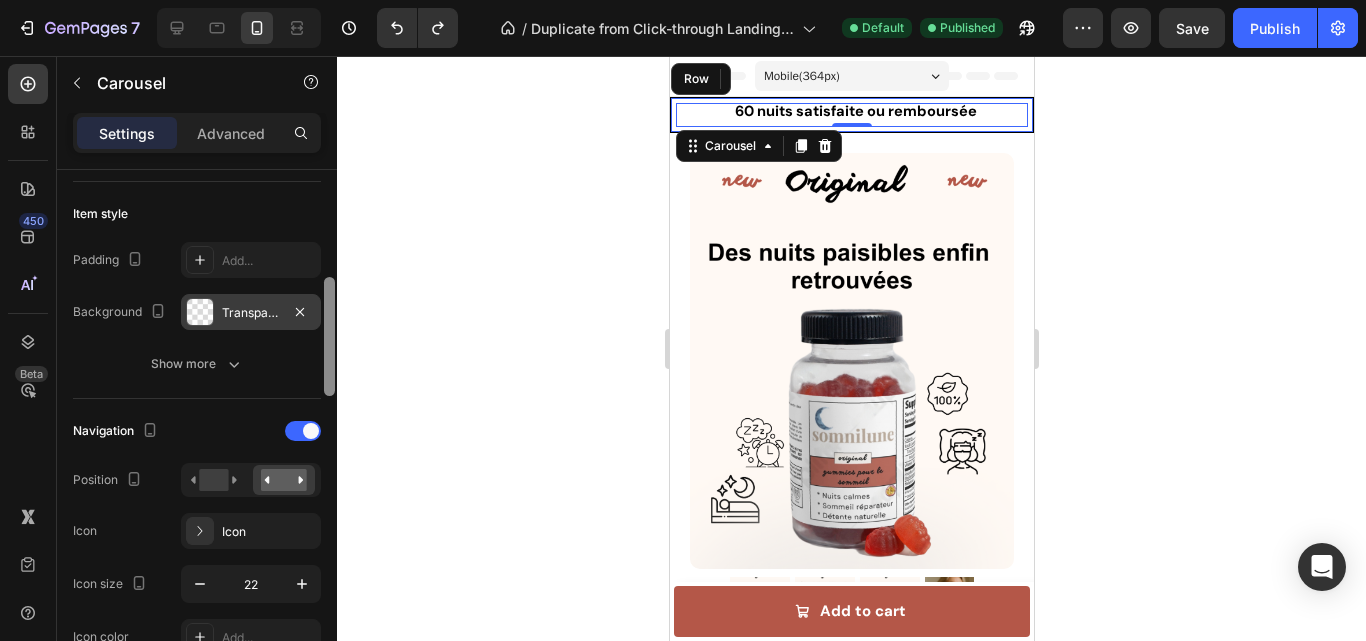 drag, startPoint x: 326, startPoint y: 209, endPoint x: 319, endPoint y: 316, distance: 107.22873 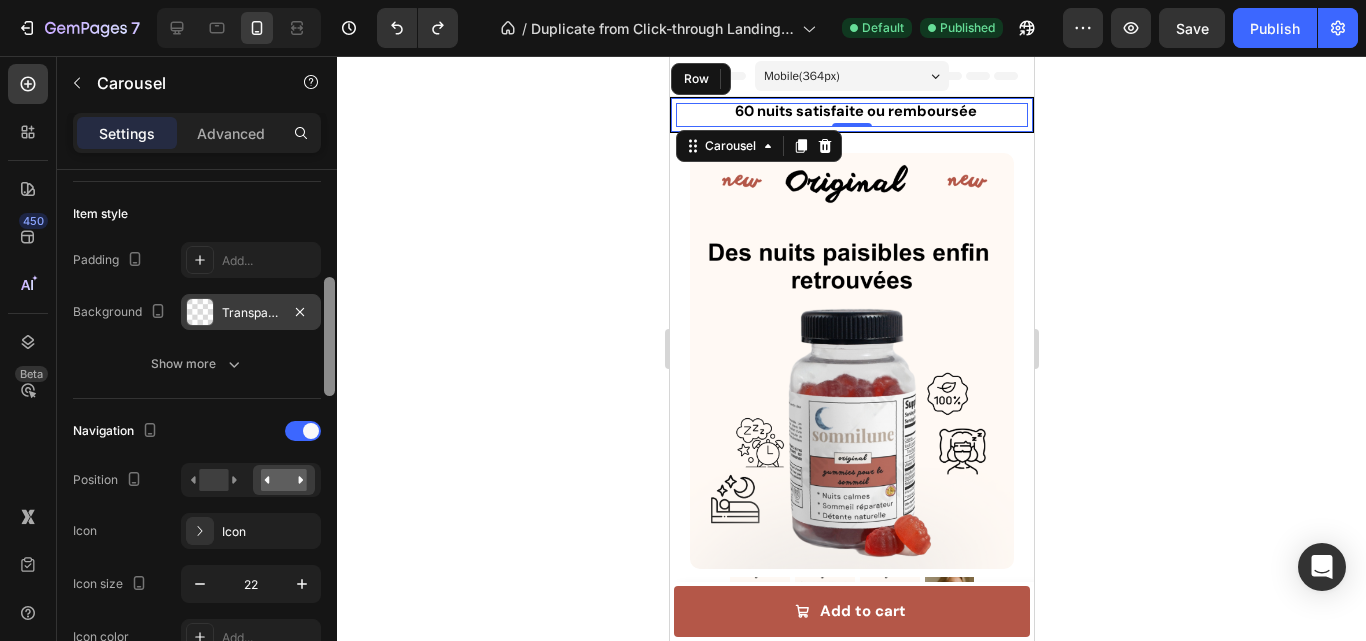 click on "Items per slide 1 column Display Sneak peek Add... Item management Order 2 items Item spacing Gap 50 Item style Padding Add... Background Transparent Show more Navigation Position Icon
Icon Icon size 22 Icon color Add... Show more Dots Slide effect Autoplay Yes No Delay 2s Pause On Hover Yes No Slide direction Infinity loop Yes No Drag / swipe Yes No Show more Size Width 100% Height Auto Padding Add... Background Color Add... Image Add... Shape Border Add... Corner Add... Shadow Add... Align Delete element" at bounding box center (197, 434) 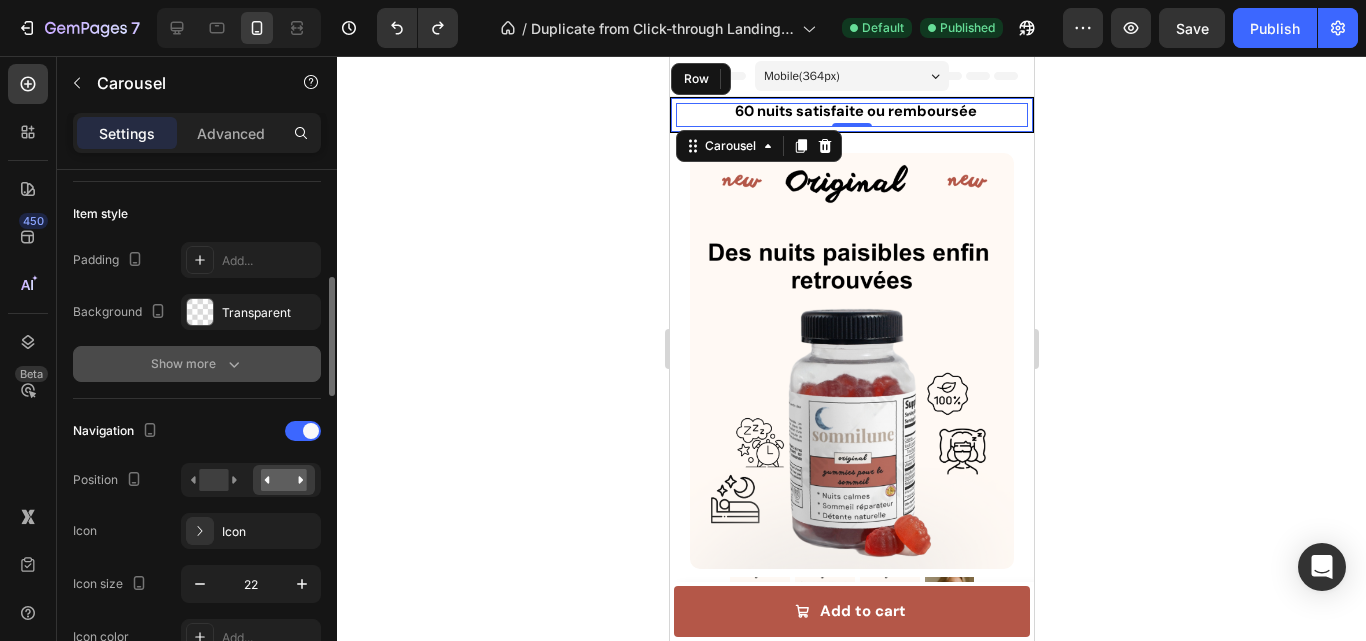 click on "Show more" at bounding box center [197, 364] 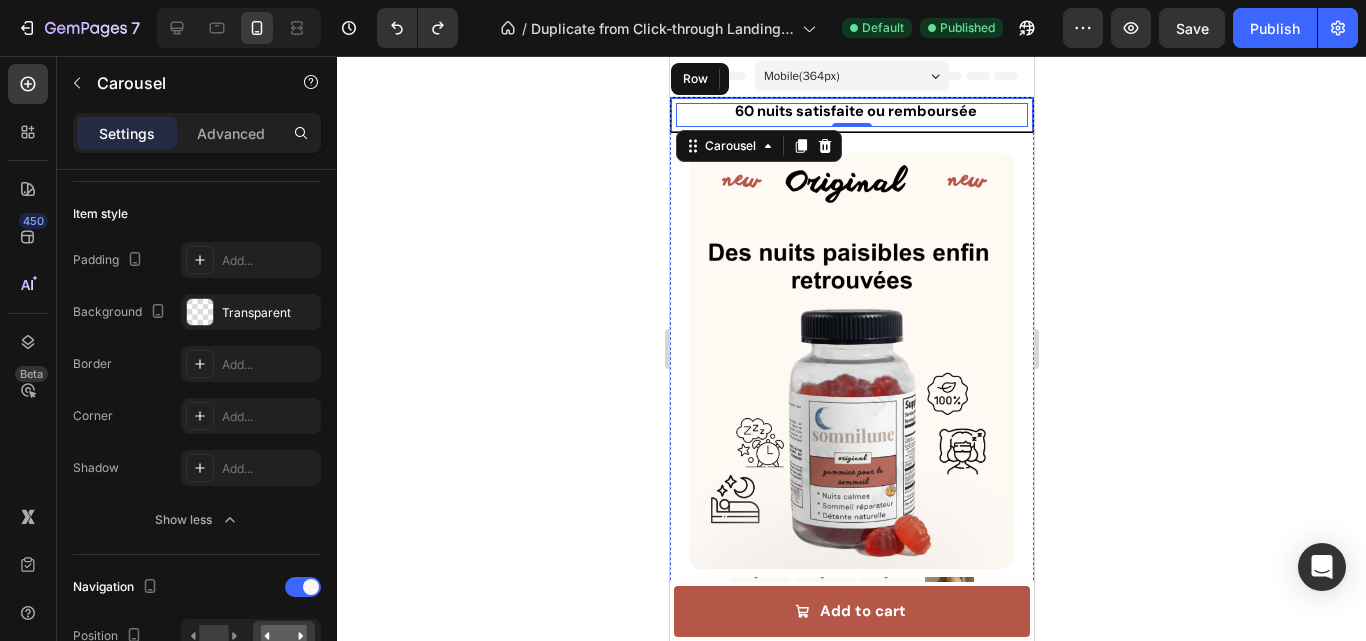 click on "Icon 60 nuits satisfaite ou remboursée Text Block Row
Icon Retrouvez un sommeil profond  Text Block Row
Carousel   0 Row" at bounding box center (851, 115) 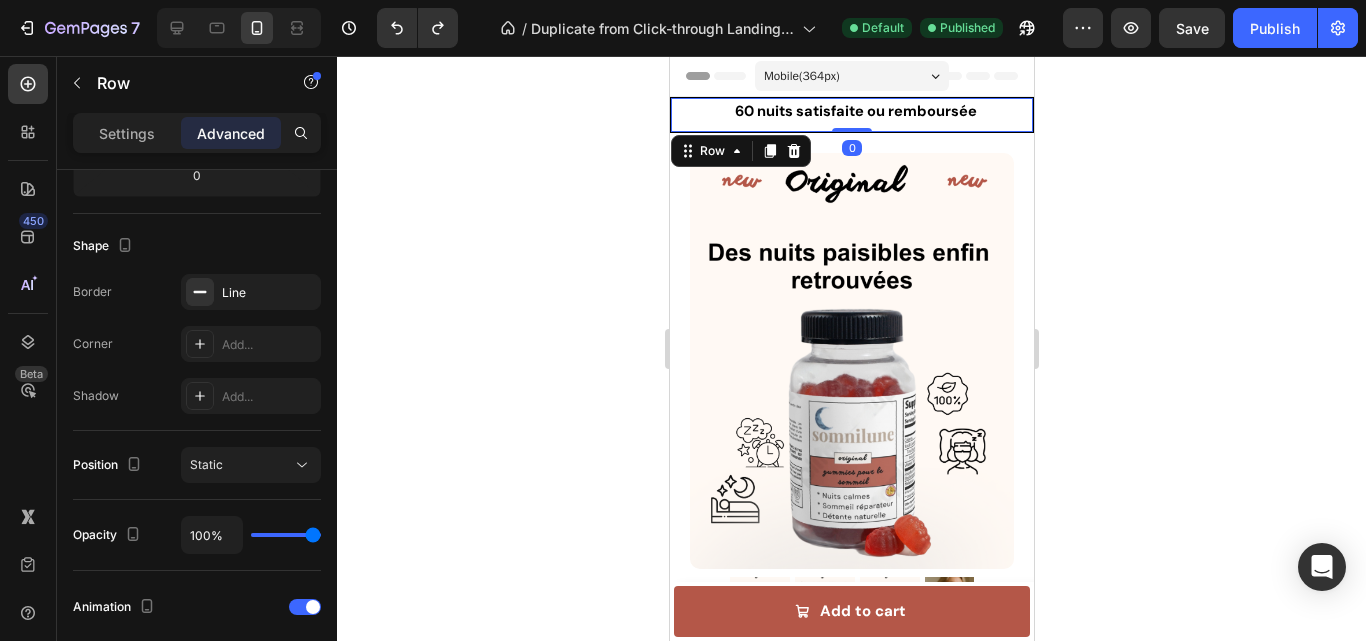 scroll, scrollTop: 0, scrollLeft: 0, axis: both 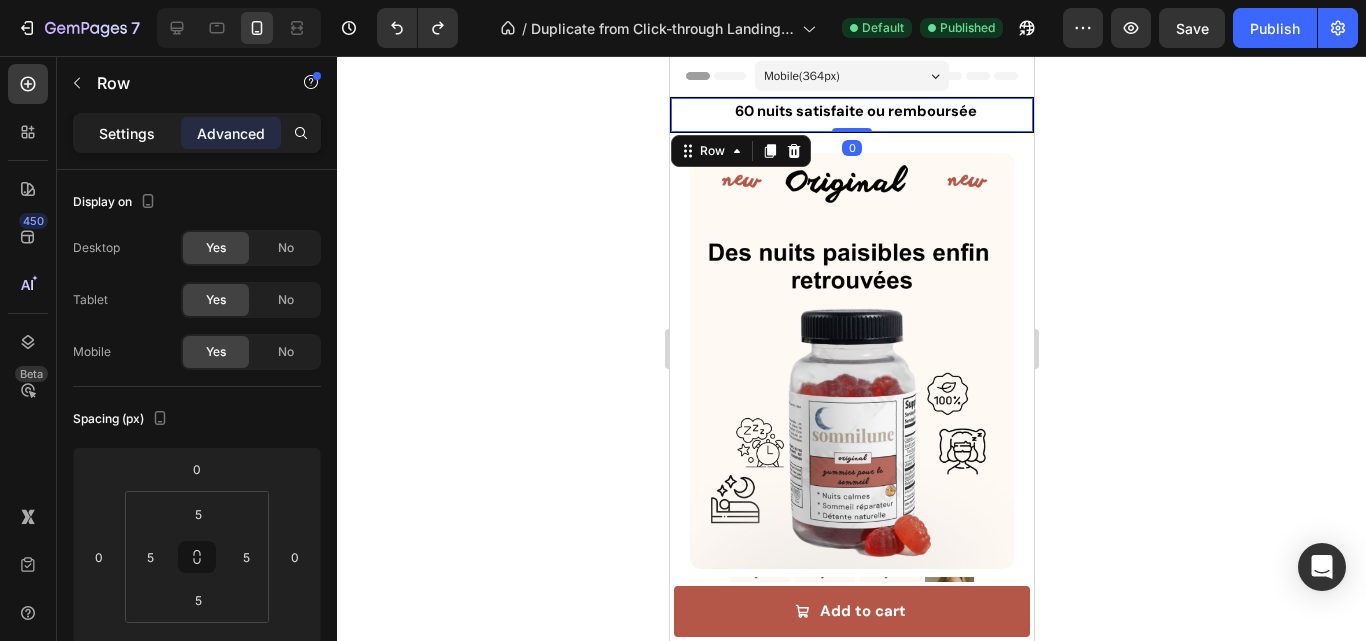 click on "Settings" at bounding box center [127, 133] 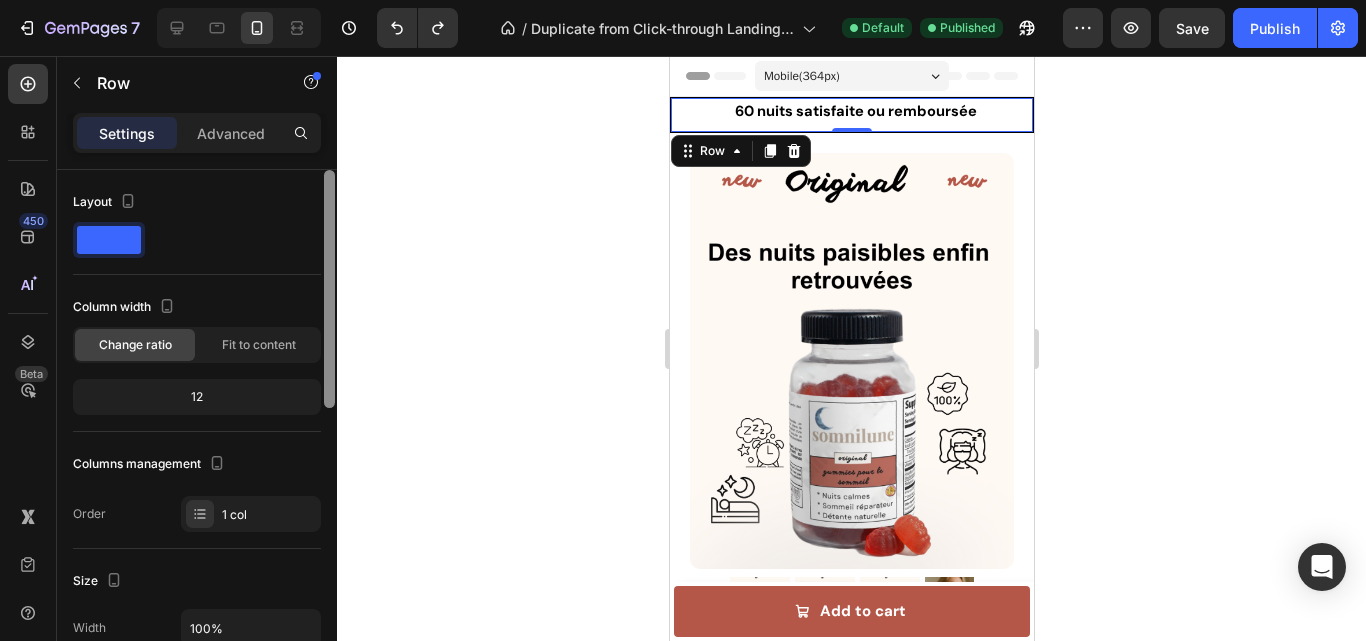 scroll, scrollTop: 528, scrollLeft: 0, axis: vertical 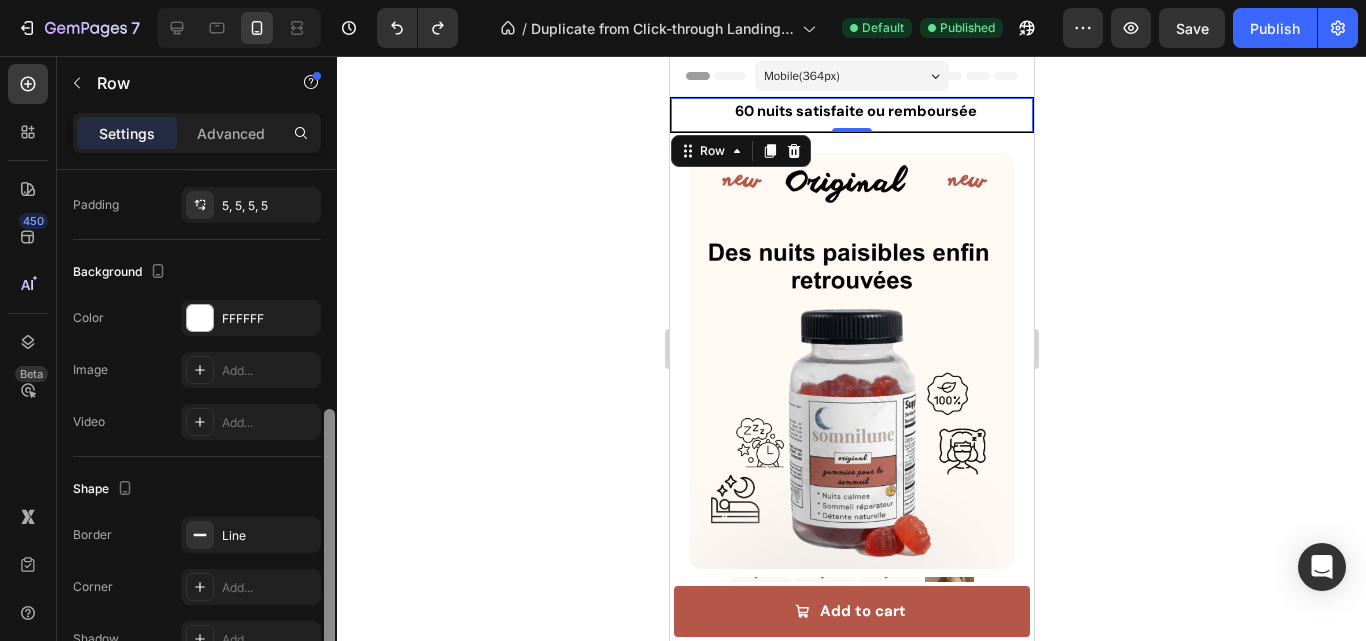 drag, startPoint x: 323, startPoint y: 285, endPoint x: 329, endPoint y: 370, distance: 85.2115 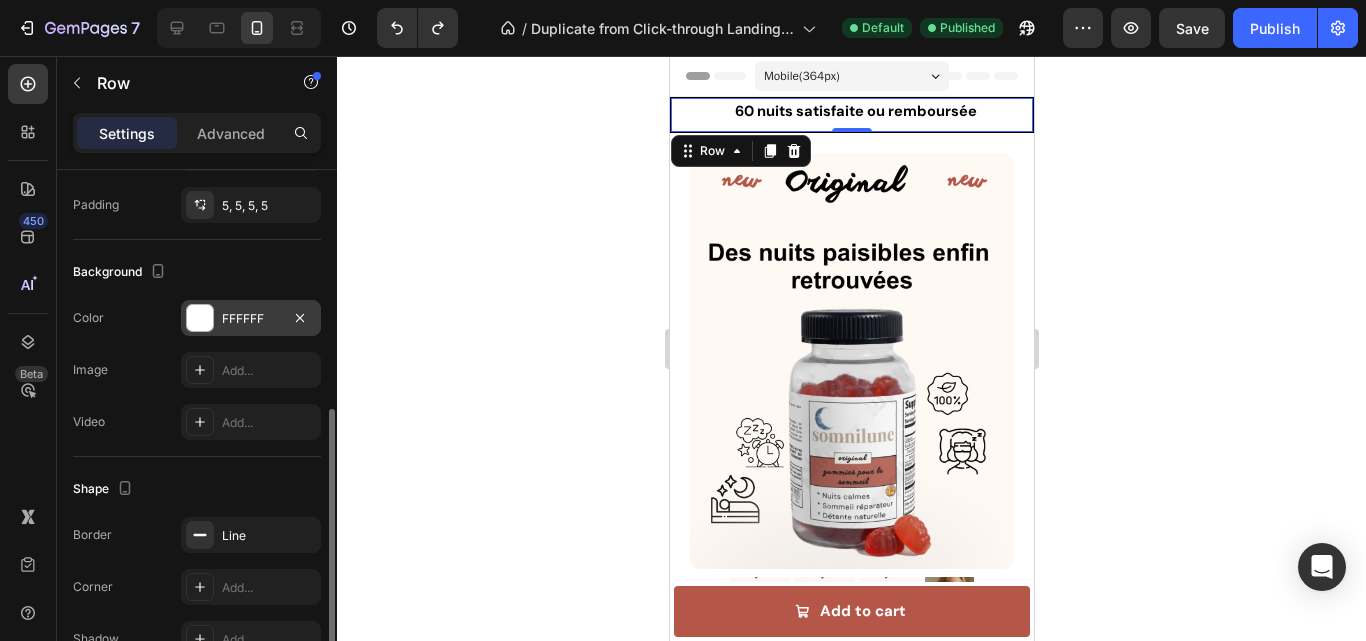 click on "FFFFFF" at bounding box center [251, 319] 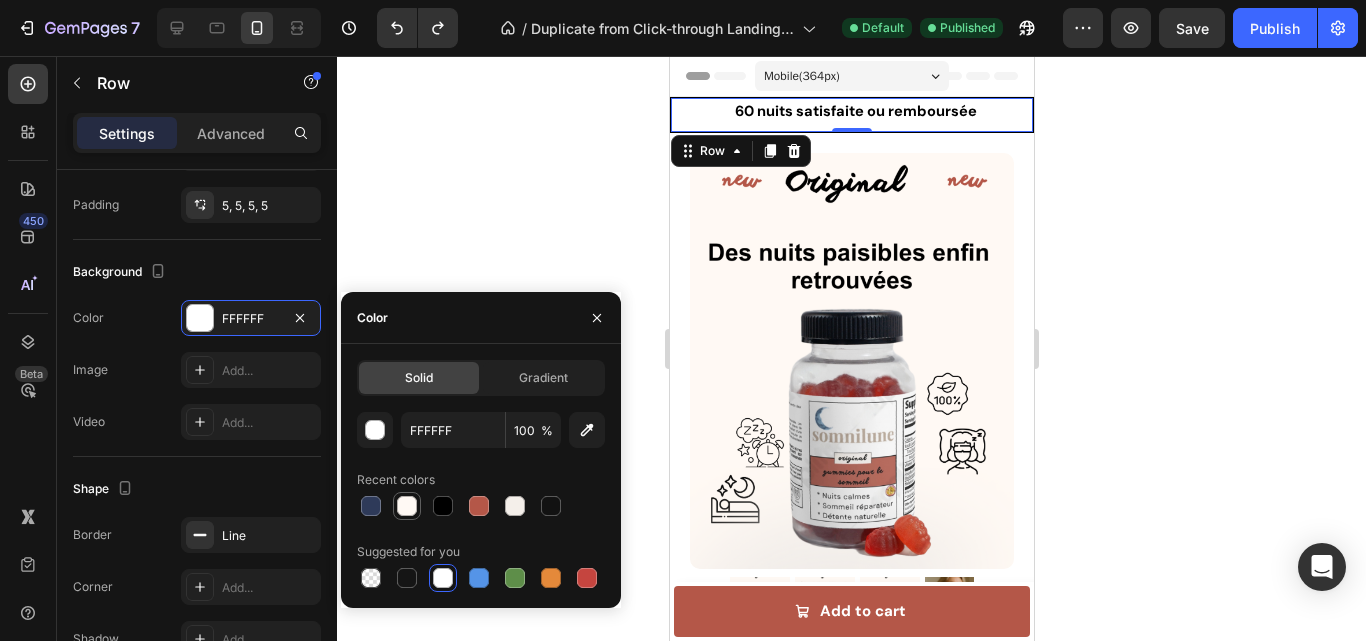 click at bounding box center (407, 506) 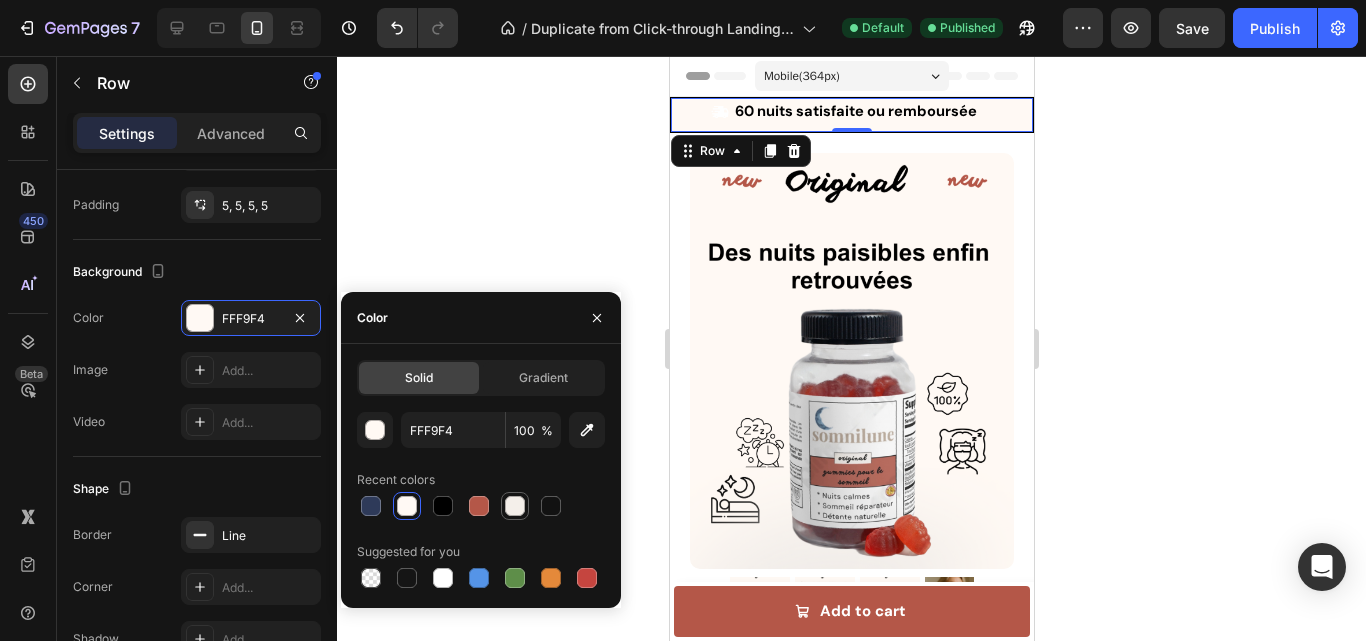 click at bounding box center (515, 506) 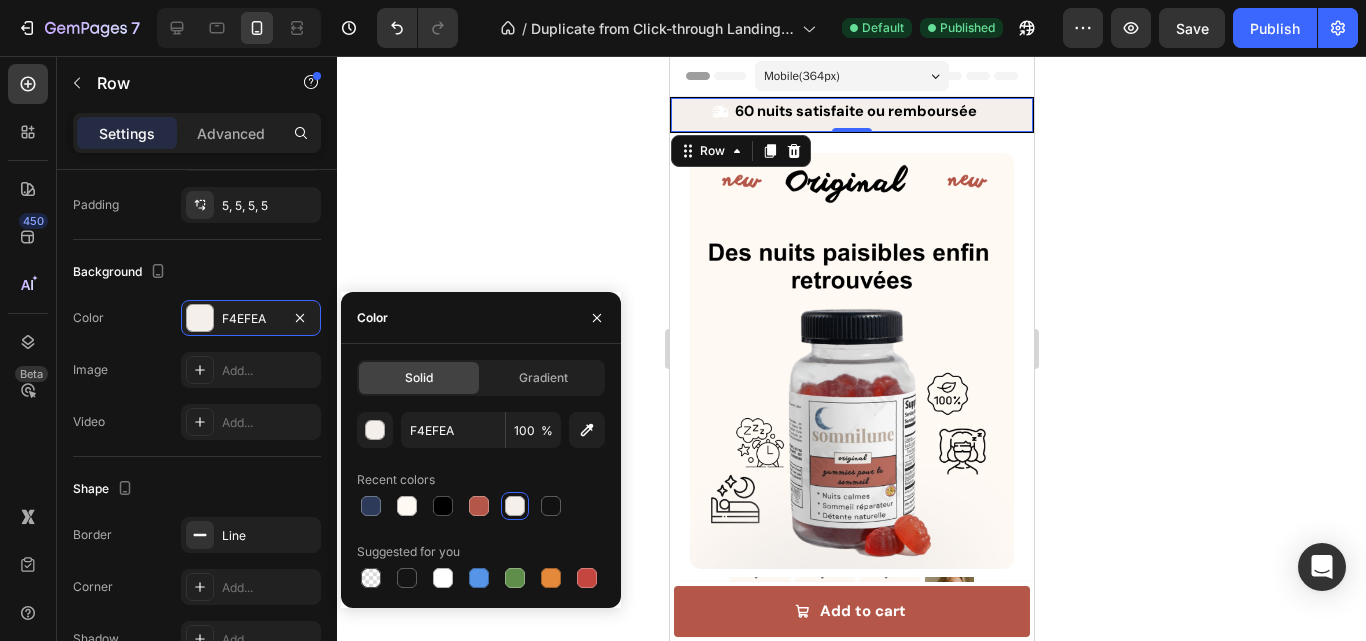 click 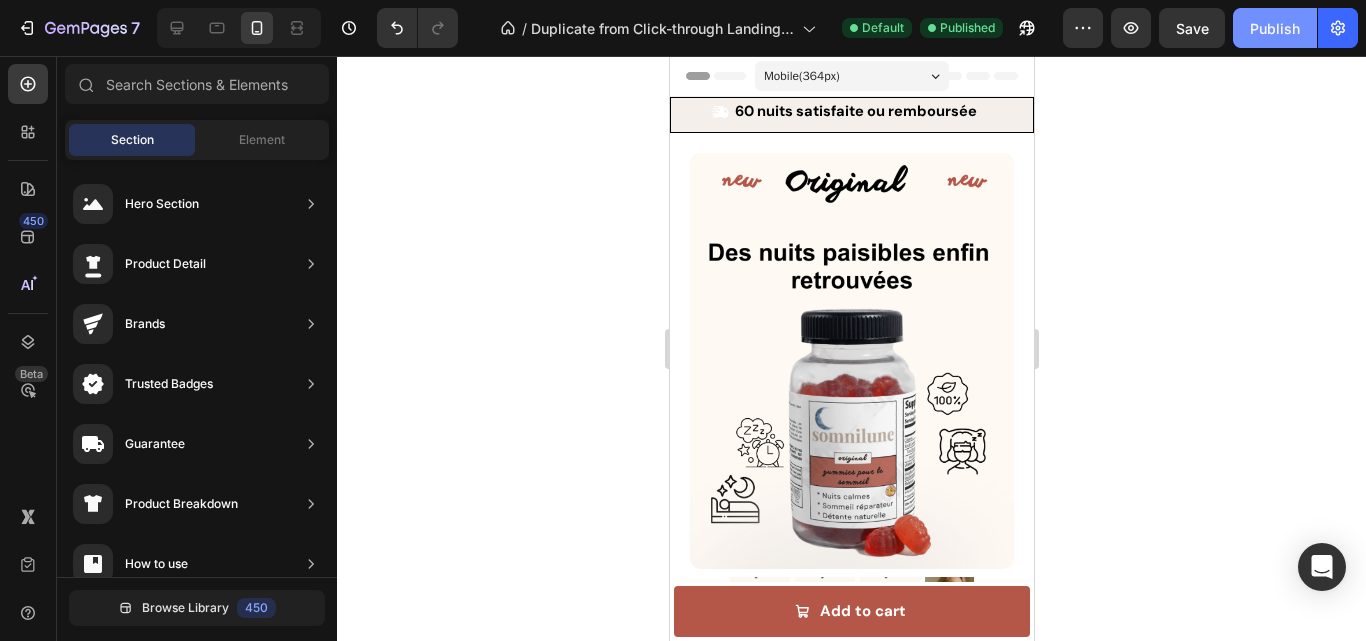 click on "Publish" at bounding box center (1275, 28) 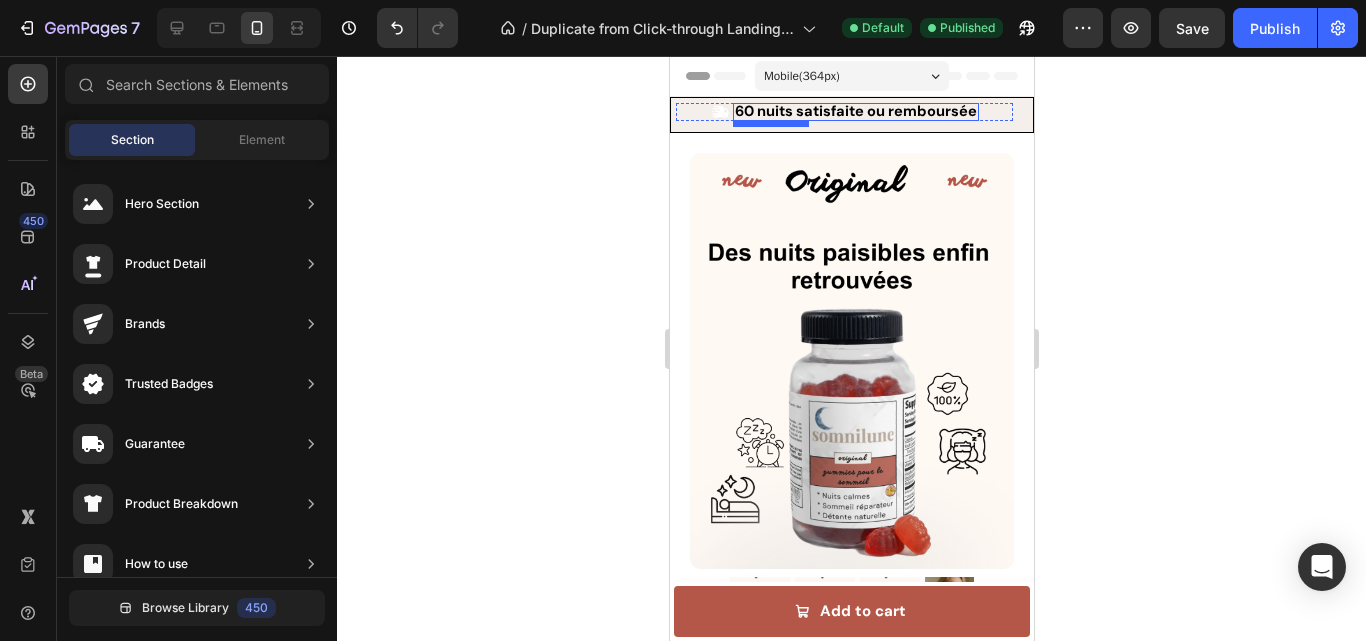 click on "60 nuits satisfaite ou remboursée" at bounding box center [855, 111] 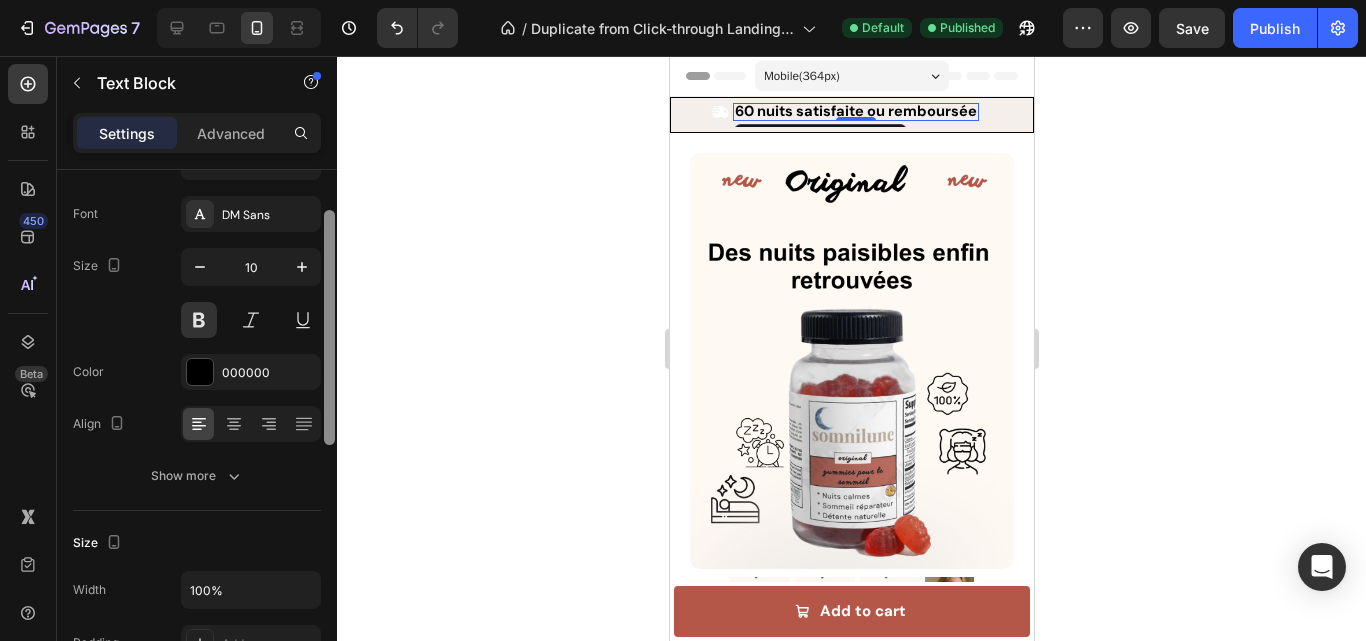 drag, startPoint x: 333, startPoint y: 309, endPoint x: 335, endPoint y: 320, distance: 11.18034 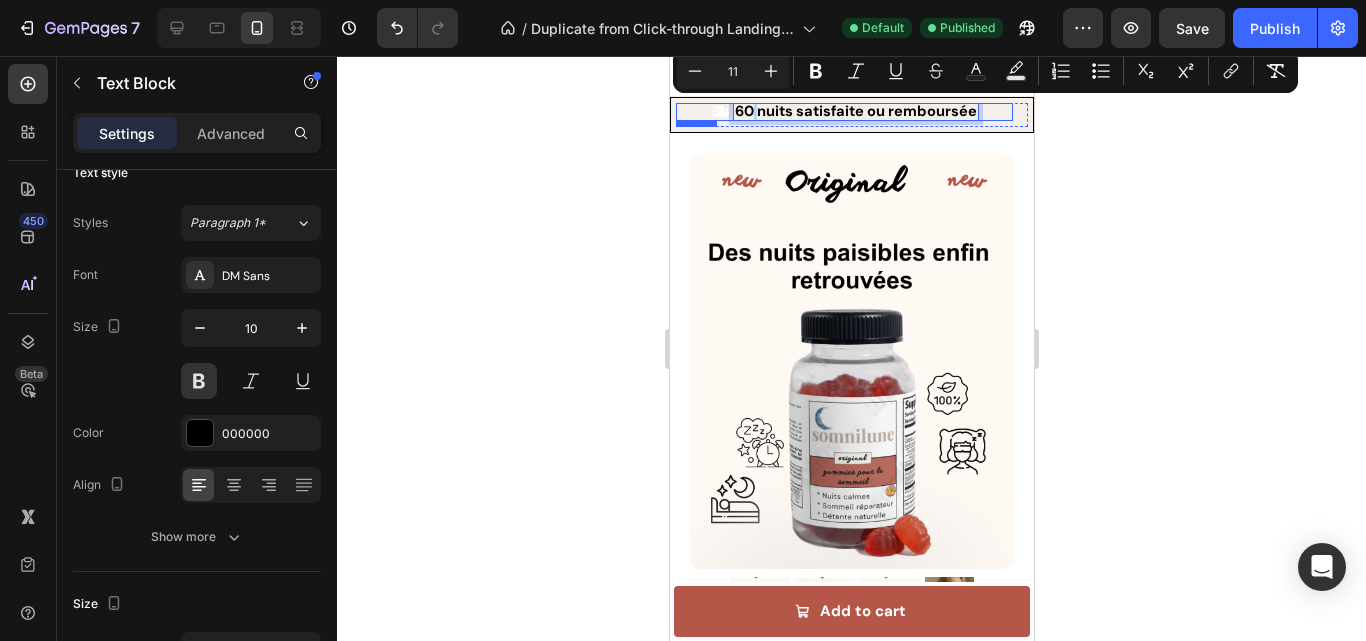 click on "Icon 60 nuits satisfaite ou remboursée Text Block   0 Row" at bounding box center (843, 112) 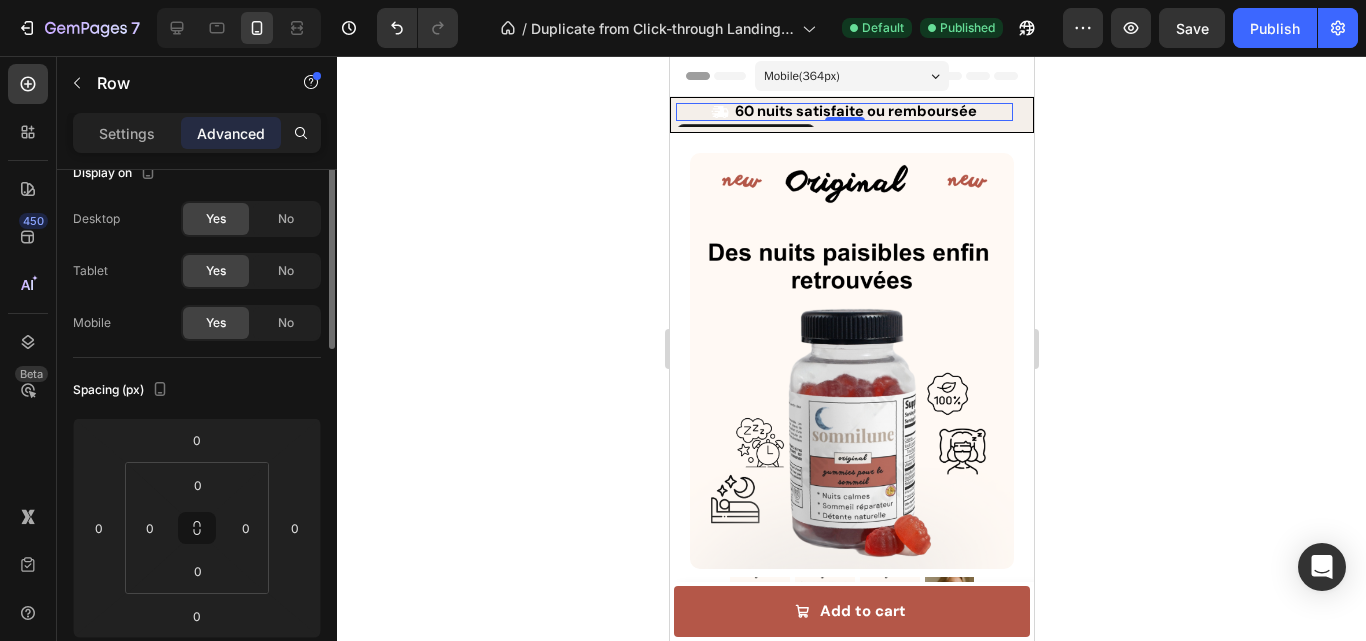 scroll, scrollTop: 0, scrollLeft: 0, axis: both 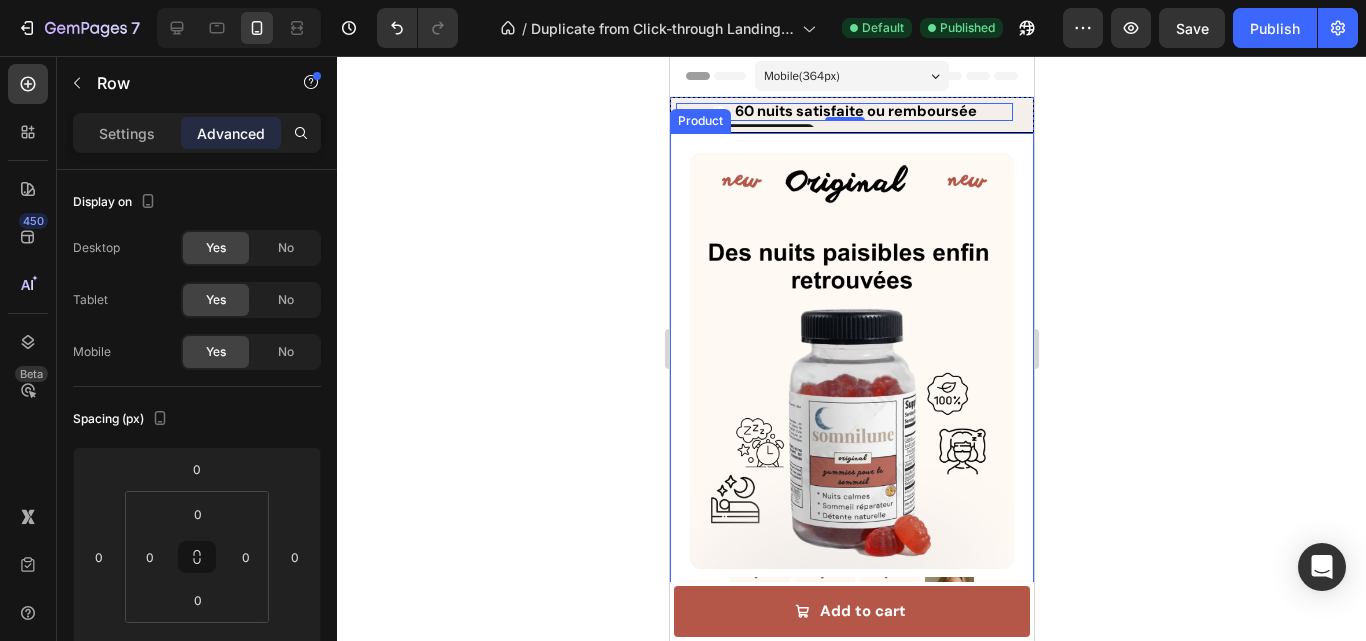 click on "Icon 60 nuits satisfaite ou remboursée Text Block Row   0
Icon Retrouvez un sommeil profond  Text Block Row
Carousel Row" at bounding box center [851, 115] 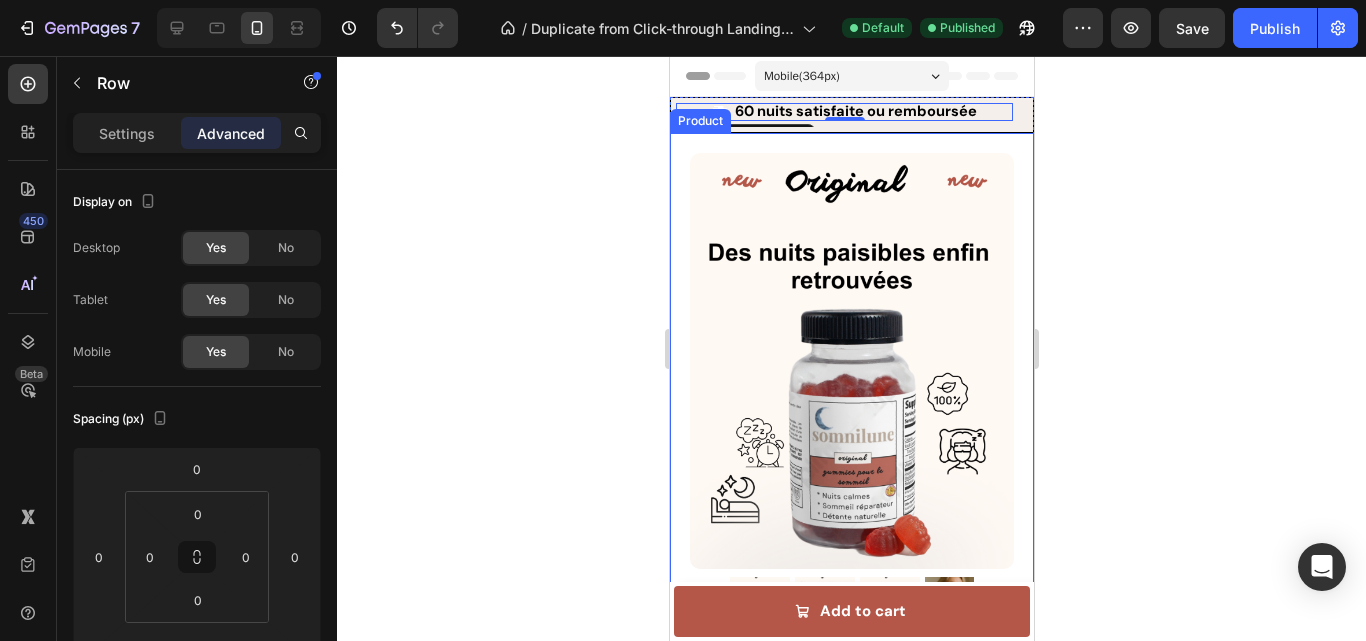 click on "Icon 60 nuits satisfaite ou remboursée Text Block Row   0
Icon Retrouvez un sommeil profond  Text Block Row
Carousel Row" at bounding box center [851, 115] 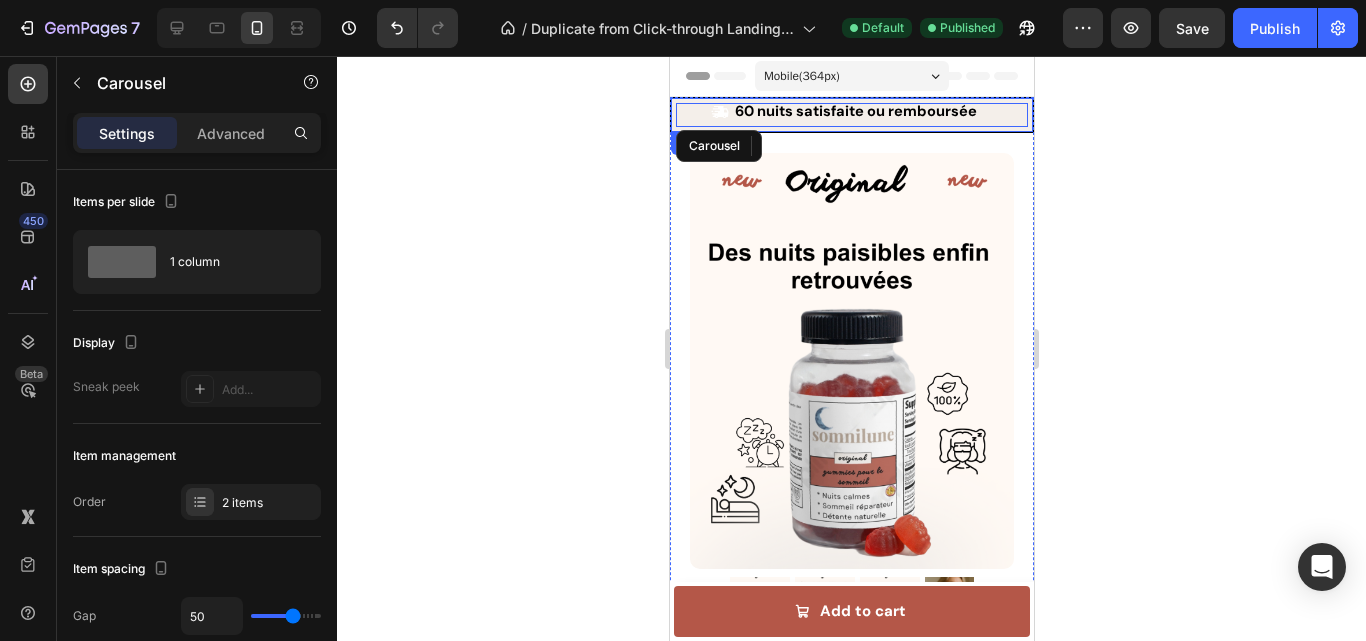 drag, startPoint x: 974, startPoint y: 117, endPoint x: 969, endPoint y: 144, distance: 27.45906 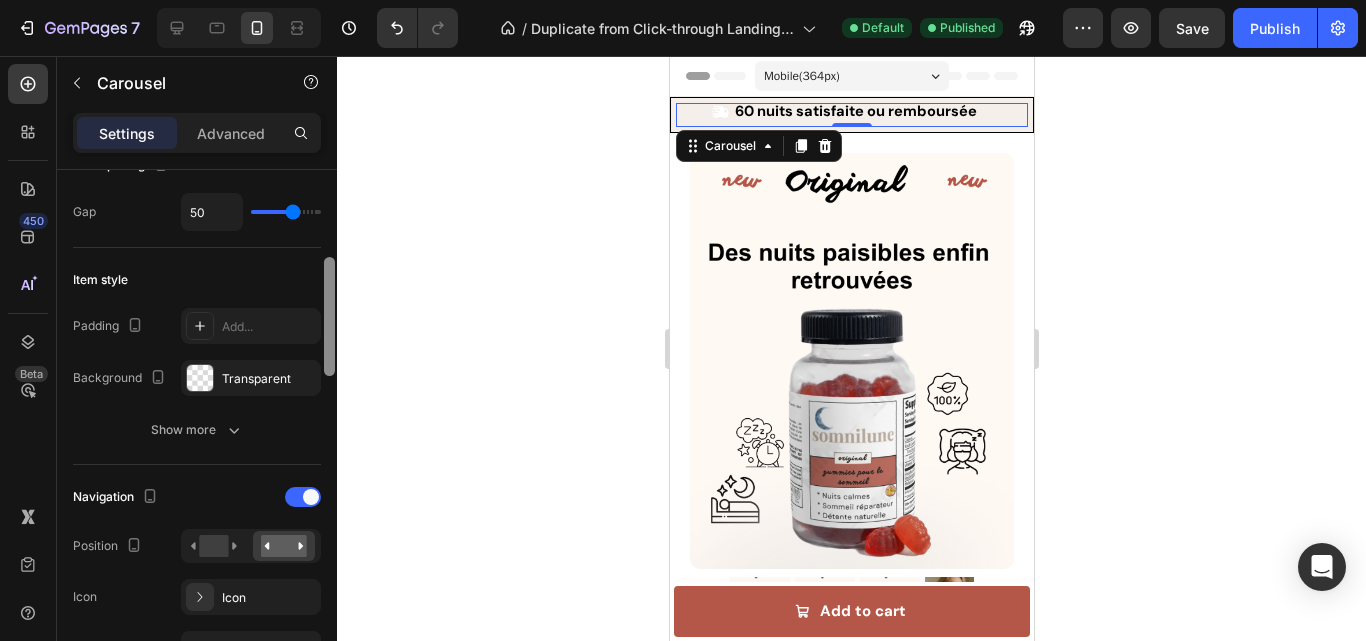 drag, startPoint x: 329, startPoint y: 216, endPoint x: 338, endPoint y: 309, distance: 93.43447 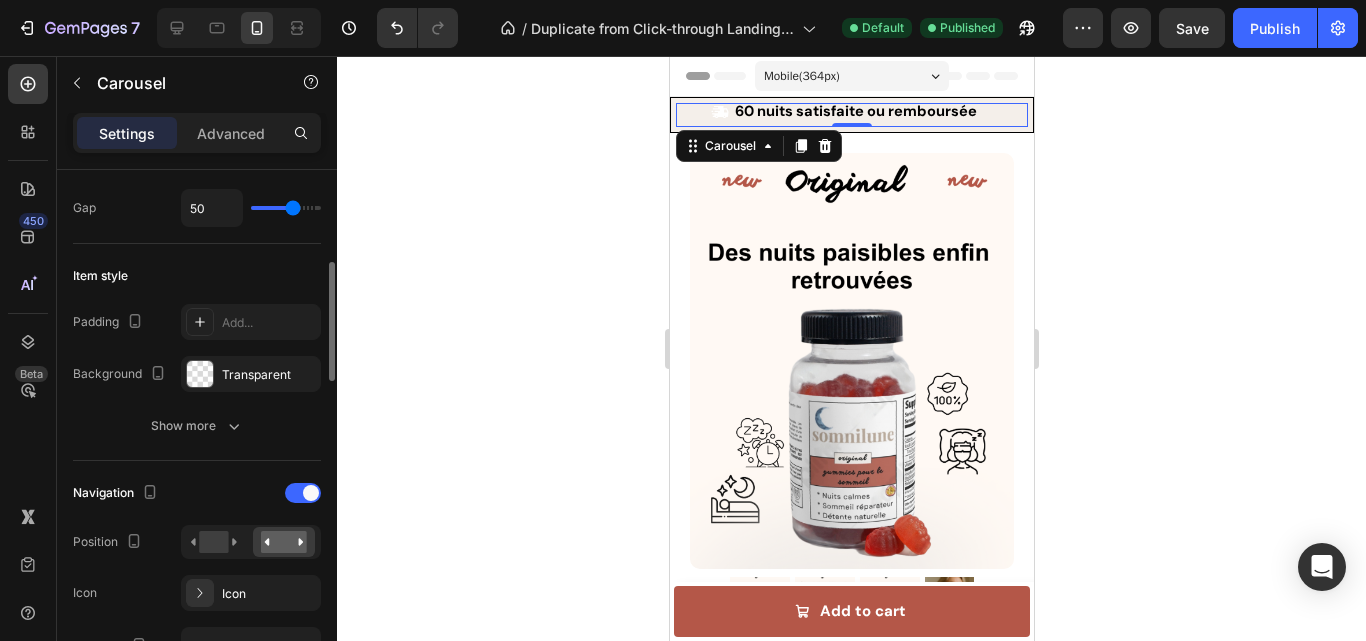 type on "28" 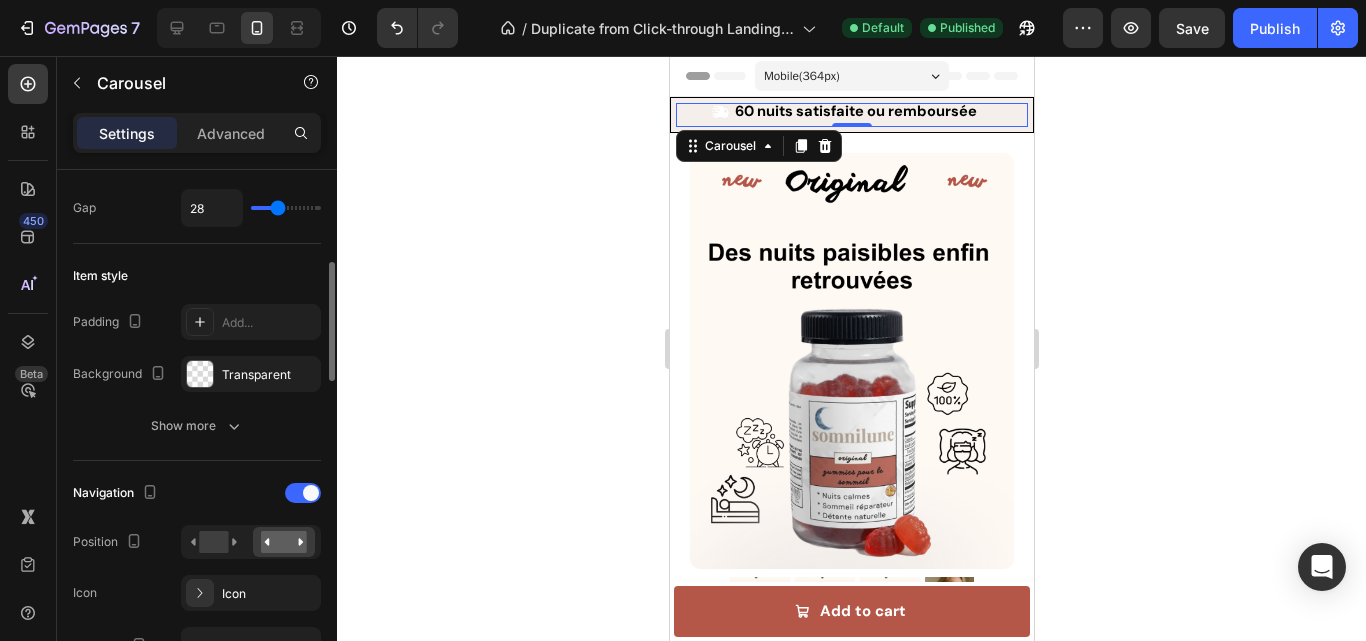 type on "27" 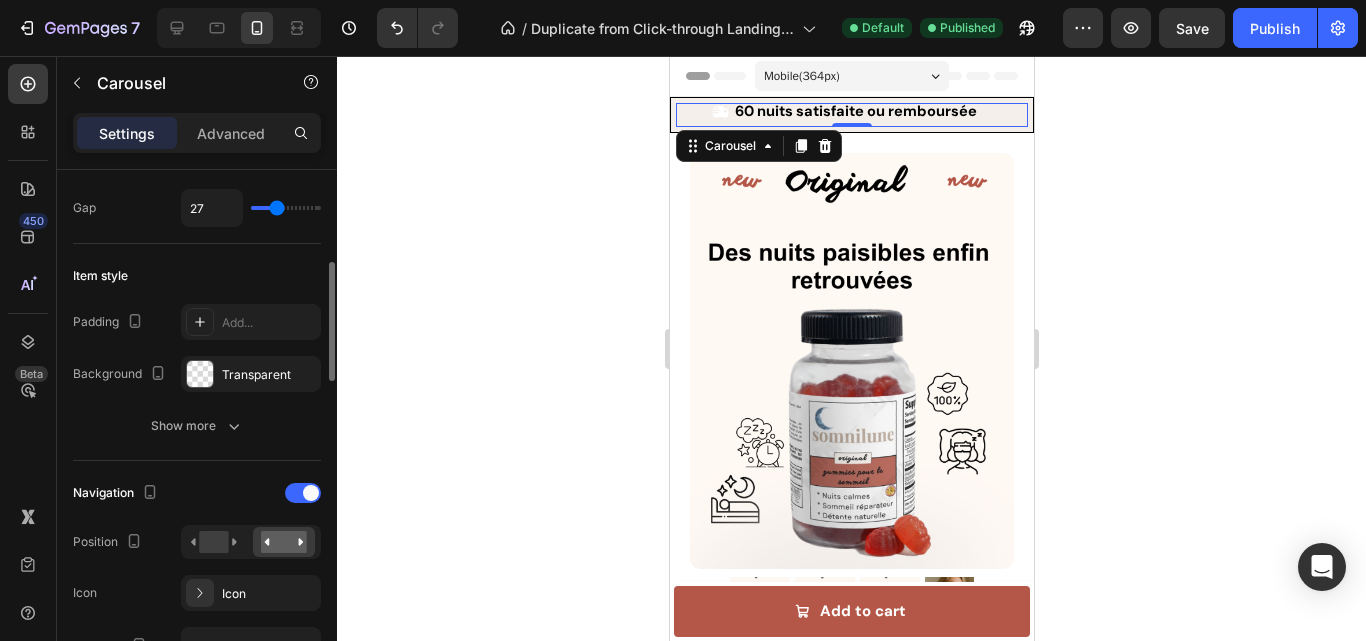 type on "13" 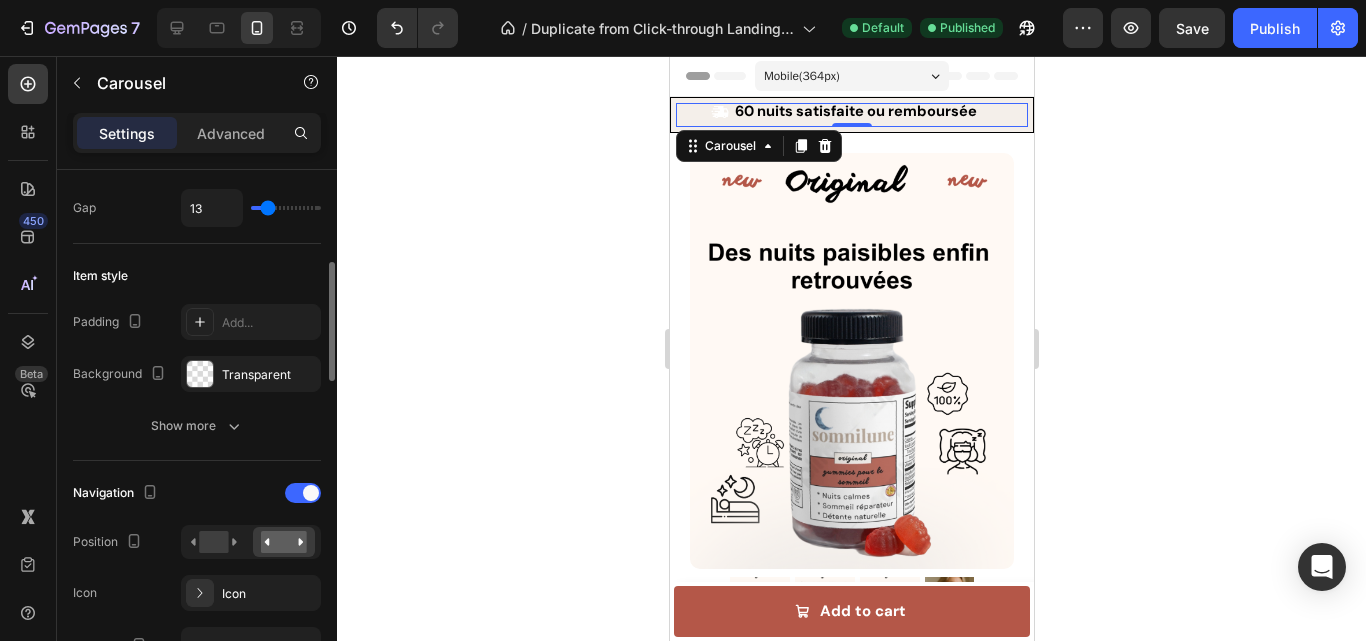 type on "16" 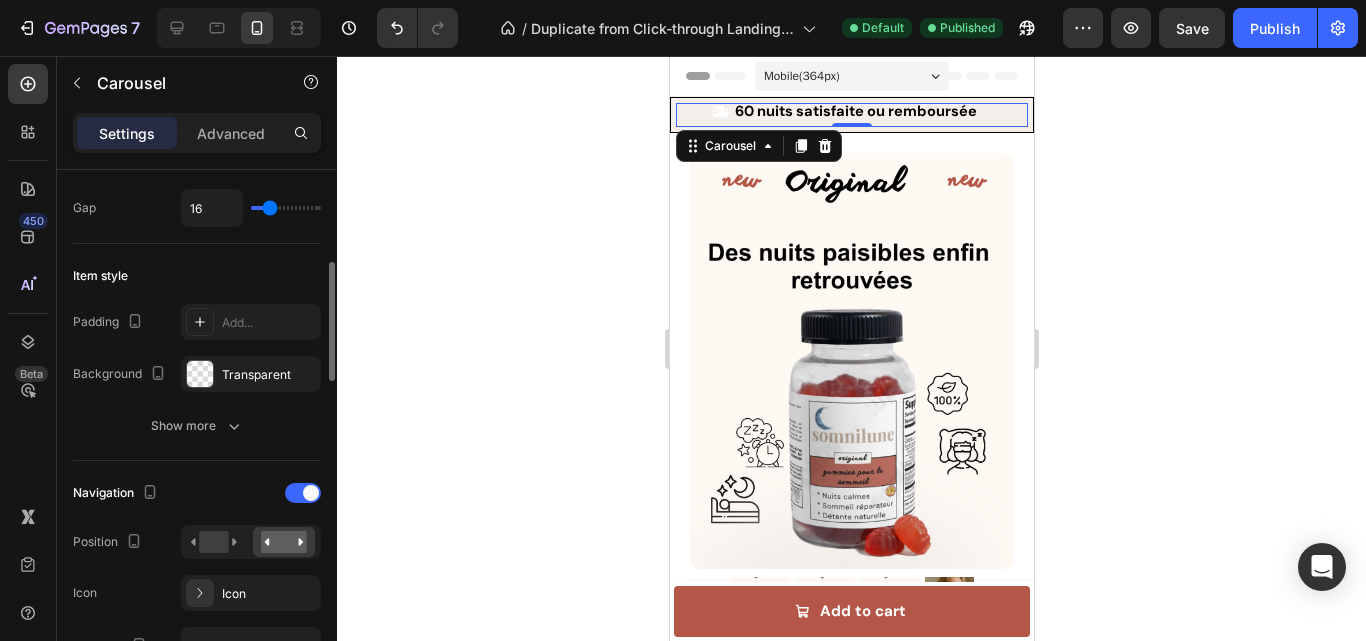 type on "18" 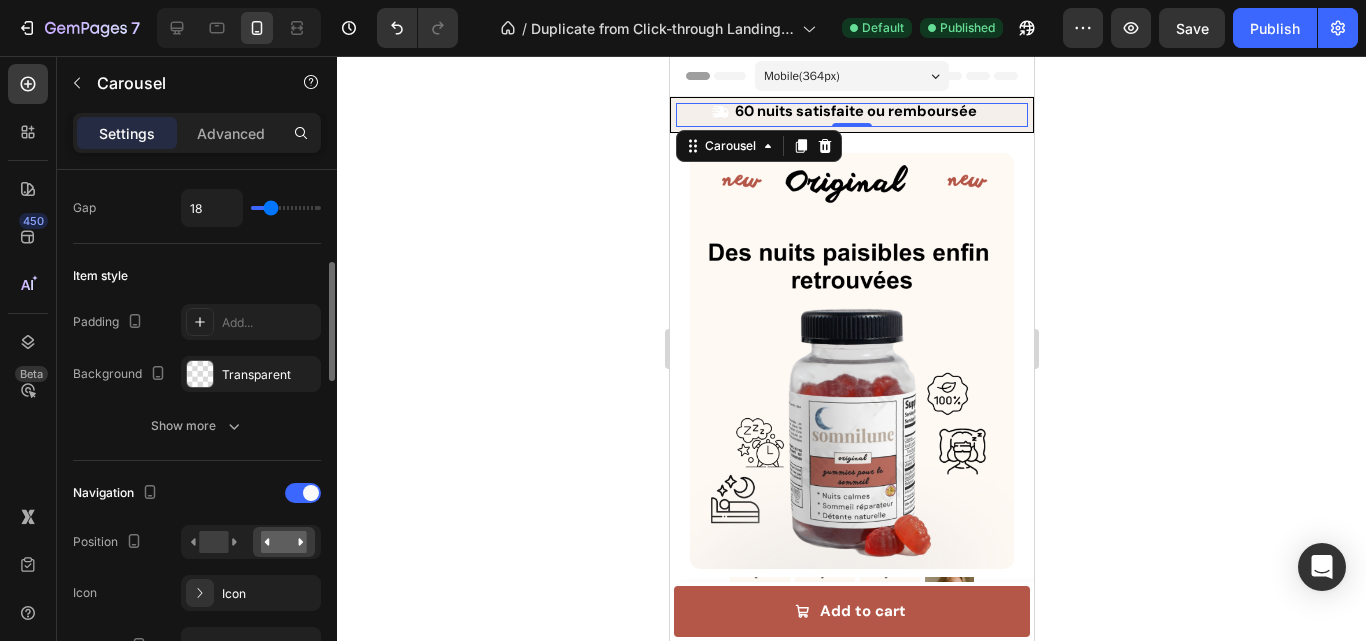 type on "21" 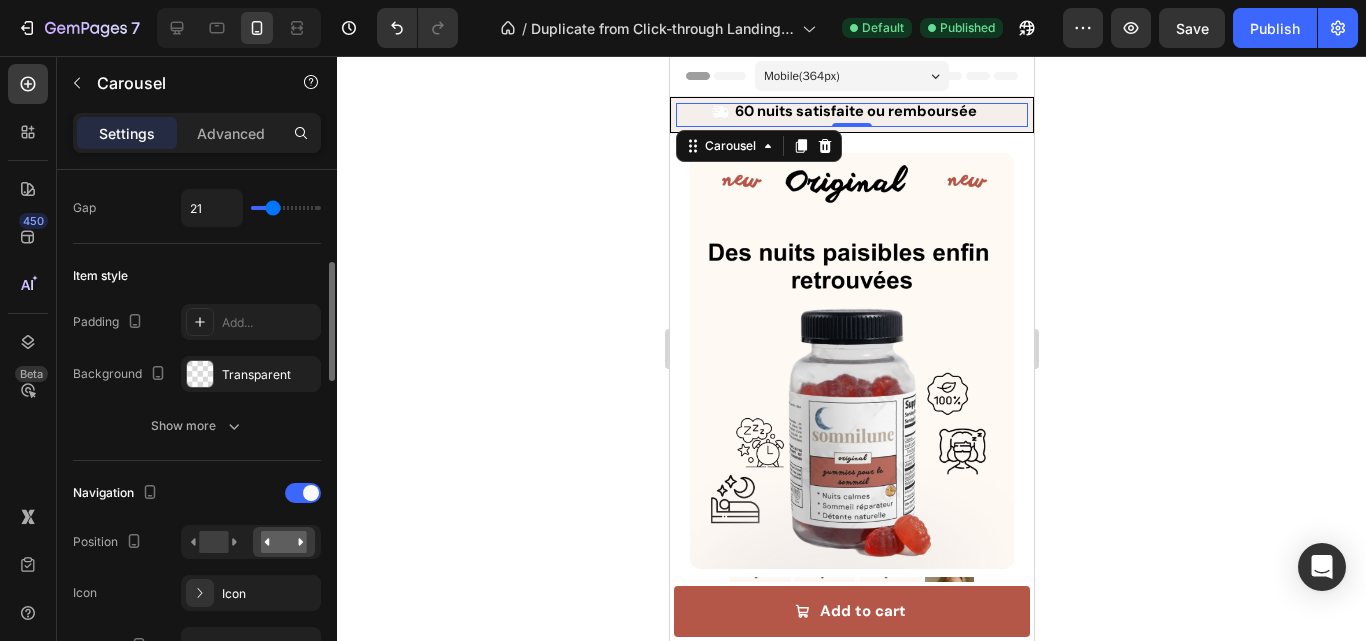 type on "24" 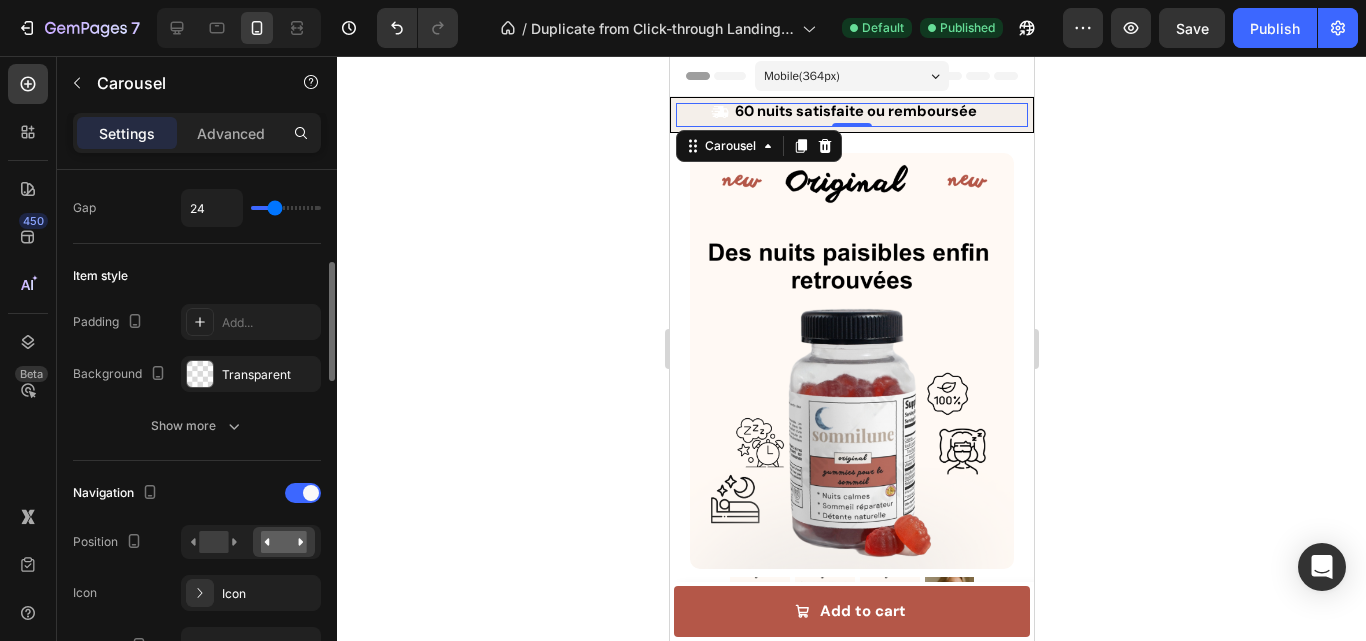 drag, startPoint x: 293, startPoint y: 214, endPoint x: 275, endPoint y: 215, distance: 18.027756 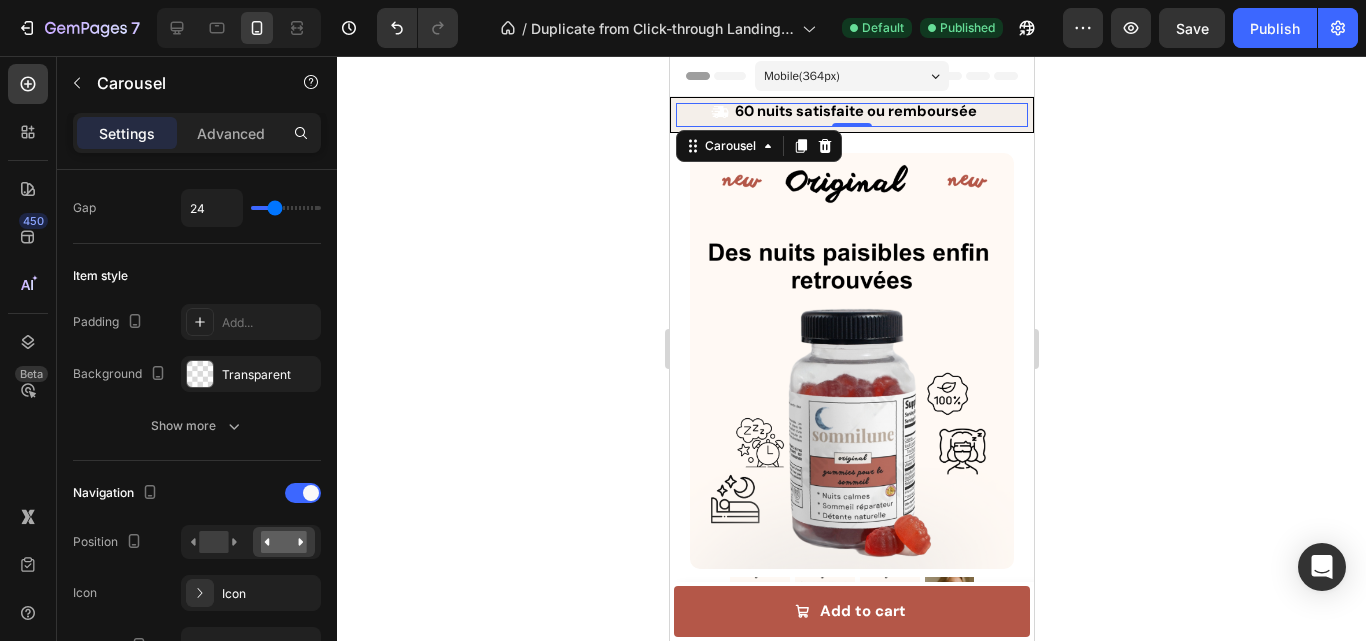 click 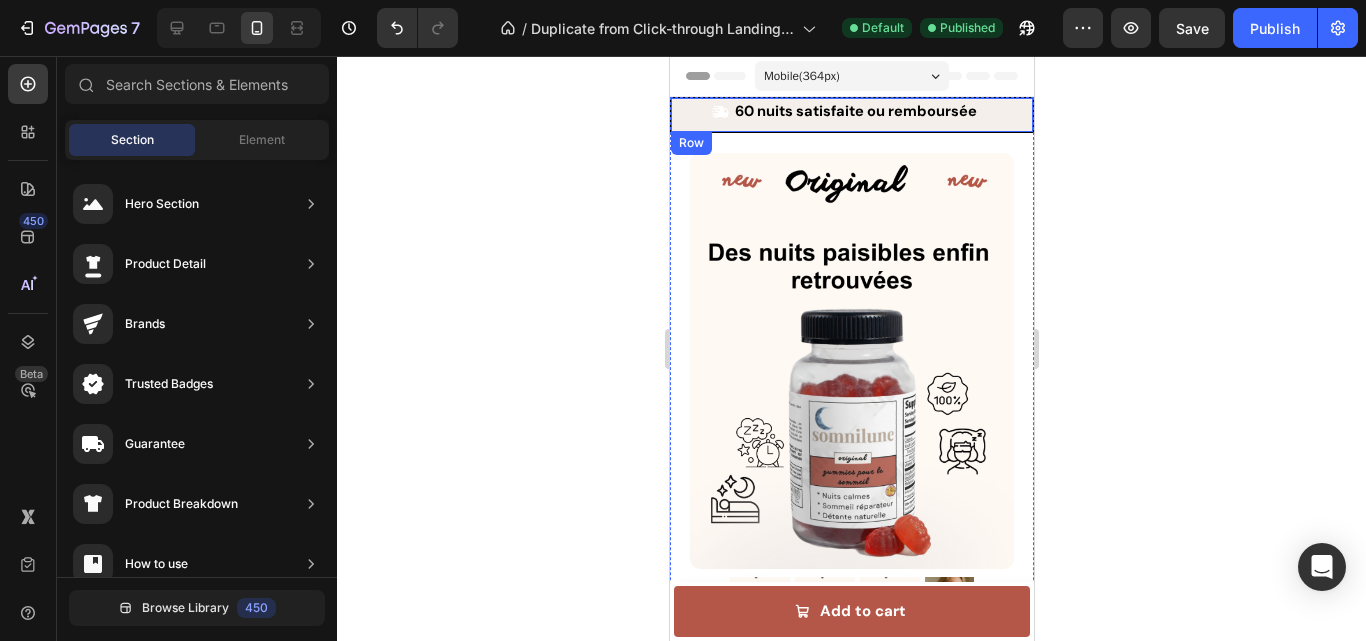 click on "60 nuits satisfaite ou remboursée" at bounding box center [855, 111] 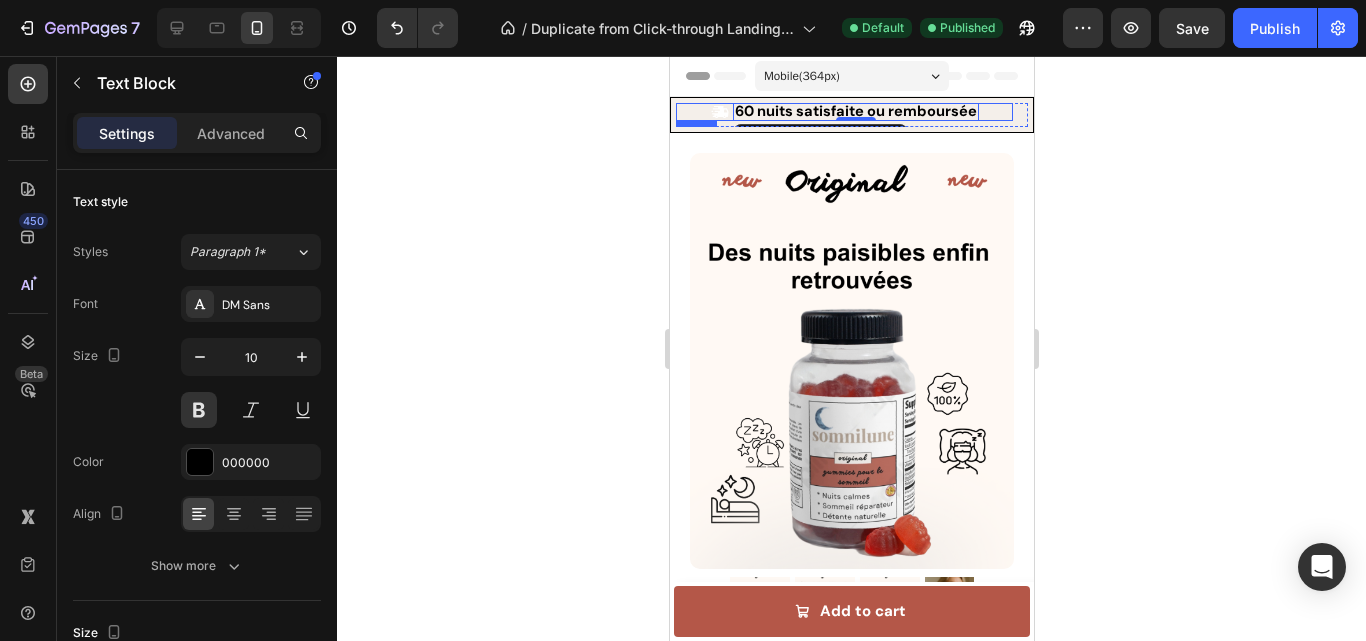 click on "Icon 60 nuits satisfaite ou remboursée Text Block   0 Row" at bounding box center [843, 112] 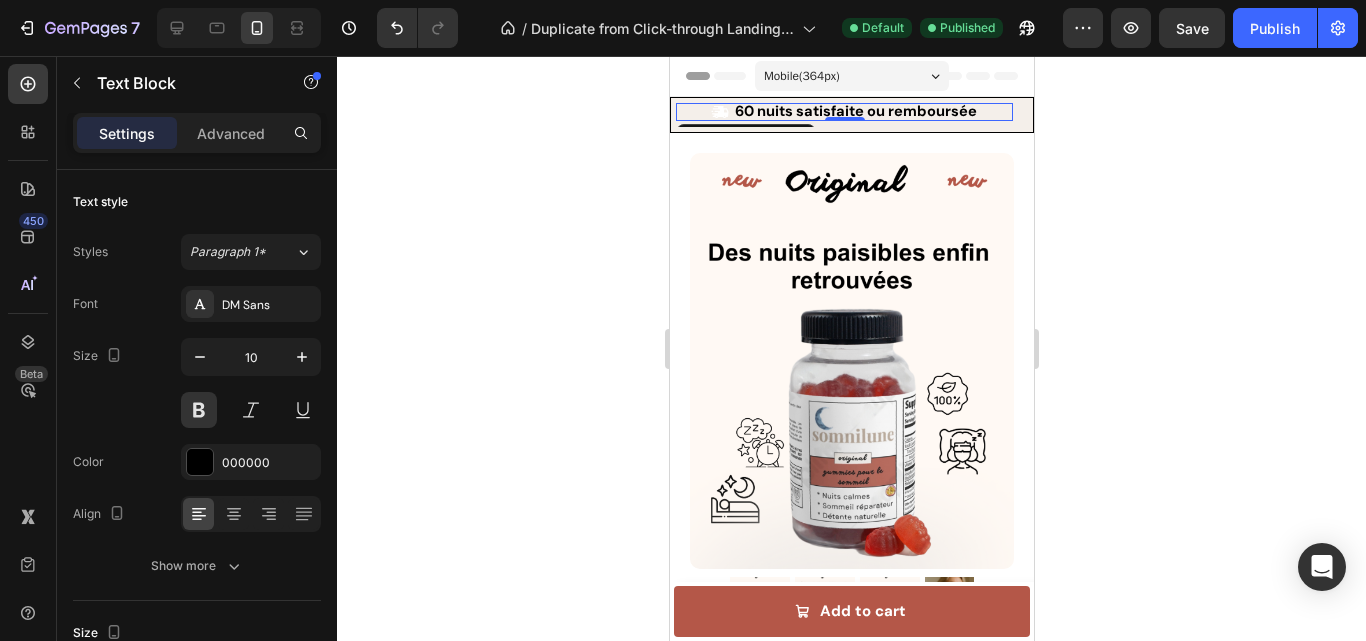 click on "Icon 60 nuits satisfaite ou remboursée Text Block Row   0" at bounding box center (843, 112) 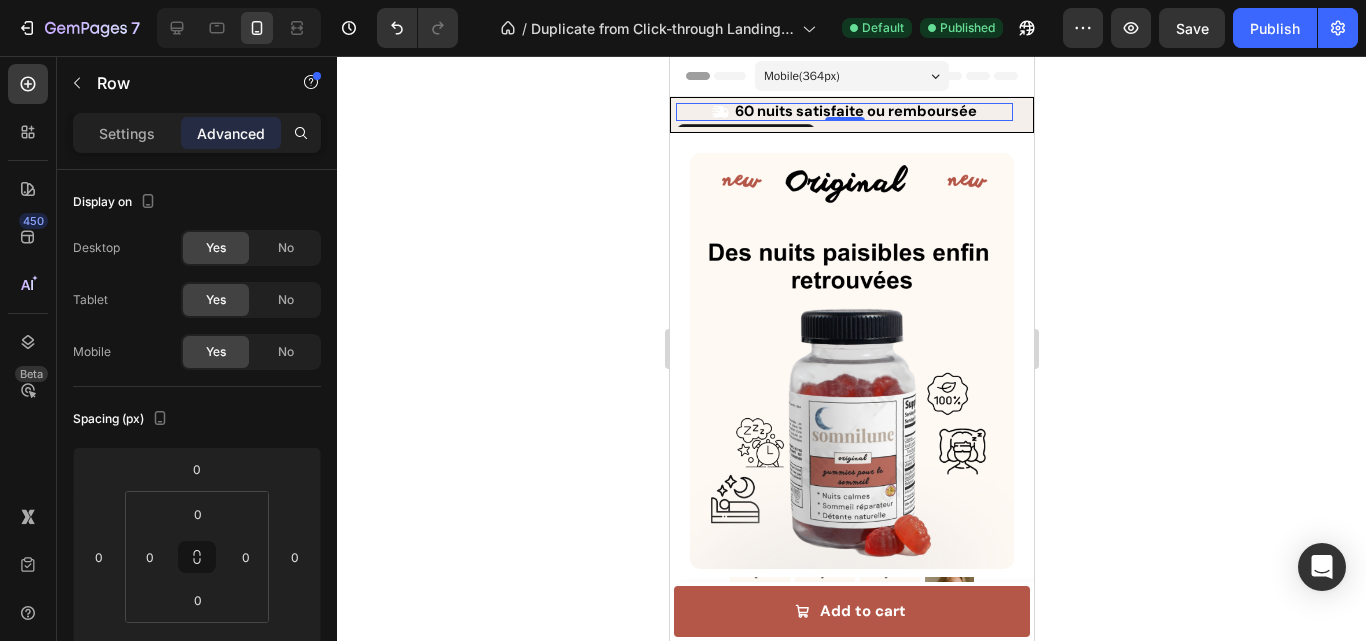 click on "Icon 60 nuits satisfaite ou remboursée Text Block Row   0" at bounding box center [843, 112] 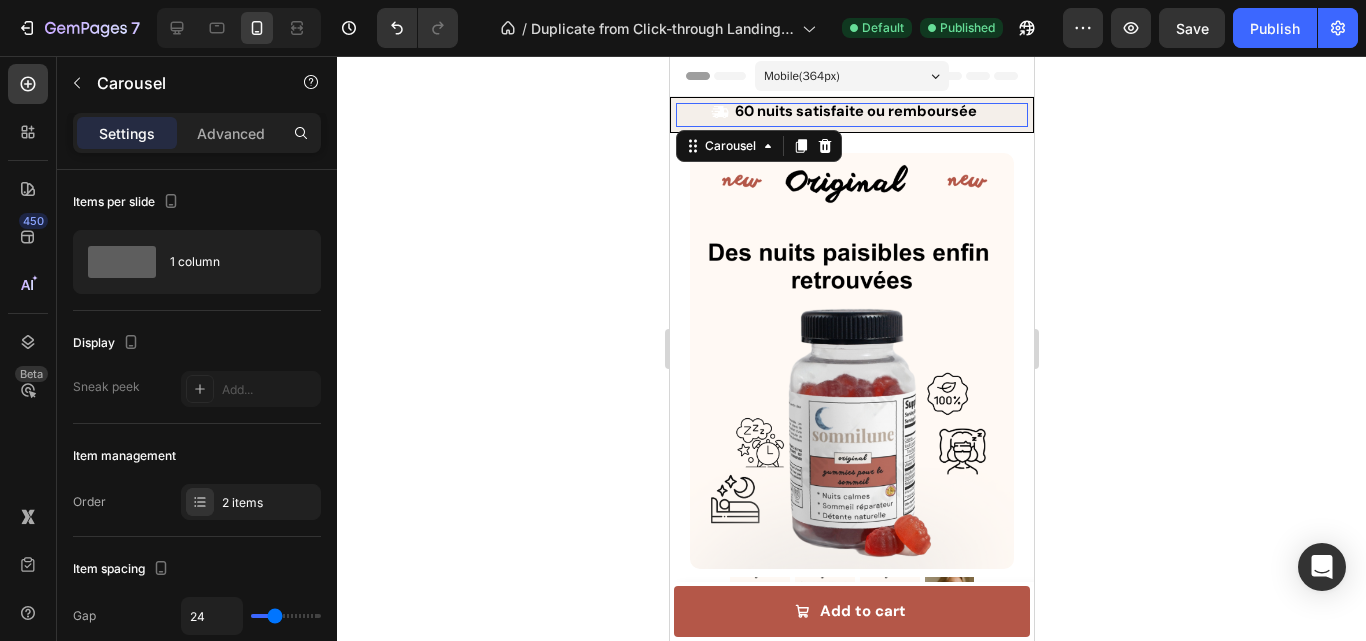 click 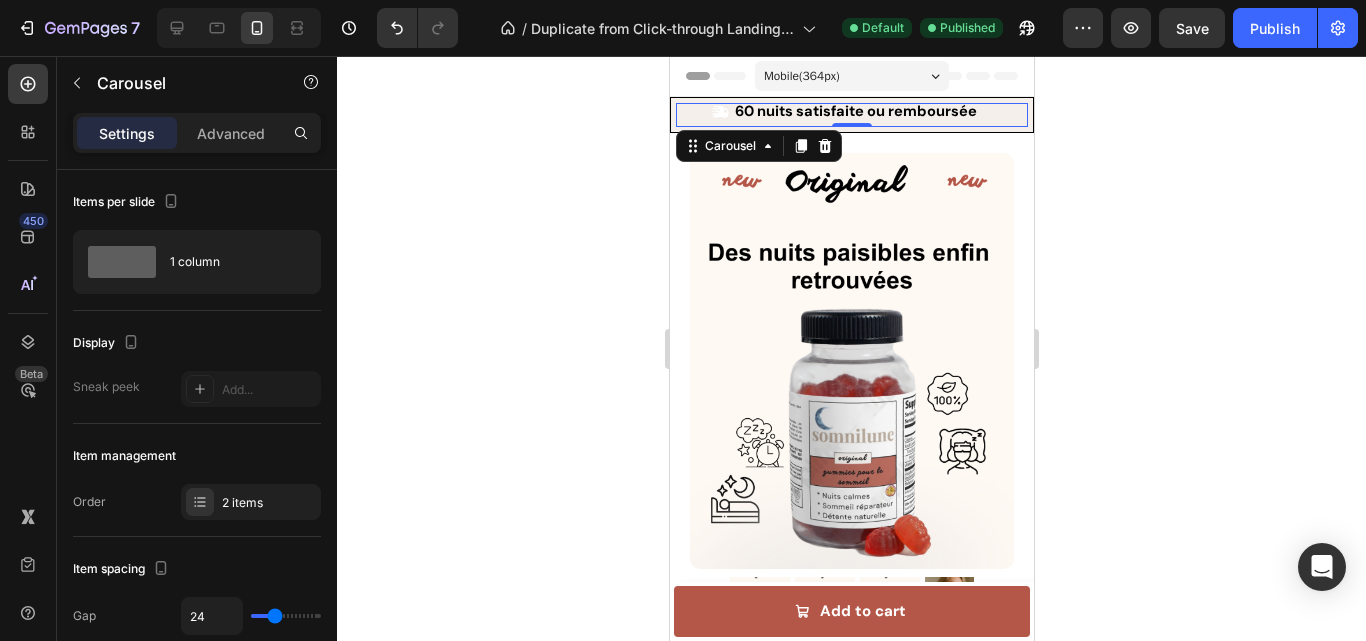 click 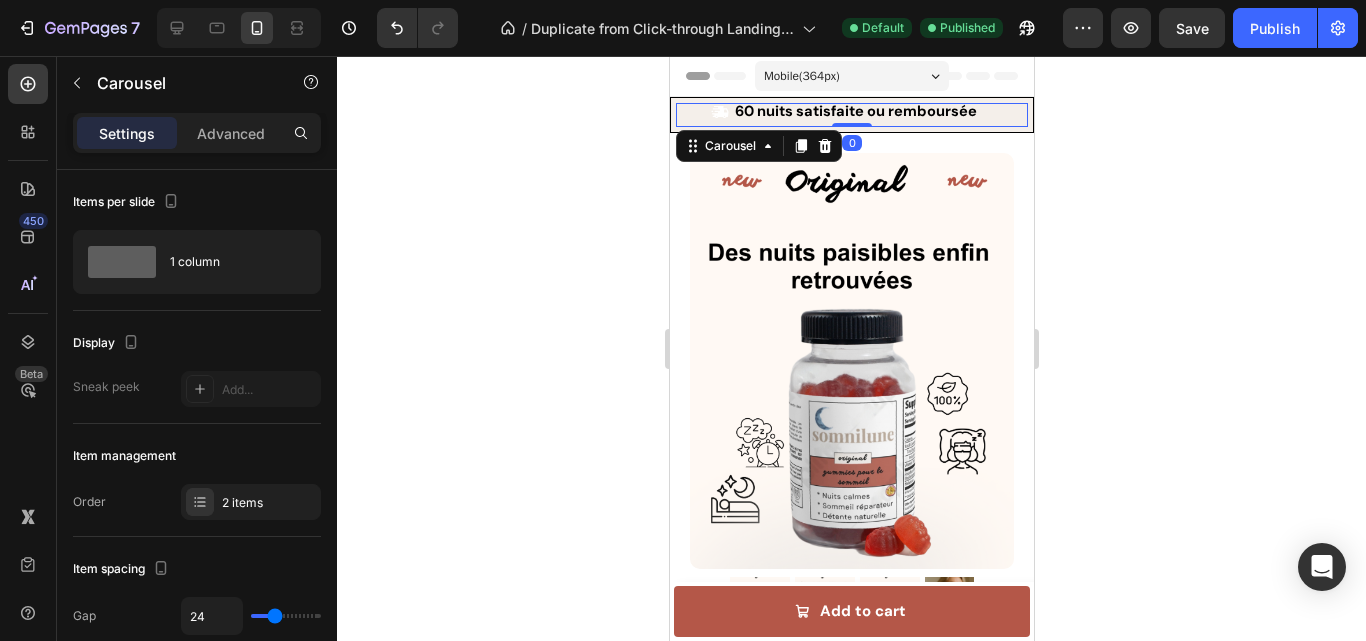 click 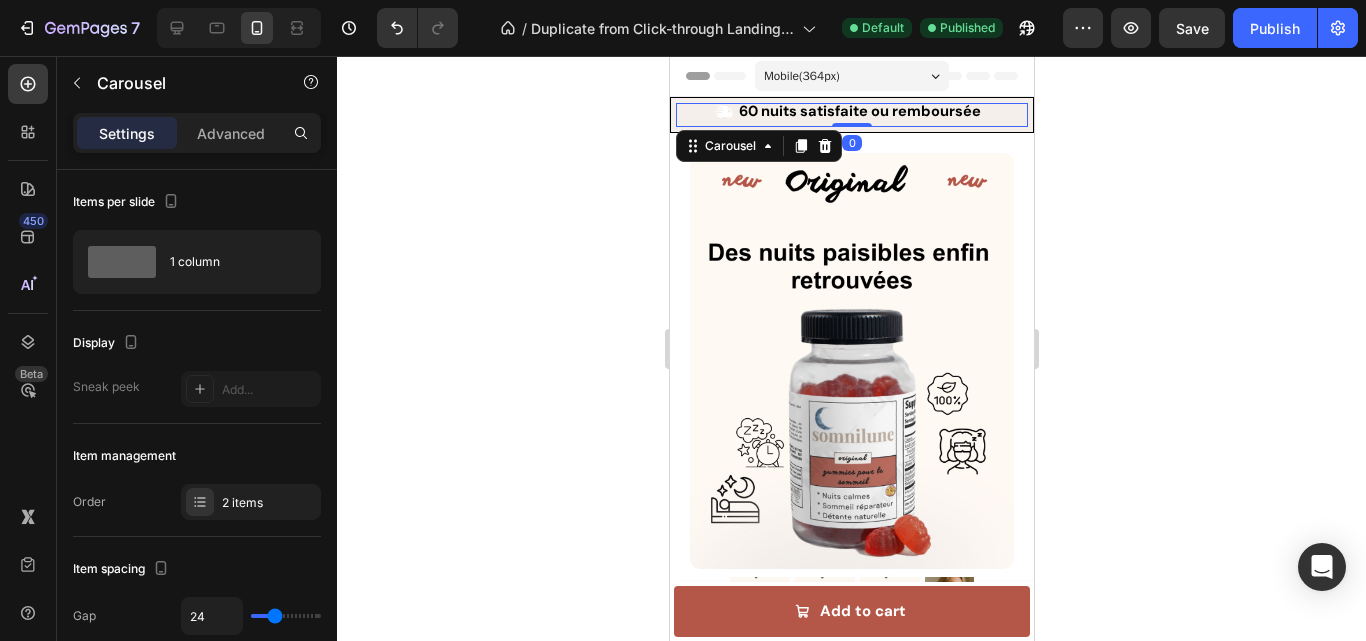 click 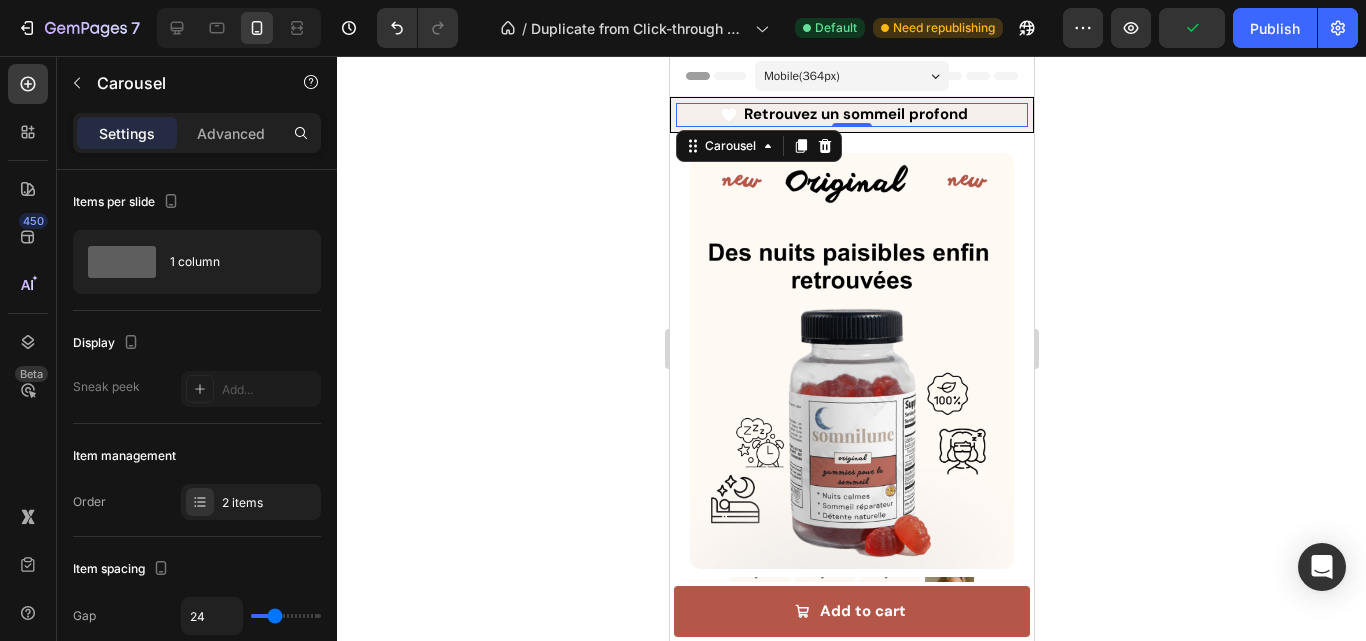 click 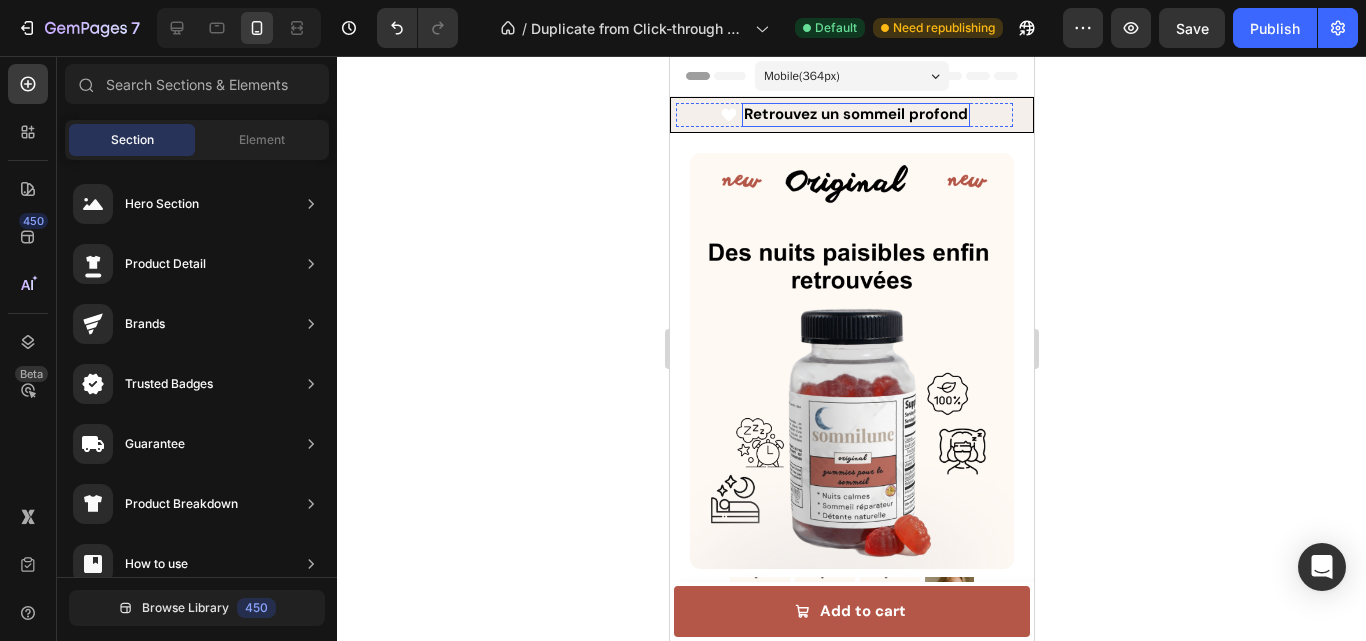 click on "Retrouvez un sommeil profond" at bounding box center [855, 114] 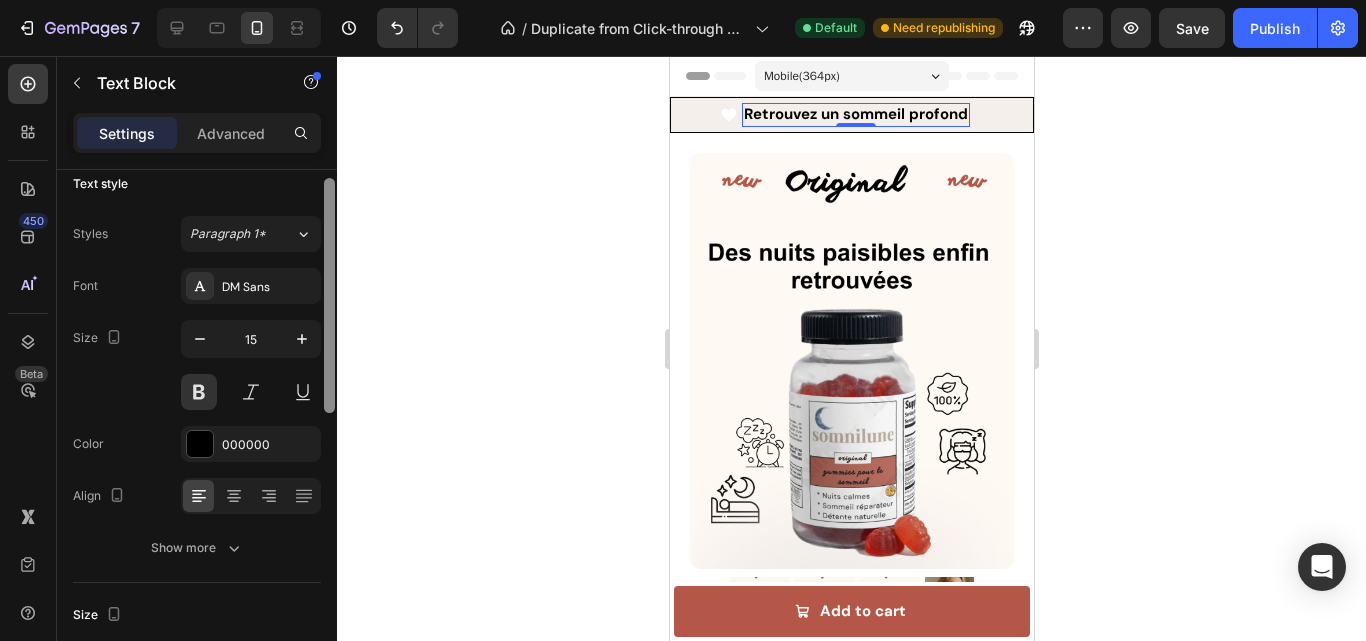 scroll, scrollTop: 0, scrollLeft: 0, axis: both 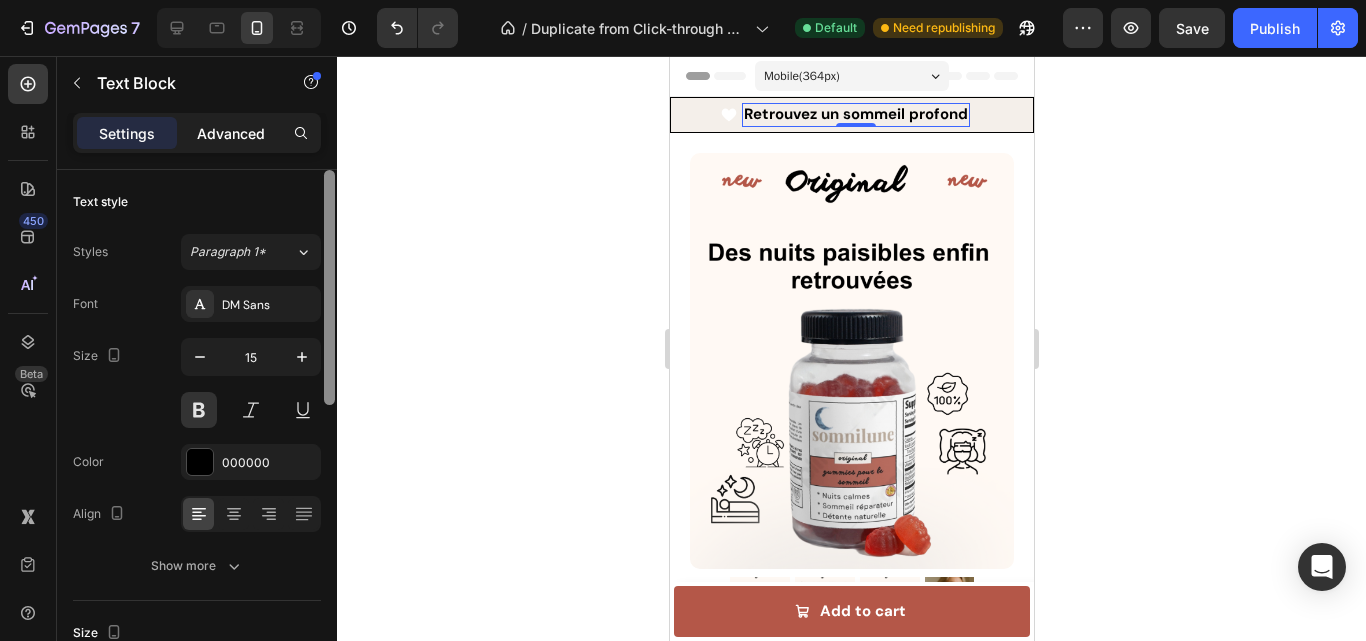 drag, startPoint x: 333, startPoint y: 258, endPoint x: 278, endPoint y: 131, distance: 138.39798 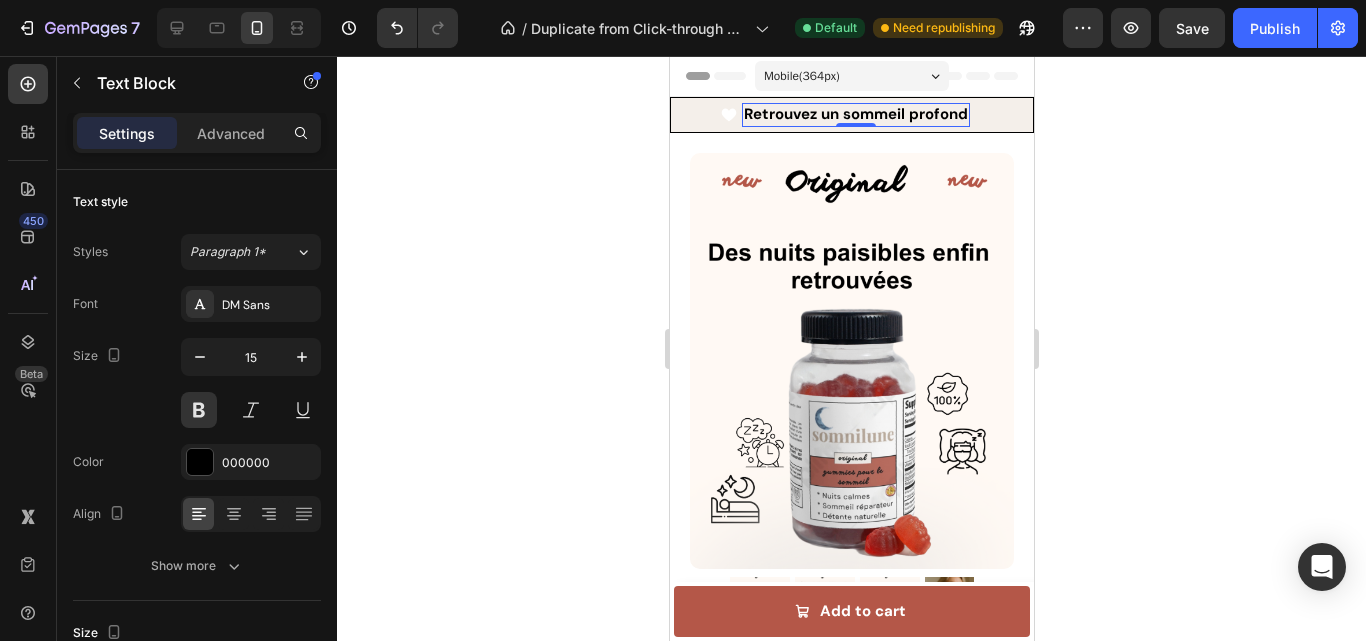 click on "Retrouvez un sommeil profond" at bounding box center [855, 114] 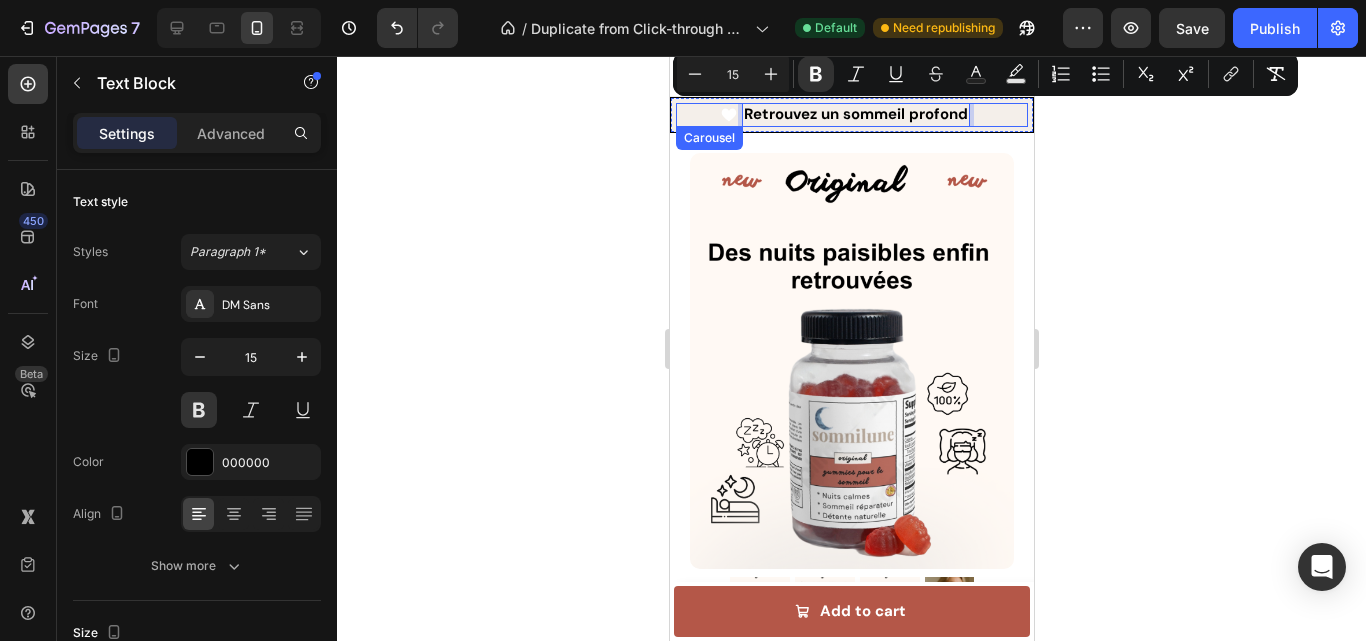 click 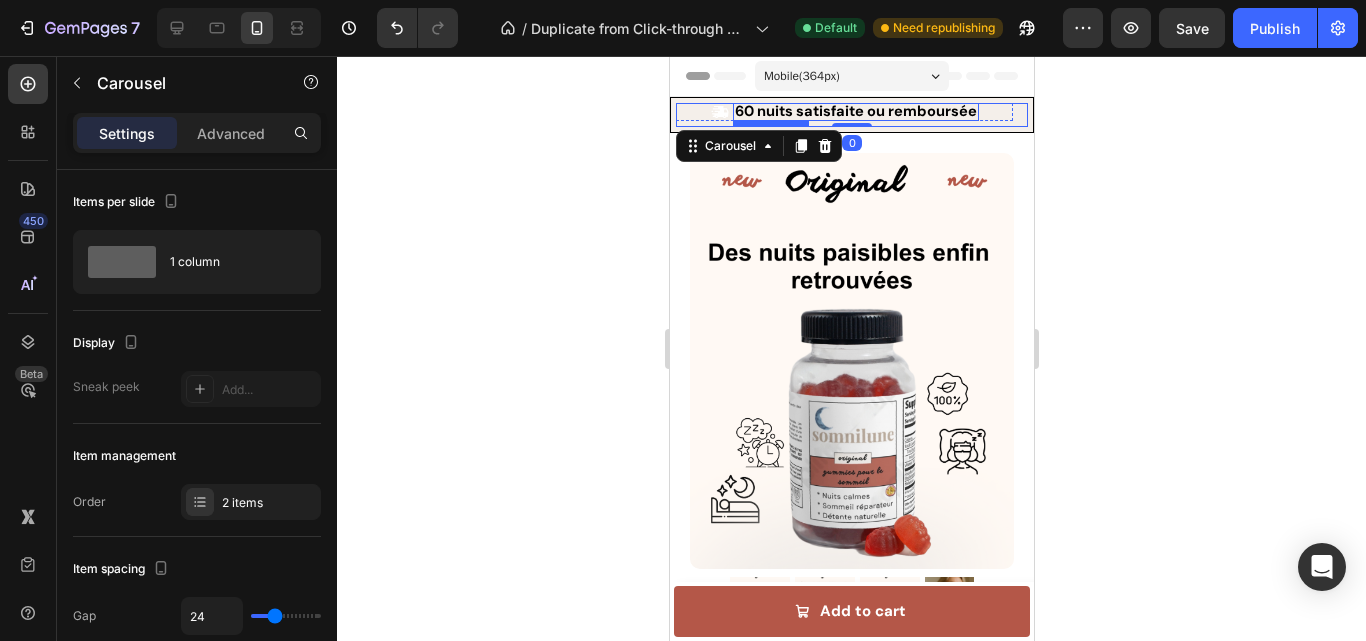 click on "60 nuits satisfaite ou remboursée" at bounding box center (855, 111) 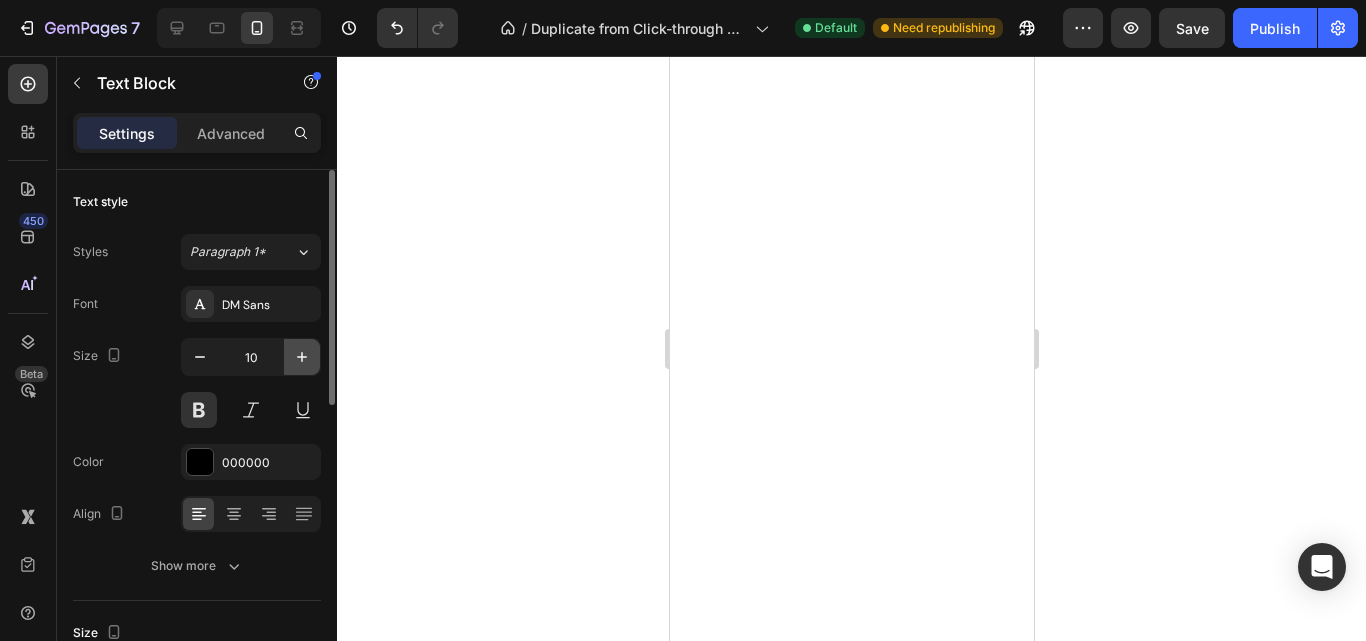 click 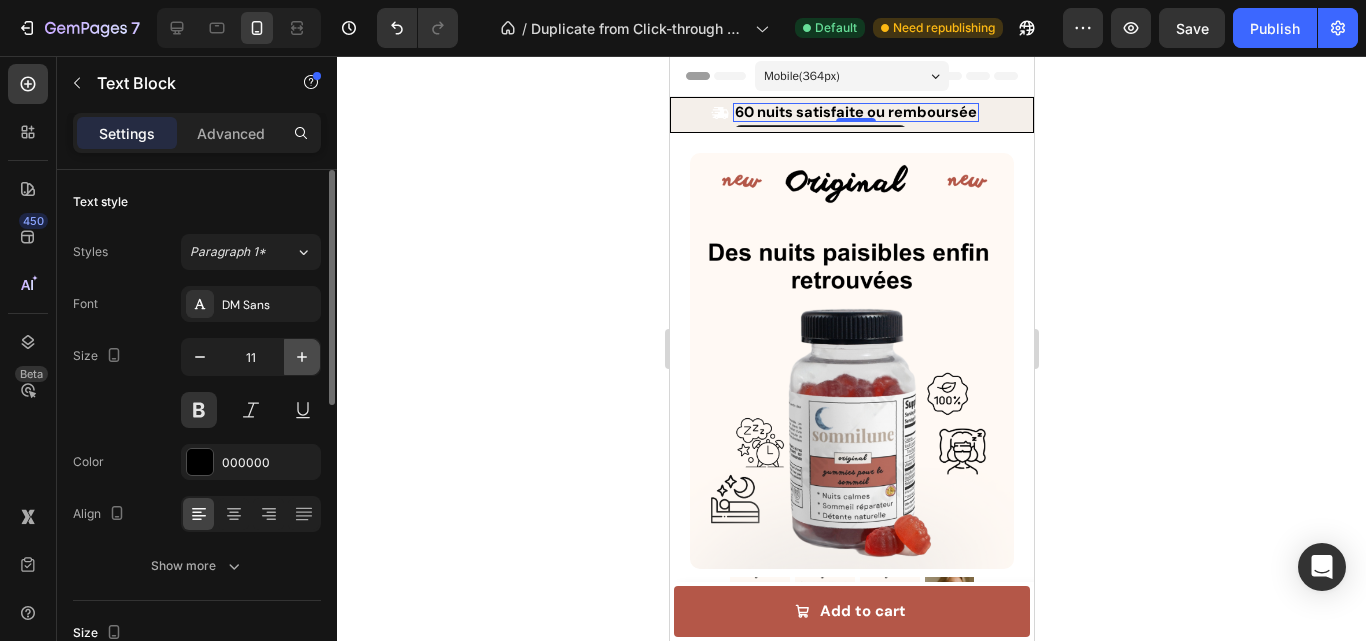 scroll, scrollTop: 0, scrollLeft: 0, axis: both 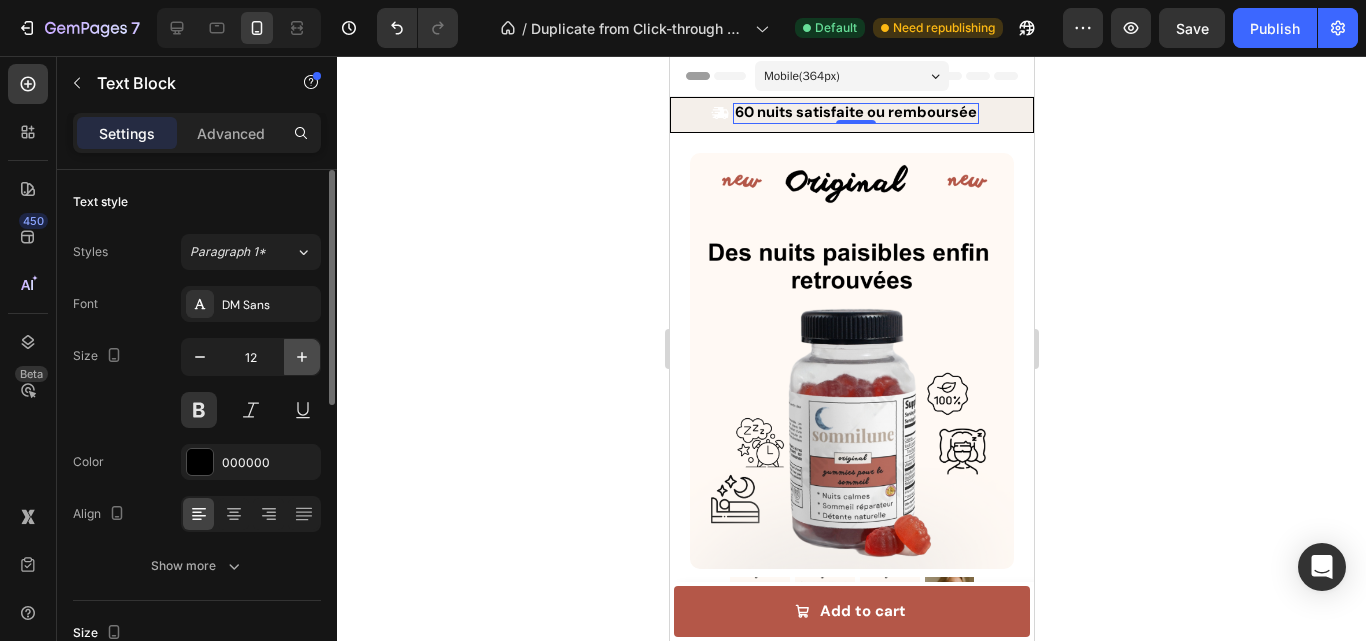 click 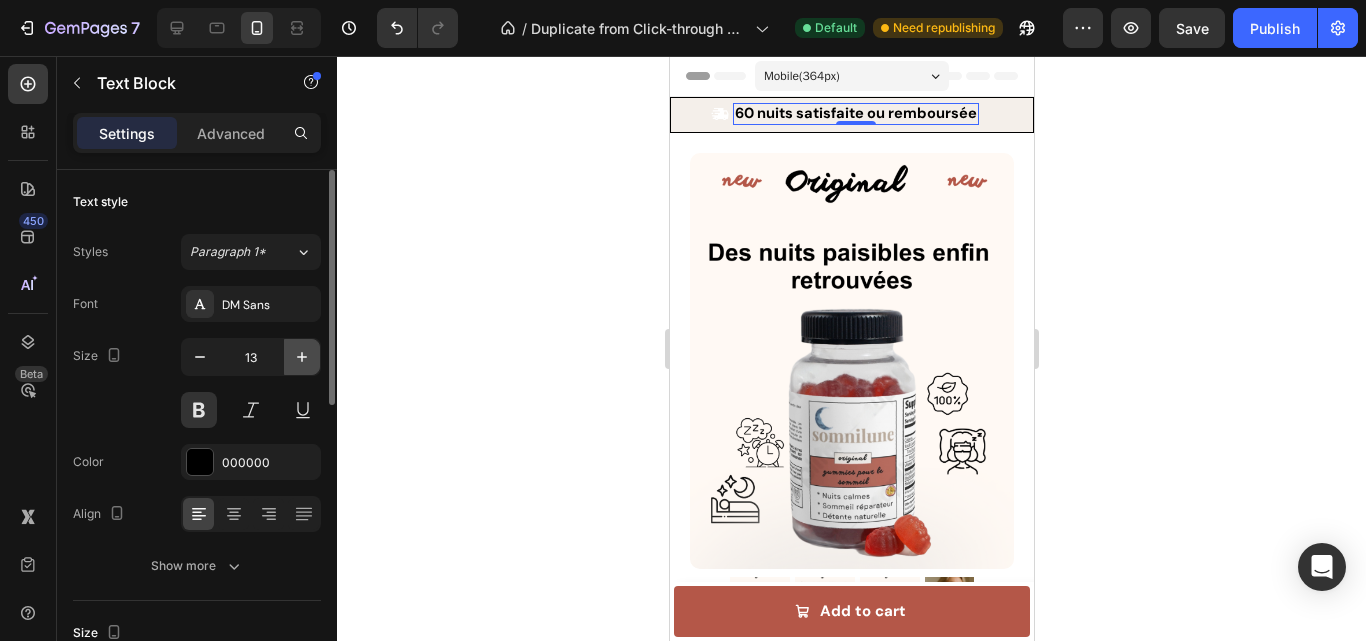 click 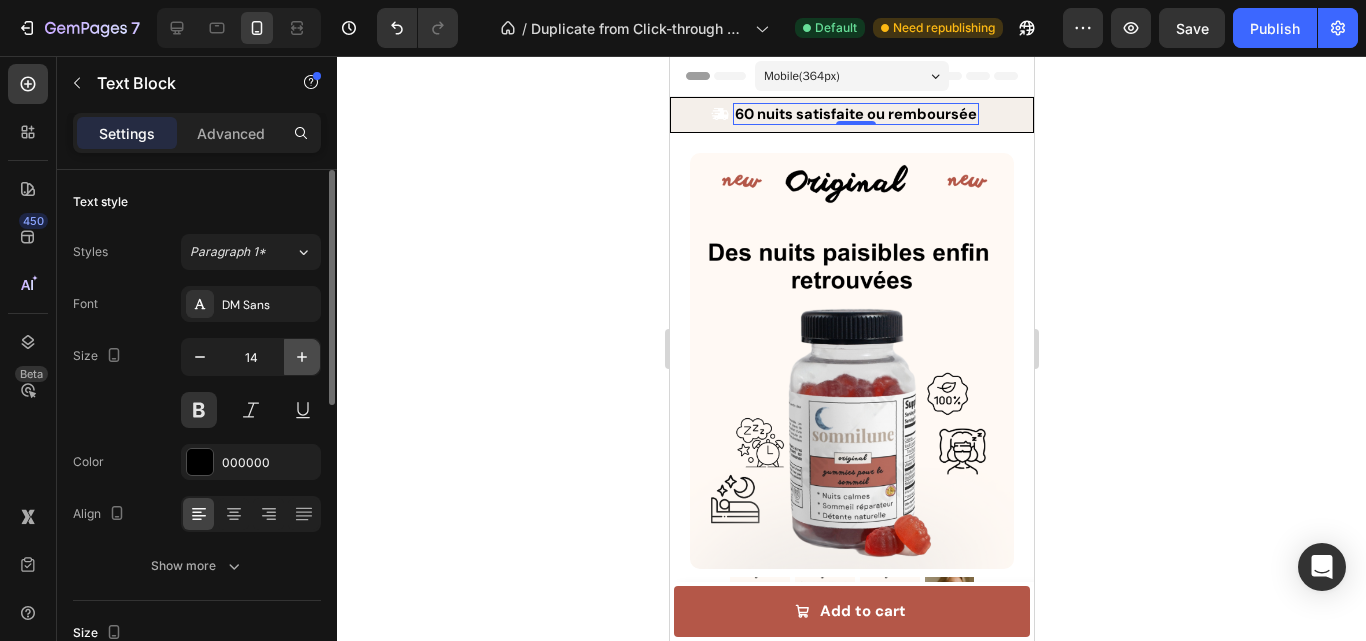 click 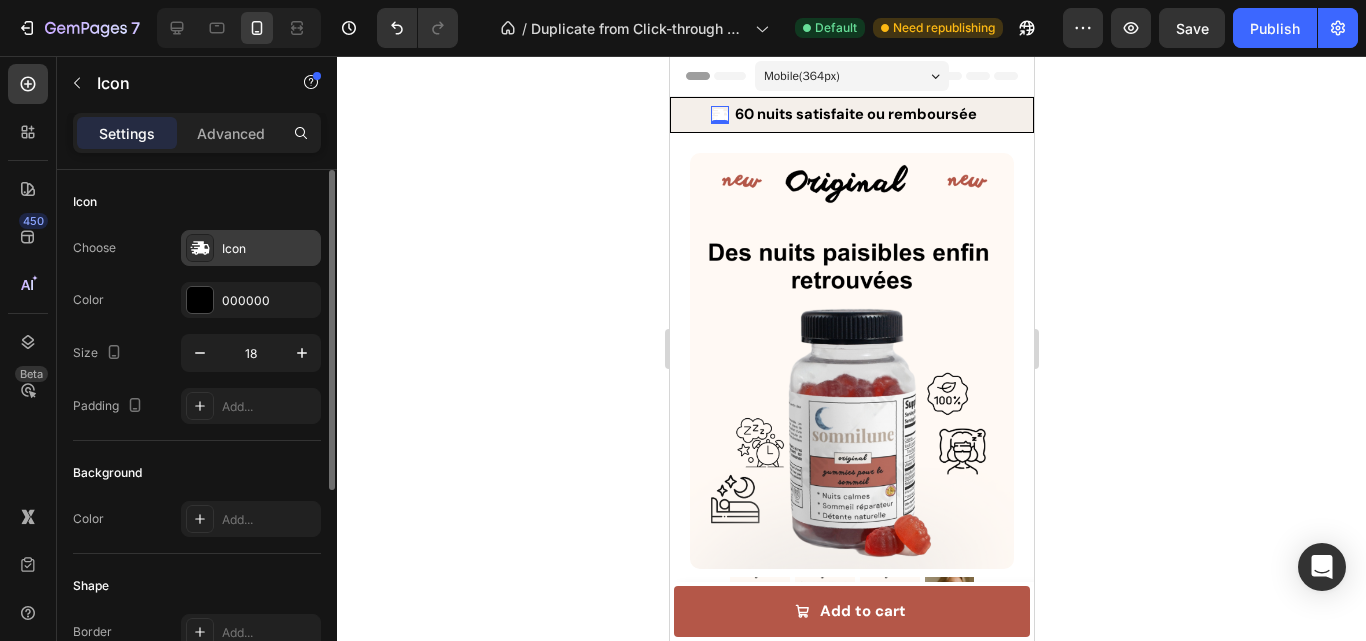 click on "Icon" at bounding box center [269, 249] 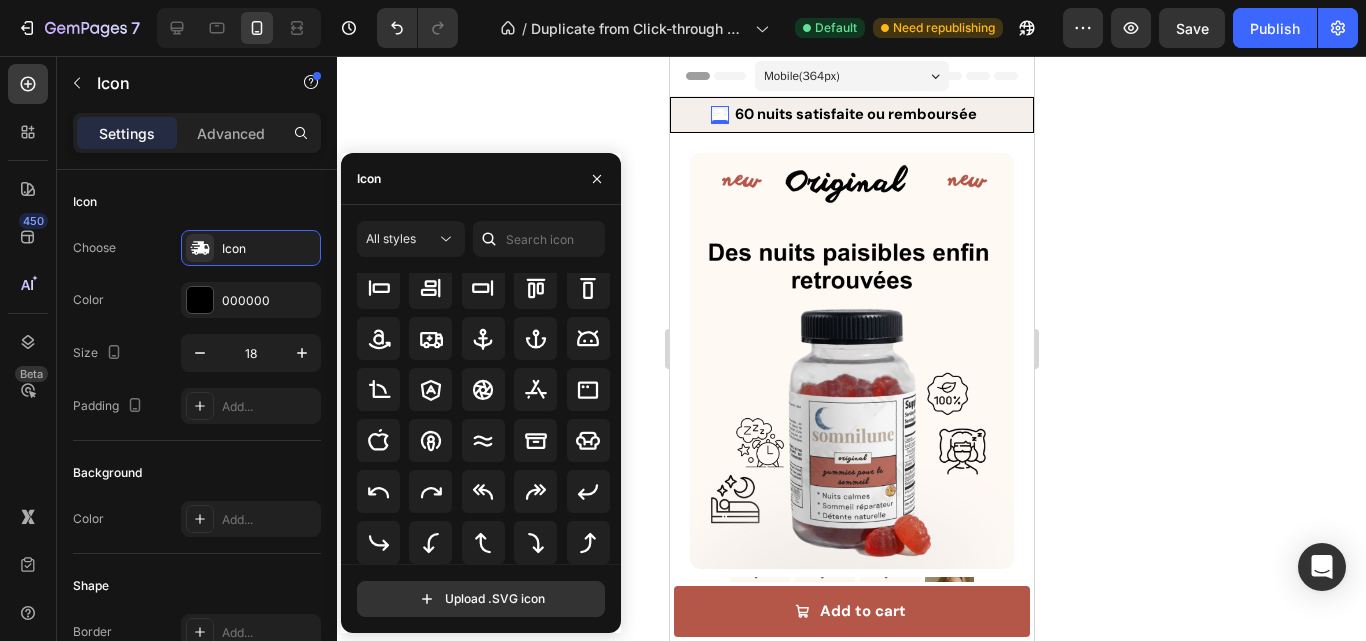 scroll, scrollTop: 224, scrollLeft: 0, axis: vertical 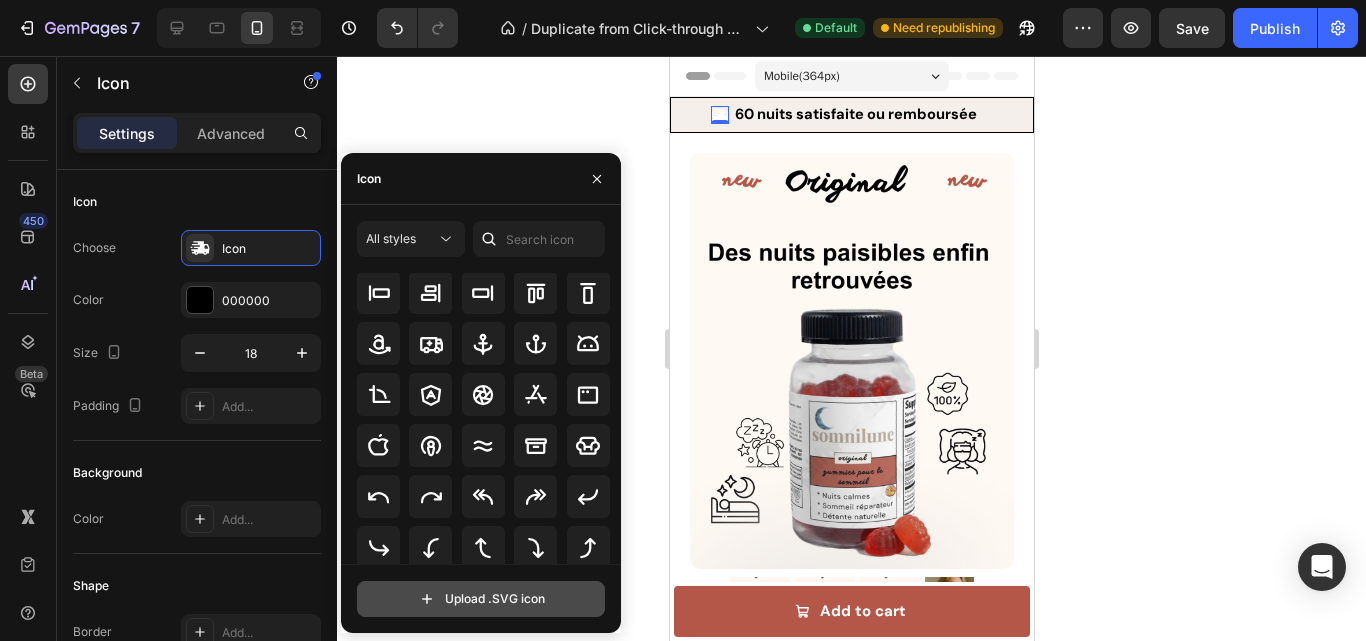 click 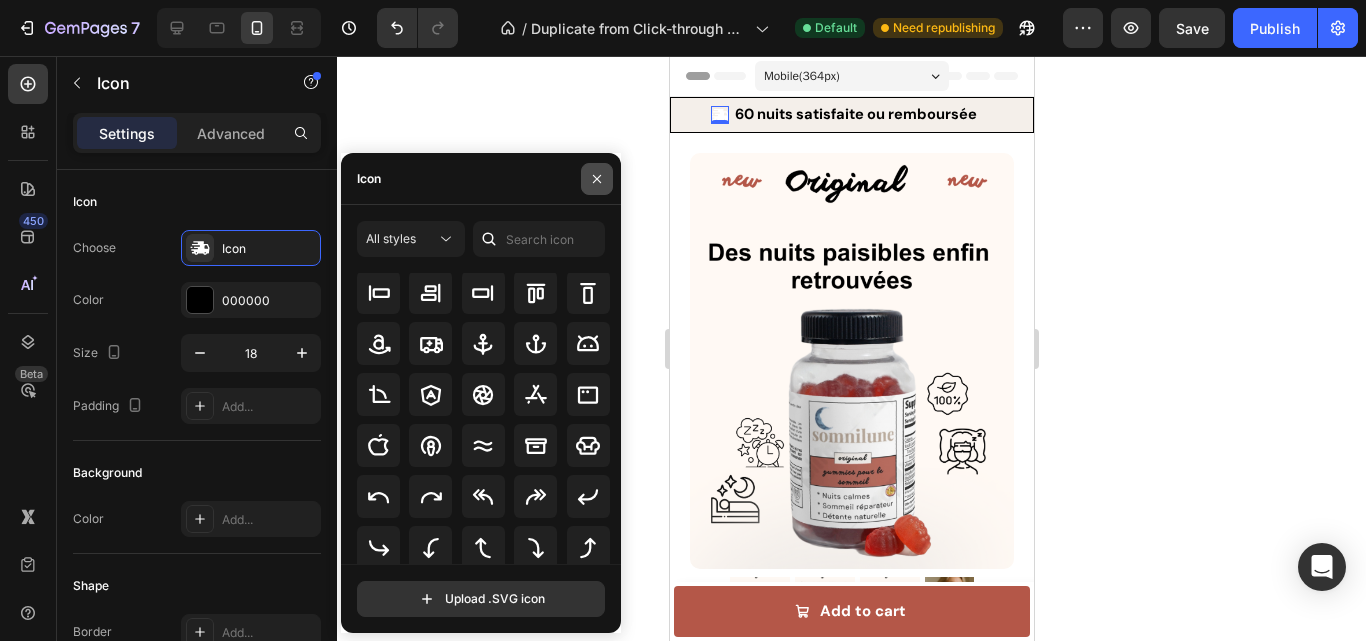 click at bounding box center (597, 179) 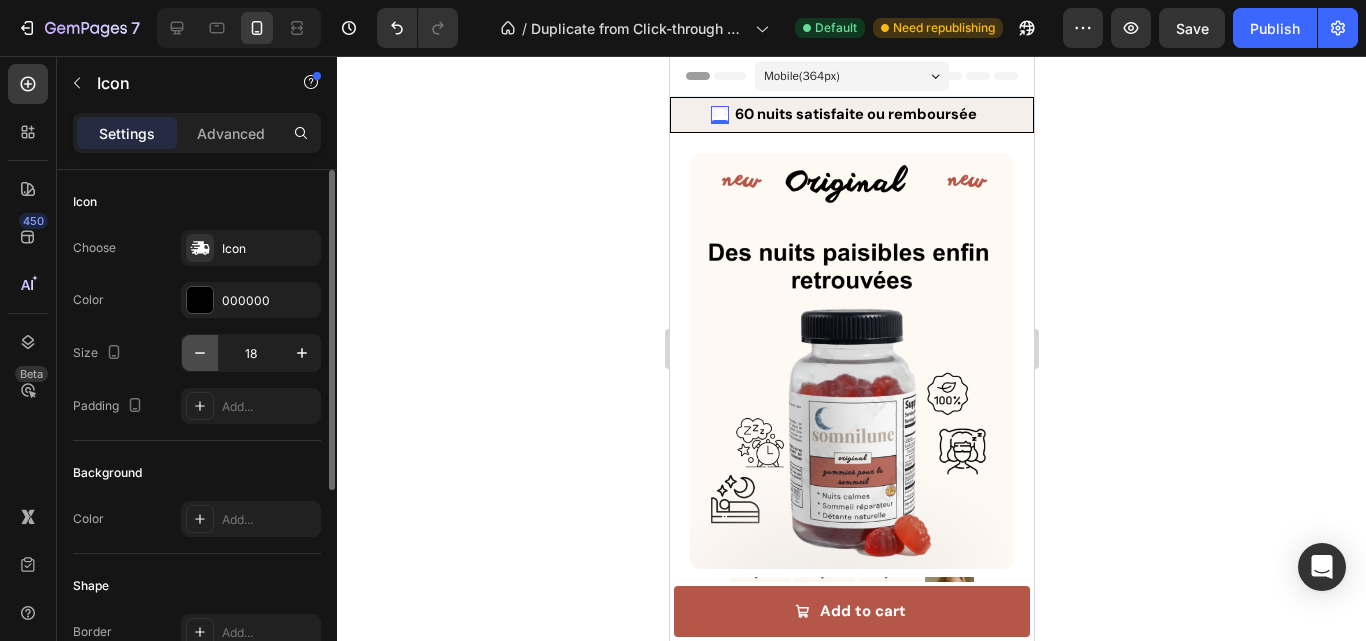 click 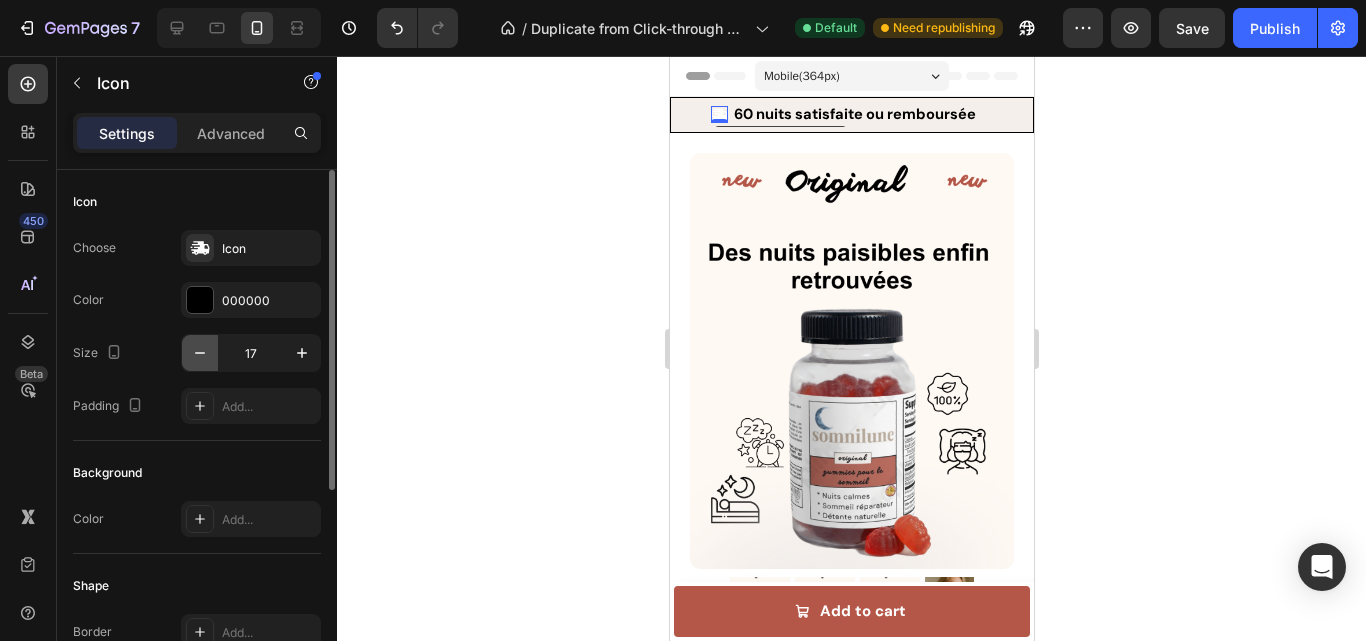 click 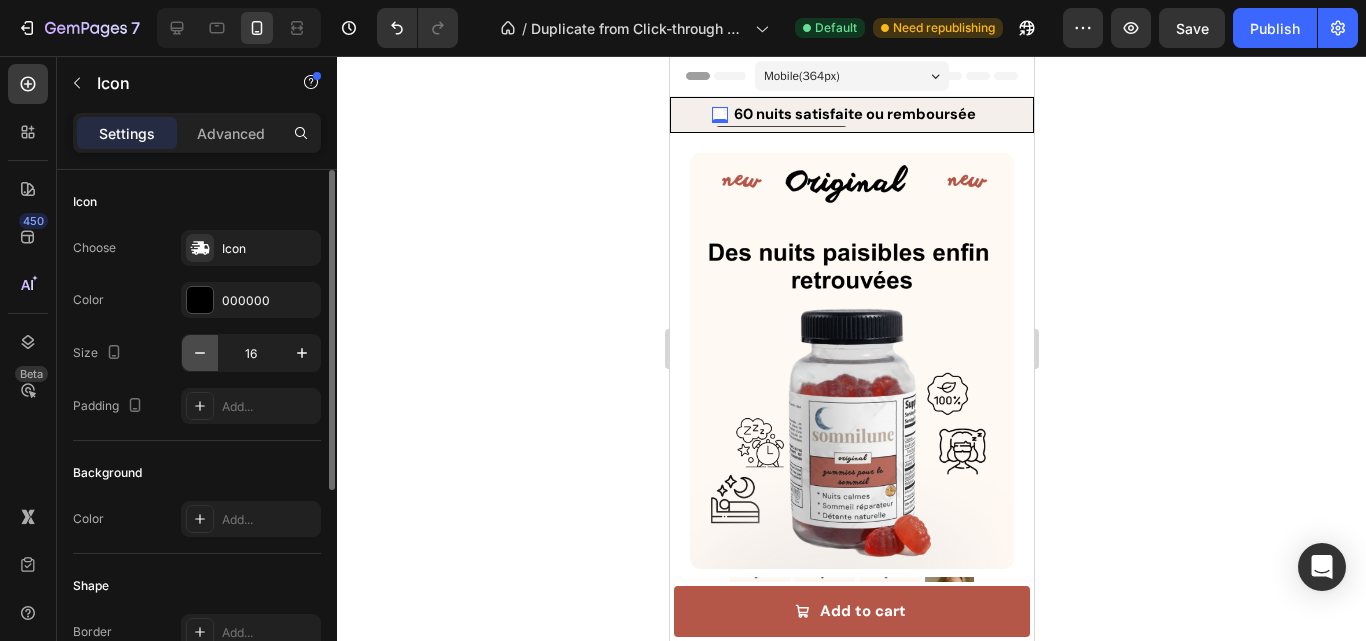 click 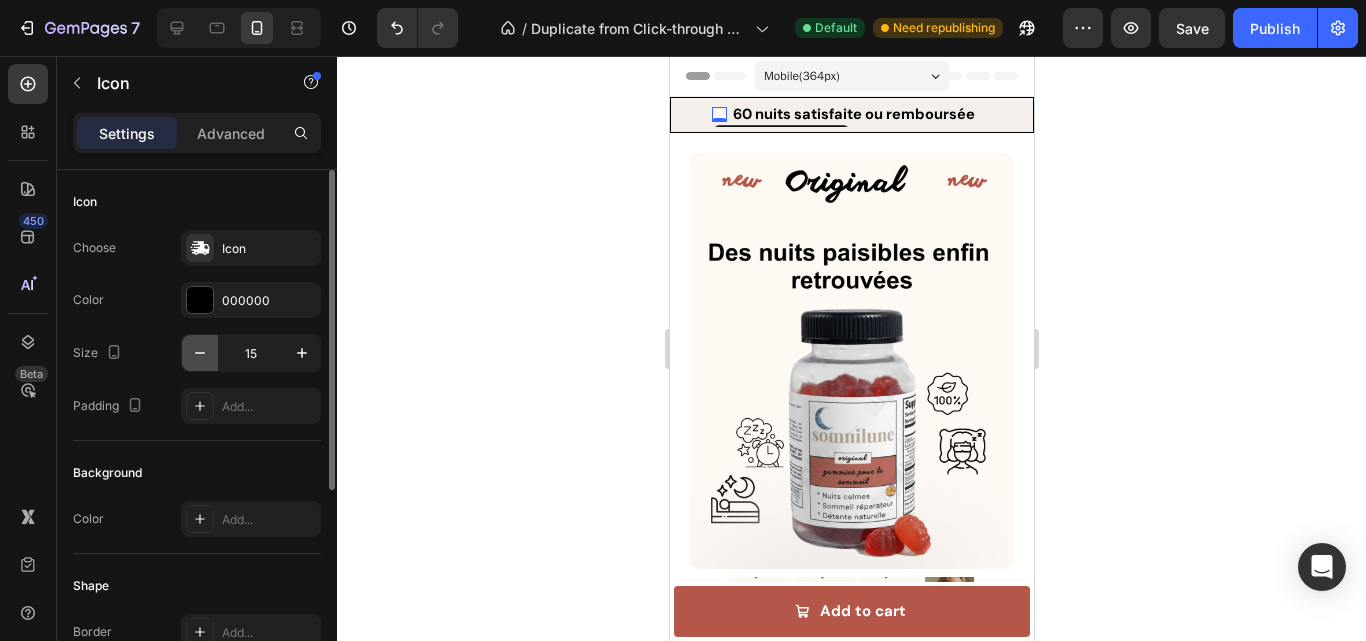 click 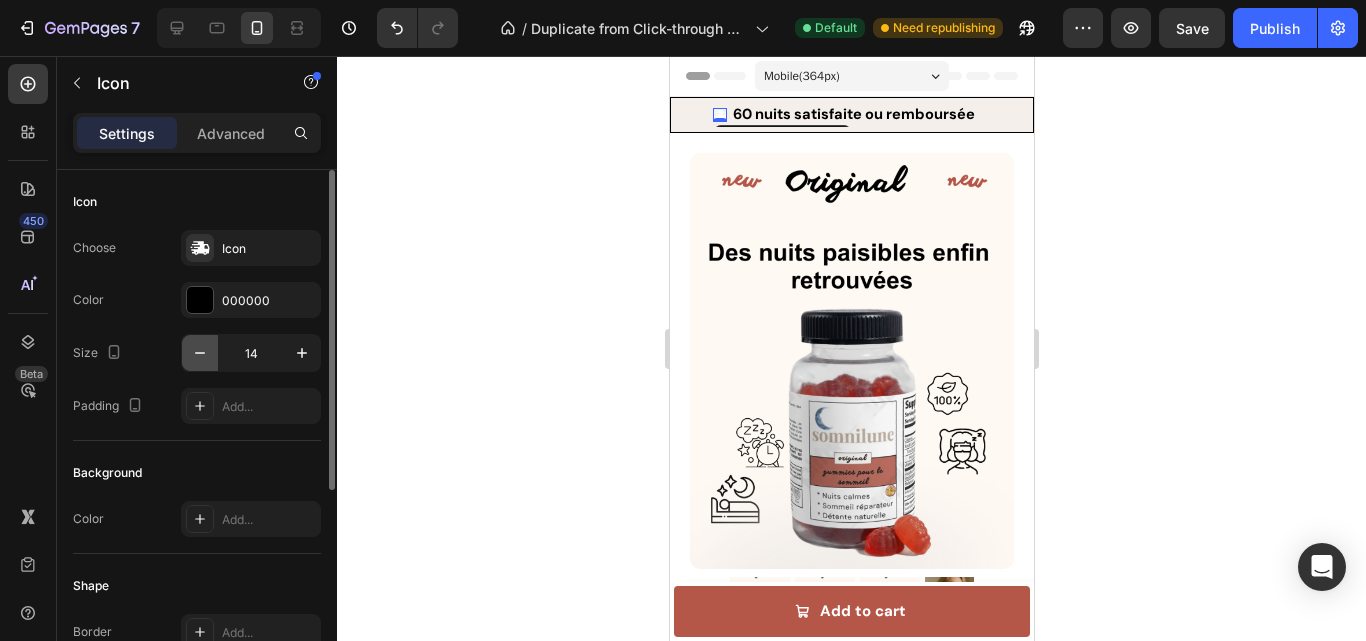 click 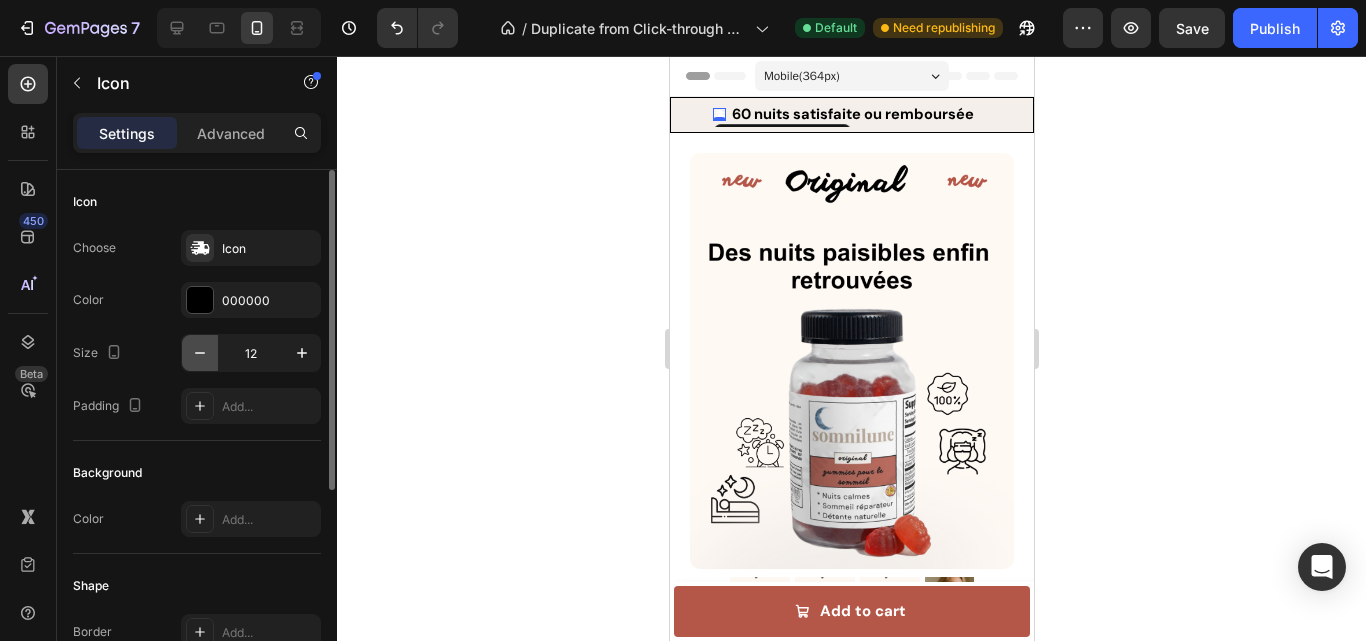 click 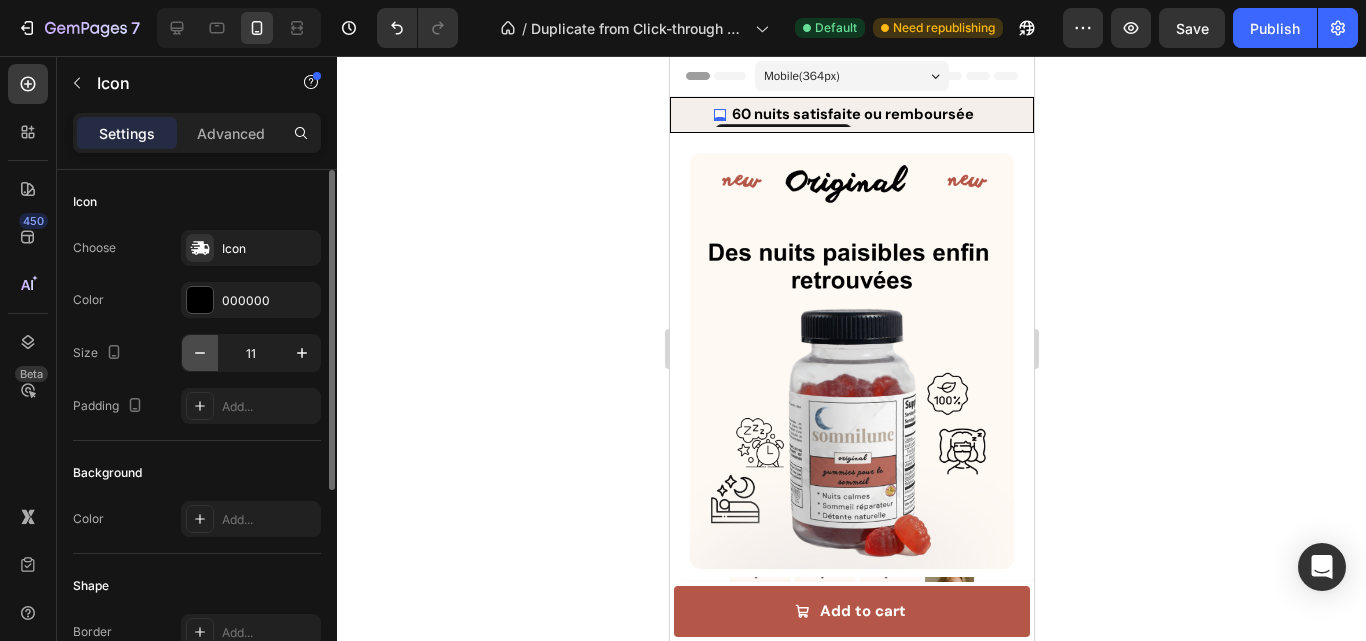 click 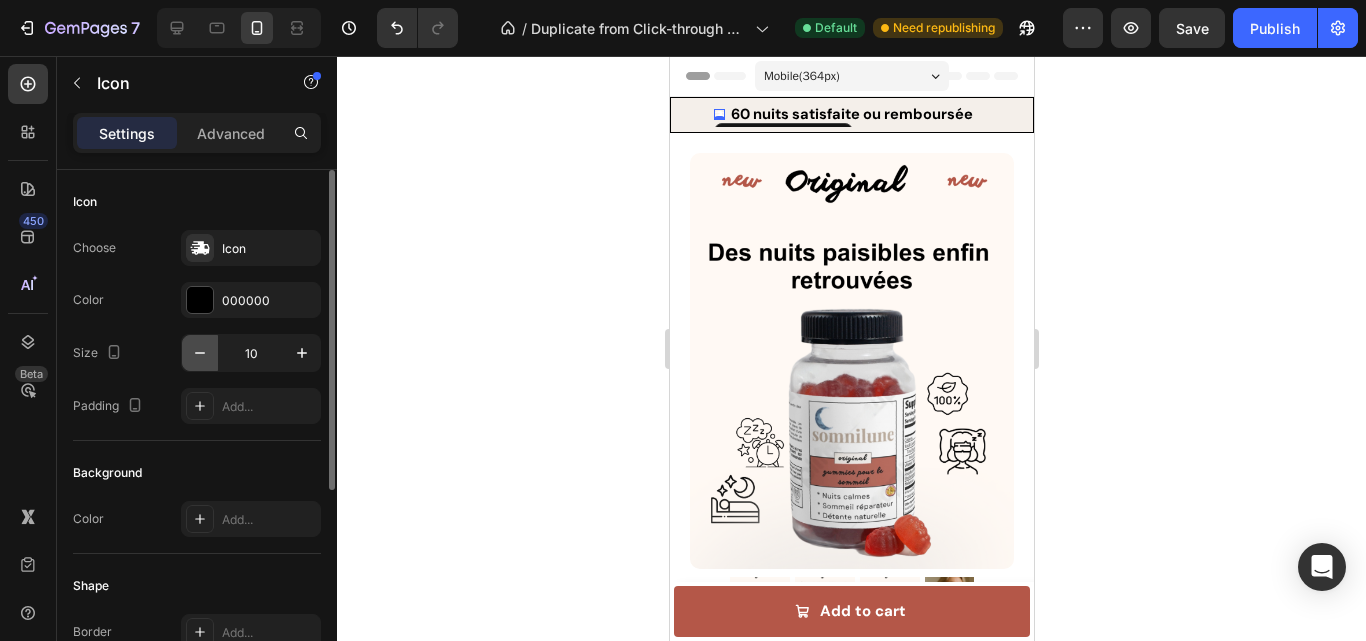 click 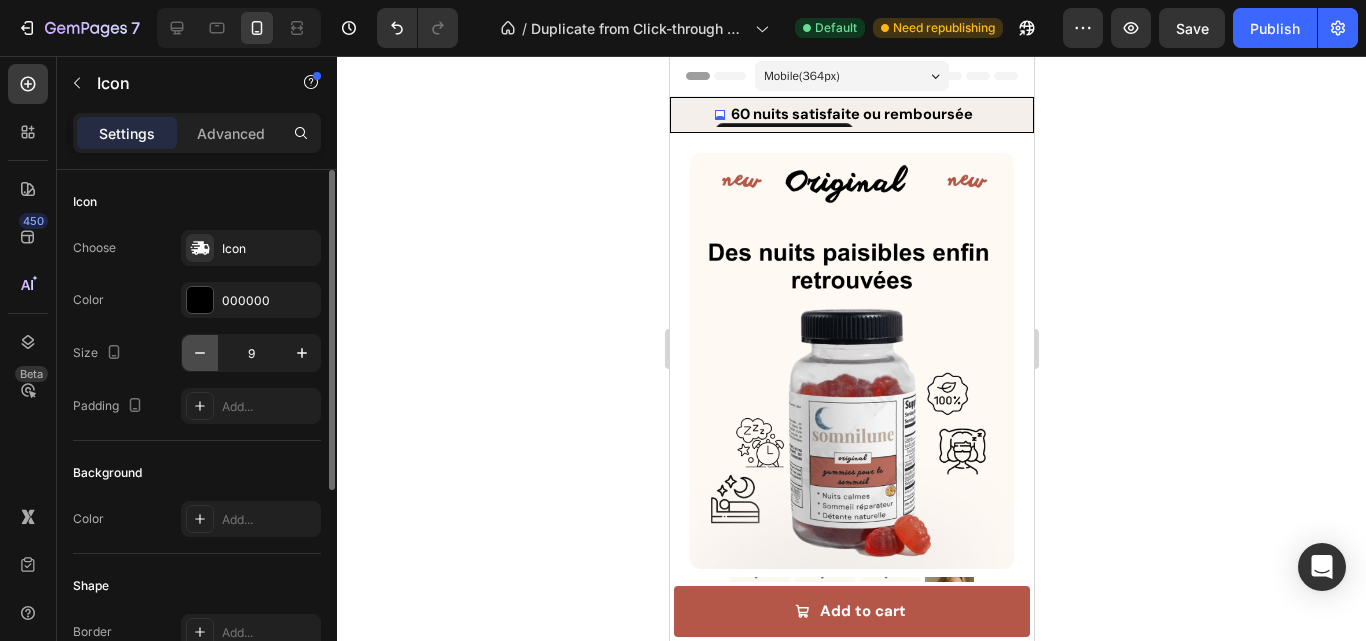 click 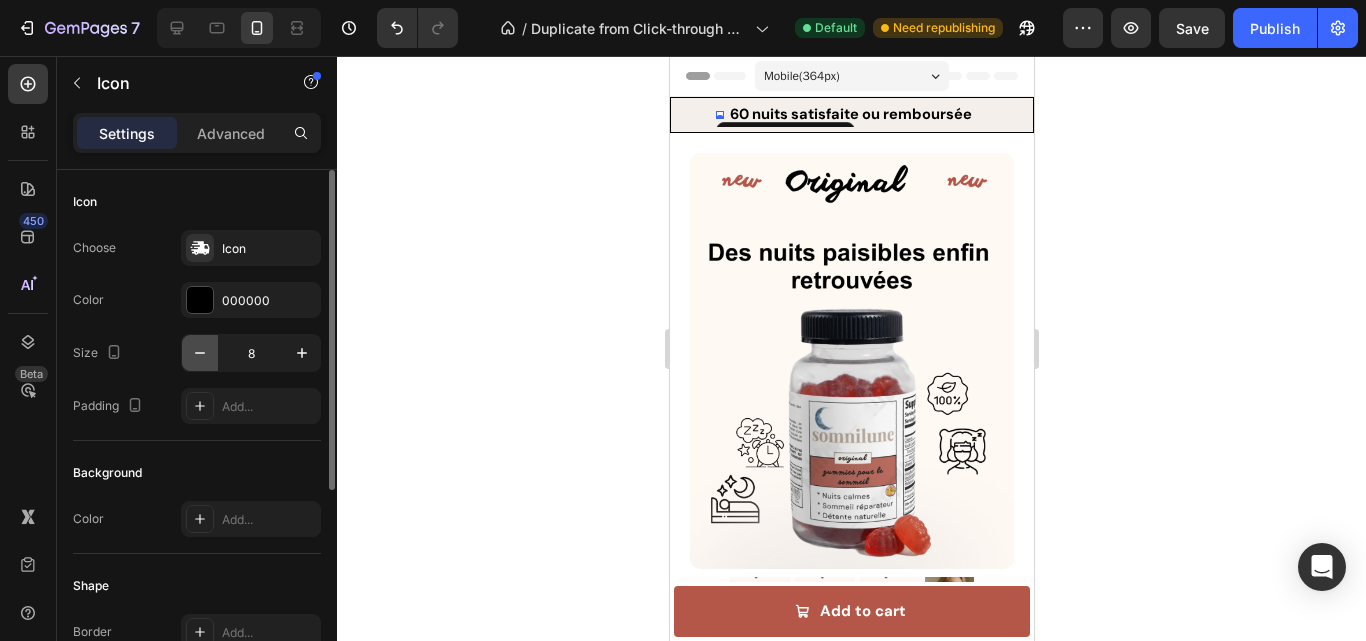click 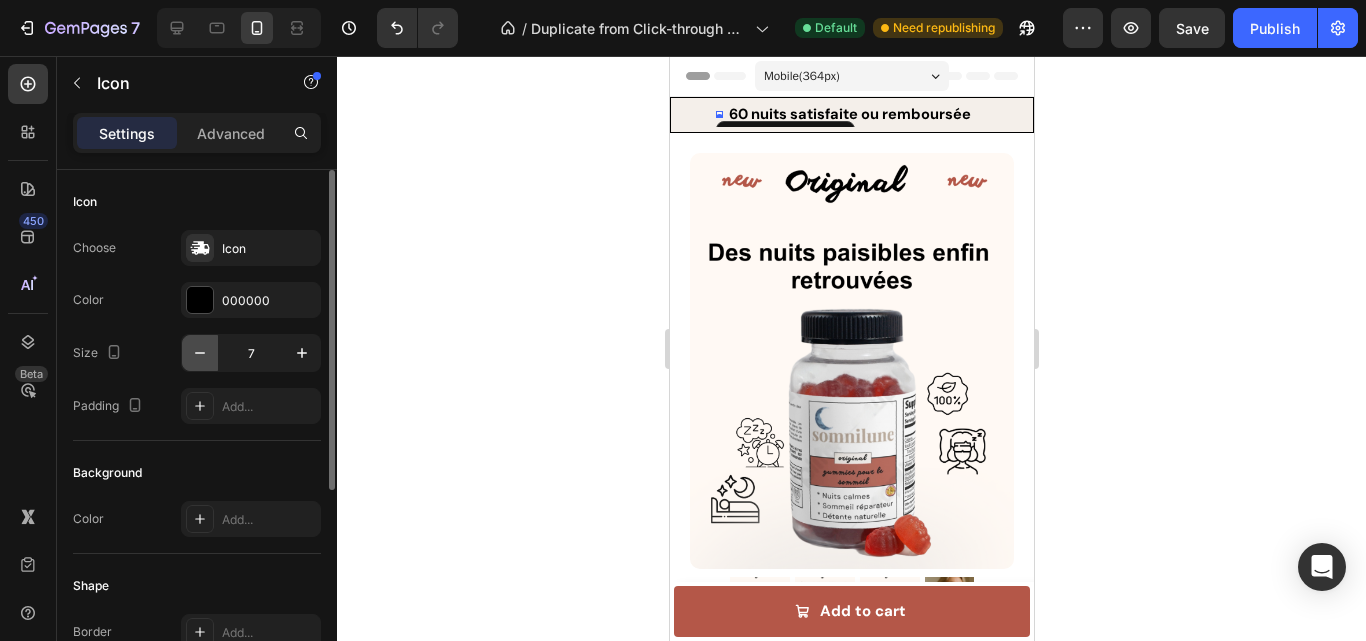 click 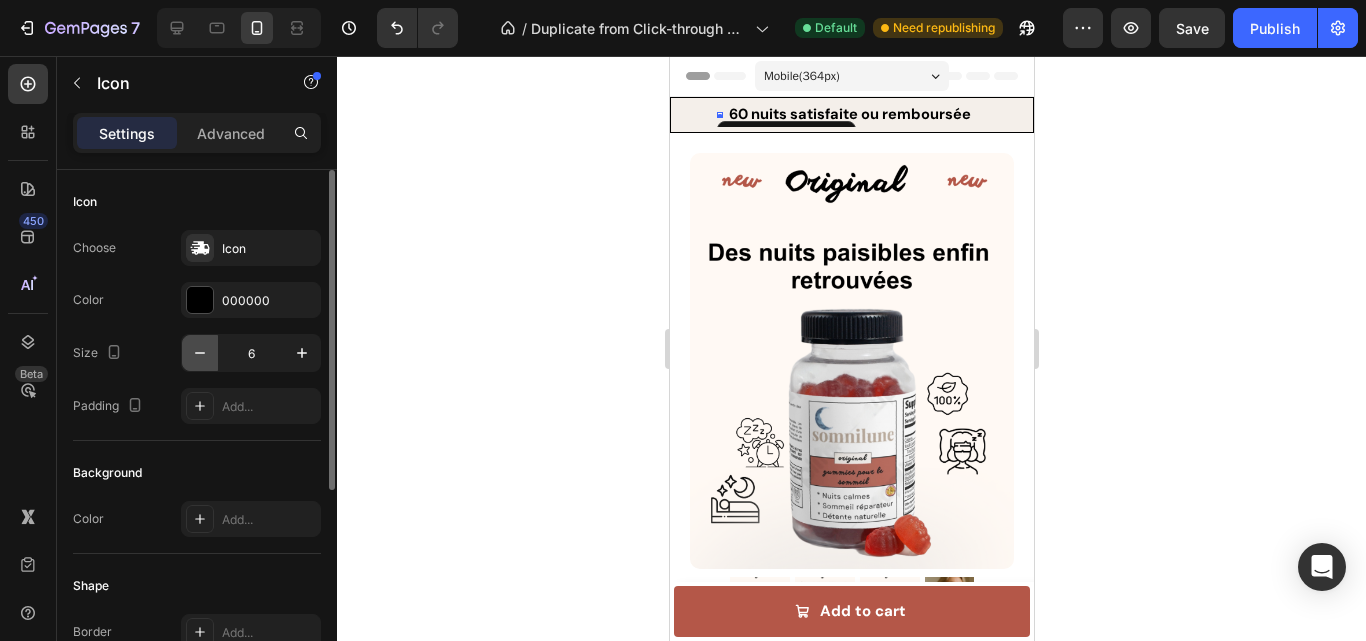 click 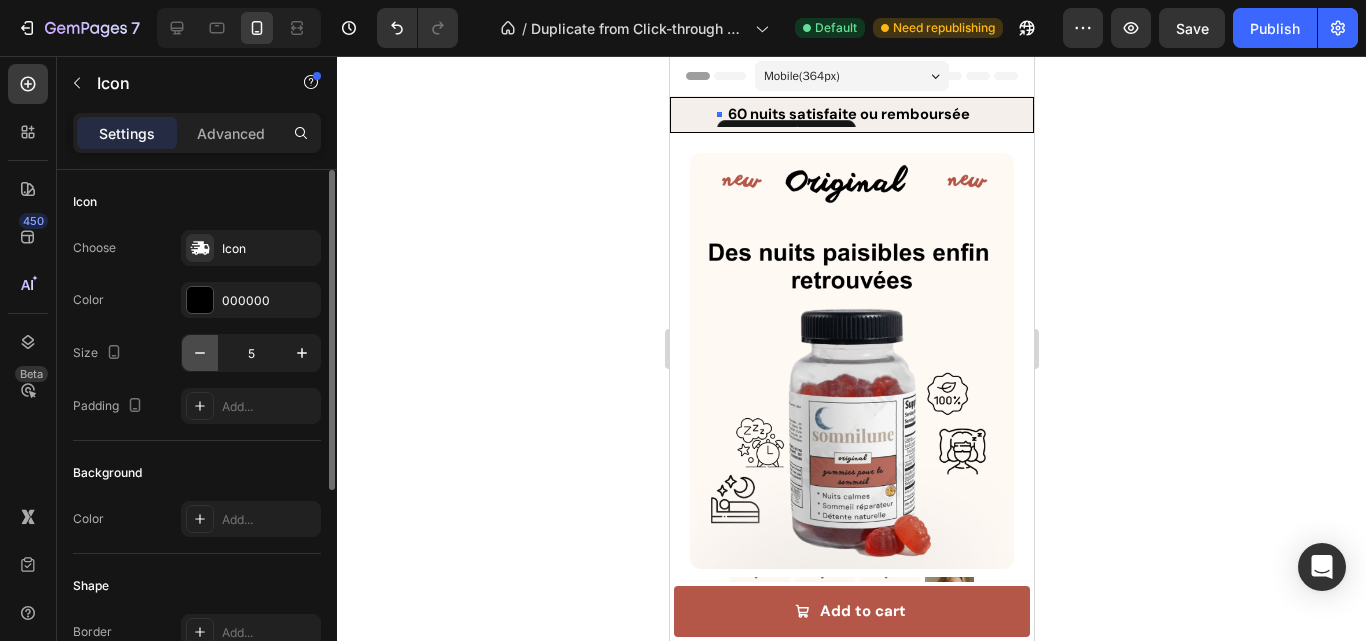 click 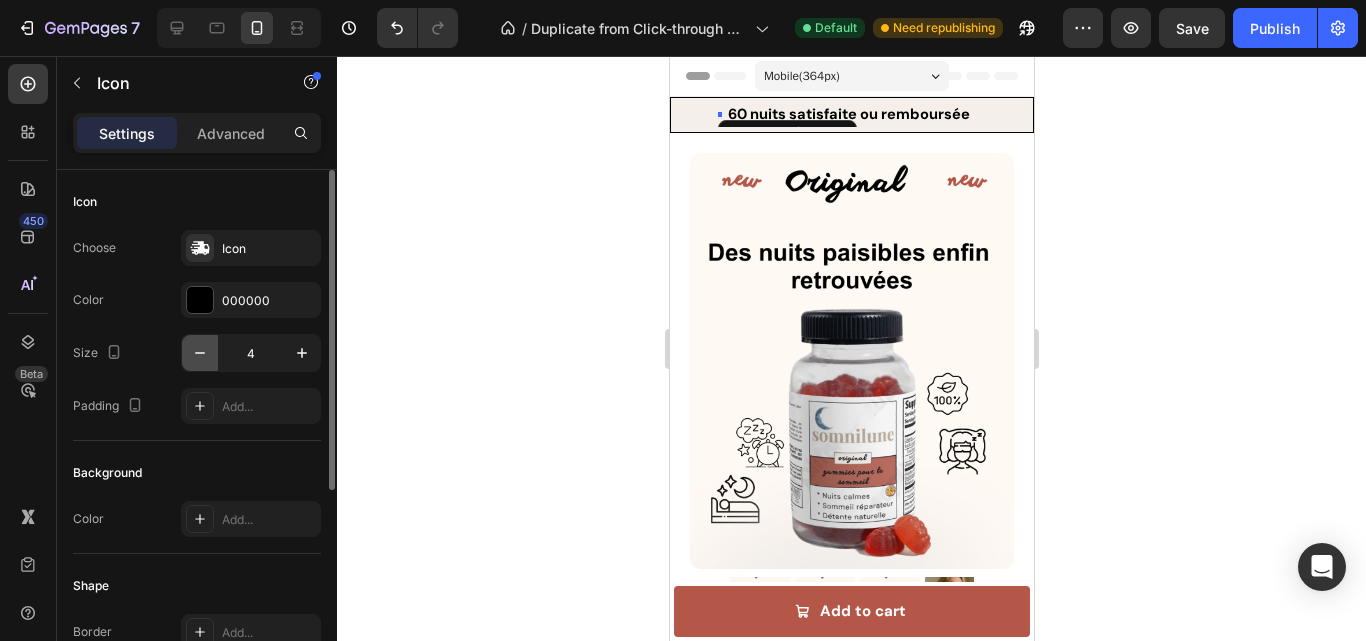 click 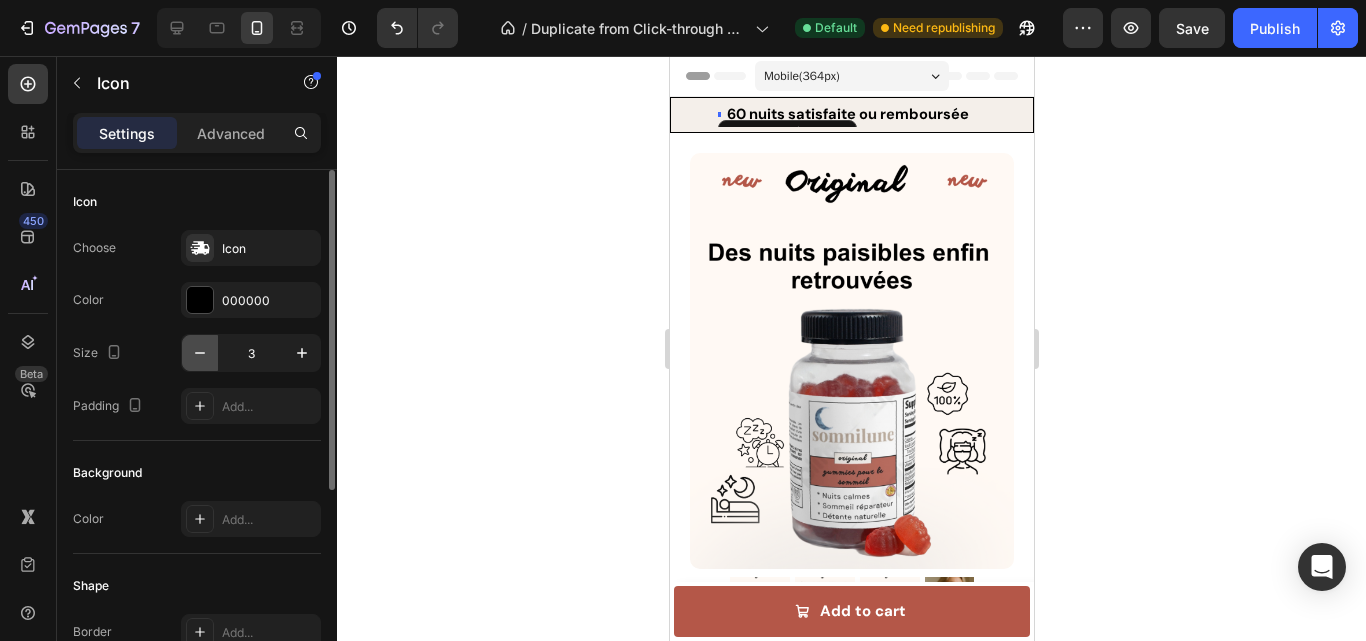 click 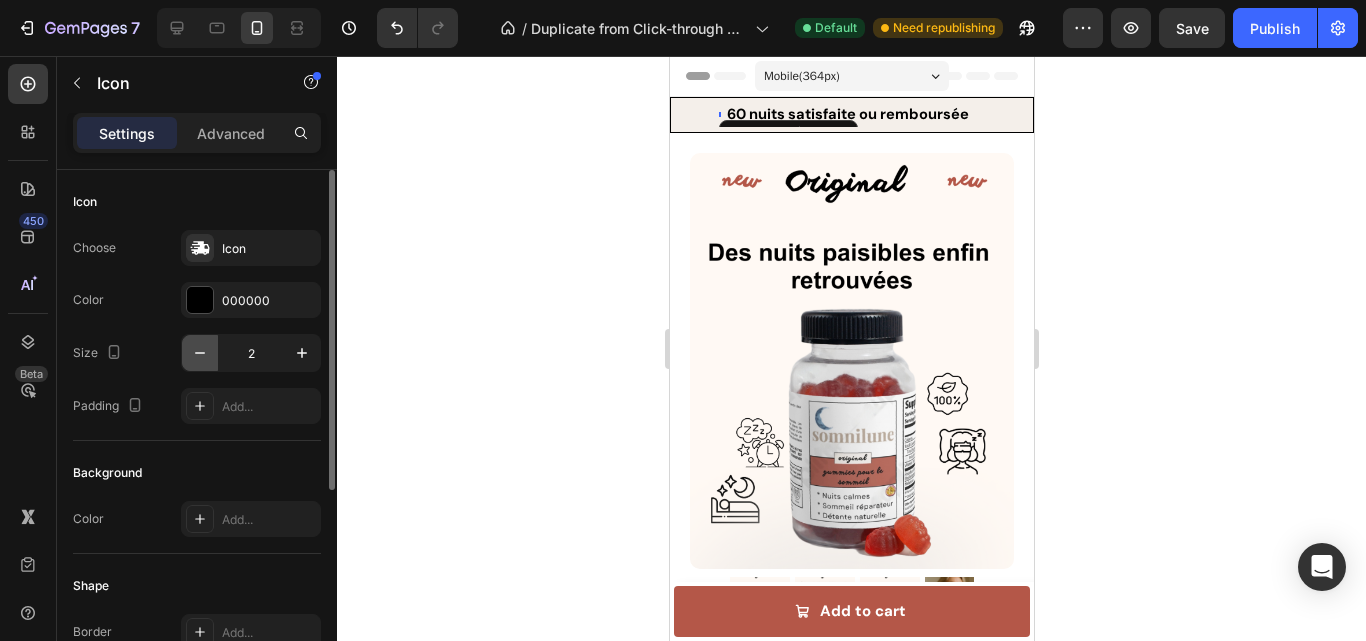click 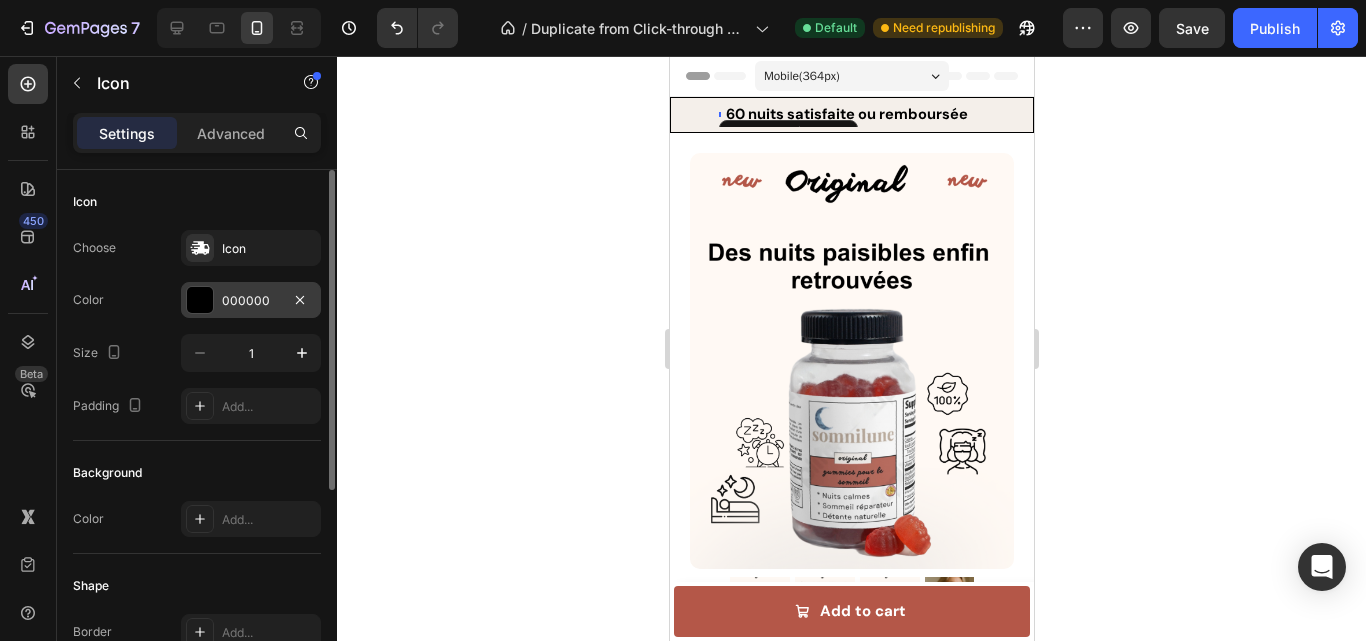click on "000000" at bounding box center [251, 300] 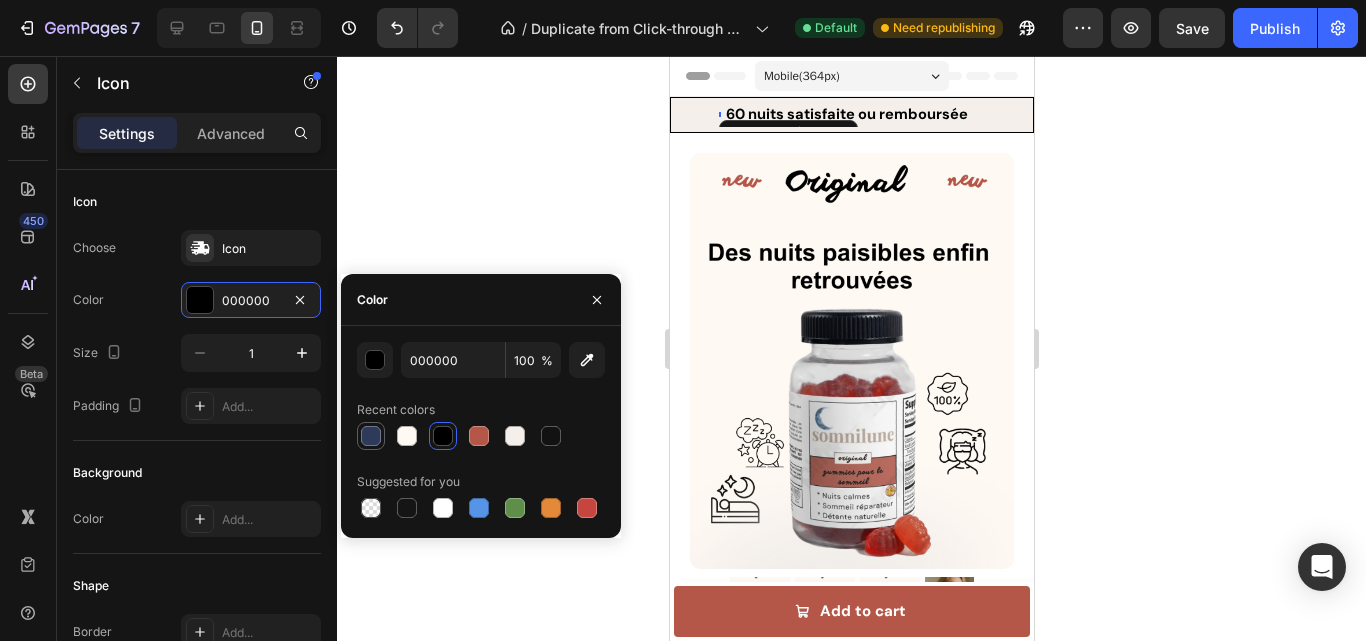 click at bounding box center [371, 436] 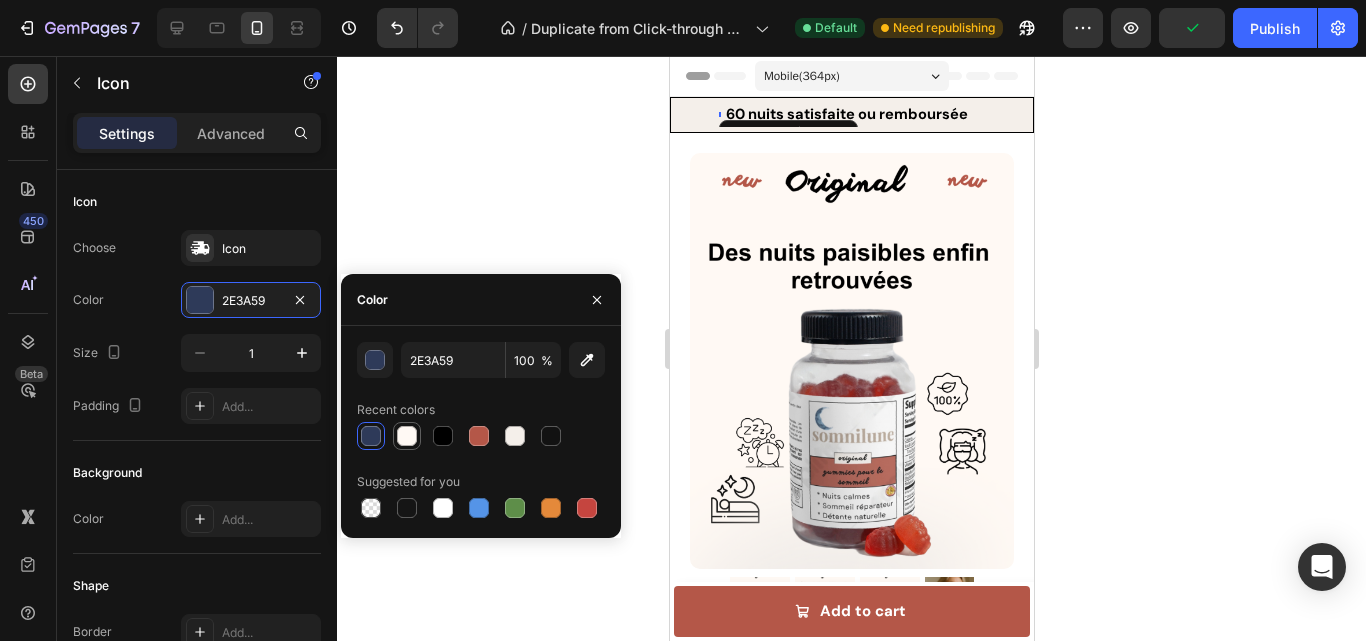 click at bounding box center [407, 436] 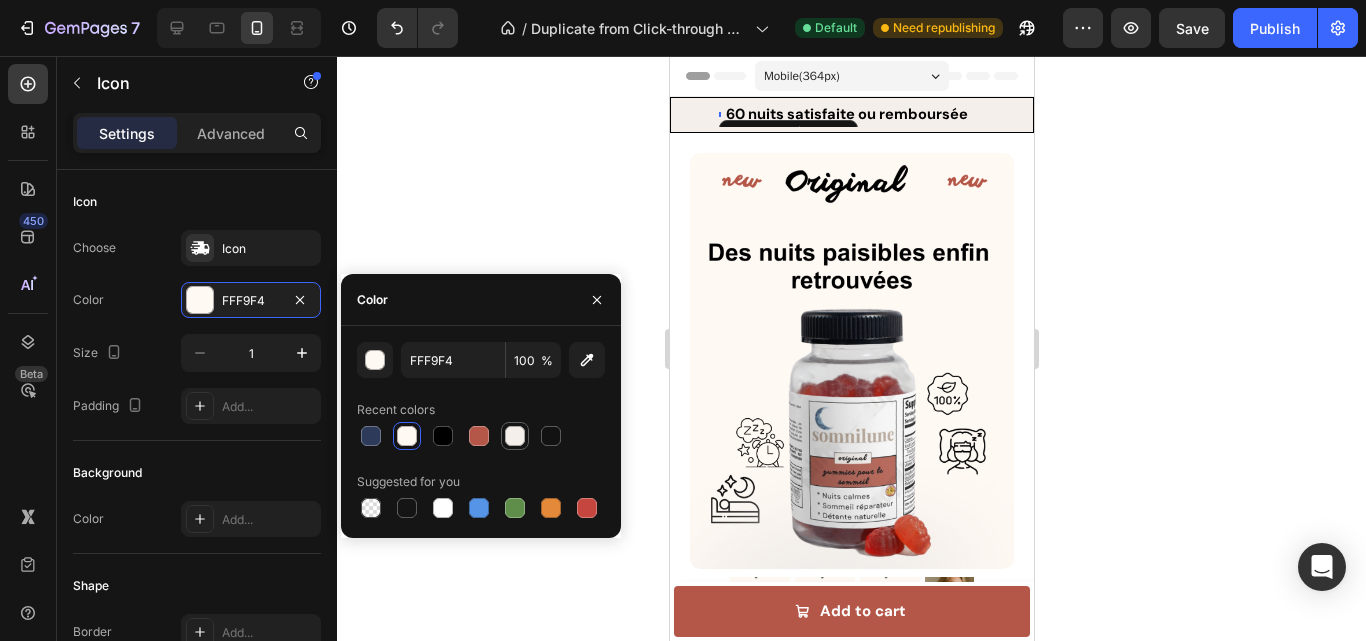 click at bounding box center (515, 436) 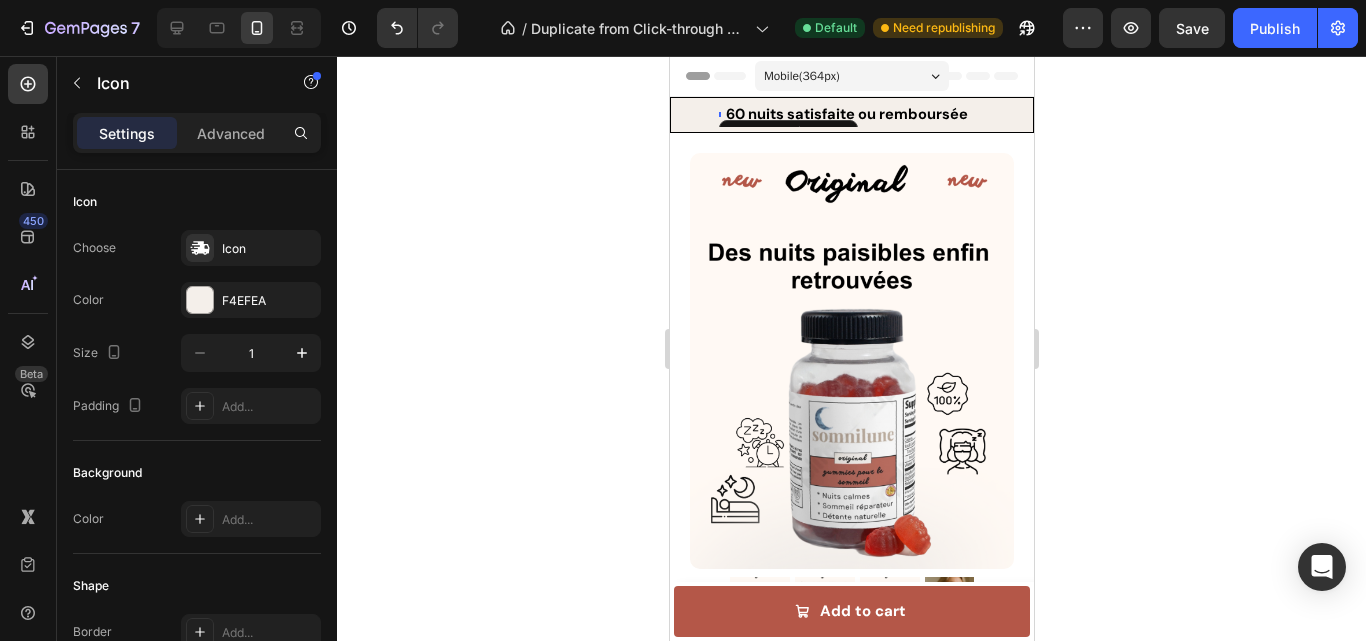 click 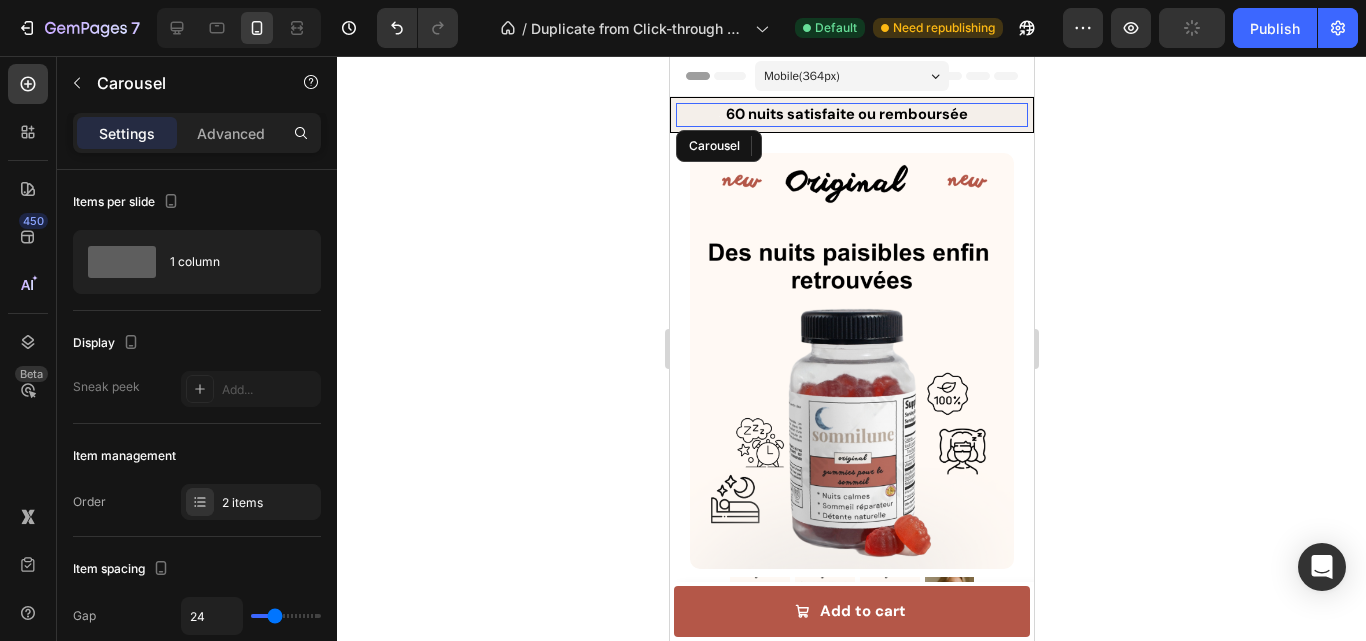 click 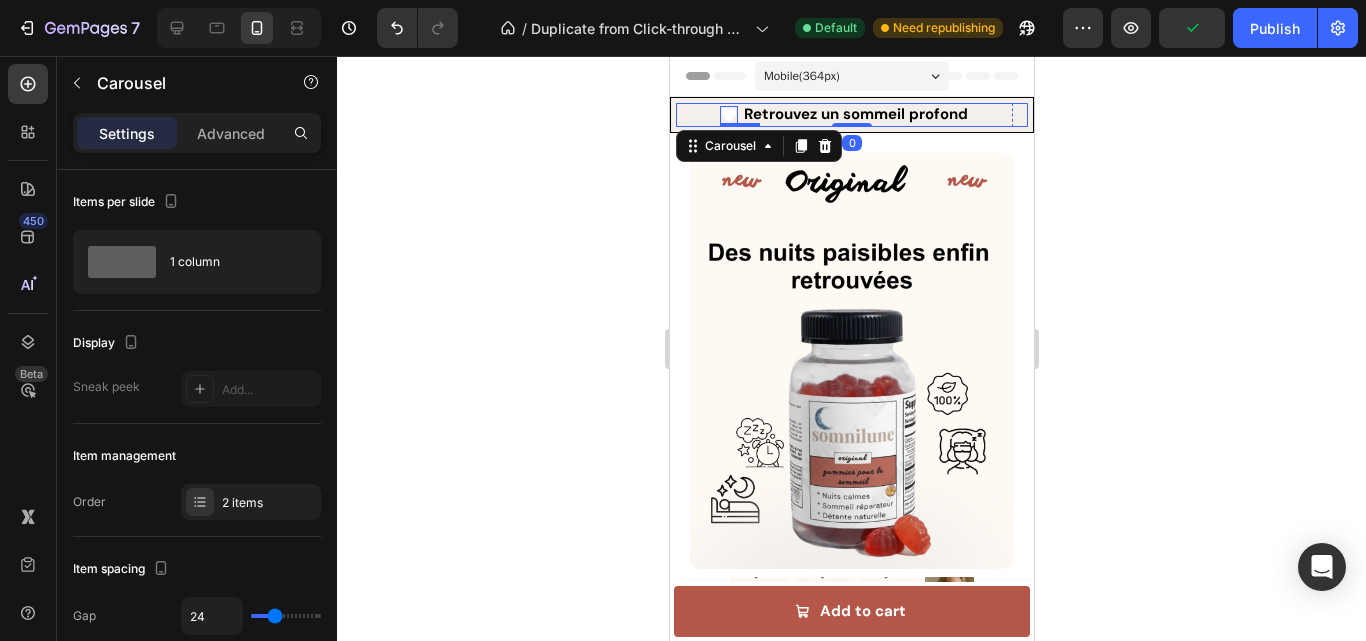 click 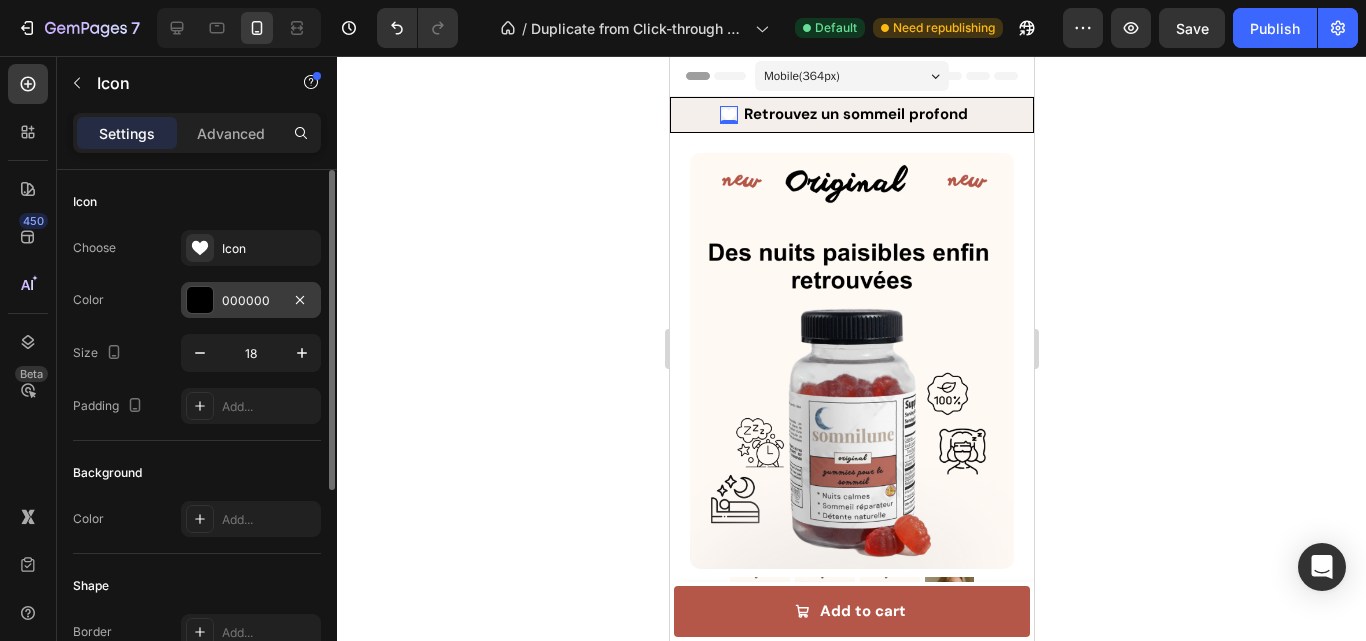 click on "000000" at bounding box center (251, 301) 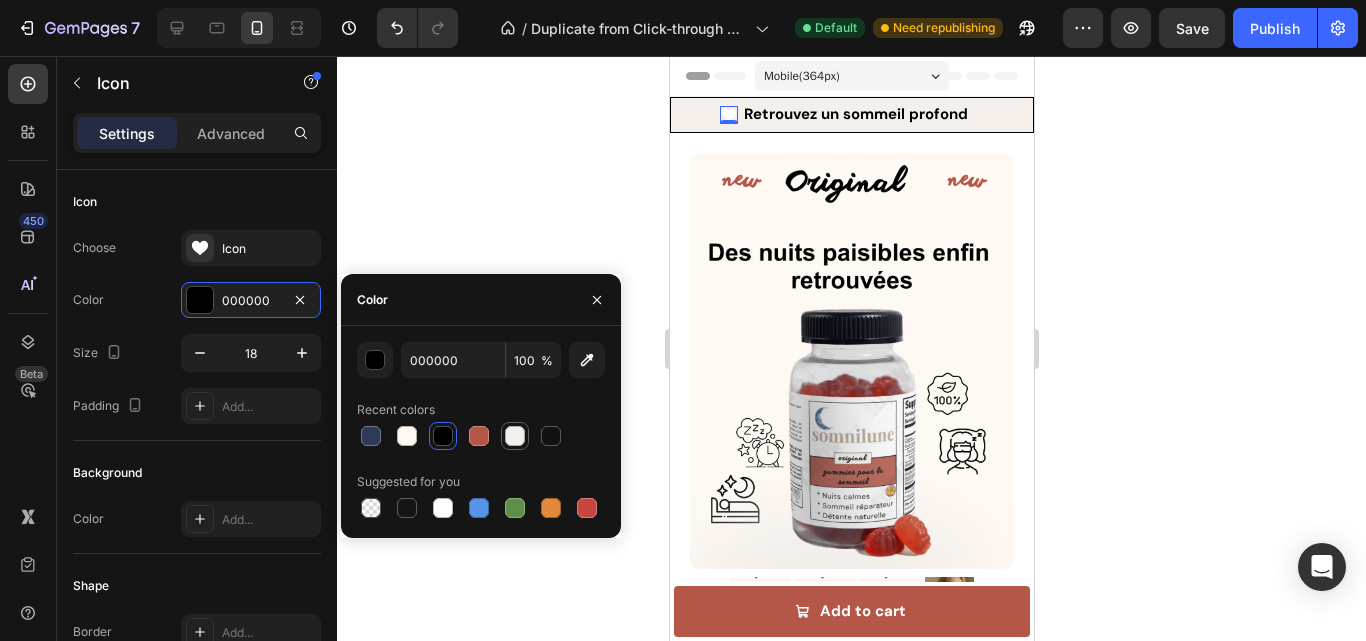 click at bounding box center [515, 436] 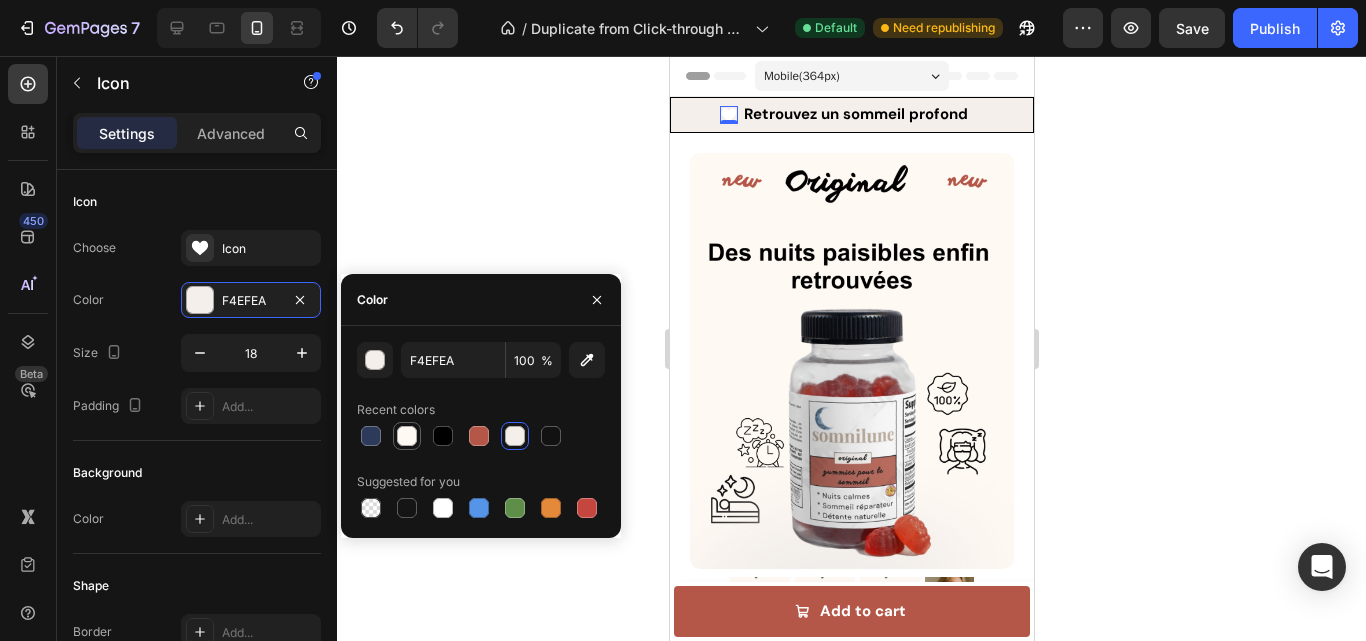 click at bounding box center (407, 436) 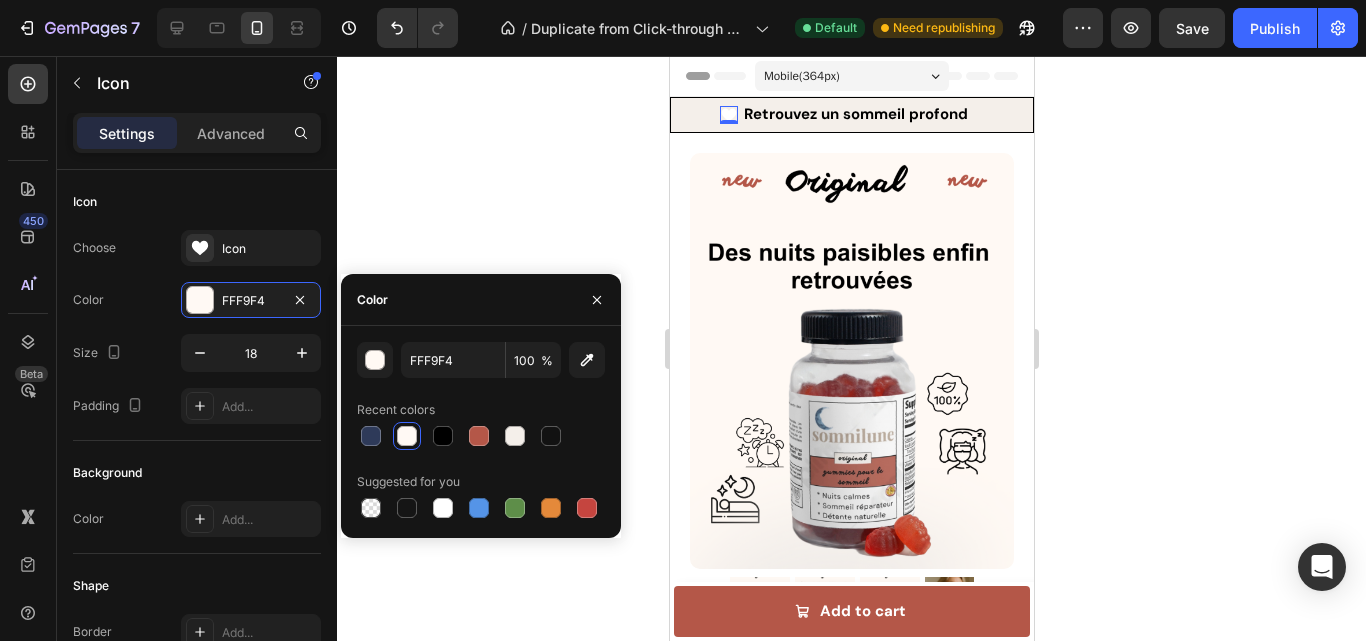 click at bounding box center (407, 436) 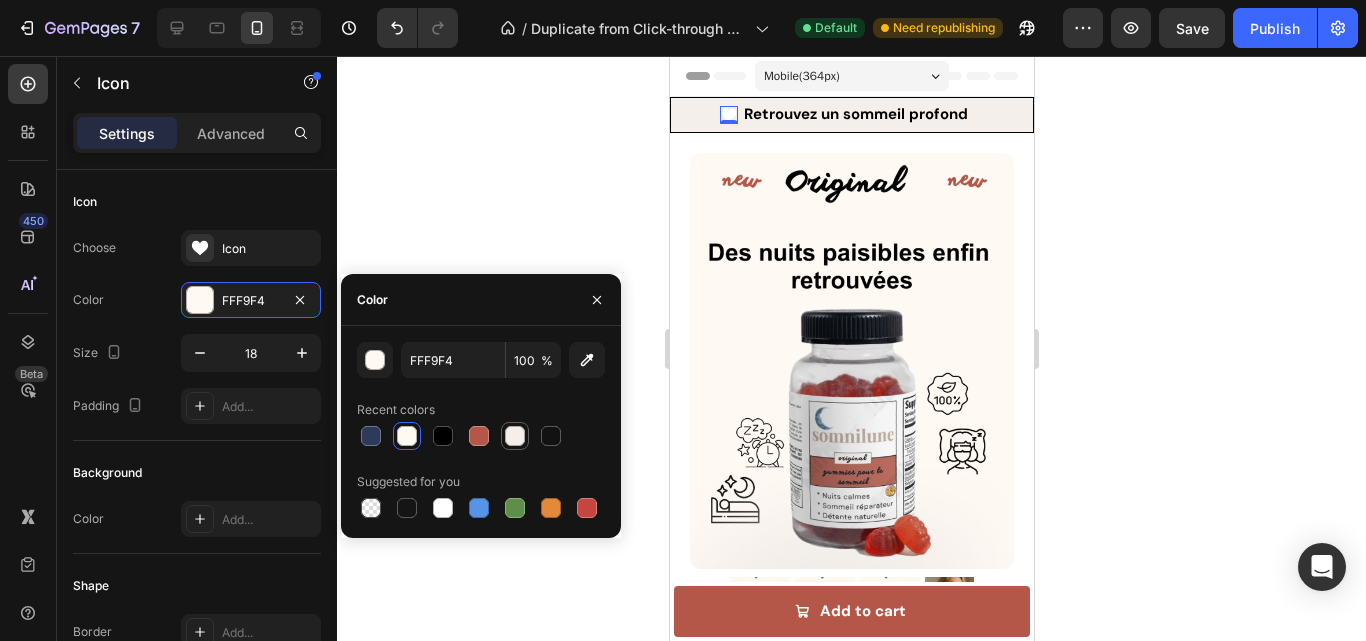 click at bounding box center (515, 436) 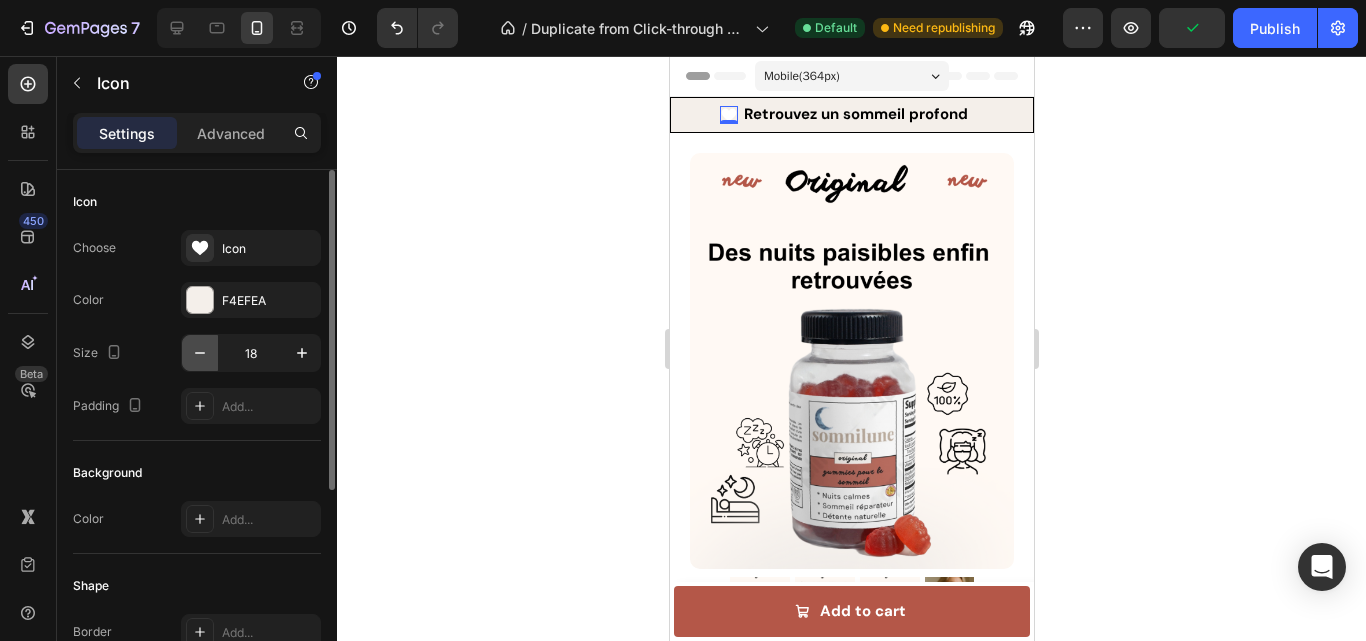 click 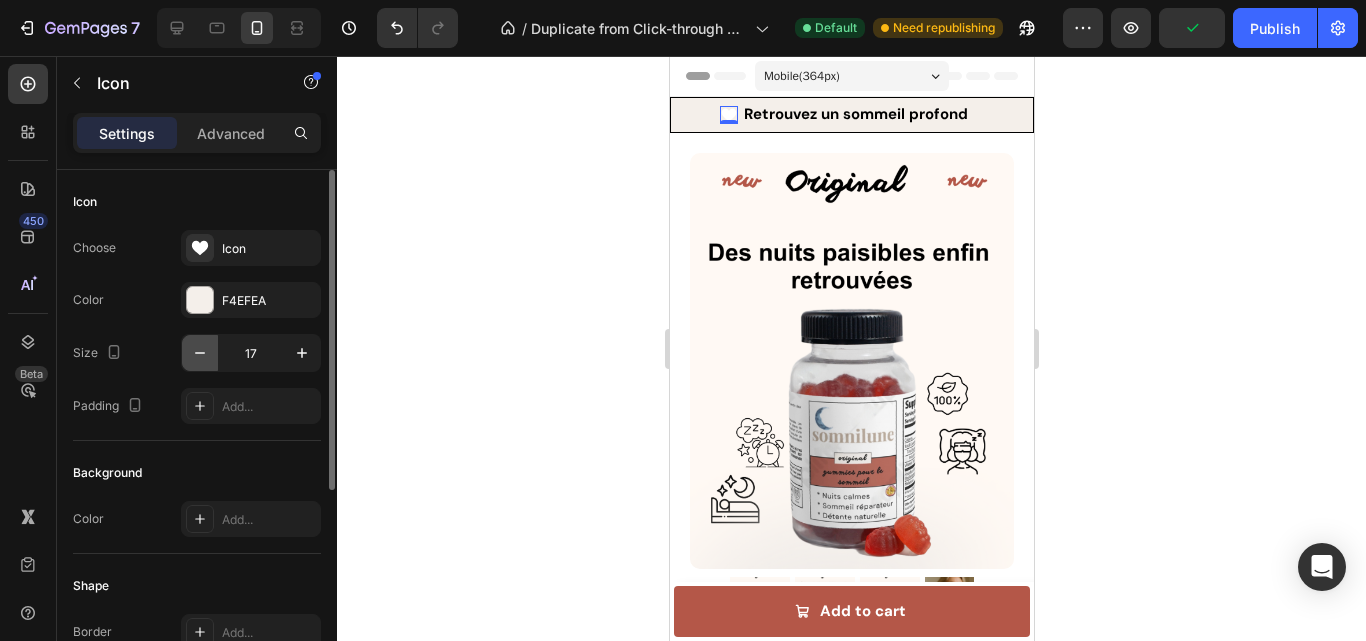 click 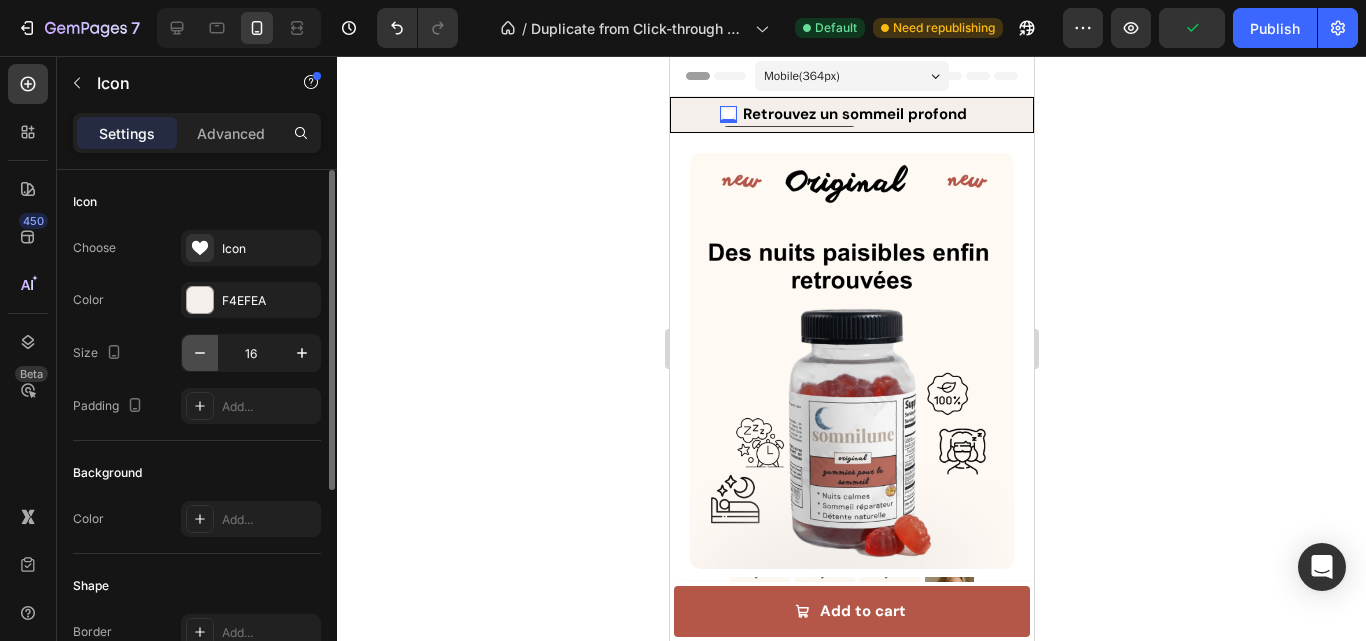 click 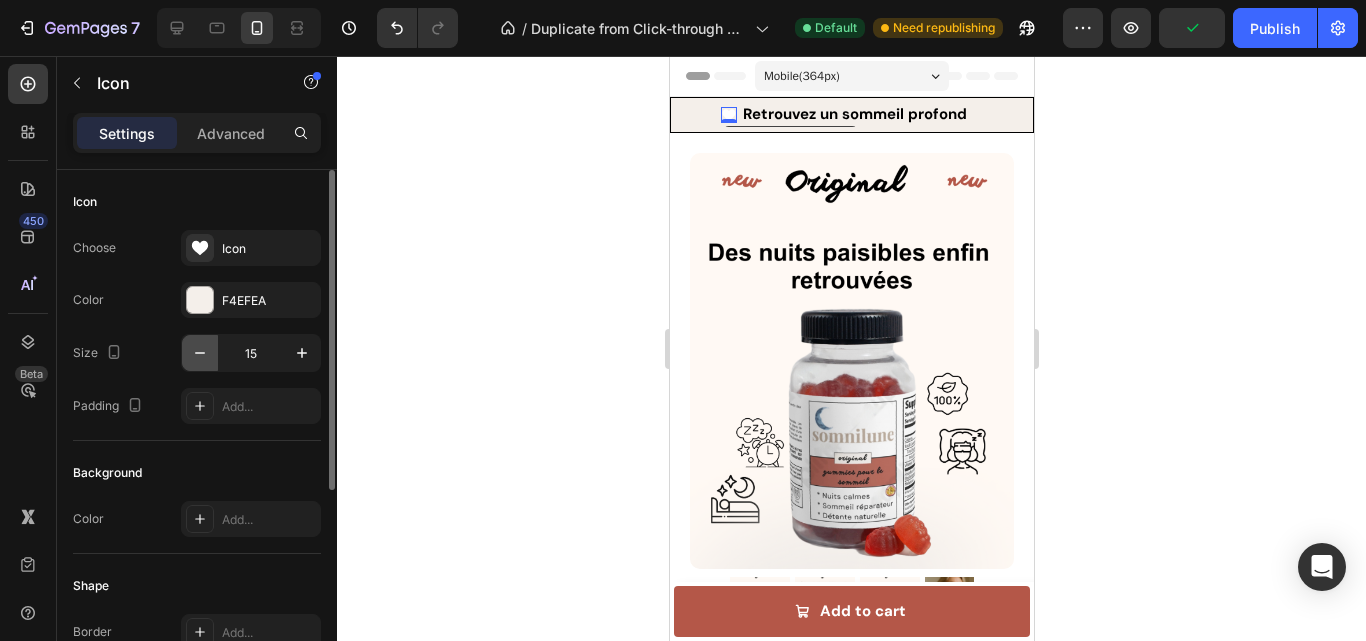 click 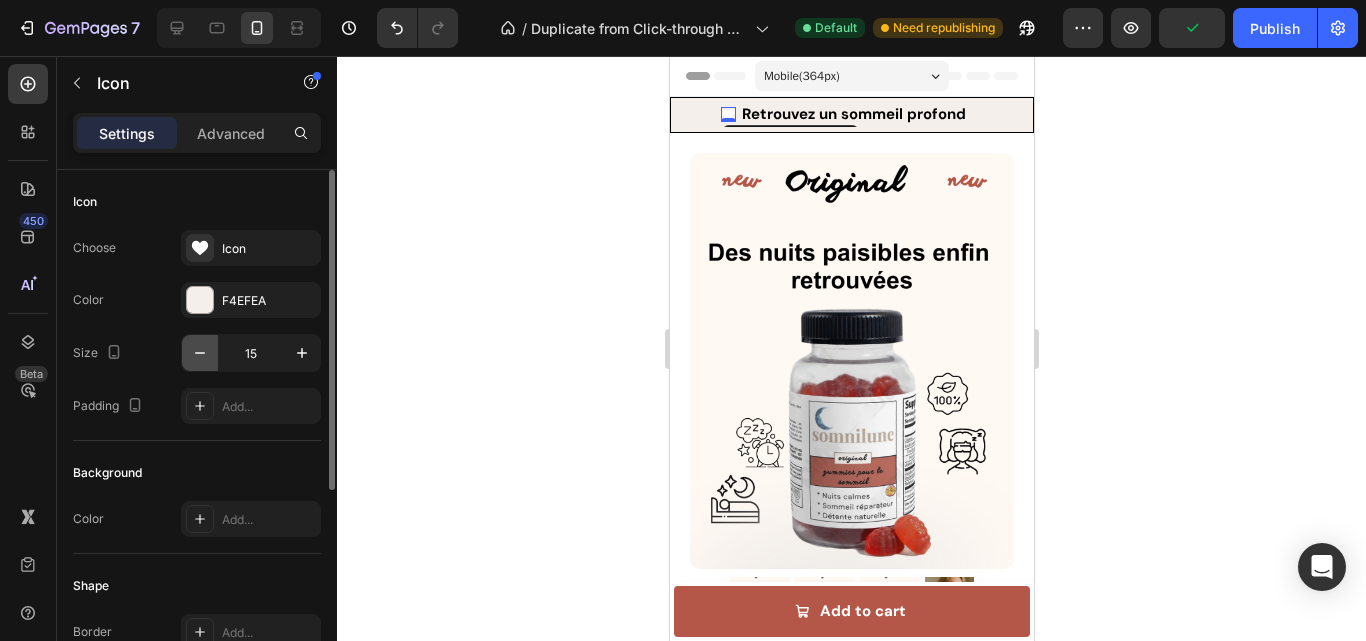 click 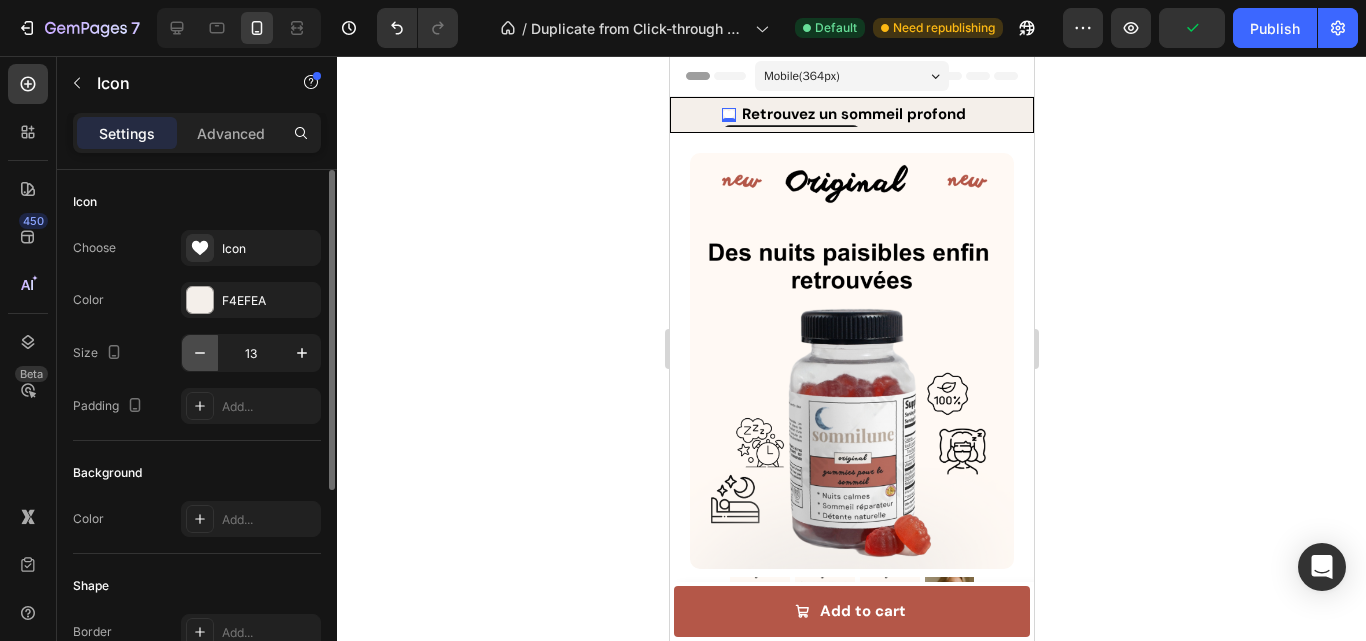 click 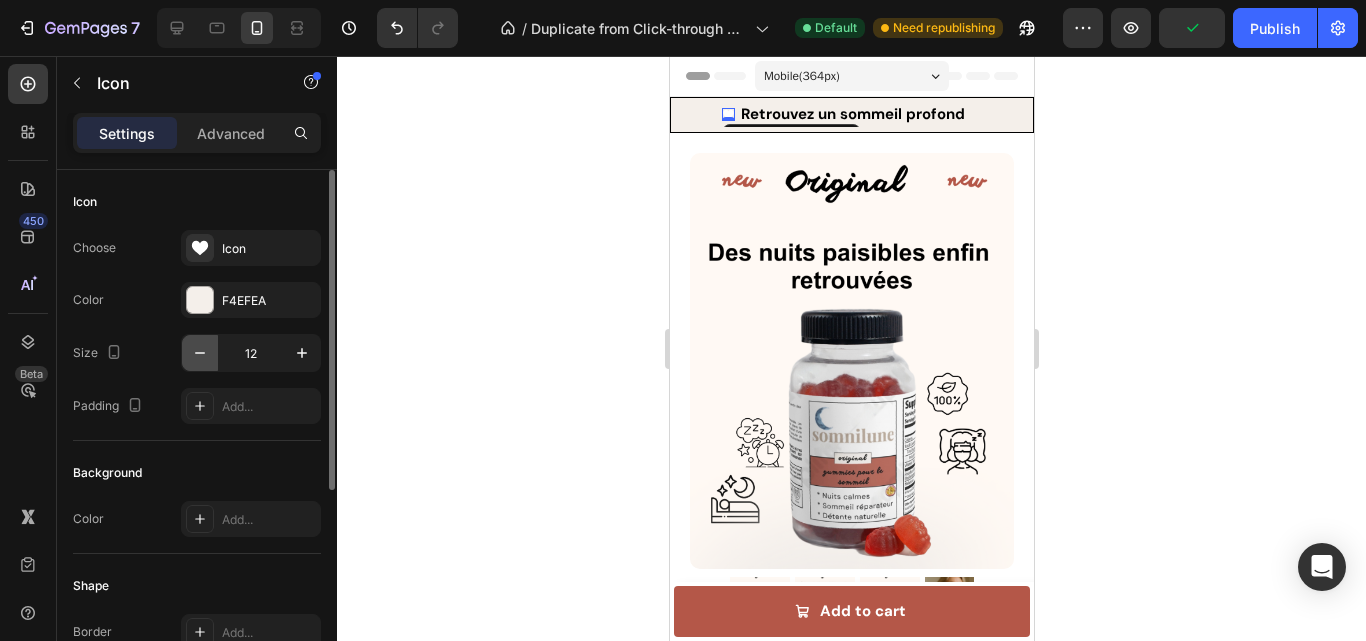 click 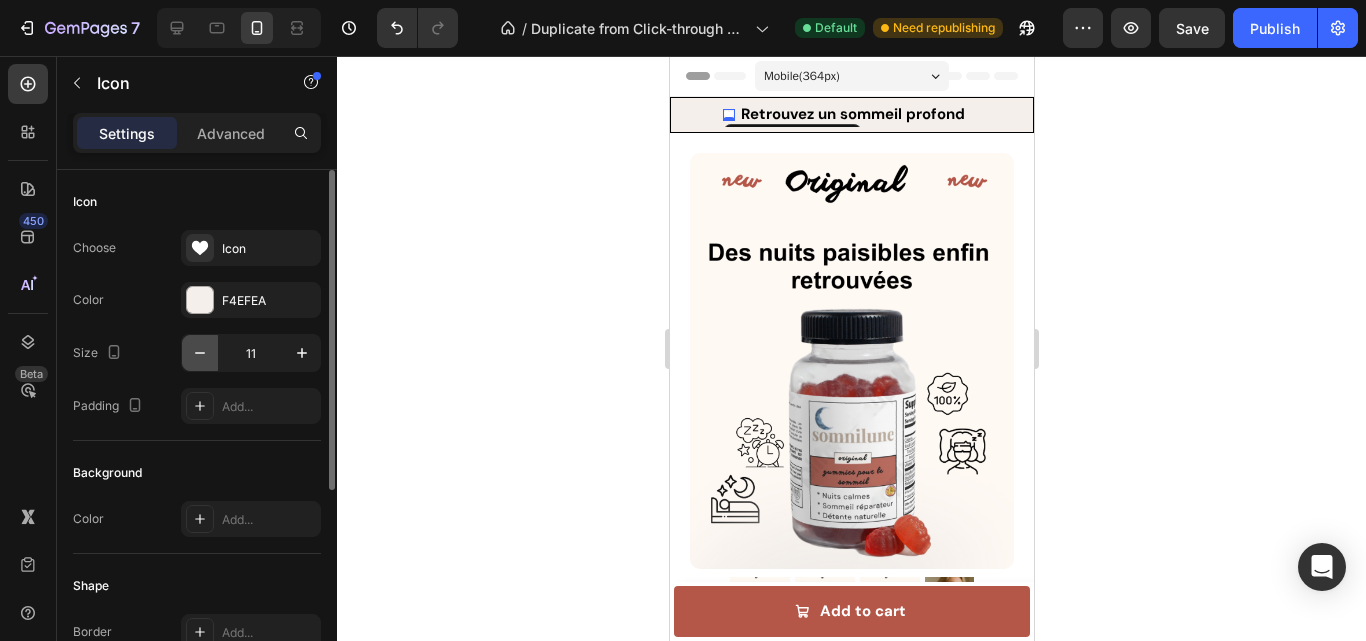 click 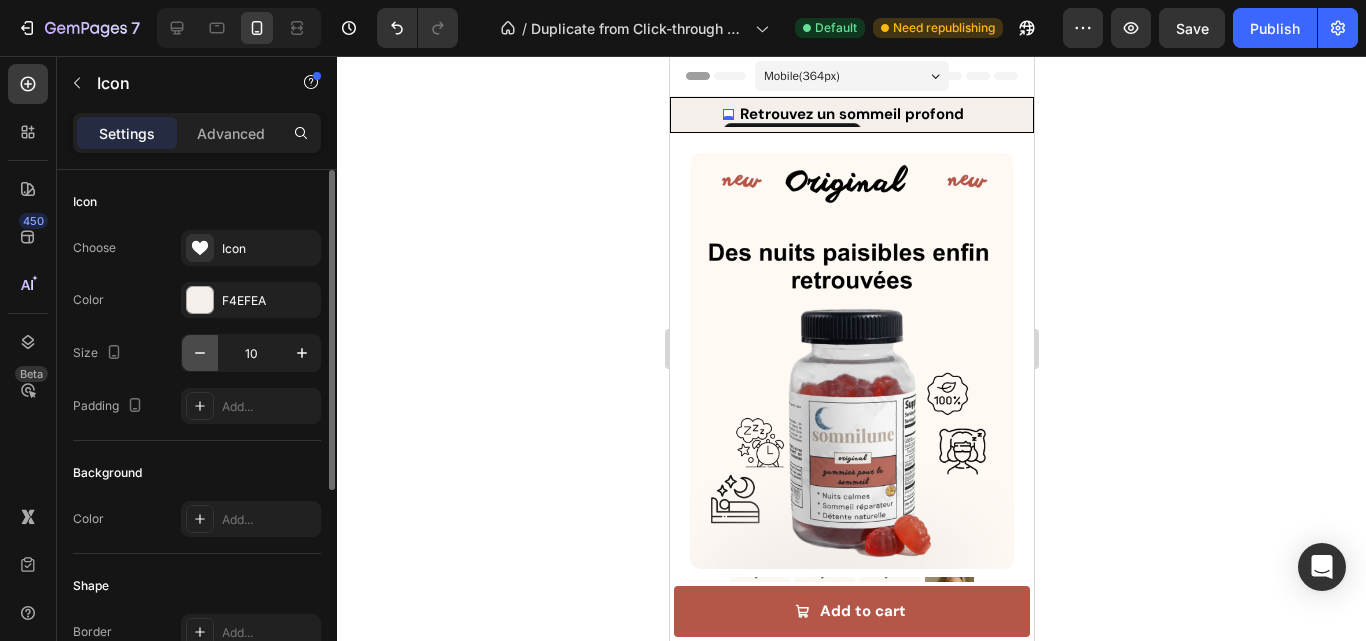 click 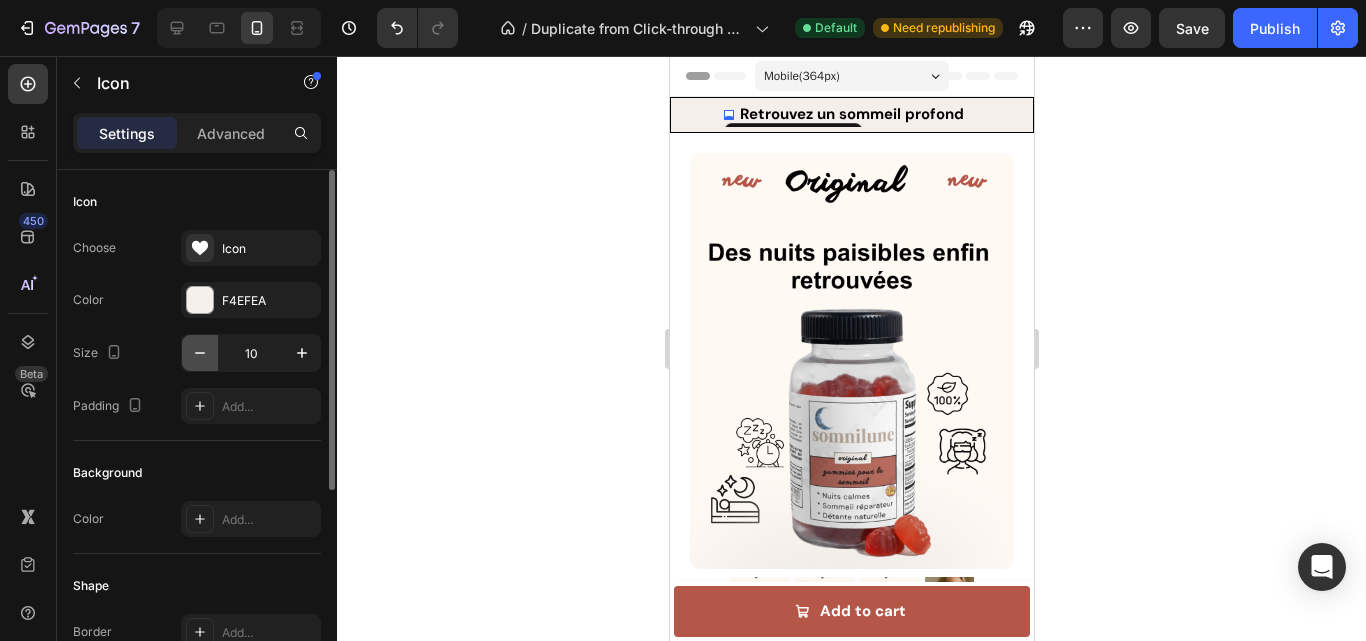 click 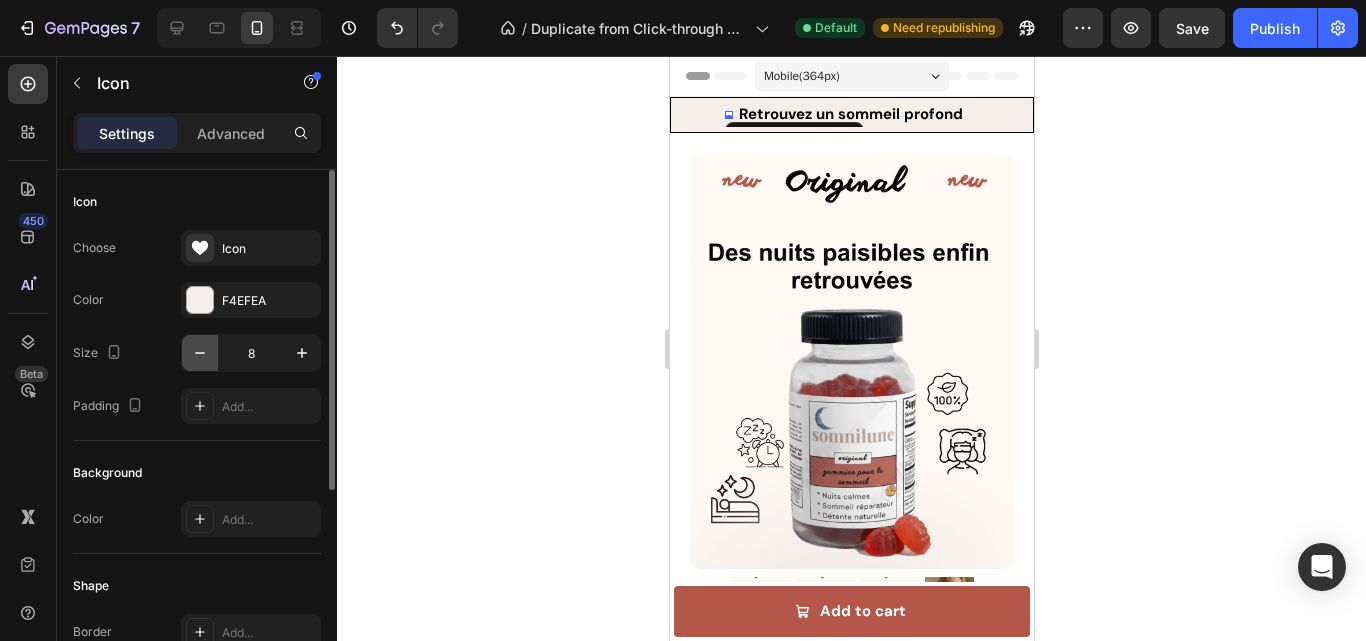 click 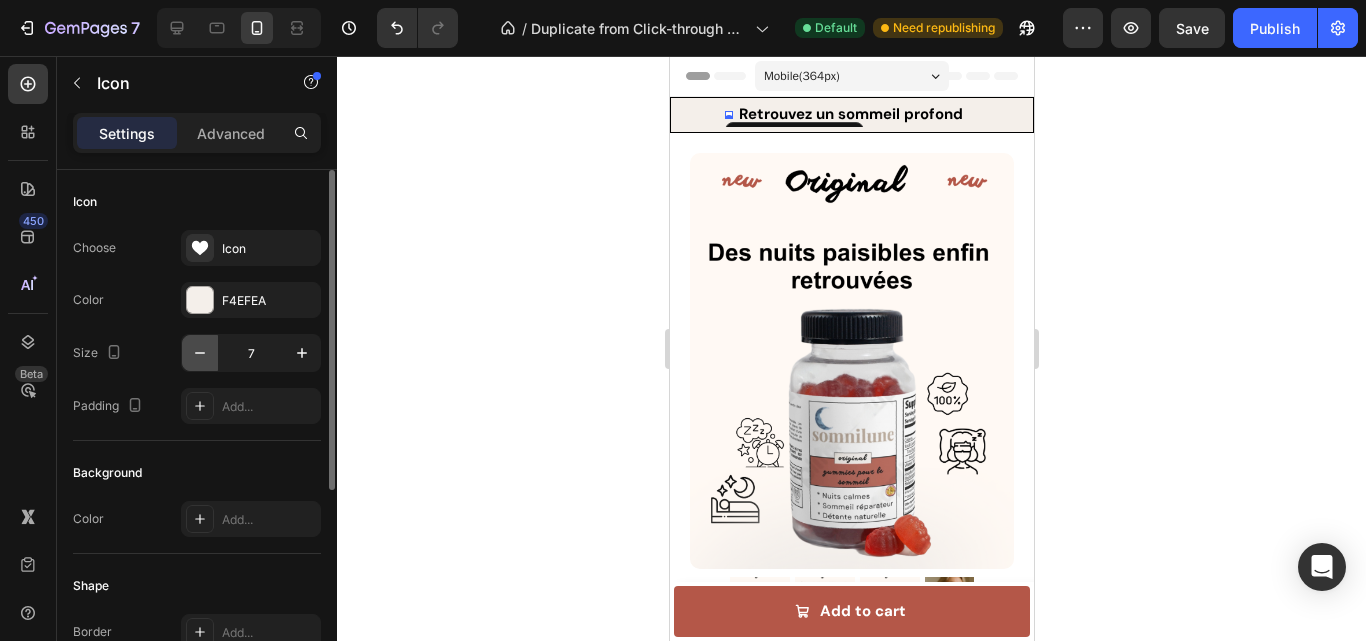 click 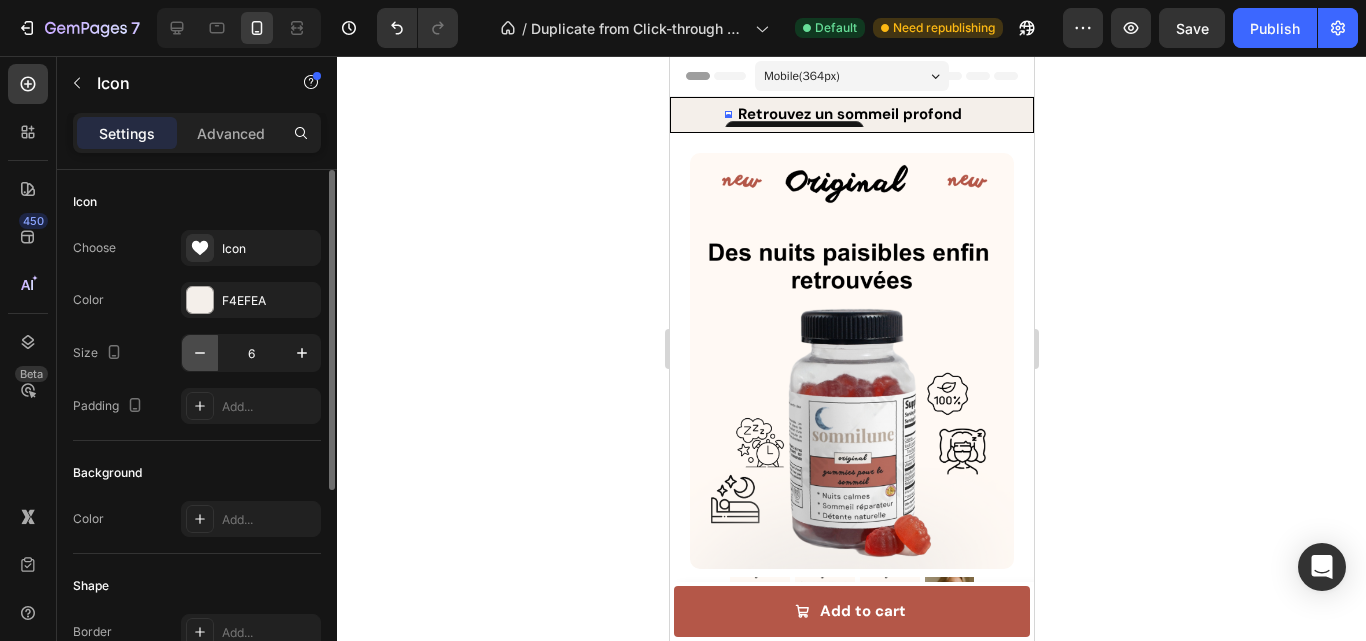 click 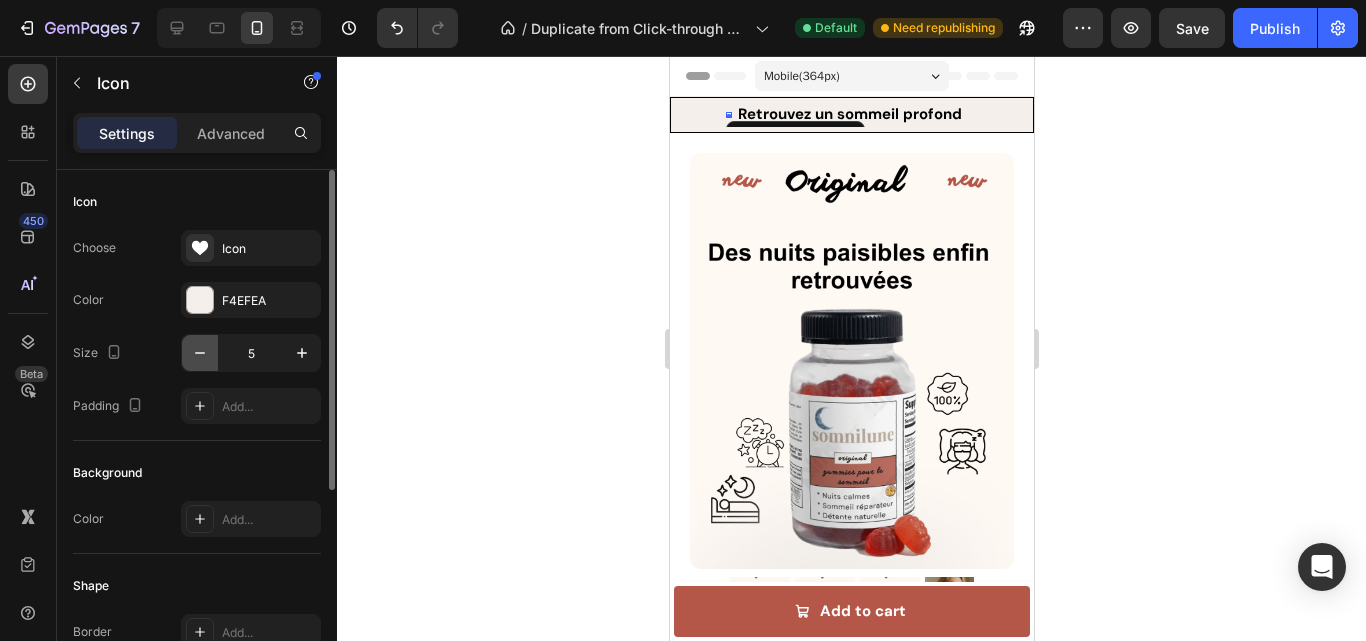 click 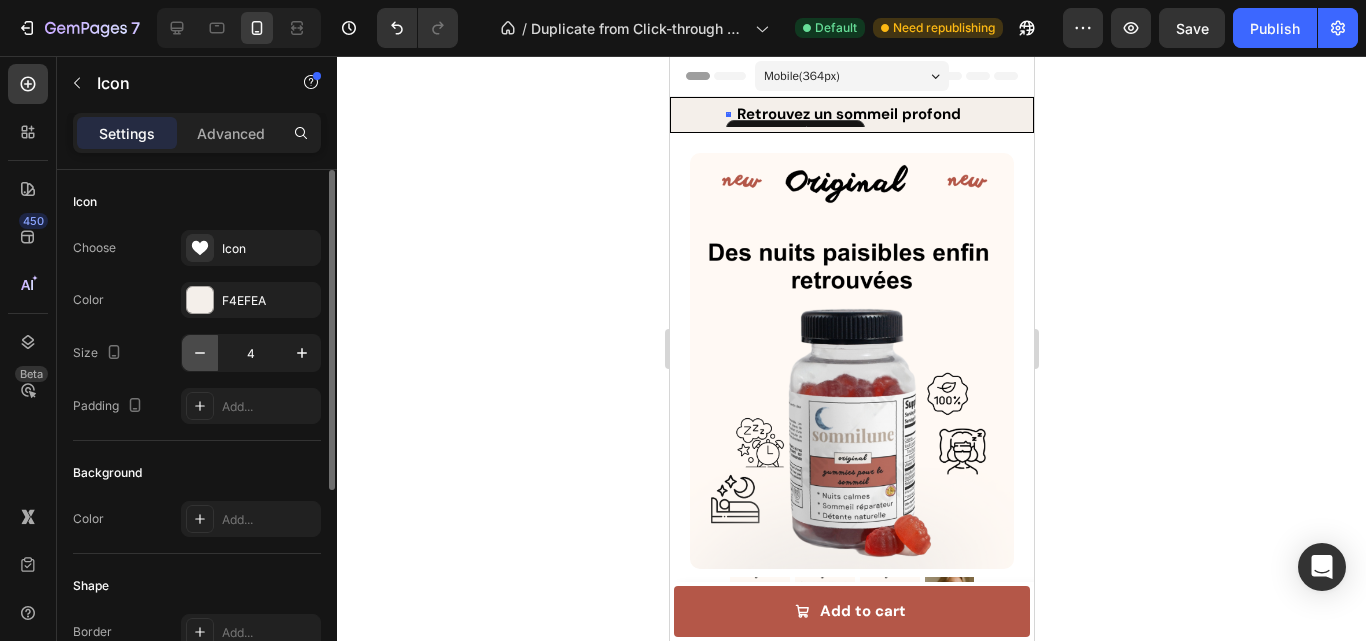 click 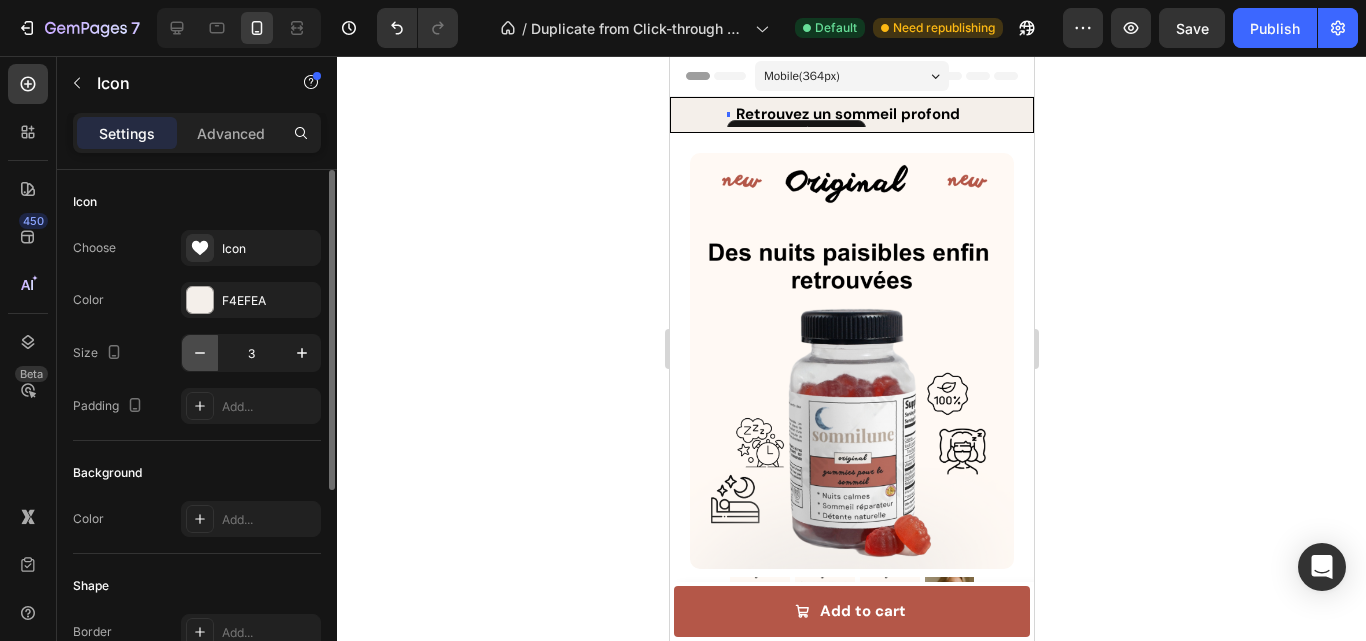 click 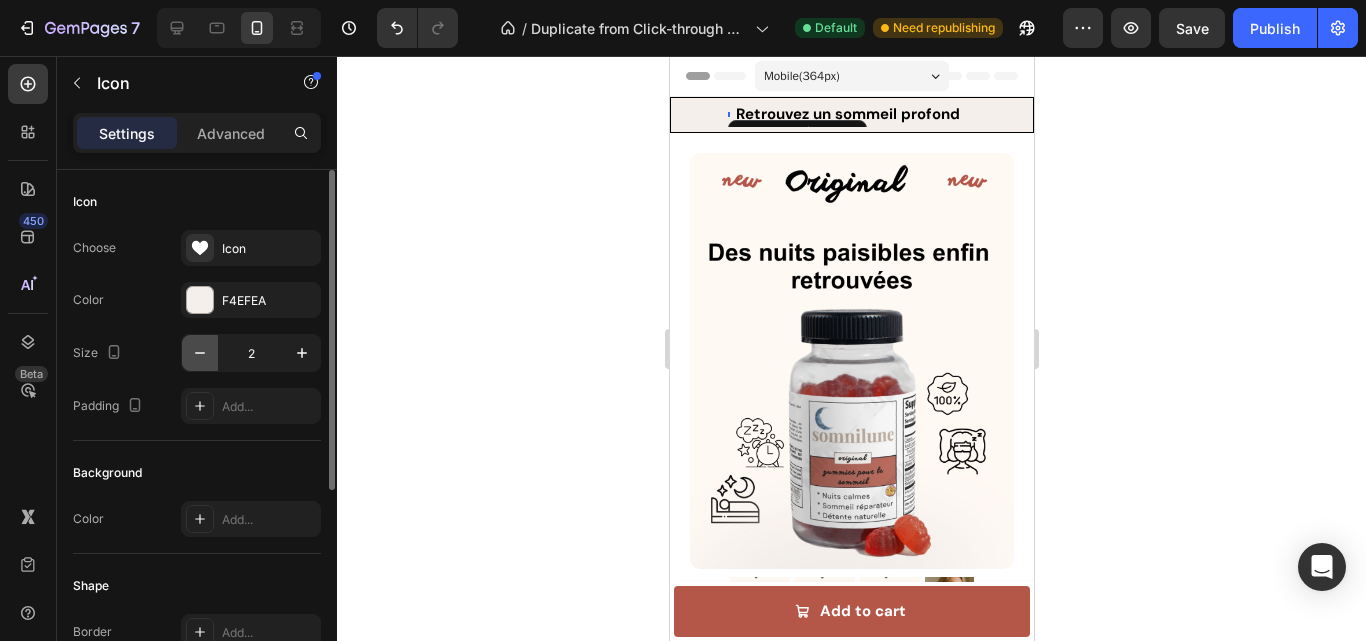 click 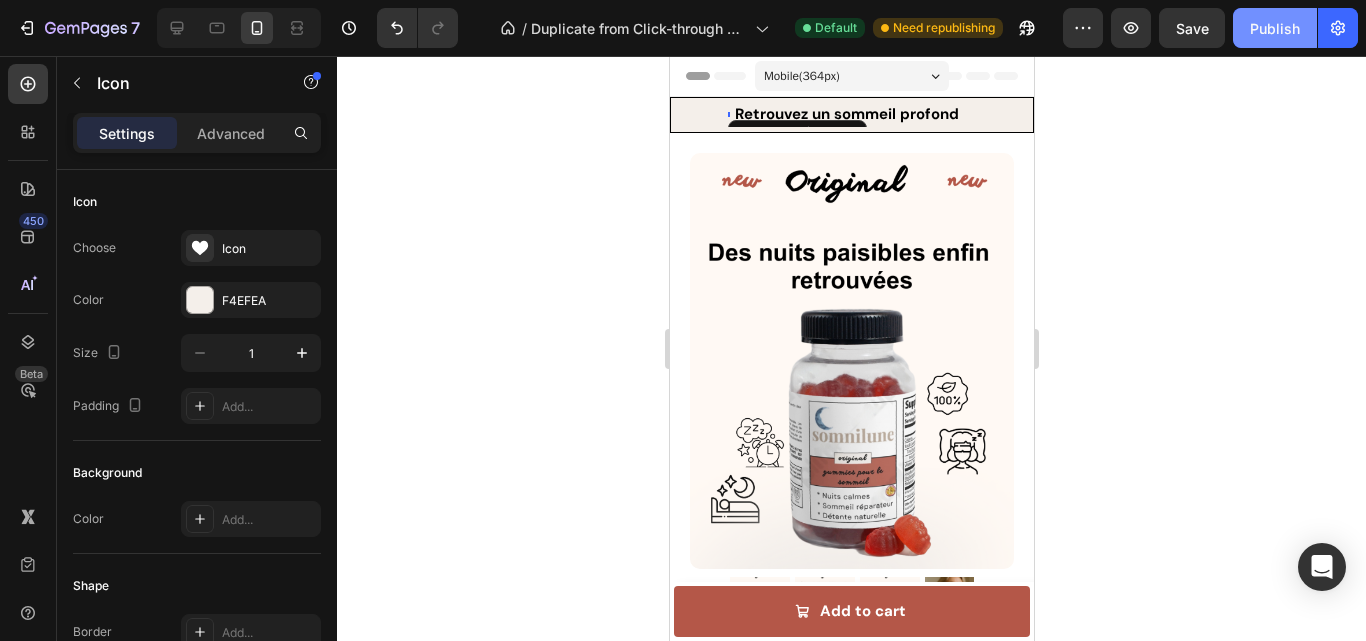 click on "Publish" at bounding box center [1275, 28] 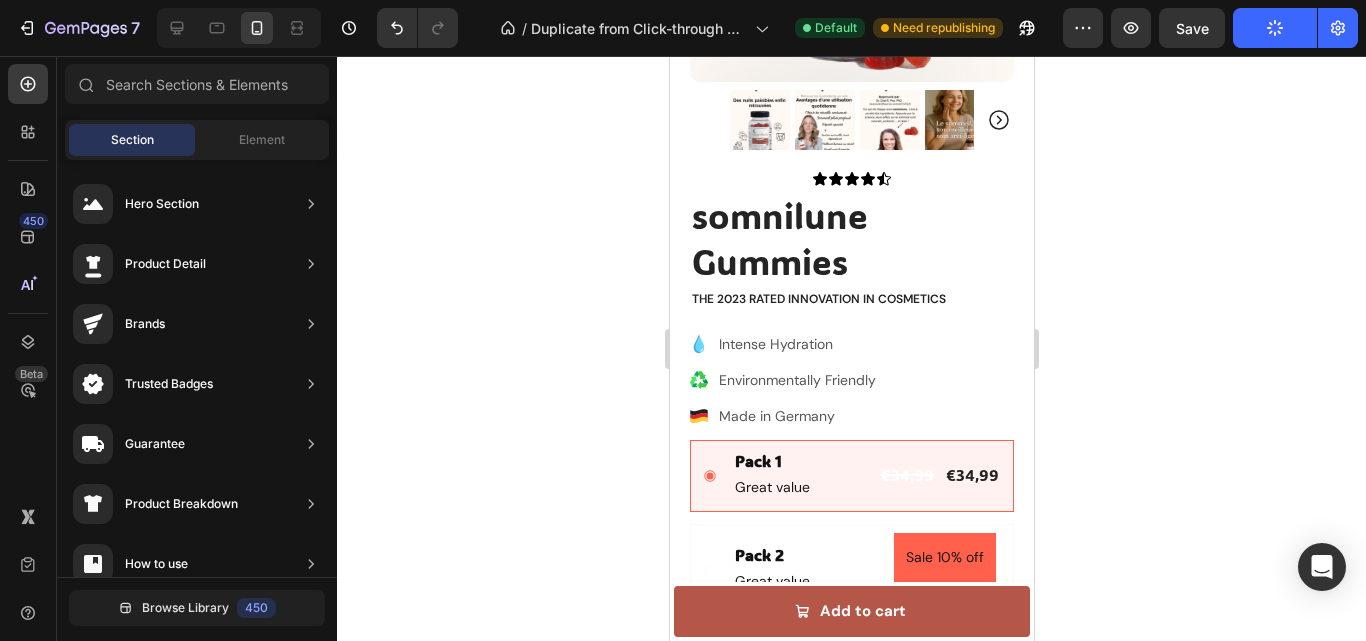 scroll, scrollTop: 393, scrollLeft: 0, axis: vertical 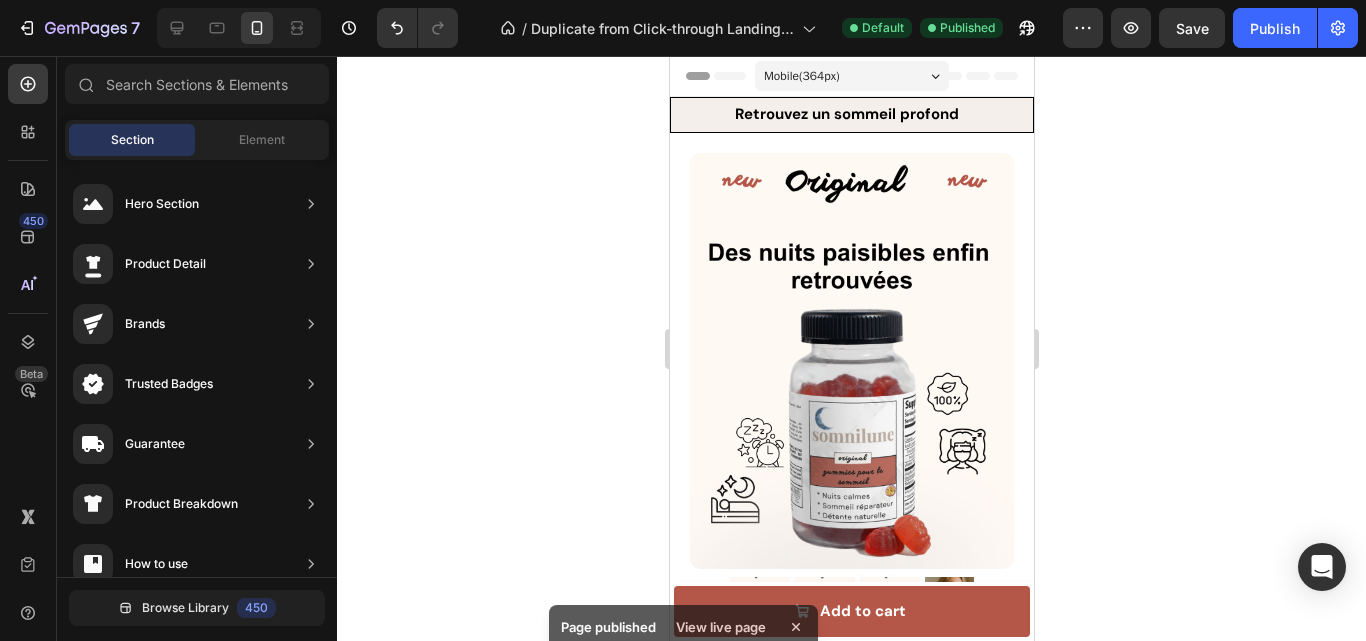click 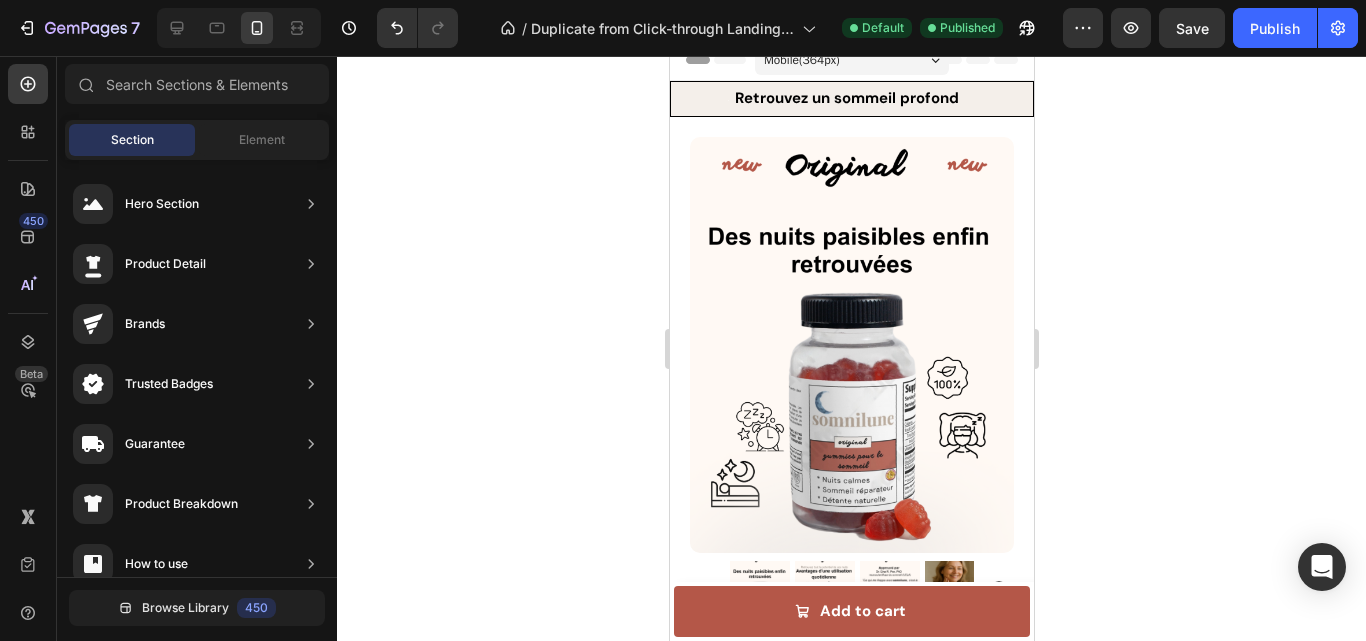 scroll, scrollTop: 63, scrollLeft: 0, axis: vertical 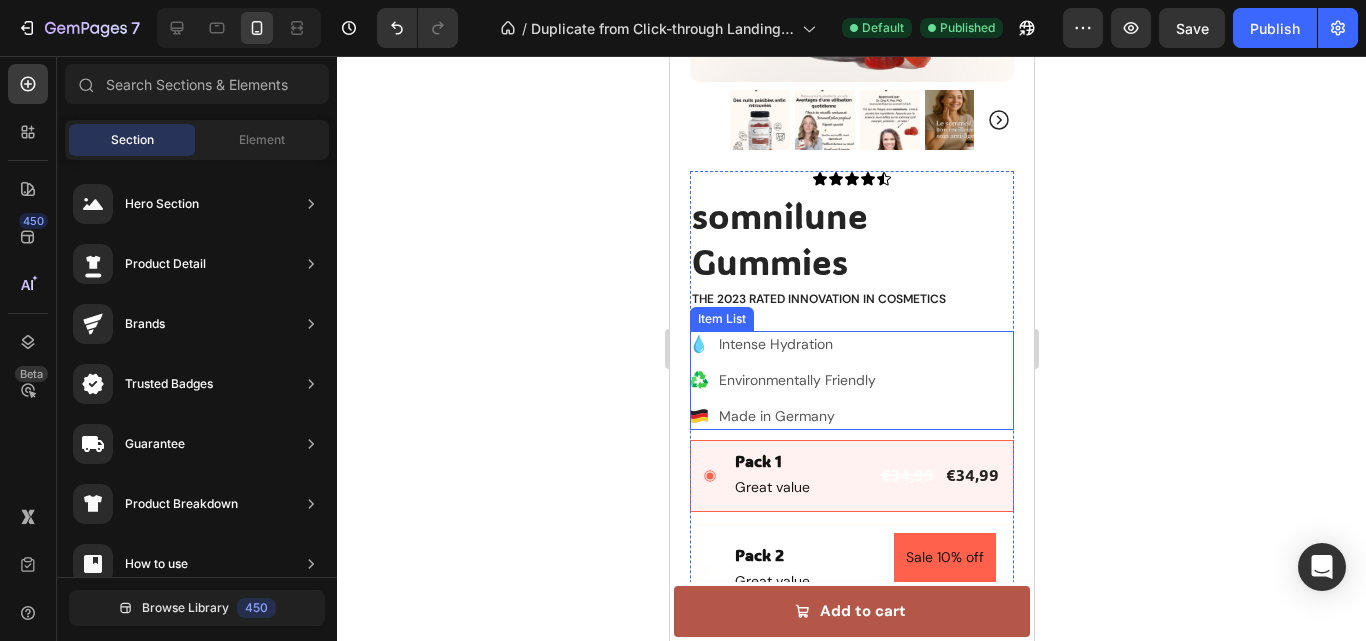 click on "Intense Hydration" at bounding box center [796, 344] 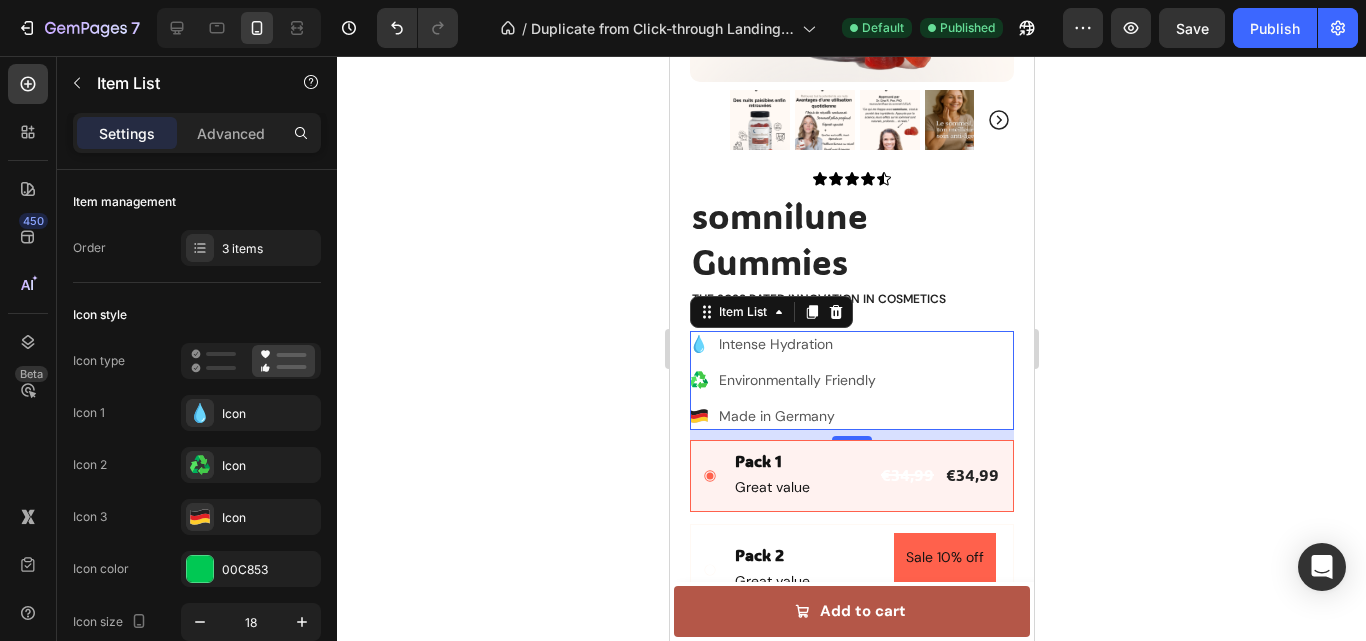 click on "Intense Hydration" at bounding box center (796, 344) 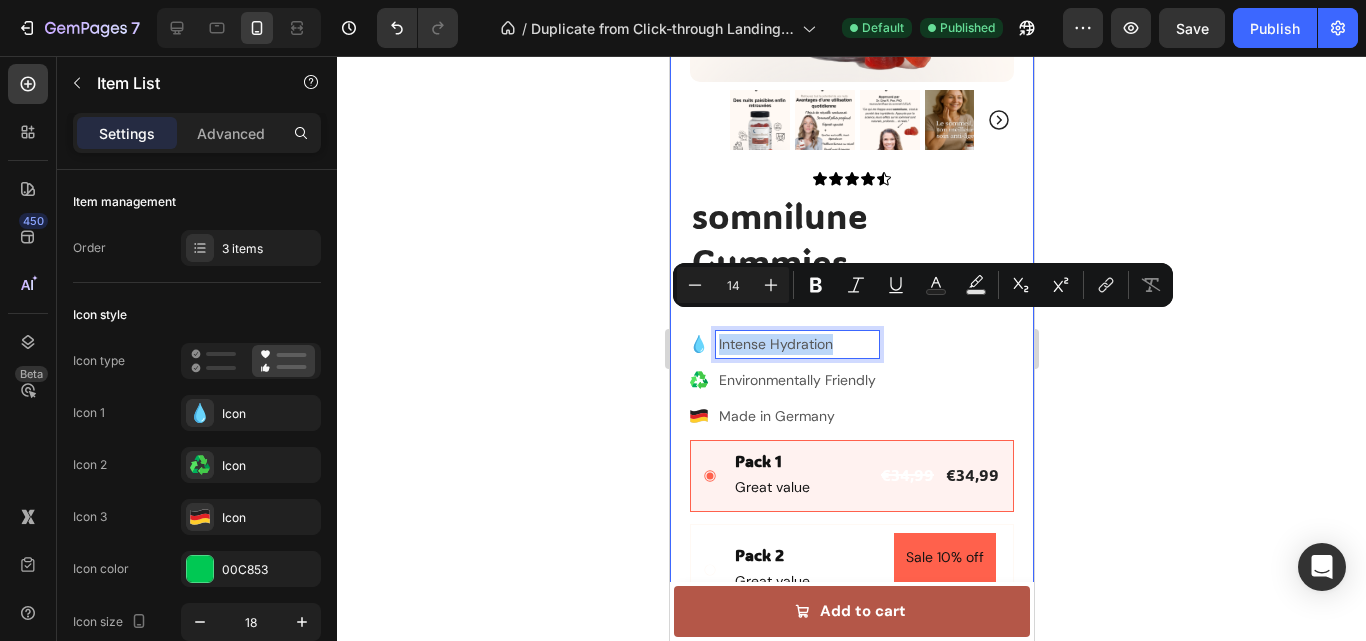 drag, startPoint x: 830, startPoint y: 327, endPoint x: 681, endPoint y: 321, distance: 149.12076 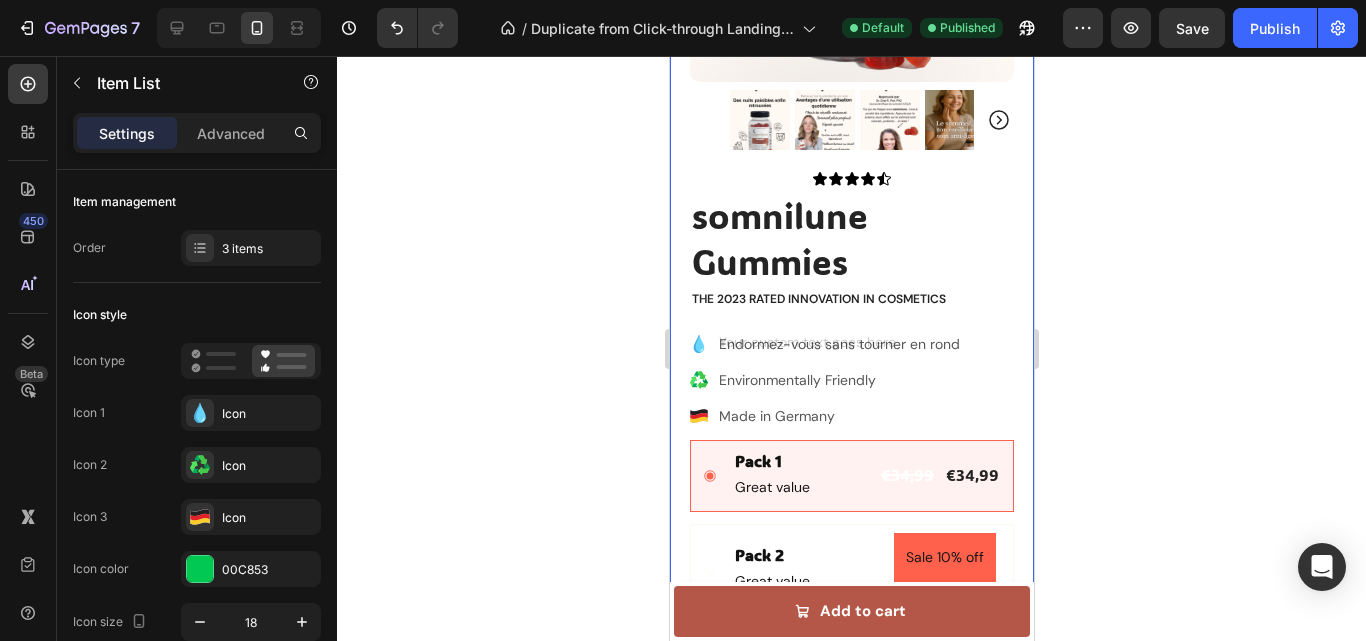 scroll, scrollTop: 481, scrollLeft: 0, axis: vertical 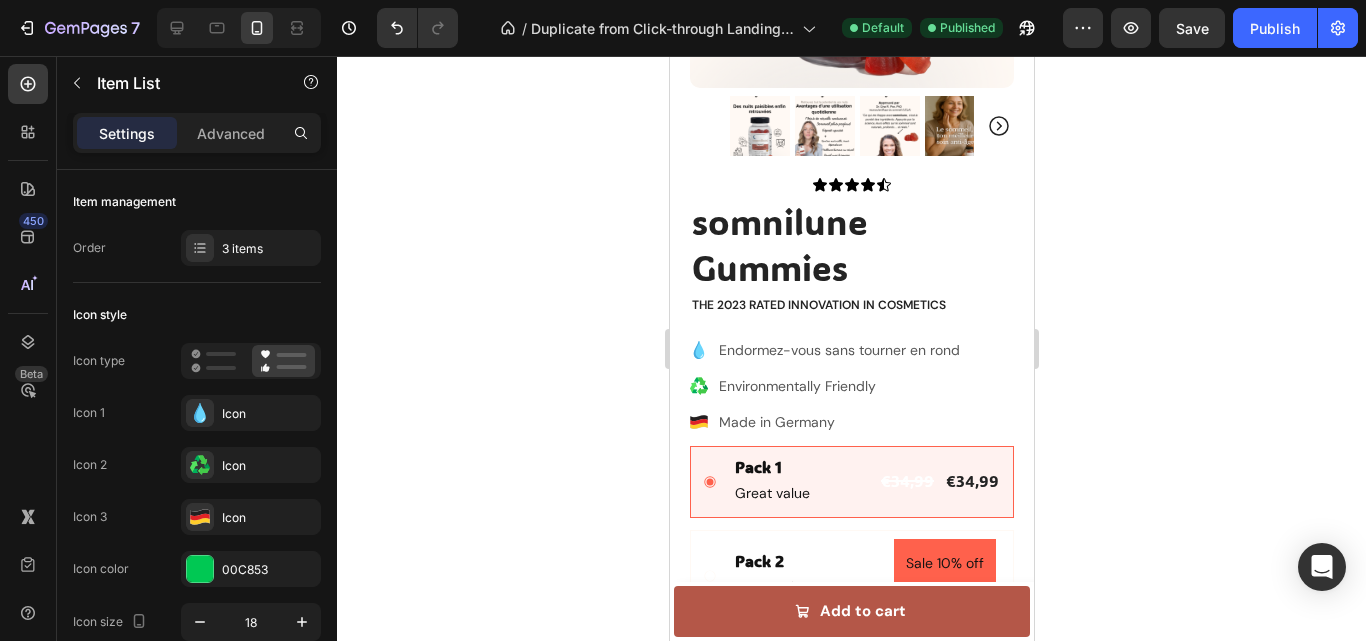 click 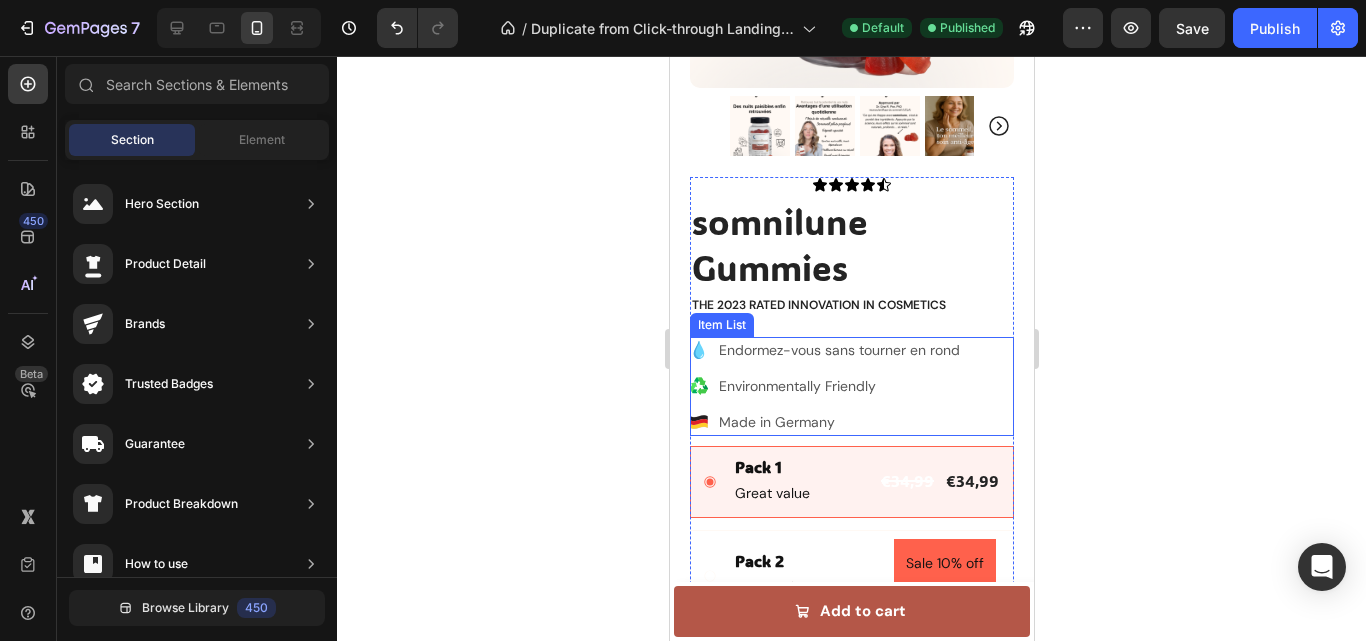 click on "Endormez-vous sans tourner en rond" at bounding box center (838, 350) 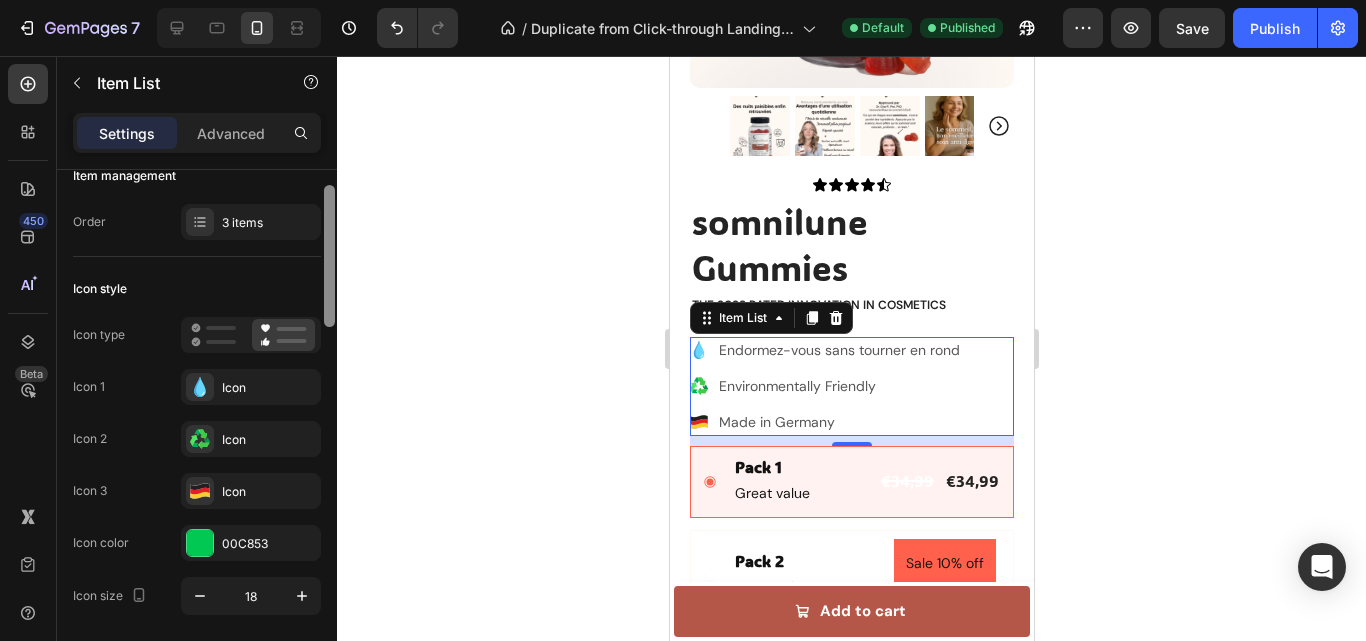 scroll, scrollTop: 33, scrollLeft: 0, axis: vertical 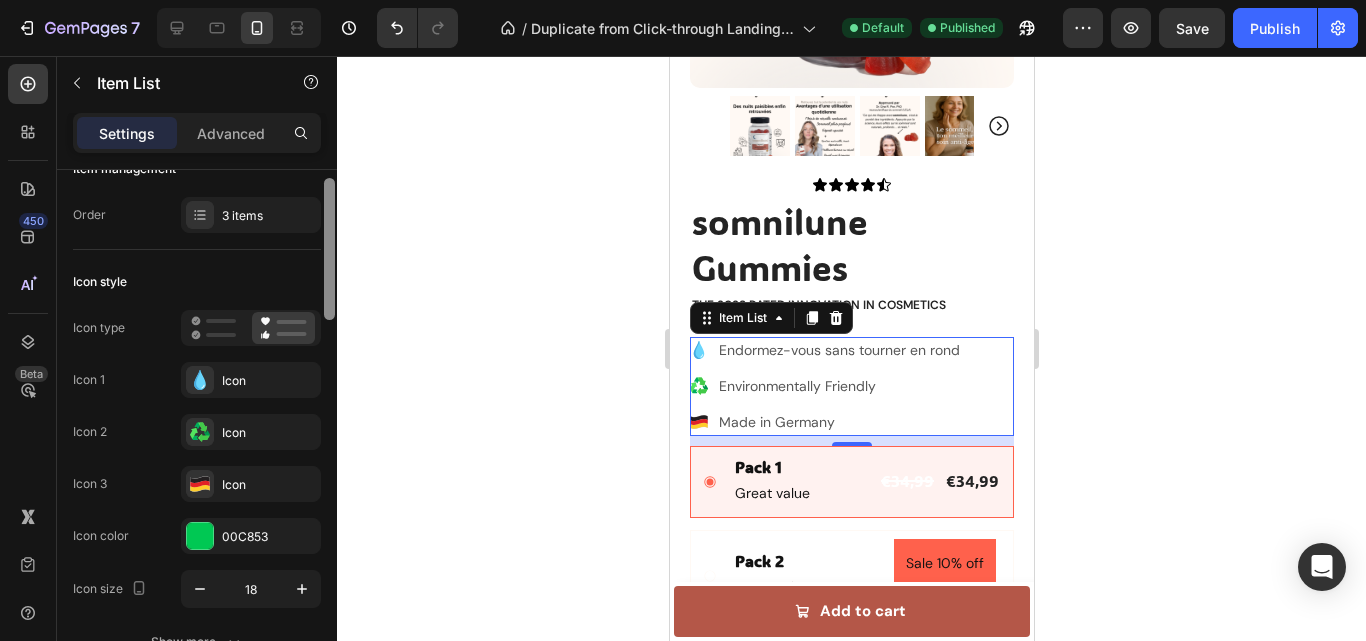 click at bounding box center [329, 249] 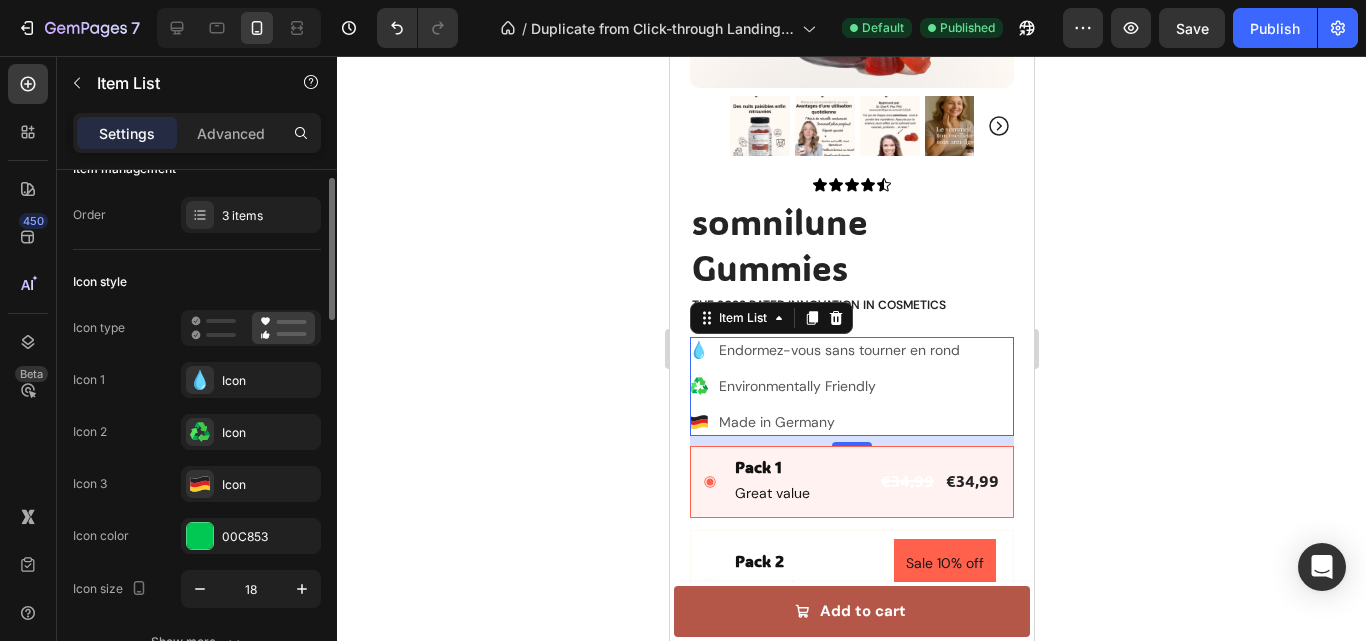 click on "Icon type" at bounding box center (197, 328) 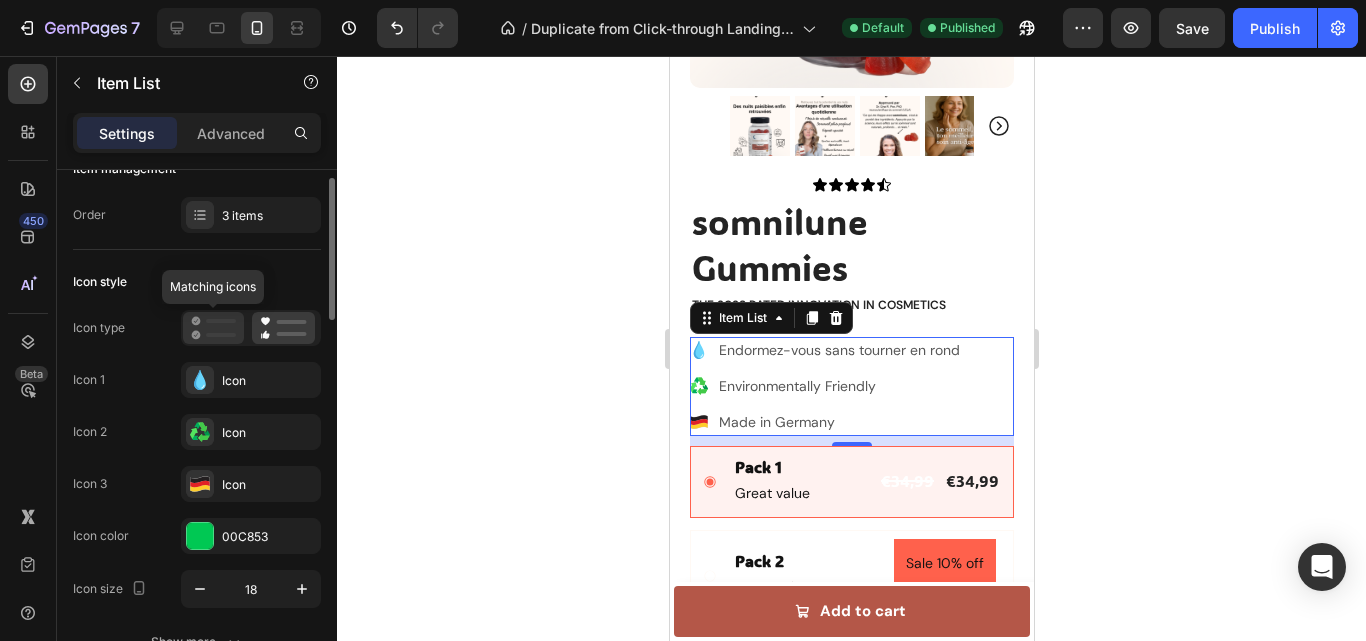 click 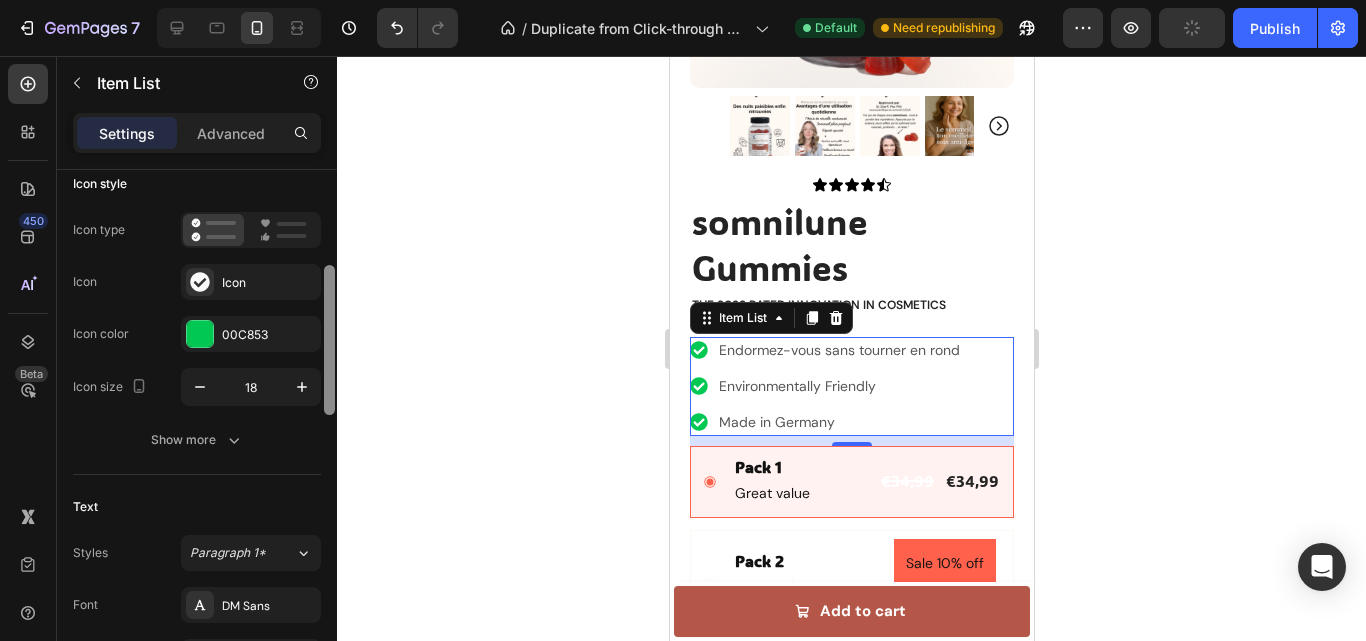 drag, startPoint x: 328, startPoint y: 311, endPoint x: 331, endPoint y: 352, distance: 41.109608 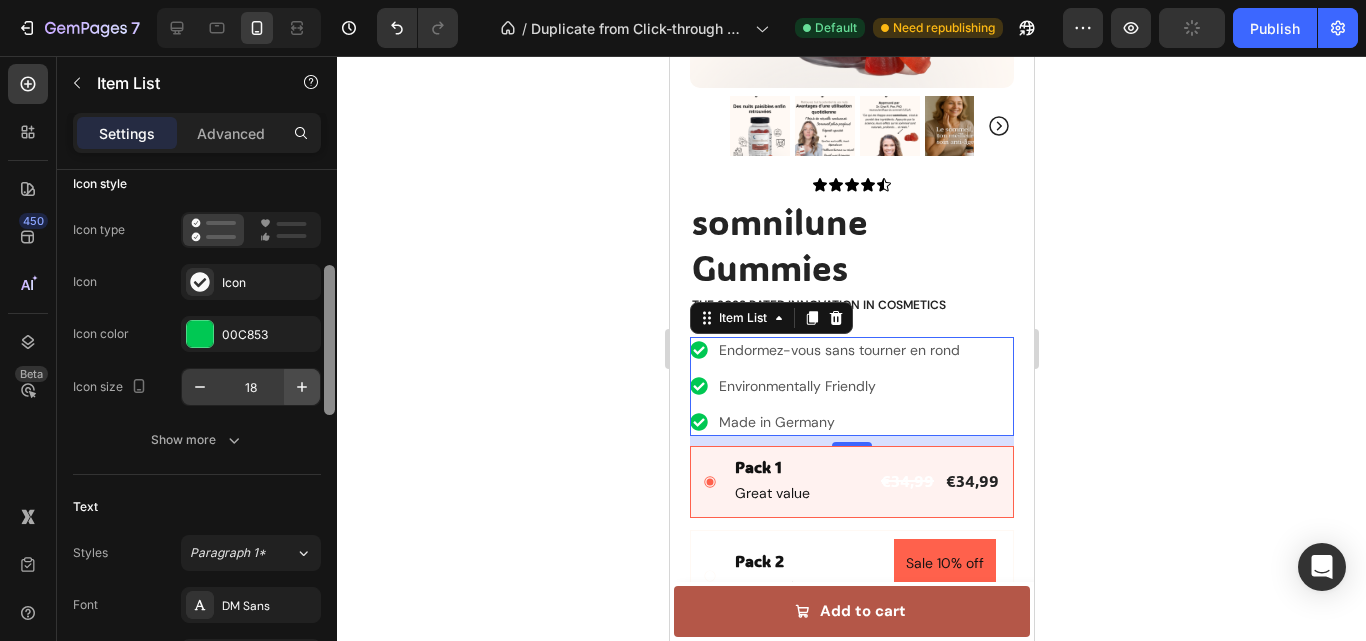 scroll, scrollTop: 176, scrollLeft: 0, axis: vertical 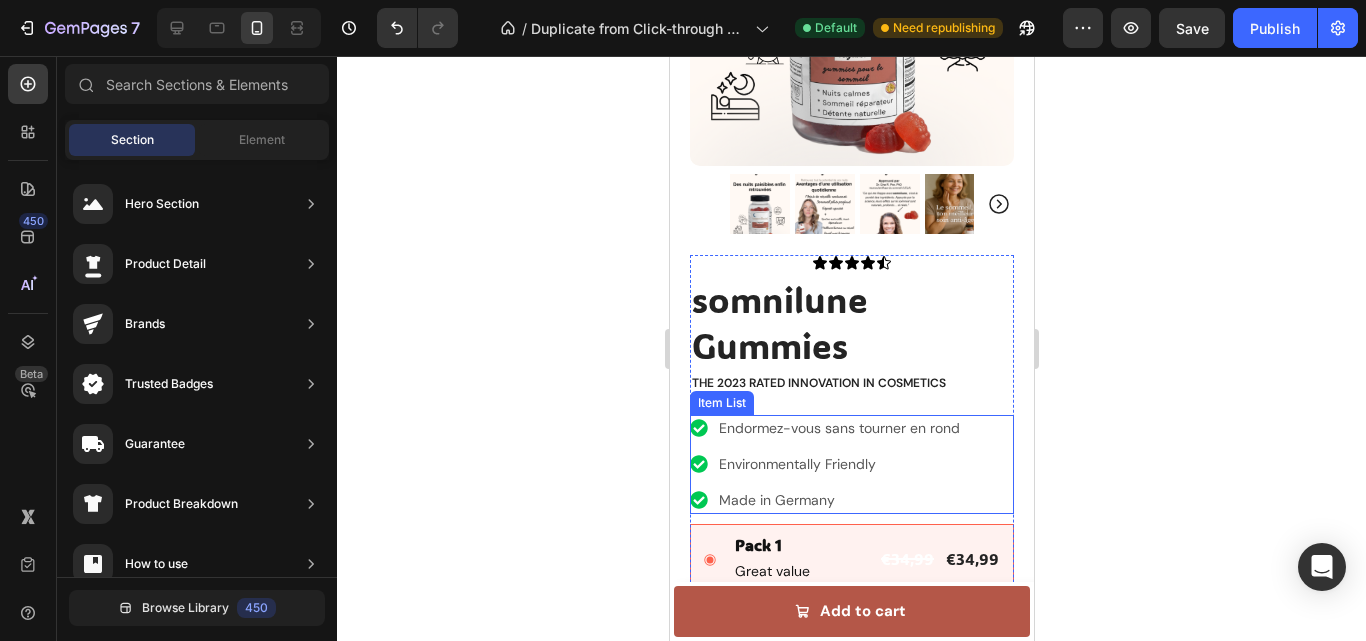 click on "Endormez-vous sans tourner en rond" at bounding box center [838, 428] 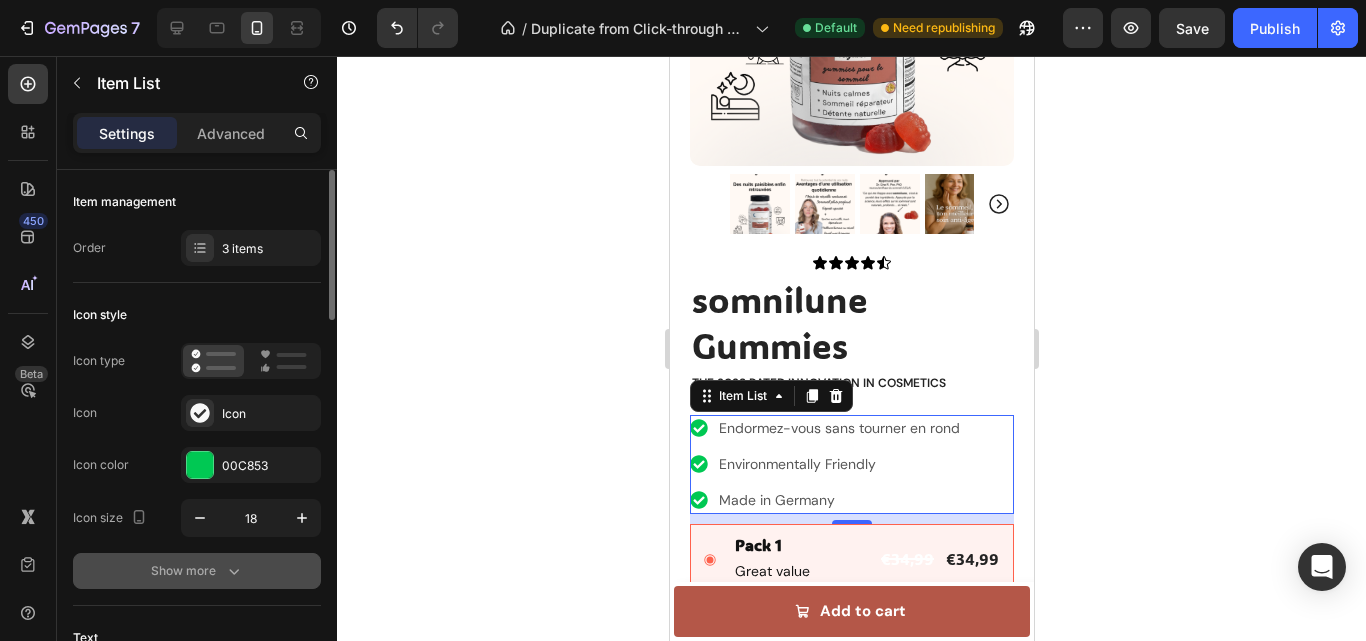 click on "Show more" at bounding box center (197, 571) 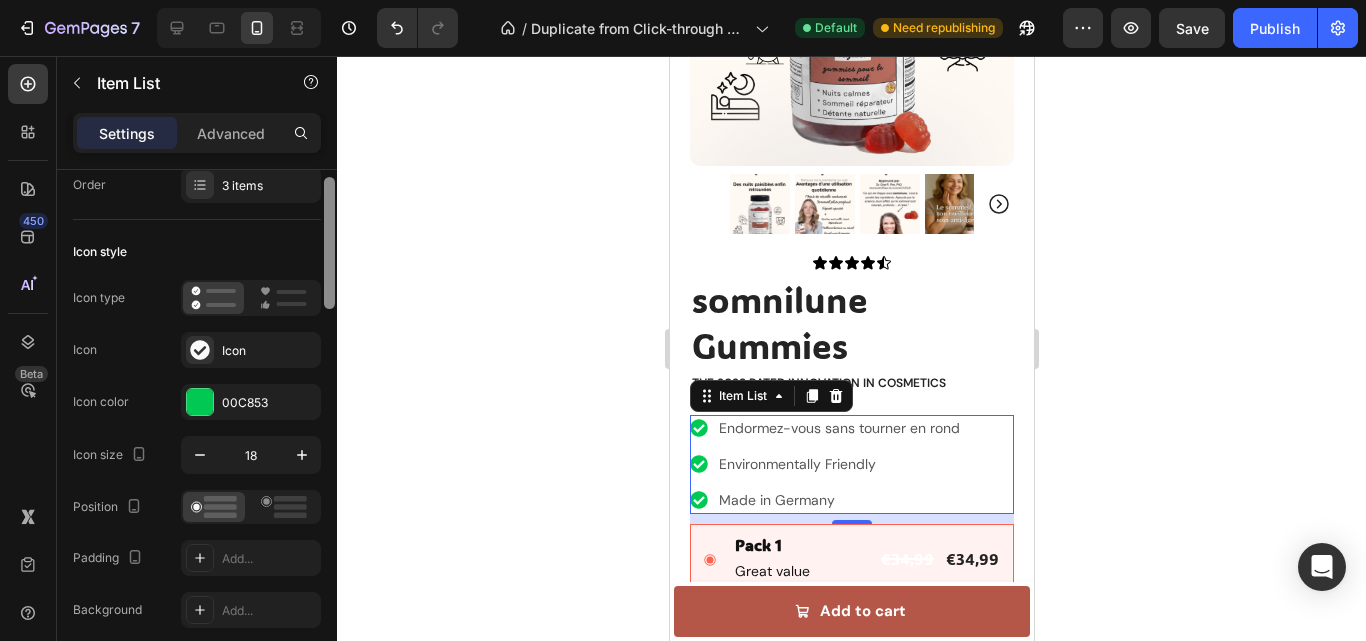 scroll, scrollTop: 0, scrollLeft: 0, axis: both 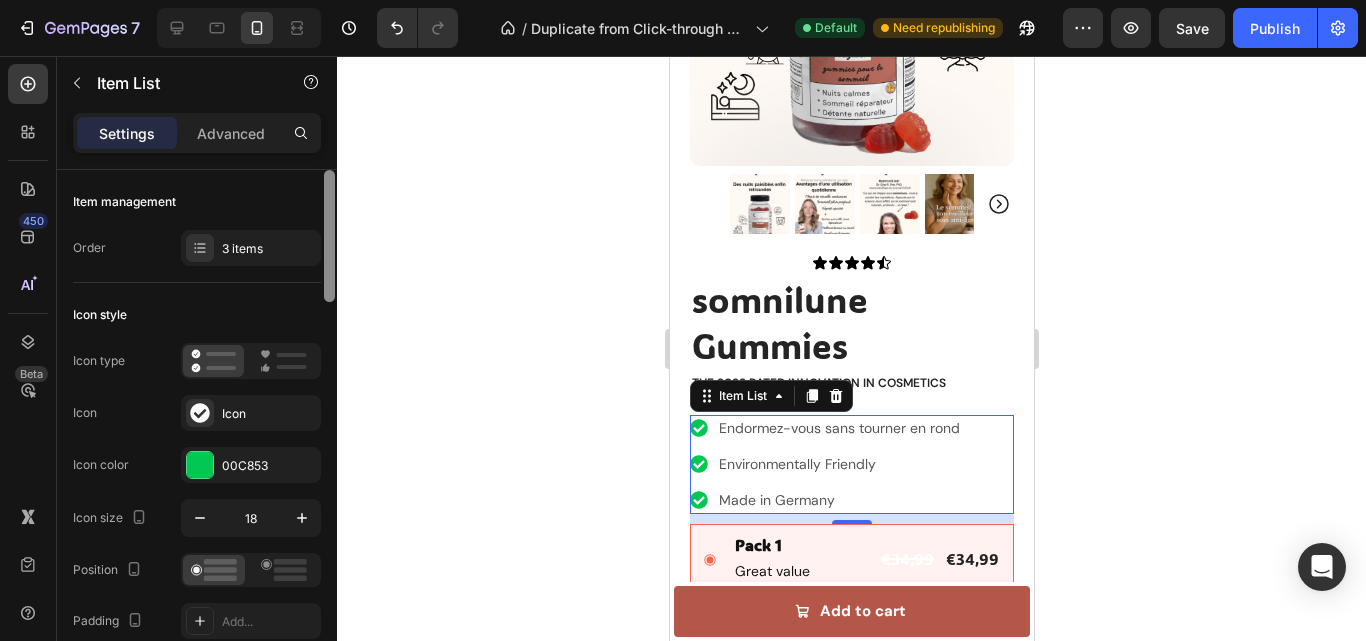 drag, startPoint x: 331, startPoint y: 286, endPoint x: 323, endPoint y: 269, distance: 18.788294 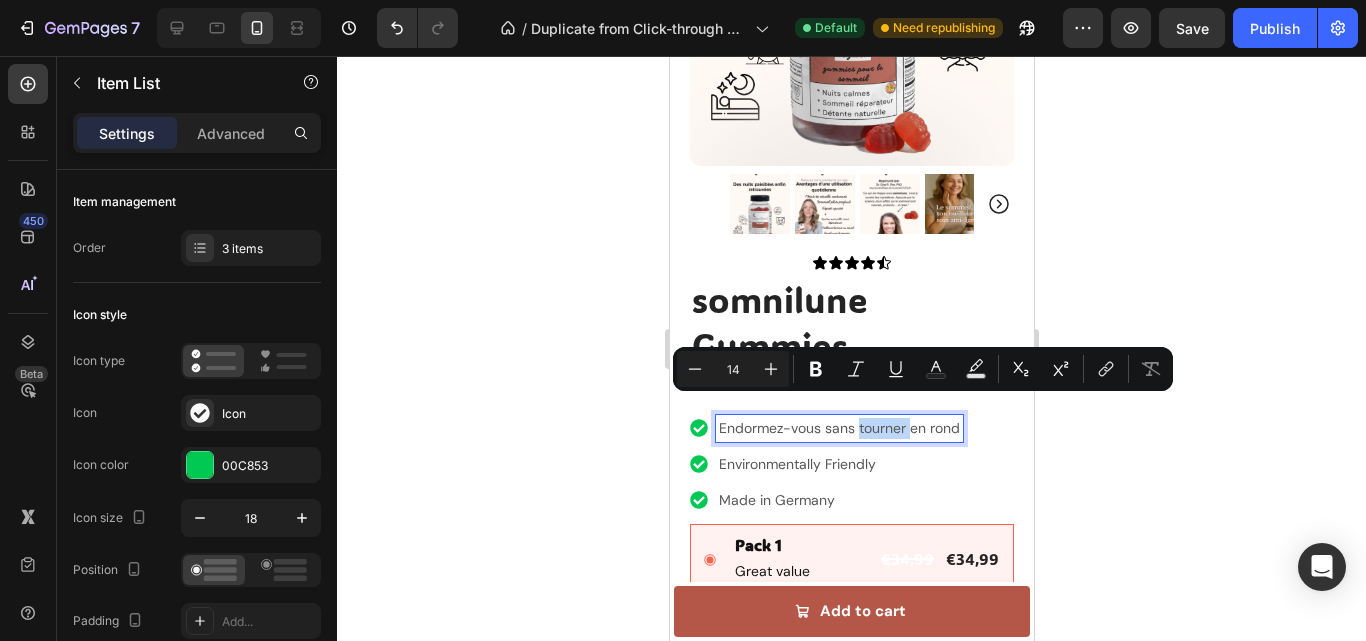 click on "Endormez-vous sans tourner en rond" at bounding box center [838, 428] 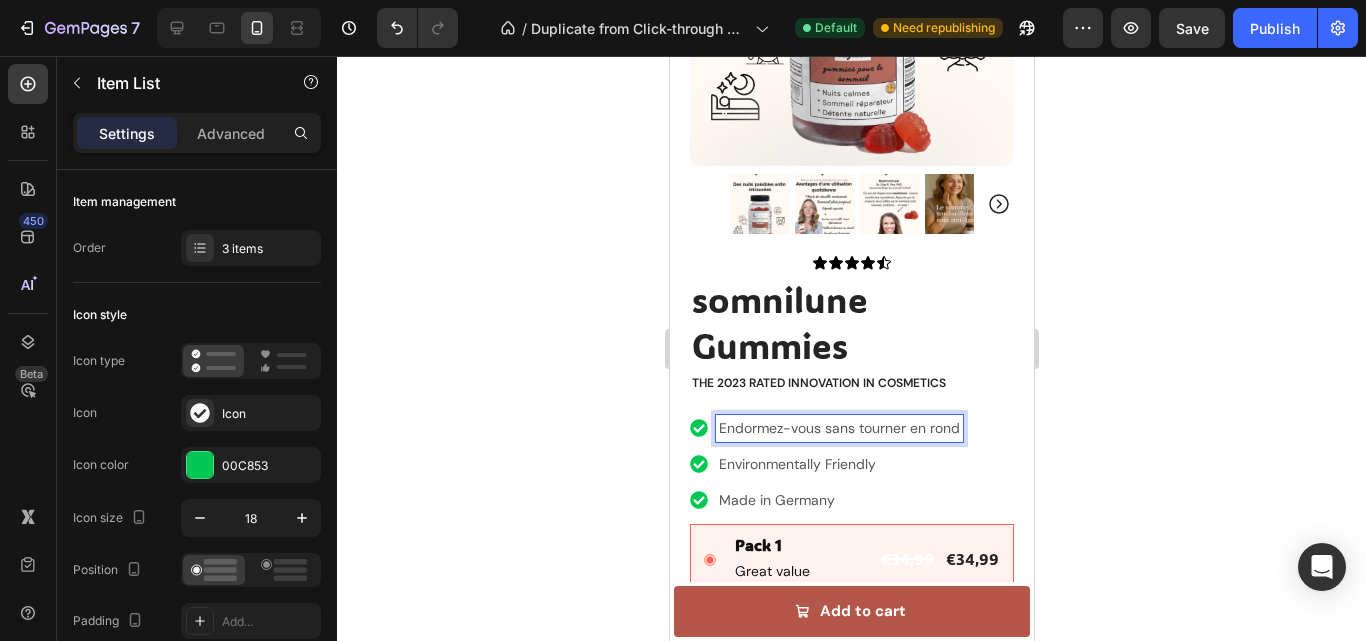click on "Endormez-vous sans tourner en rond" at bounding box center [838, 428] 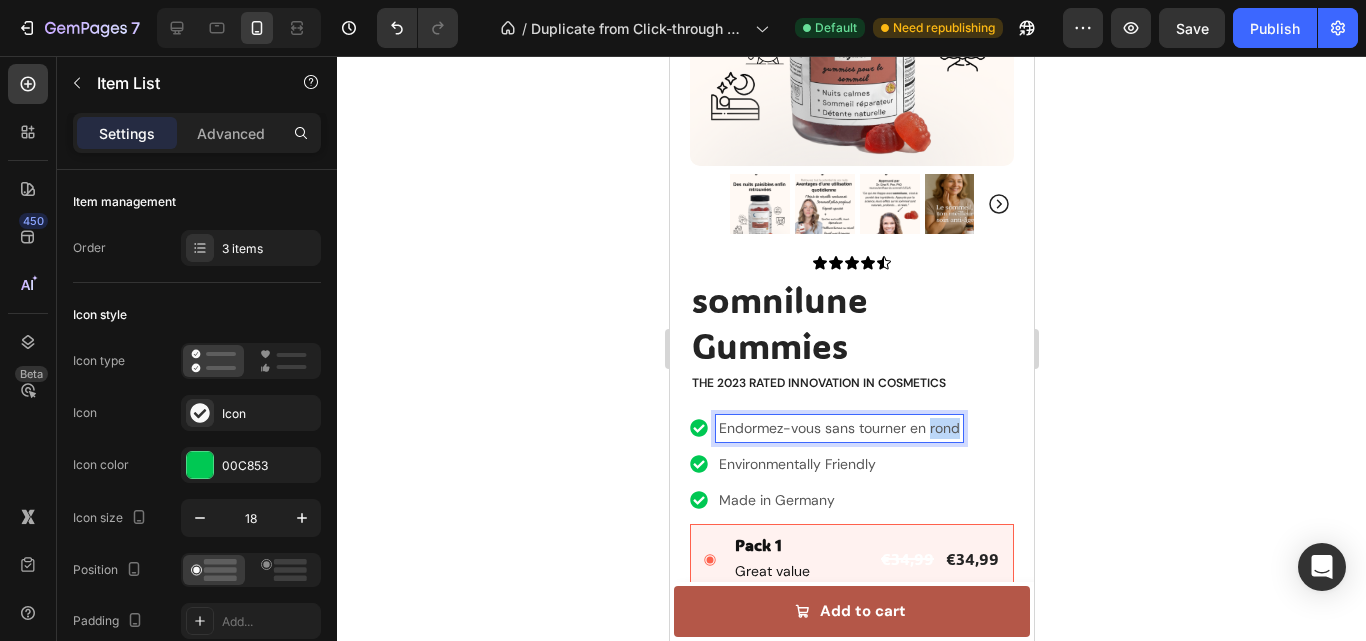 click on "Endormez-vous sans tourner en rond" at bounding box center [838, 428] 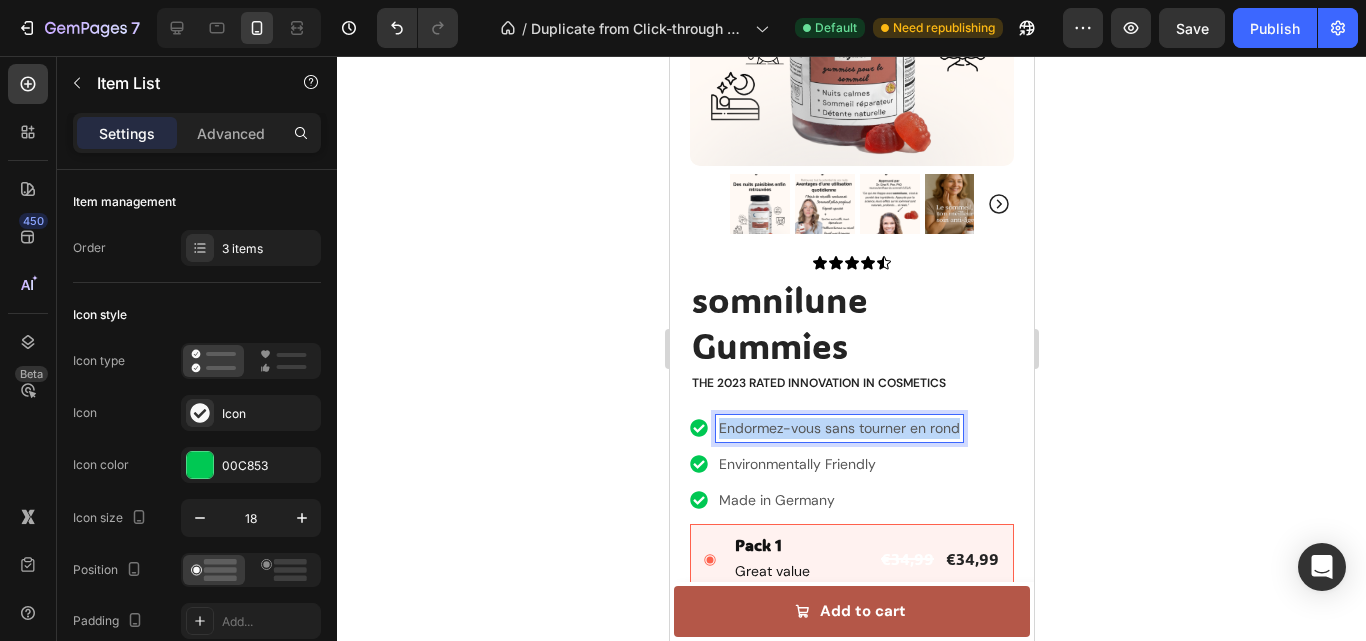 click on "Endormez-vous sans tourner en rond" at bounding box center (838, 428) 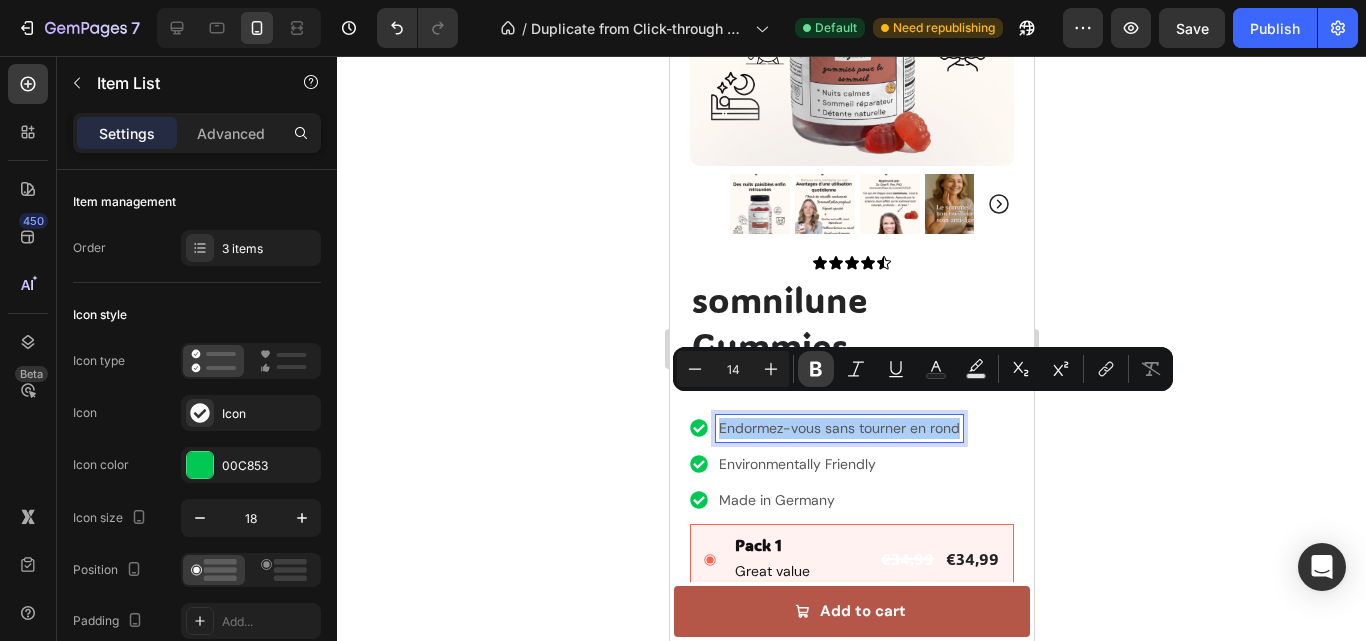 click on "Bold" at bounding box center [816, 369] 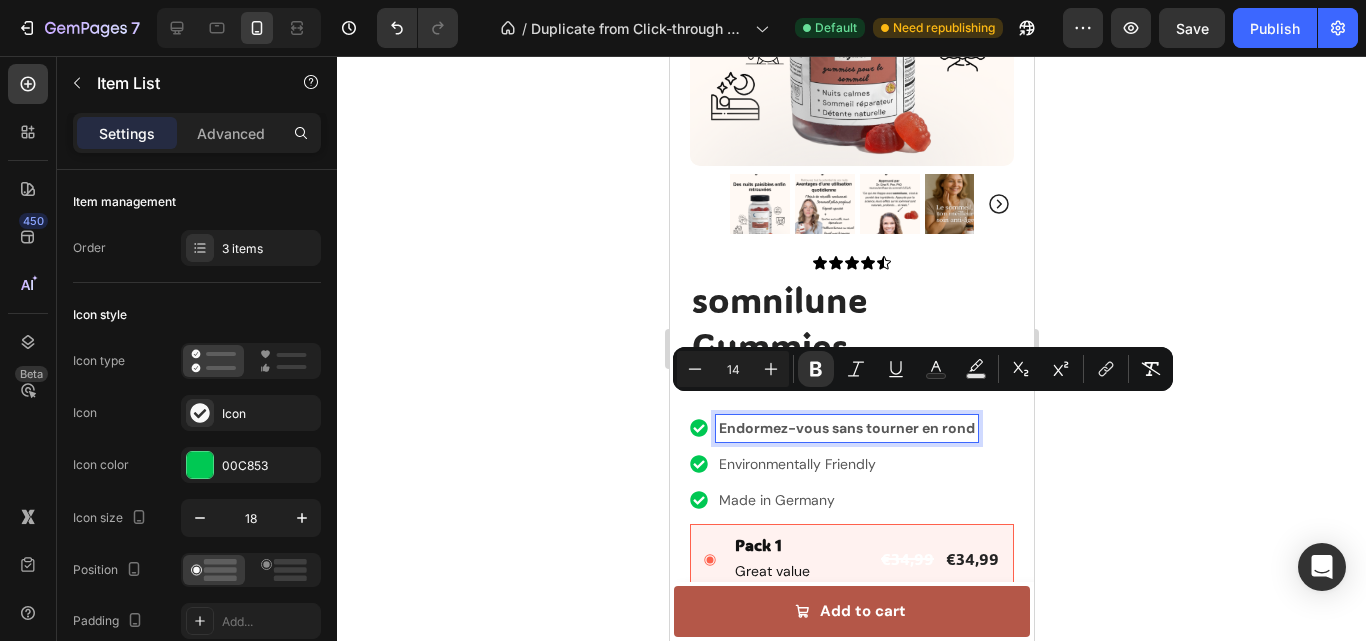 click 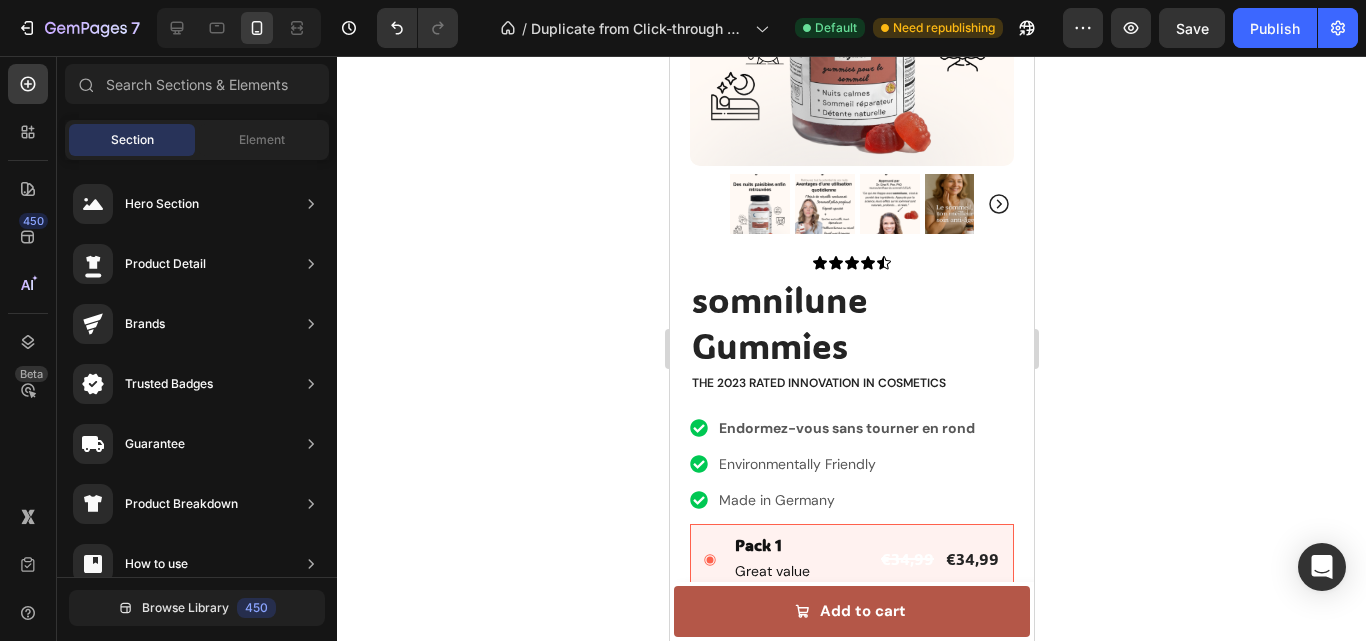 click 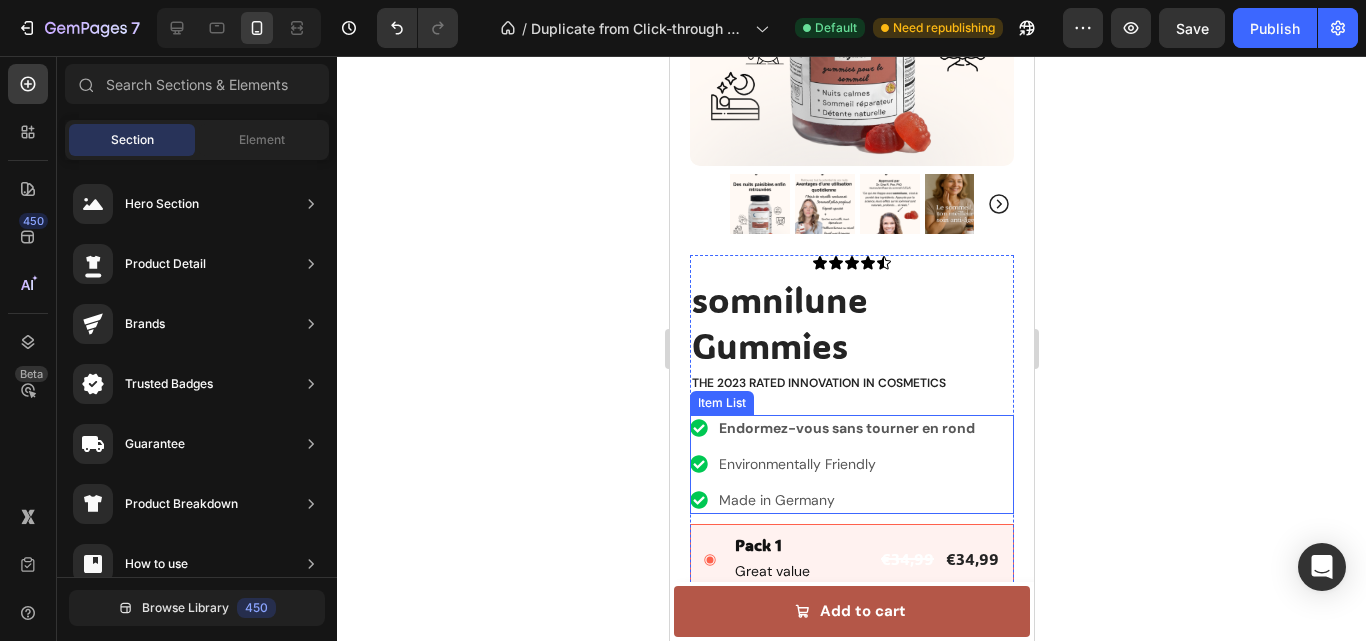 click on "Endormez-vous sans tourner en rond" at bounding box center [846, 428] 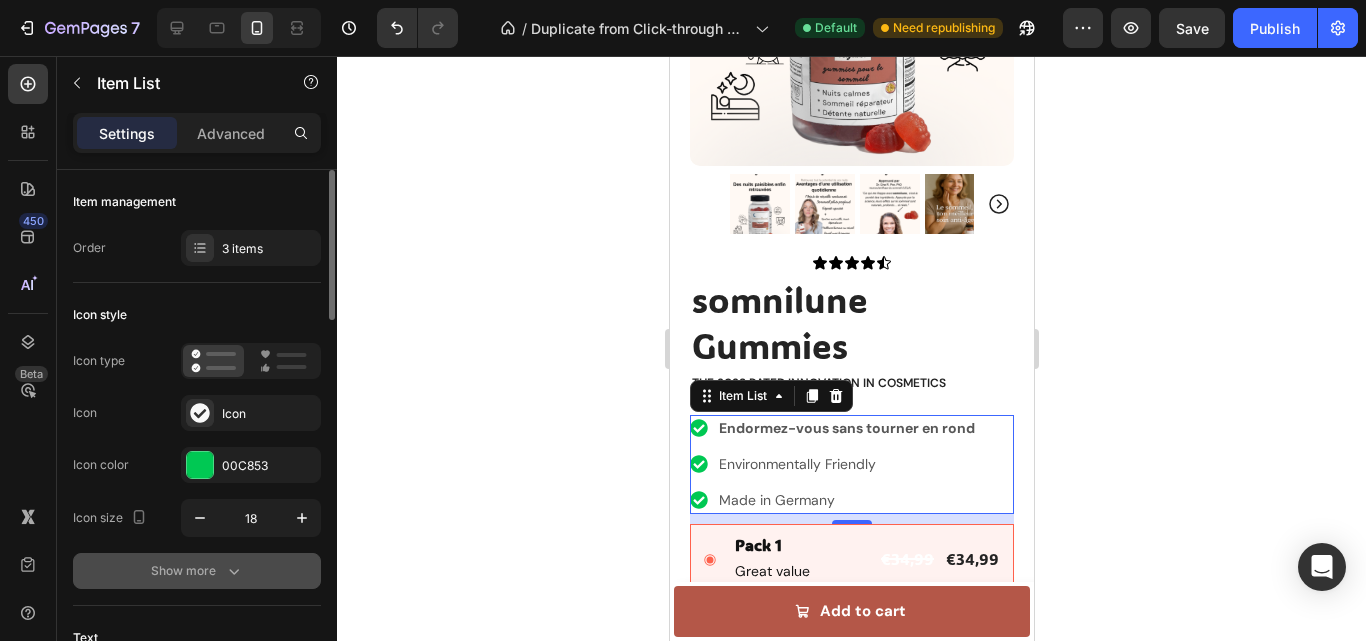 click on "Show more" at bounding box center (197, 571) 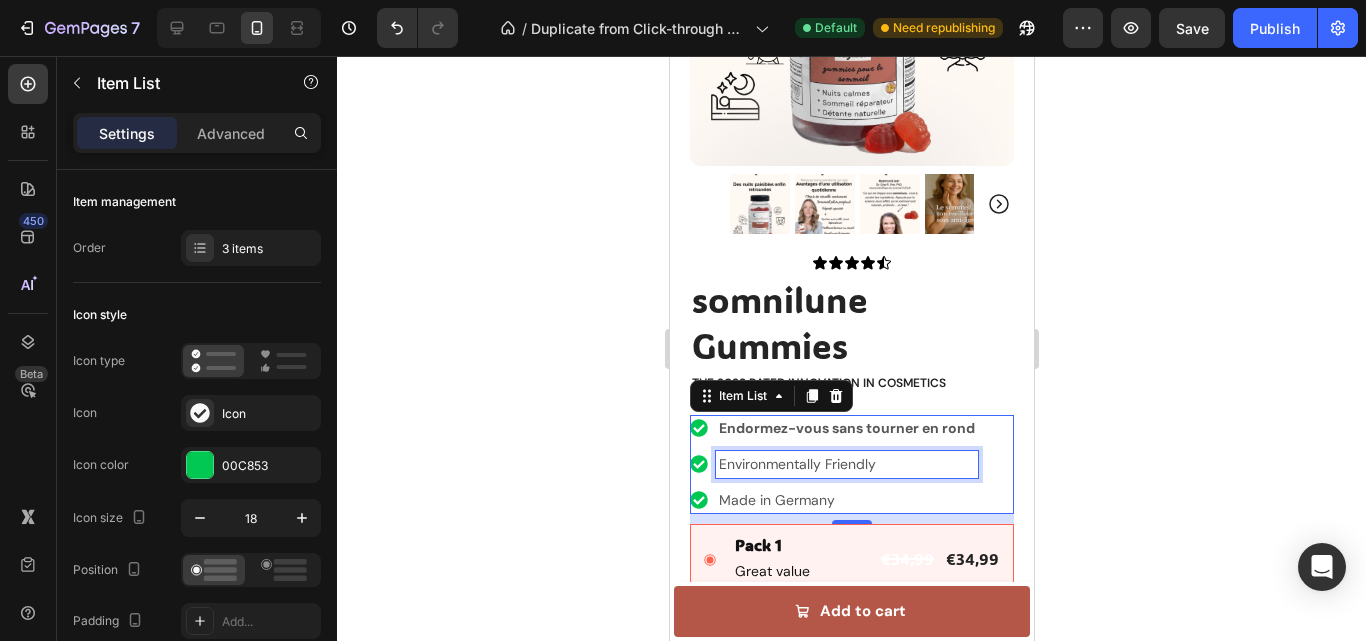 click on "Environmentally Friendly" at bounding box center (846, 464) 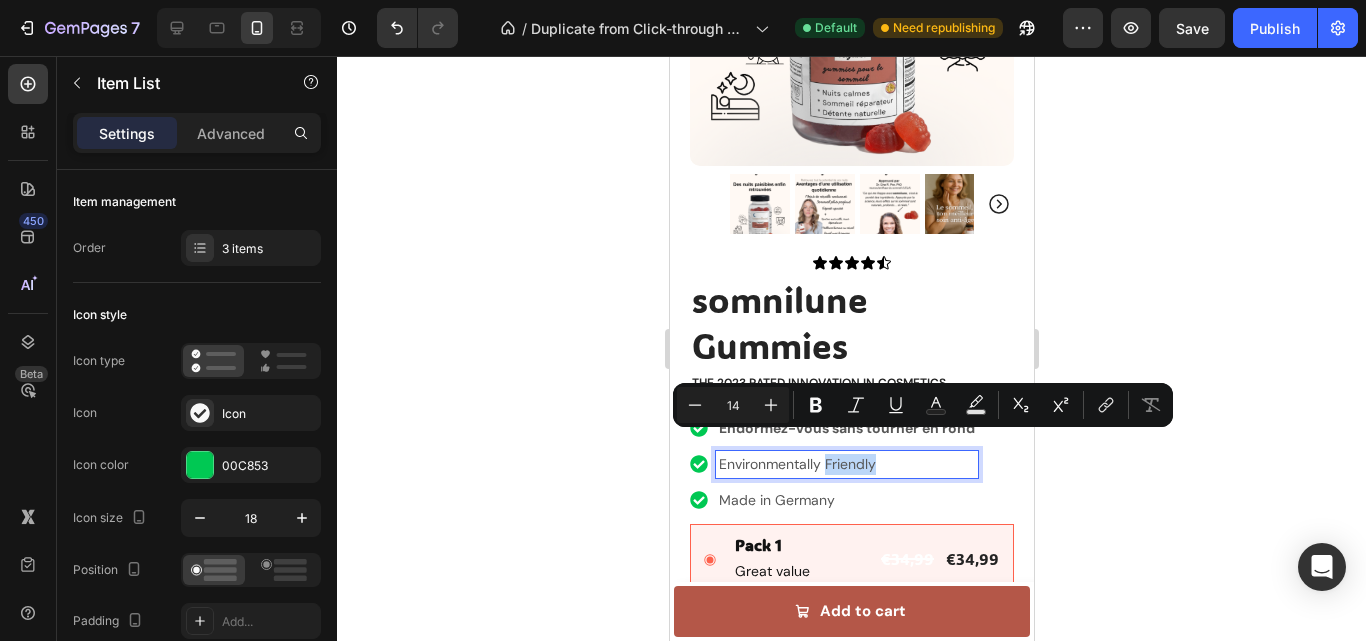 click on "Environmentally Friendly" at bounding box center (846, 464) 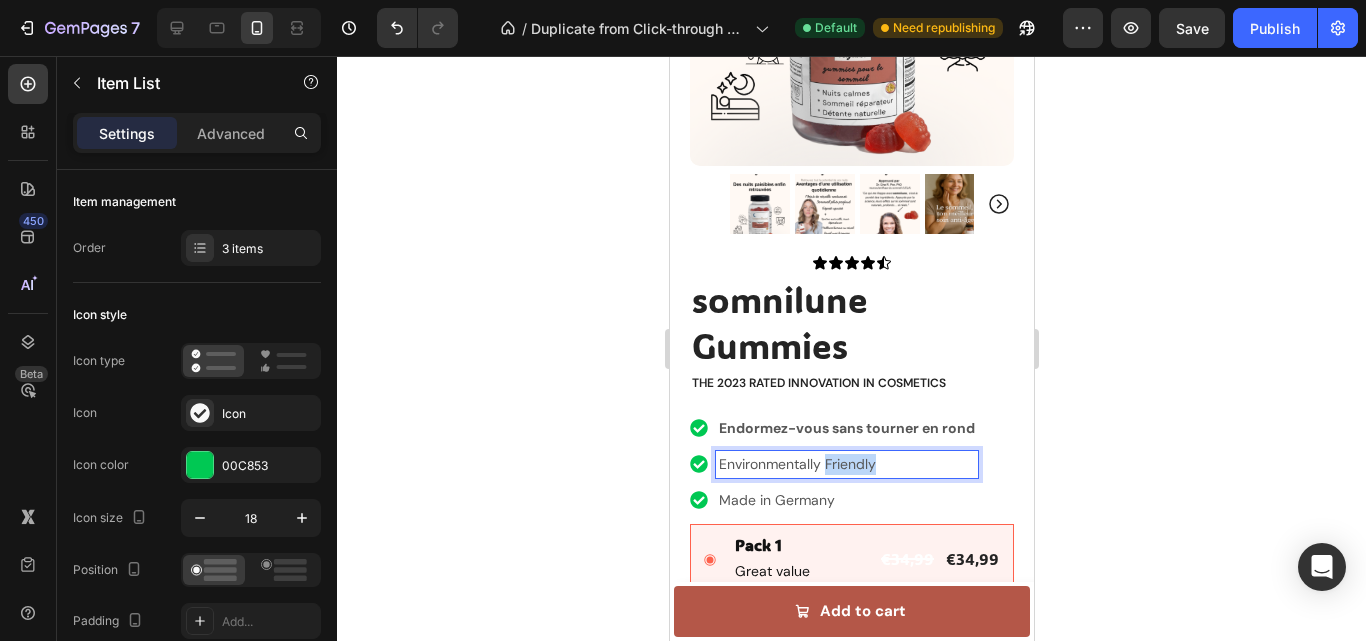 click on "Environmentally Friendly" at bounding box center (846, 464) 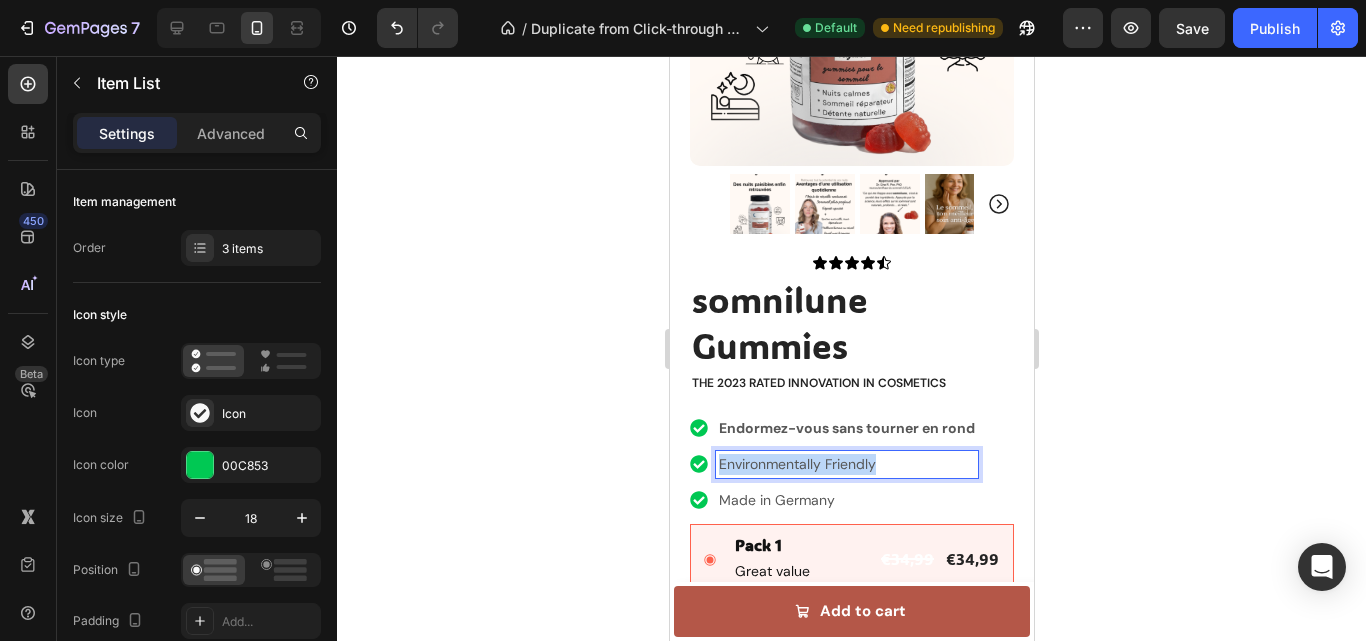 click on "Environmentally Friendly" at bounding box center (846, 464) 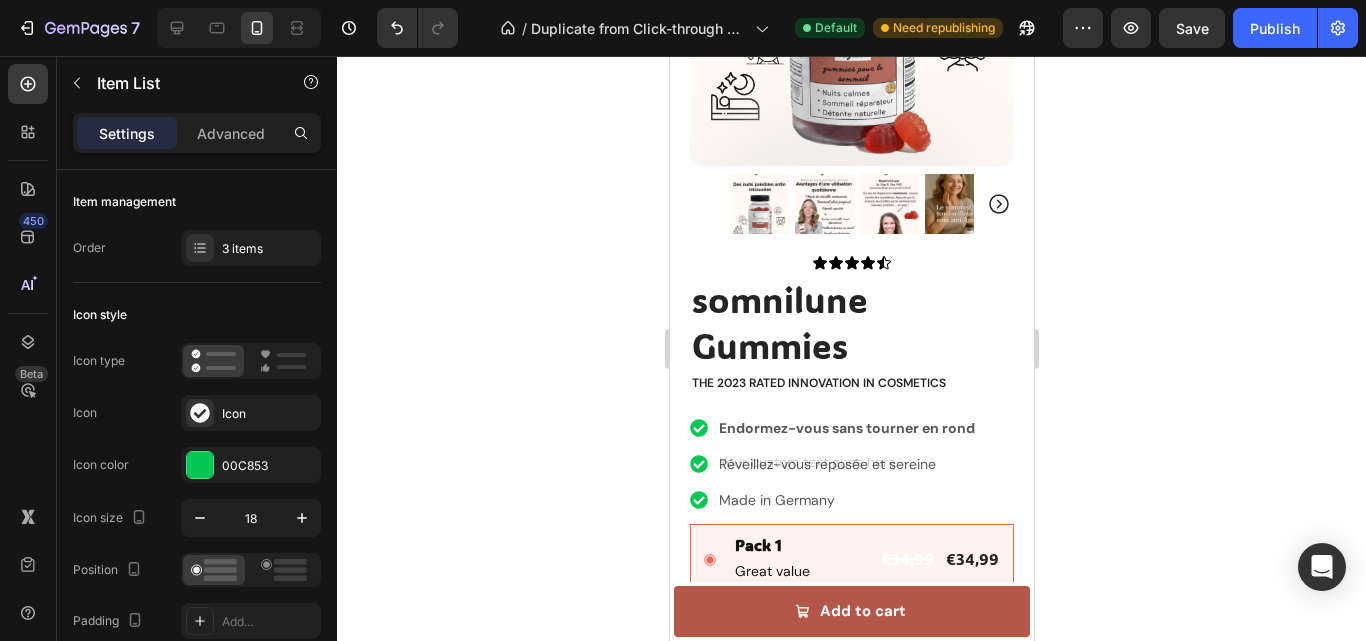 scroll, scrollTop: 397, scrollLeft: 0, axis: vertical 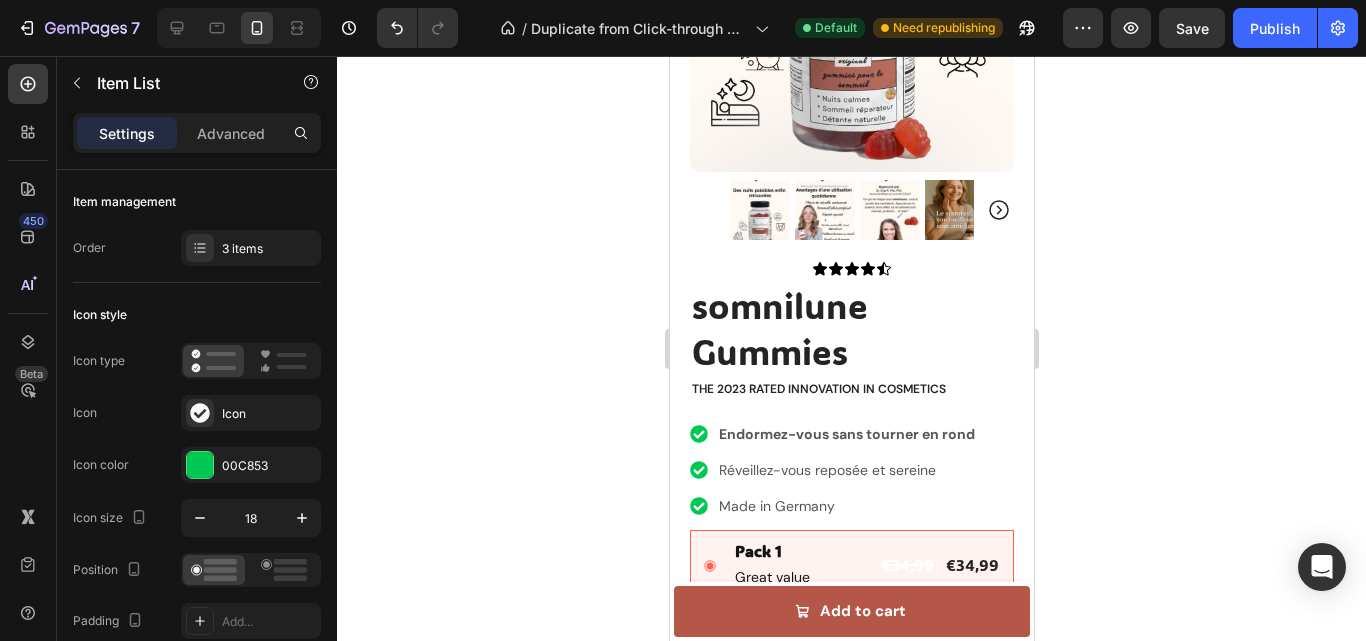 click 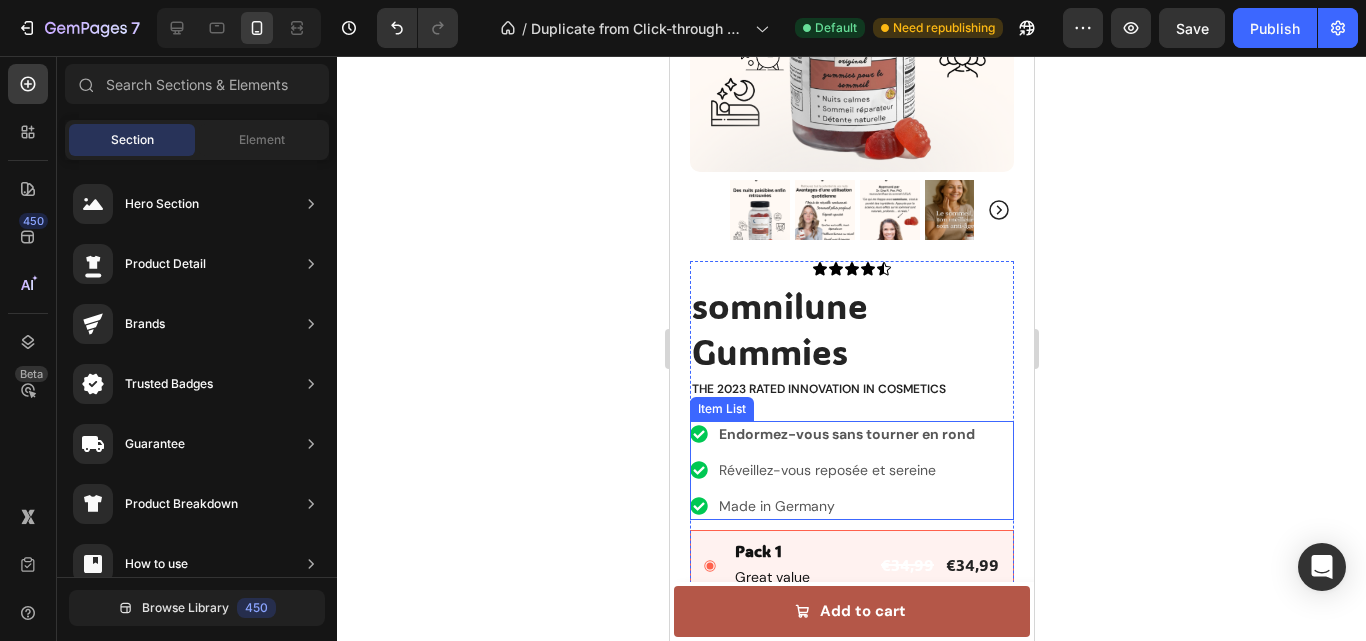 click on "Made in Germany" at bounding box center (846, 506) 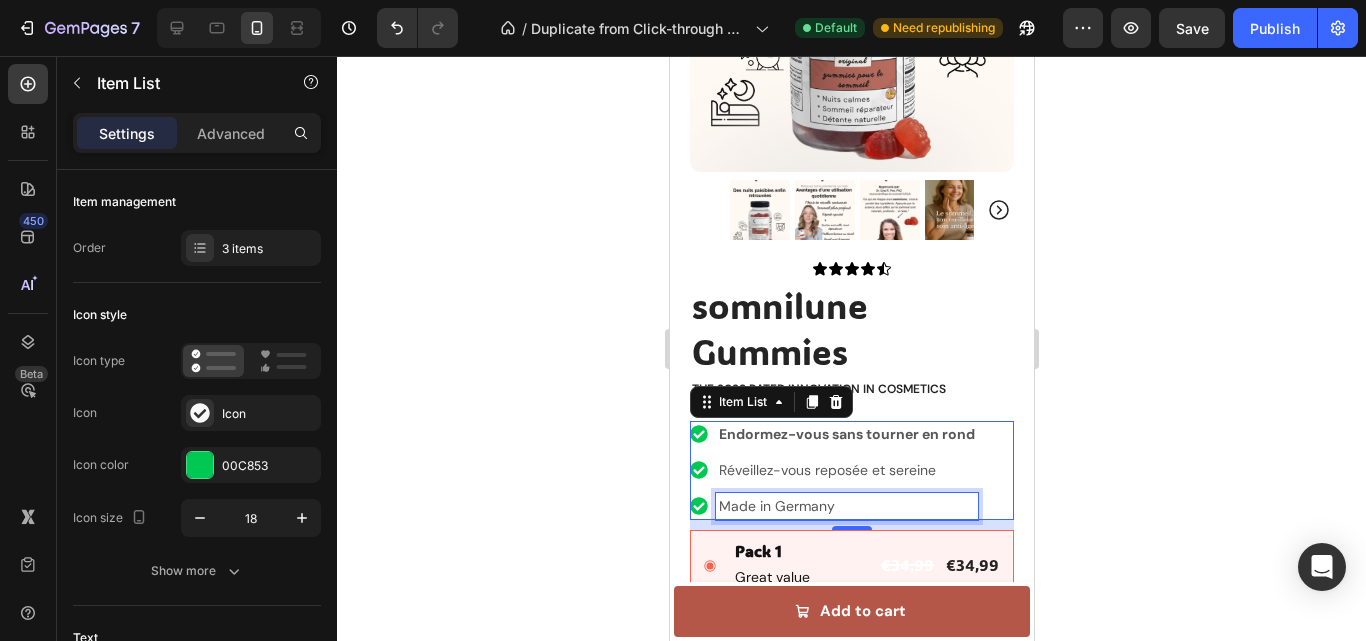 click on "Made in Germany" at bounding box center [846, 506] 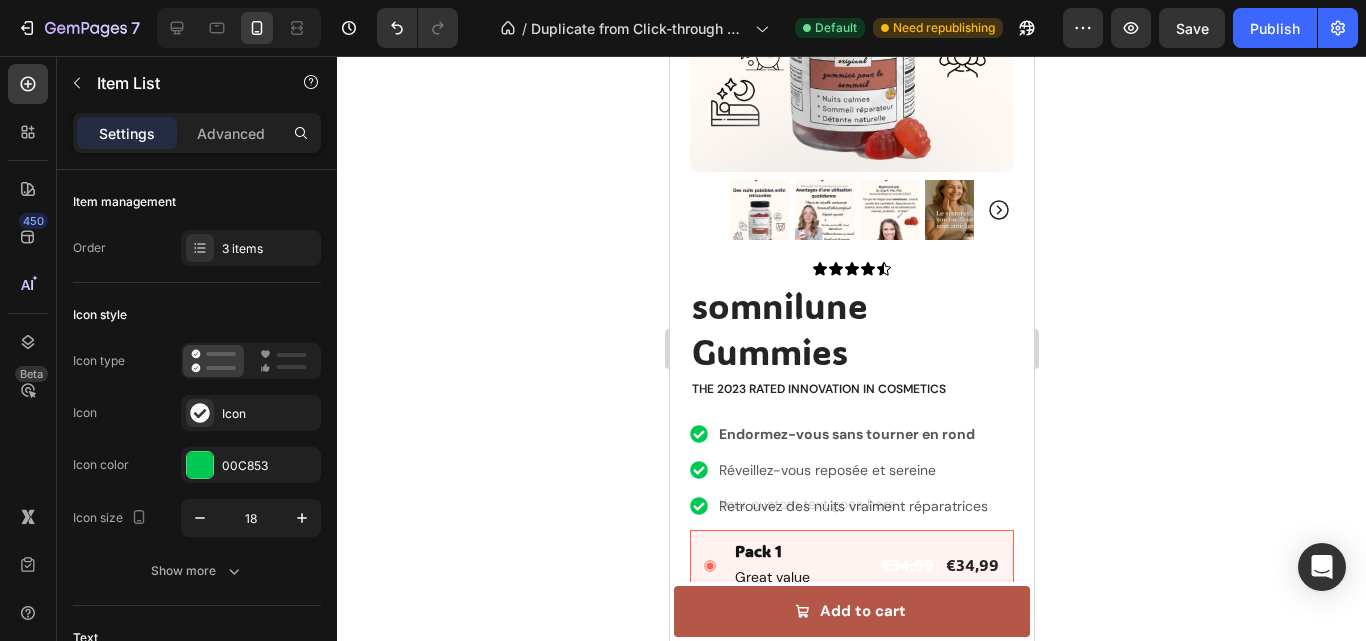 scroll, scrollTop: 391, scrollLeft: 0, axis: vertical 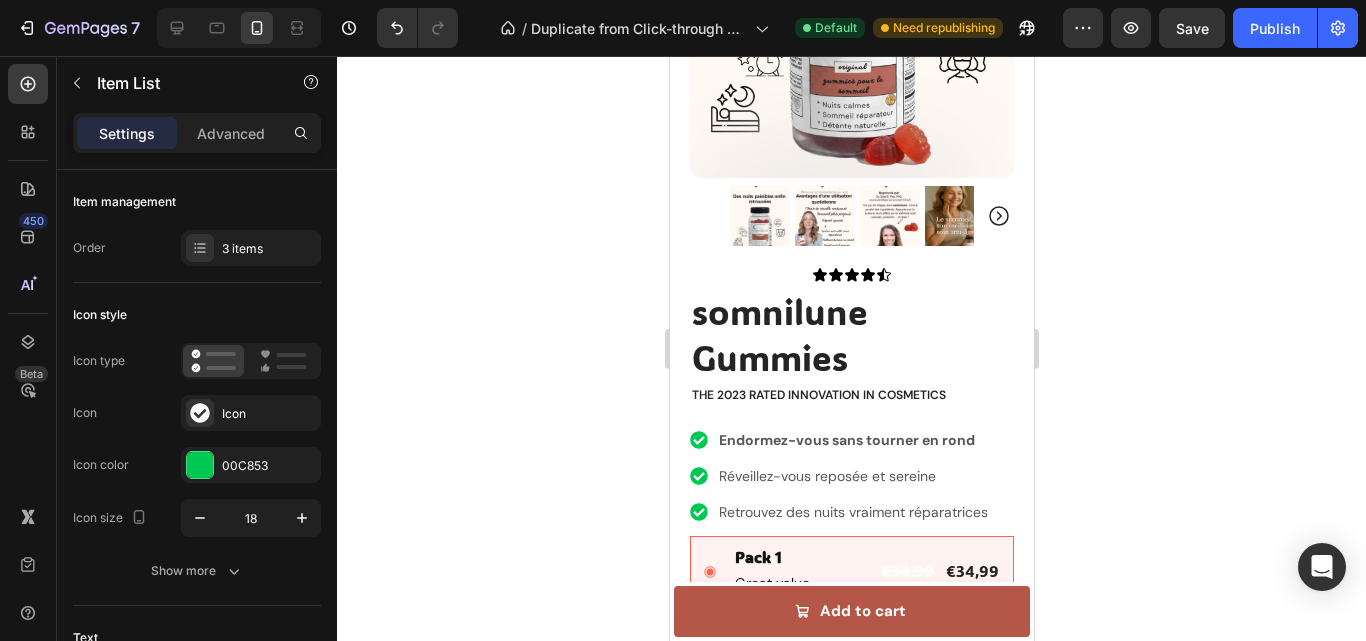 click on "Retrouvez des nuits vraiment réparatrices" at bounding box center (852, 512) 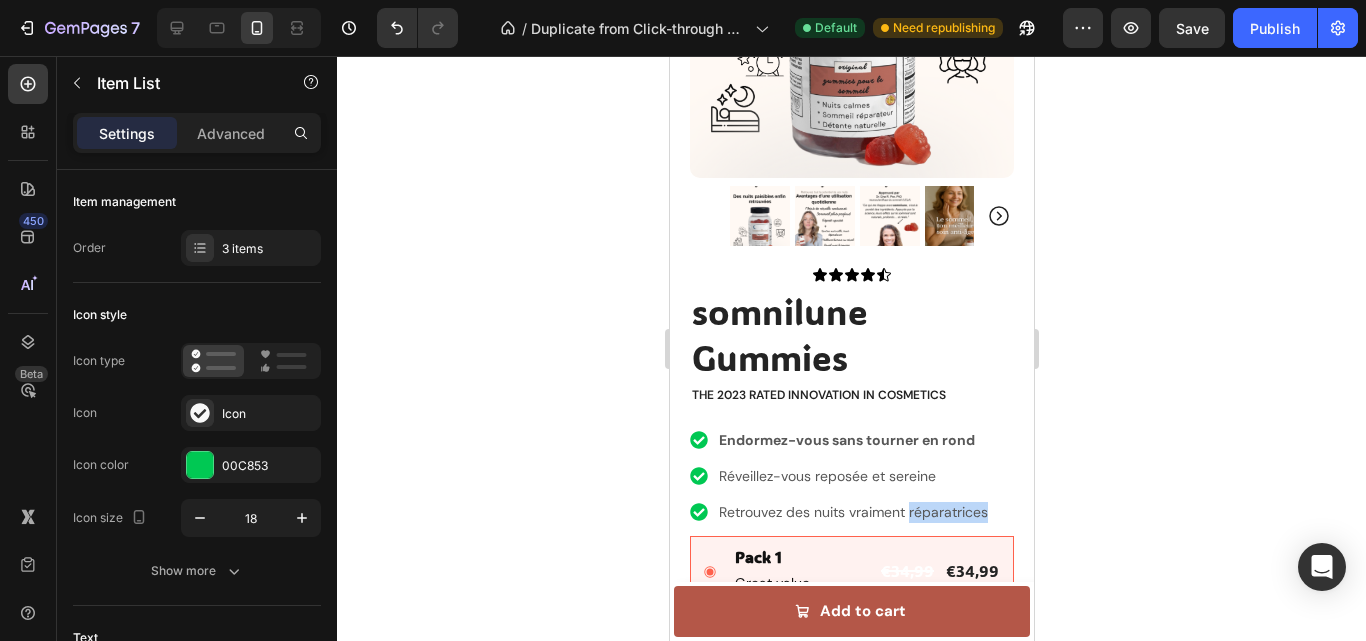 click on "Retrouvez des nuits vraiment réparatrices" at bounding box center (852, 512) 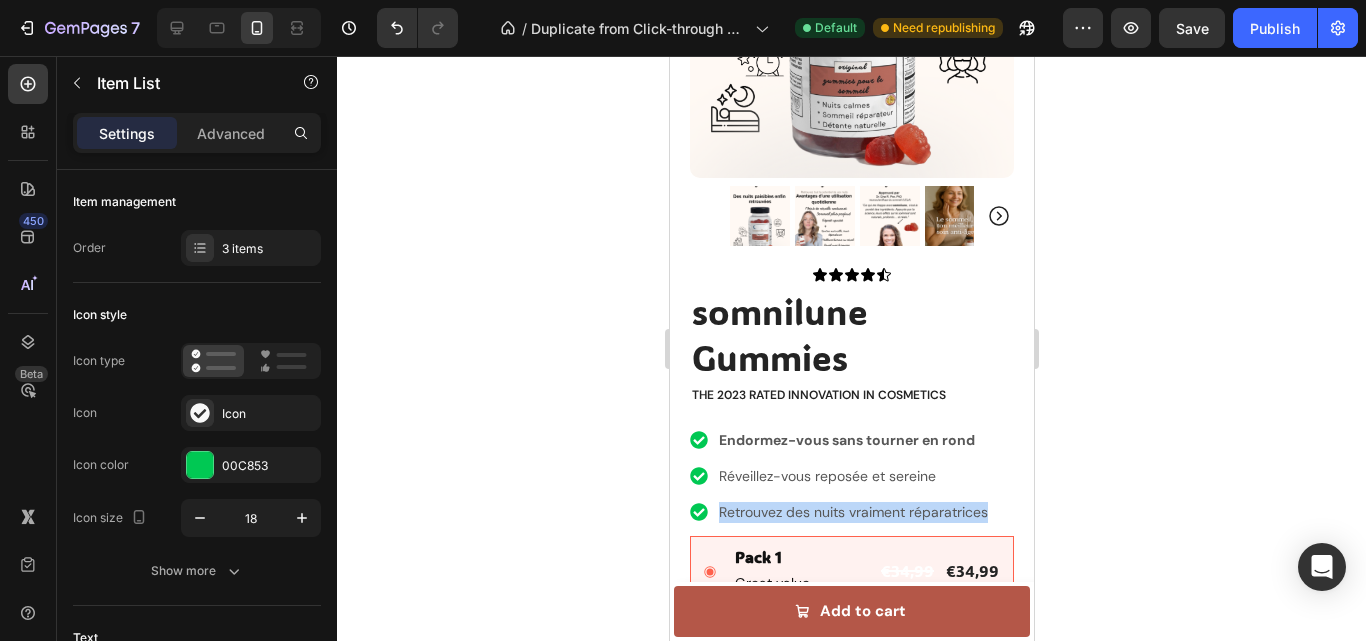 click on "Retrouvez des nuits vraiment réparatrices" at bounding box center [852, 512] 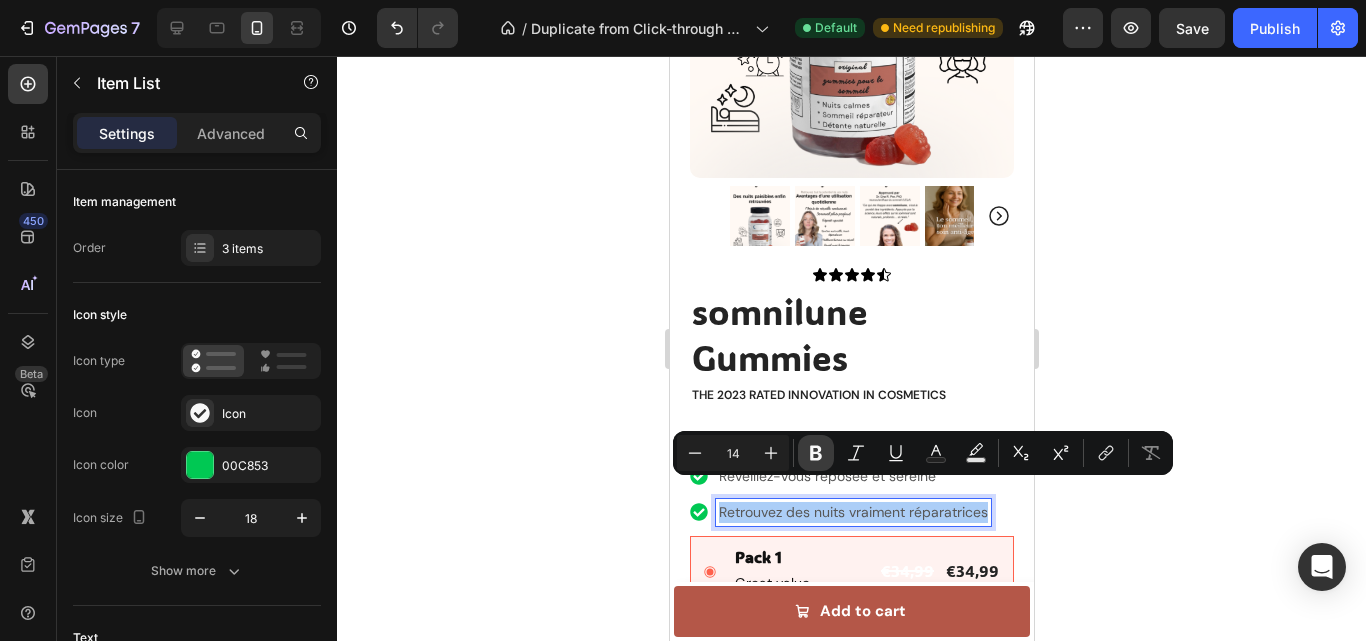 click on "Bold" at bounding box center (816, 453) 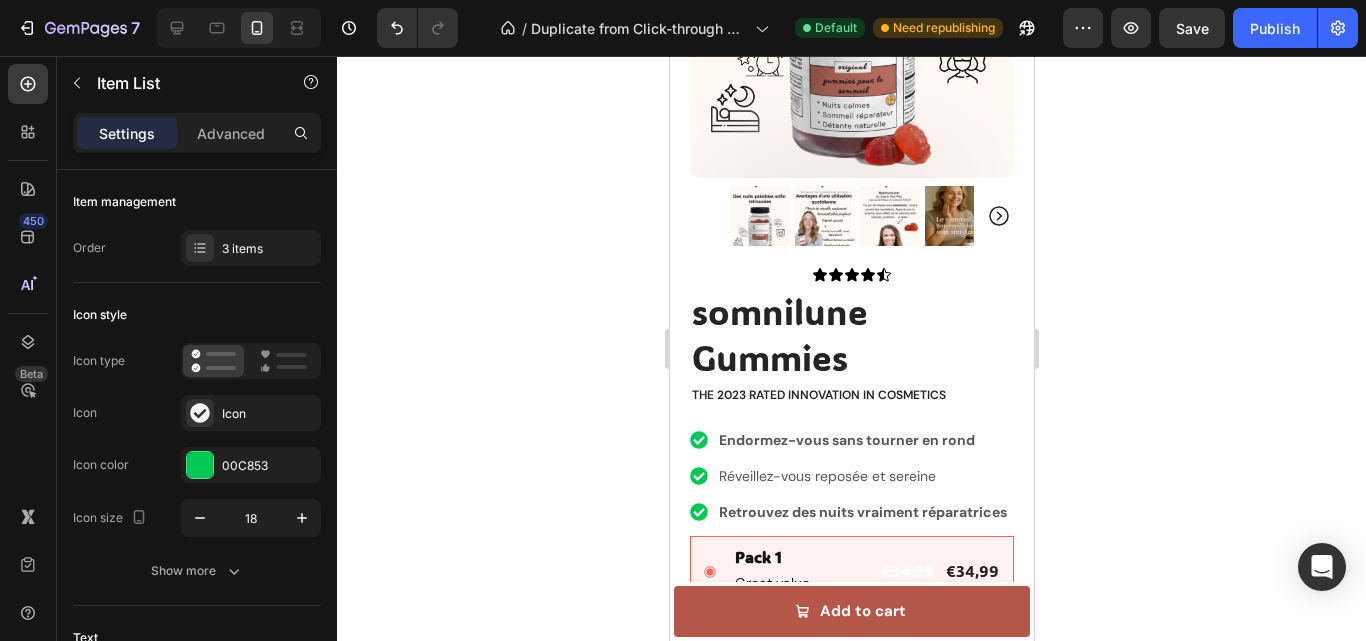 click 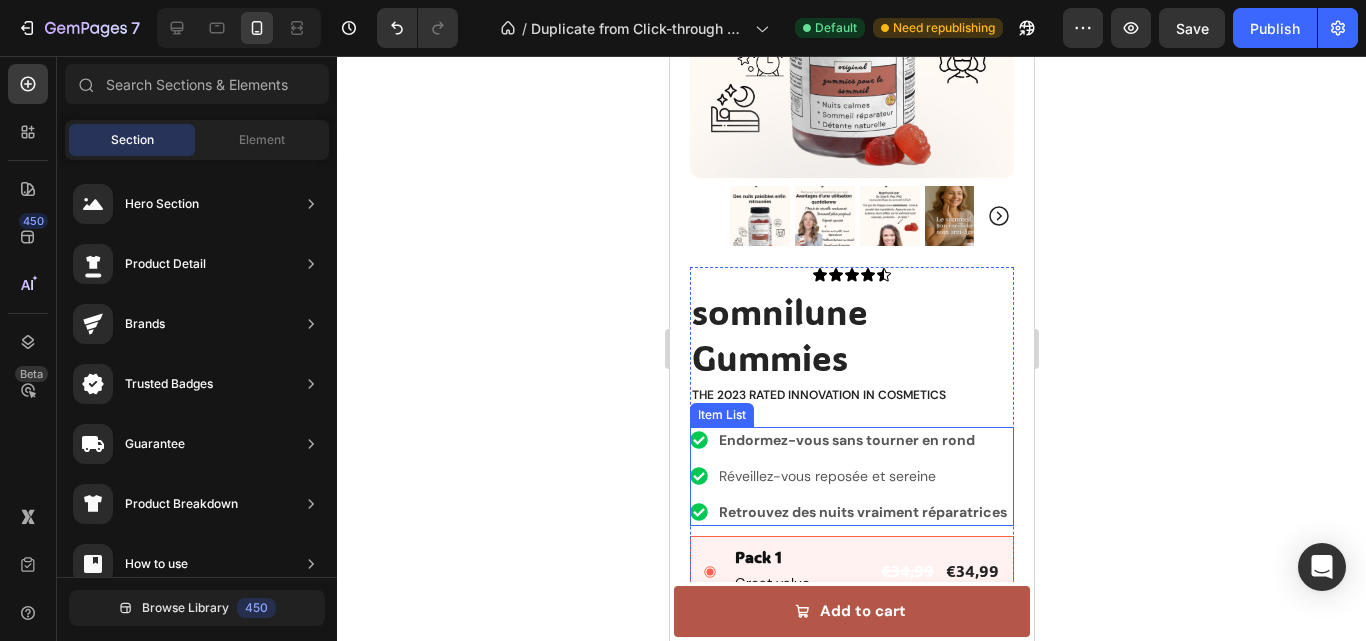 click on "Réveillez-vous reposée et sereine" at bounding box center (862, 476) 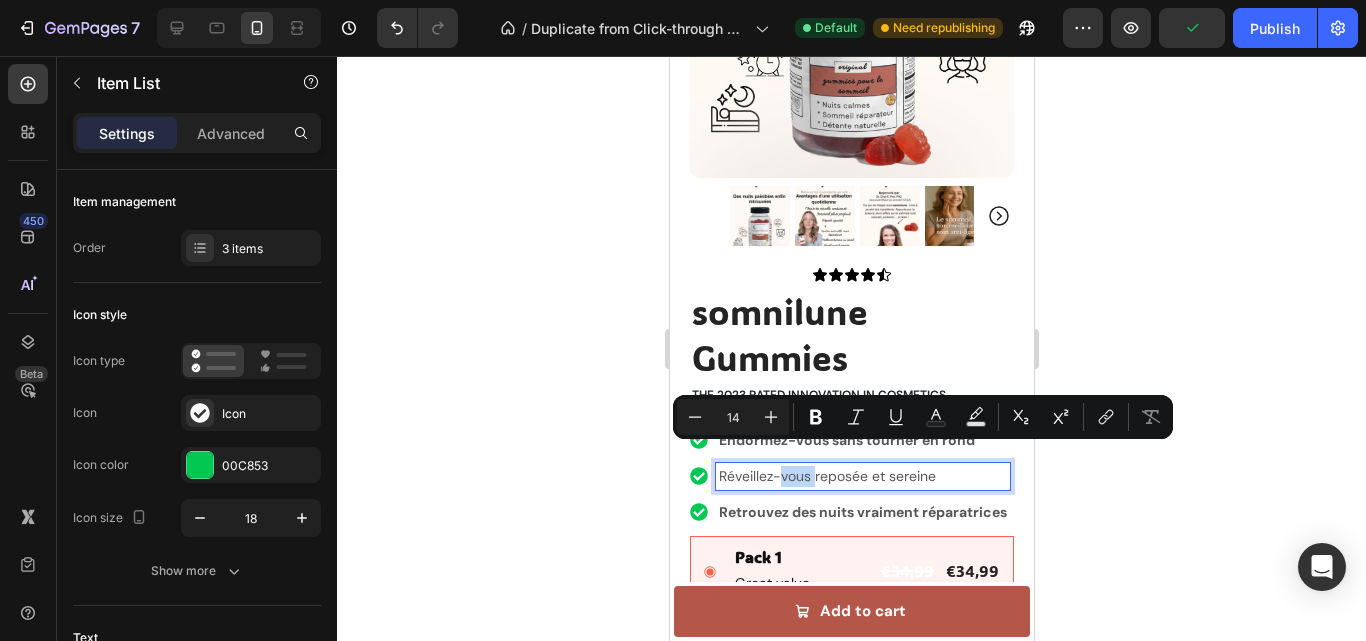 click on "Réveillez-vous reposée et sereine" at bounding box center [862, 476] 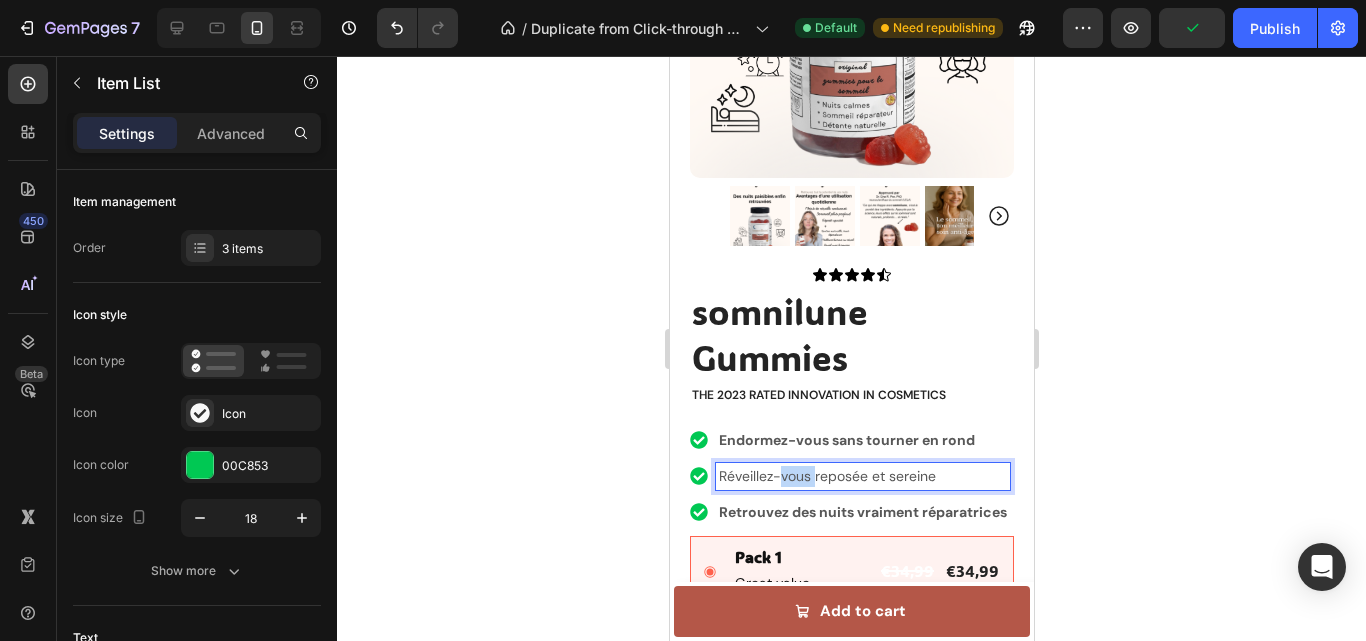 click on "Réveillez-vous reposée et sereine" at bounding box center (862, 476) 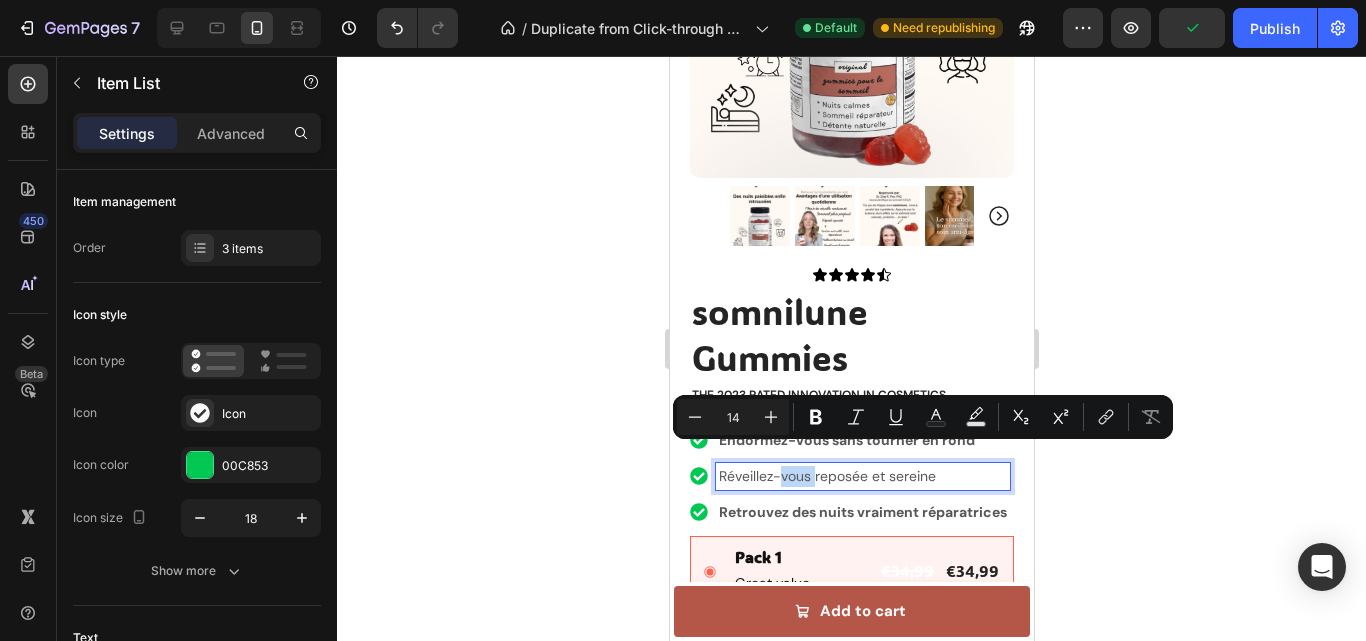 click on "Réveillez-vous reposée et sereine" at bounding box center [862, 476] 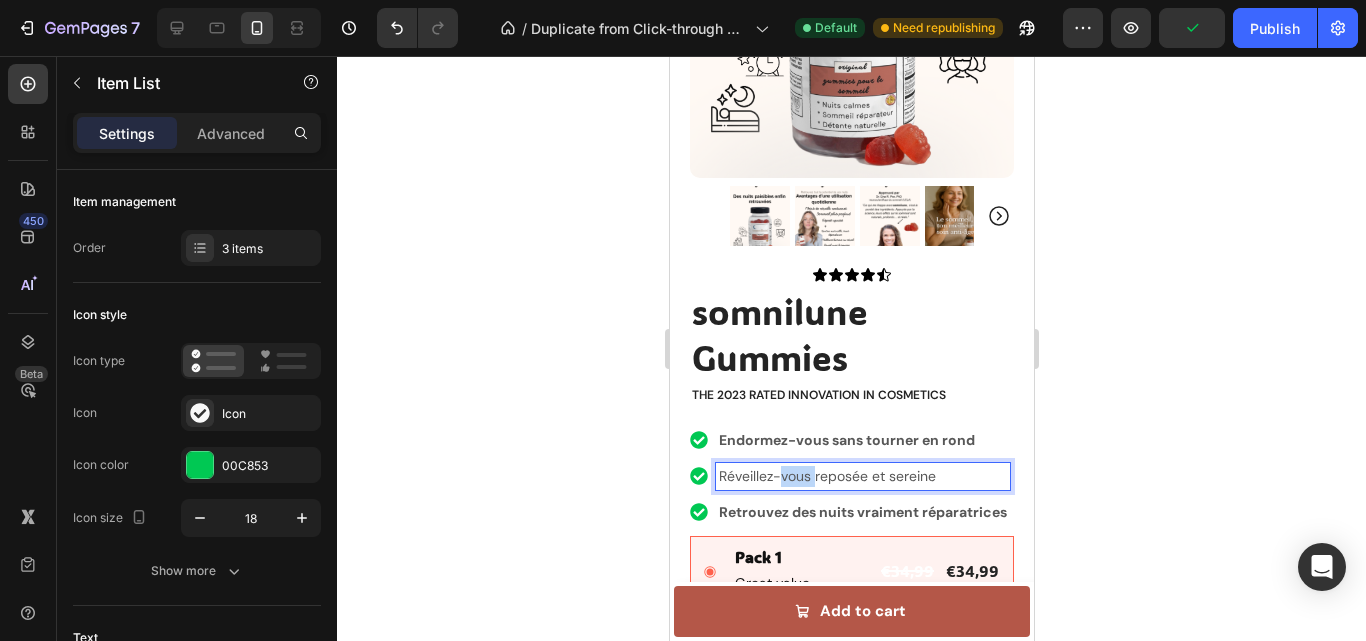 click on "Réveillez-vous reposée et sereine" at bounding box center [862, 476] 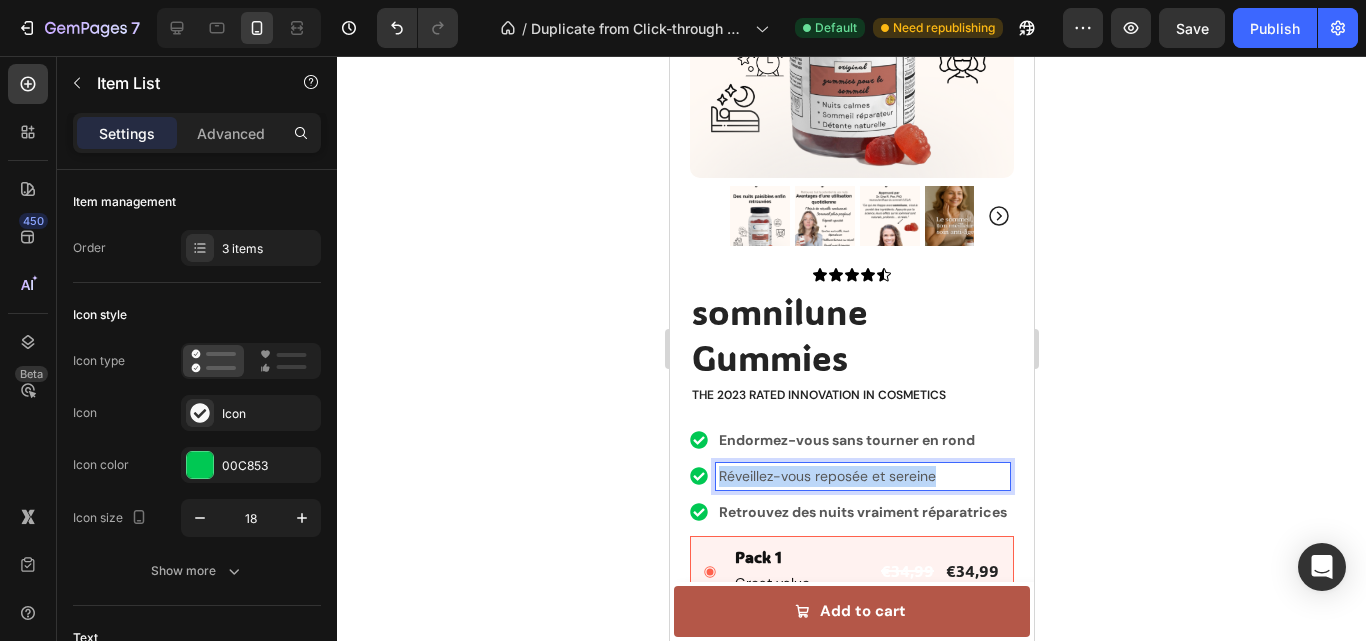 click on "Réveillez-vous reposée et sereine" at bounding box center (862, 476) 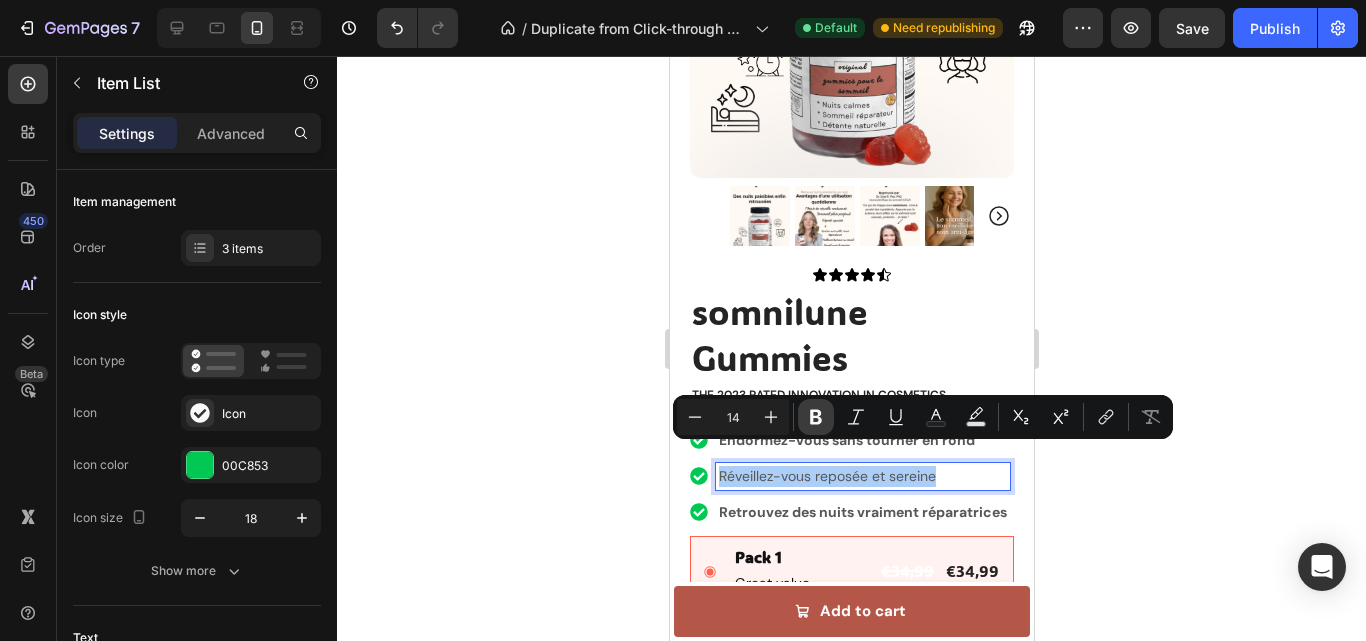 drag, startPoint x: 807, startPoint y: 420, endPoint x: 152, endPoint y: 425, distance: 655.0191 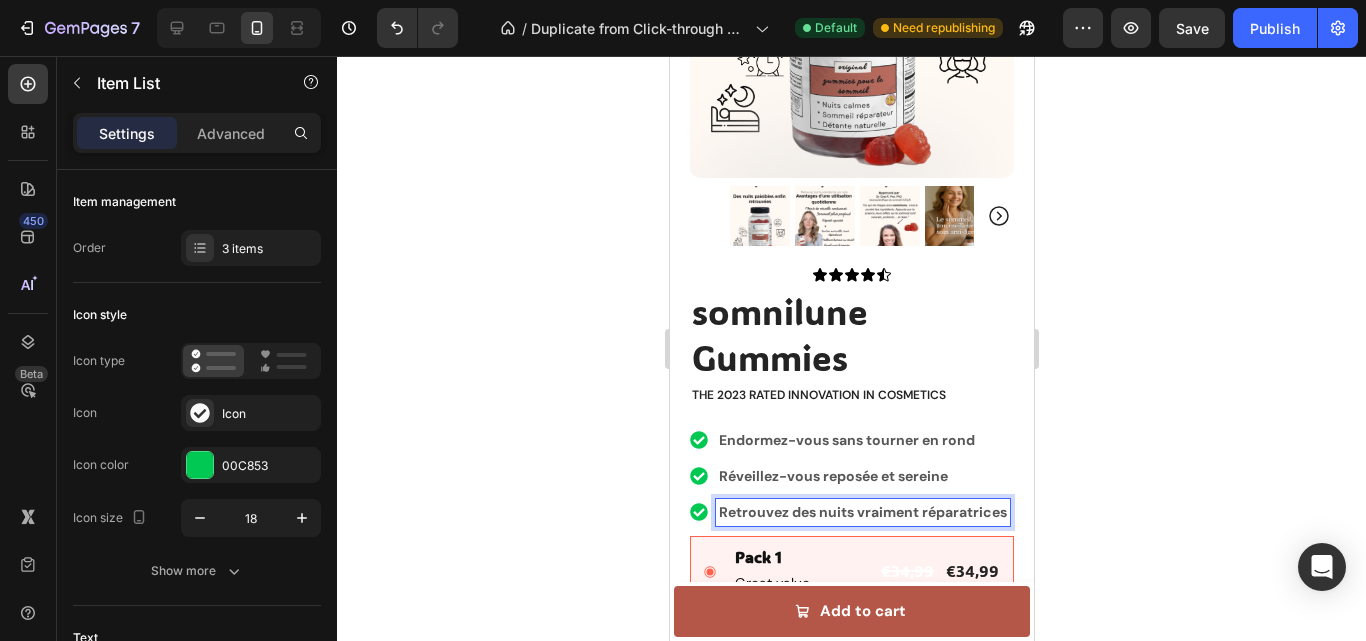 click on "Retrouvez des nuits vraiment réparatrices" at bounding box center [862, 512] 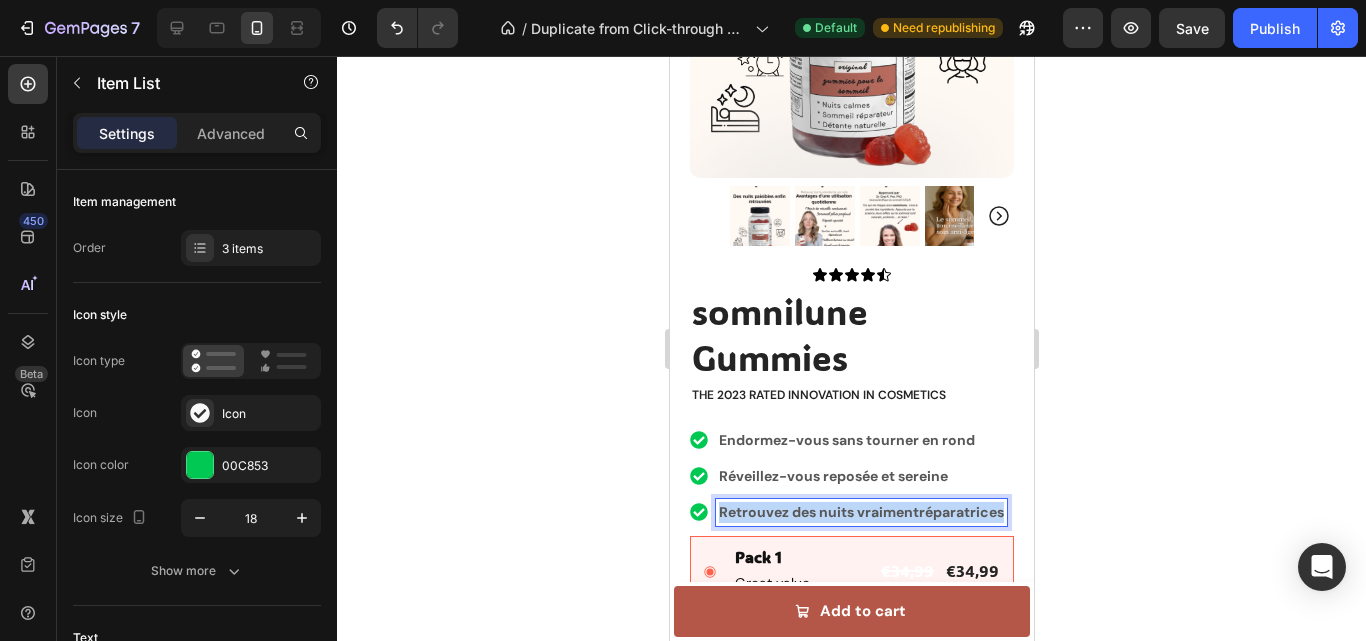 drag, startPoint x: 868, startPoint y: 509, endPoint x: 711, endPoint y: 483, distance: 159.1383 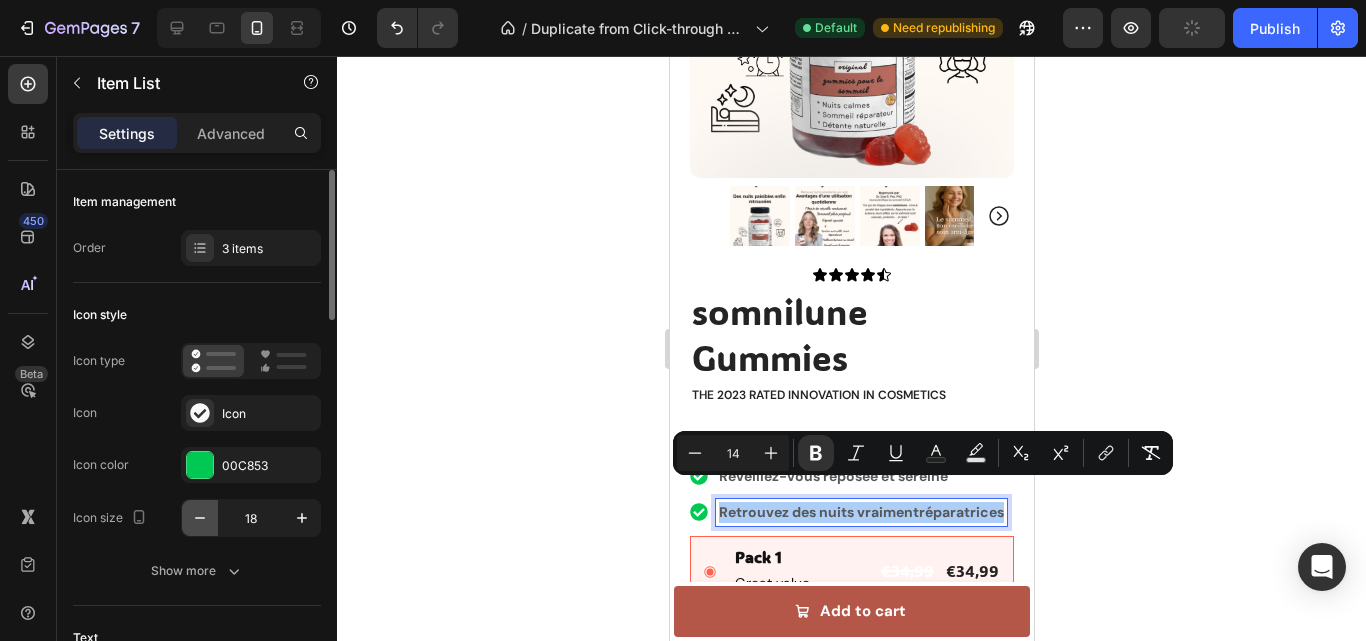 click 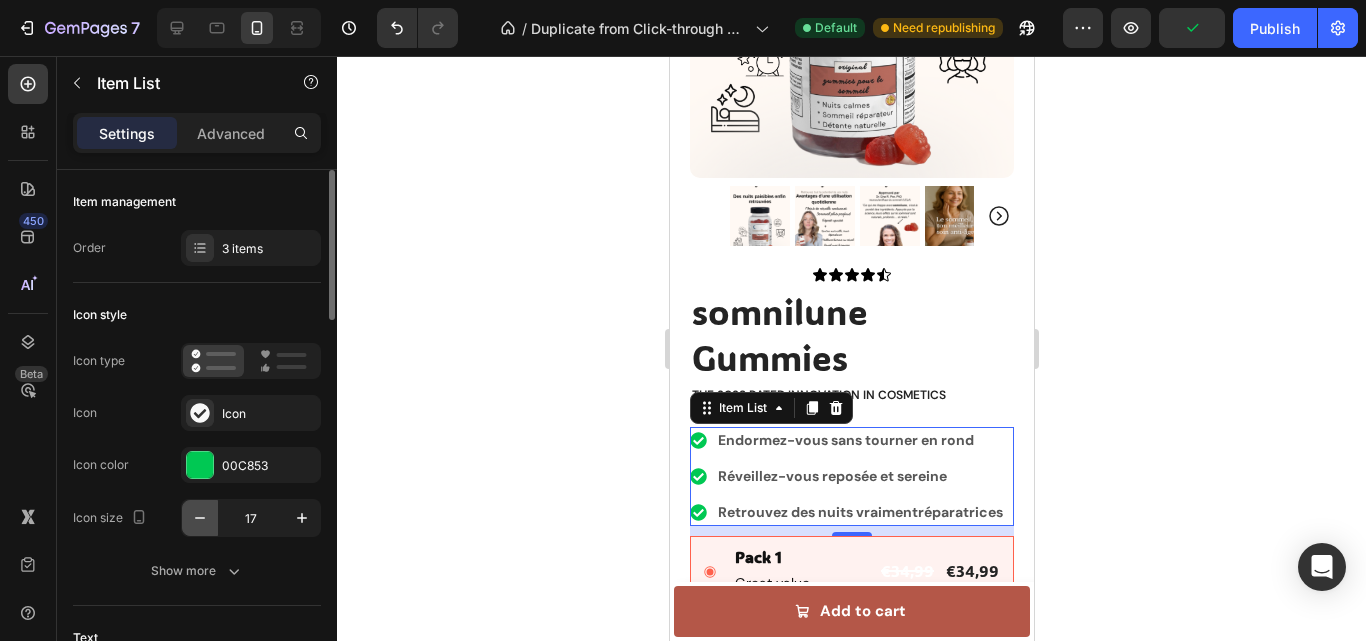 click 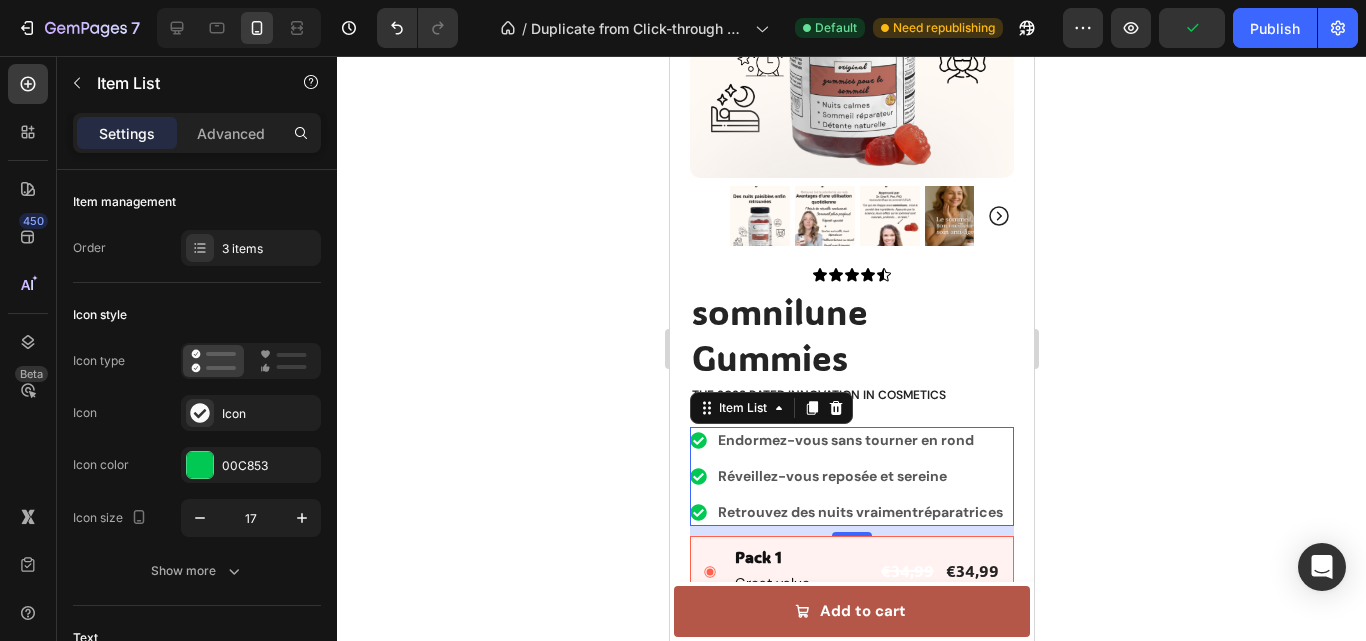 type on "16" 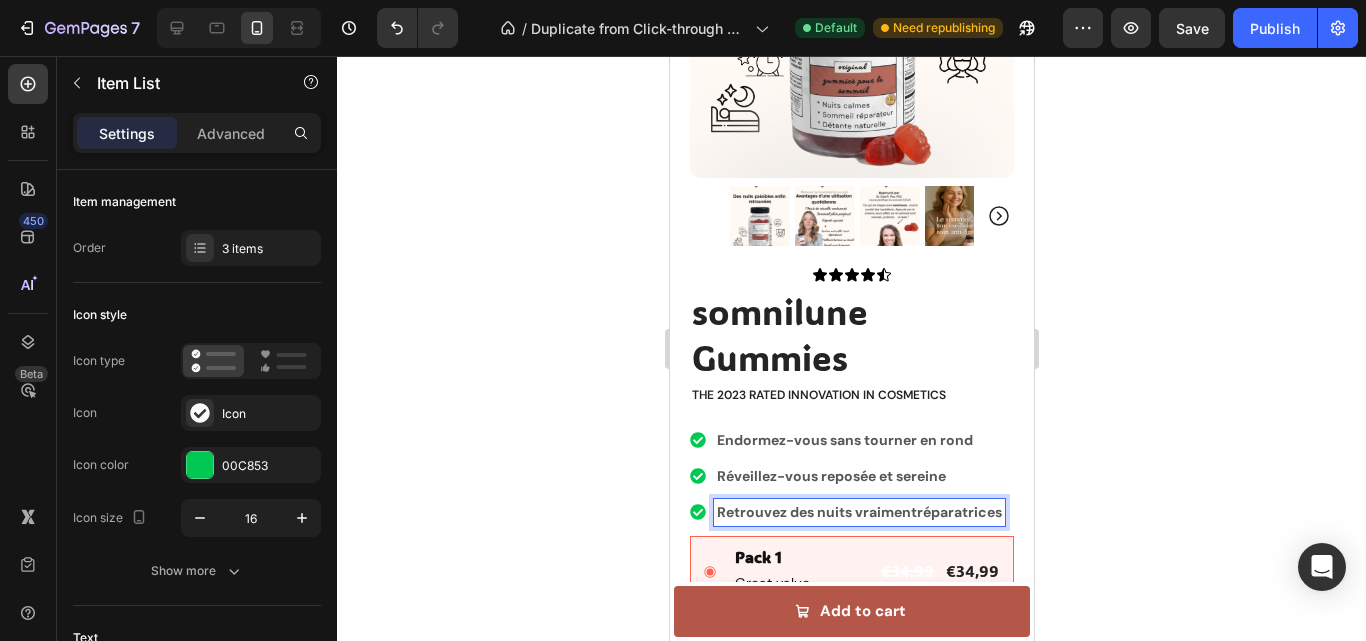 click on "Retrouvez des nuits vraimentréparatrices" at bounding box center [858, 512] 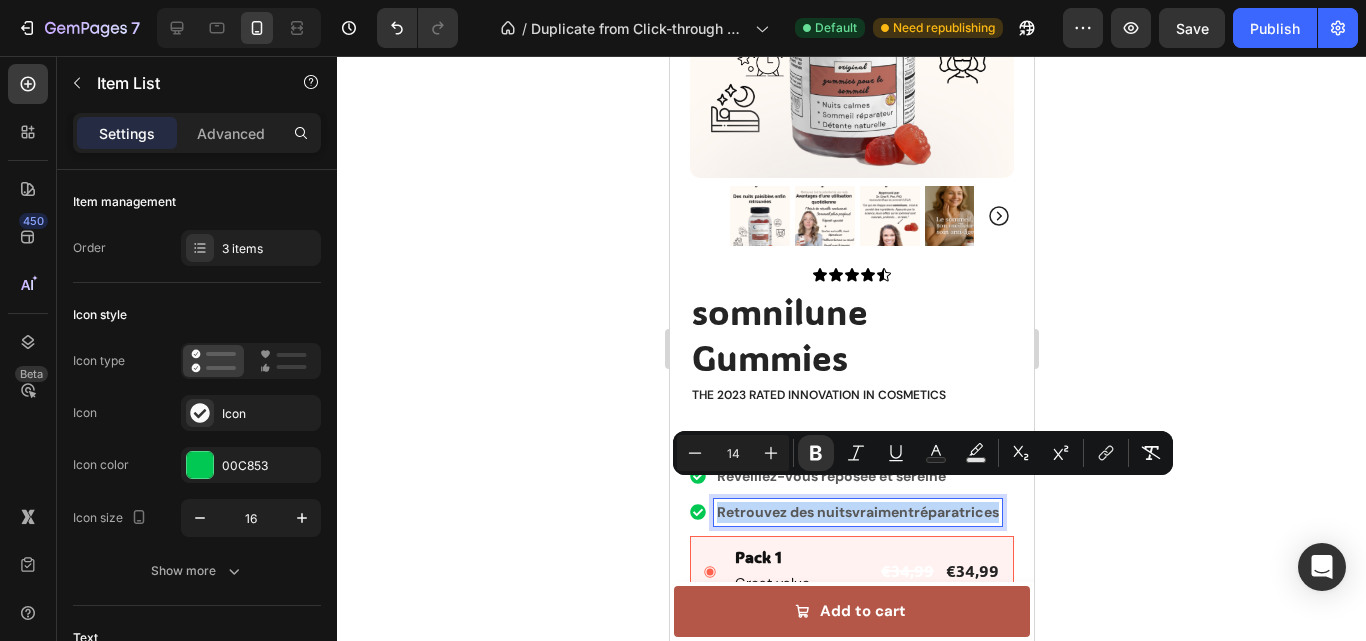 drag, startPoint x: 907, startPoint y: 514, endPoint x: 706, endPoint y: 486, distance: 202.94087 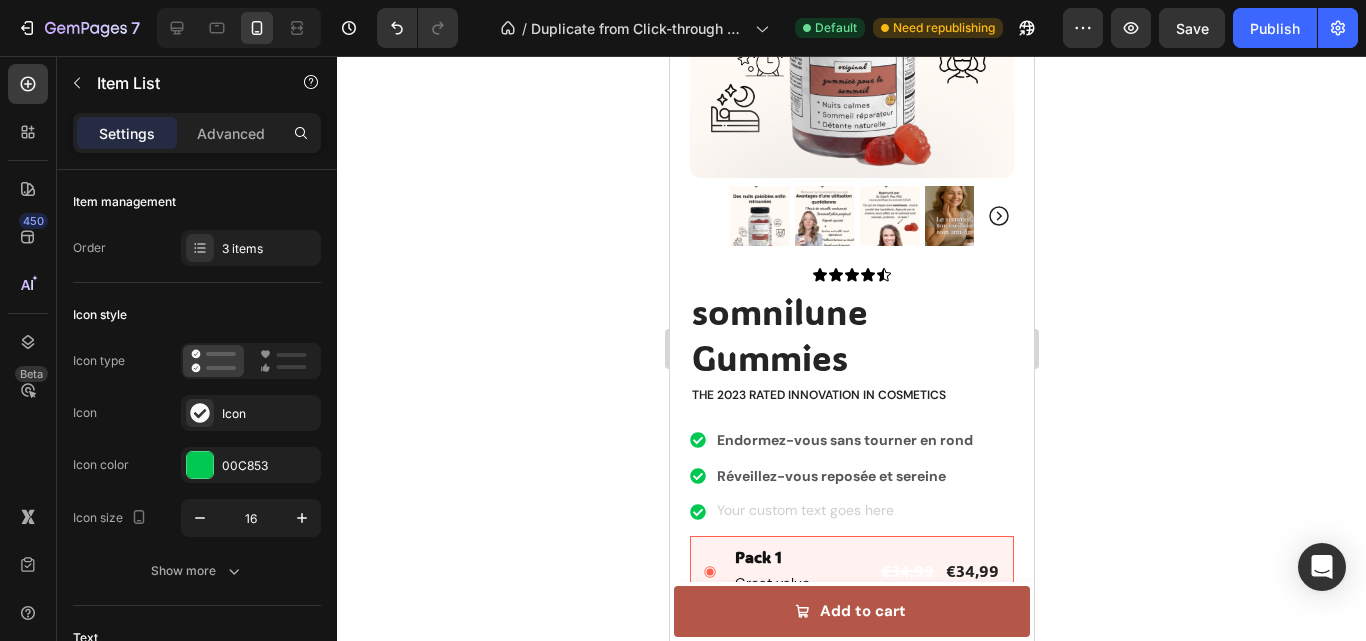 scroll, scrollTop: 386, scrollLeft: 0, axis: vertical 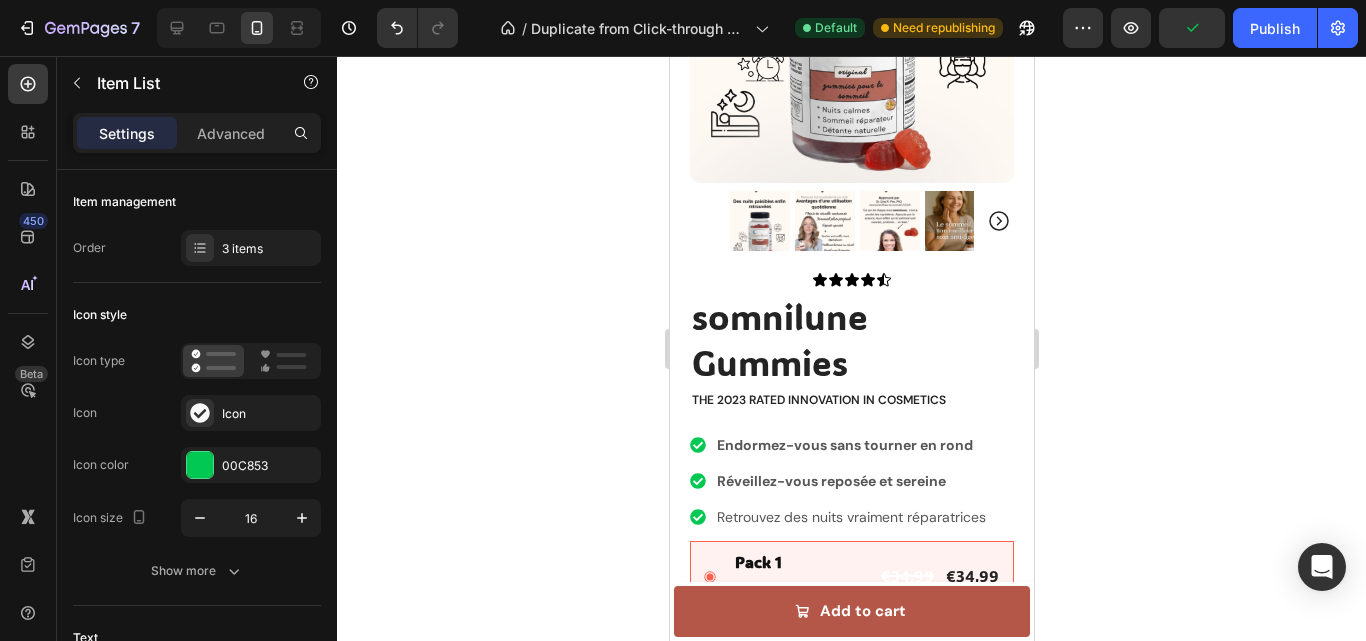 click 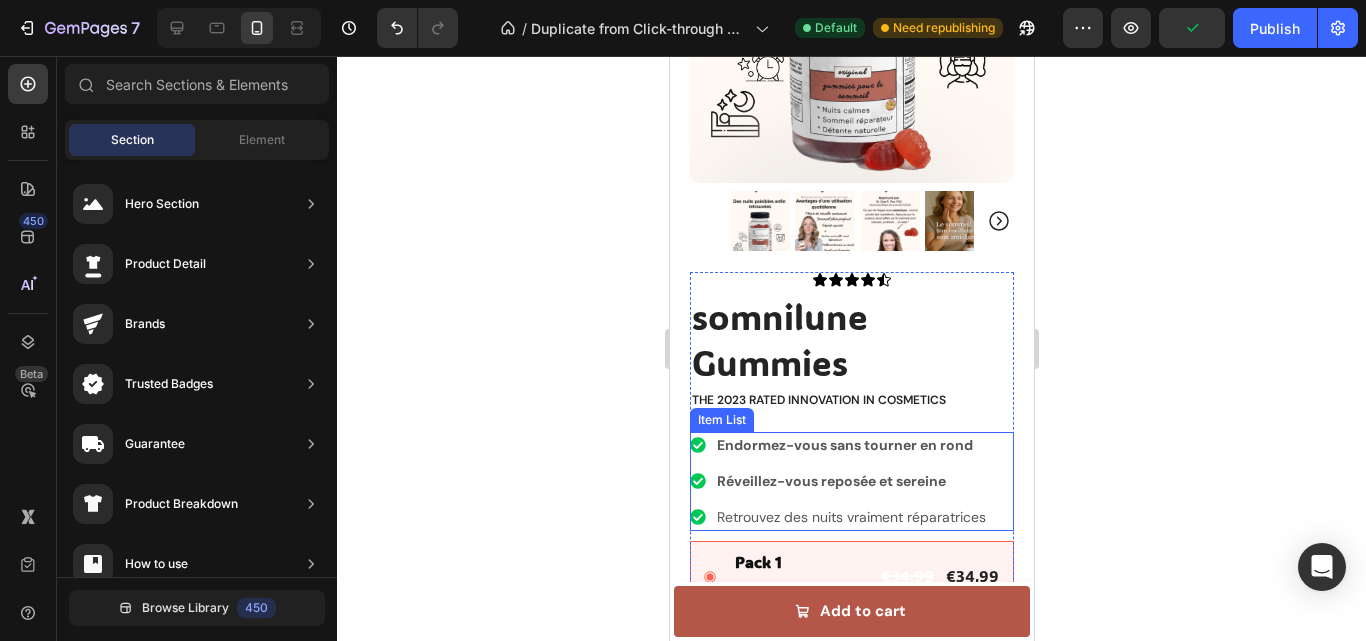 click on "Retrouvez des nuits vraiment réparatrices" at bounding box center [850, 517] 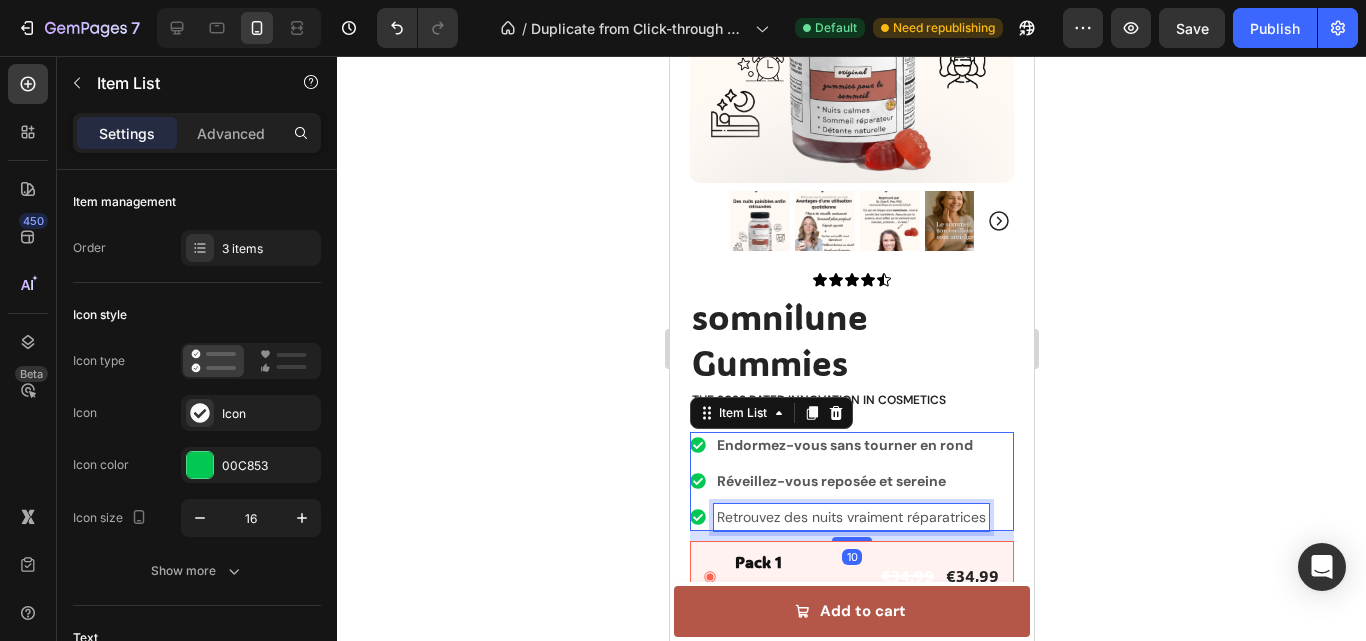drag, startPoint x: 953, startPoint y: 498, endPoint x: 912, endPoint y: 499, distance: 41.01219 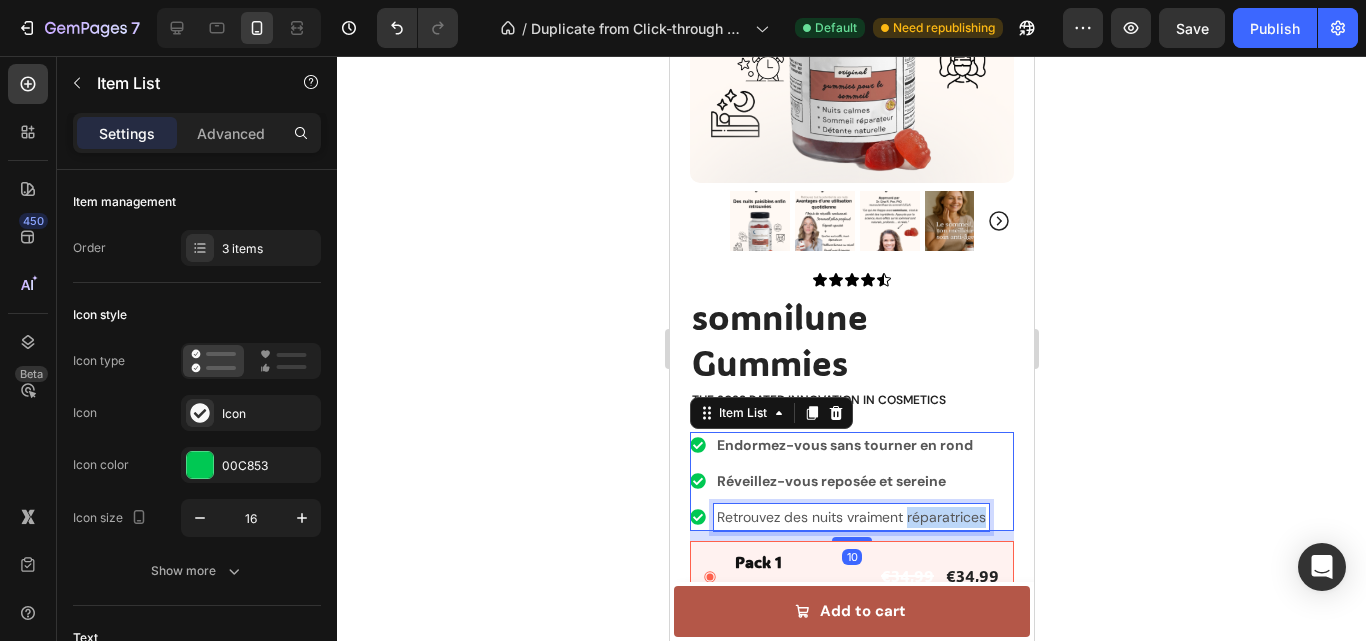 click on "Retrouvez des nuits vraiment réparatrices" at bounding box center (850, 517) 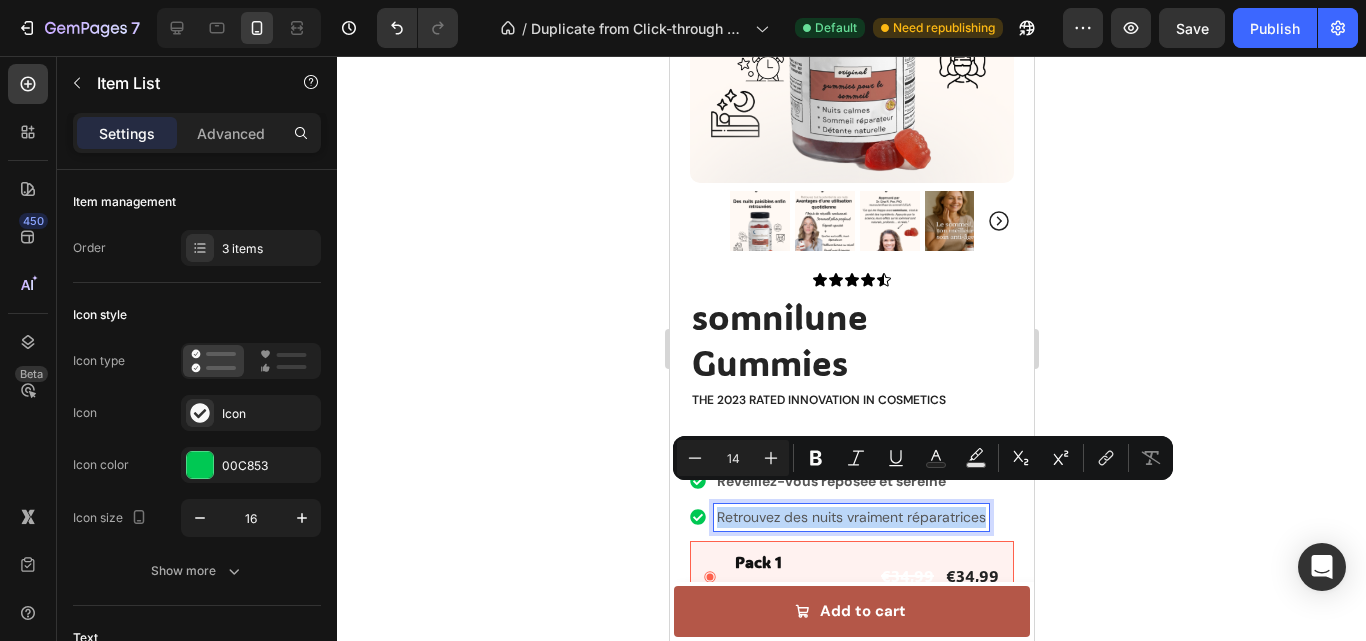click on "Retrouvez des nuits vraiment réparatrices" at bounding box center (850, 517) 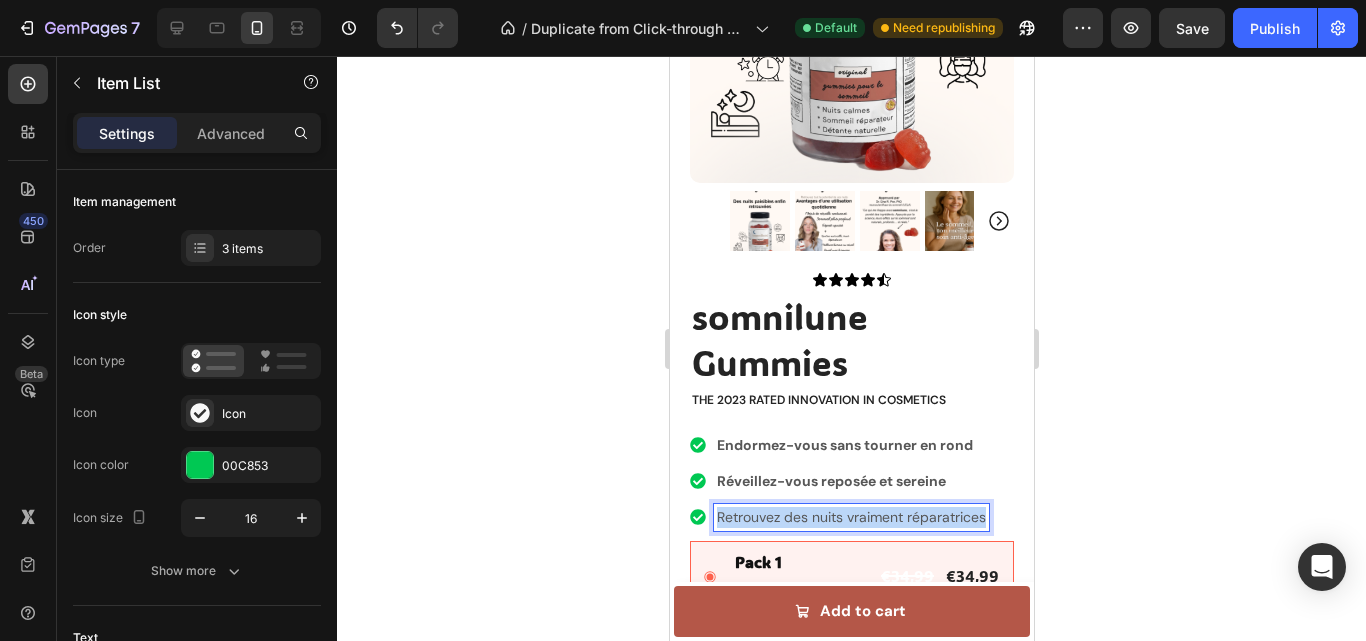 click on "Retrouvez des nuits vraiment réparatrices" at bounding box center [850, 517] 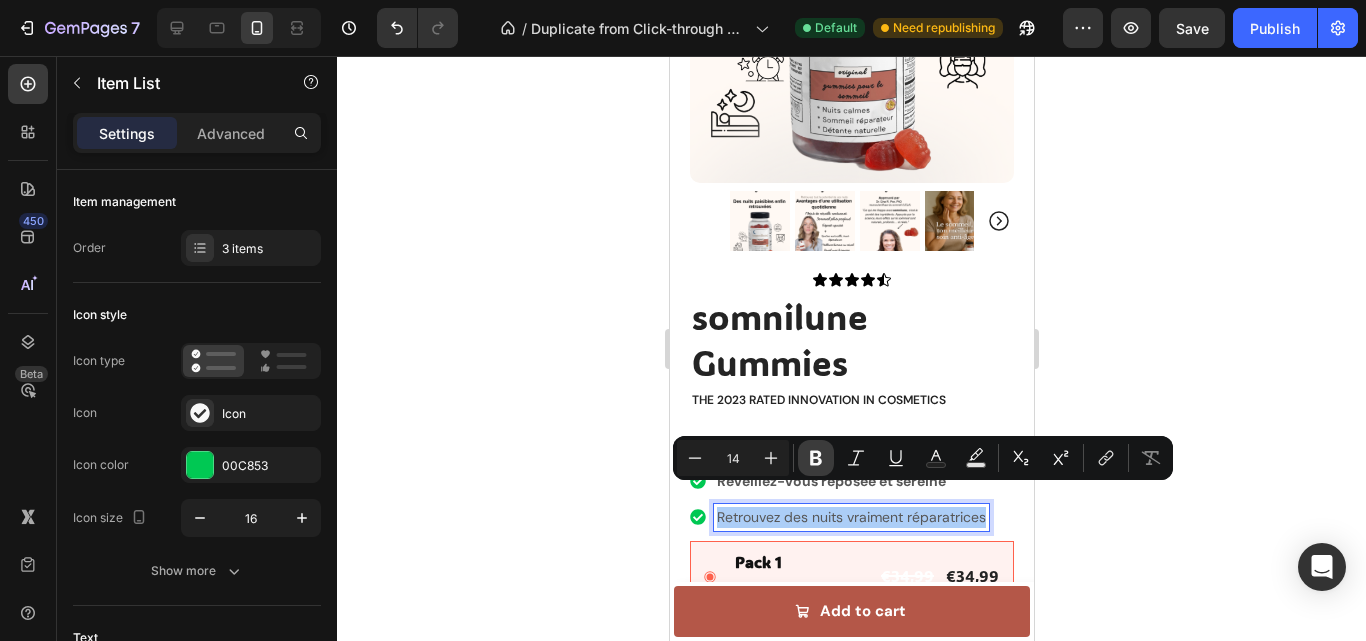 click on "Bold" at bounding box center [816, 458] 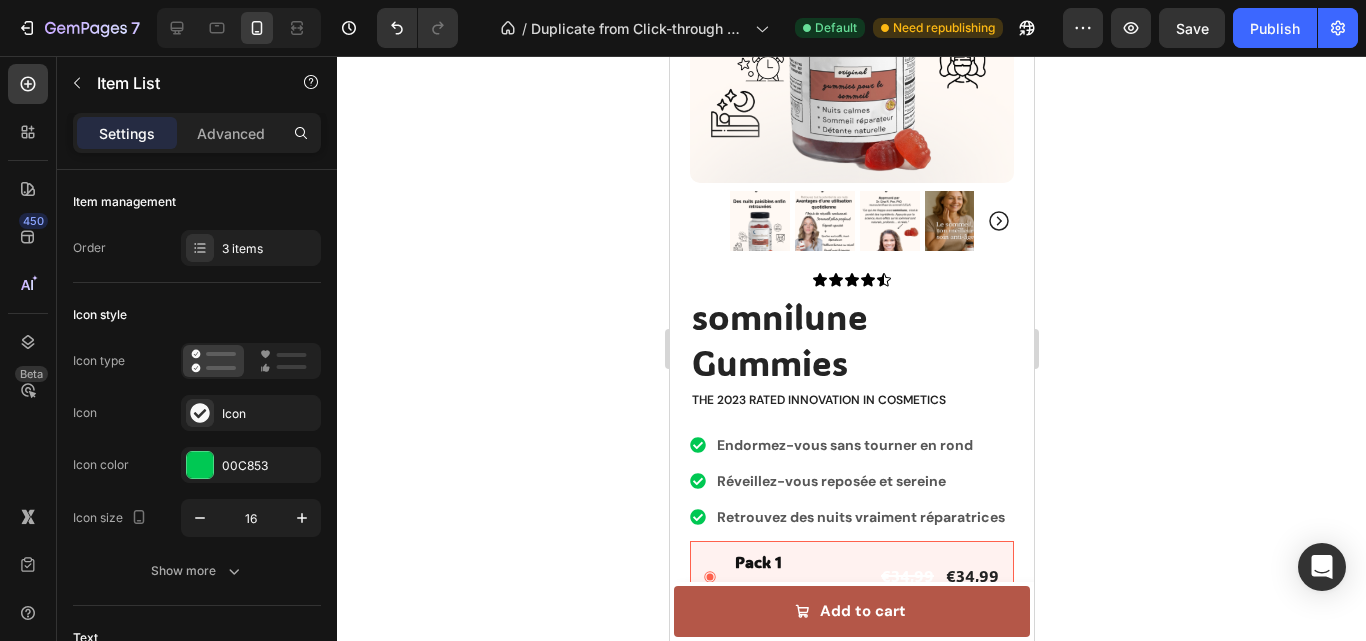 click on "Retrouvez des nuits vraiment réparatrices" at bounding box center [860, 517] 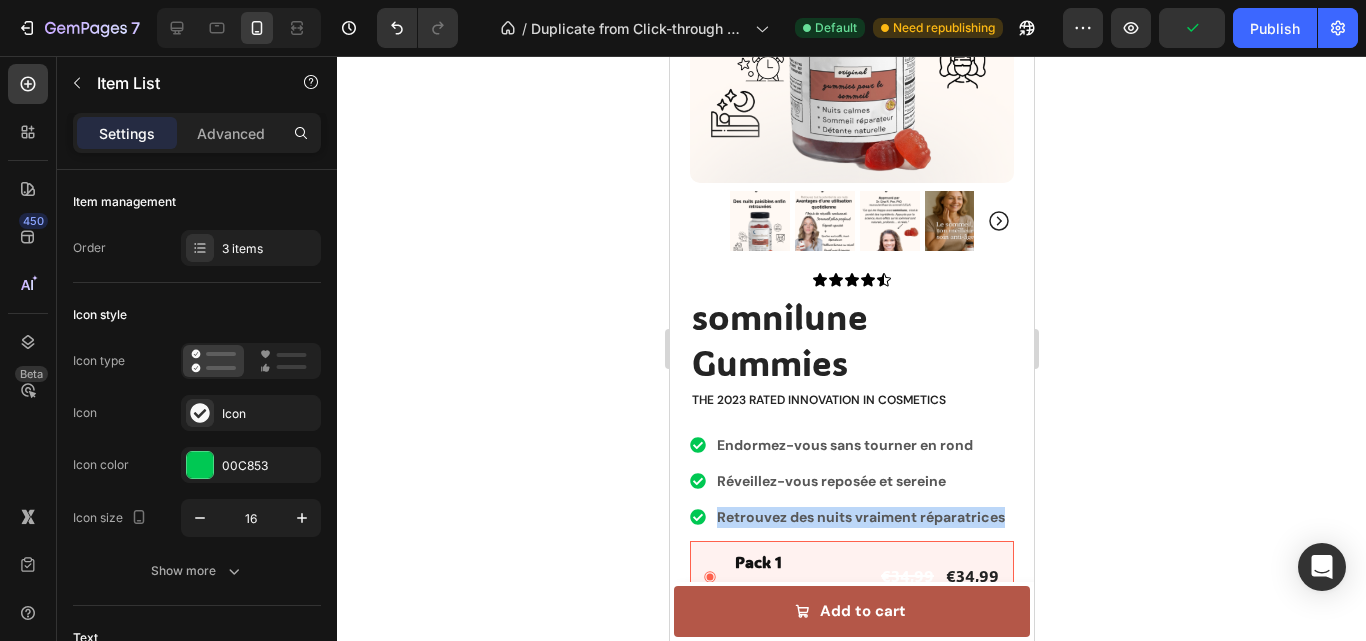 drag, startPoint x: 774, startPoint y: 514, endPoint x: 711, endPoint y: 491, distance: 67.06713 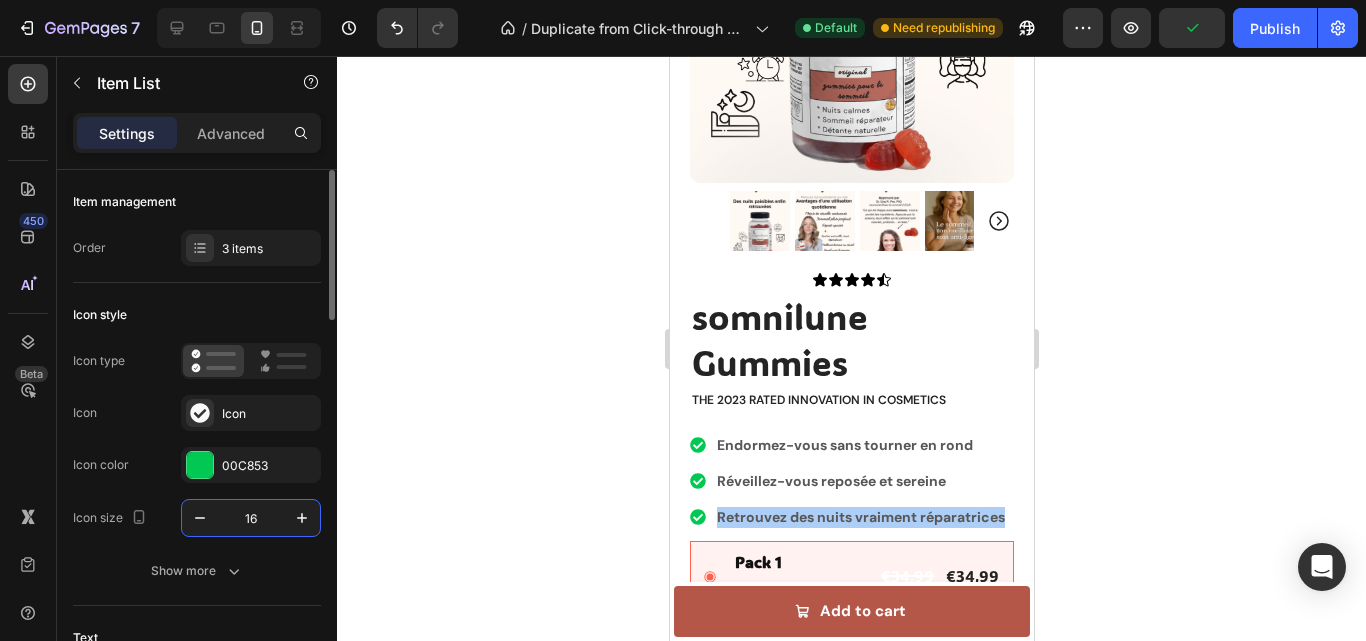 click on "16" at bounding box center (251, 518) 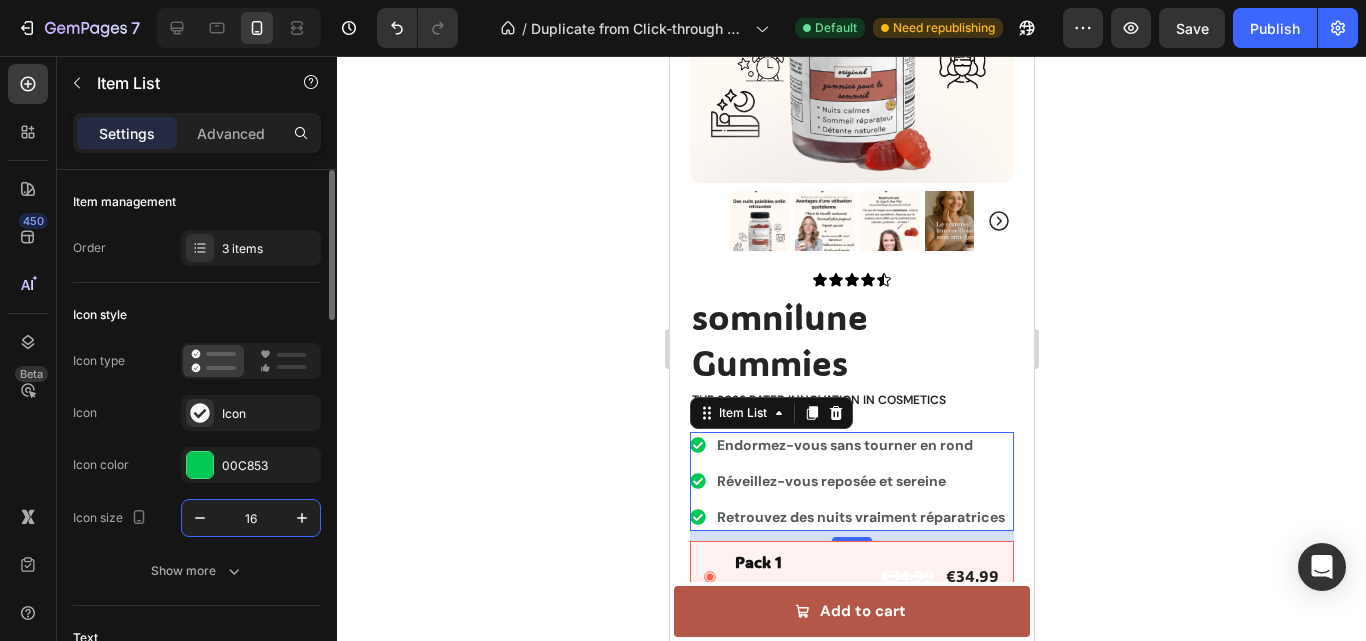 click on "16" at bounding box center (251, 518) 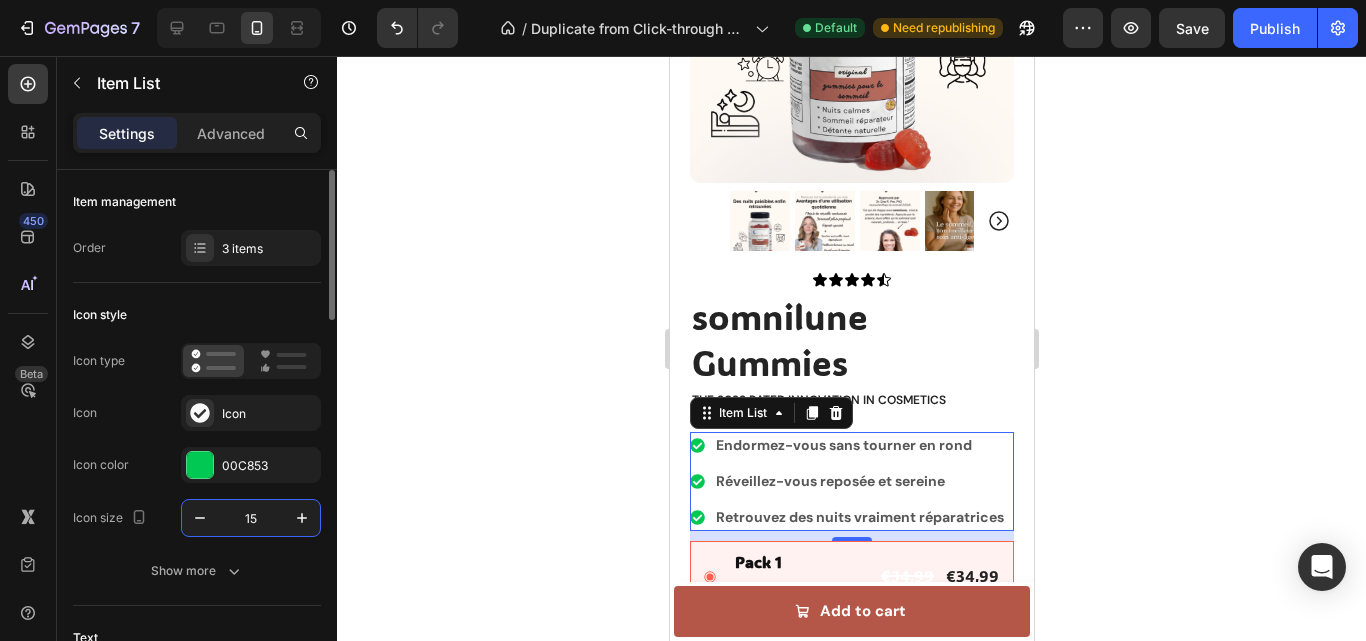click on "15" at bounding box center [251, 518] 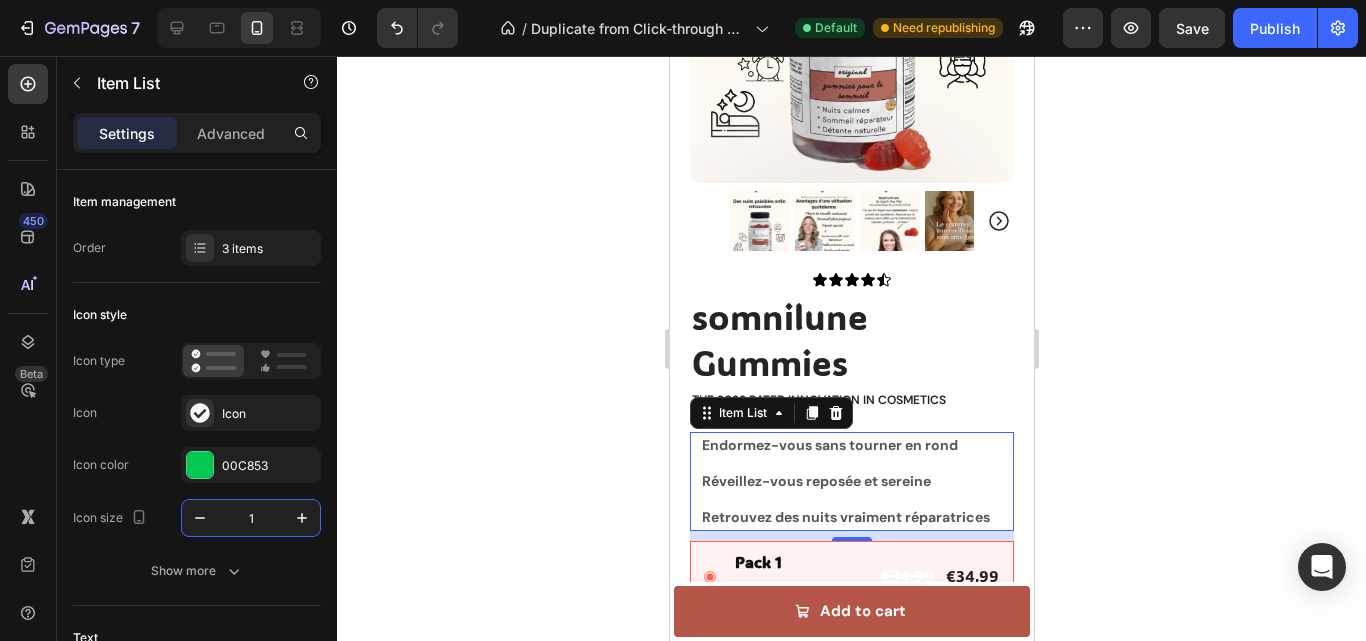 click 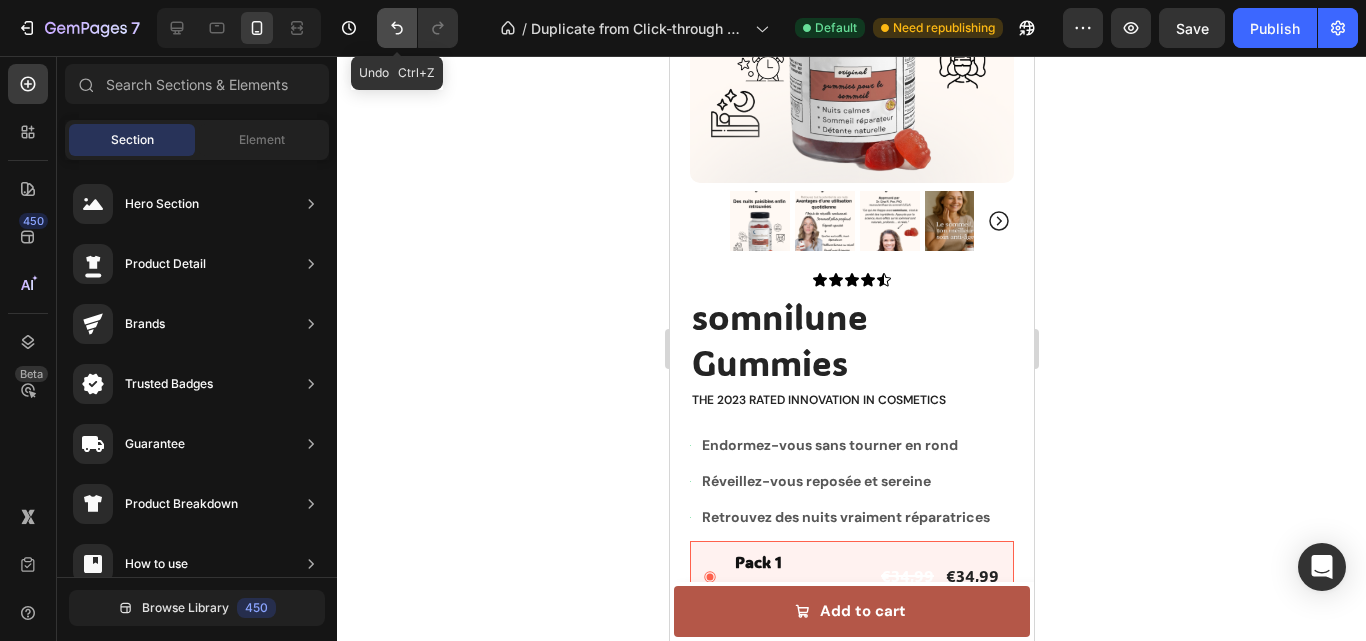 click 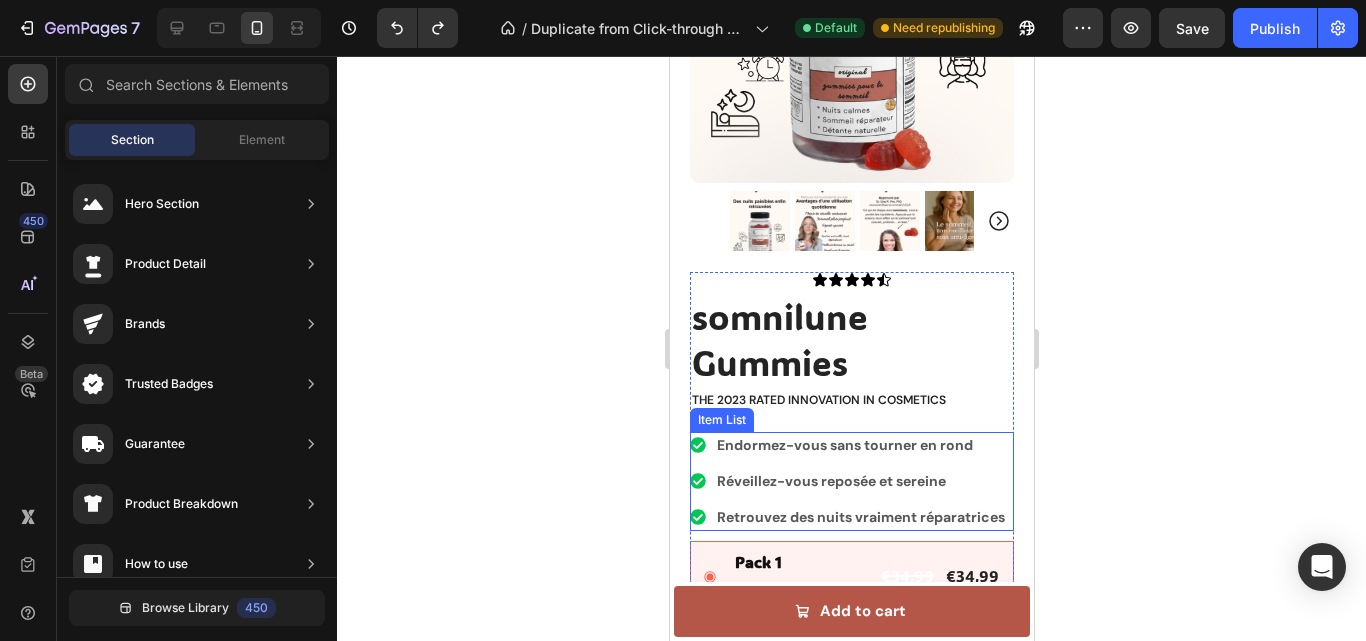 click on "Retrouvez des nuits vraiment réparatrices" at bounding box center [860, 517] 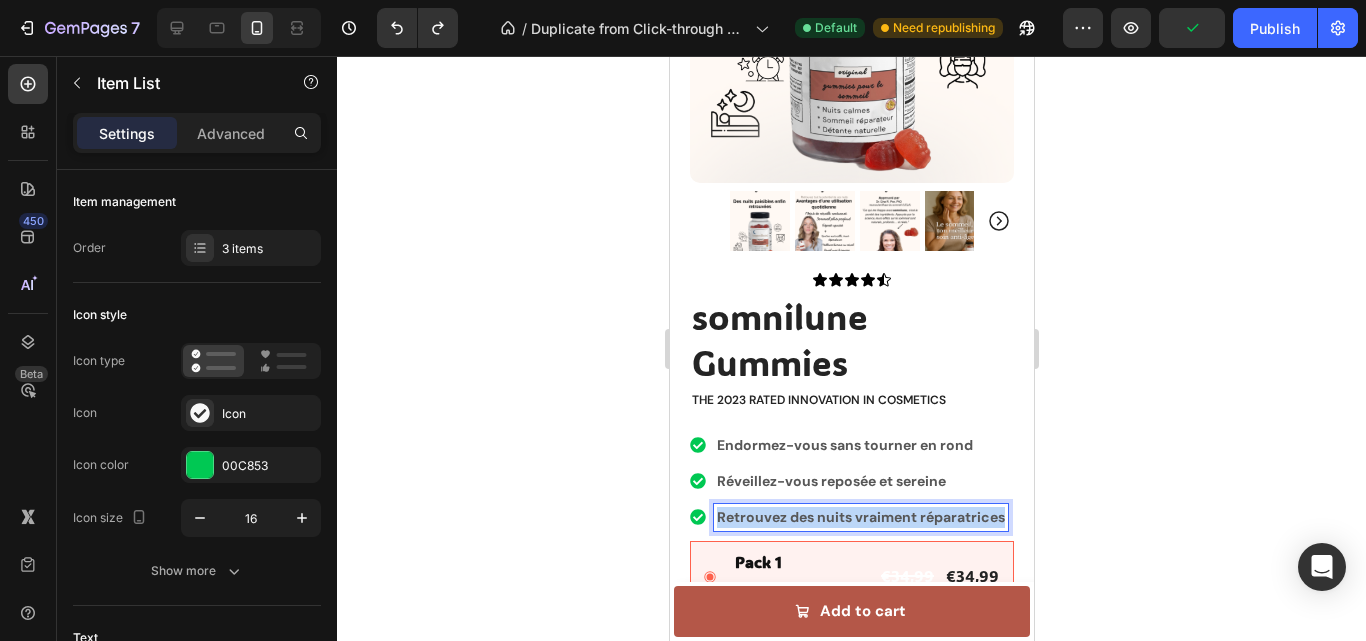 drag, startPoint x: 806, startPoint y: 514, endPoint x: 712, endPoint y: 477, distance: 101.0198 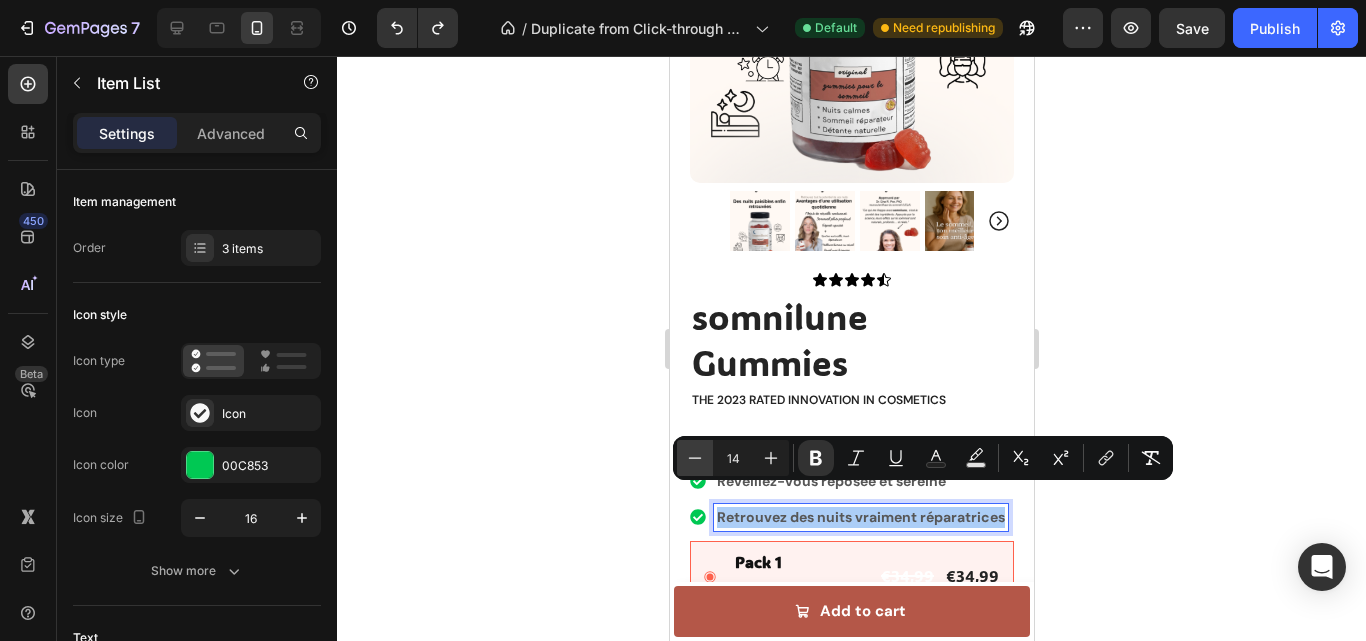 click 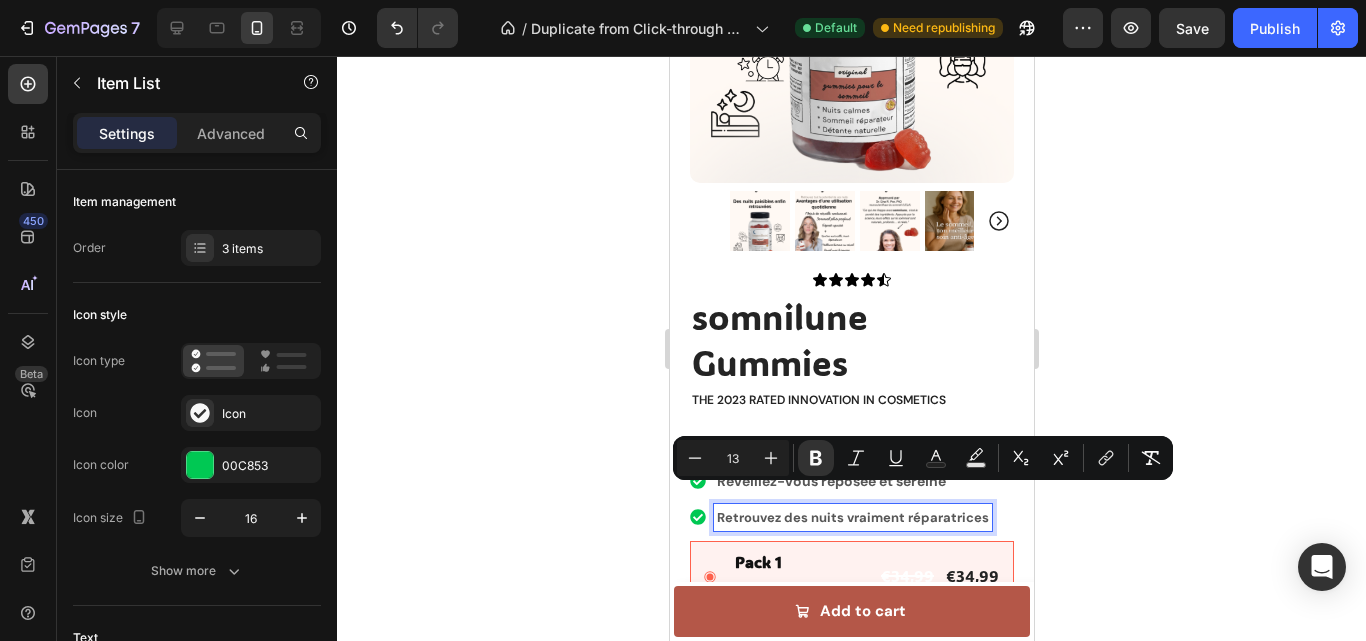 click on "13" at bounding box center [733, 458] 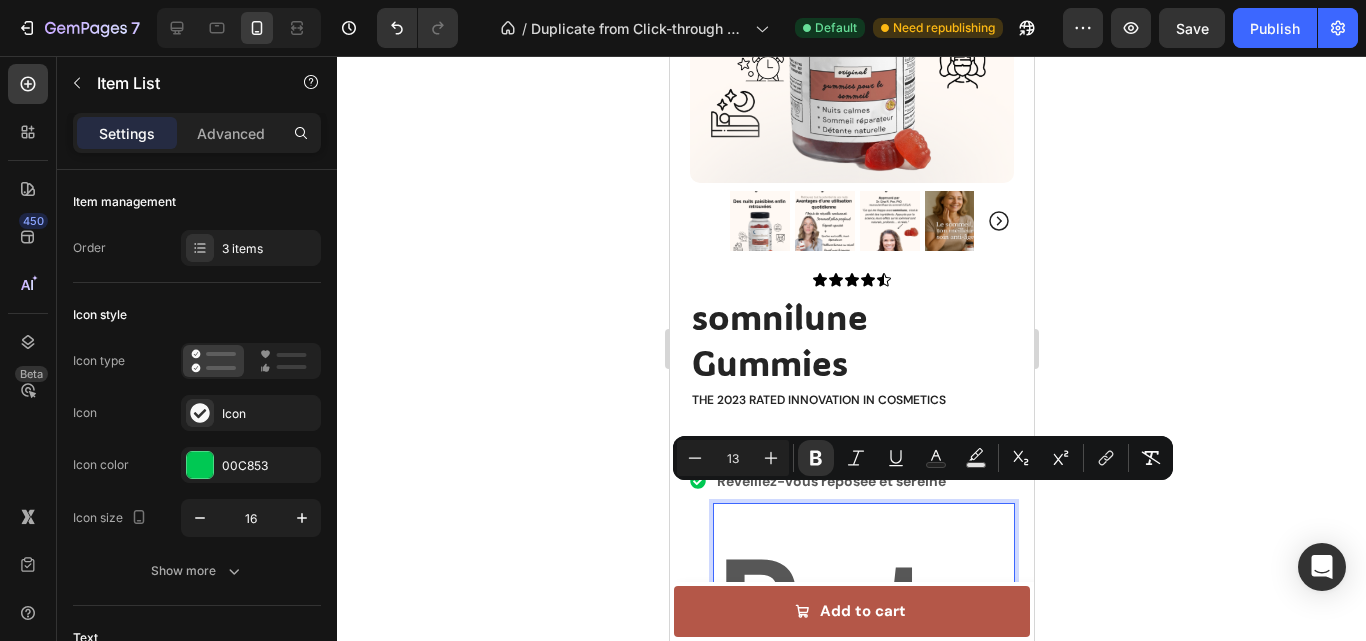 type on "13" 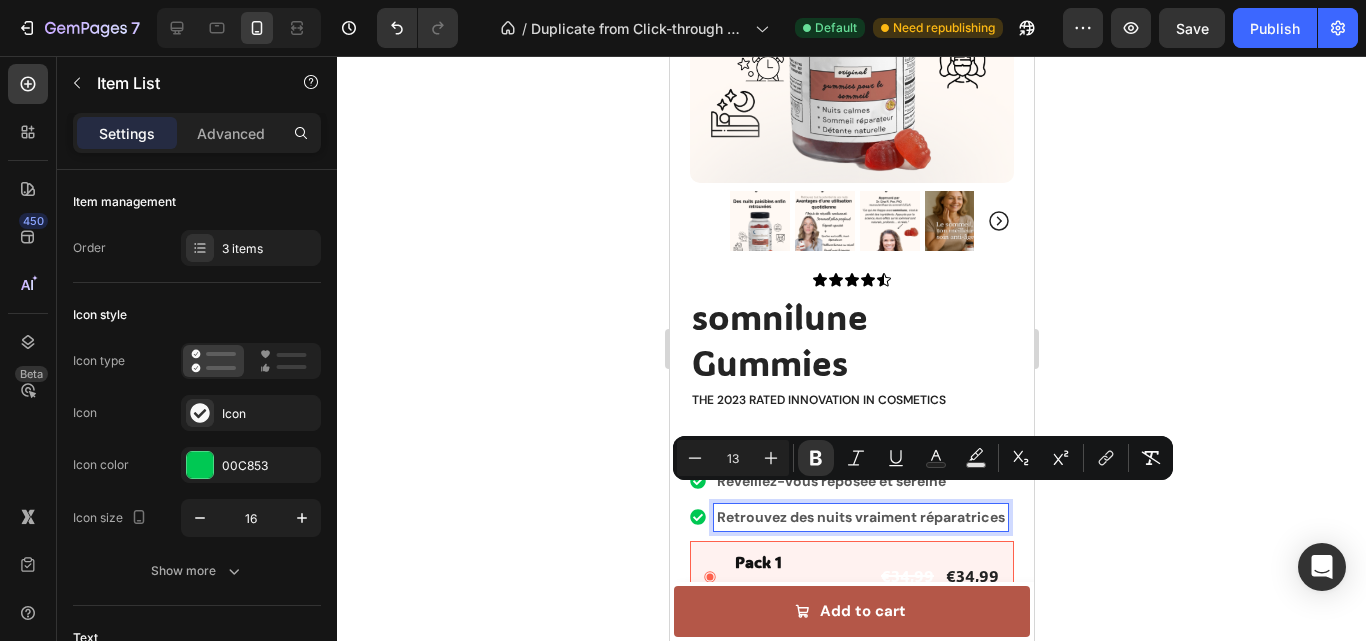 type on "13" 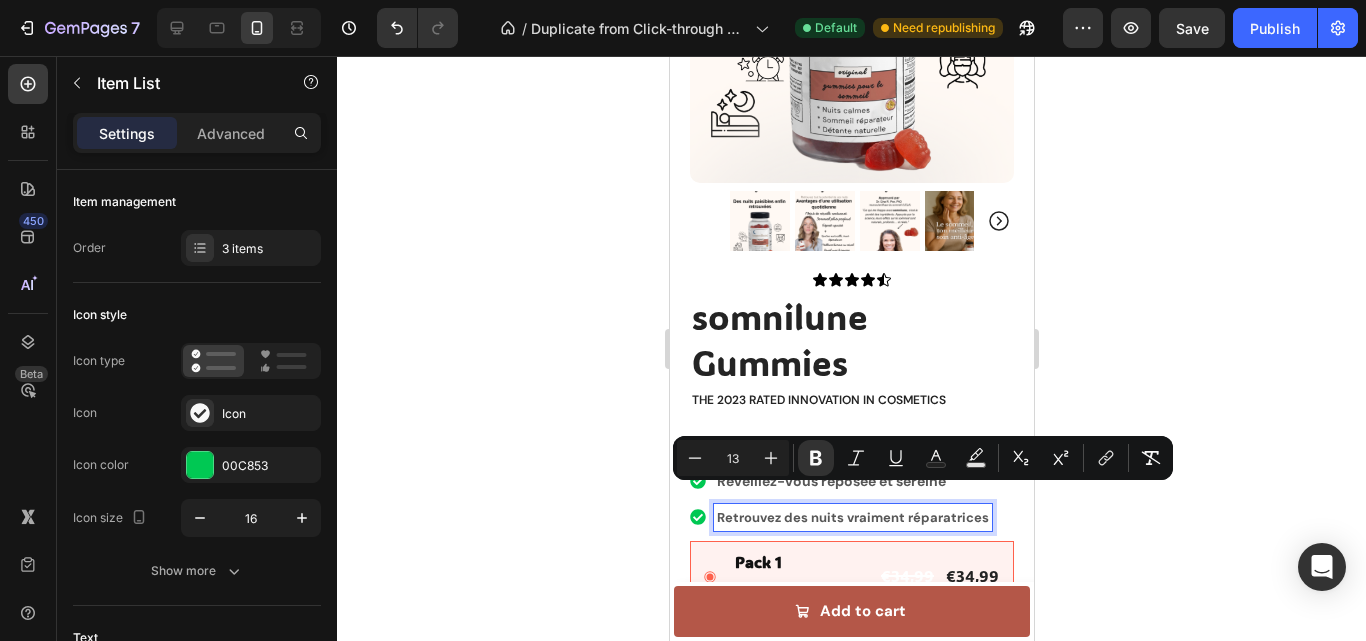 click on "13" at bounding box center (733, 458) 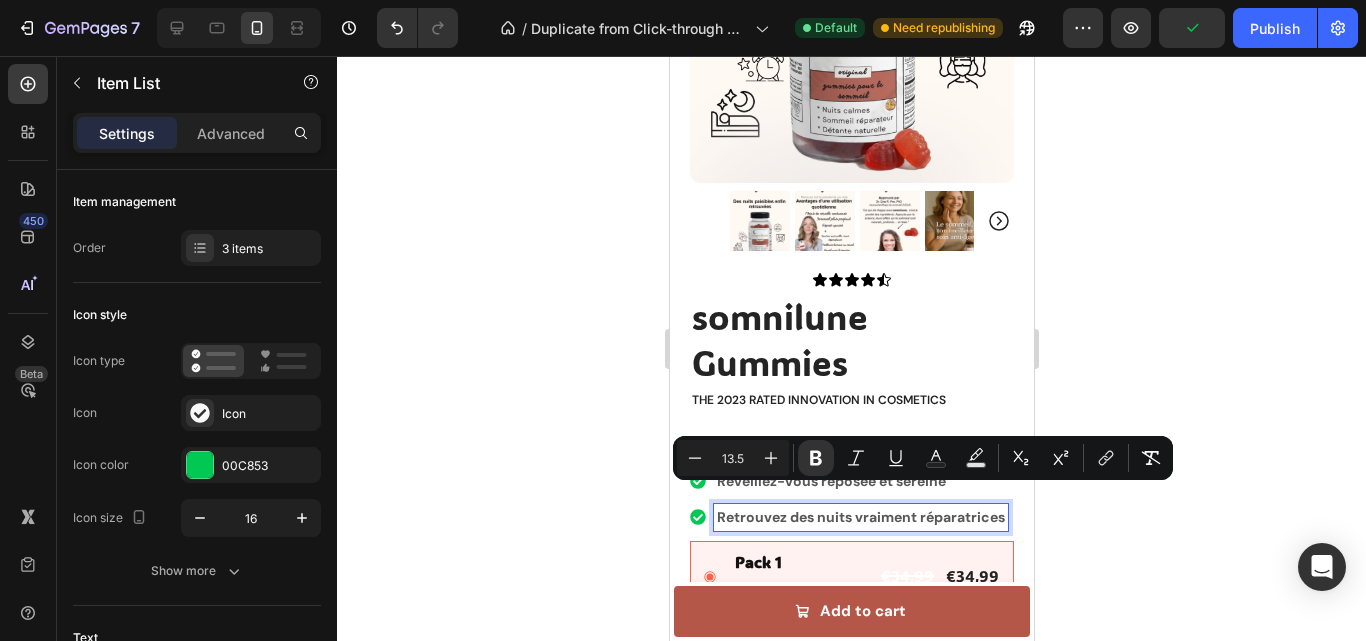 type on "13" 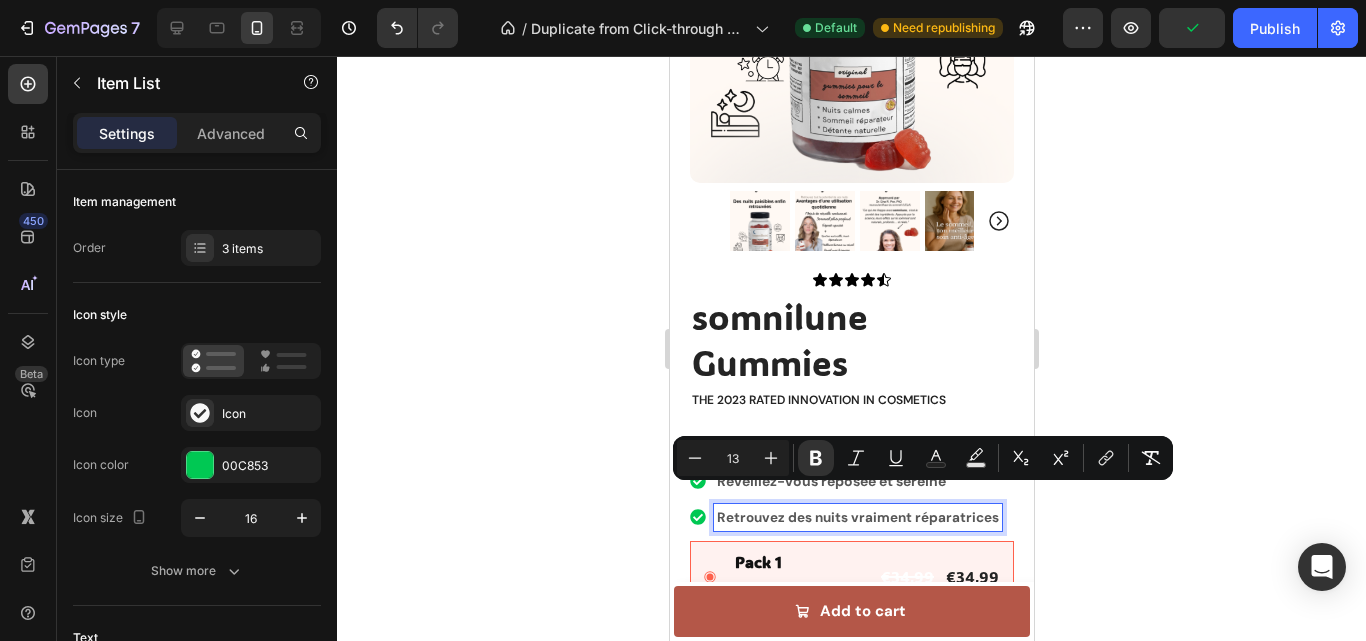click 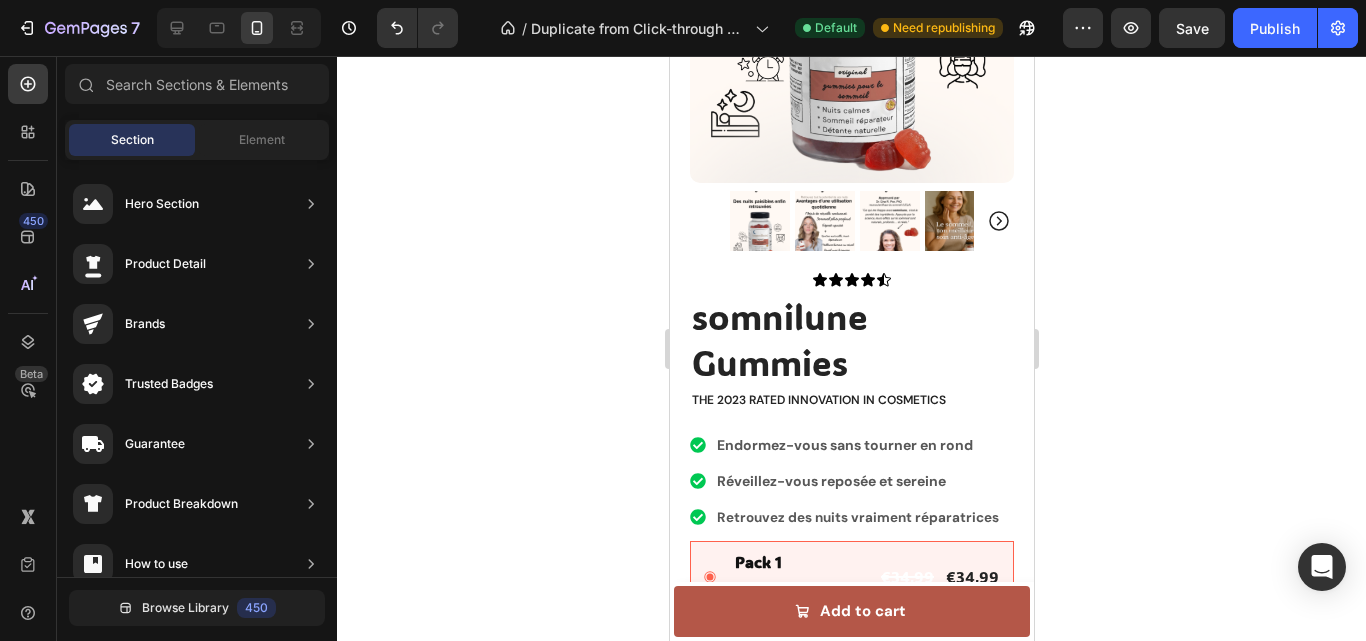 scroll, scrollTop: 0, scrollLeft: 0, axis: both 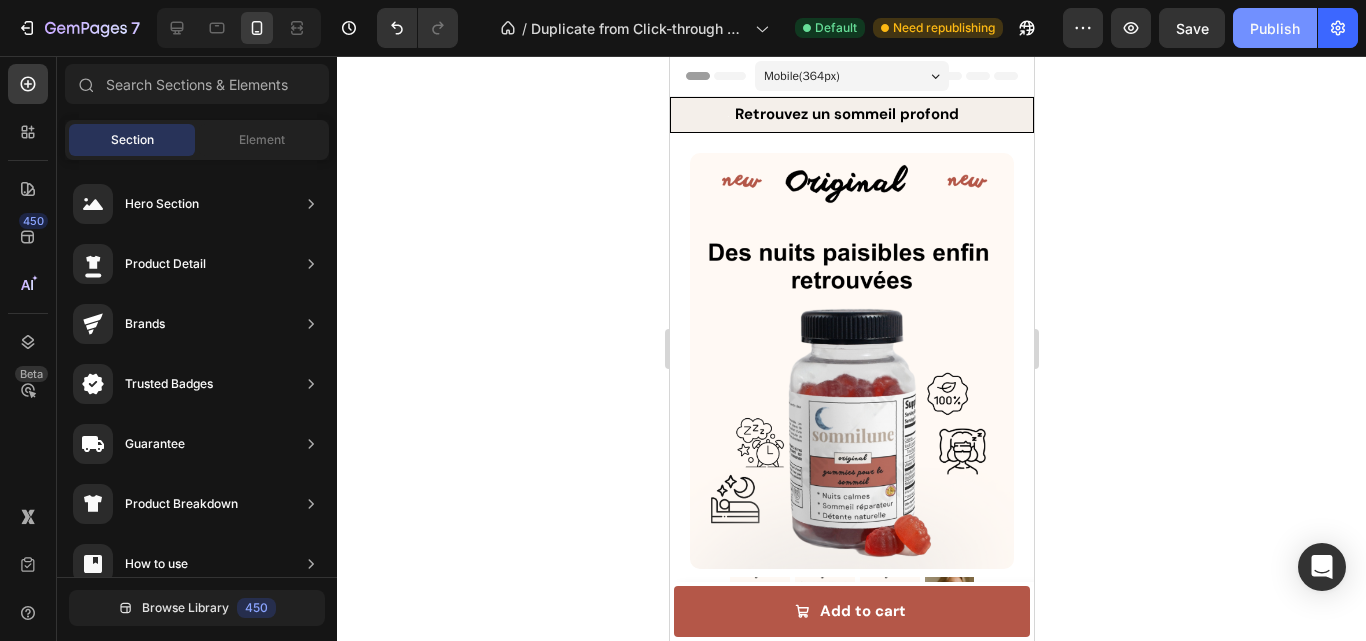 click on "Publish" 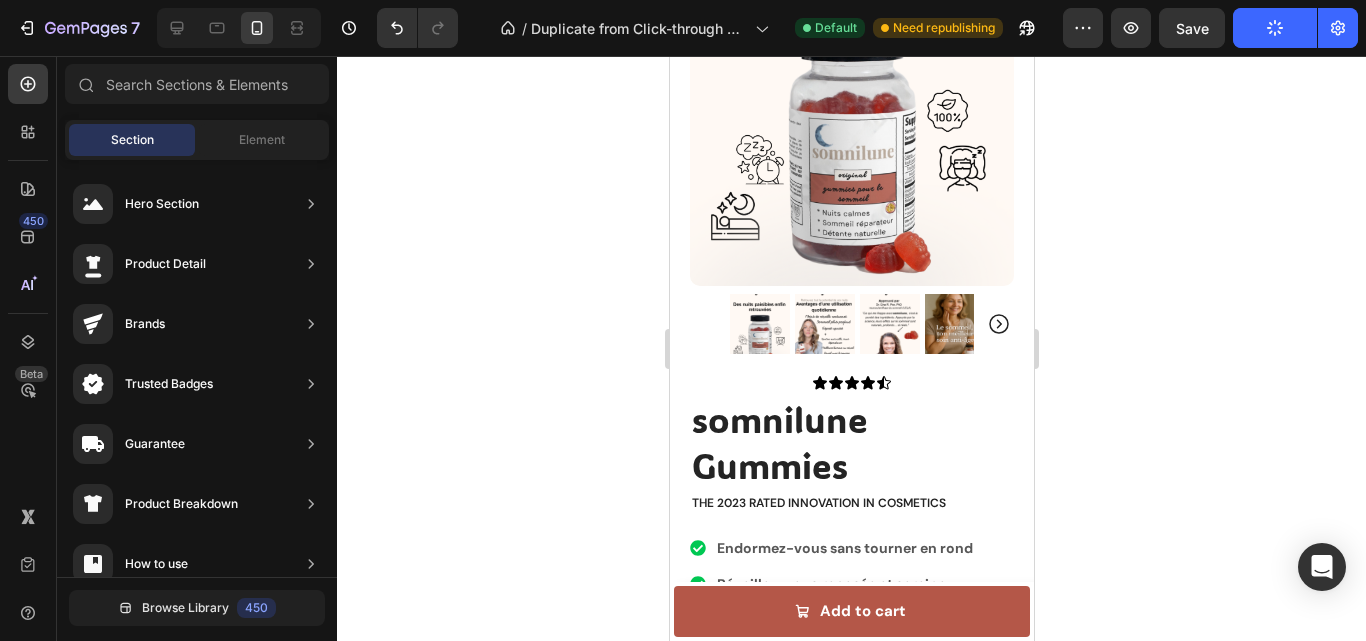scroll, scrollTop: 94, scrollLeft: 0, axis: vertical 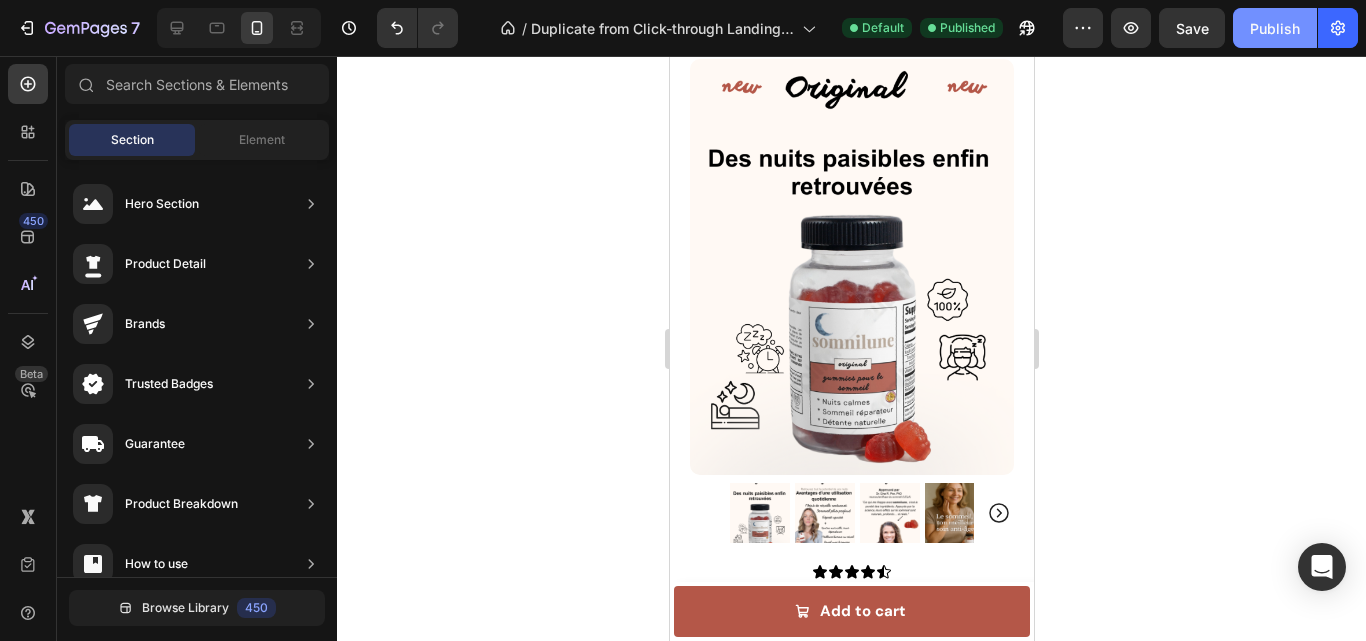 click on "Publish" at bounding box center (1275, 28) 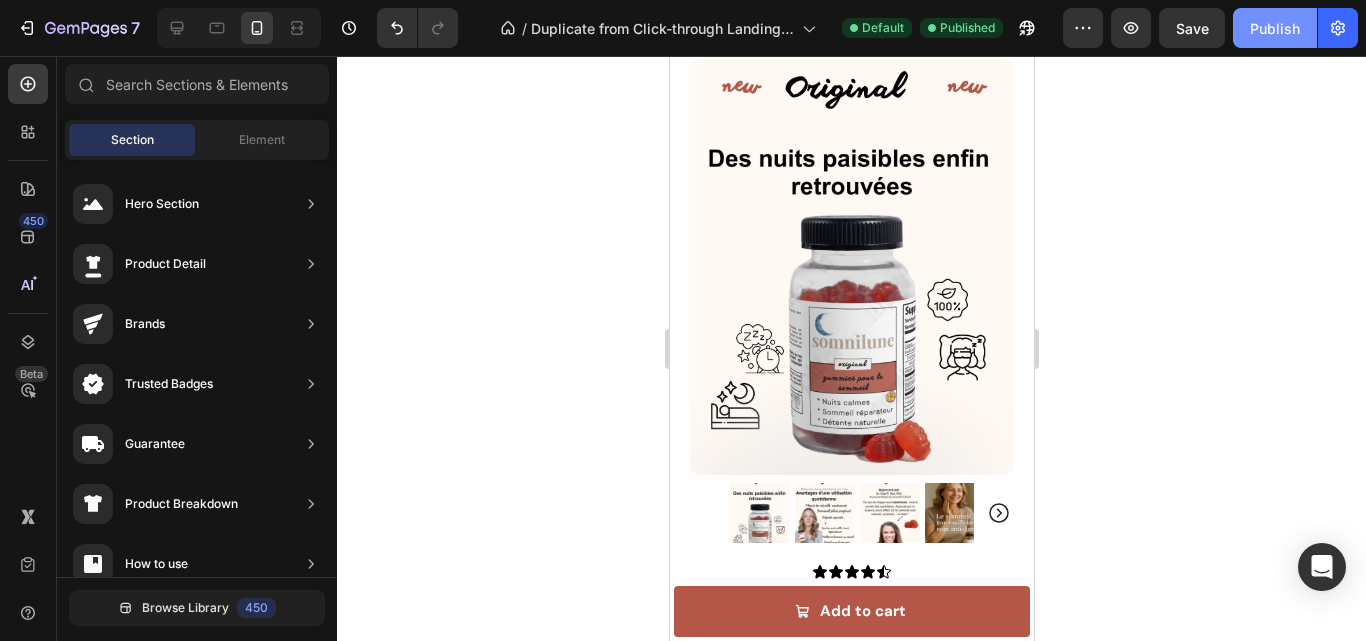 type 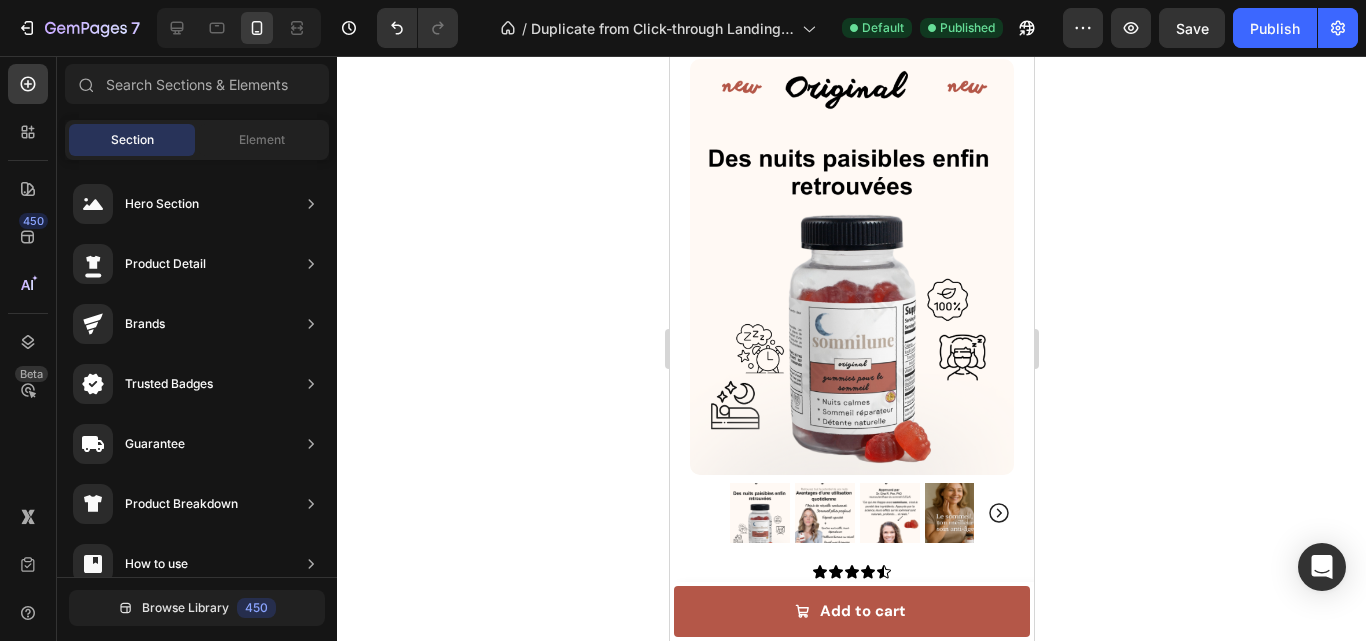 scroll, scrollTop: 0, scrollLeft: 0, axis: both 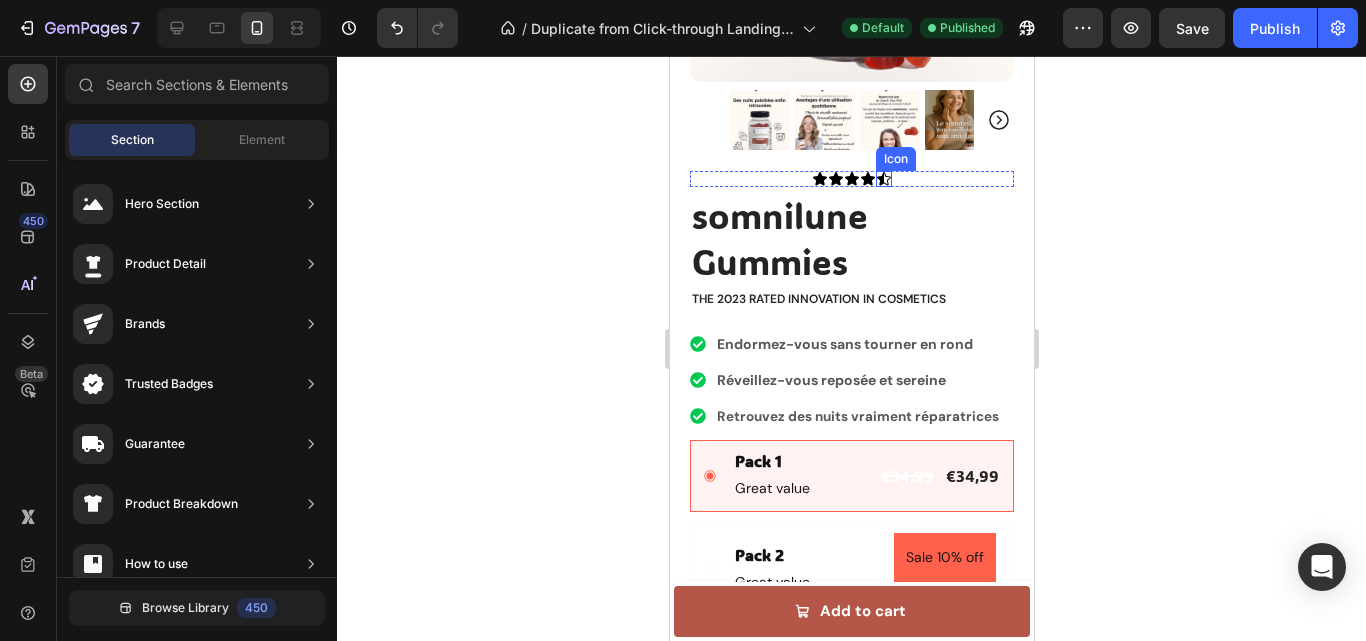 click 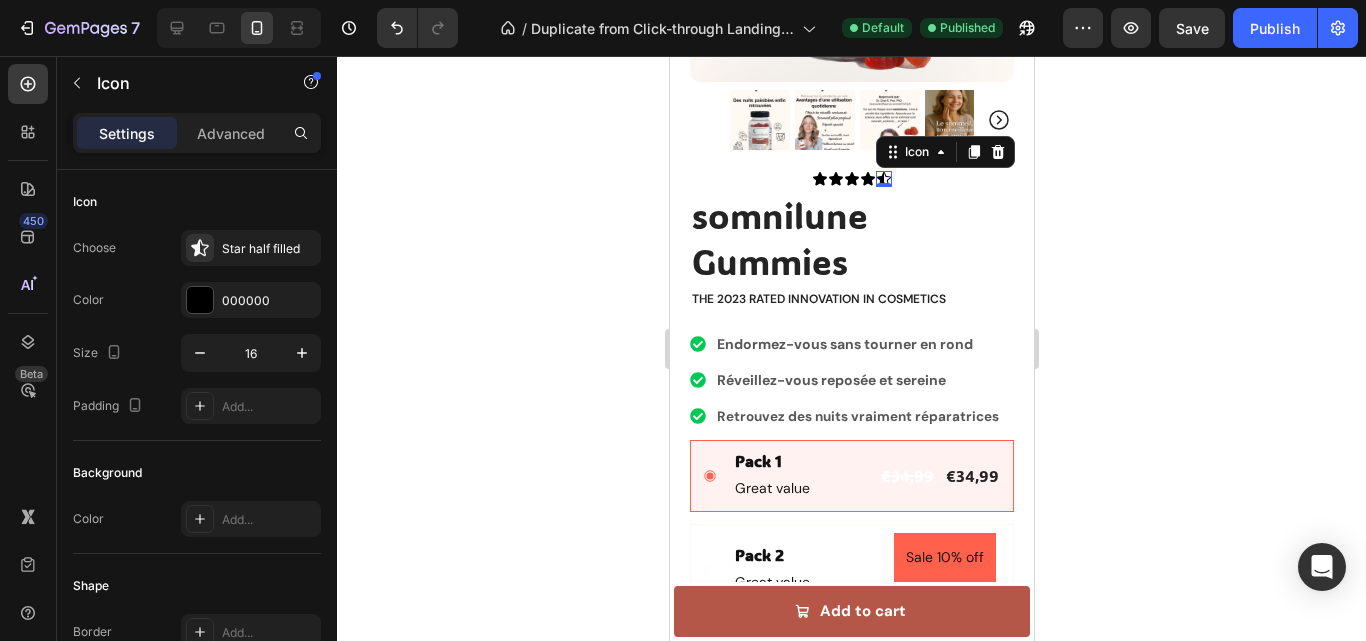 click 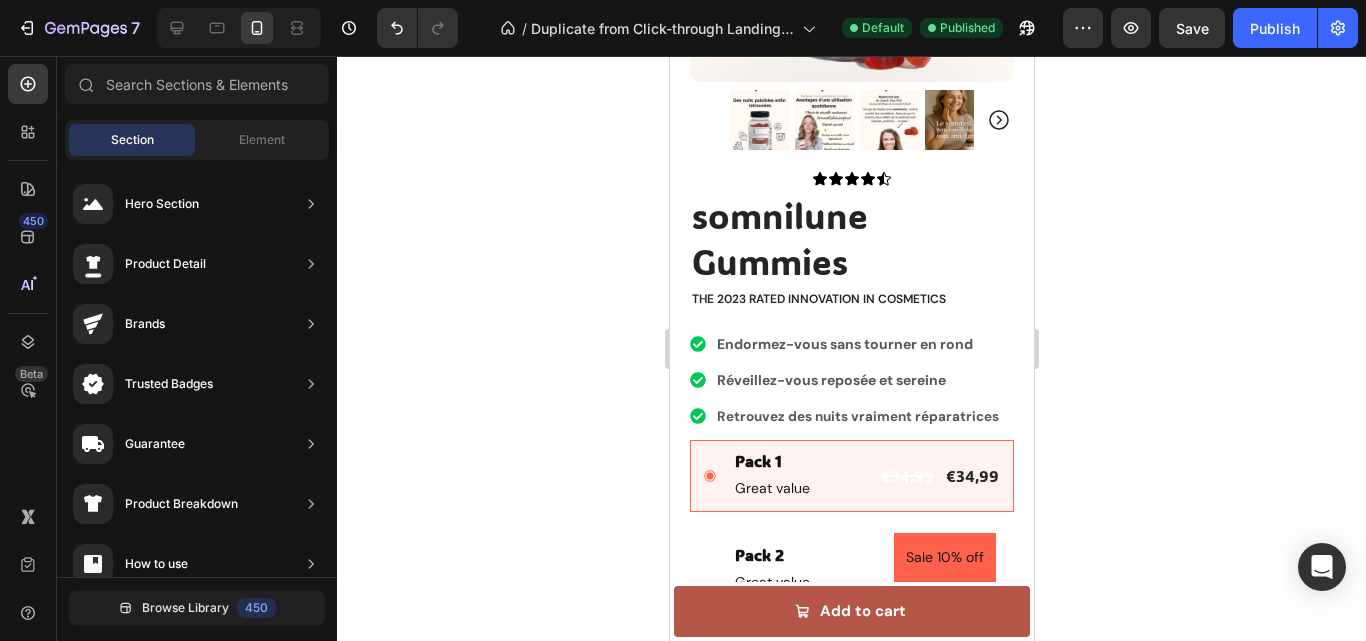 scroll, scrollTop: 581, scrollLeft: 0, axis: vertical 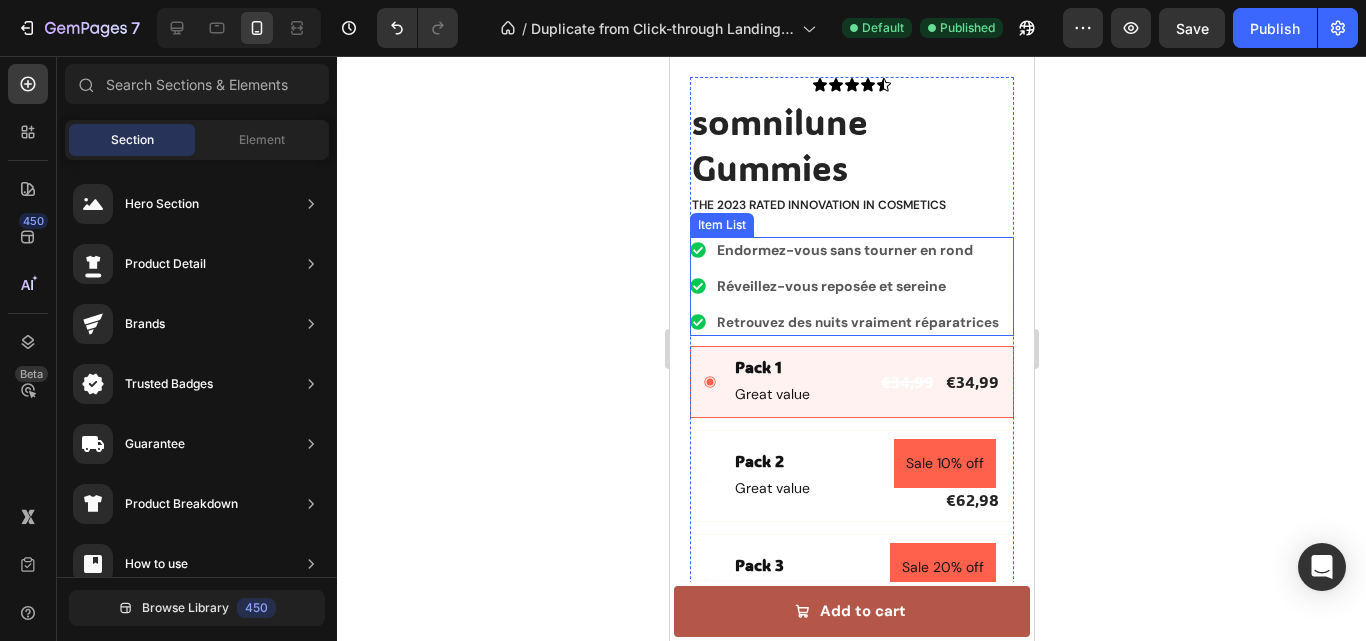 click on "Endormez-vous sans tourner en rond" at bounding box center [844, 250] 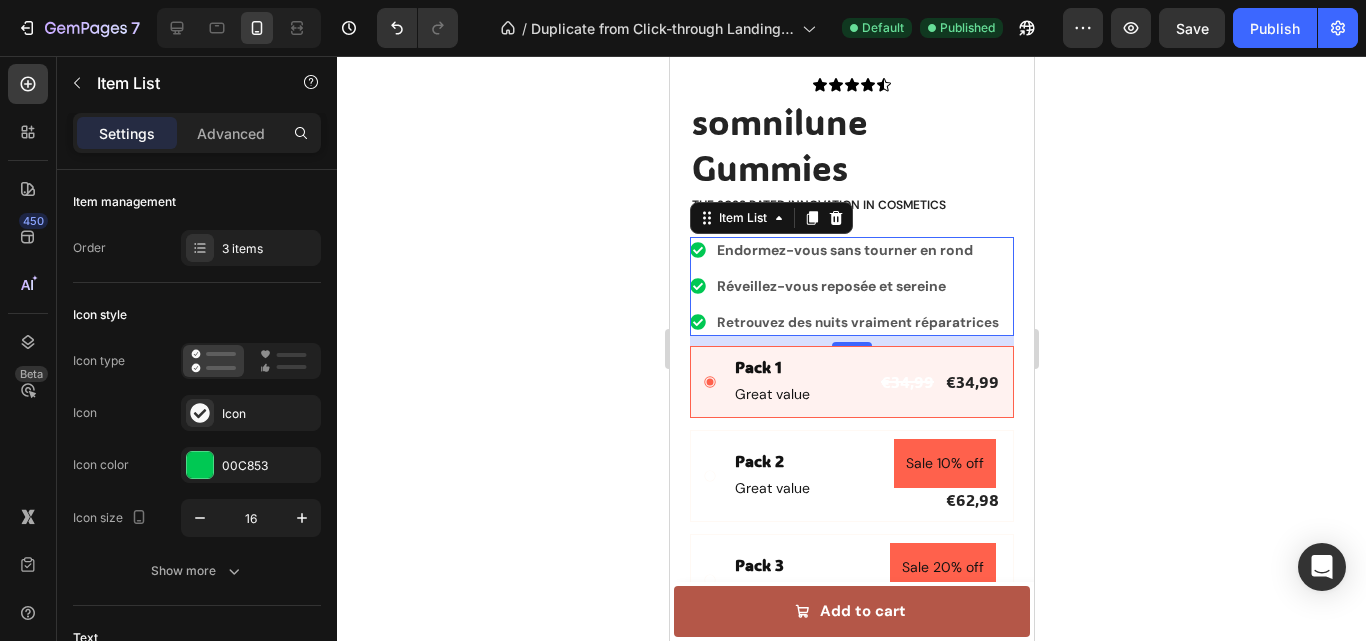 click 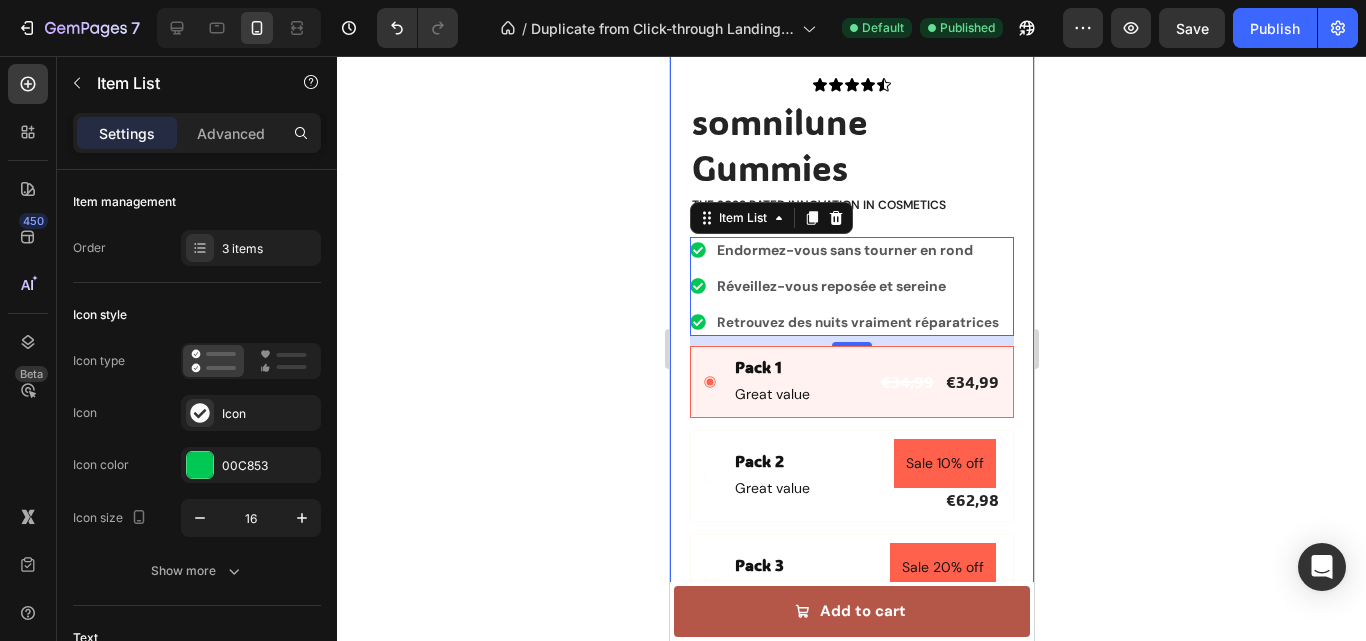 click 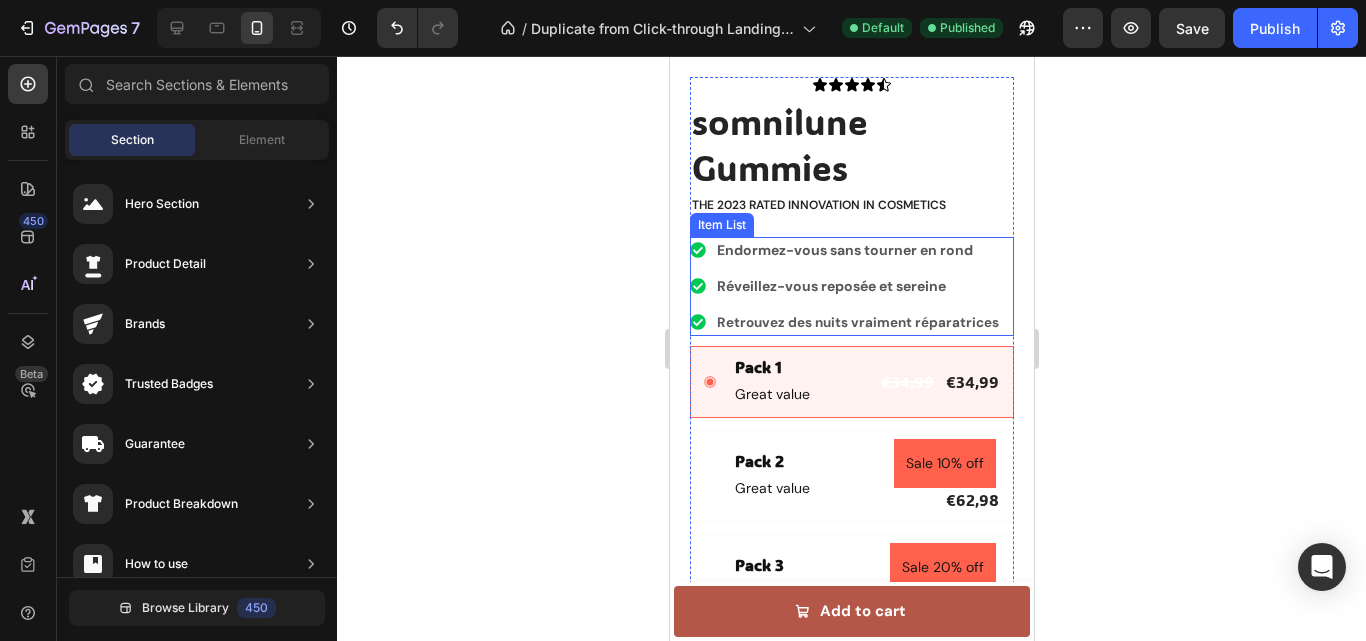 click 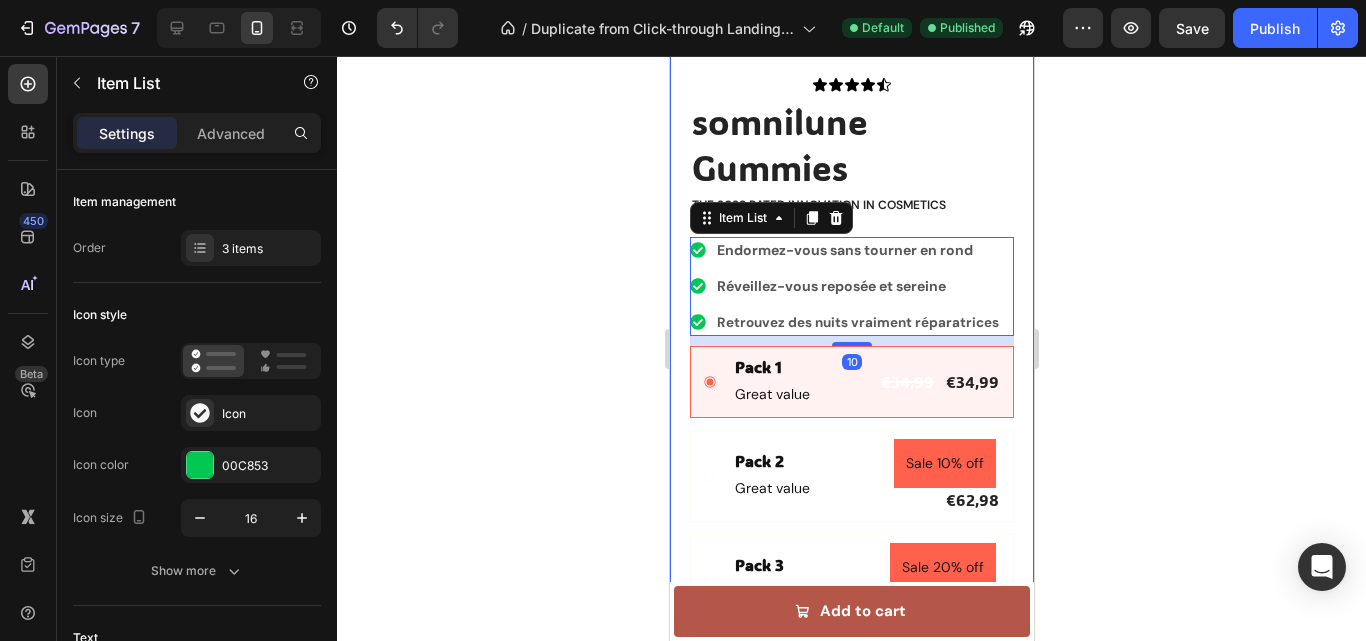 click 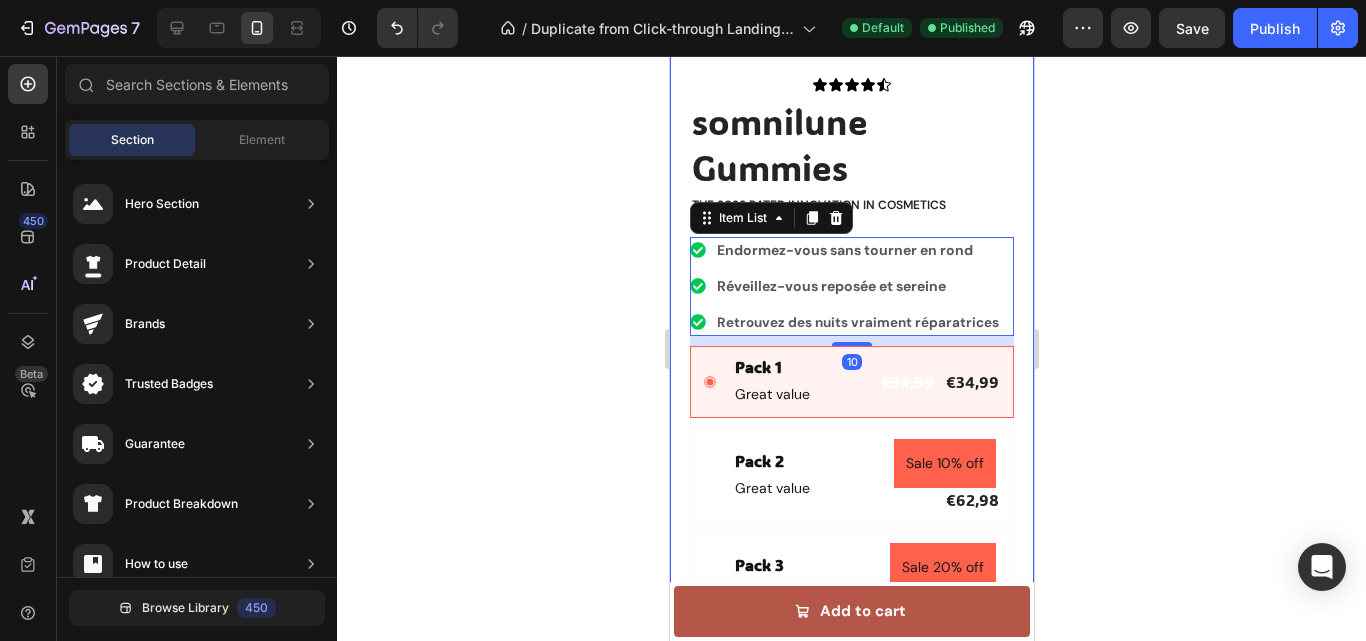click 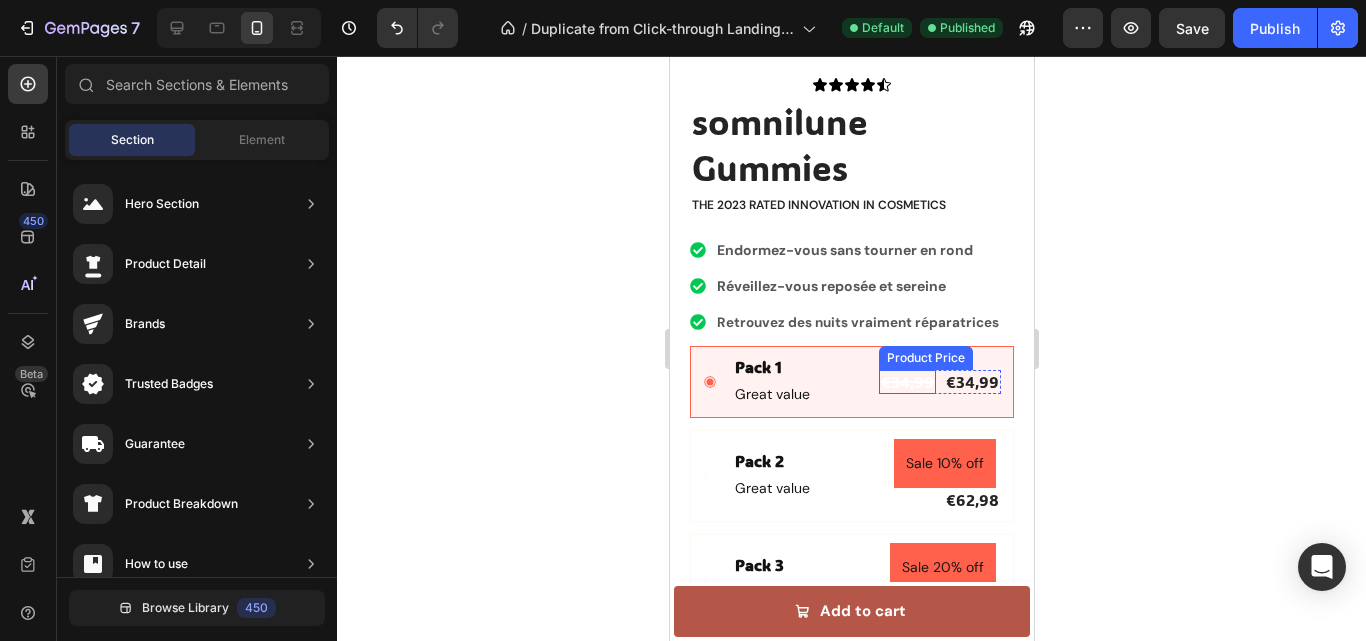 click on "€34,99" at bounding box center [906, 382] 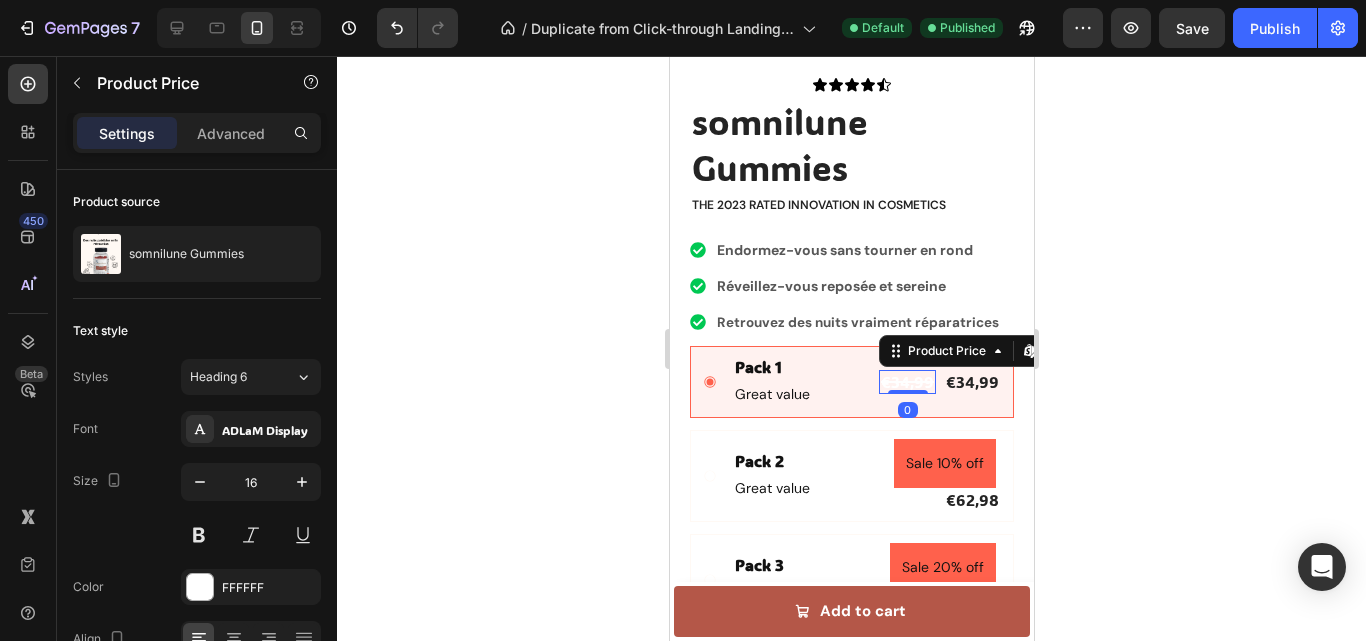 click 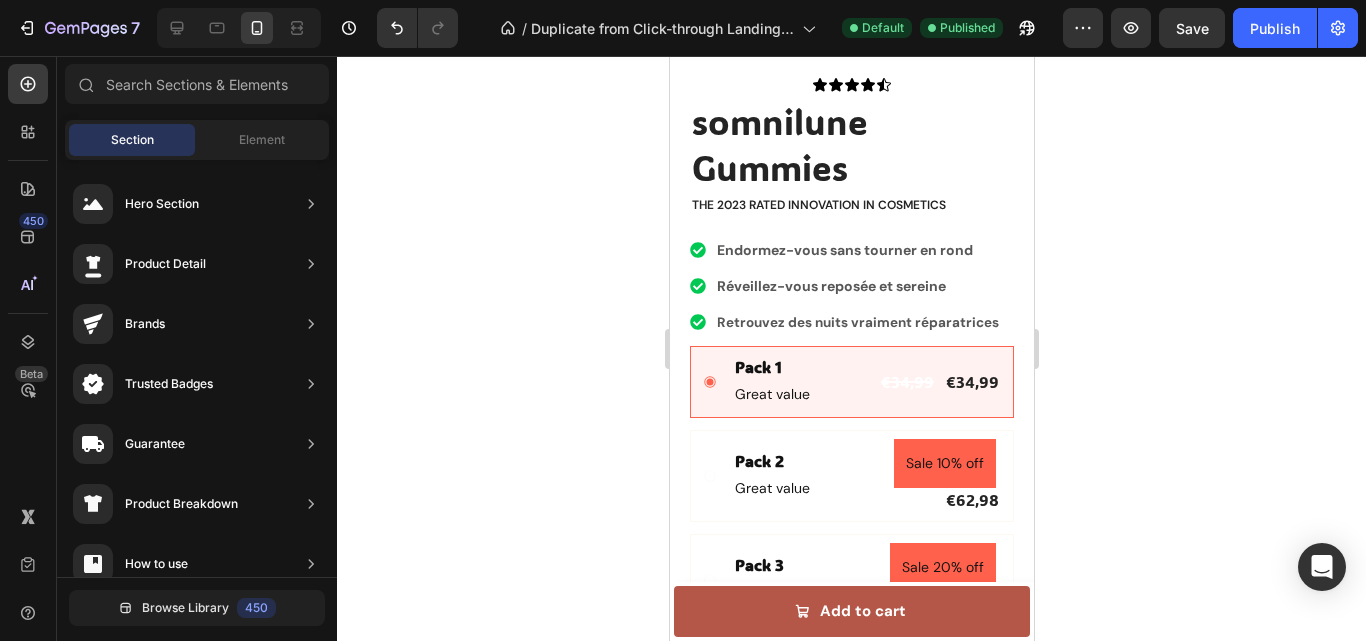 click 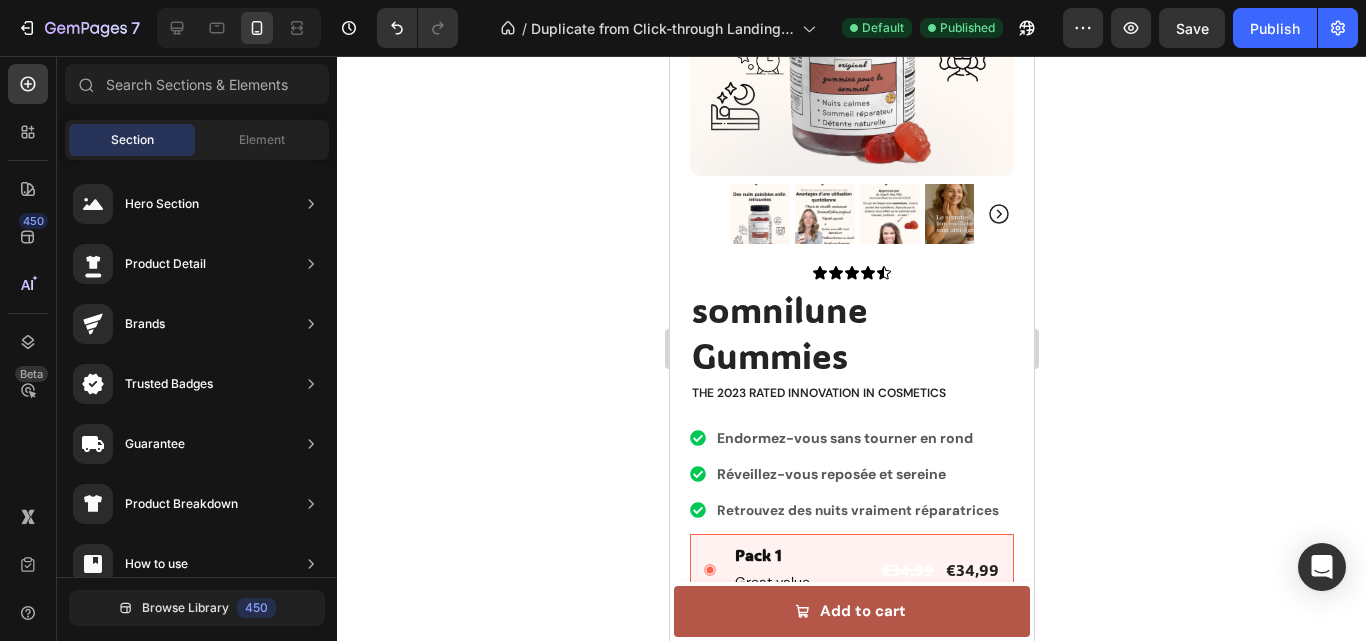 scroll, scrollTop: 424, scrollLeft: 0, axis: vertical 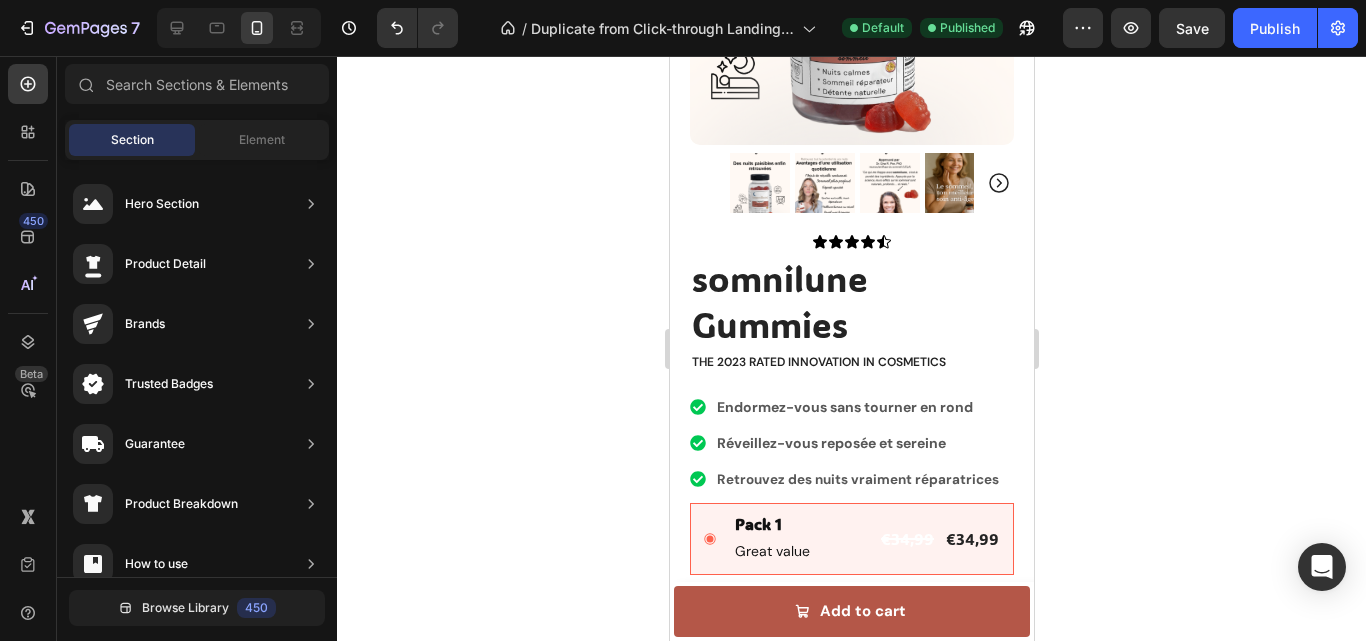 drag, startPoint x: 1106, startPoint y: 219, endPoint x: 595, endPoint y: 288, distance: 515.63745 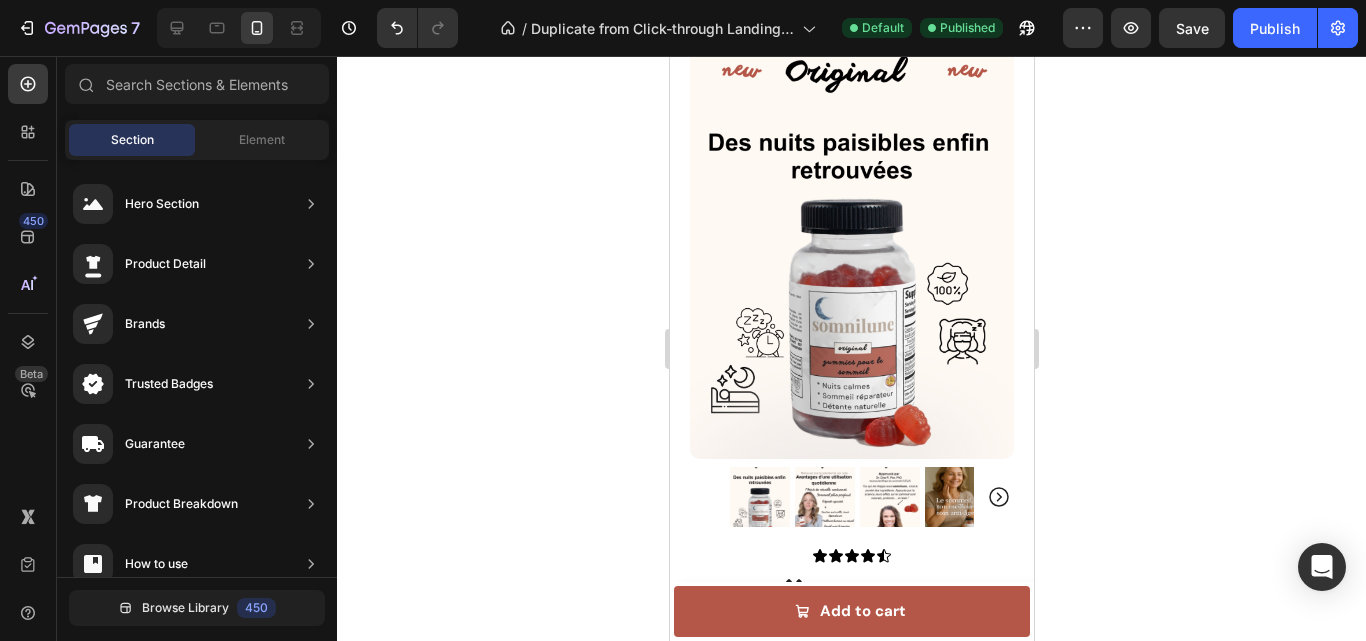 scroll, scrollTop: 94, scrollLeft: 0, axis: vertical 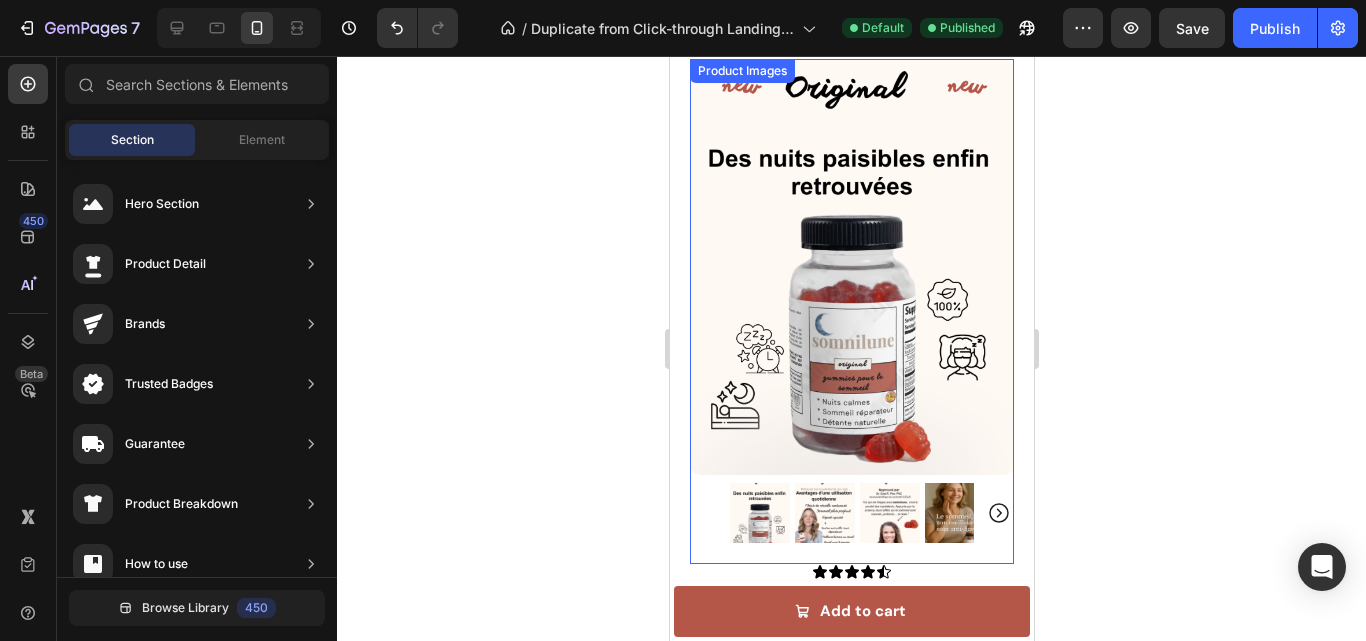 click at bounding box center [954, 513] 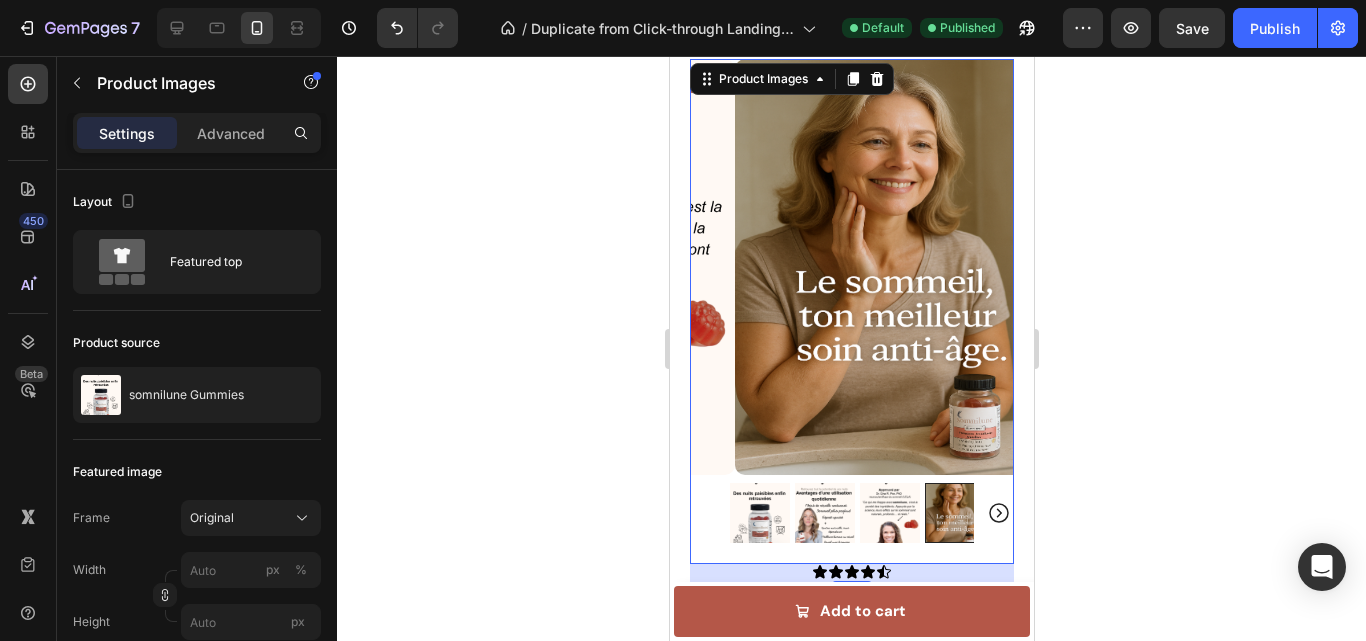 click 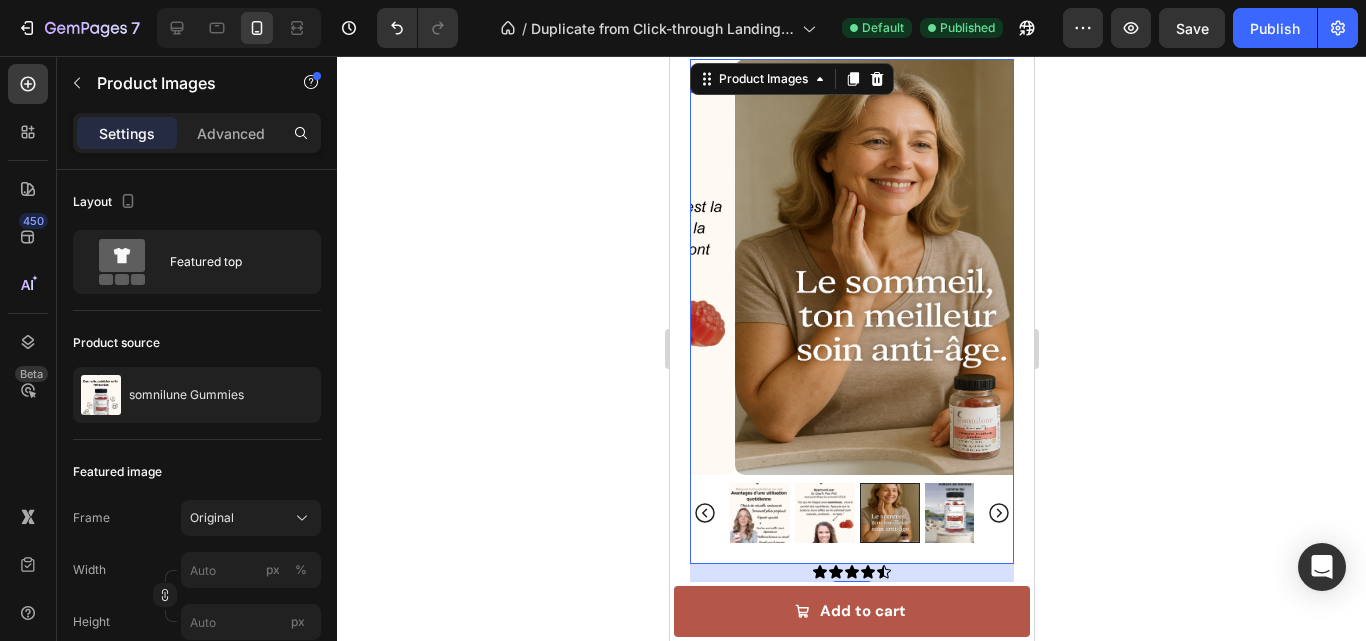 click at bounding box center [954, 513] 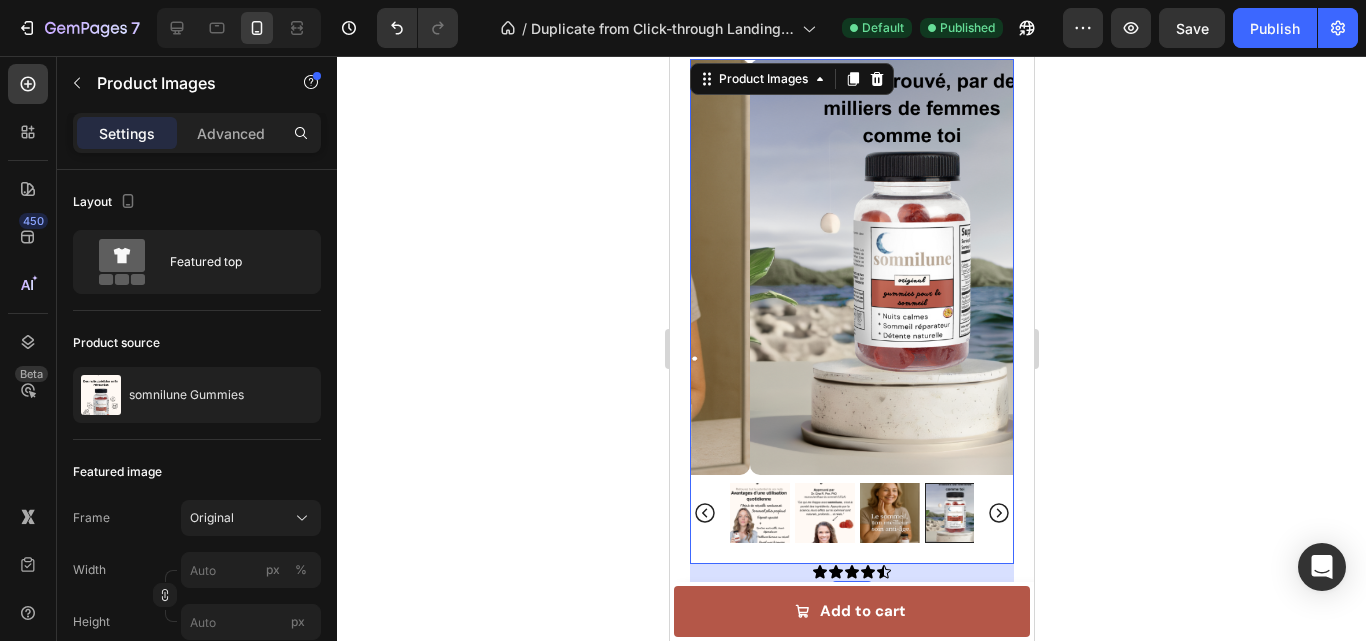 click at bounding box center (889, 513) 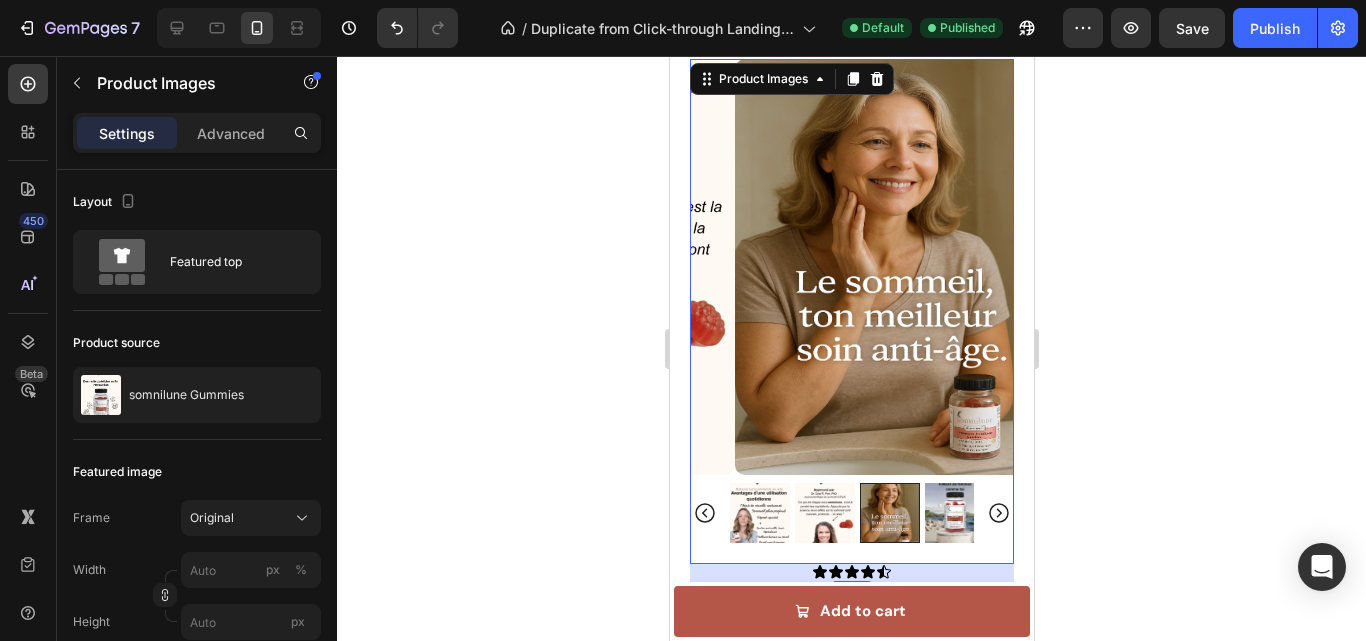click at bounding box center [824, 513] 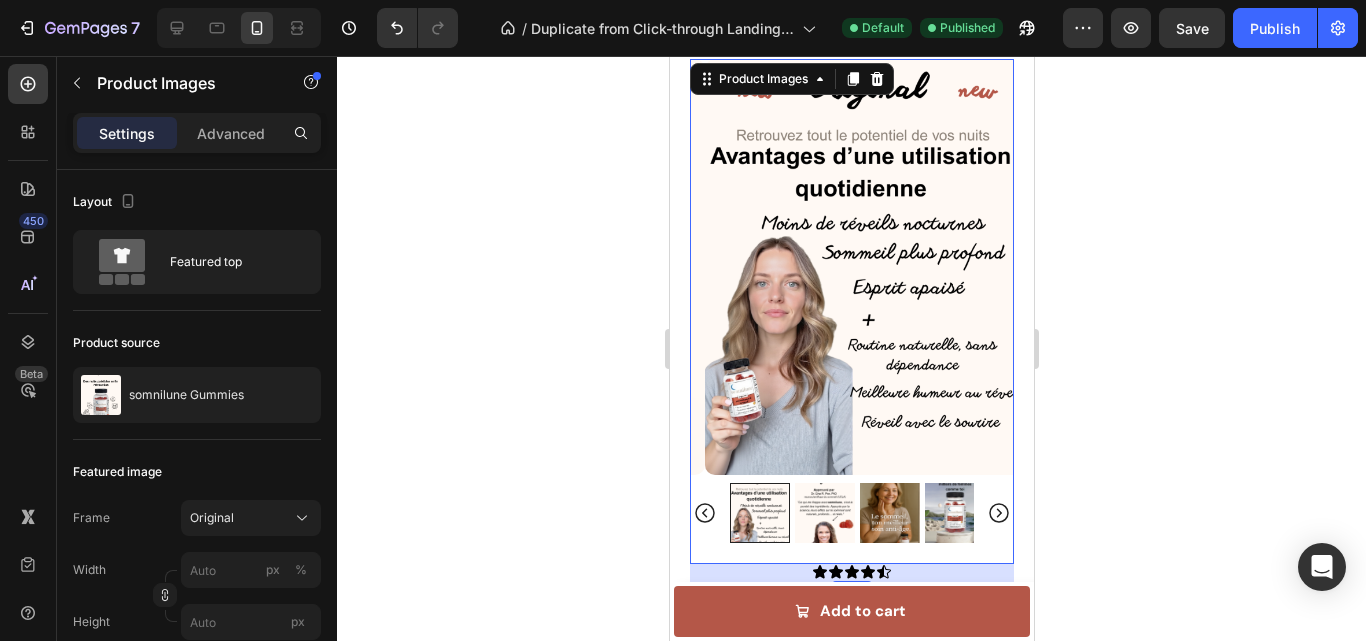 click 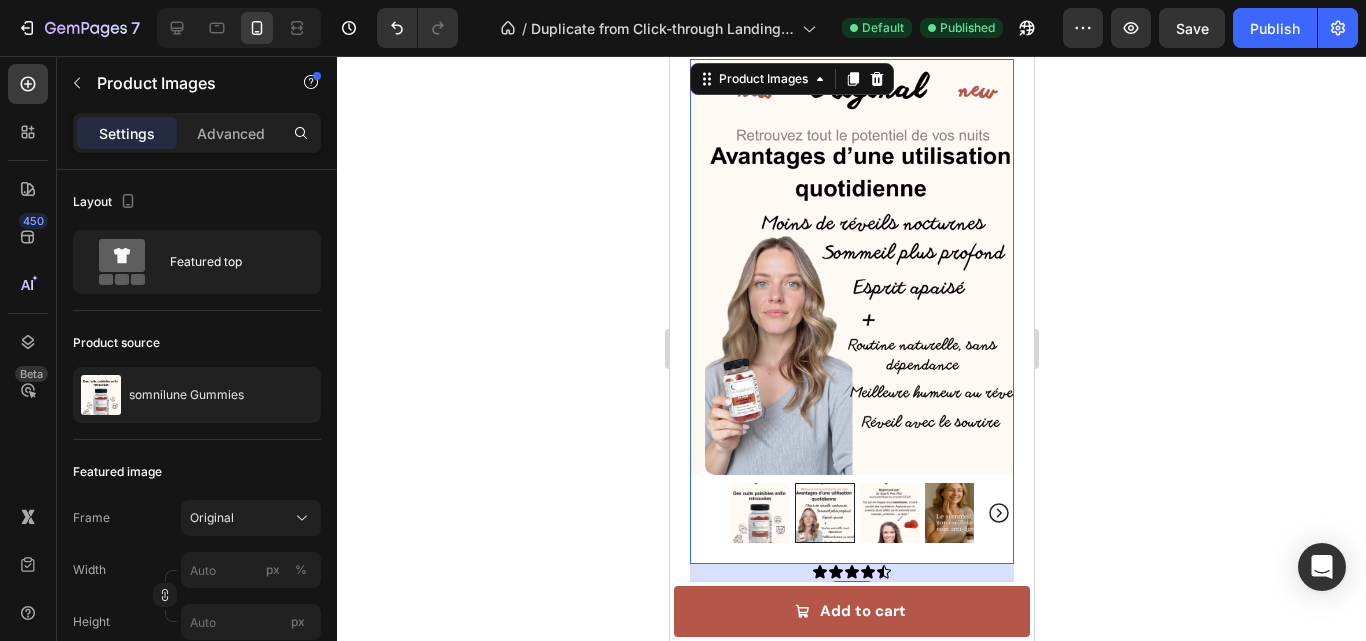 click at bounding box center (759, 513) 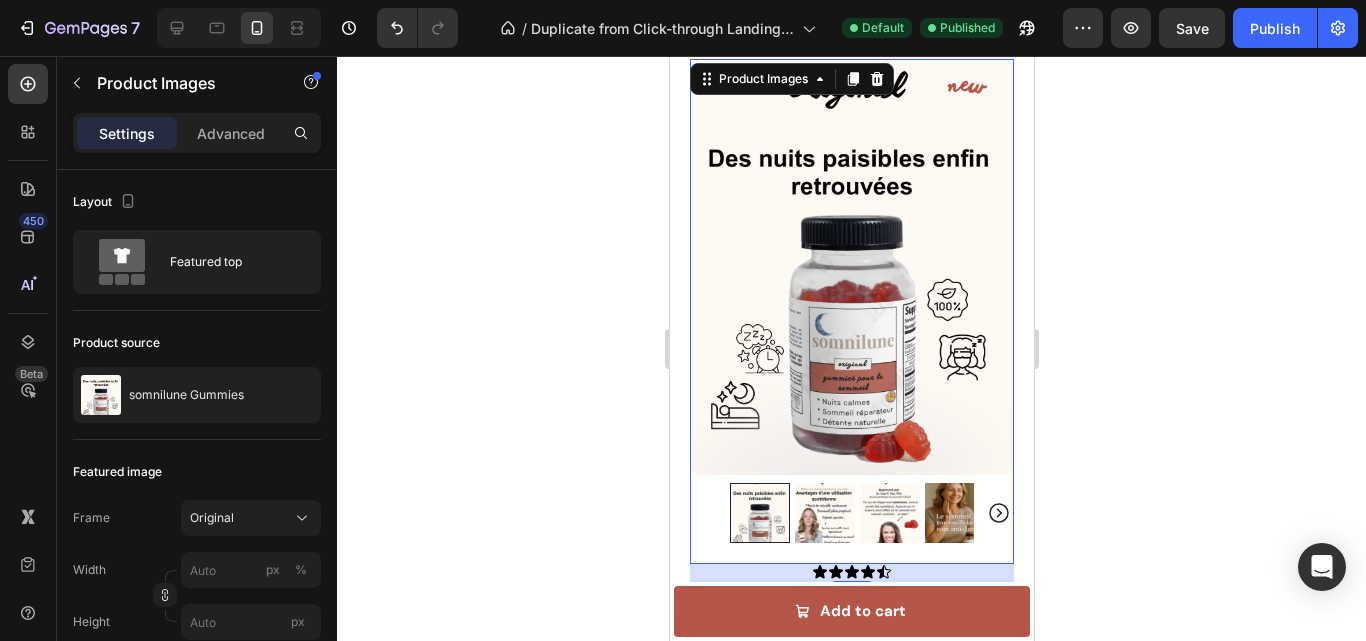 click at bounding box center [824, 513] 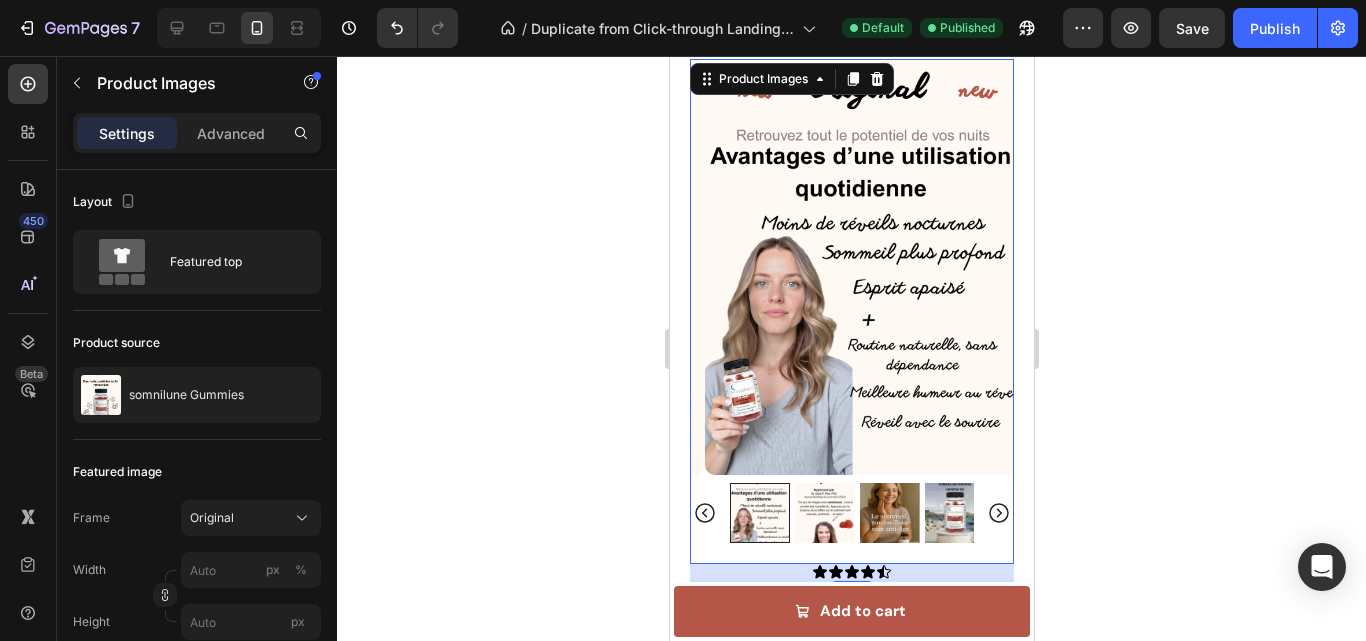 click at bounding box center (824, 513) 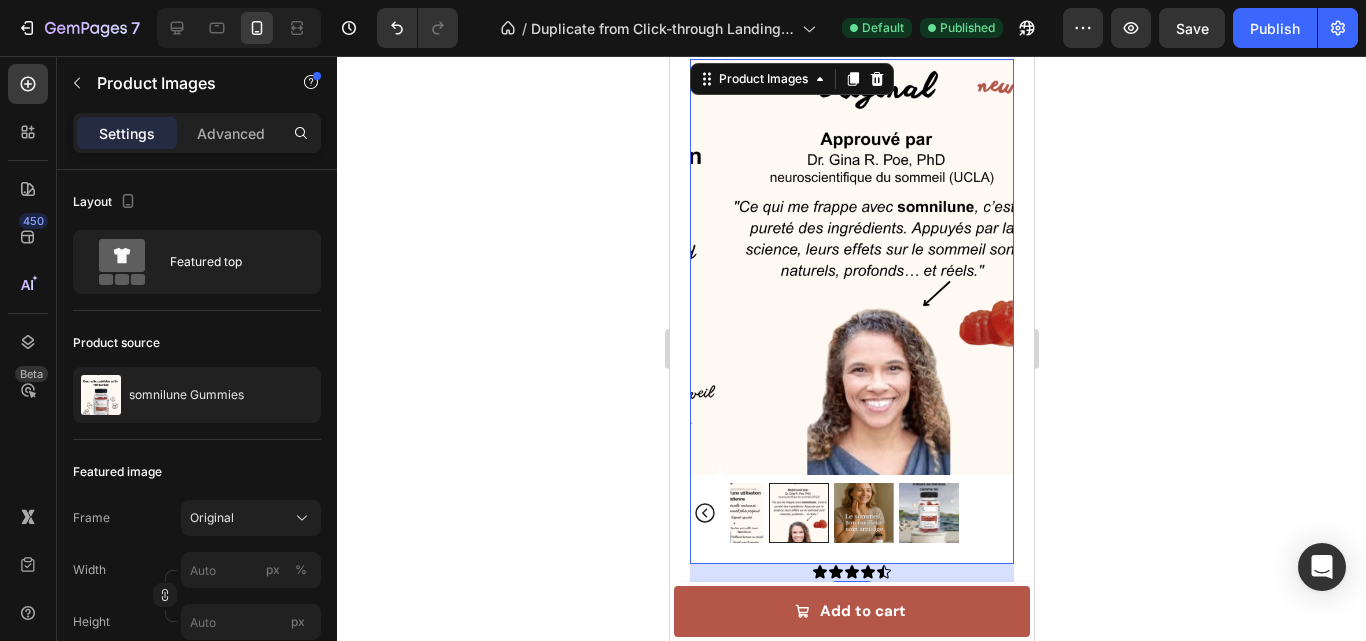 click at bounding box center (863, 513) 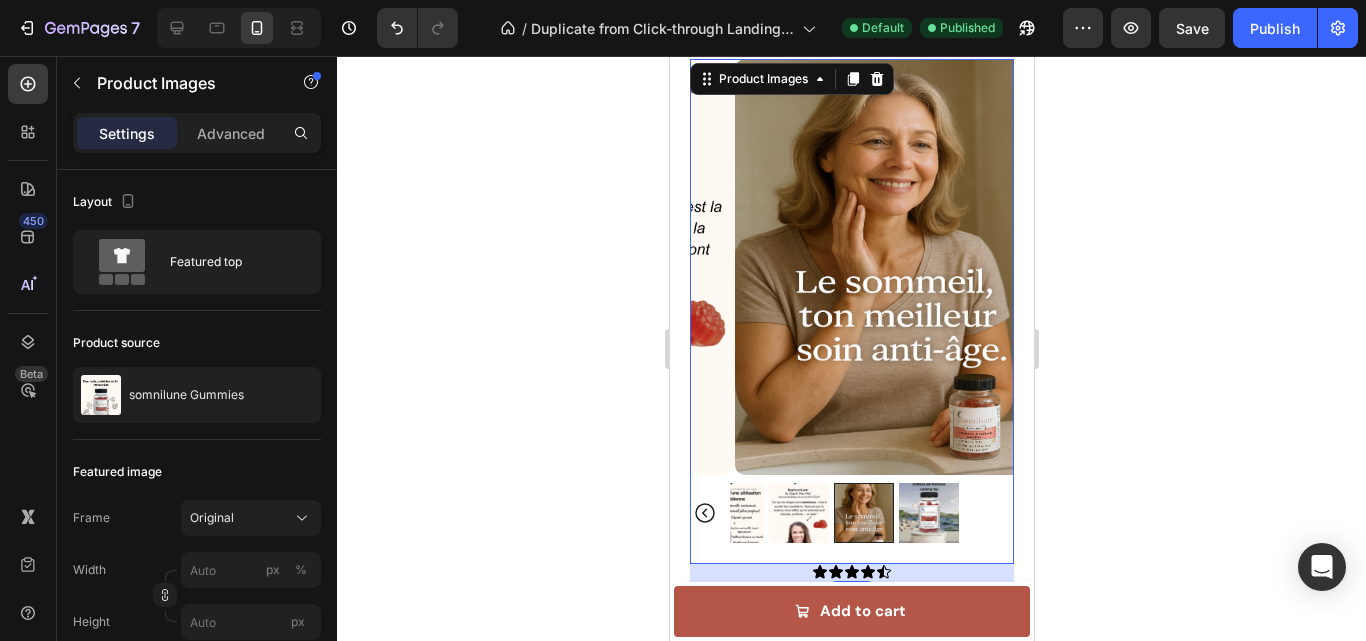 click at bounding box center (928, 513) 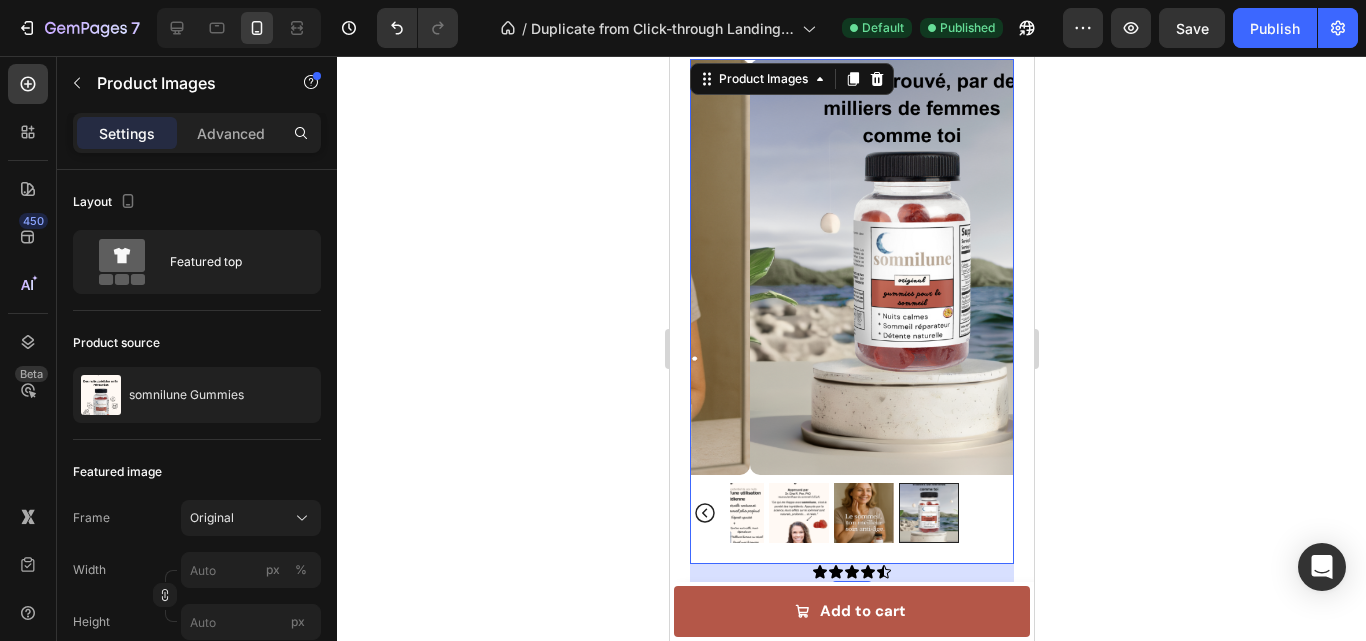 click at bounding box center (733, 513) 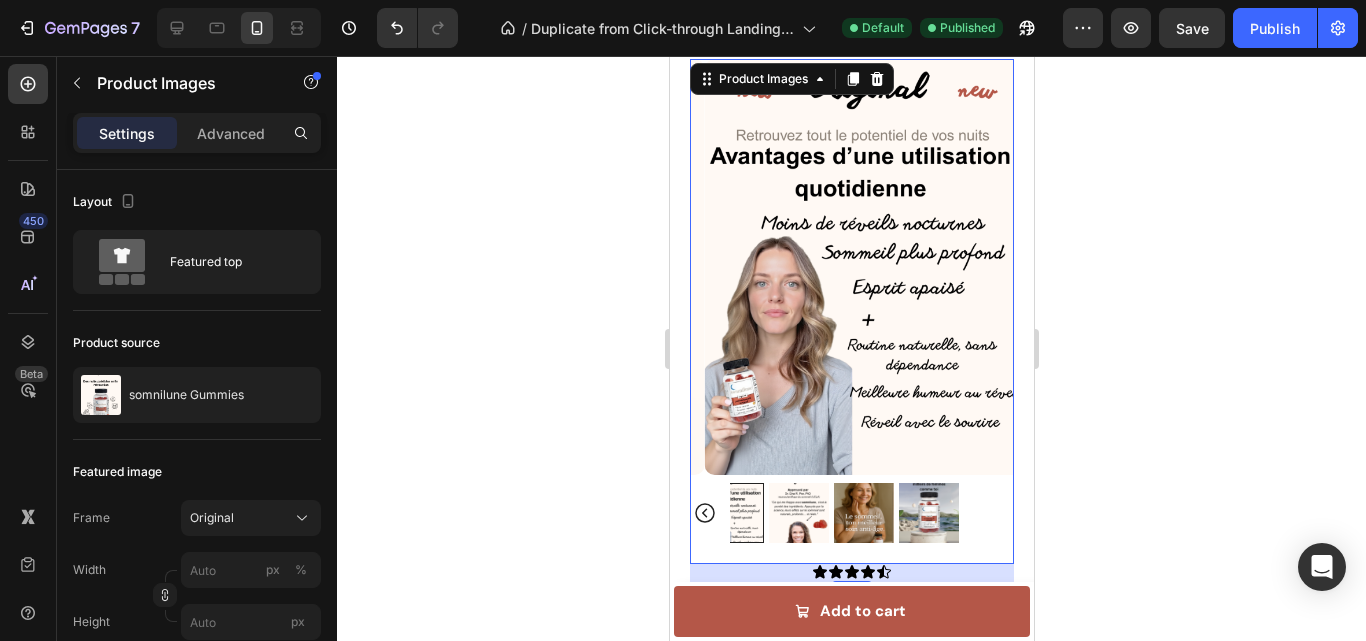 click at bounding box center [733, 513] 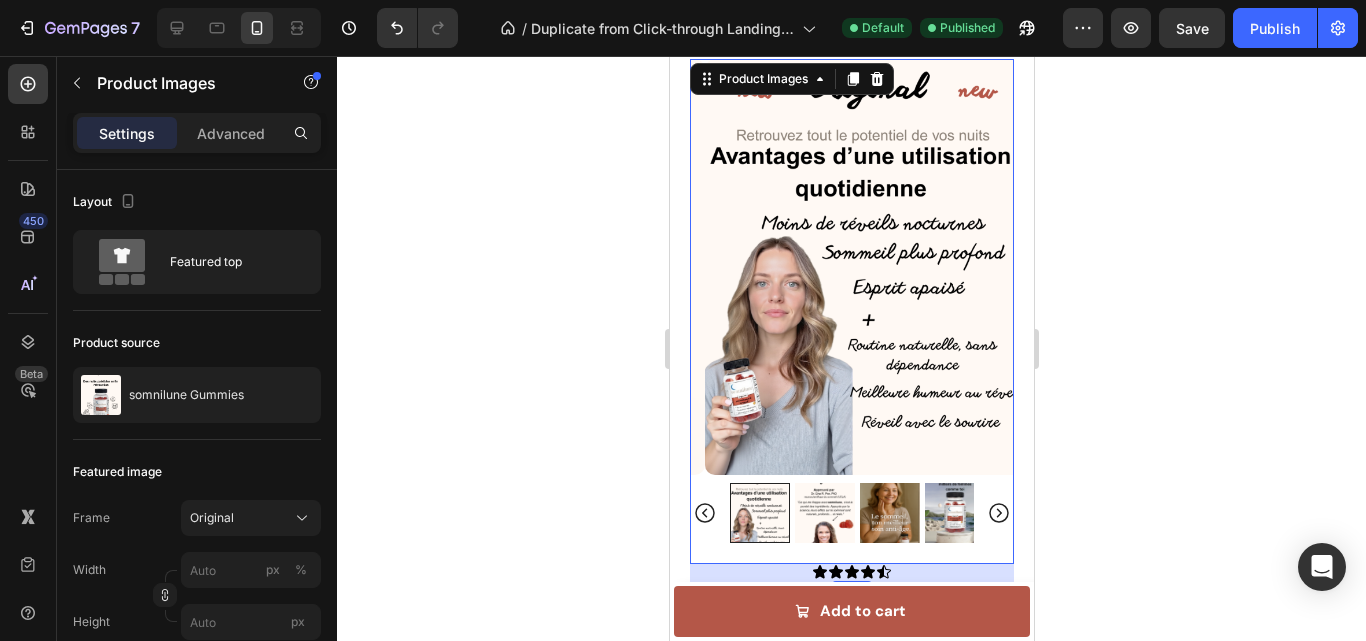 click 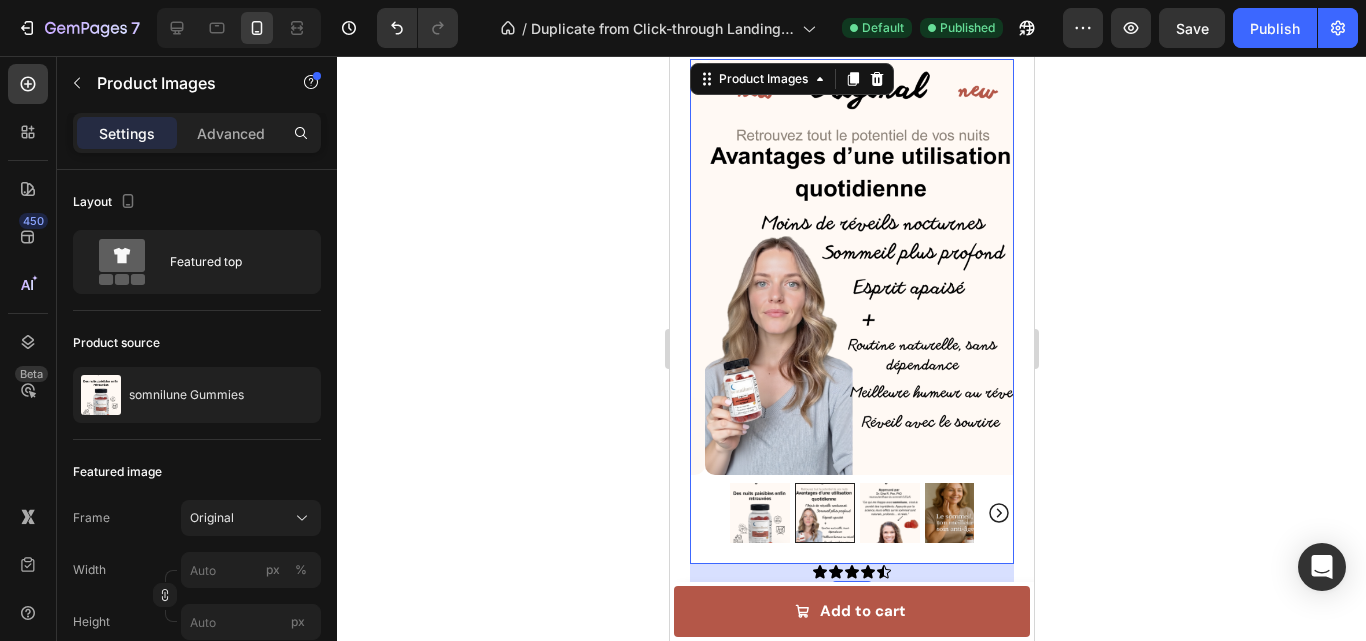 click at bounding box center (759, 513) 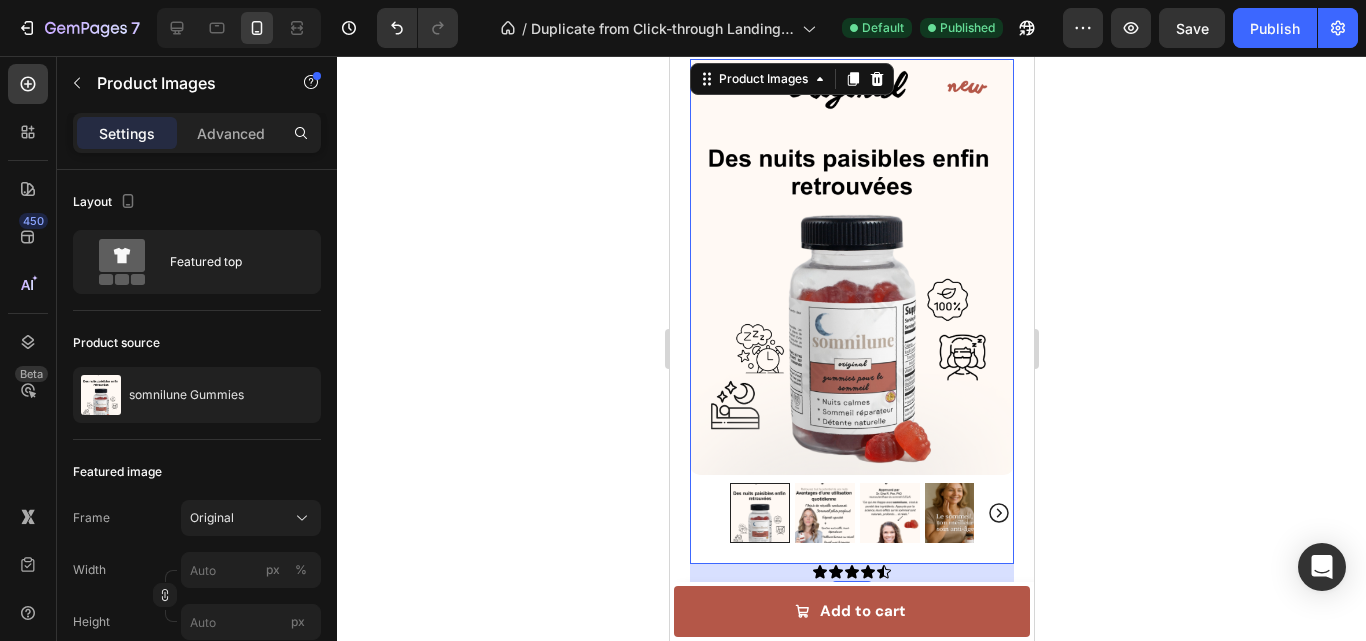 click at bounding box center (824, 513) 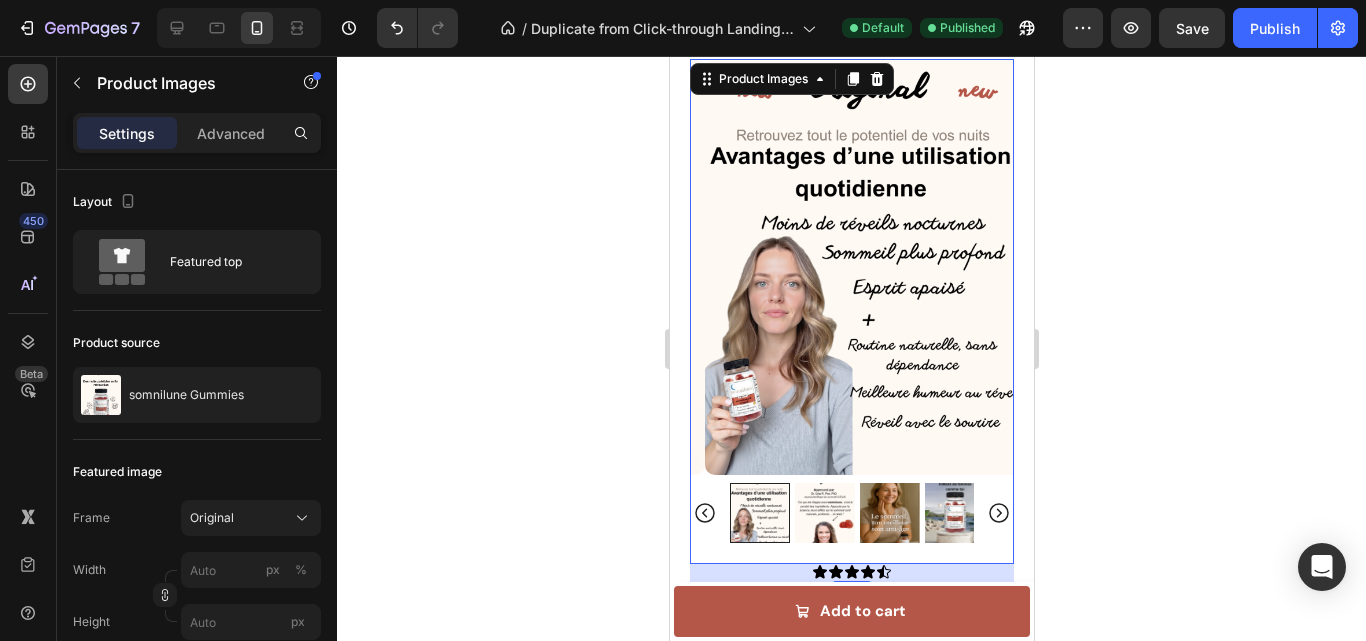 click at bounding box center (824, 513) 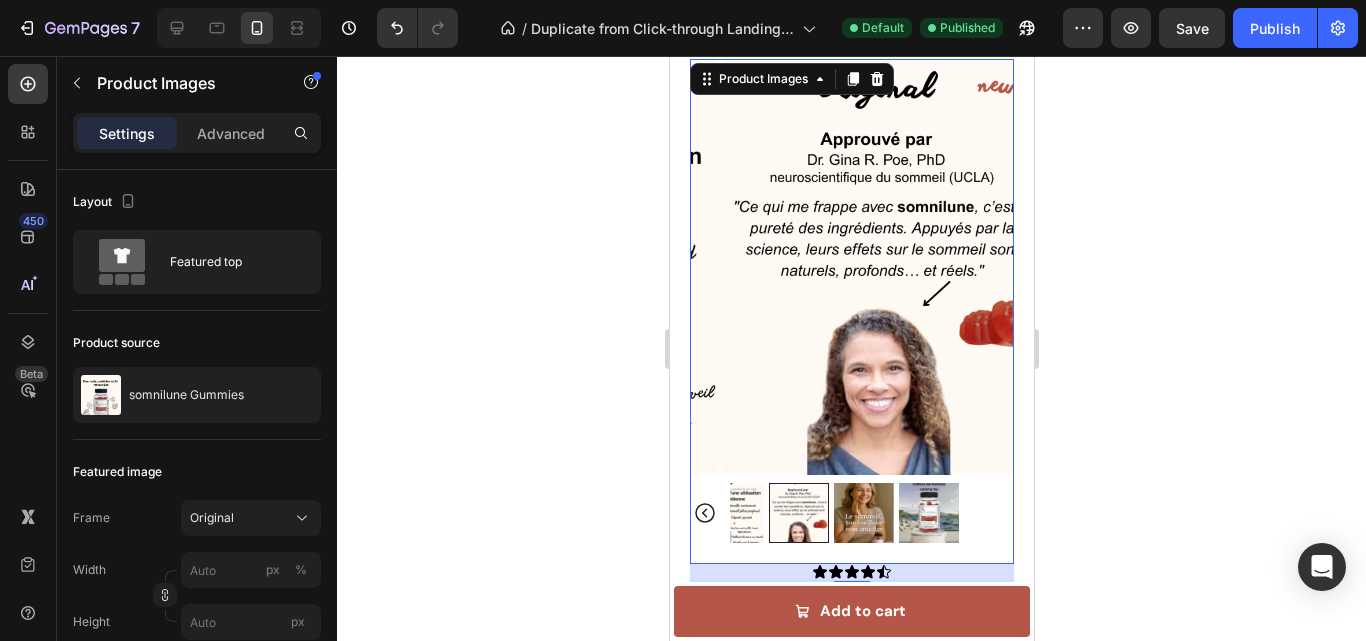 click at bounding box center (863, 513) 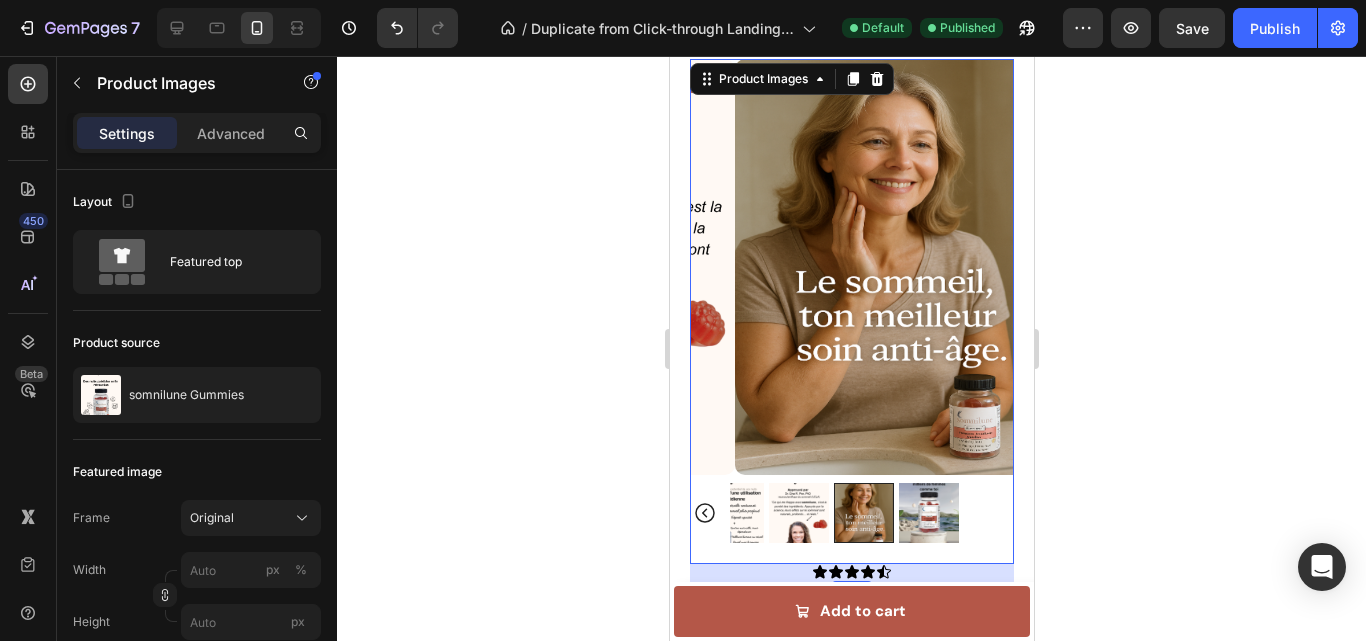 click at bounding box center [928, 513] 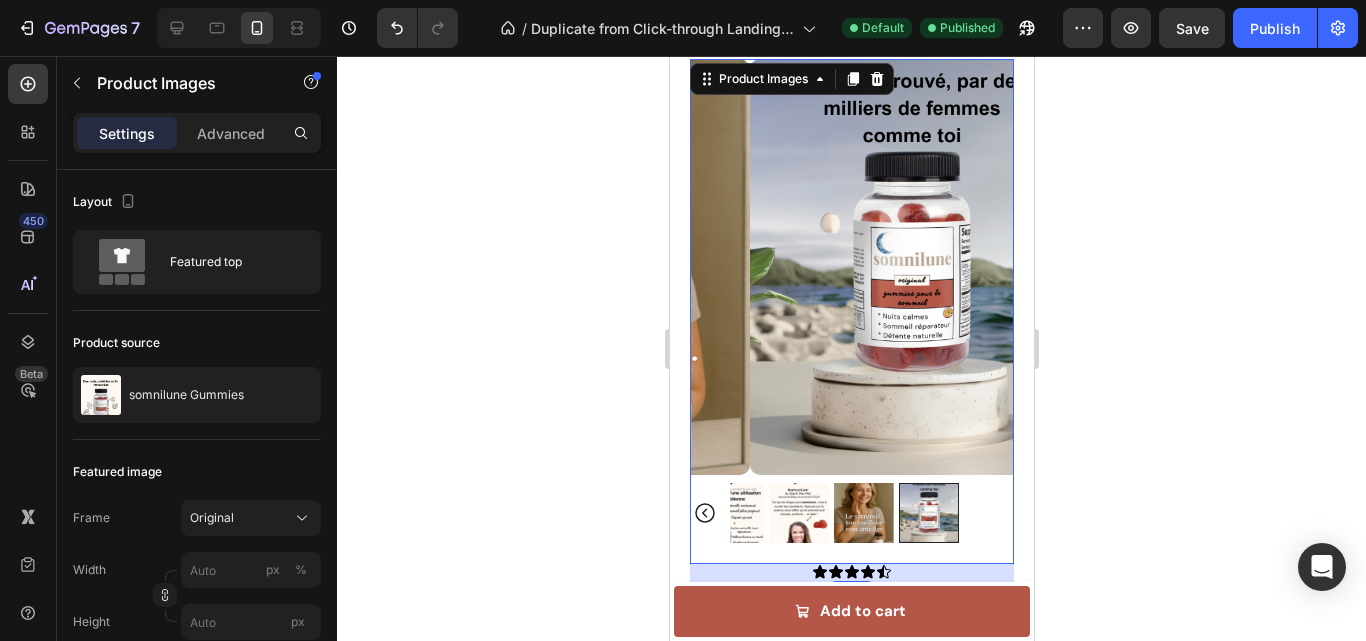 click at bounding box center [863, 513] 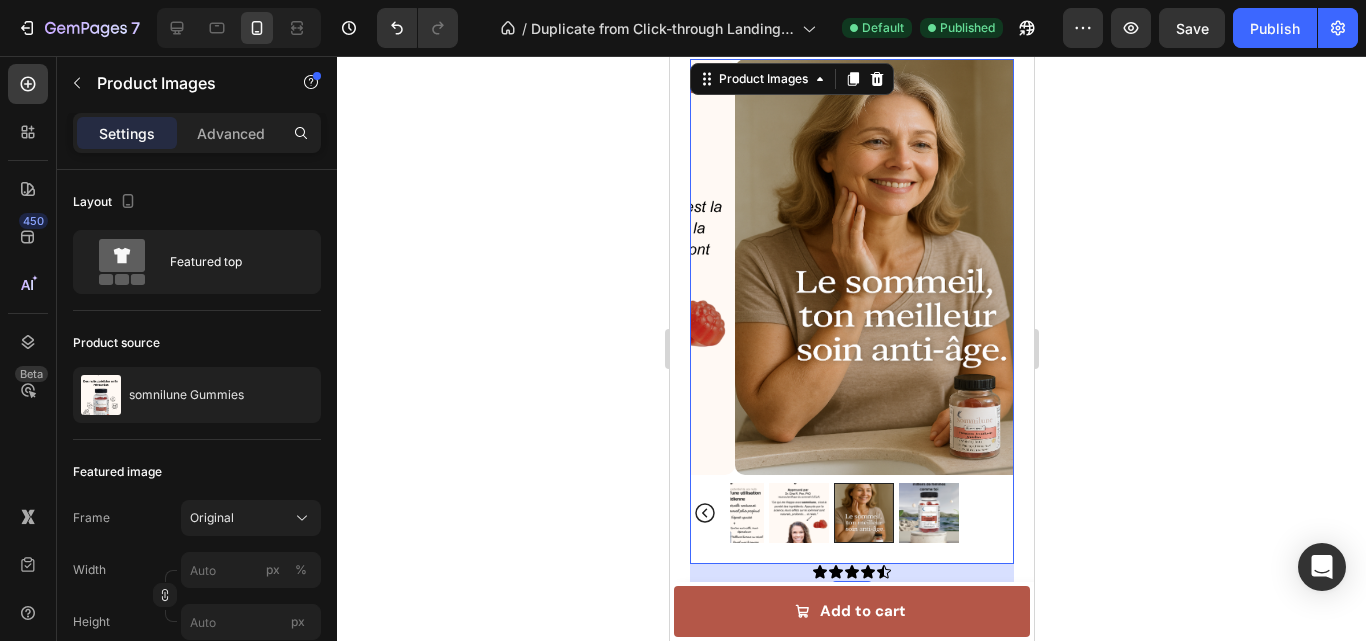 click at bounding box center [798, 513] 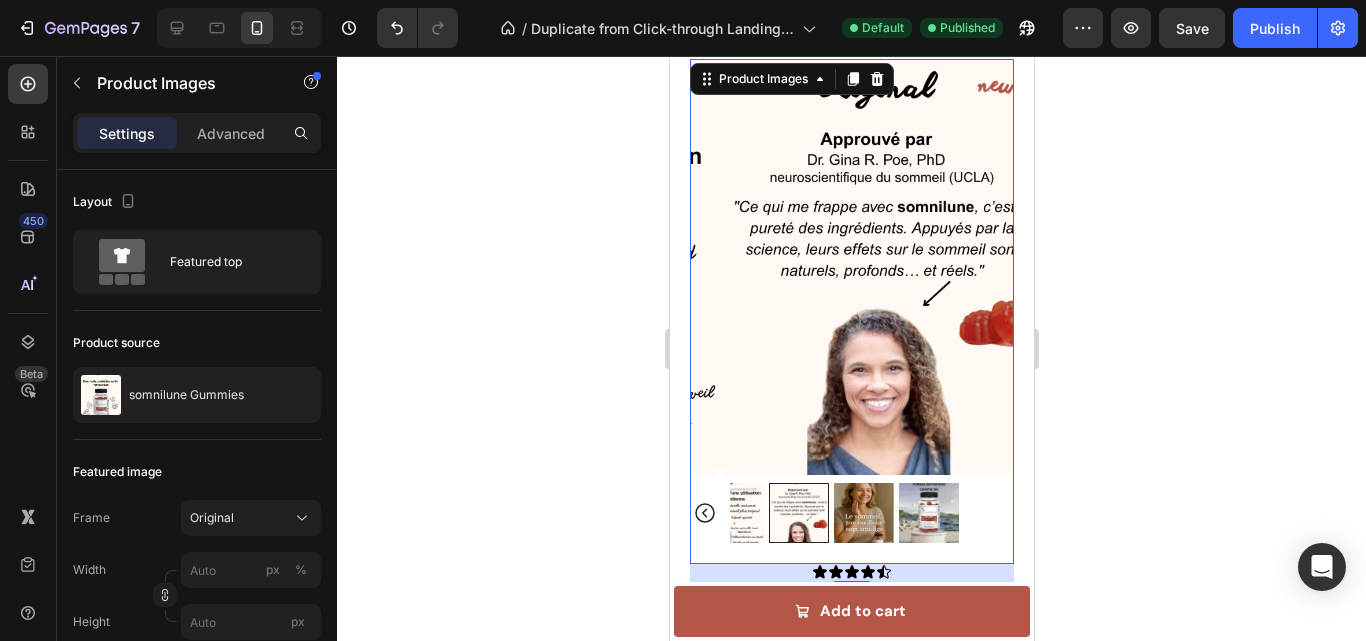click at bounding box center (733, 513) 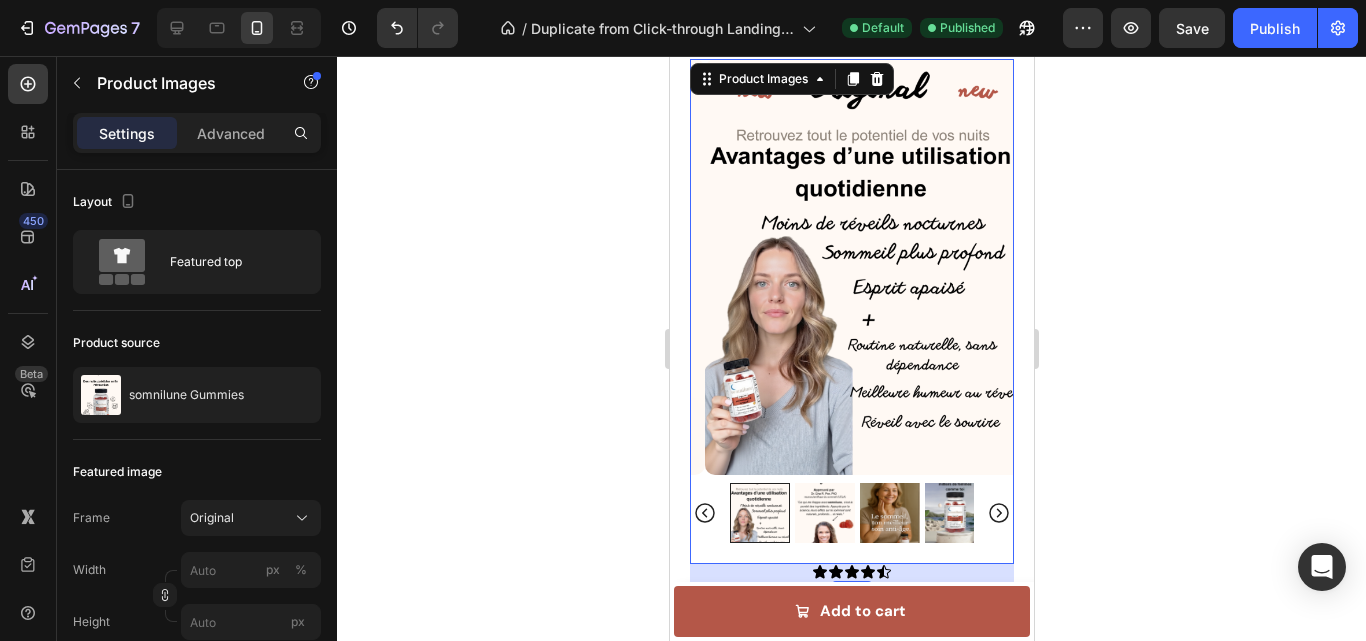 click 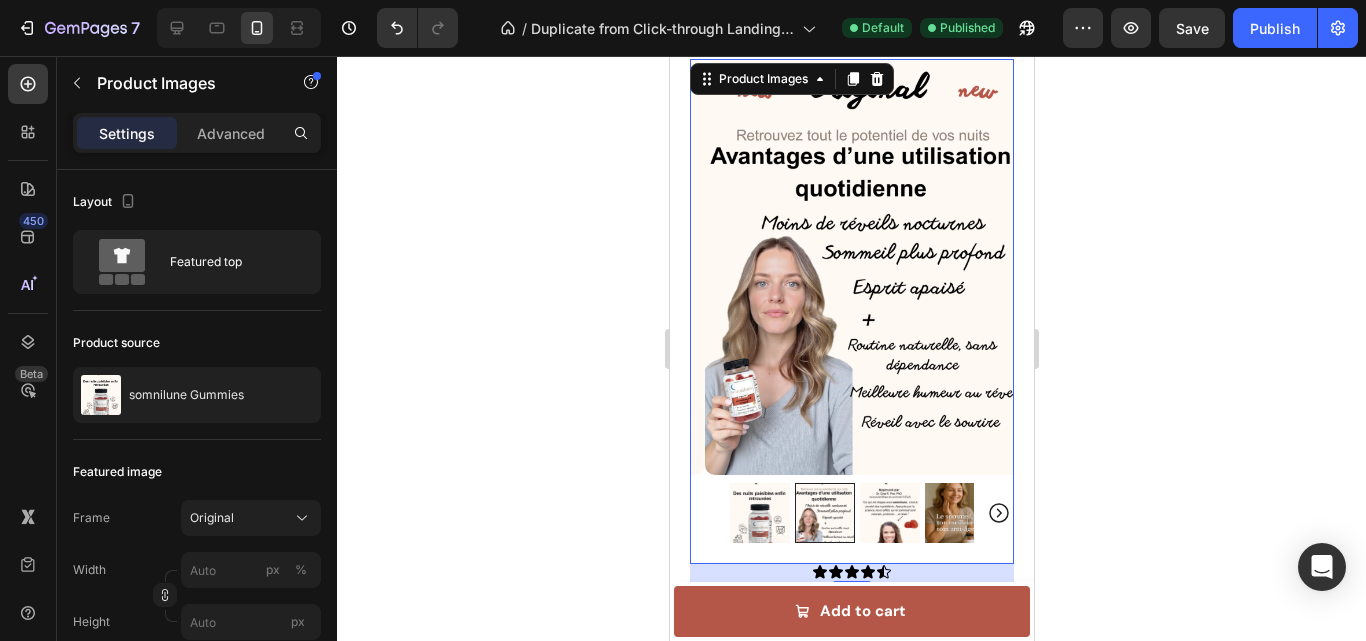 click at bounding box center (759, 513) 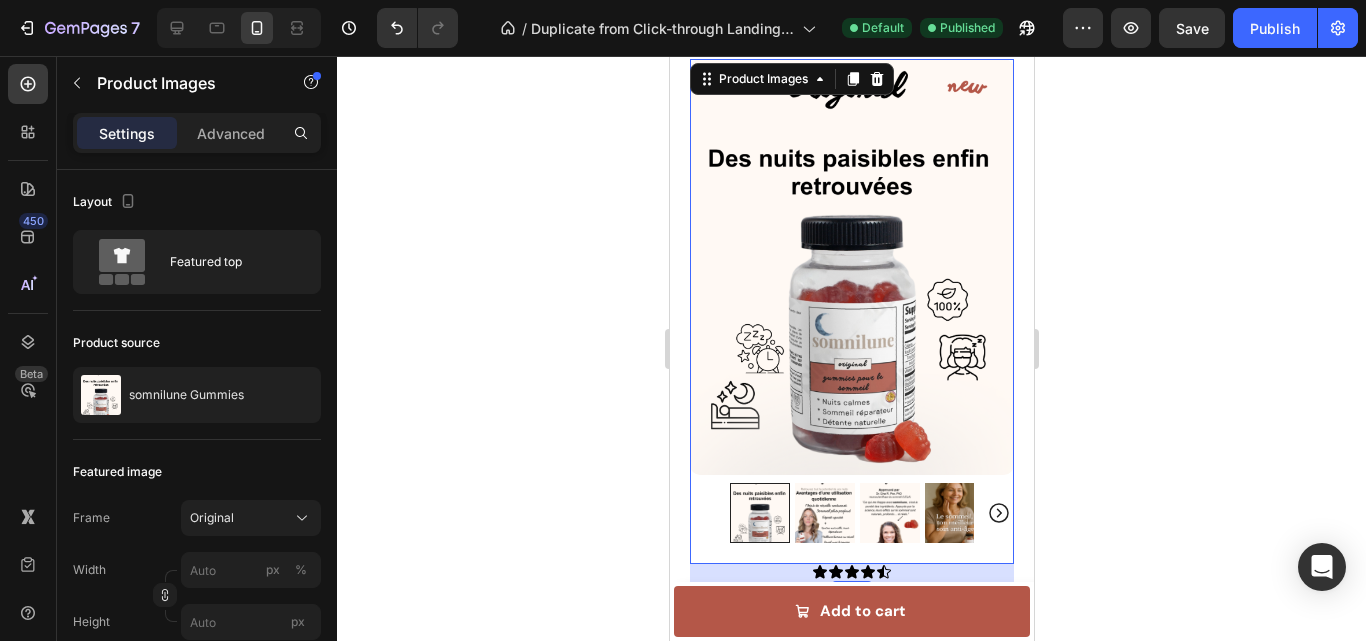click at bounding box center (824, 513) 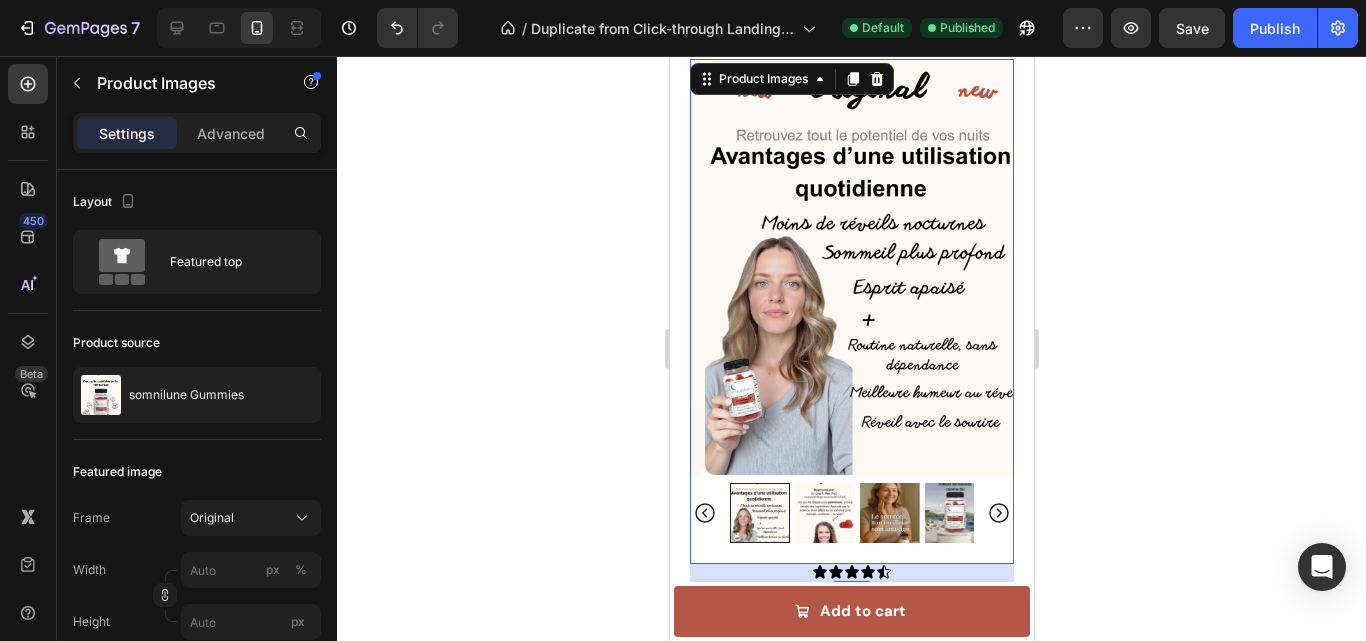 click at bounding box center [824, 513] 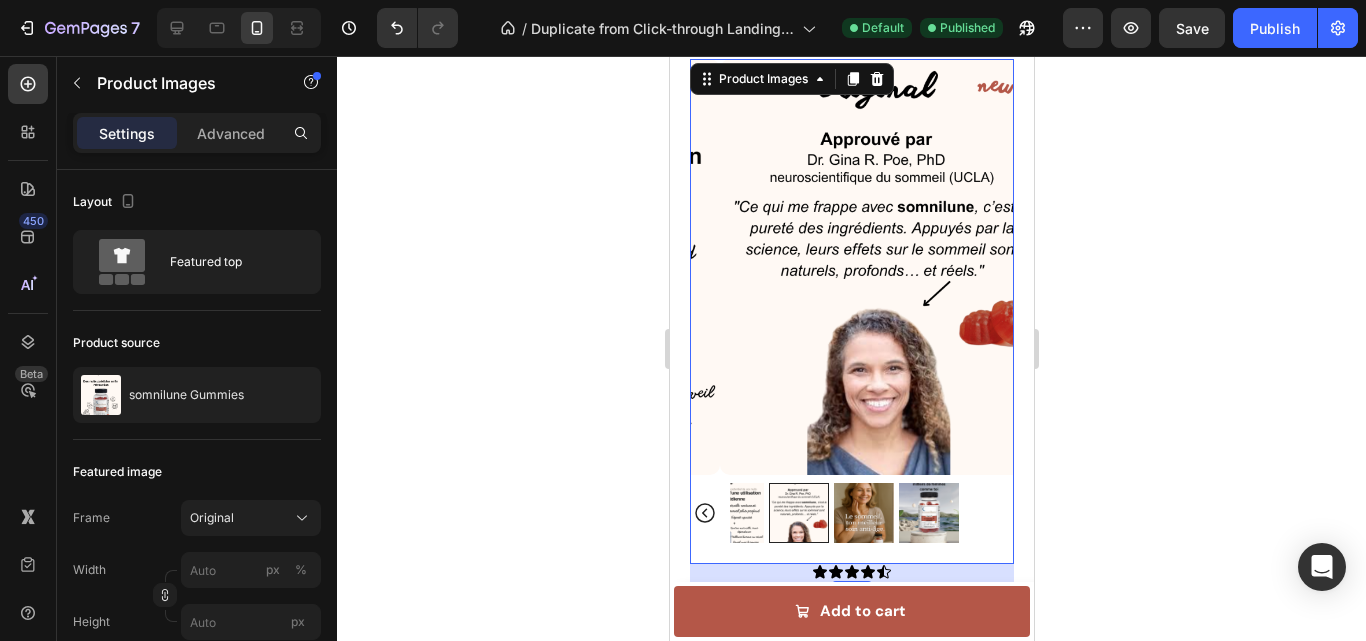 click 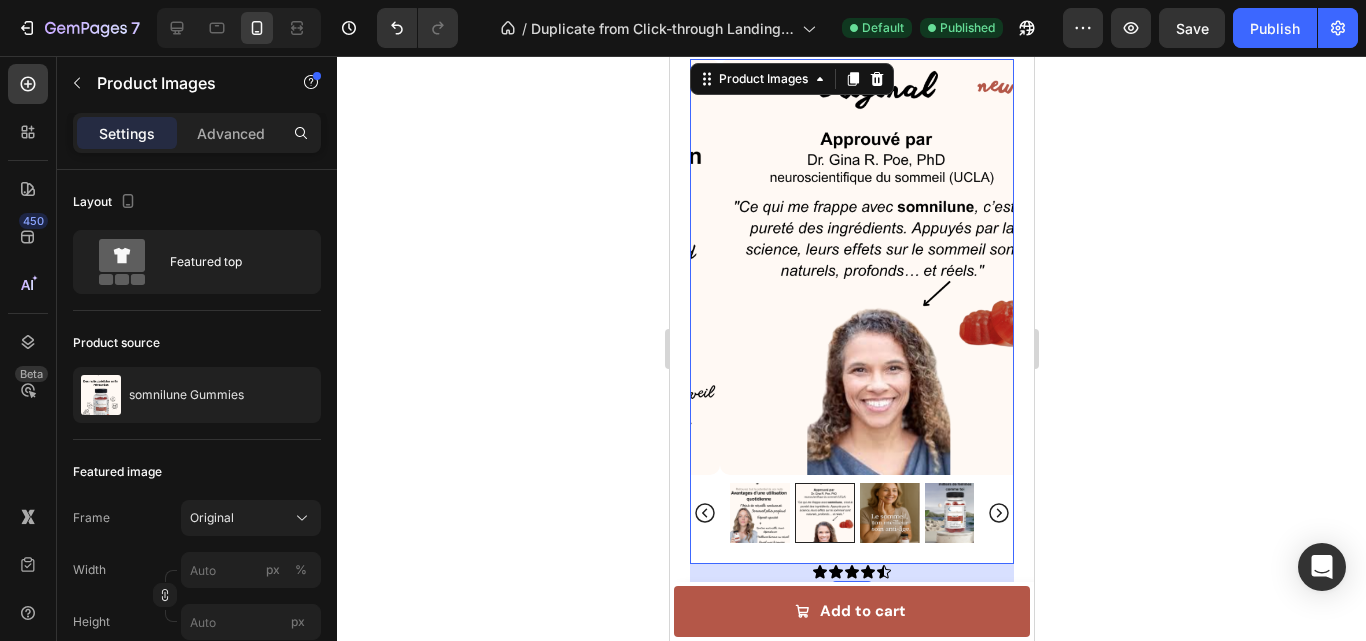 click at bounding box center [759, 513] 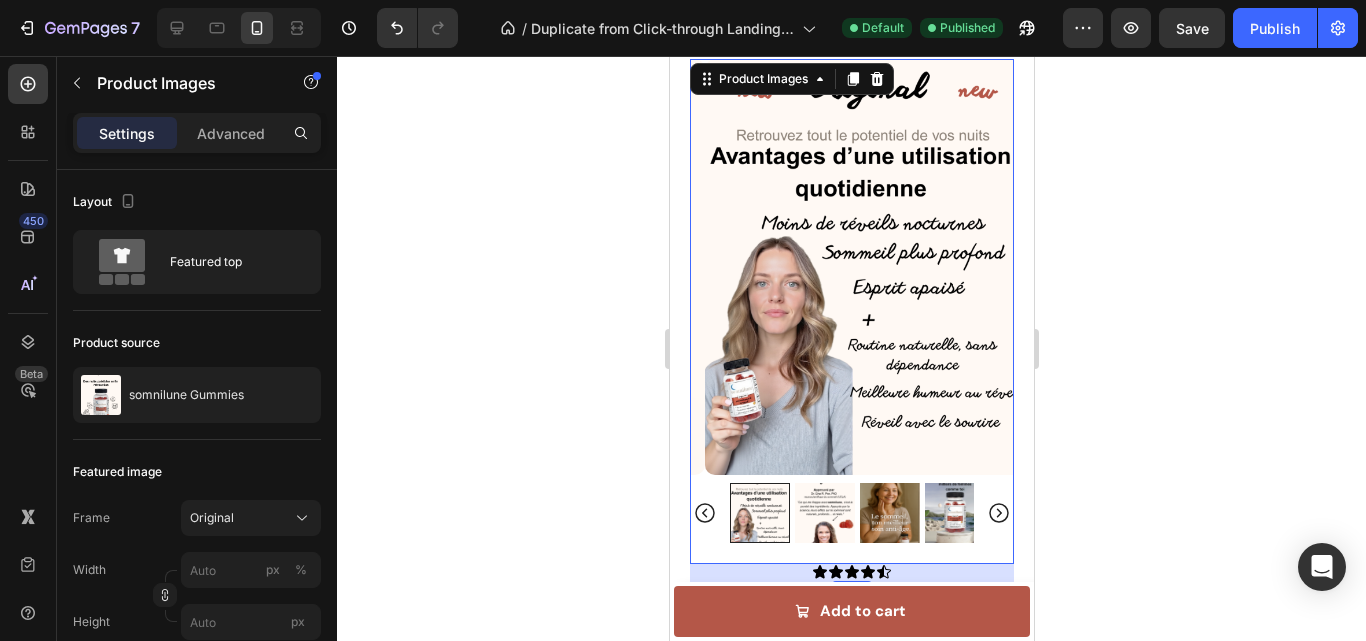 click 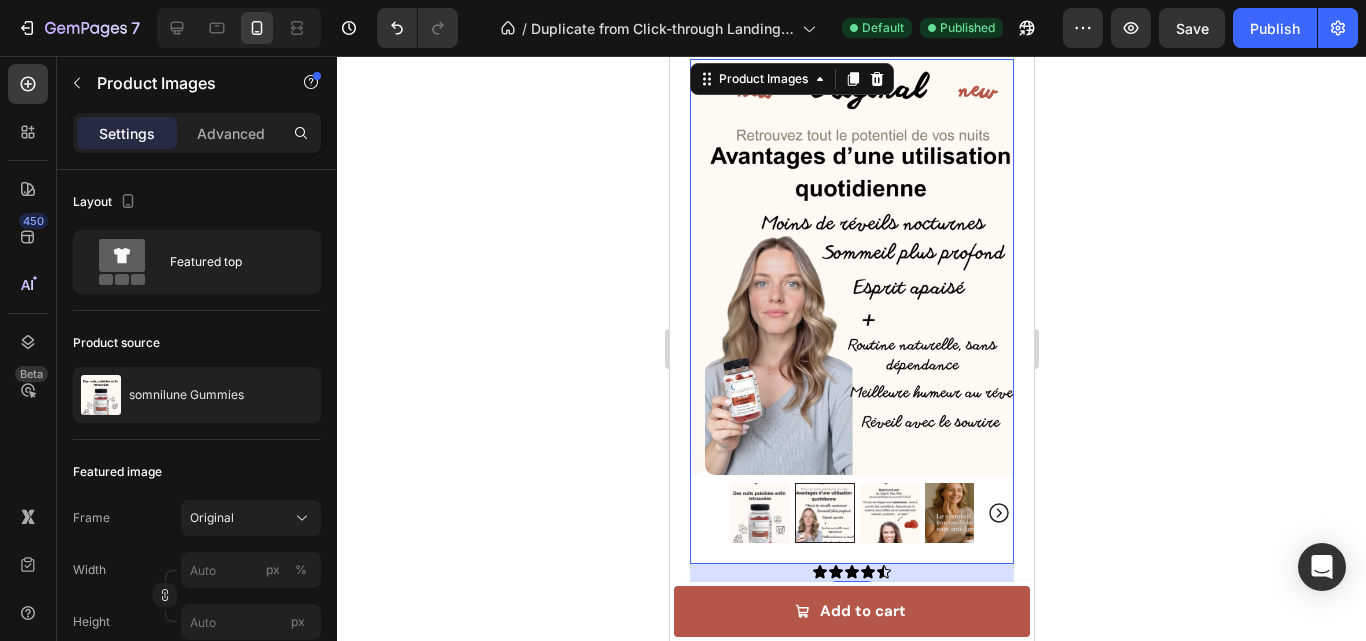 click at bounding box center [759, 513] 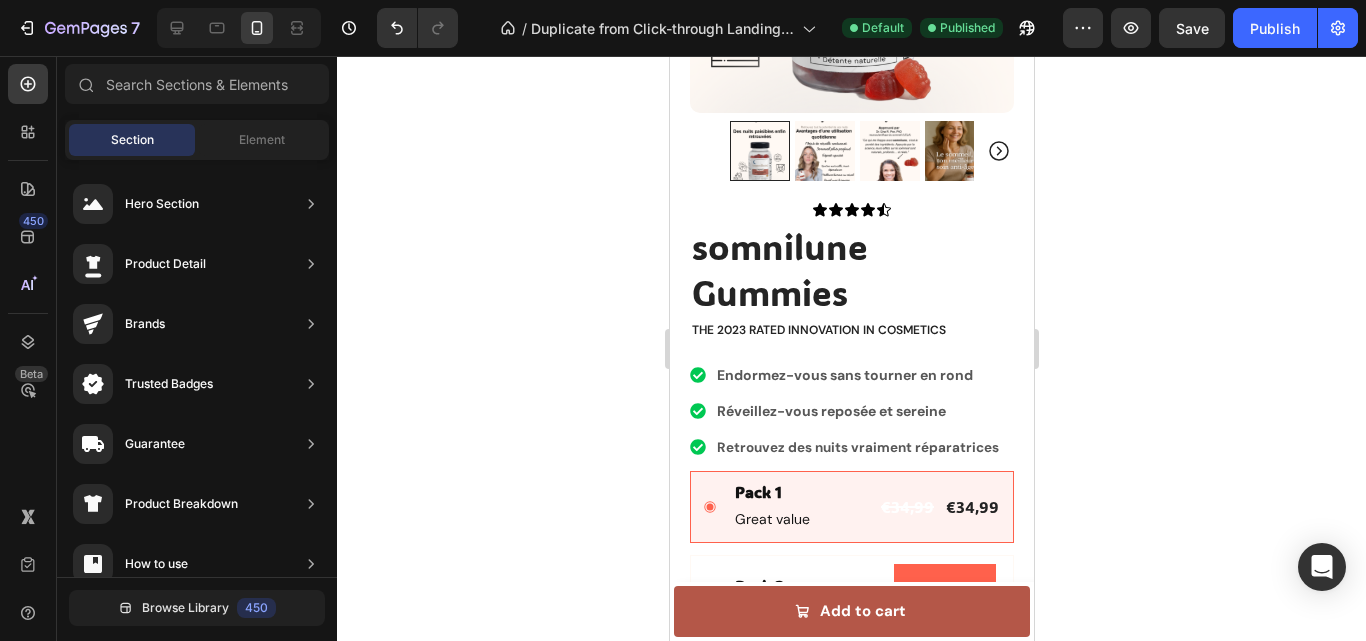 scroll, scrollTop: 503, scrollLeft: 0, axis: vertical 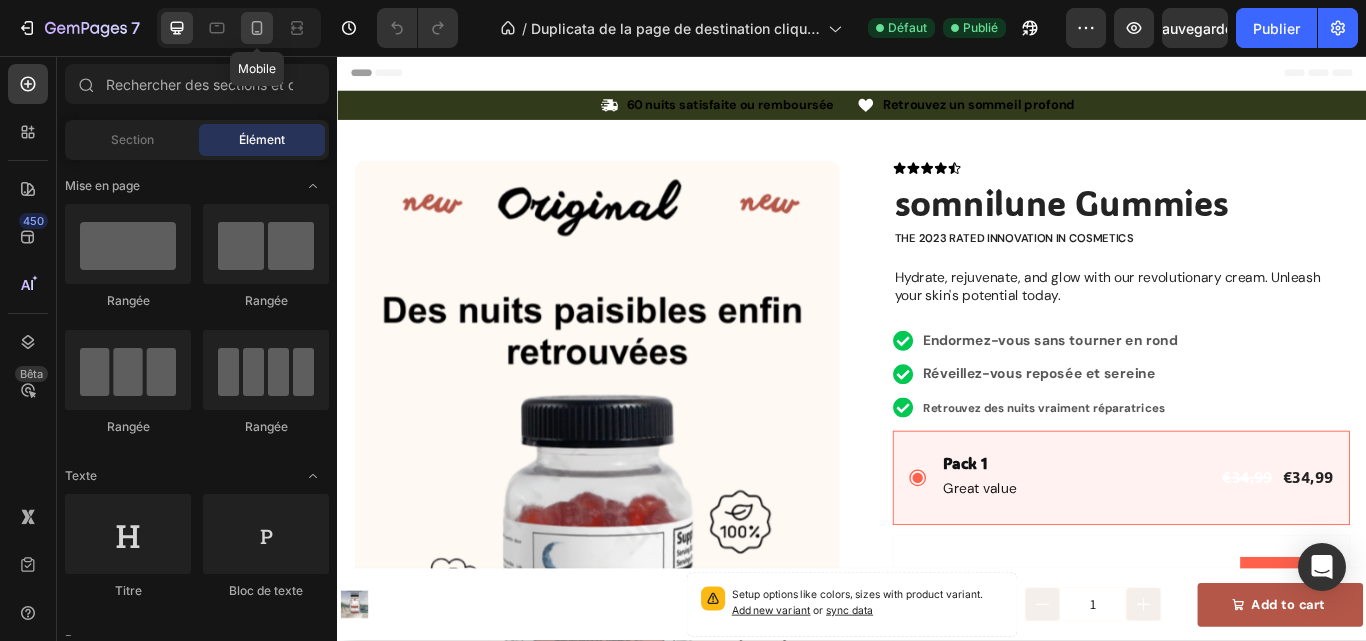 click 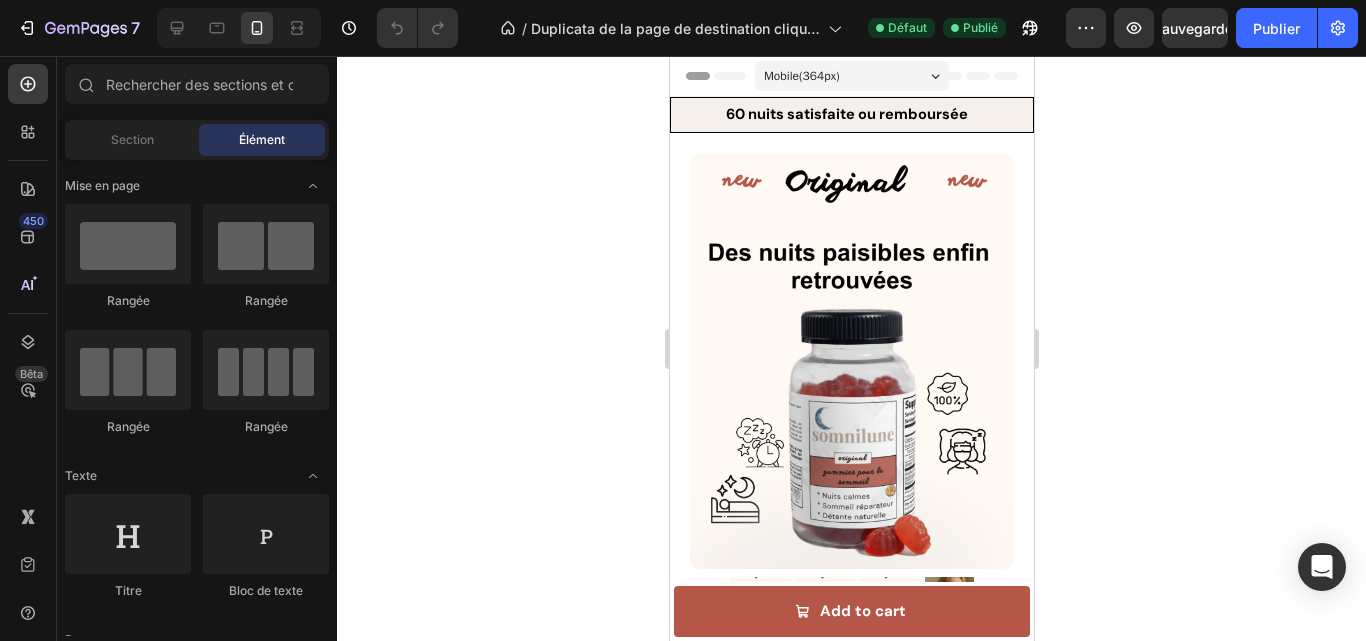 click 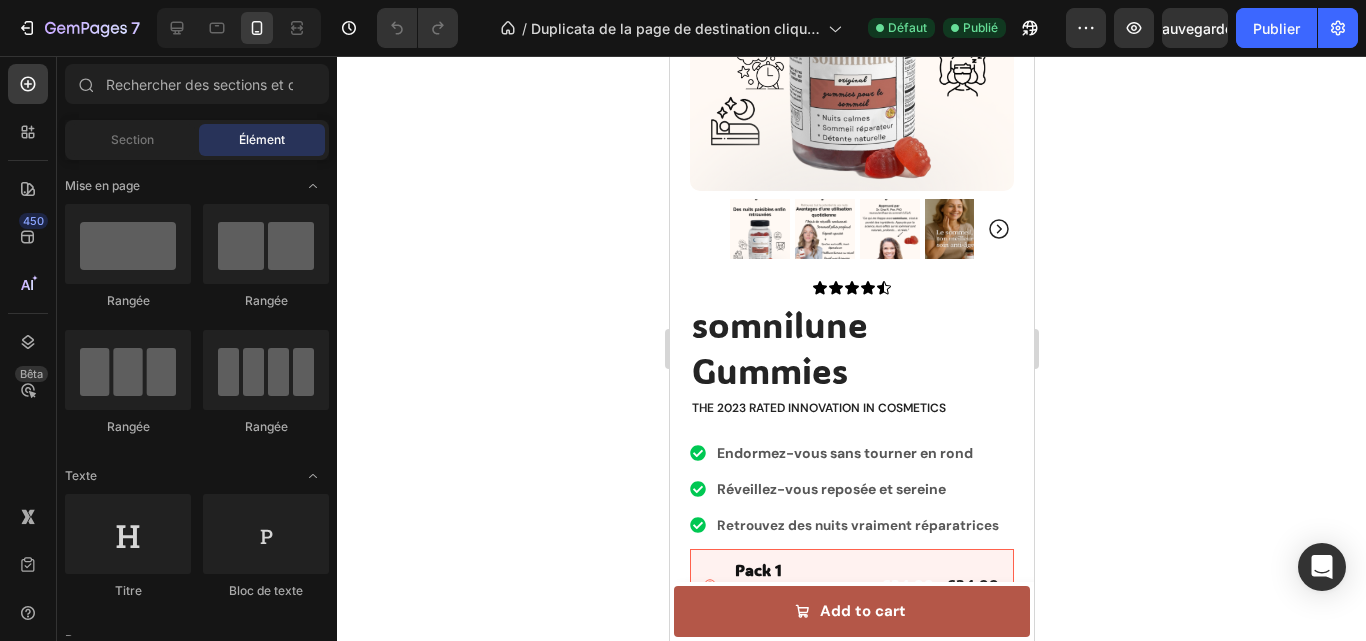 scroll, scrollTop: 441, scrollLeft: 0, axis: vertical 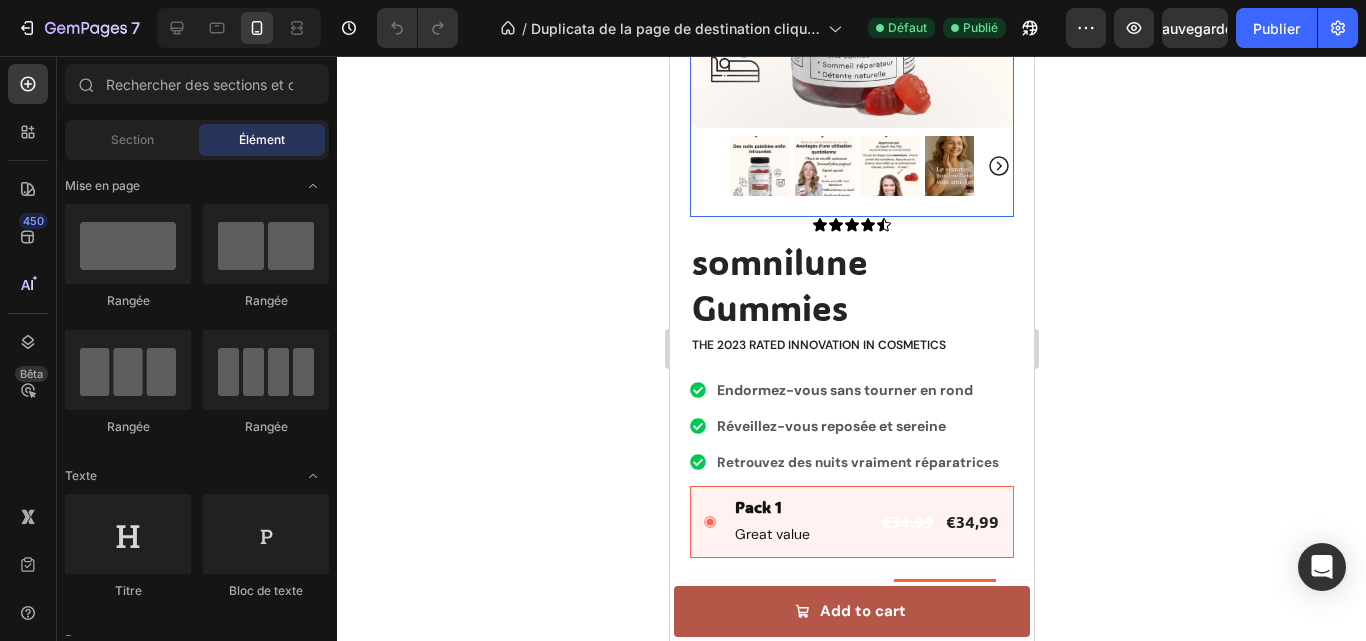 drag, startPoint x: 1705, startPoint y: 178, endPoint x: 1019, endPoint y: 137, distance: 687.2241 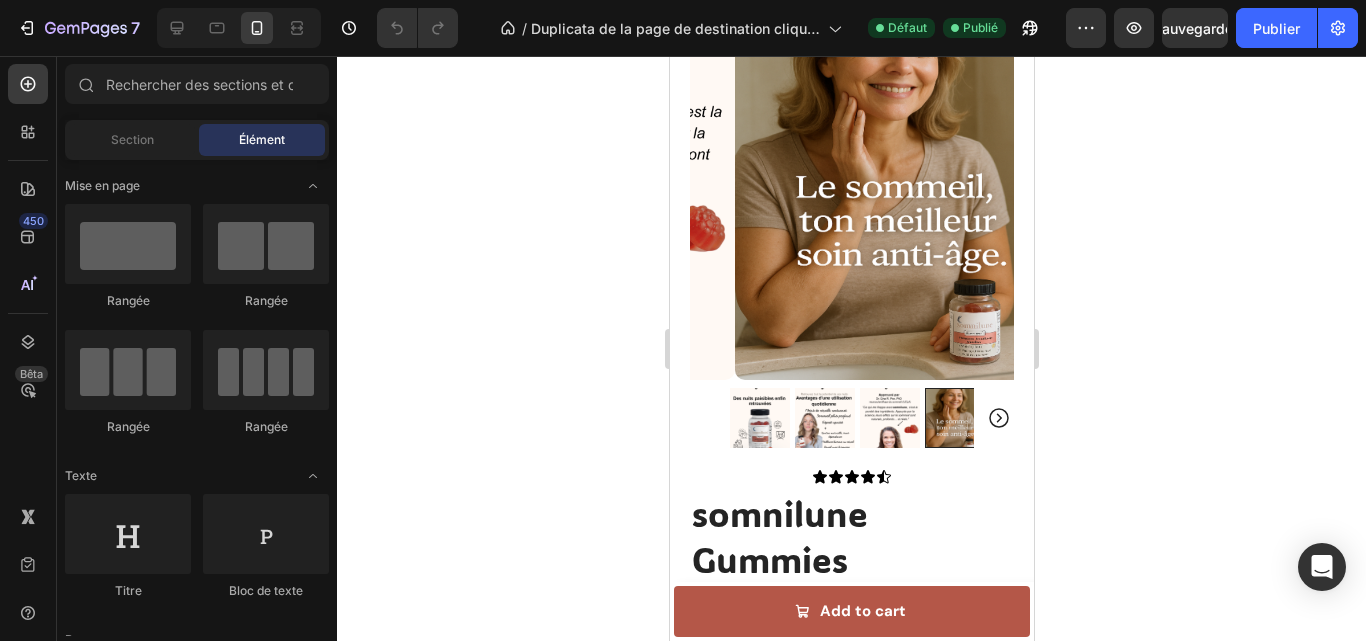 scroll, scrollTop: 63, scrollLeft: 0, axis: vertical 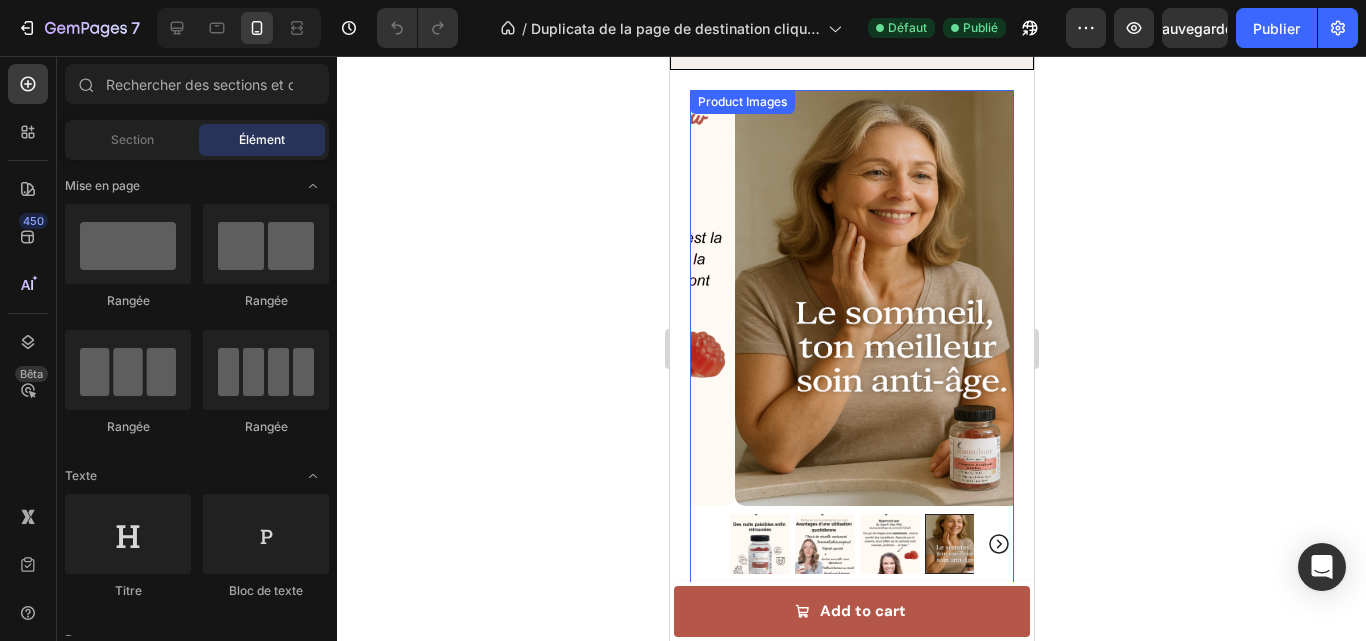 click 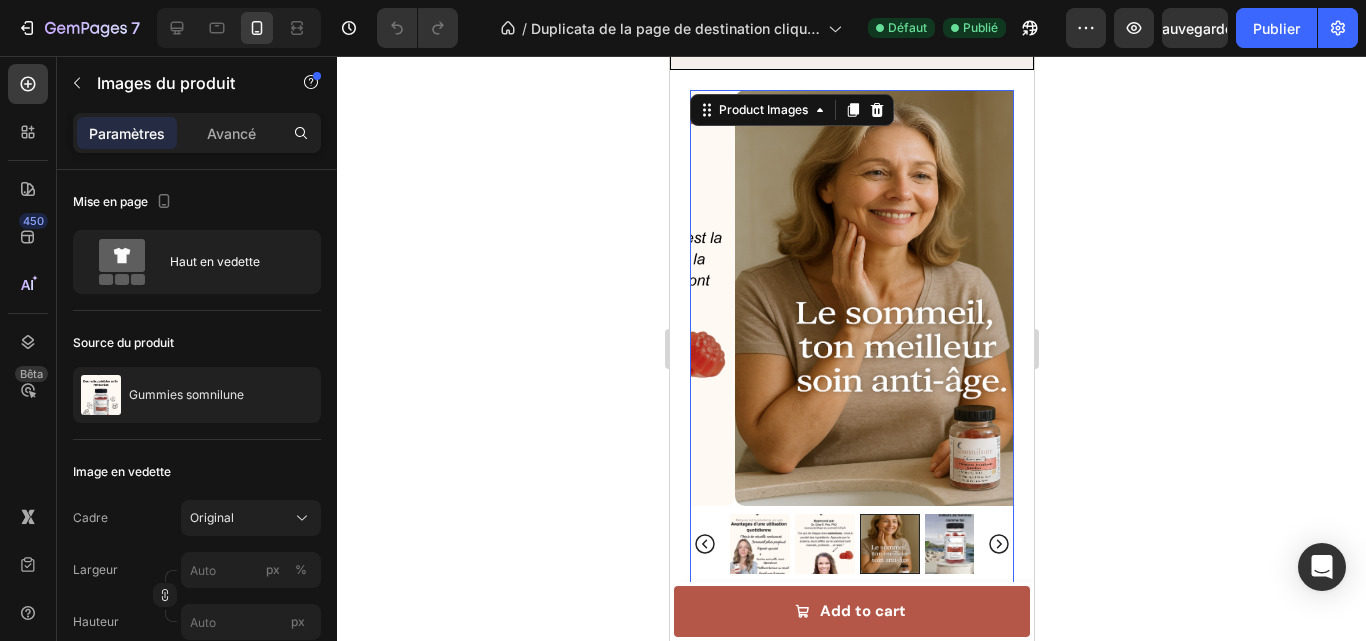 click at bounding box center [954, 544] 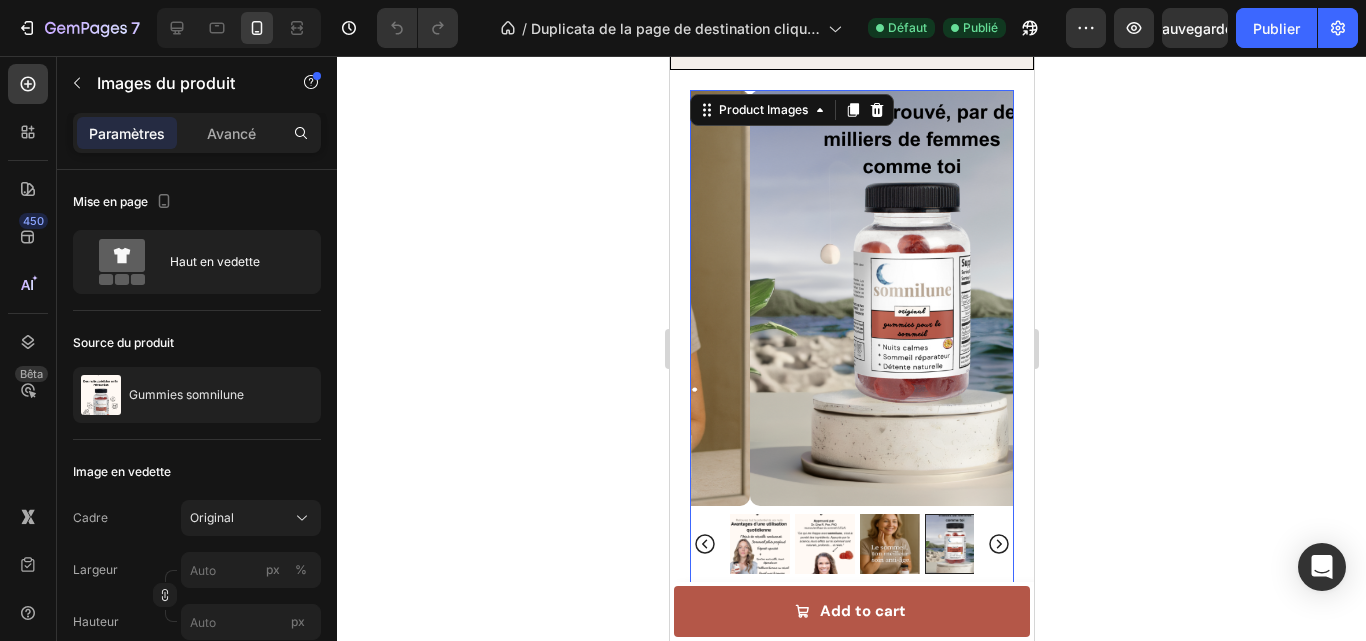 click 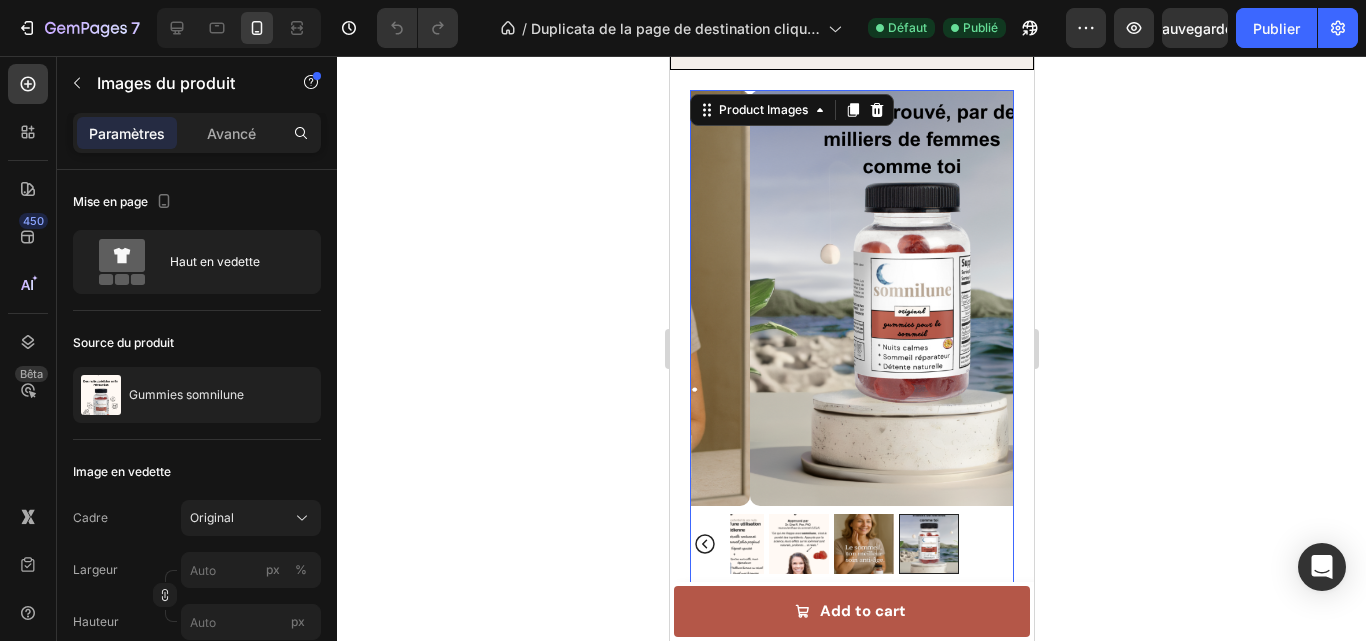 click at bounding box center (928, 544) 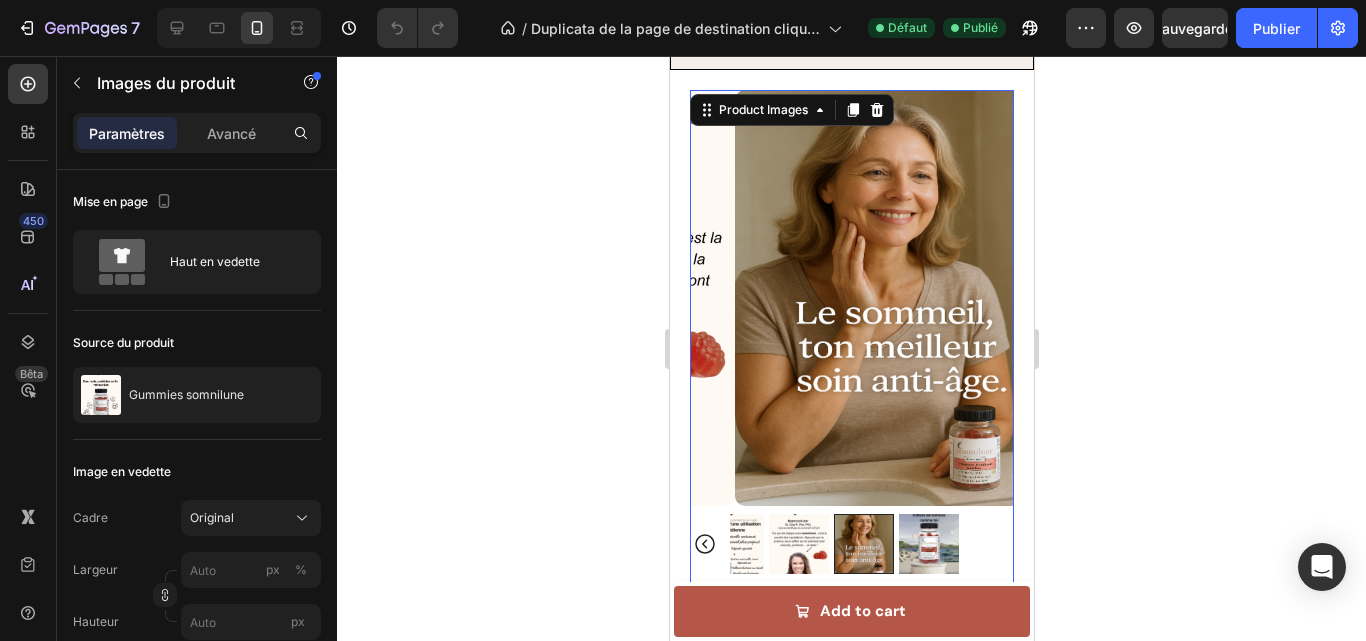 click at bounding box center (798, 544) 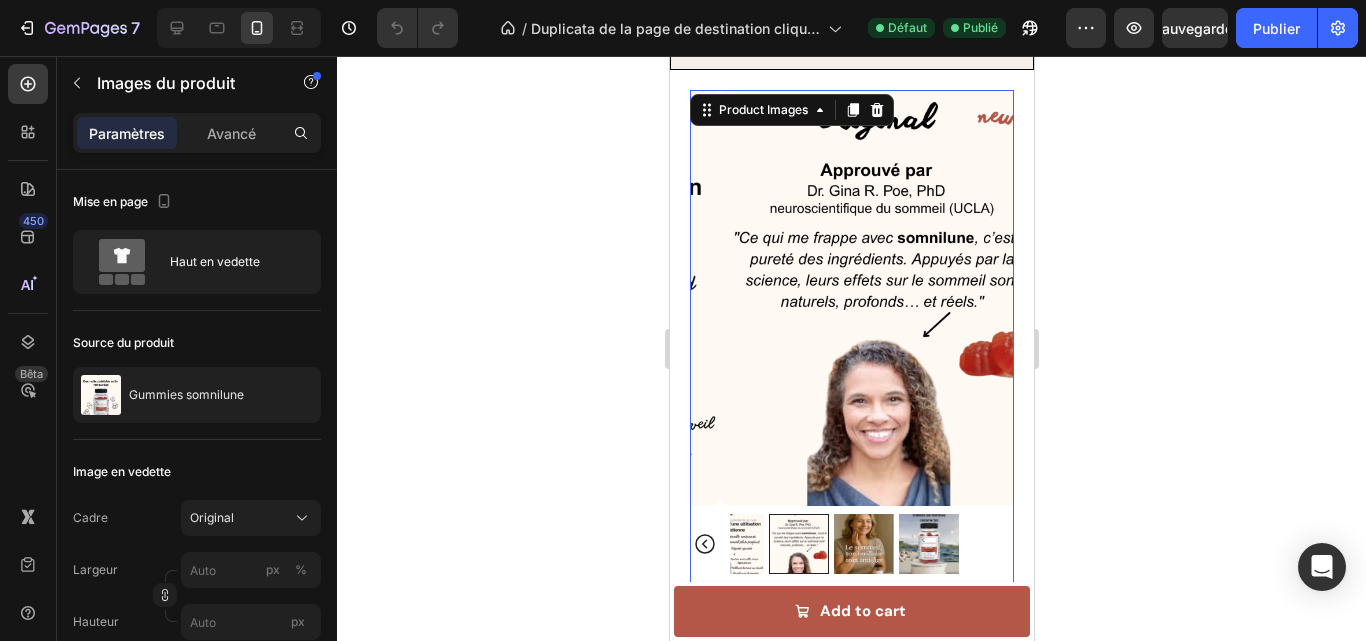 click at bounding box center [863, 544] 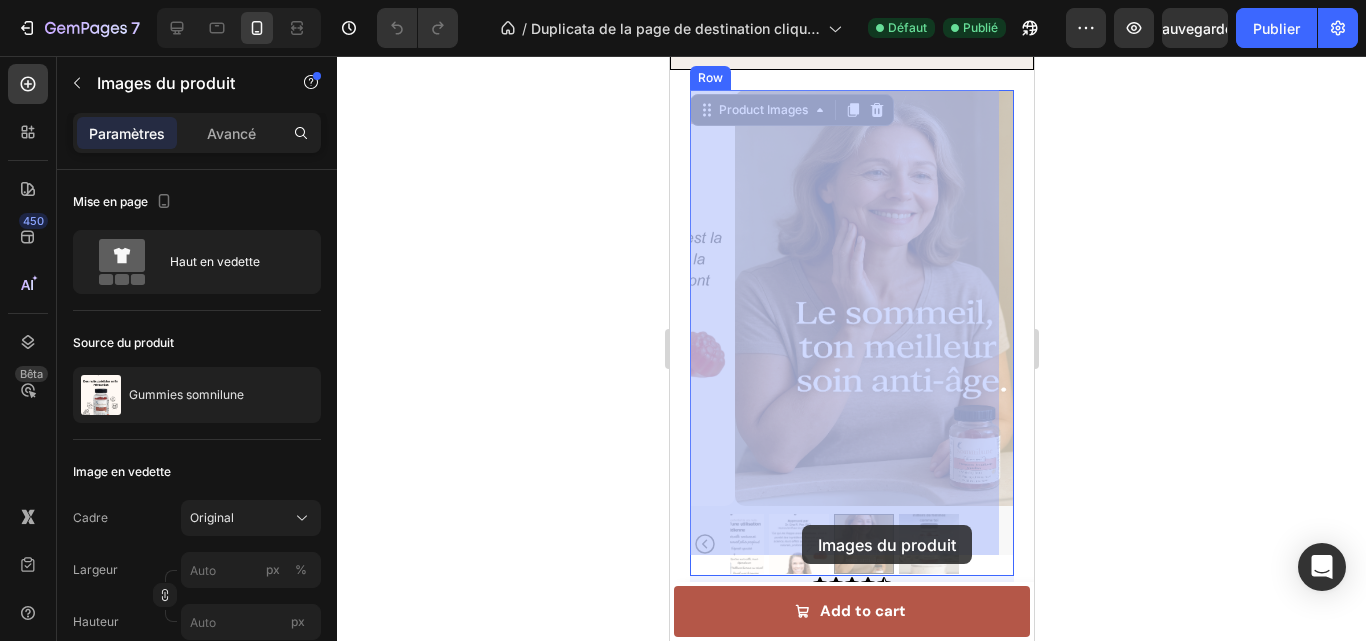 drag, startPoint x: 801, startPoint y: 525, endPoint x: 1336, endPoint y: 565, distance: 536.4932 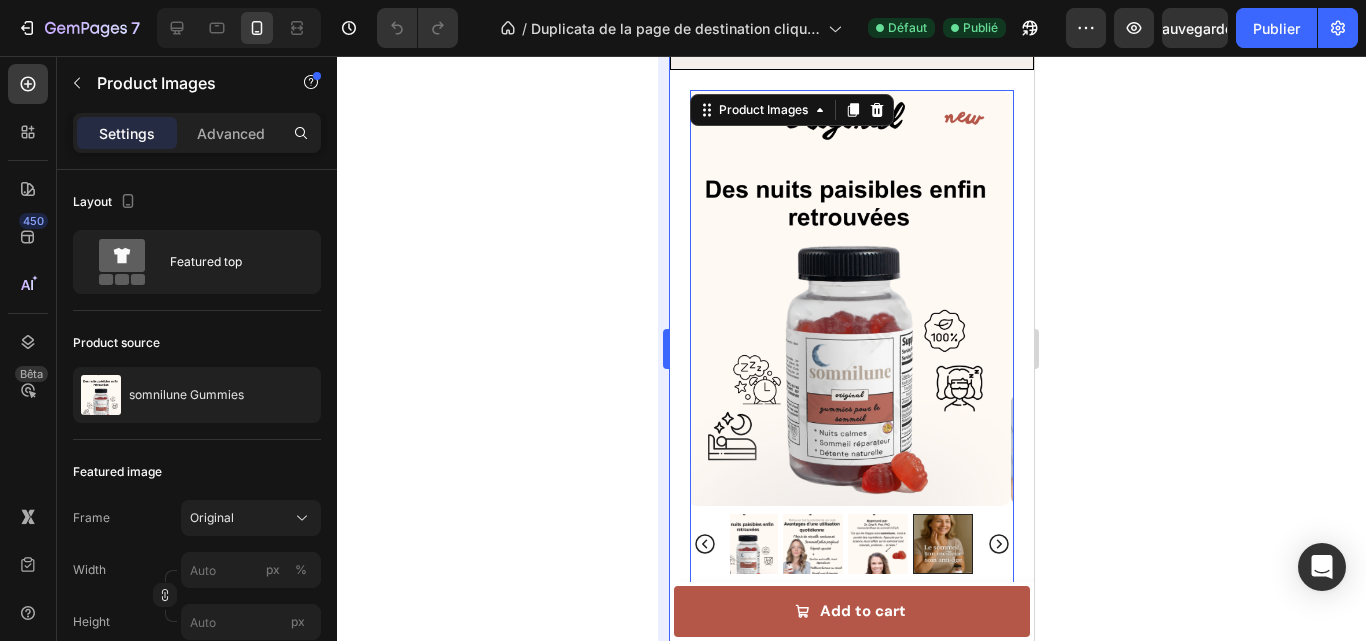 click 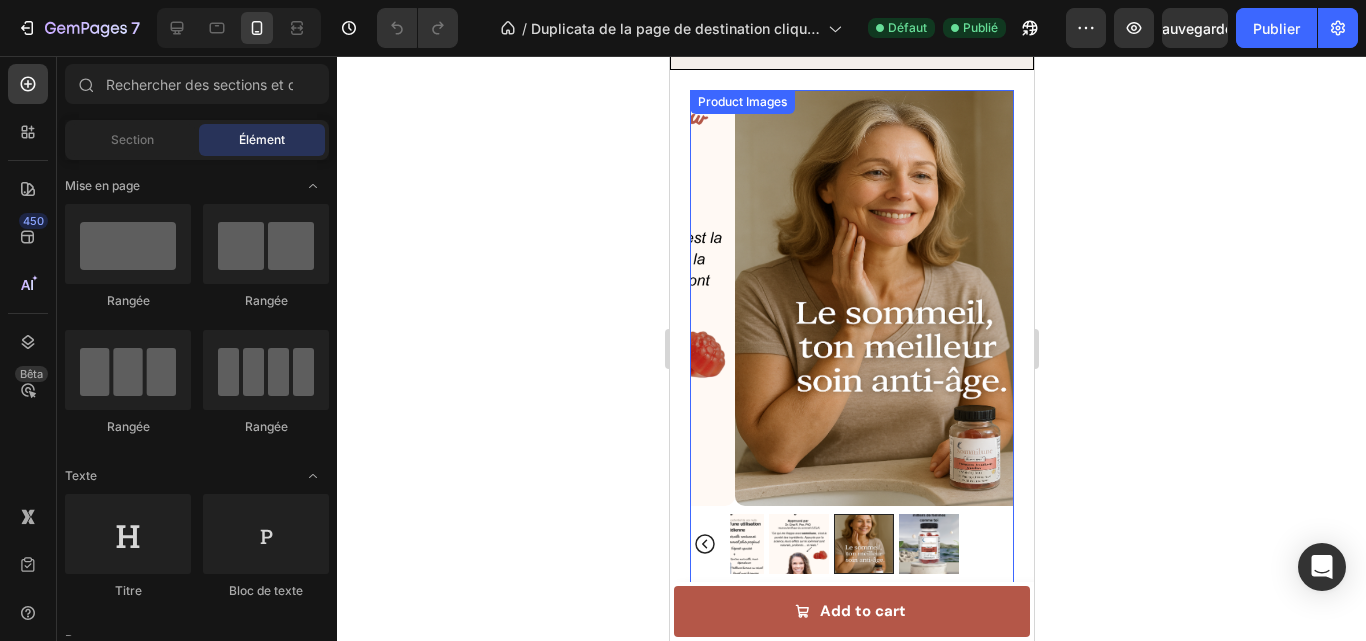 click 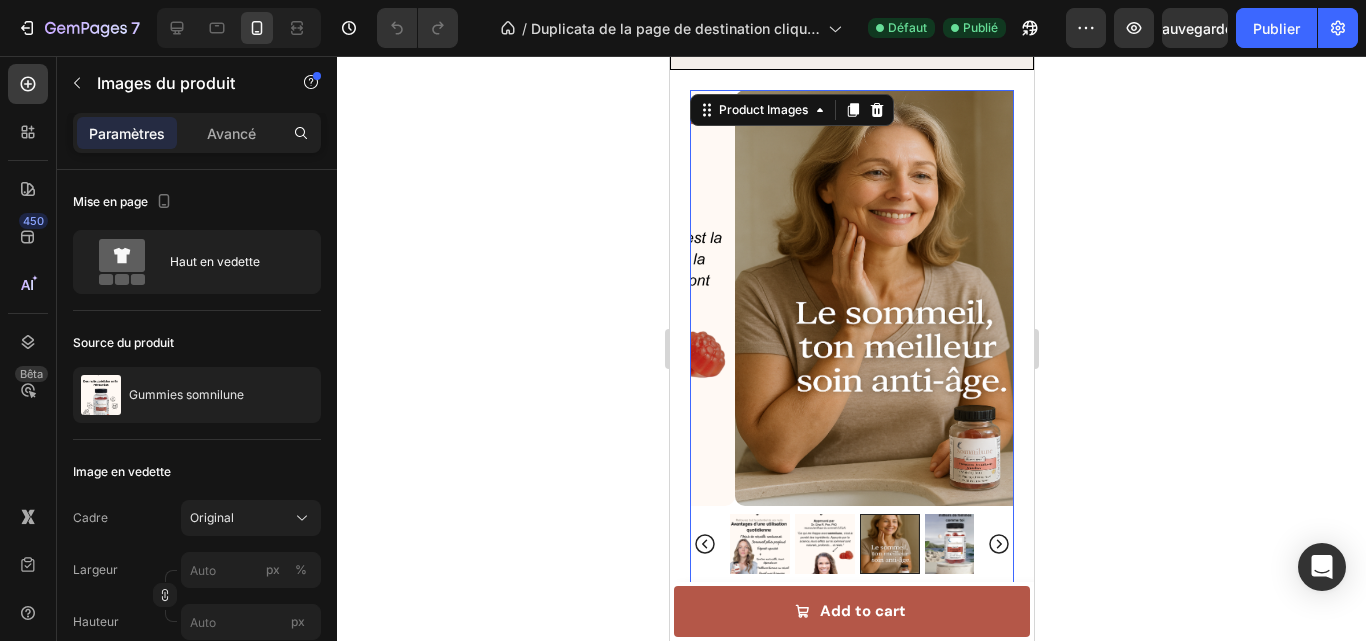 click 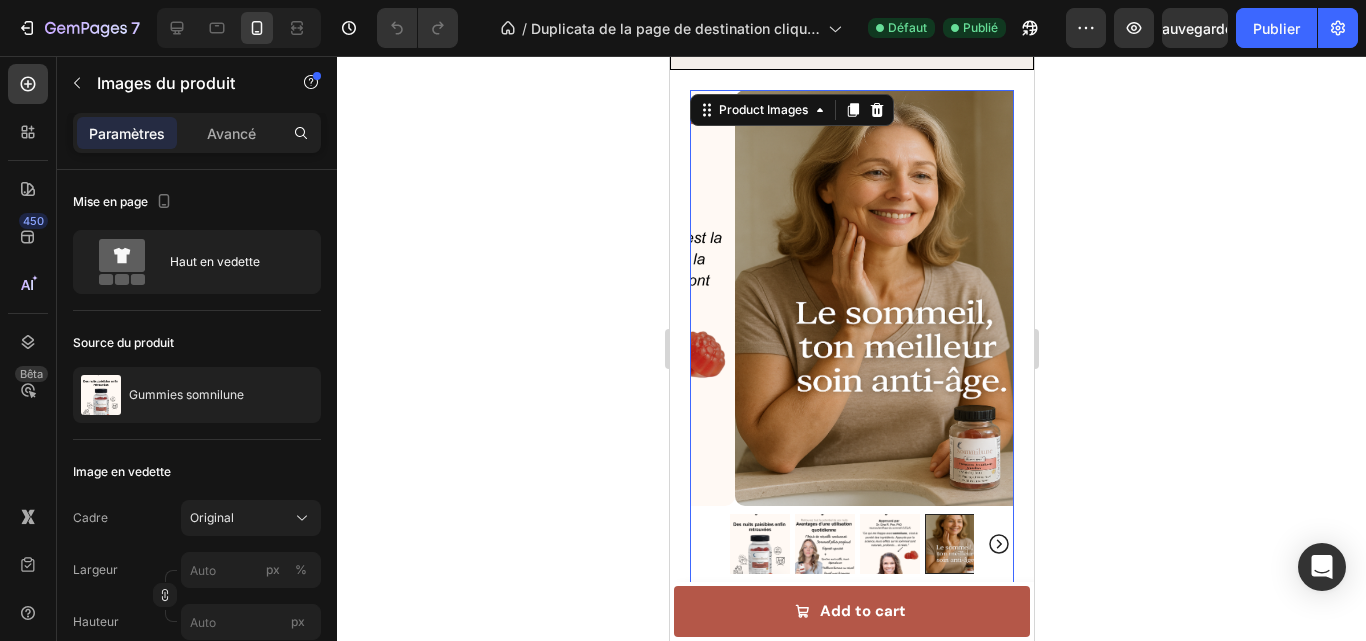 click at bounding box center (759, 544) 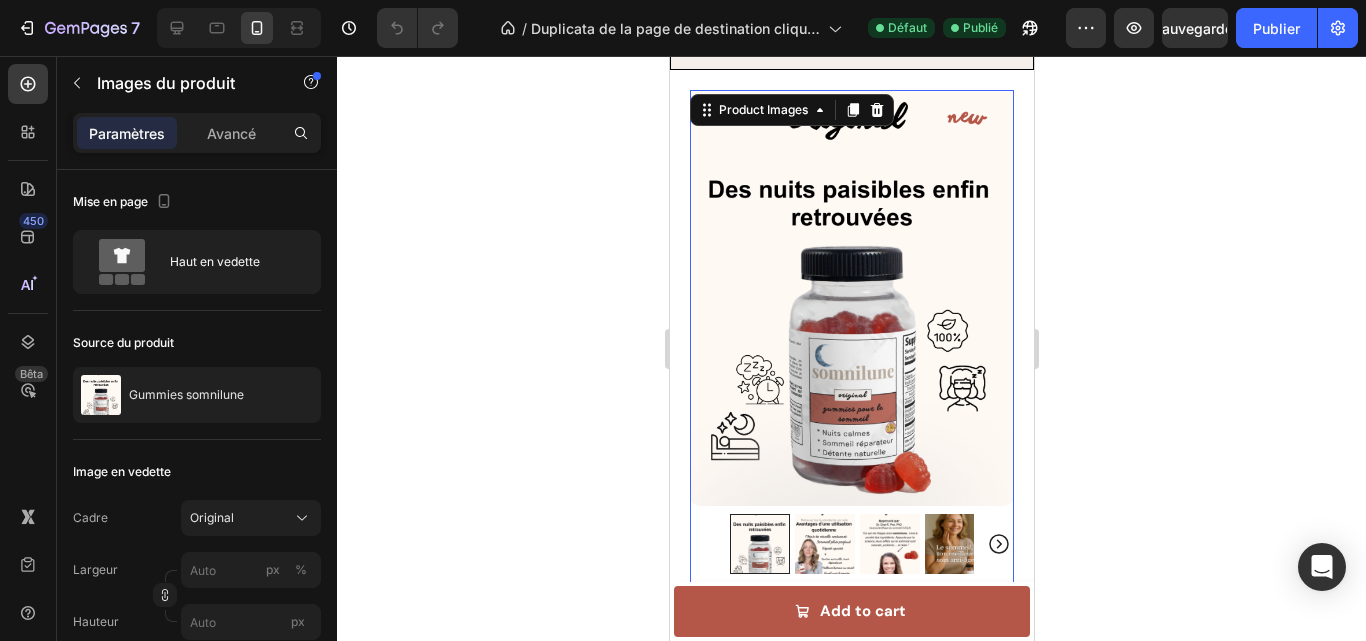 click at bounding box center (824, 544) 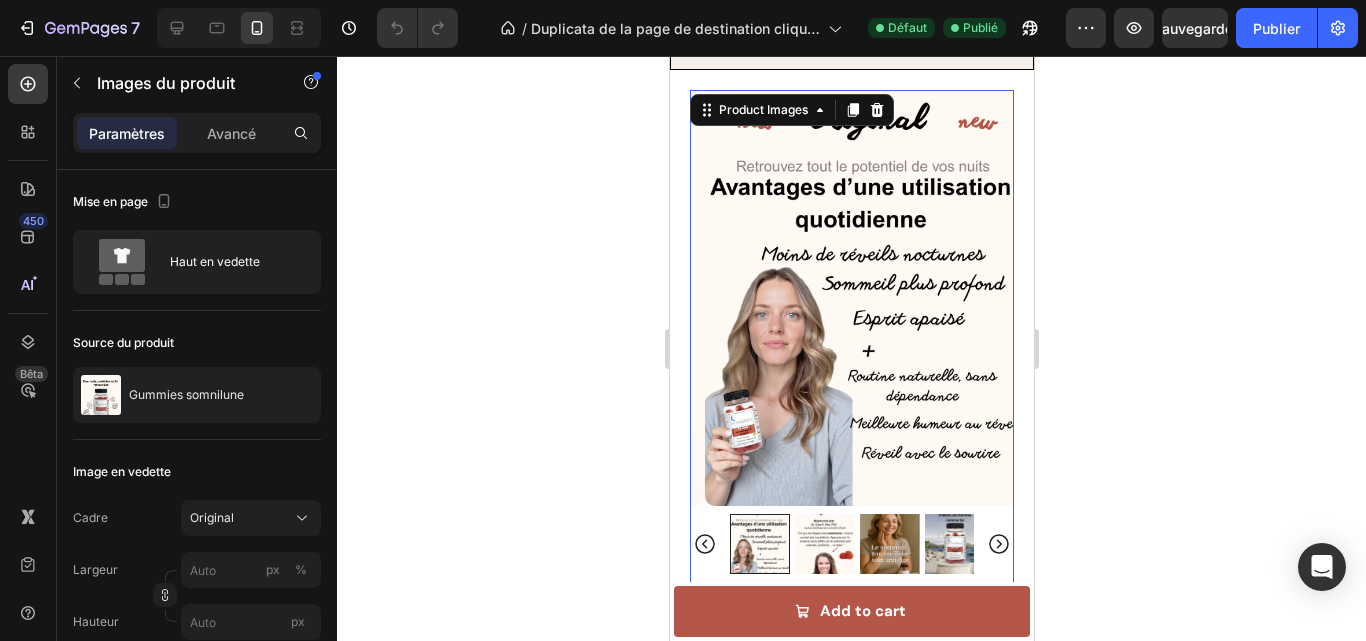 click at bounding box center (824, 544) 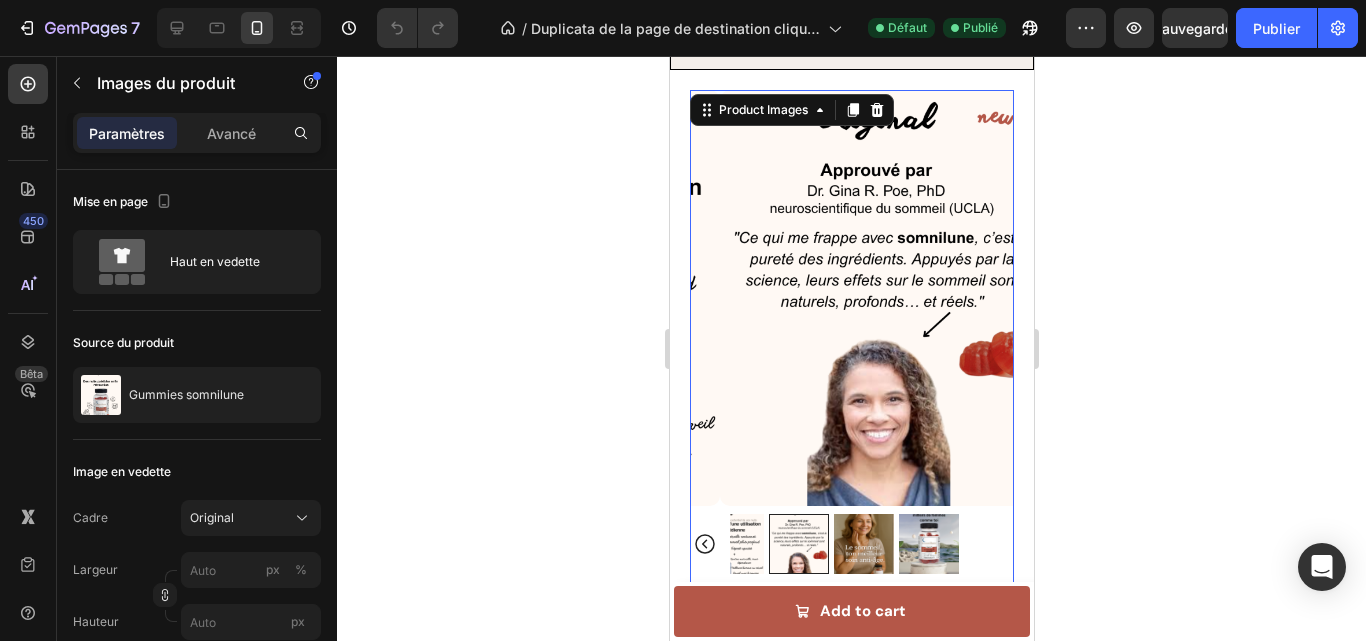click at bounding box center [863, 544] 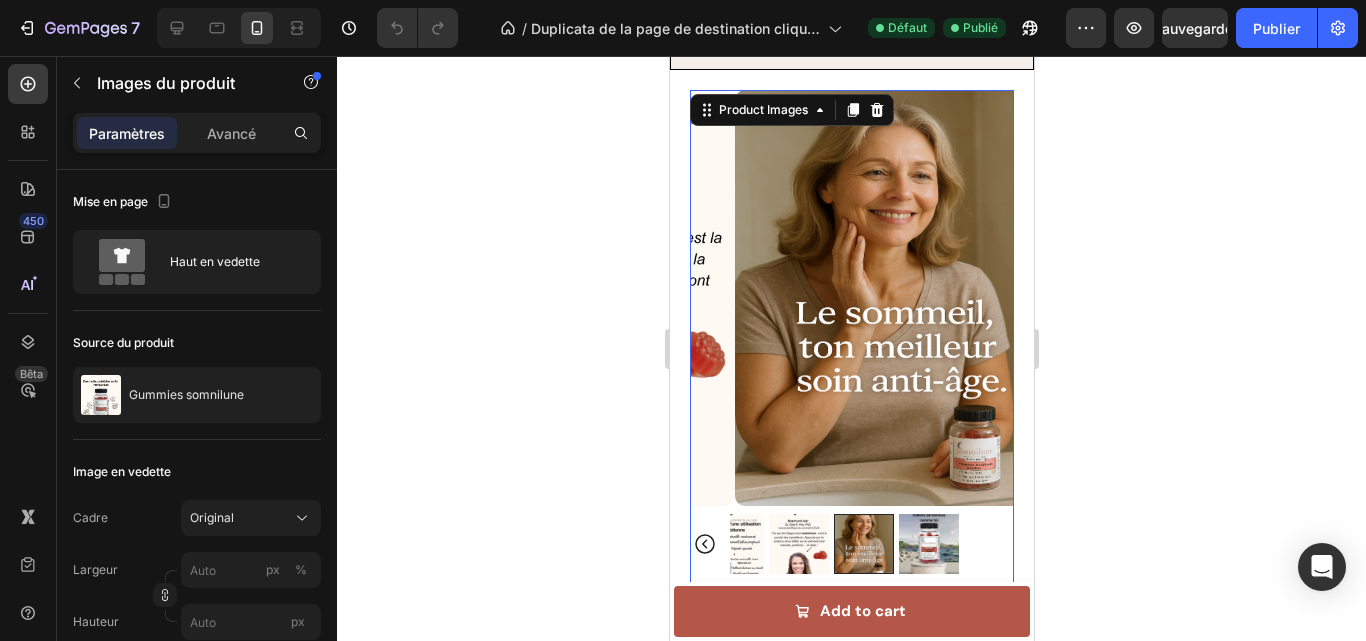 click at bounding box center (928, 544) 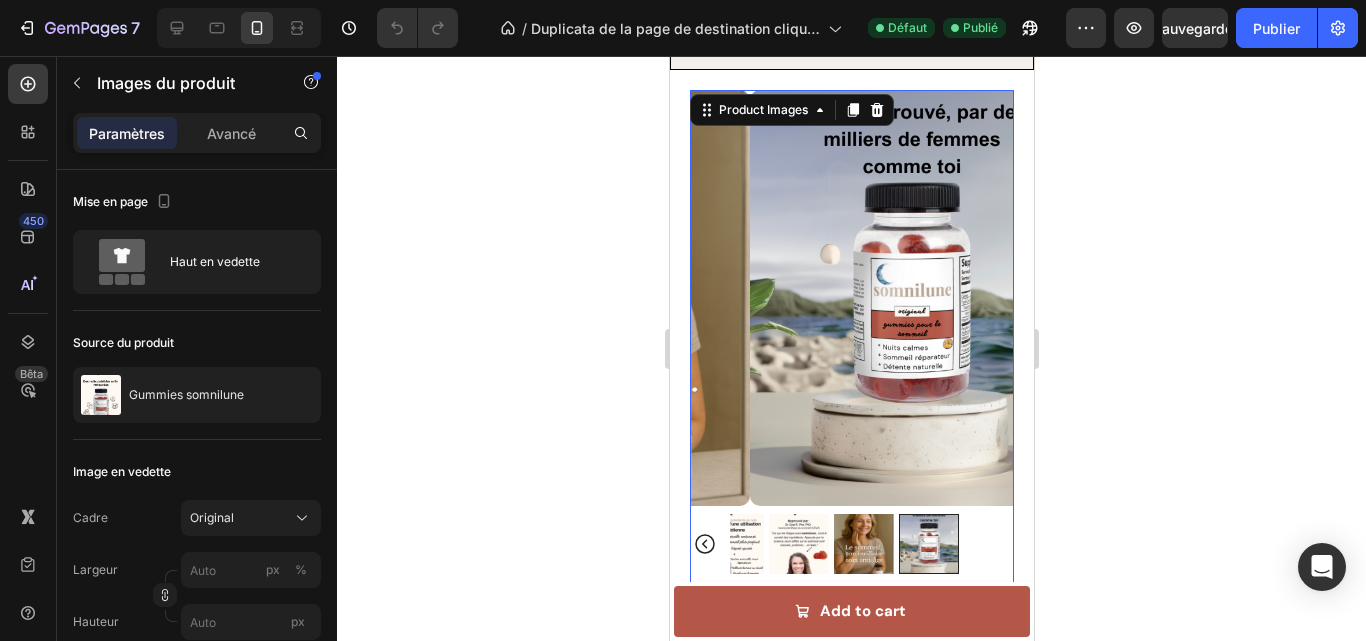 click 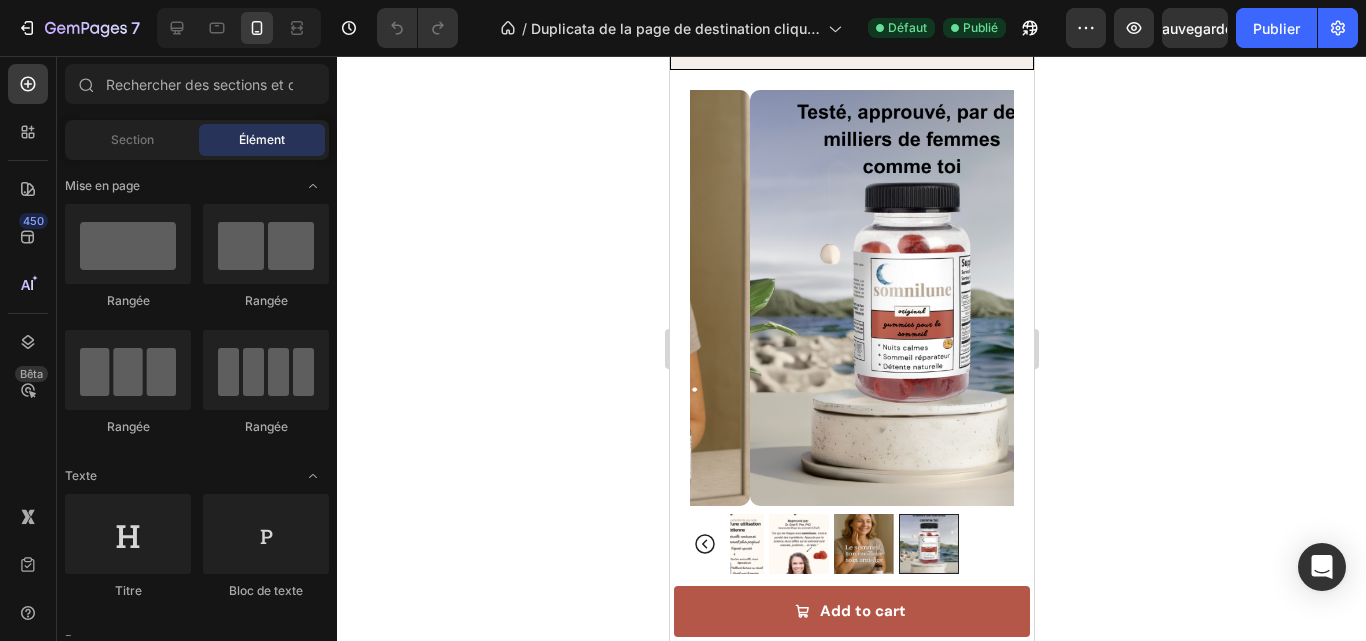 click 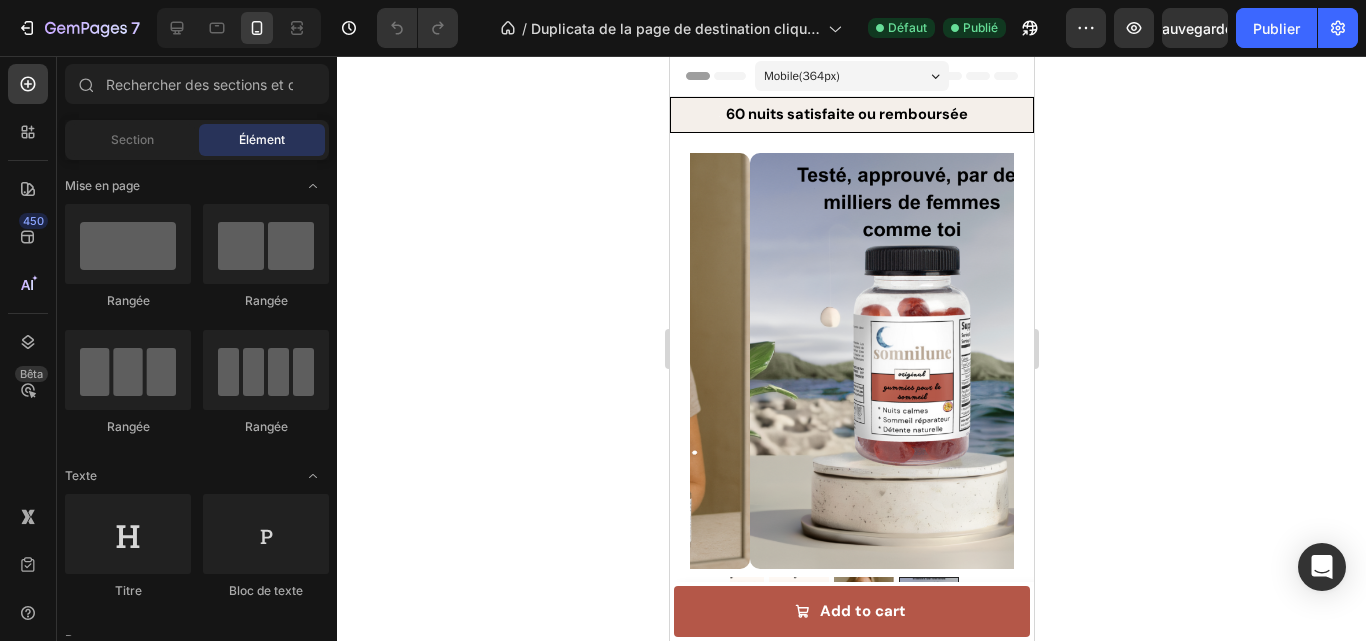 drag, startPoint x: 1025, startPoint y: 116, endPoint x: 1695, endPoint y: 100, distance: 670.19104 